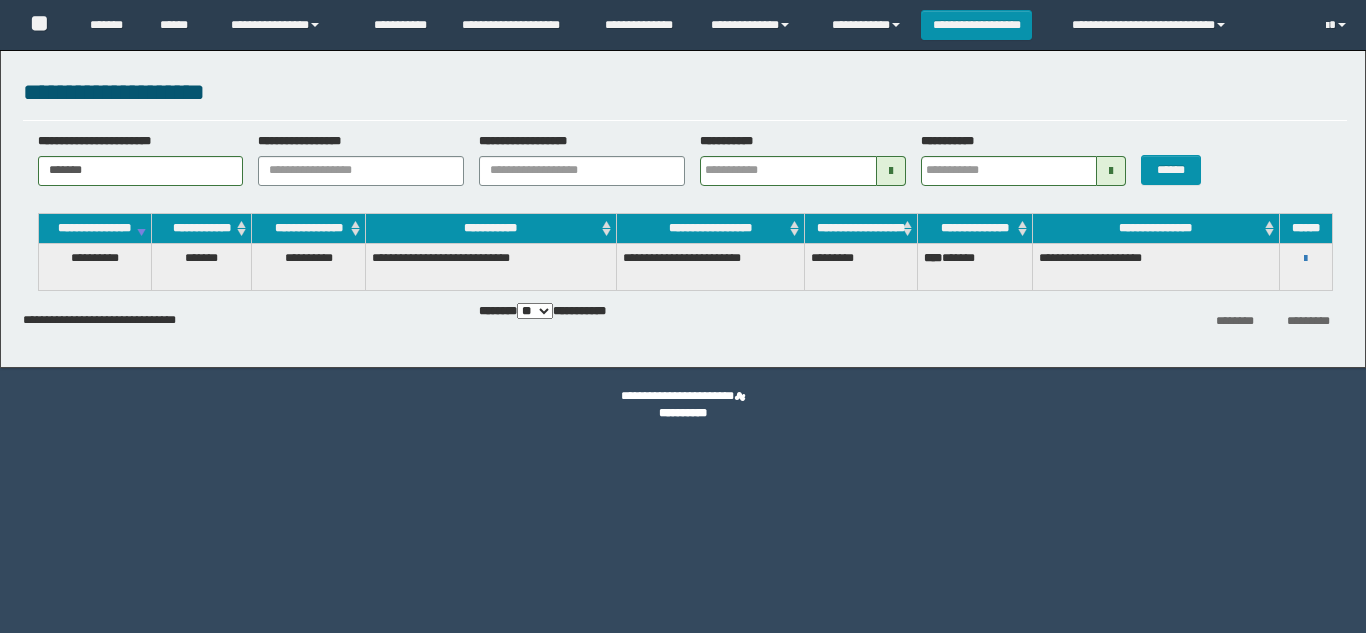 scroll, scrollTop: 0, scrollLeft: 0, axis: both 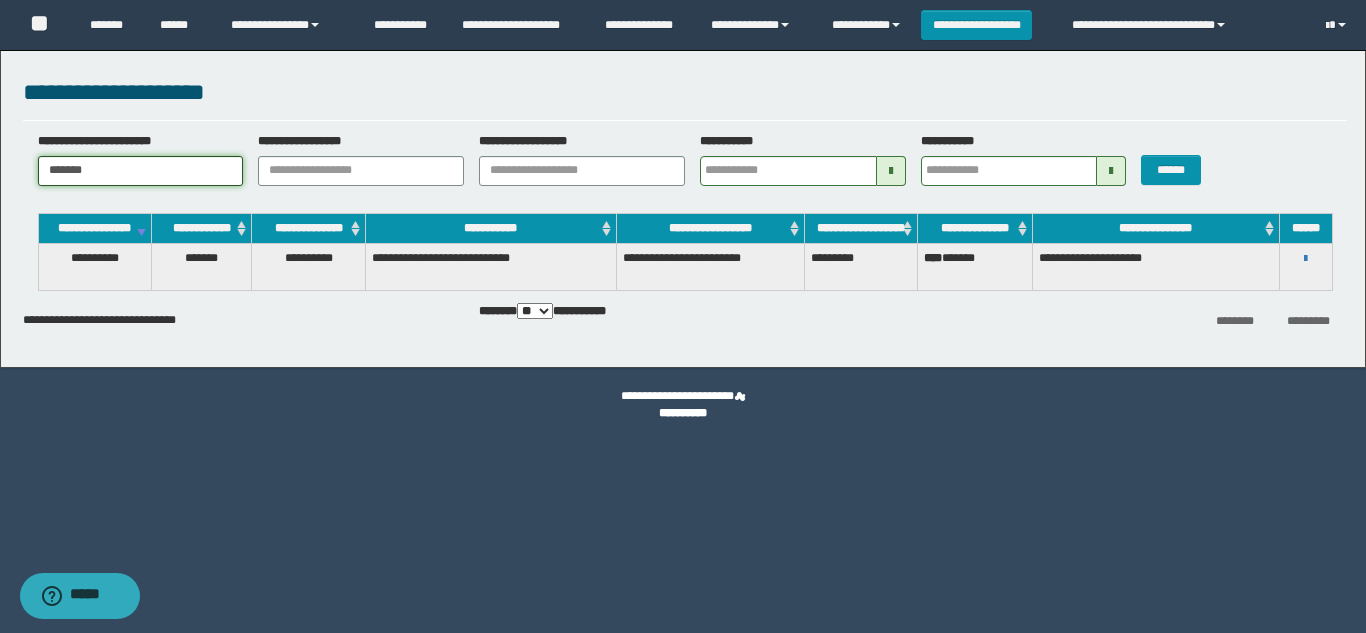 click on "*******" at bounding box center [141, 171] 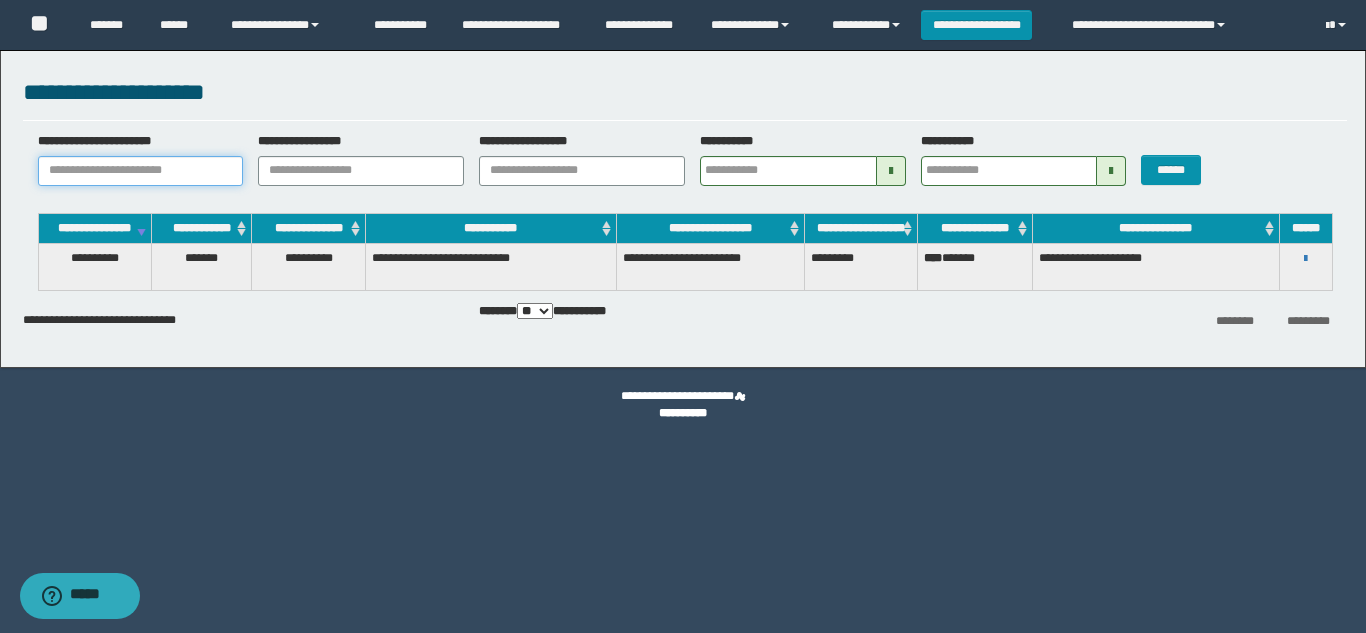 paste on "*******" 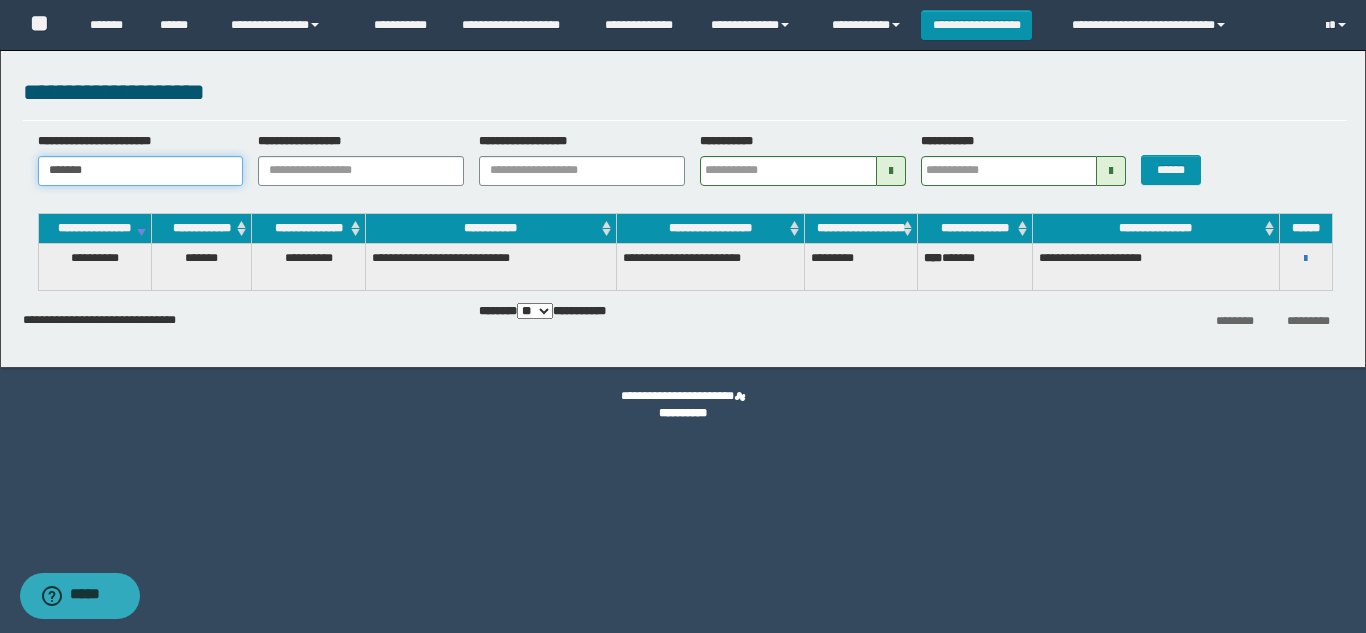 type on "*******" 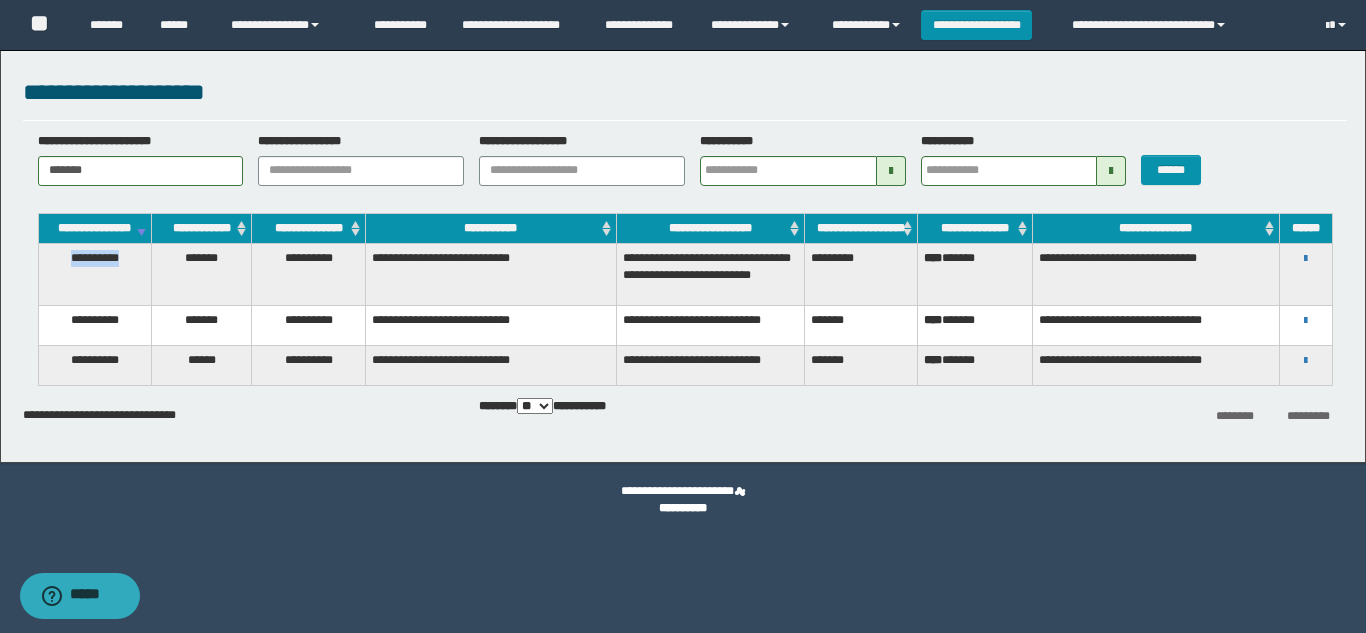 drag, startPoint x: 59, startPoint y: 275, endPoint x: 133, endPoint y: 287, distance: 74.96666 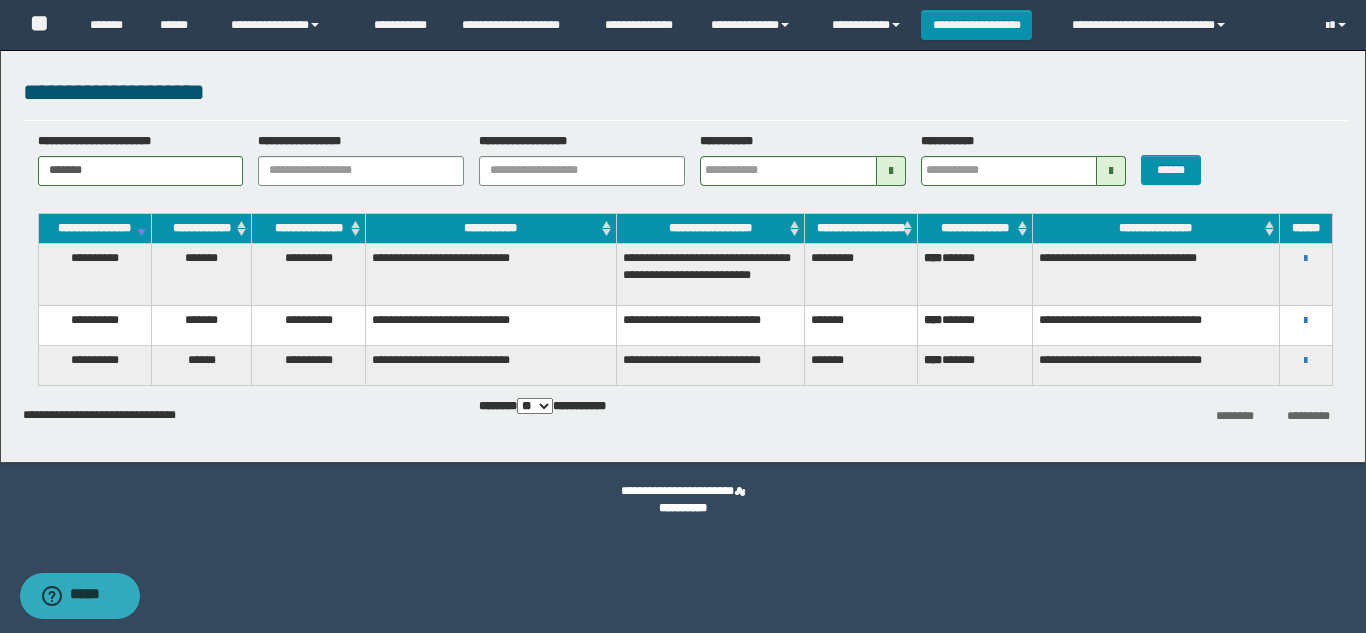 click on "**********" at bounding box center [1306, 258] 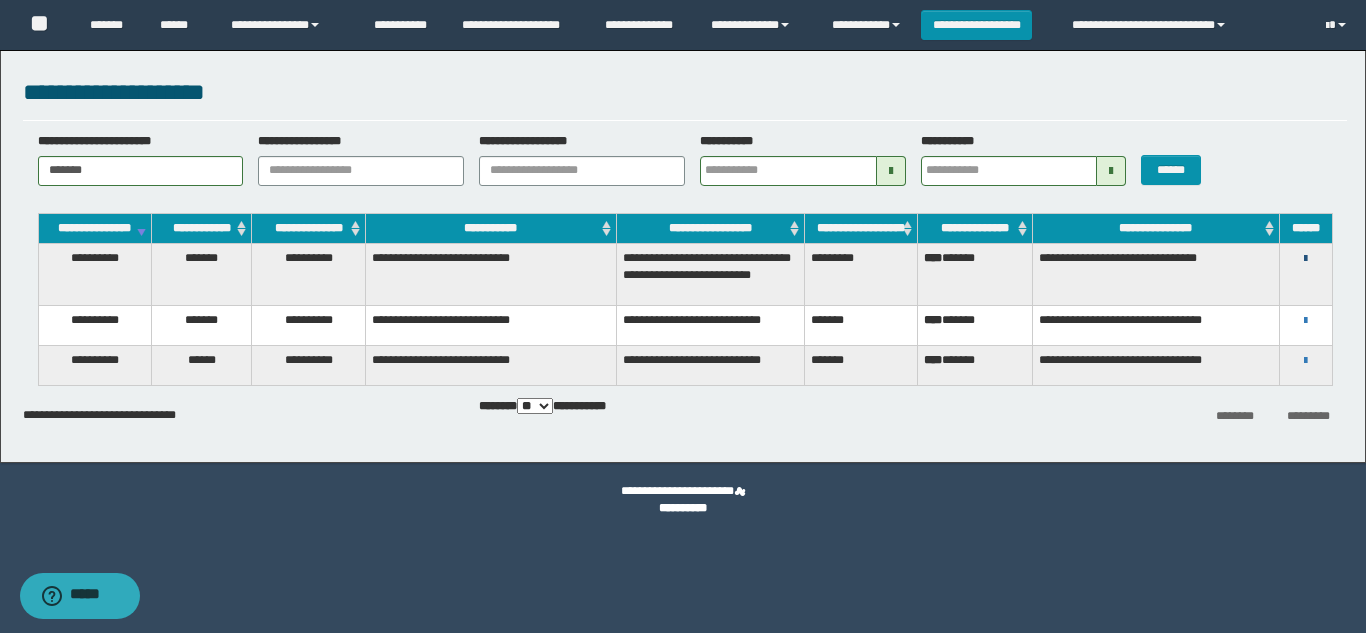 click at bounding box center (1305, 259) 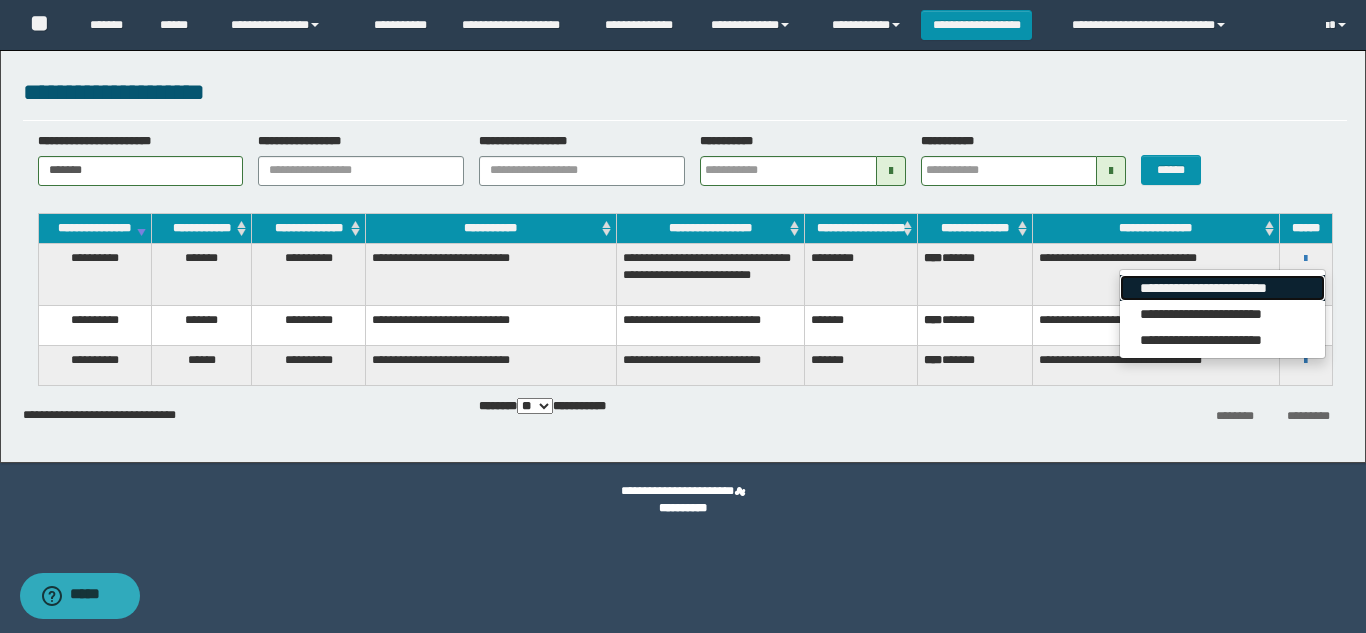 click on "**********" at bounding box center (1222, 288) 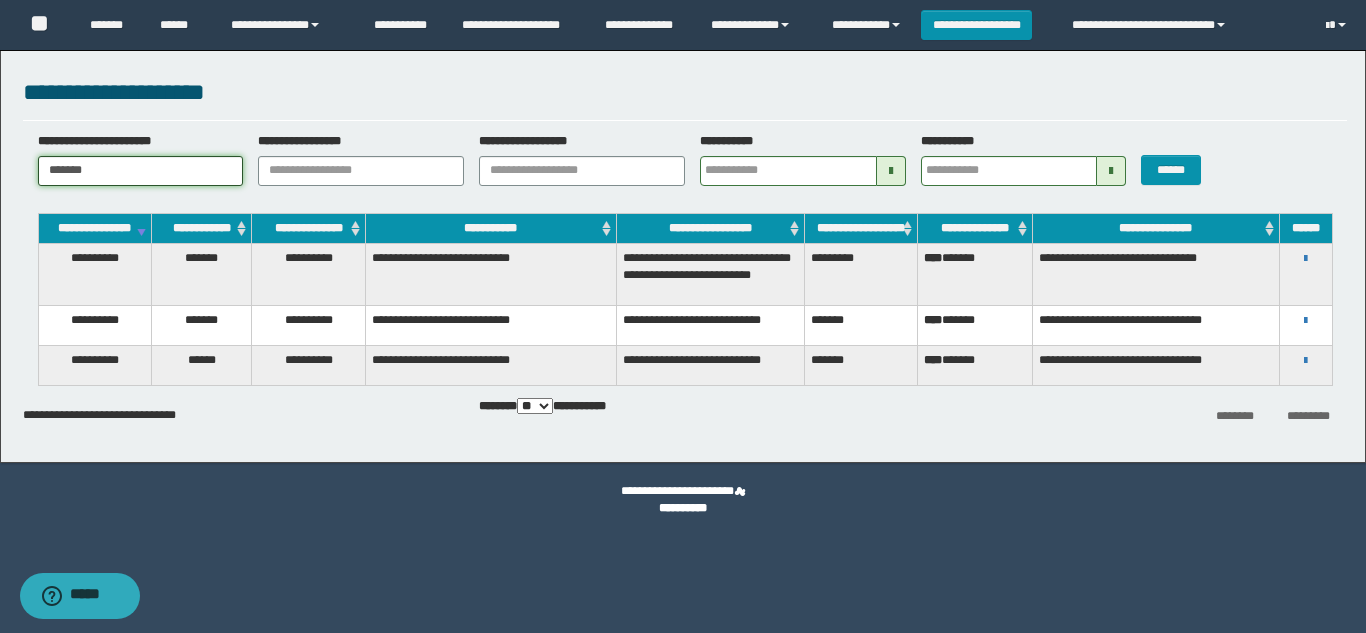 click on "*******" at bounding box center (141, 171) 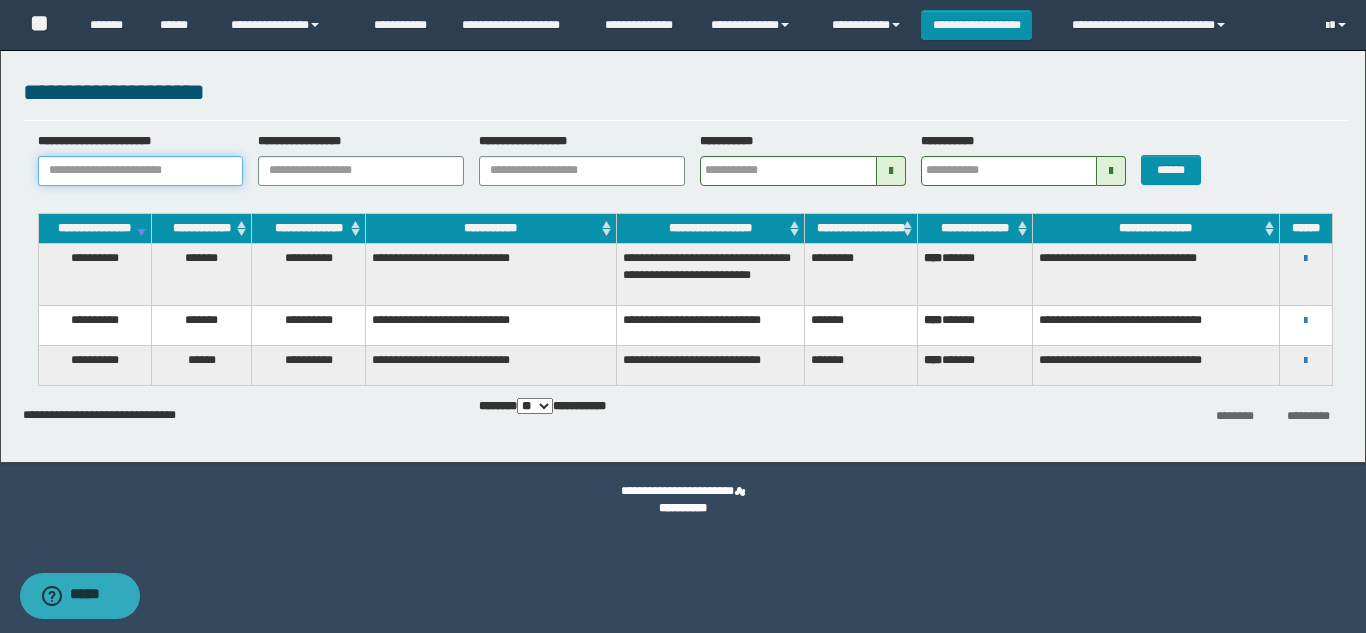 paste on "**********" 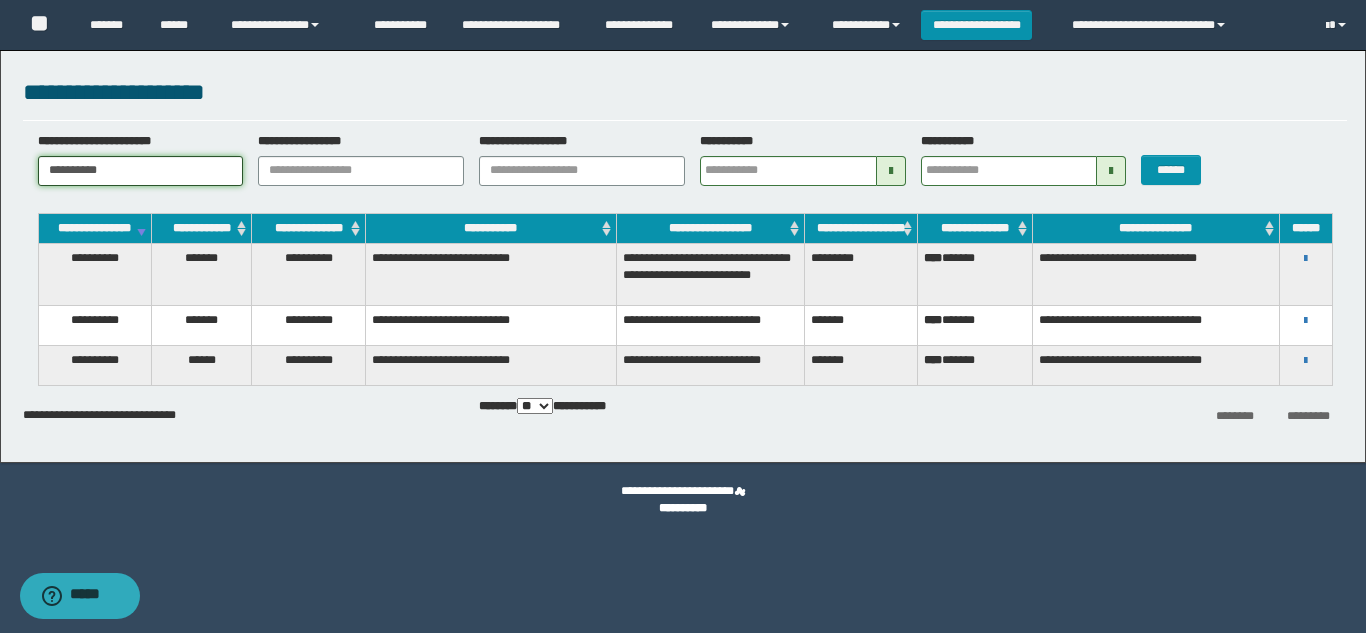 type on "**********" 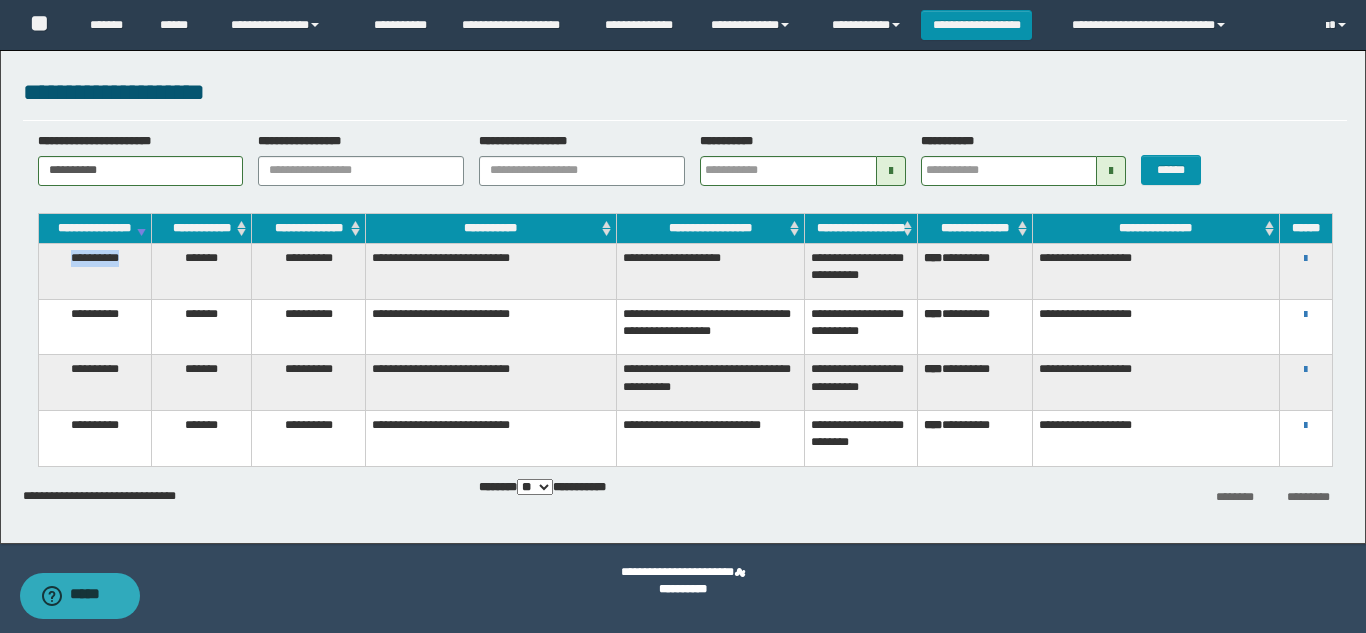 drag, startPoint x: 130, startPoint y: 279, endPoint x: 66, endPoint y: 275, distance: 64.12488 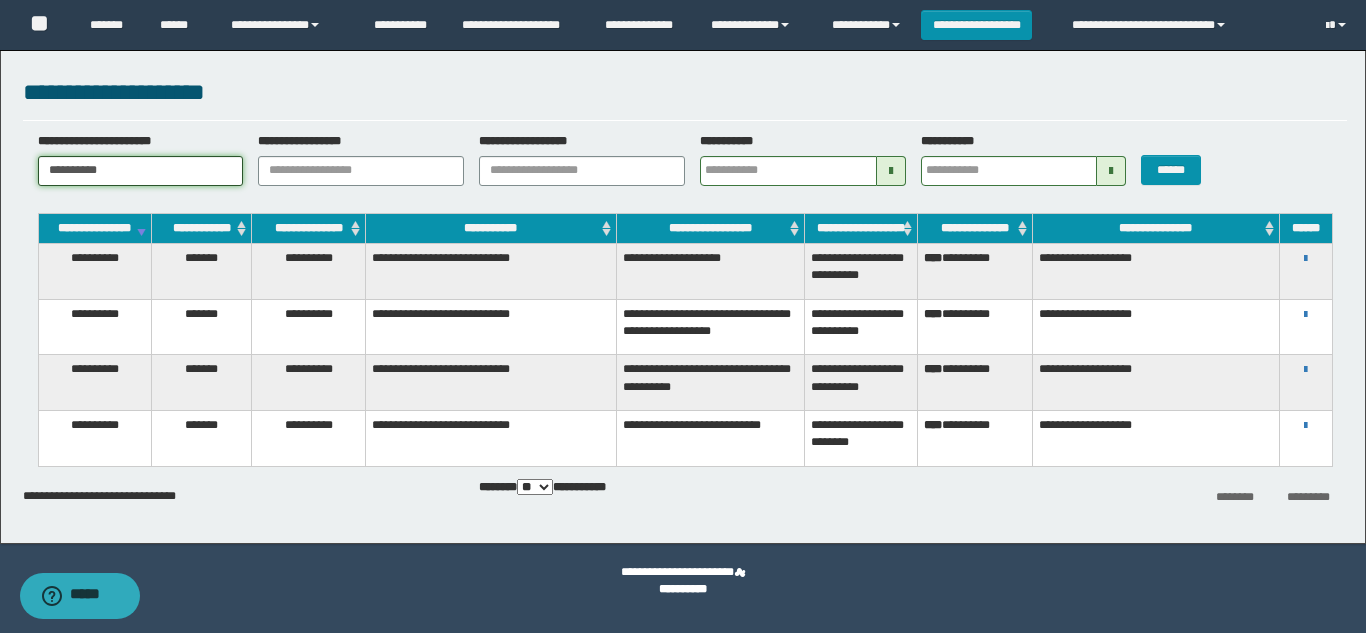 click on "**********" at bounding box center [141, 171] 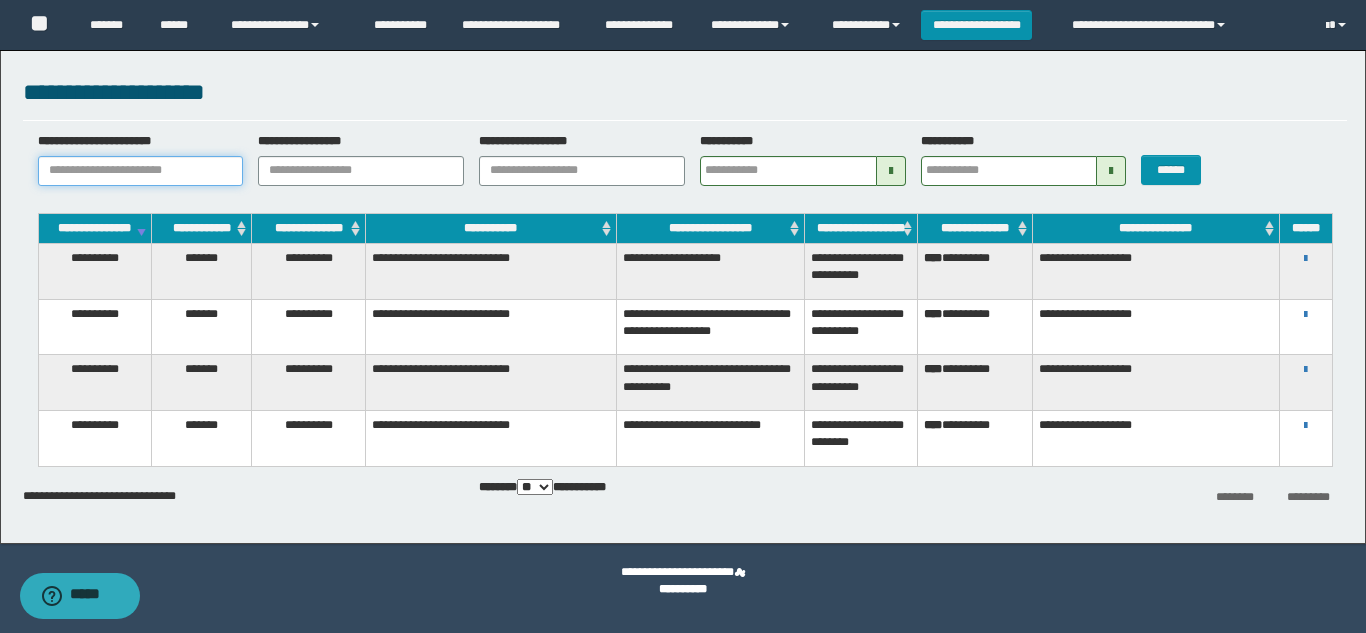 paste on "********" 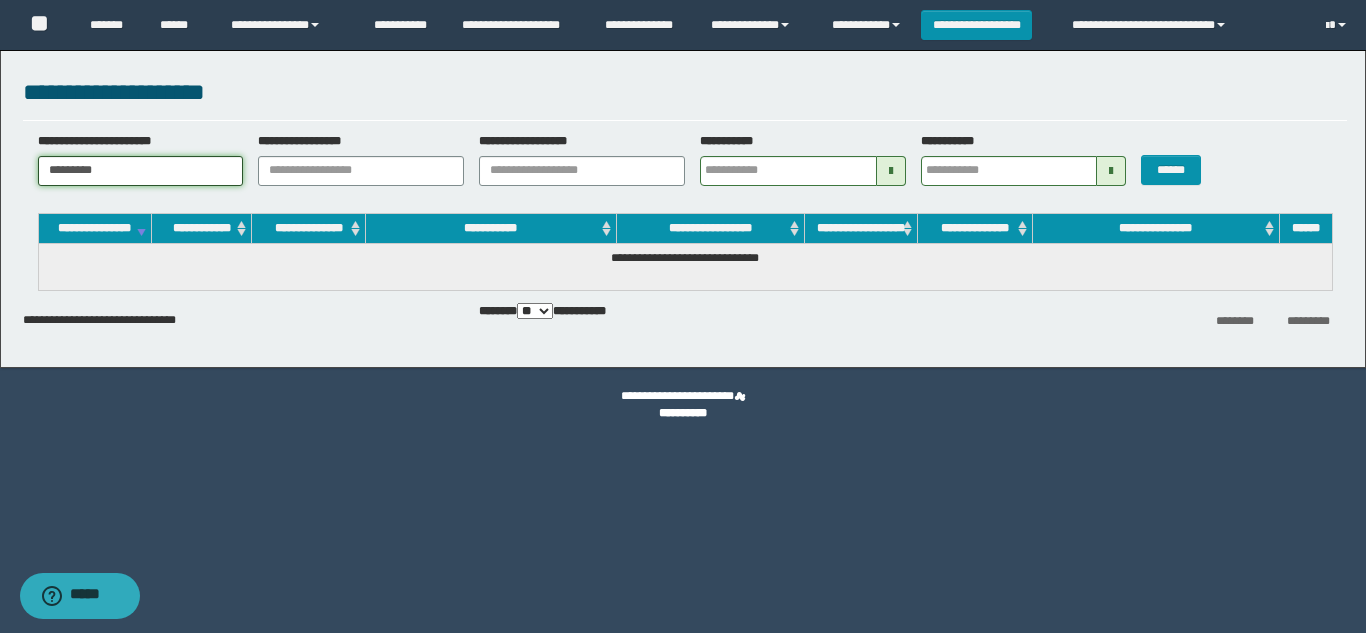 click on "*********" at bounding box center [141, 171] 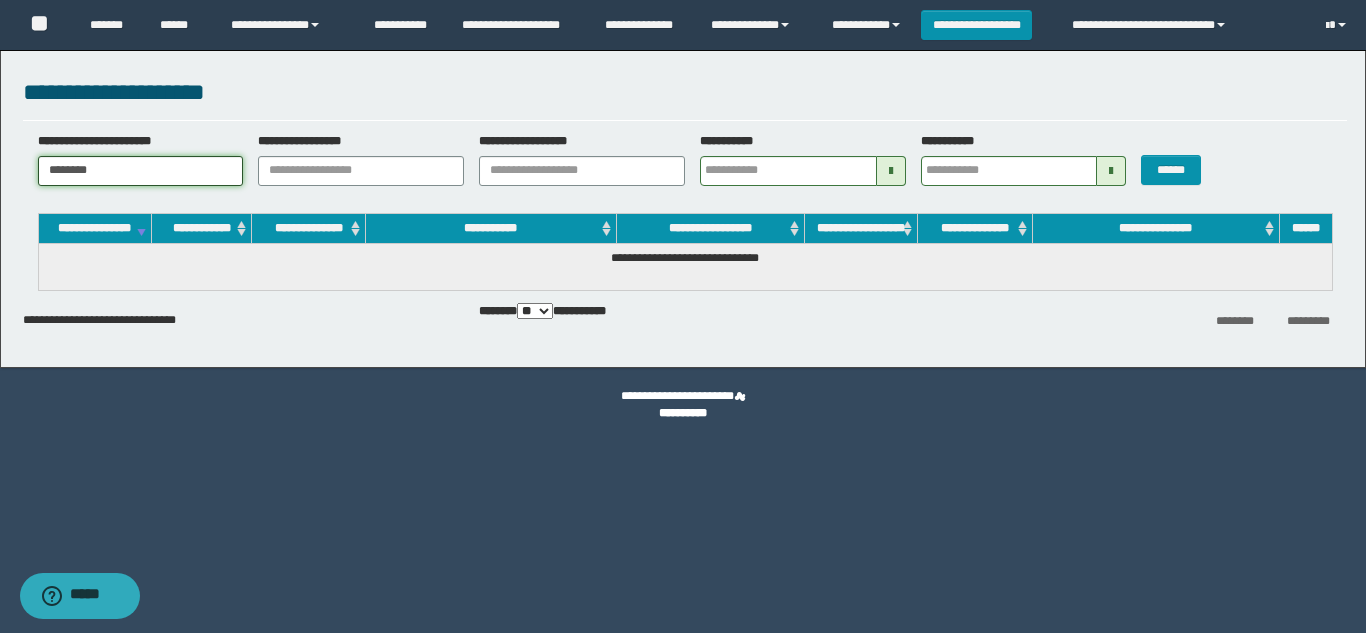 type on "********" 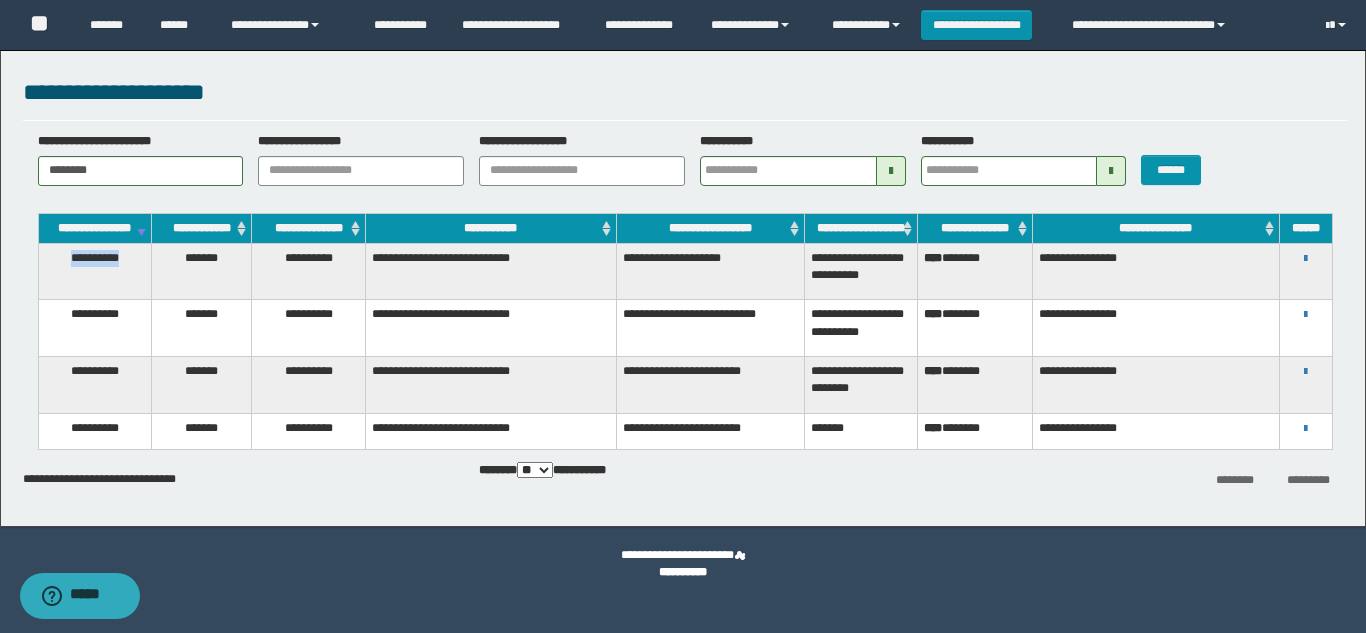 drag, startPoint x: 55, startPoint y: 276, endPoint x: 147, endPoint y: 288, distance: 92.779305 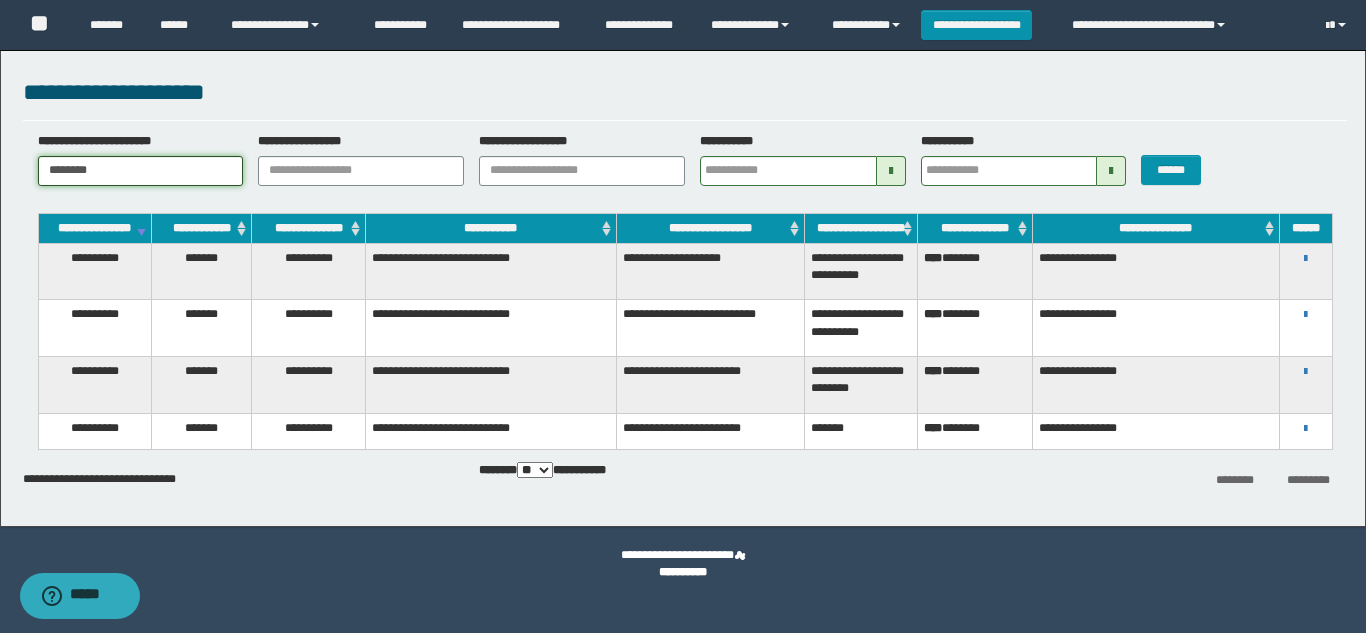 click on "********" at bounding box center [141, 171] 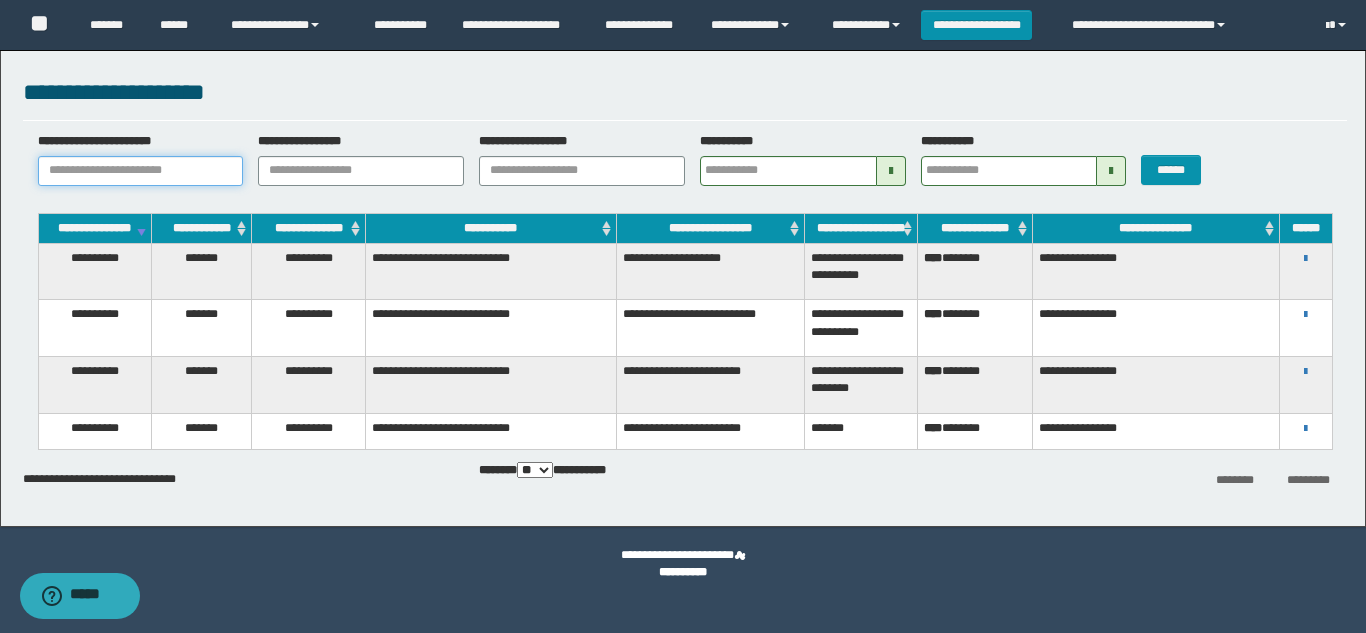paste on "********" 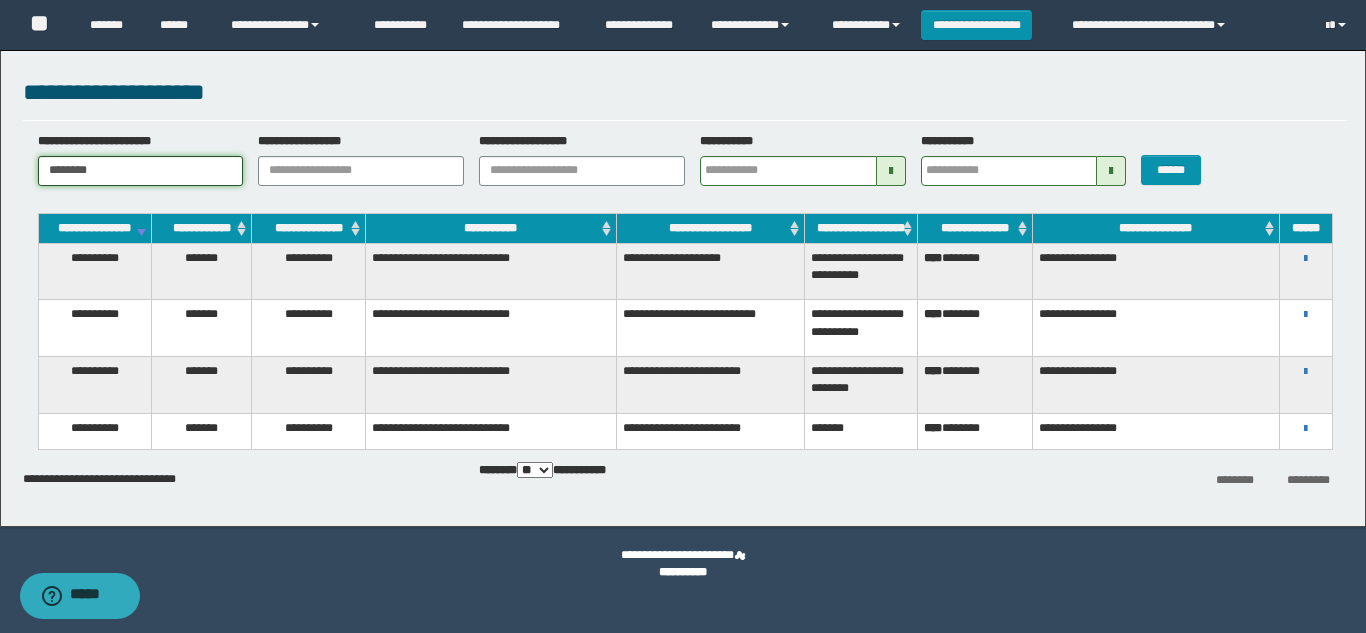 type on "********" 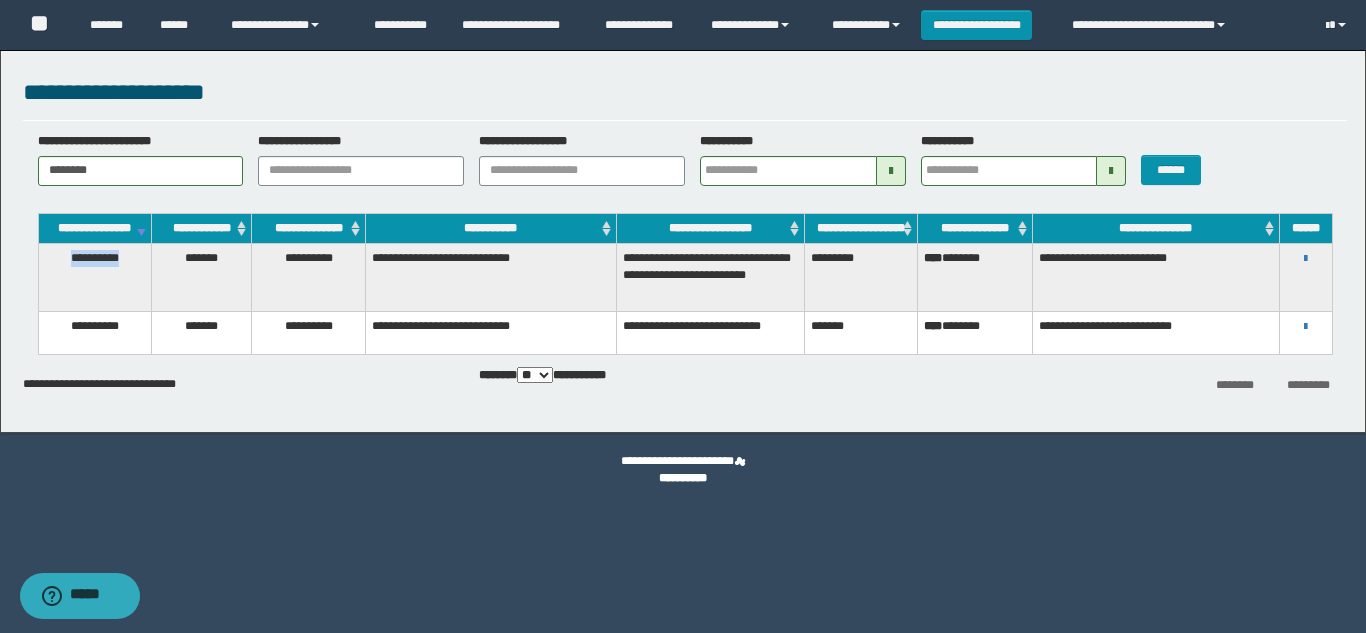drag, startPoint x: 129, startPoint y: 278, endPoint x: 65, endPoint y: 280, distance: 64.03124 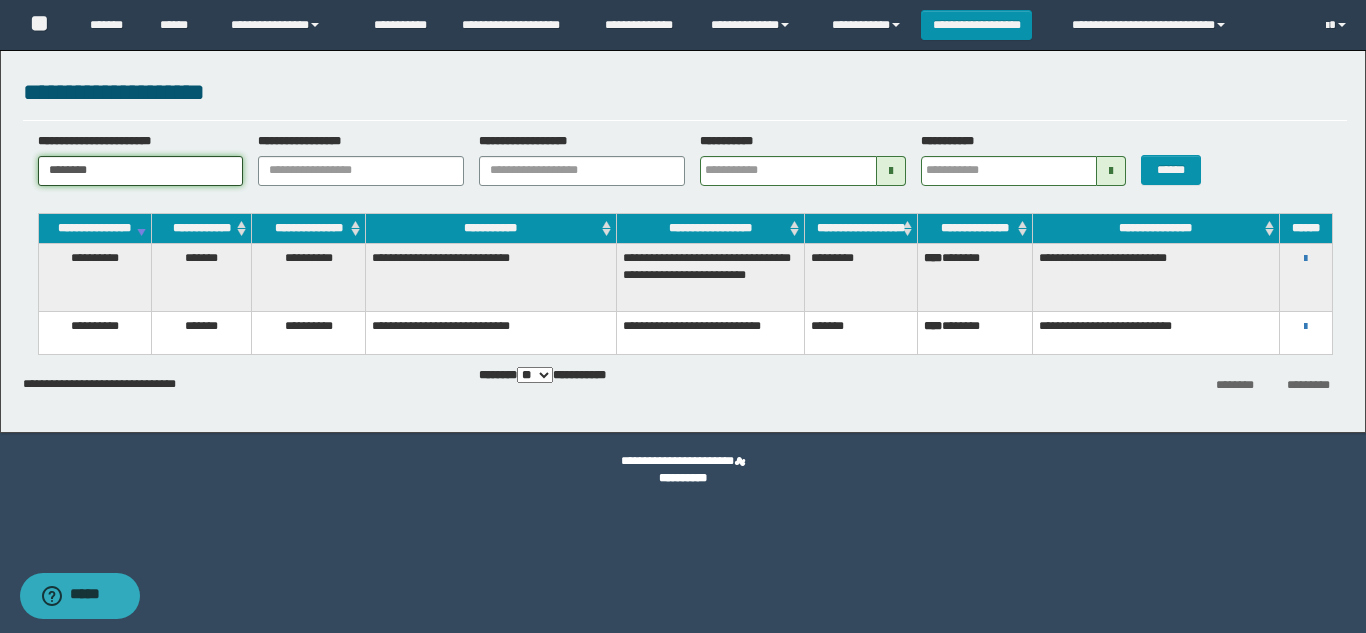 click on "********" at bounding box center (141, 171) 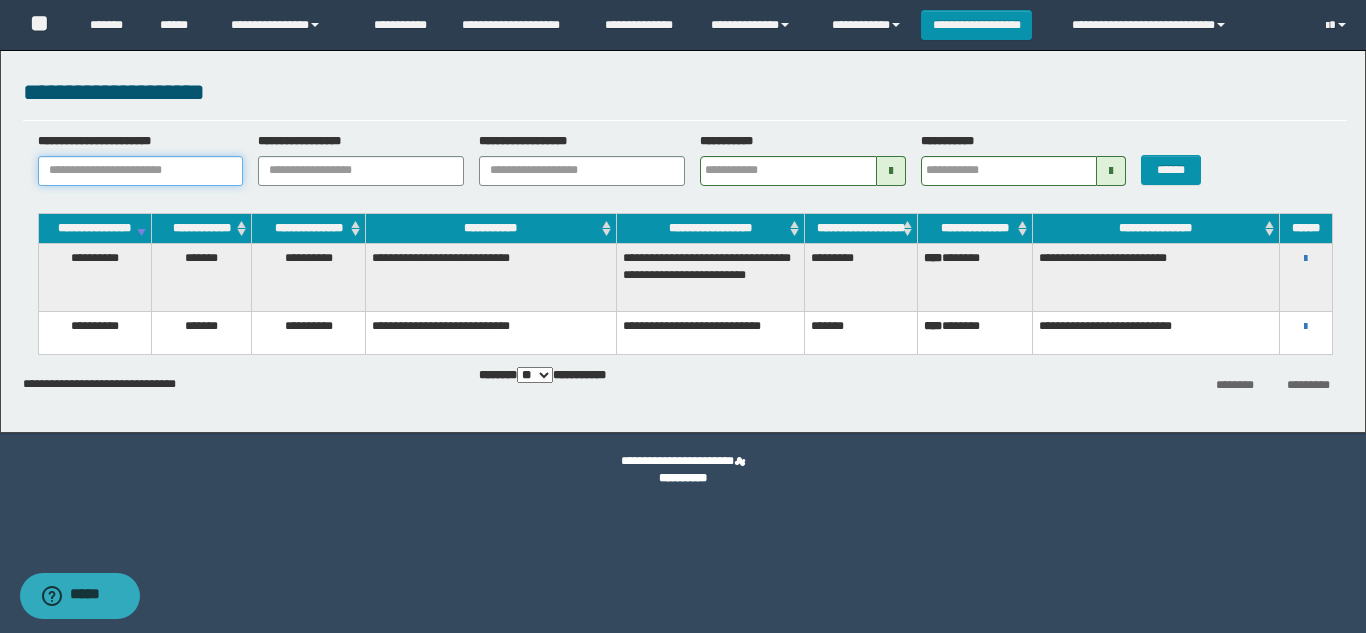 paste on "********" 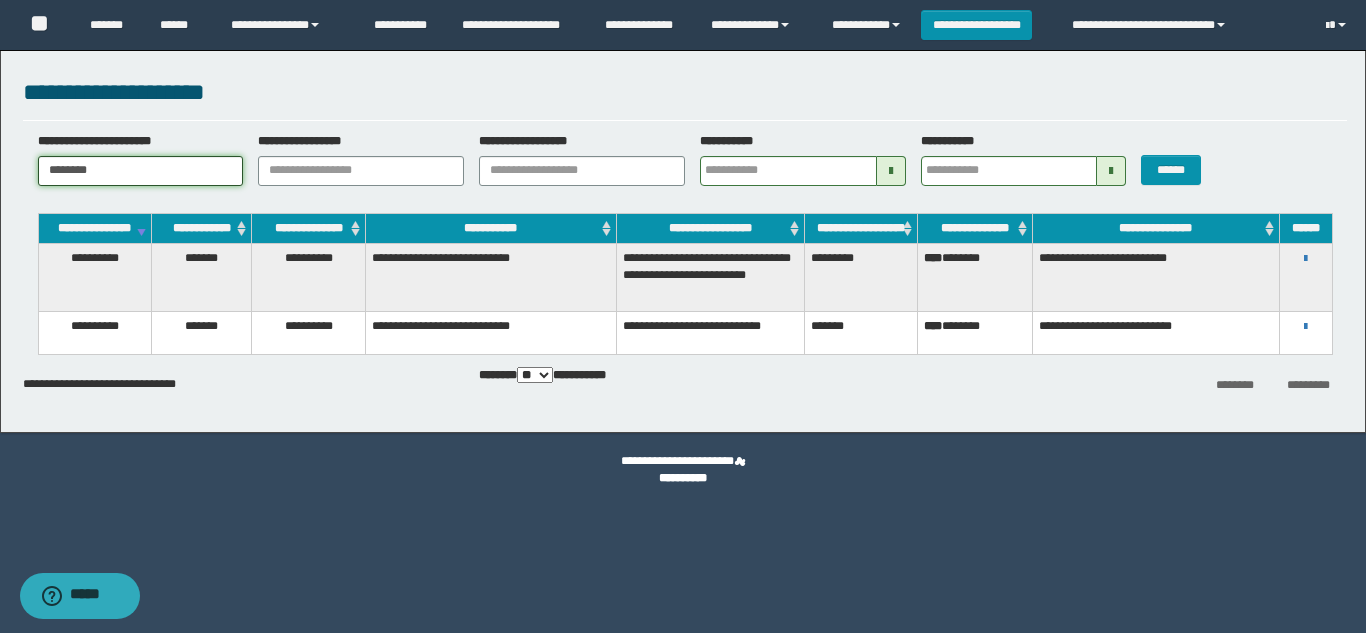 type on "********" 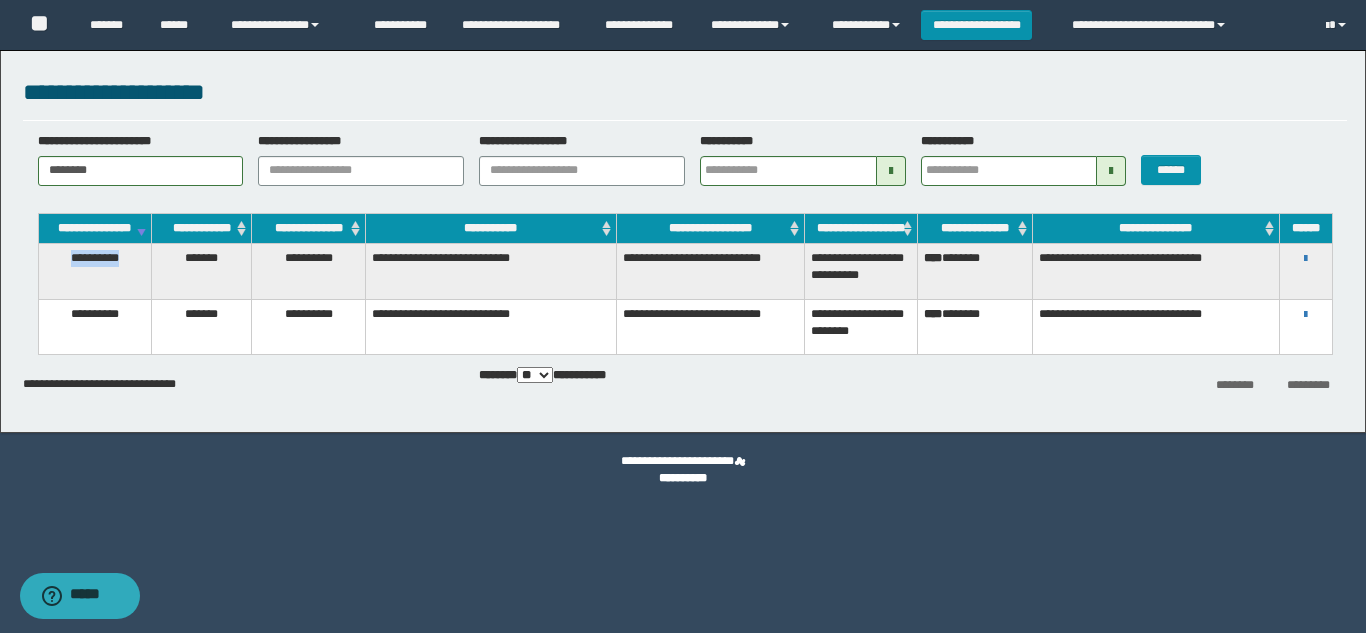 drag, startPoint x: 134, startPoint y: 280, endPoint x: 65, endPoint y: 279, distance: 69.00725 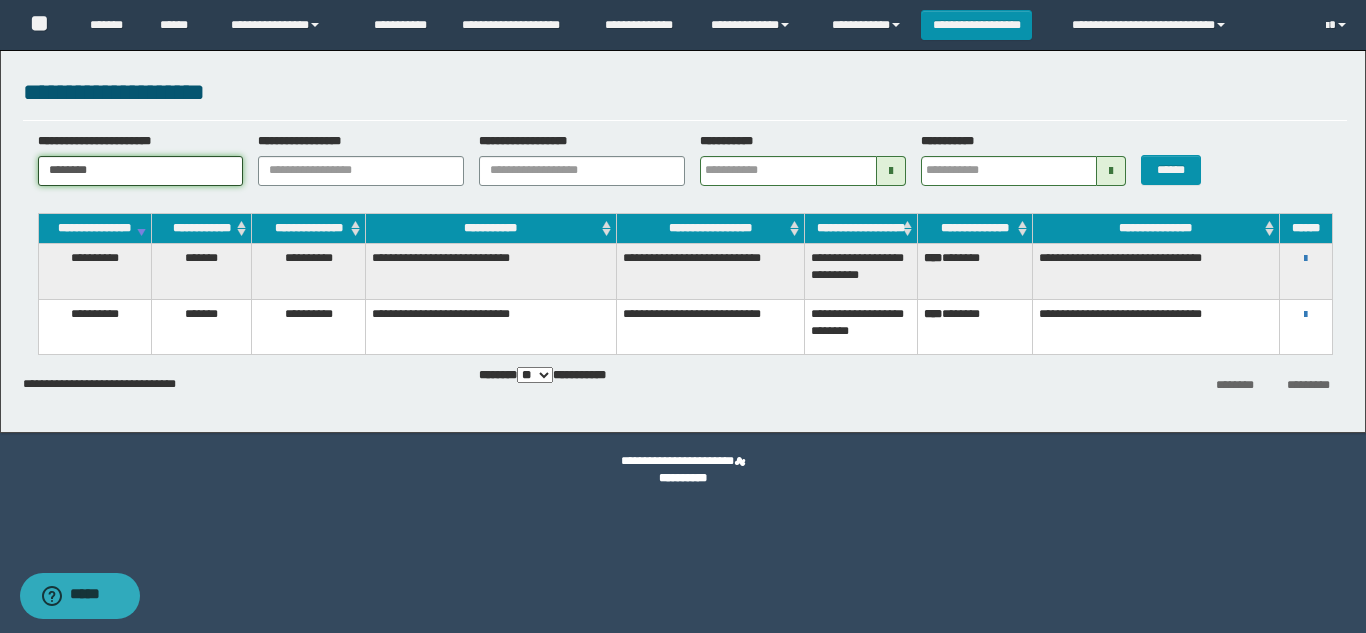 click on "********" at bounding box center (141, 171) 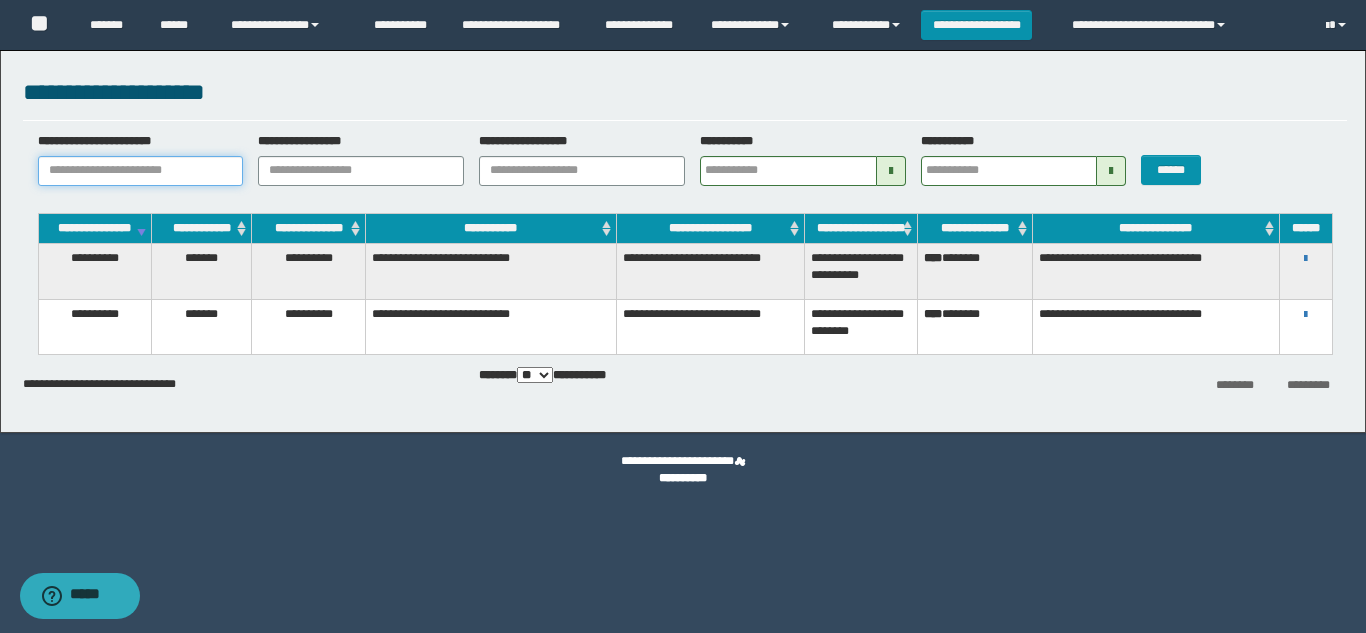 paste on "*******" 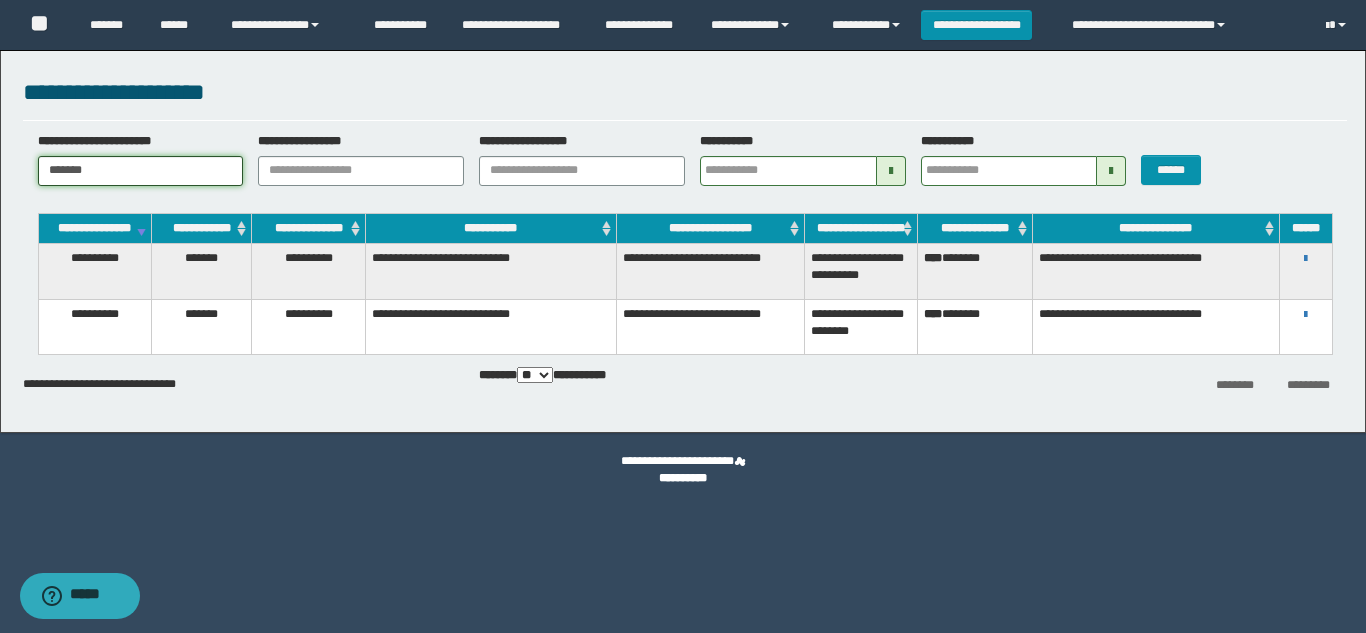 type on "*******" 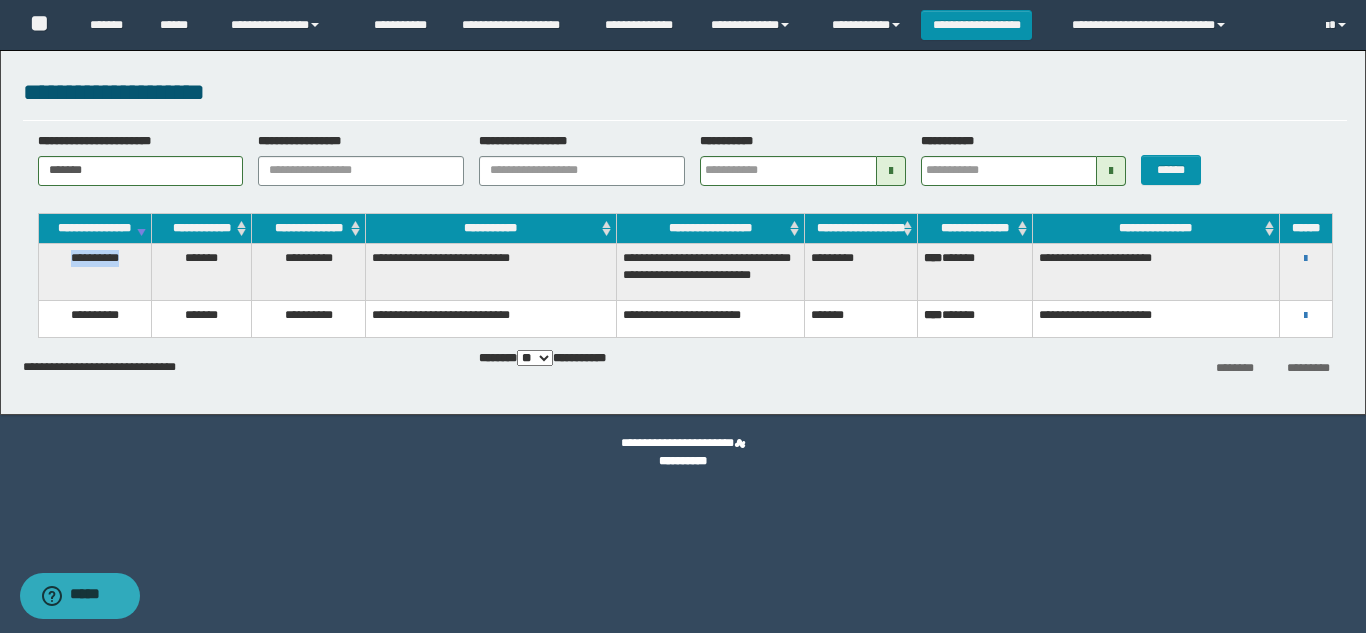 drag, startPoint x: 60, startPoint y: 276, endPoint x: 135, endPoint y: 280, distance: 75.10659 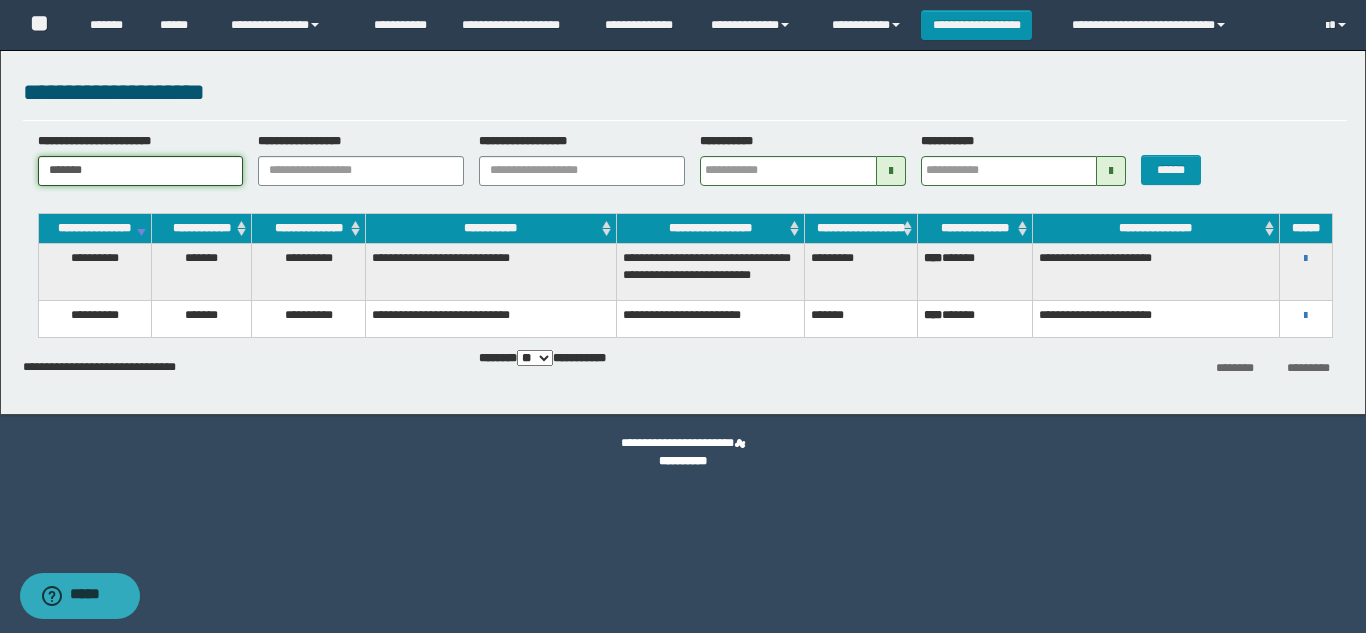 click on "*******" at bounding box center [141, 171] 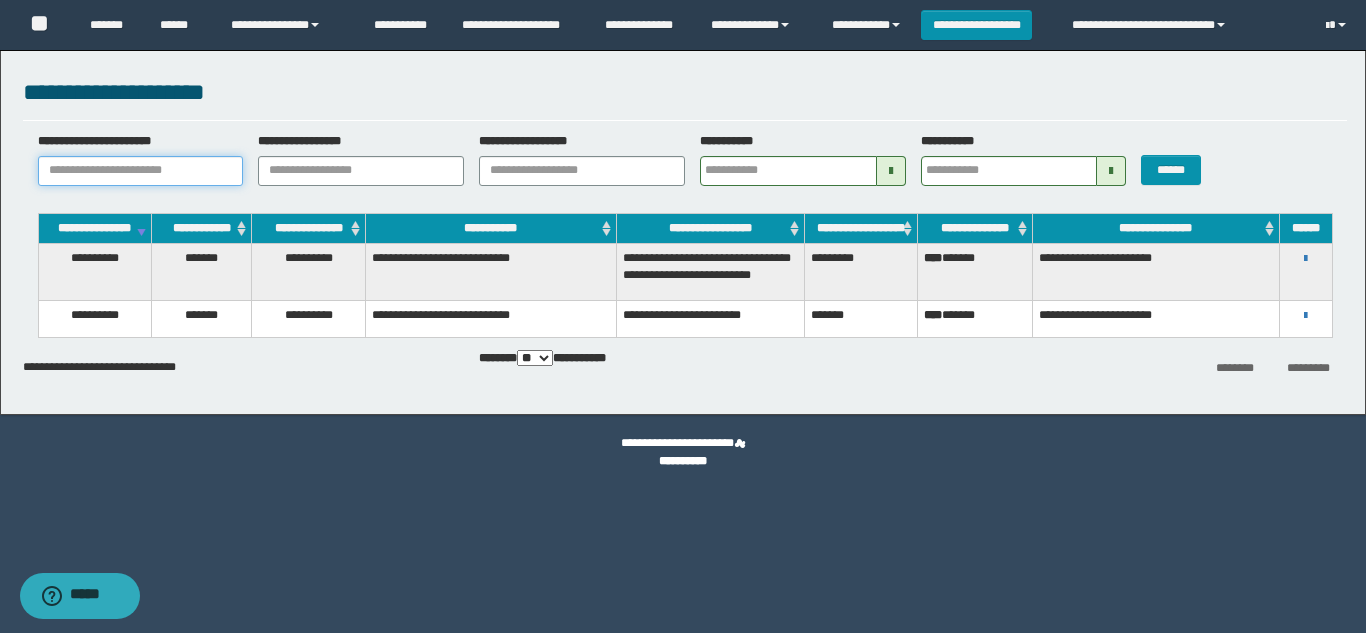 paste on "**********" 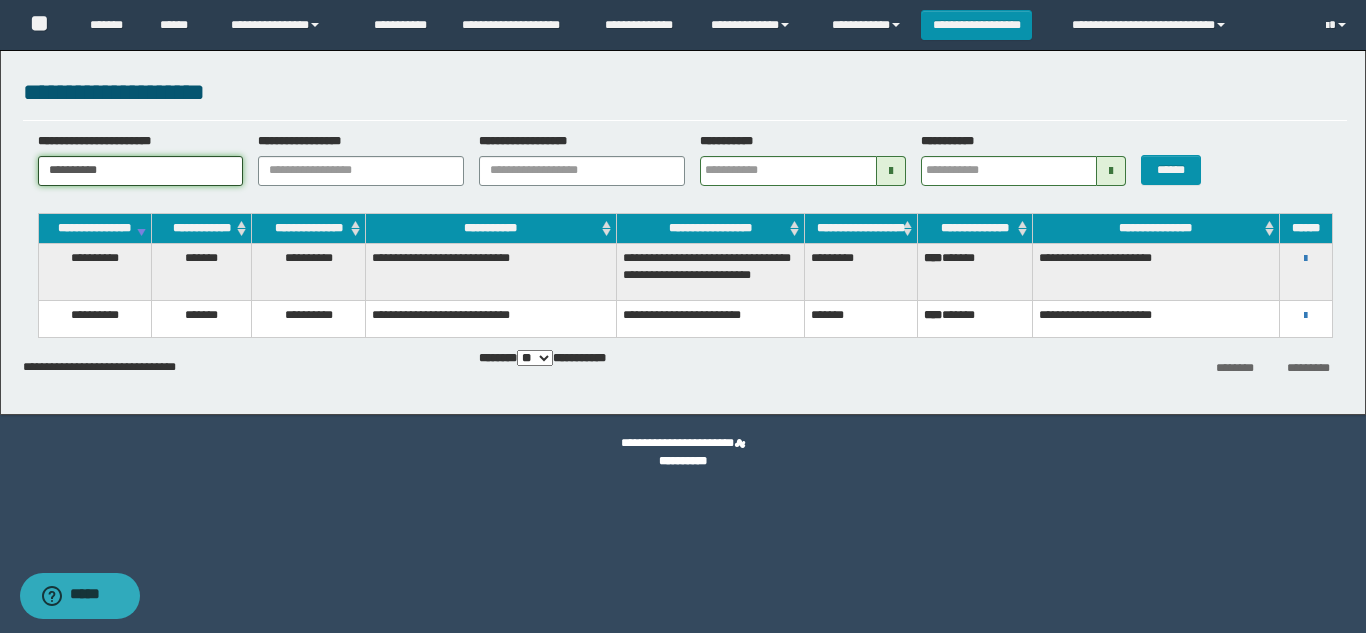 type on "**********" 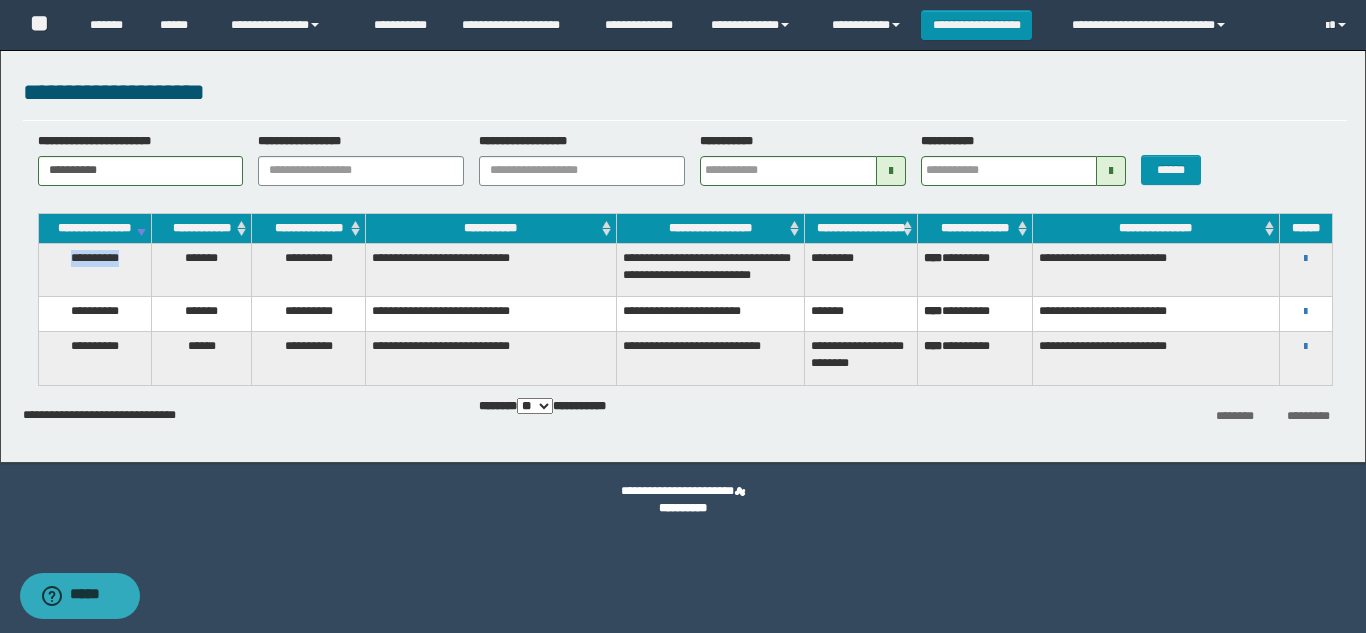 drag, startPoint x: 133, startPoint y: 273, endPoint x: 40, endPoint y: 286, distance: 93.904205 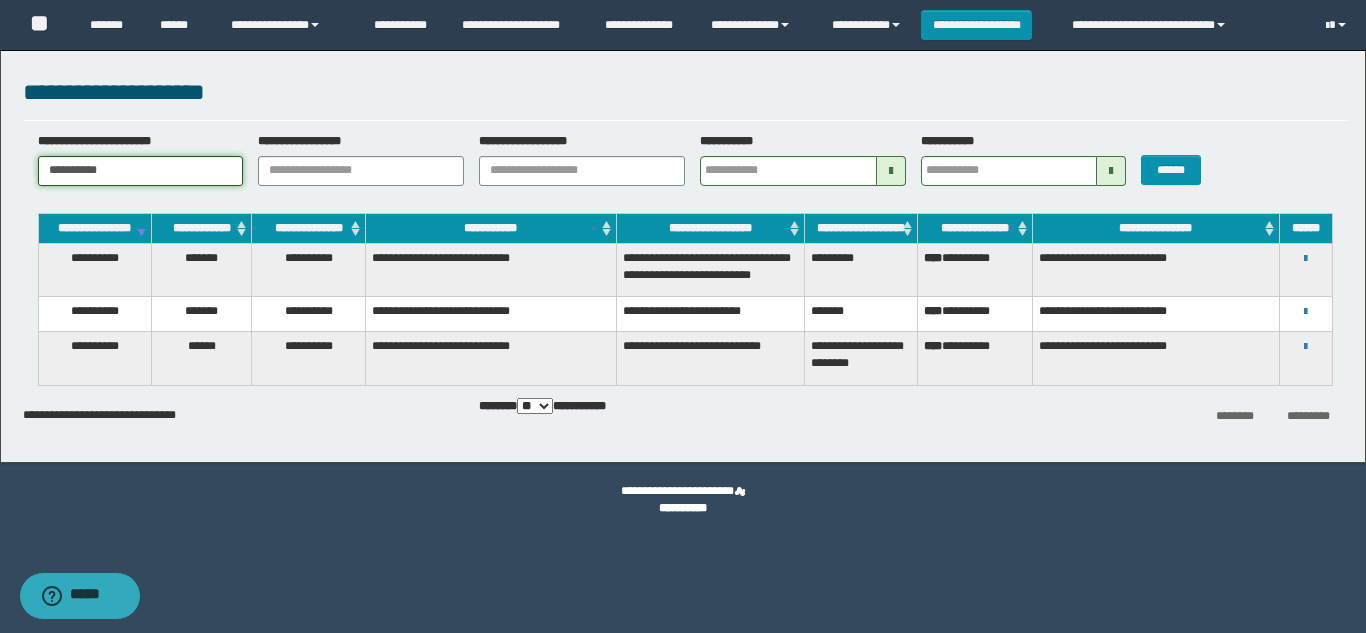 click on "**********" at bounding box center (141, 171) 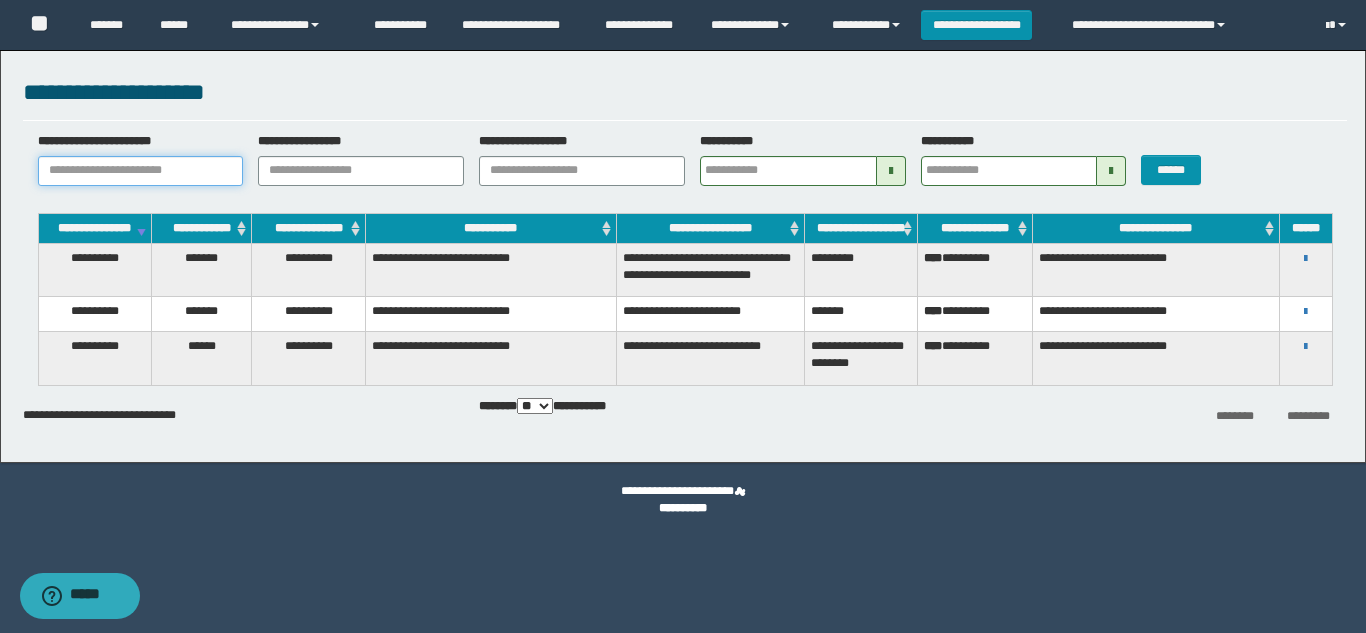 paste on "**********" 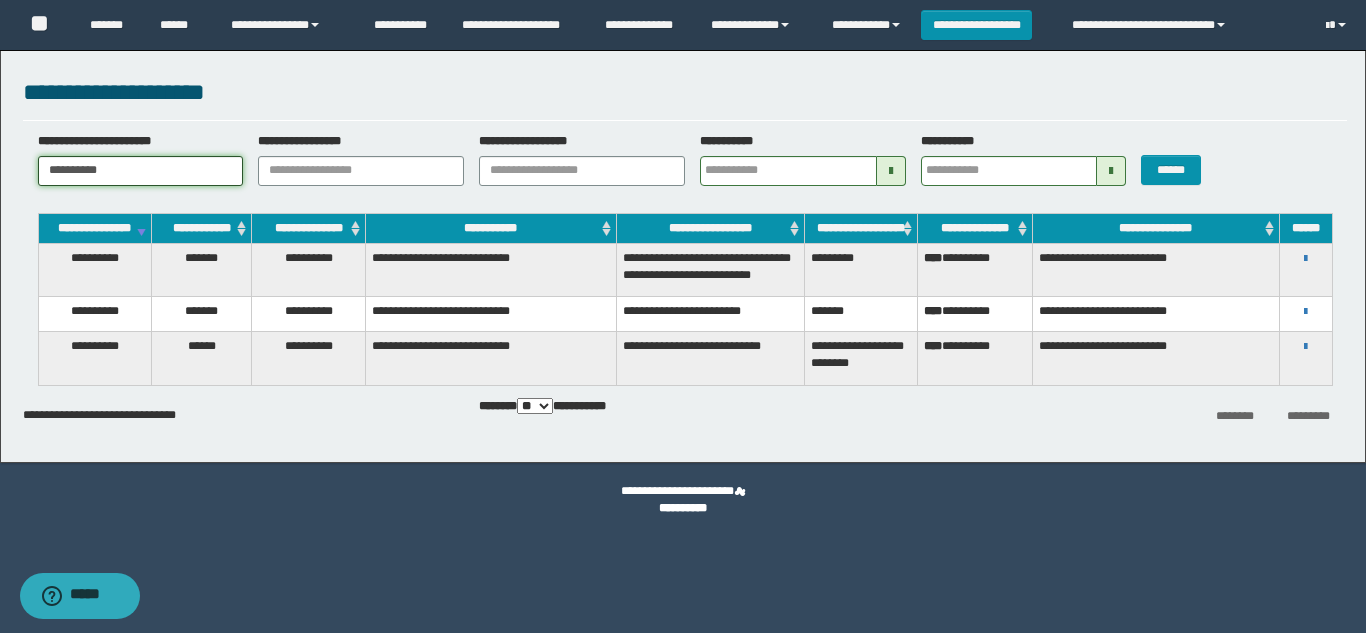 type on "**********" 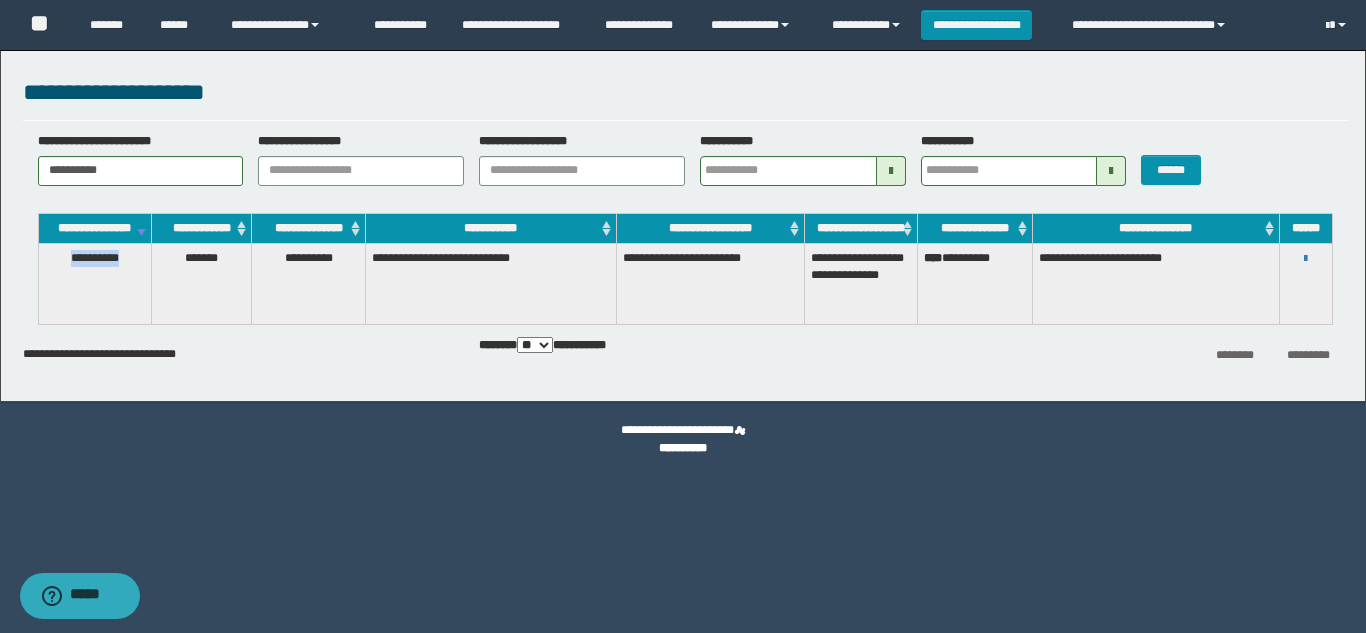 drag, startPoint x: 132, startPoint y: 276, endPoint x: 53, endPoint y: 288, distance: 79.9062 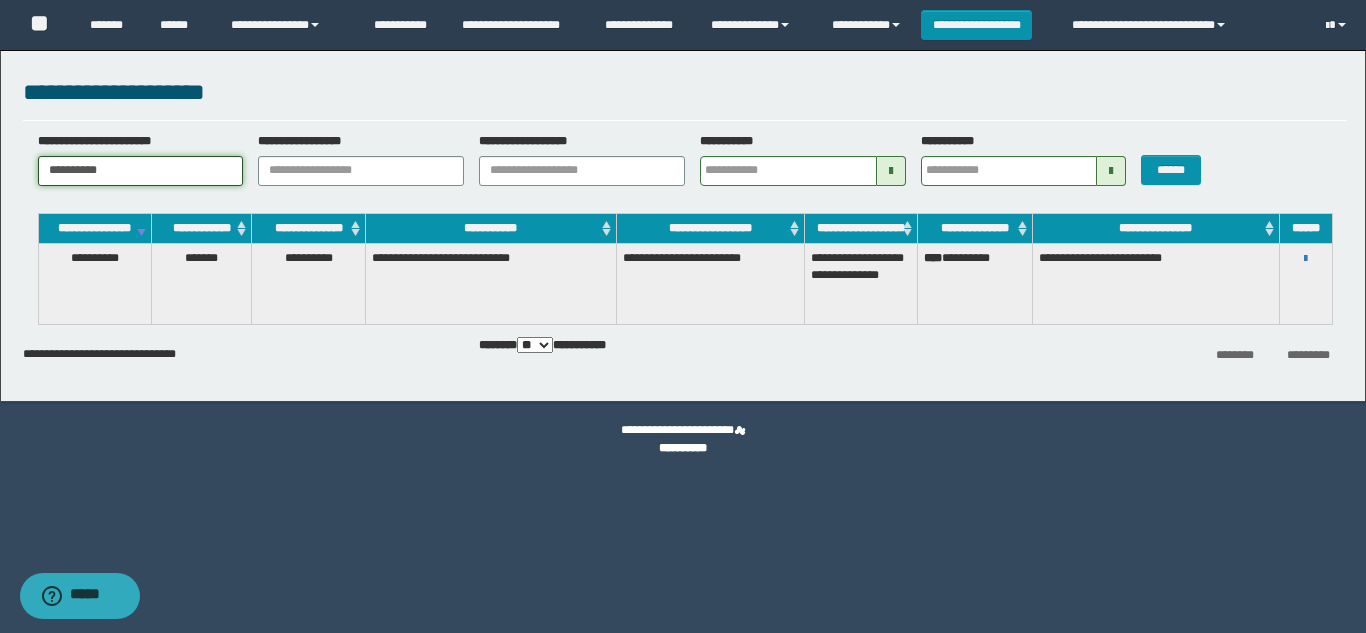 click on "**********" at bounding box center (141, 171) 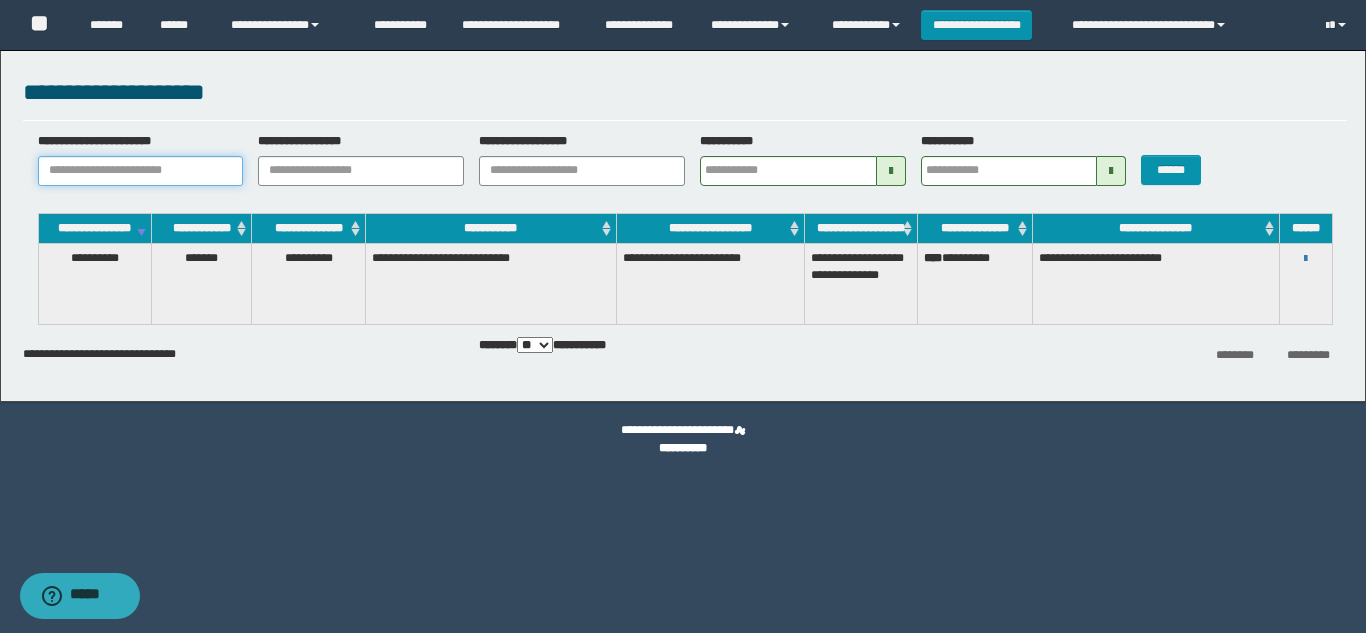 paste on "**********" 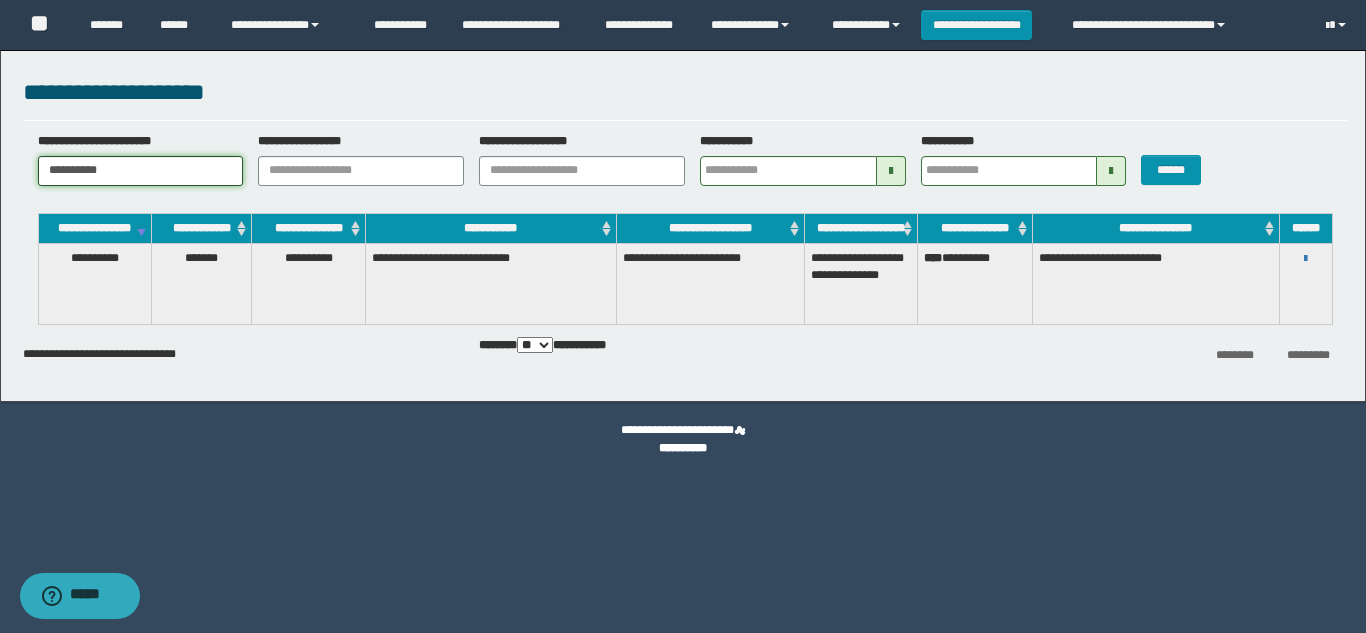 type on "**********" 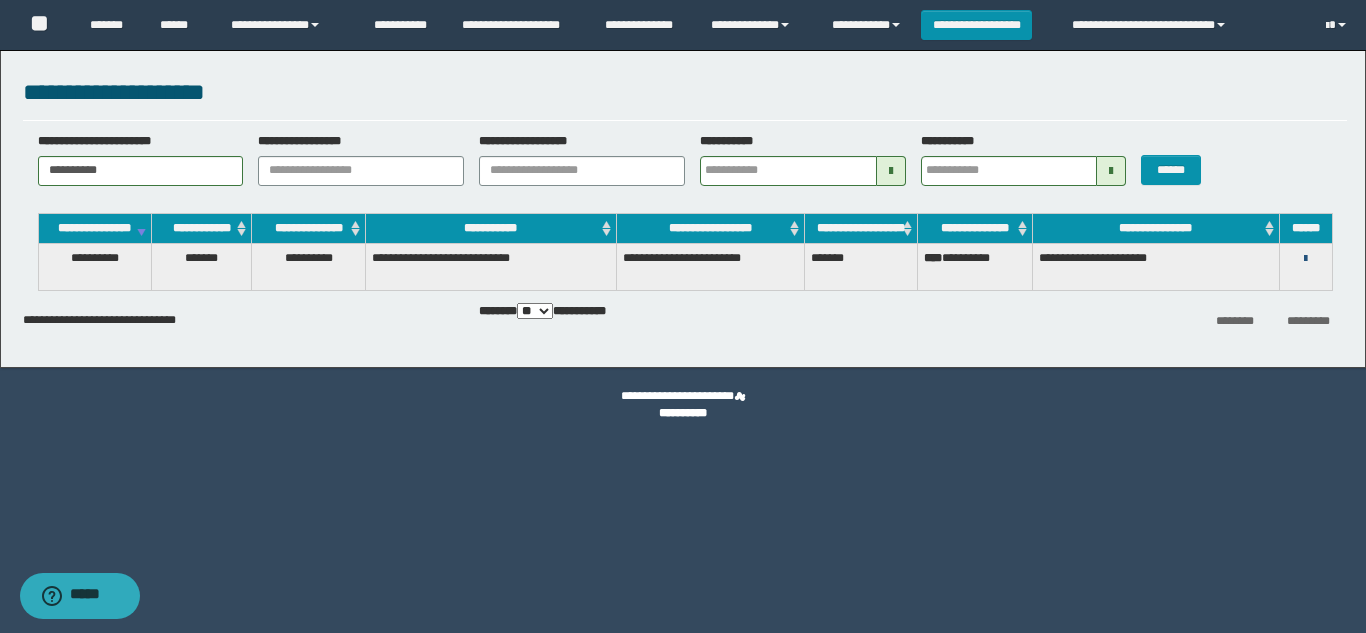 click at bounding box center (1305, 259) 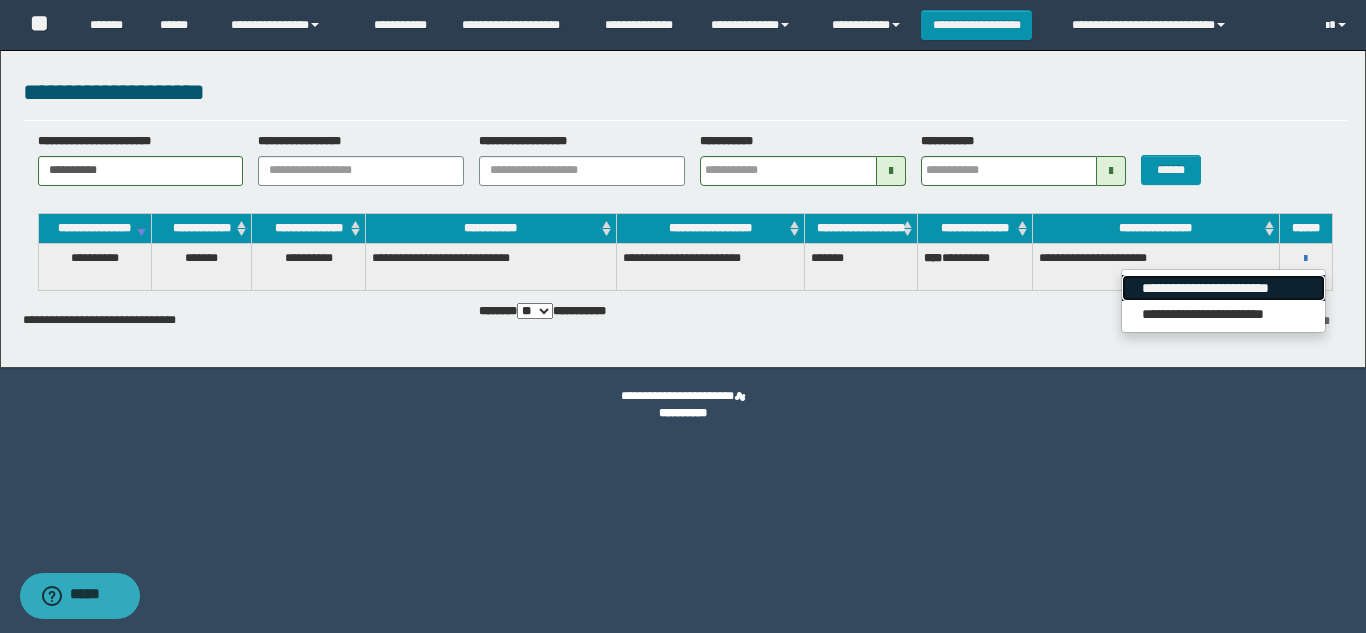 click on "**********" at bounding box center [1223, 288] 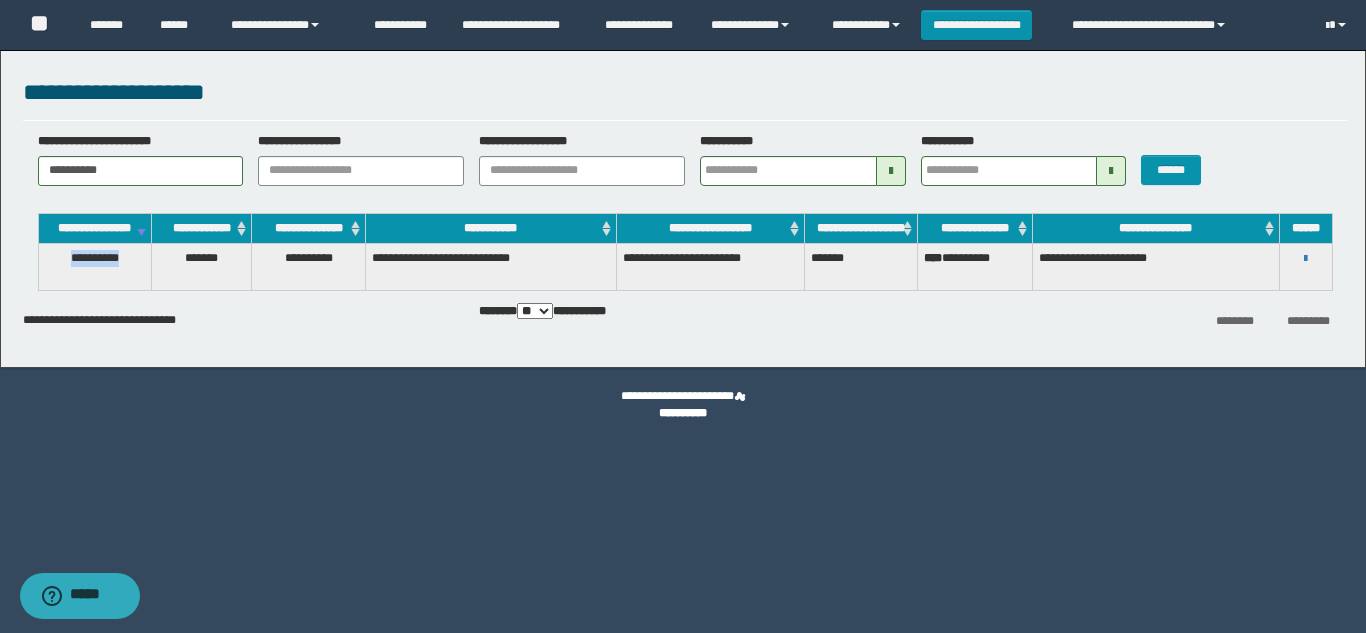 drag, startPoint x: 137, startPoint y: 271, endPoint x: 62, endPoint y: 275, distance: 75.10659 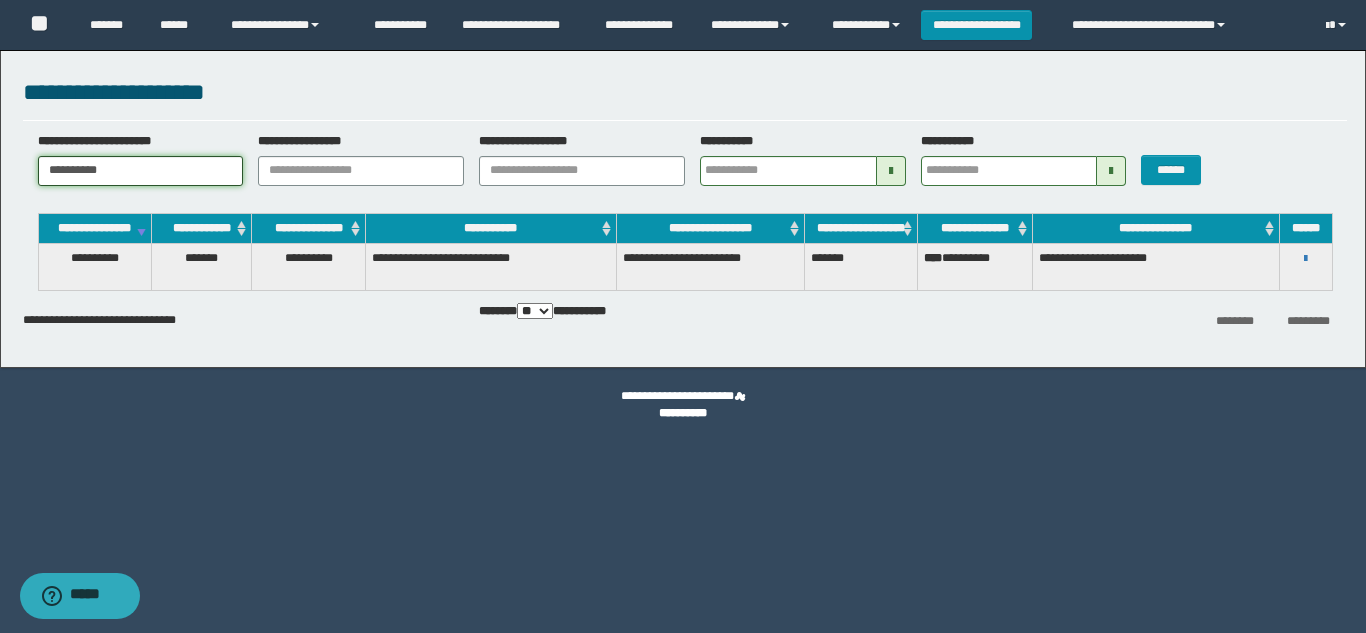 click on "**********" at bounding box center [141, 171] 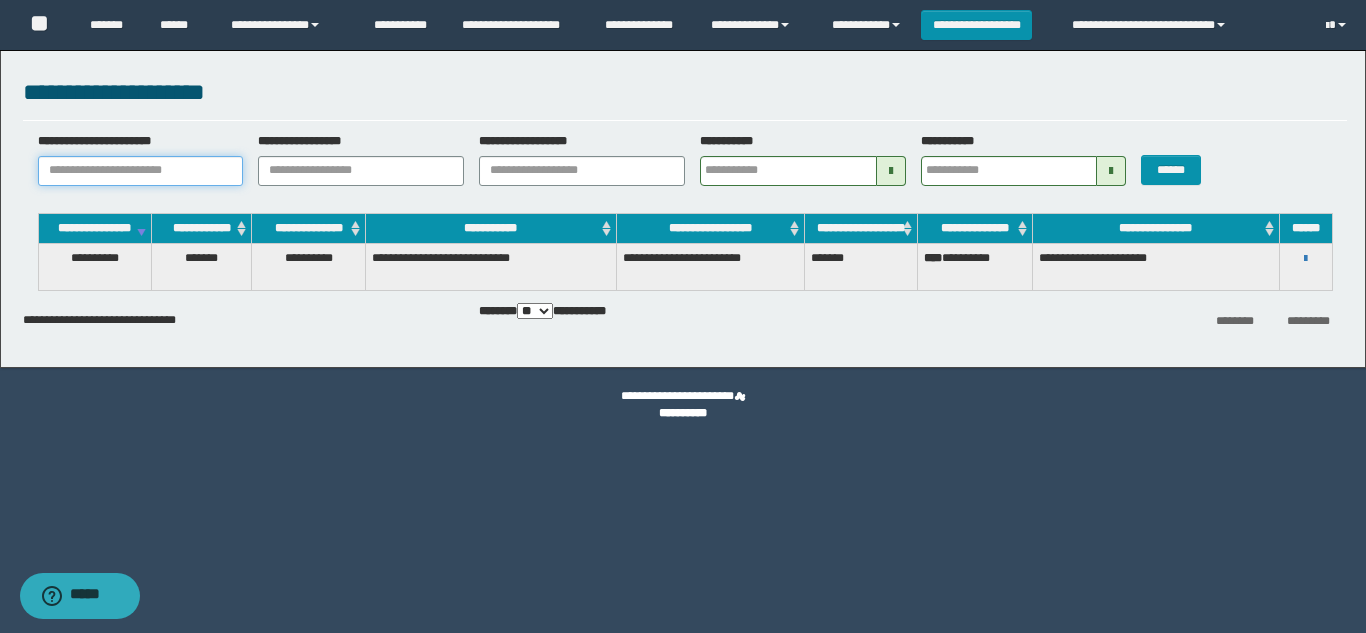 paste on "*******" 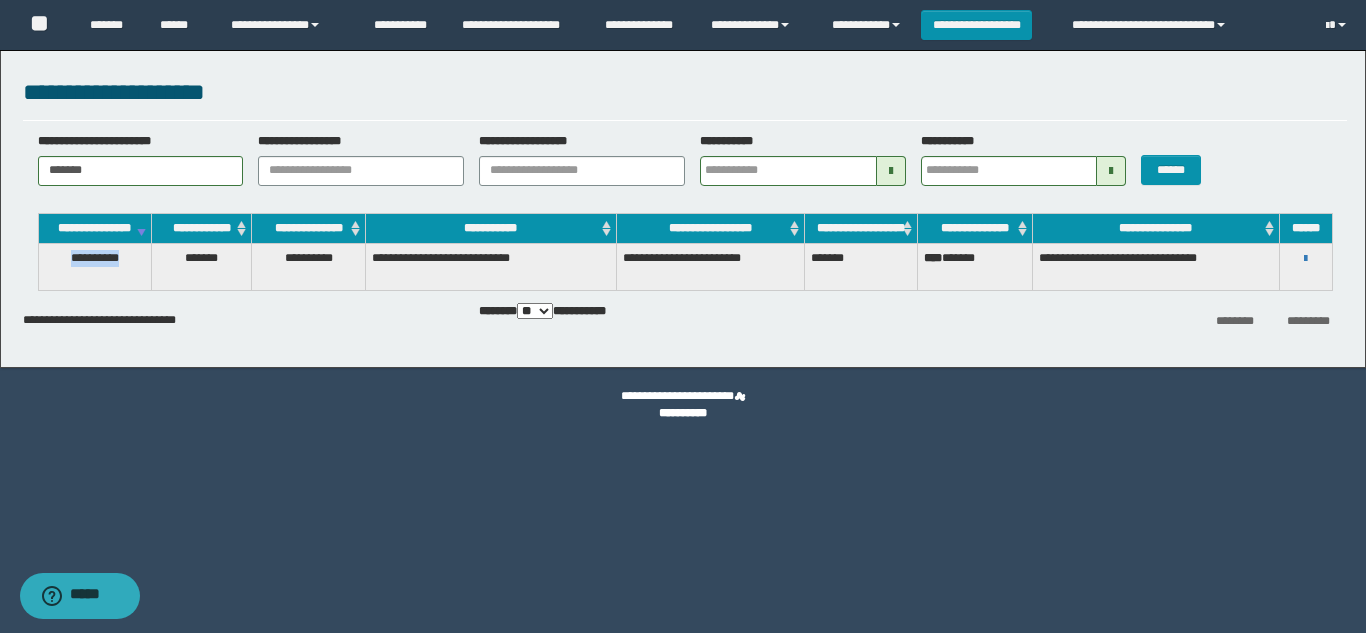 drag, startPoint x: 124, startPoint y: 276, endPoint x: 64, endPoint y: 278, distance: 60.033325 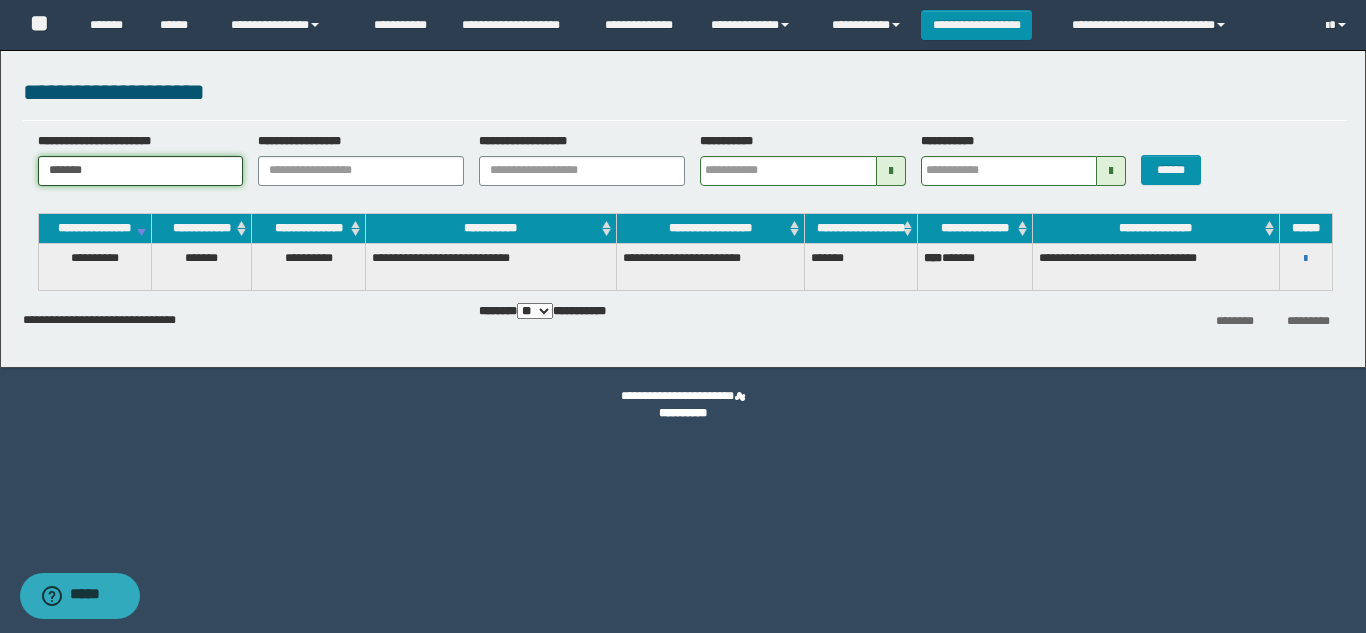 click on "*******" at bounding box center [141, 171] 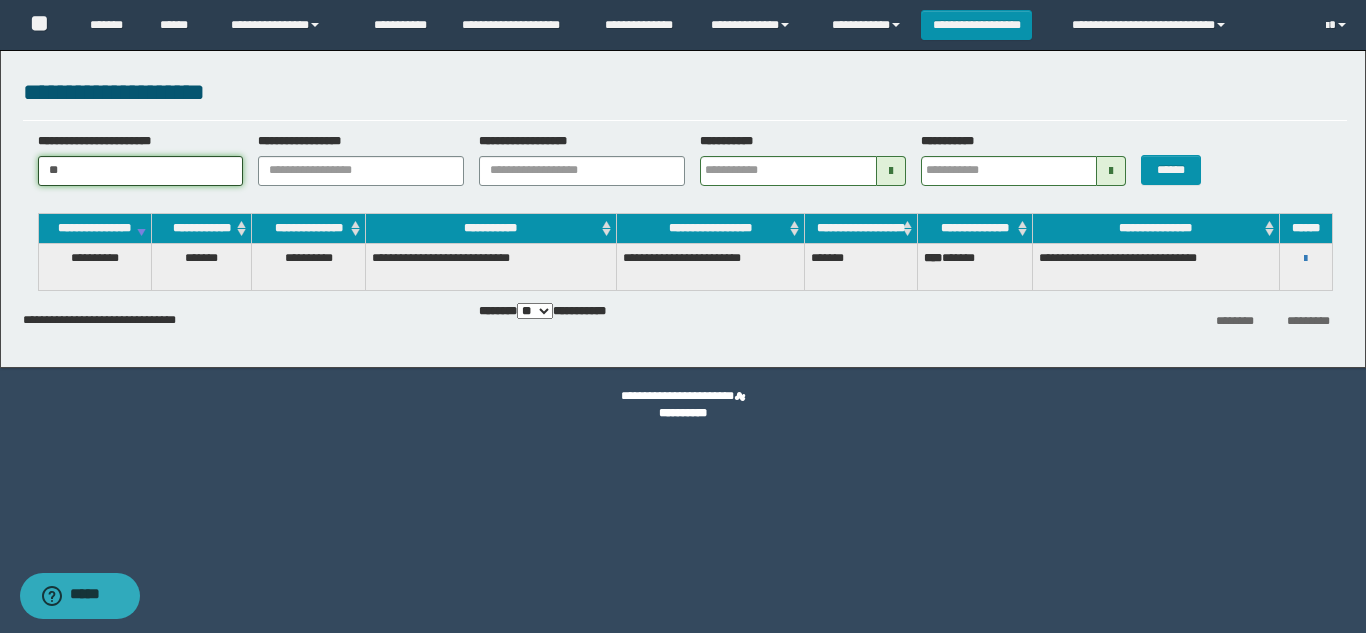 type on "*" 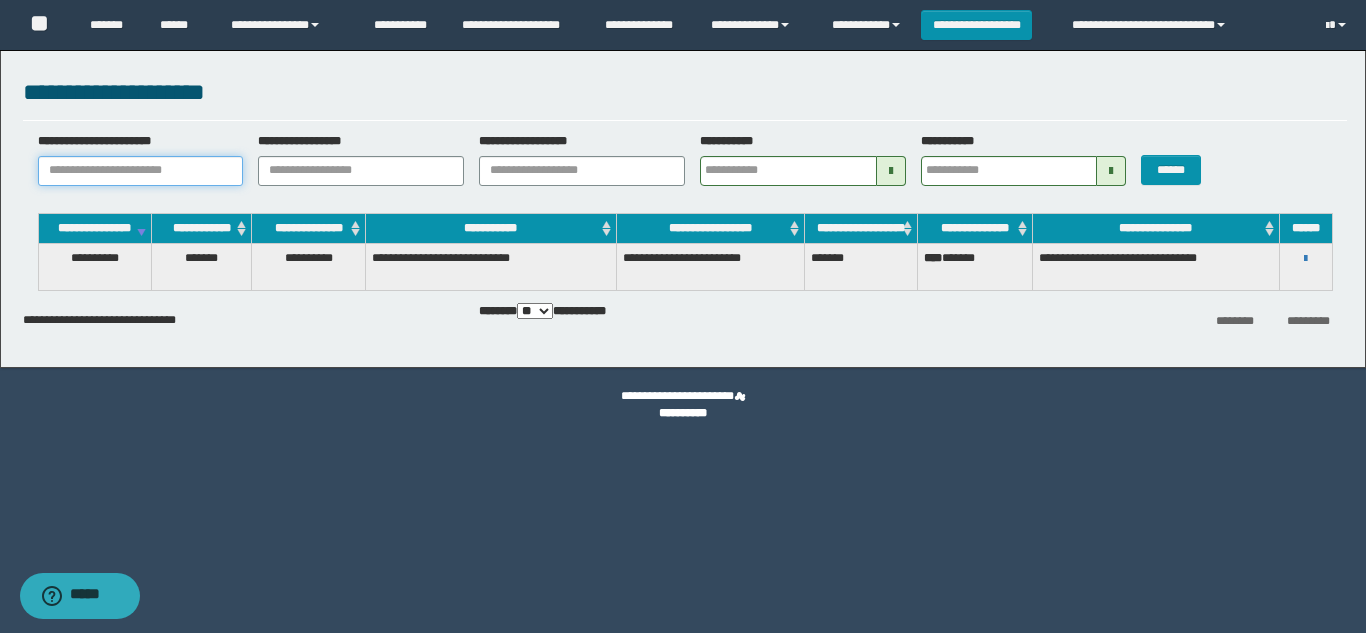 paste on "**********" 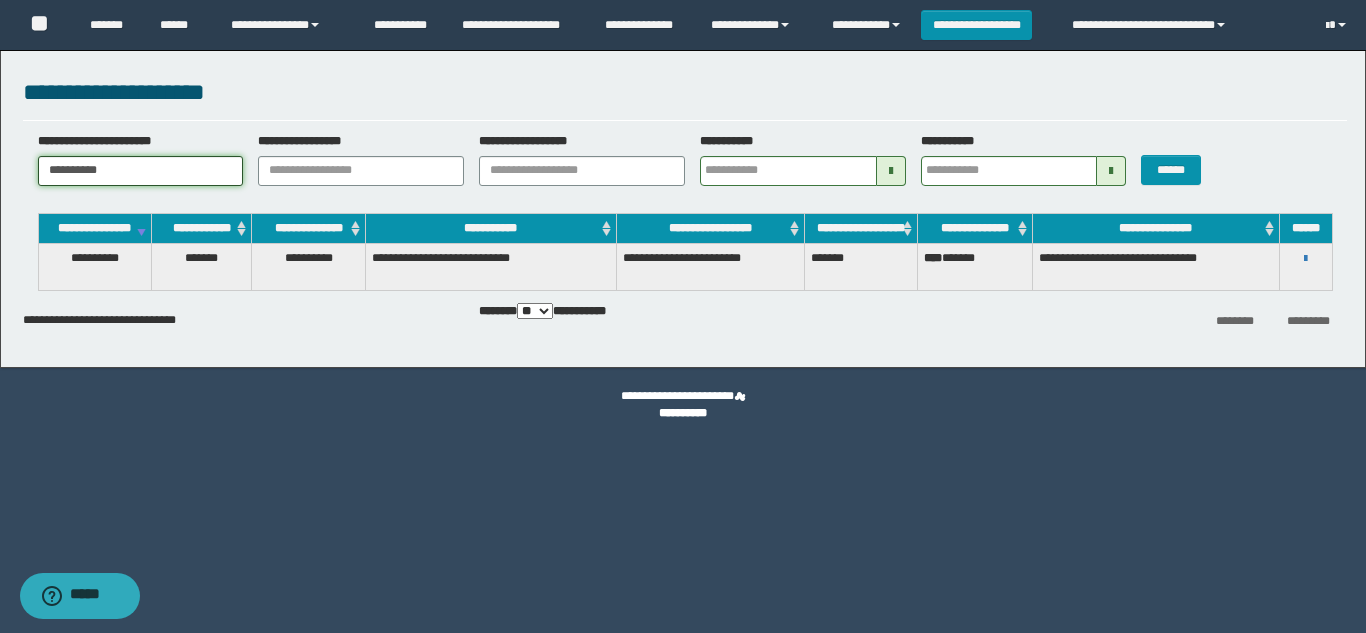type on "**********" 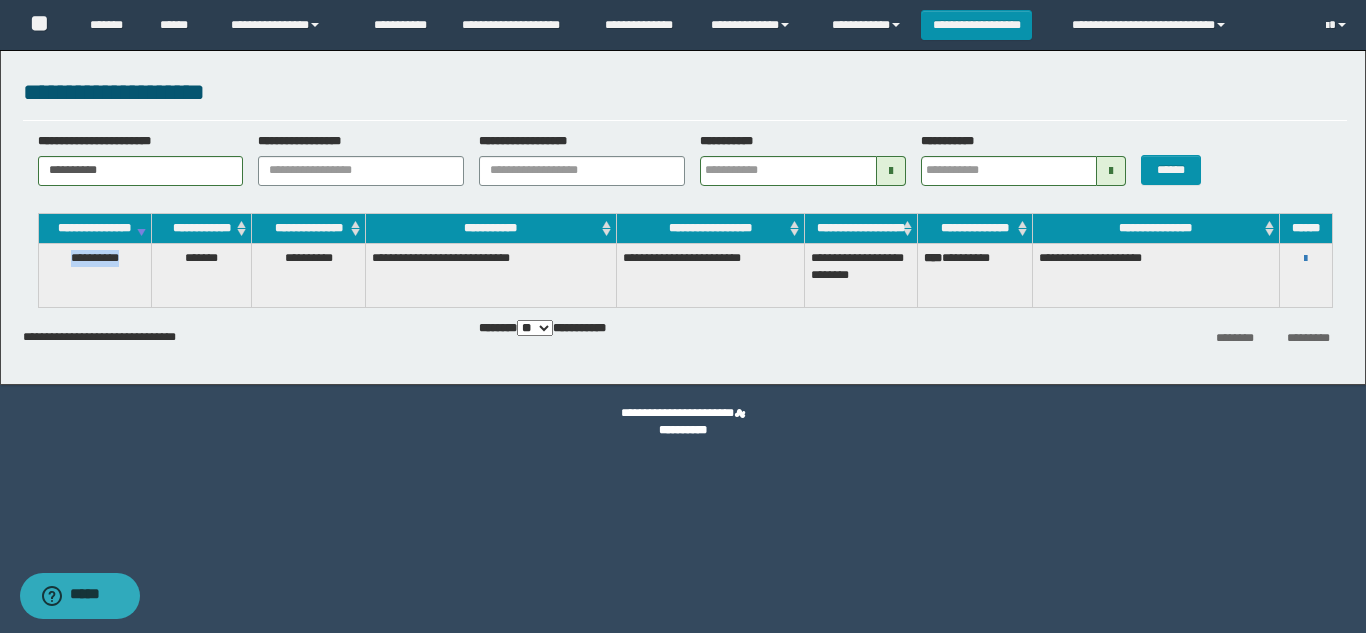 drag, startPoint x: 134, startPoint y: 274, endPoint x: 66, endPoint y: 276, distance: 68.0294 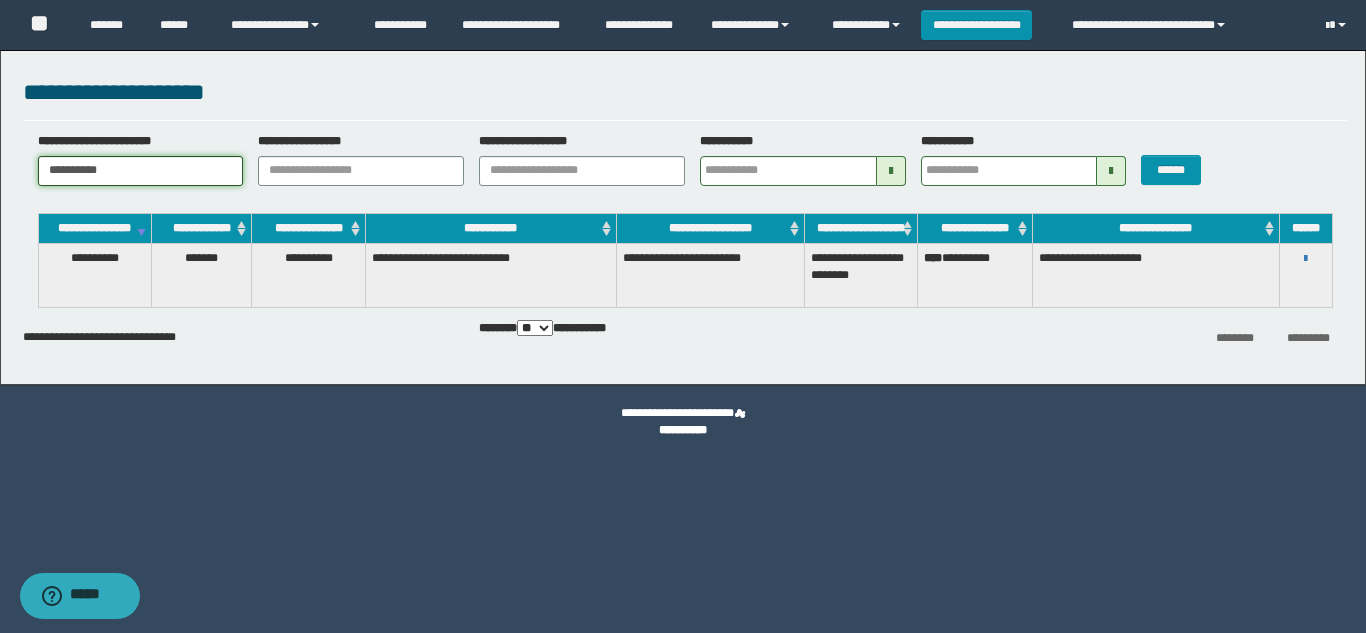 click on "**********" at bounding box center (141, 171) 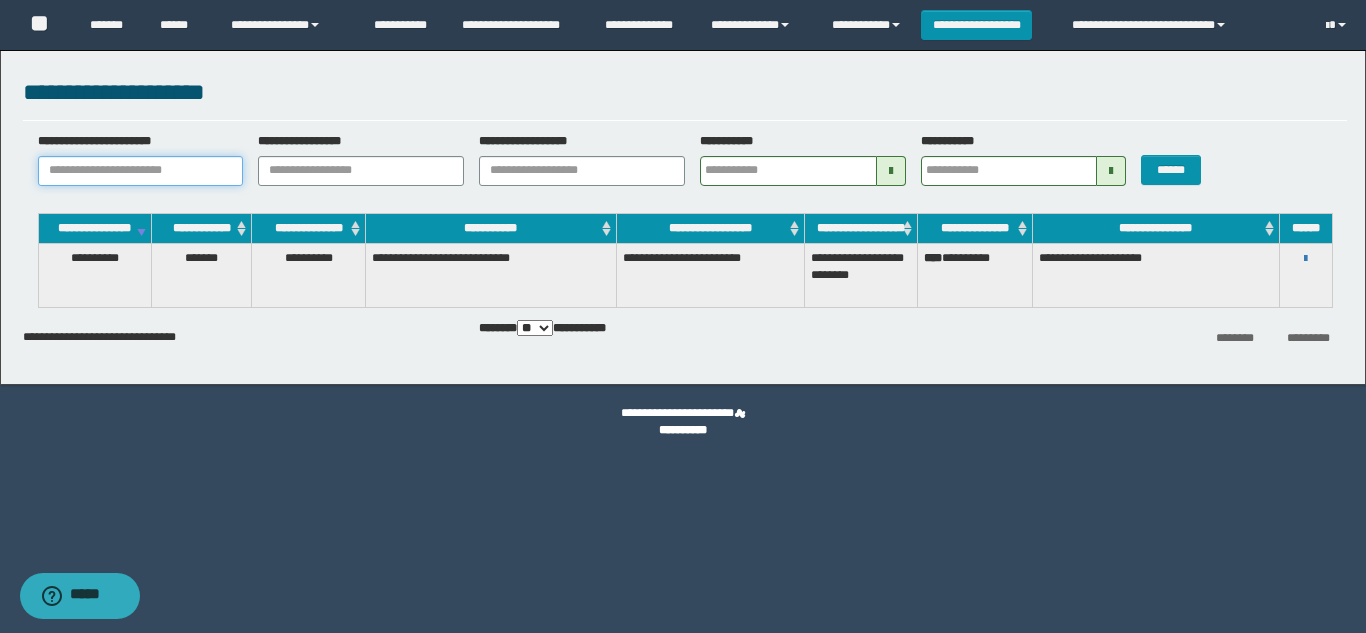 paste on "********" 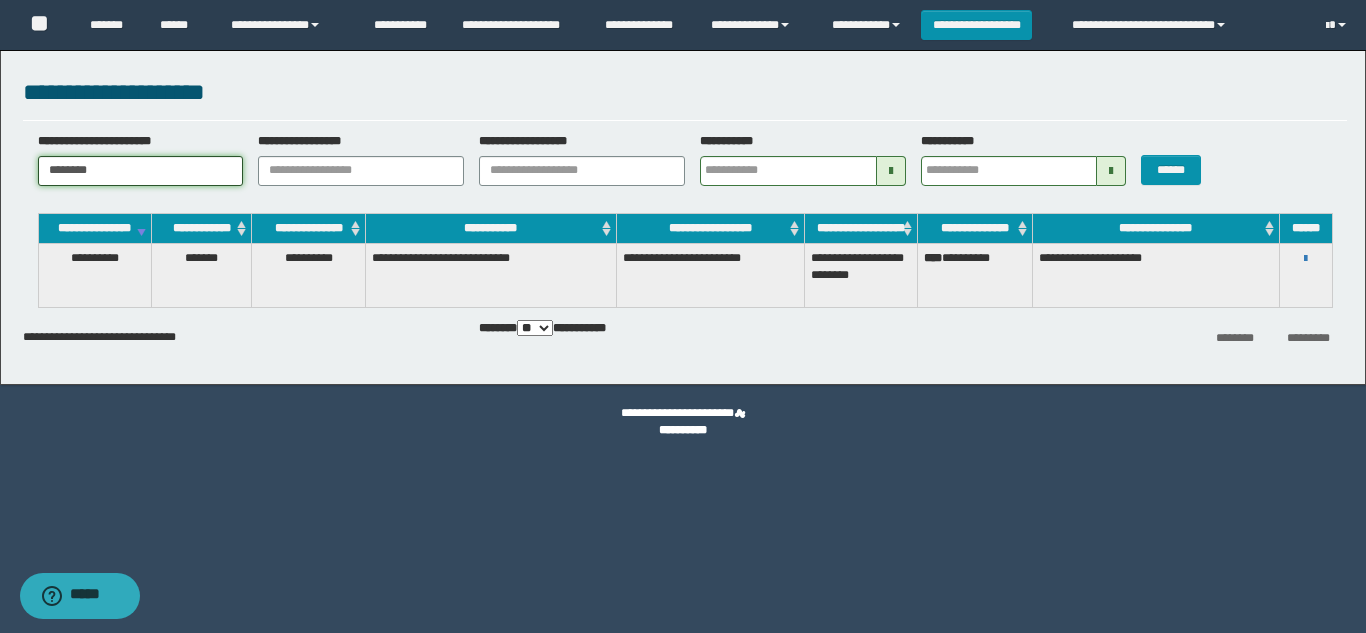type on "********" 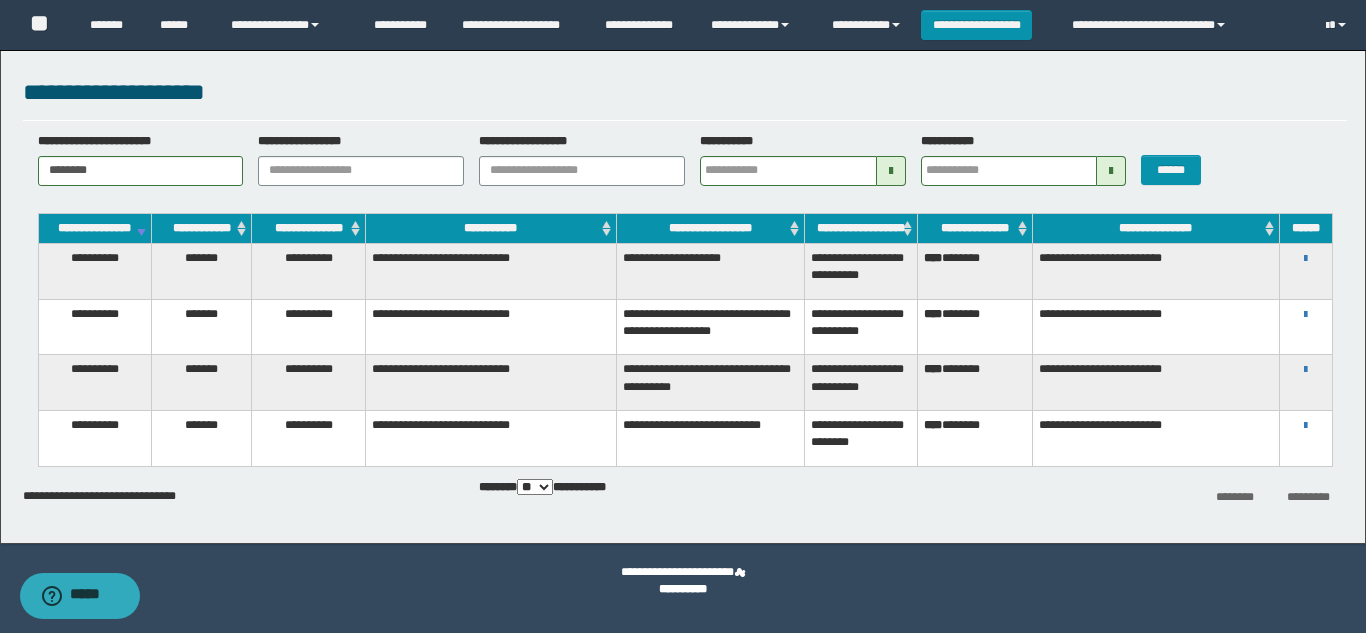 click on "**********" at bounding box center (94, 271) 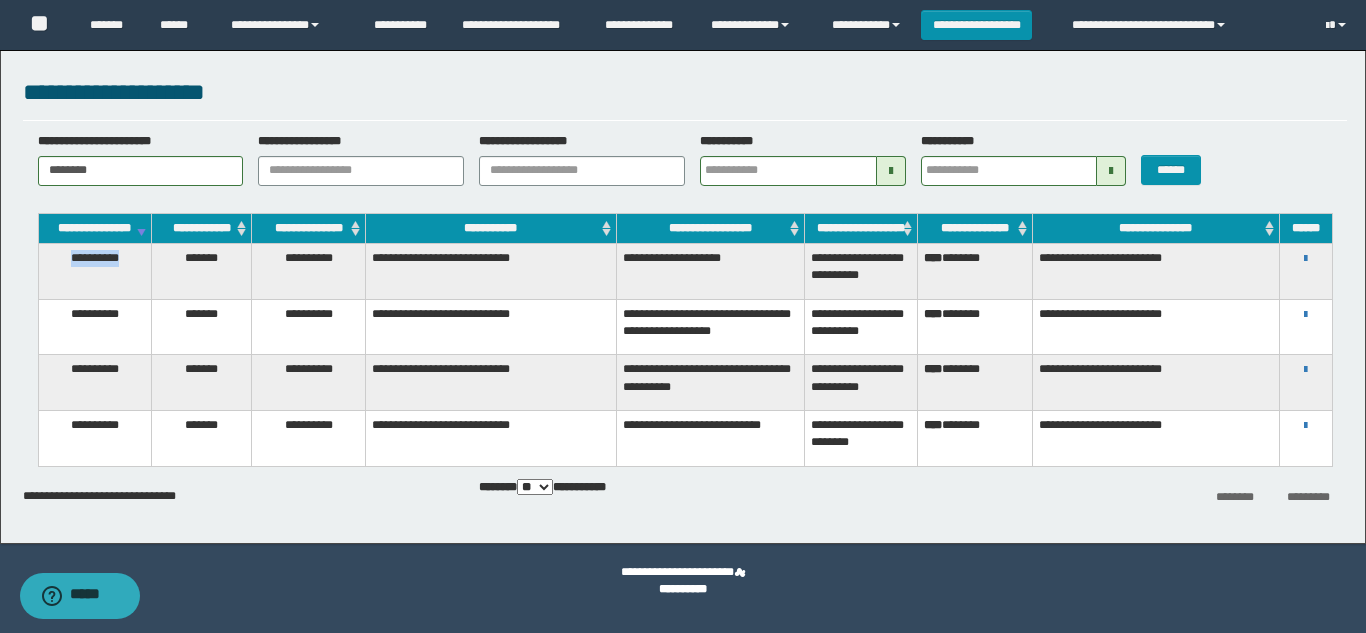 drag, startPoint x: 128, startPoint y: 275, endPoint x: 41, endPoint y: 285, distance: 87.57283 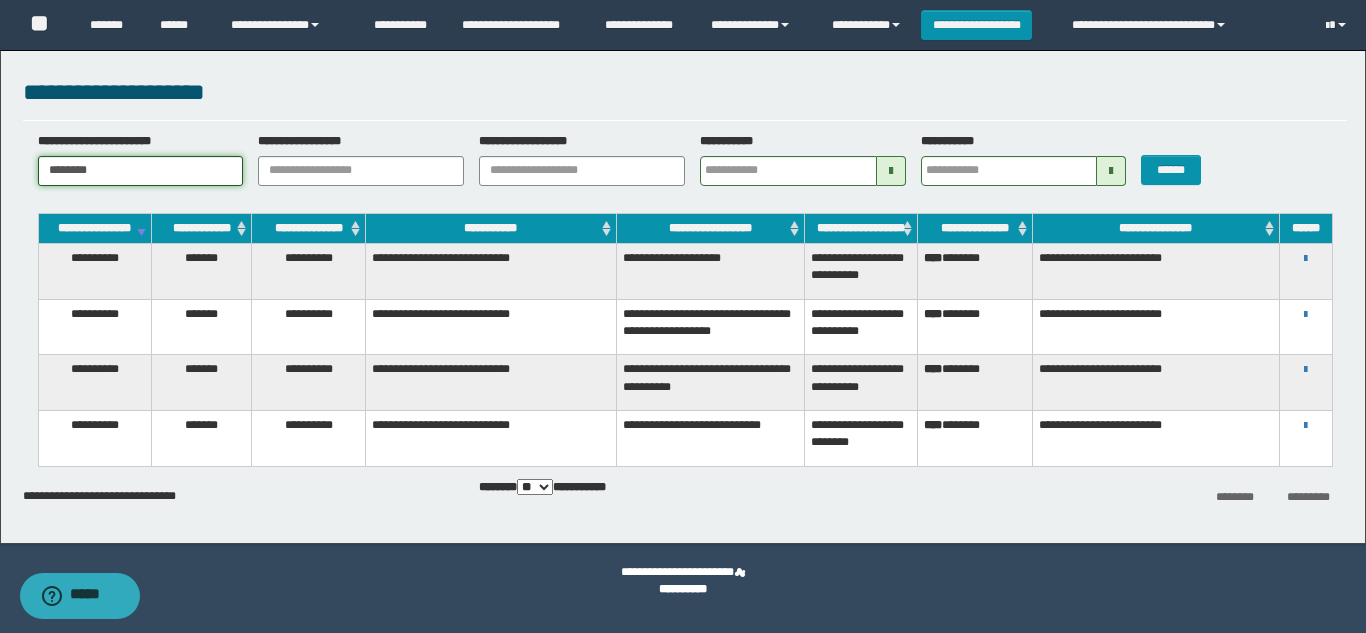 click on "********" at bounding box center [141, 171] 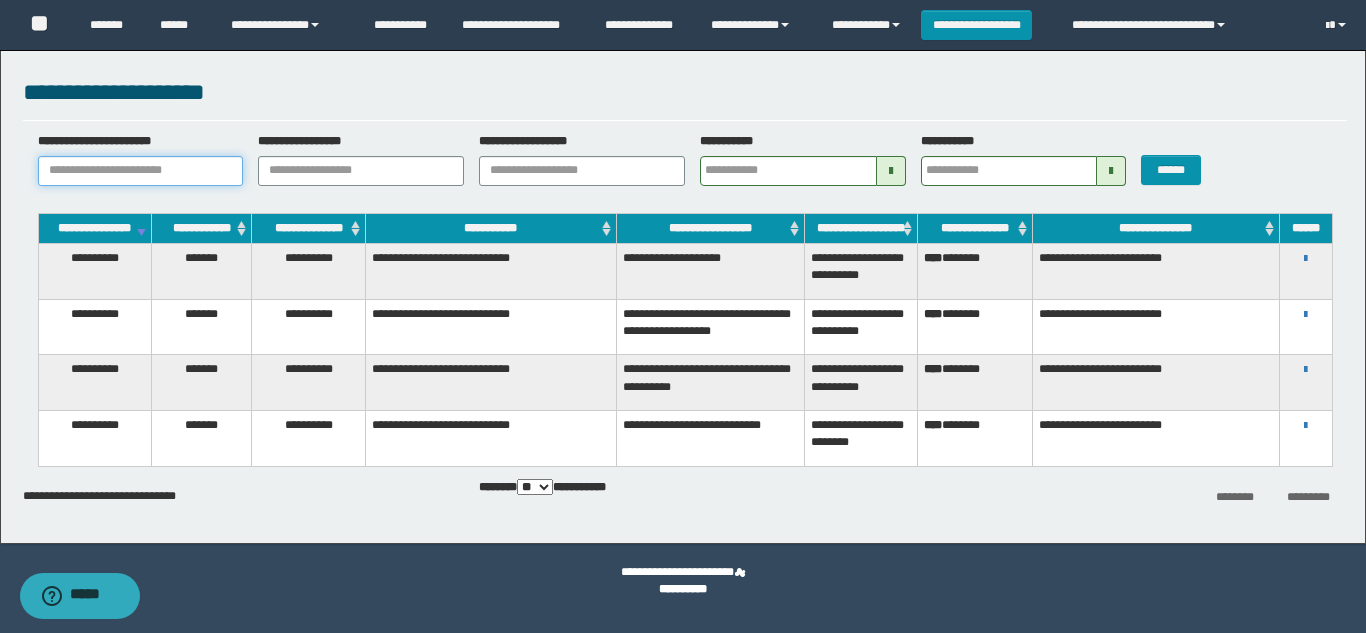 paste on "**********" 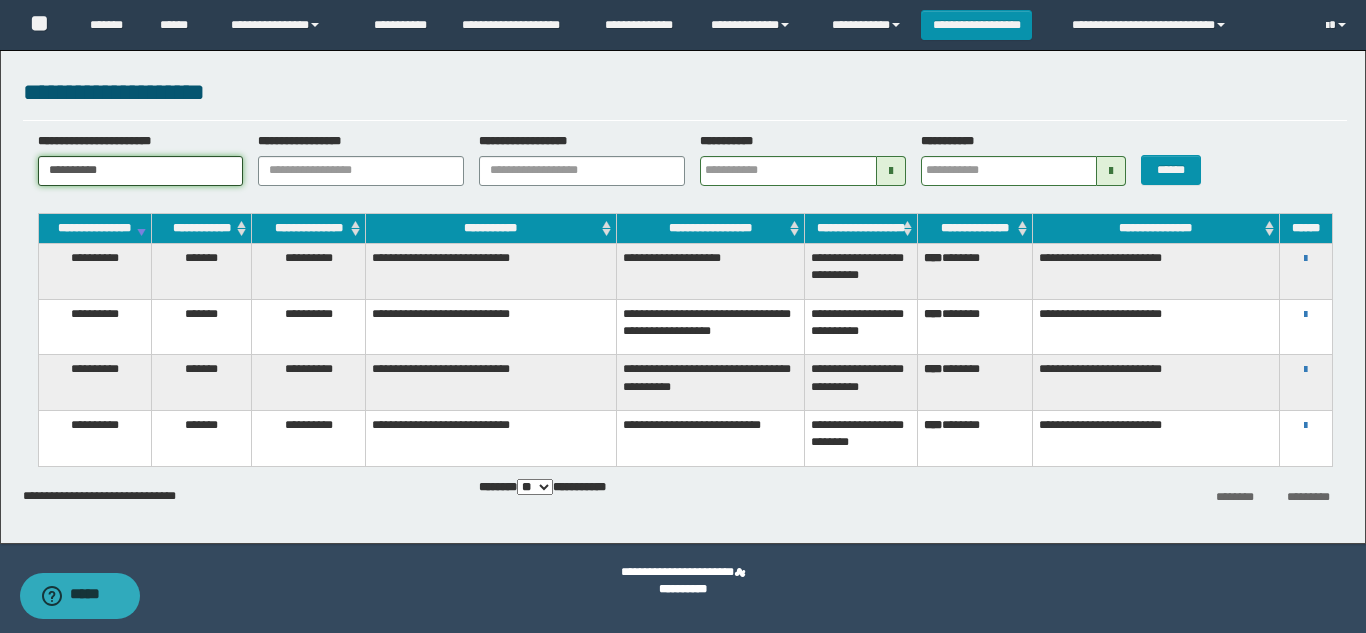 type on "**********" 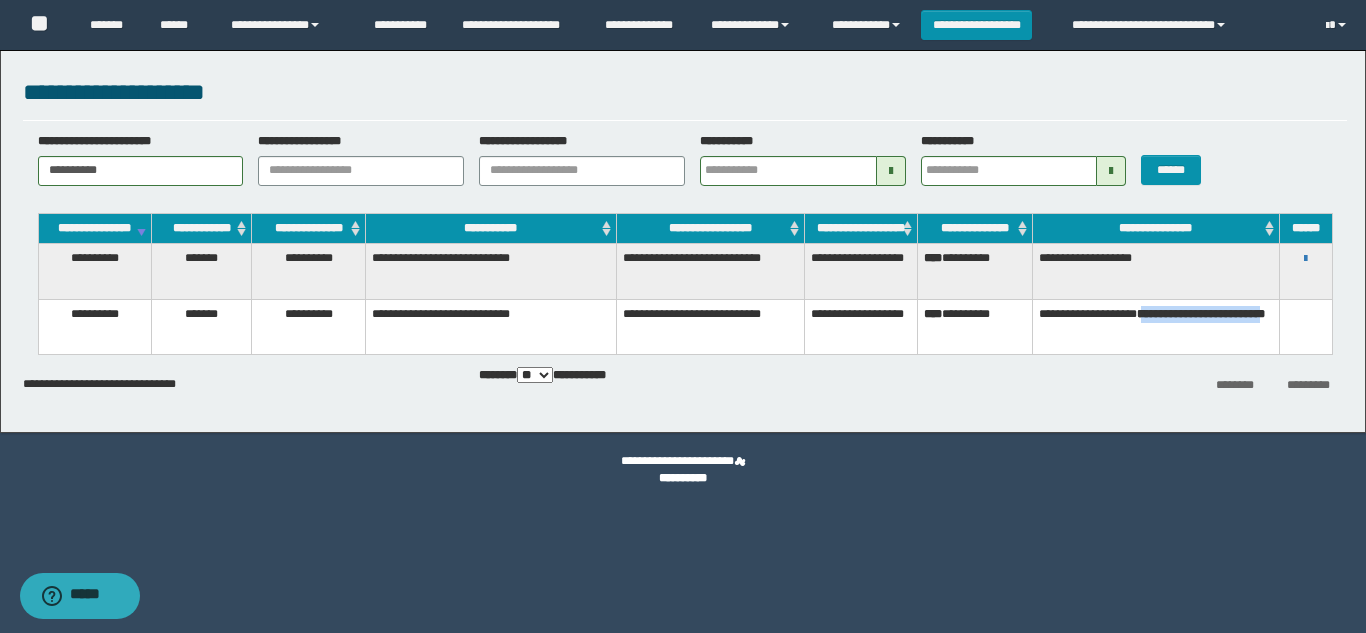drag, startPoint x: 1152, startPoint y: 322, endPoint x: 1149, endPoint y: 345, distance: 23.194826 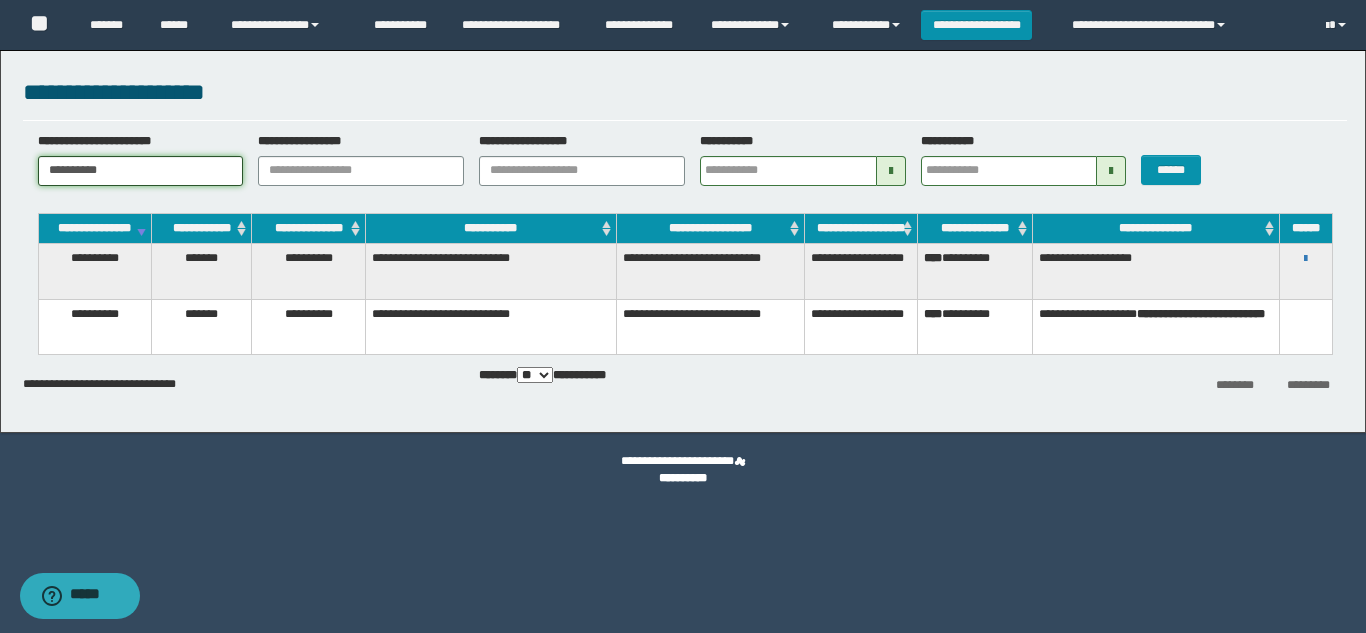 click on "**********" at bounding box center [141, 171] 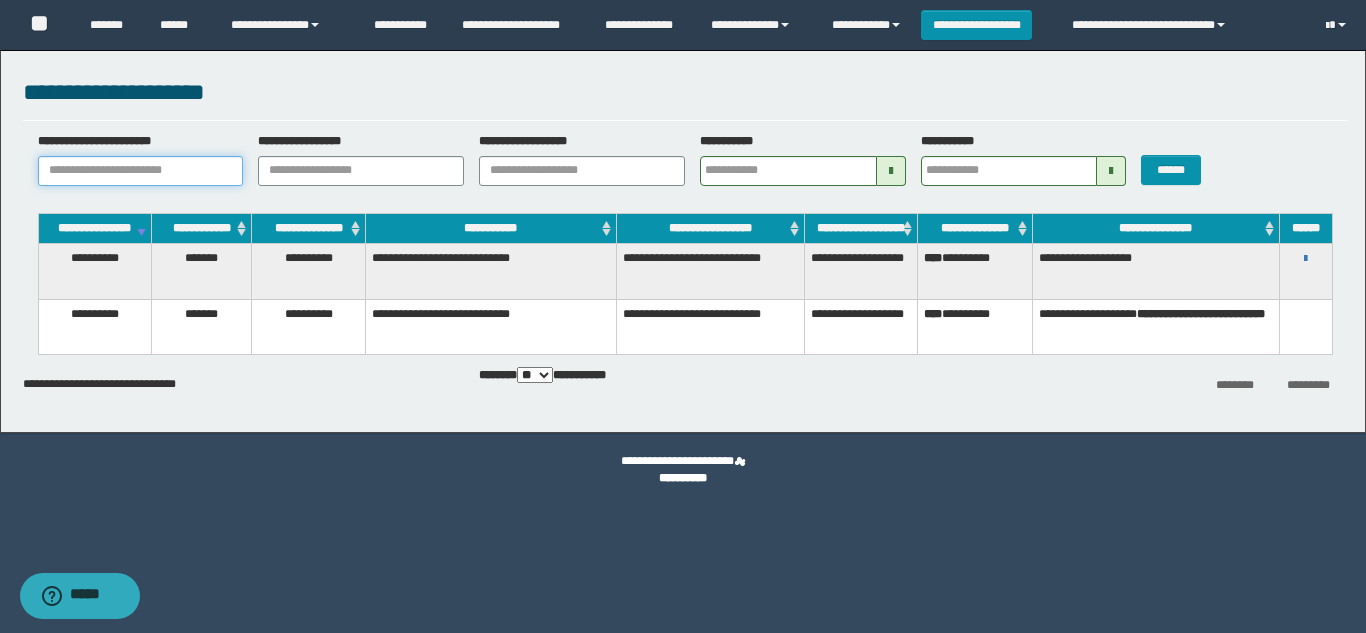 paste on "**********" 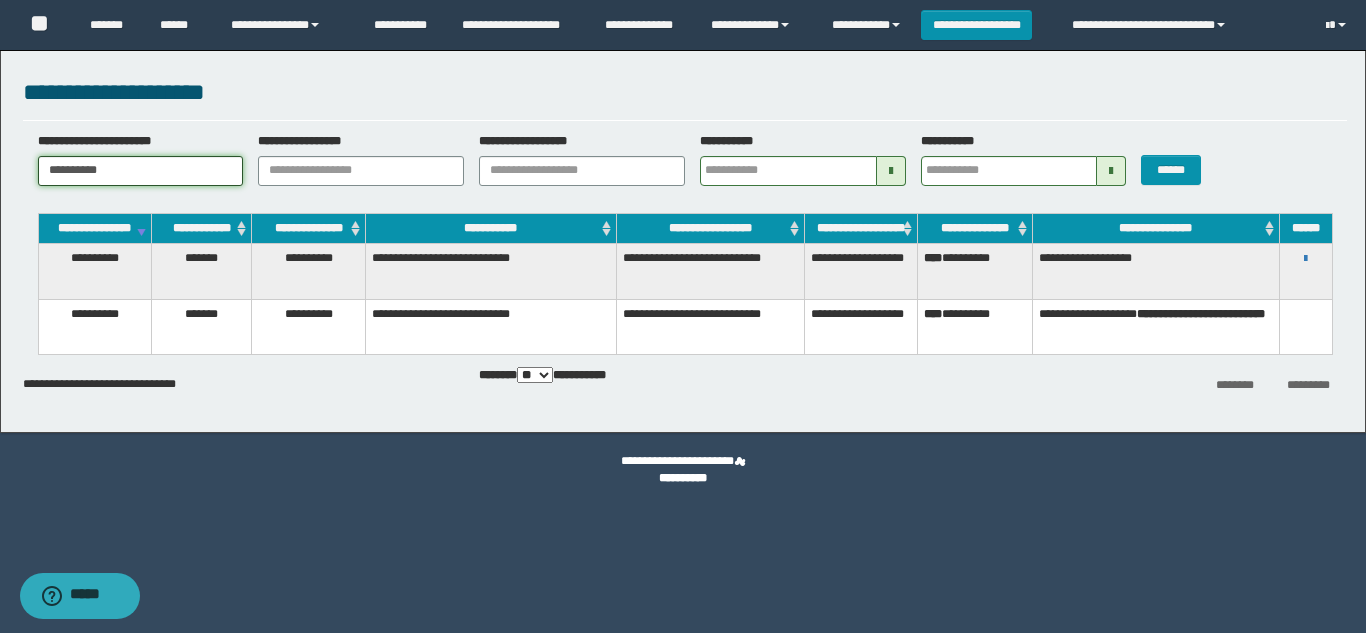 click on "**********" at bounding box center [141, 171] 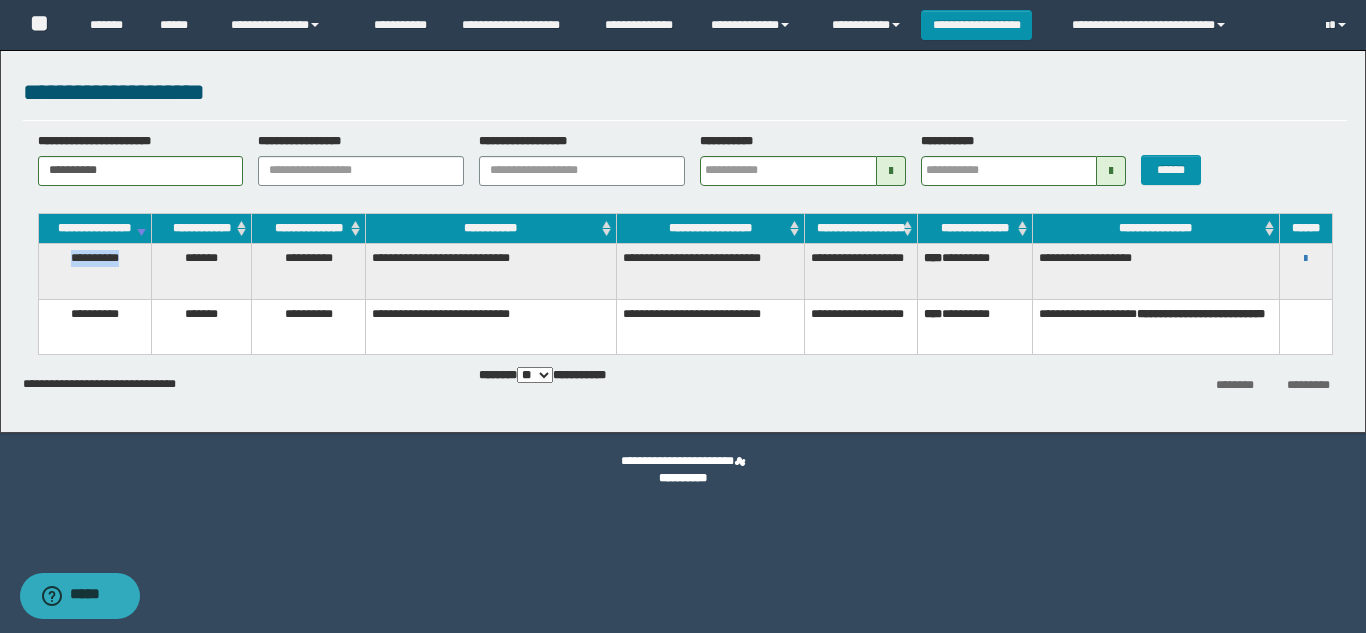 drag, startPoint x: 137, startPoint y: 276, endPoint x: 56, endPoint y: 277, distance: 81.00617 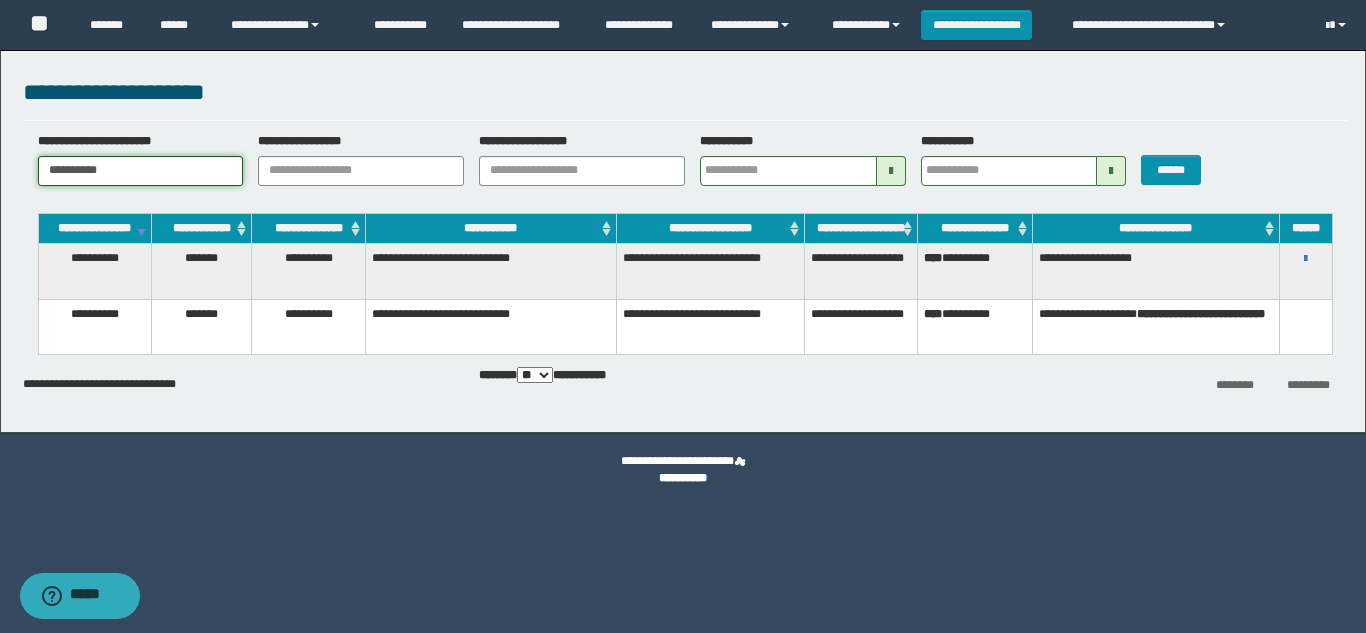 click on "**********" at bounding box center [141, 171] 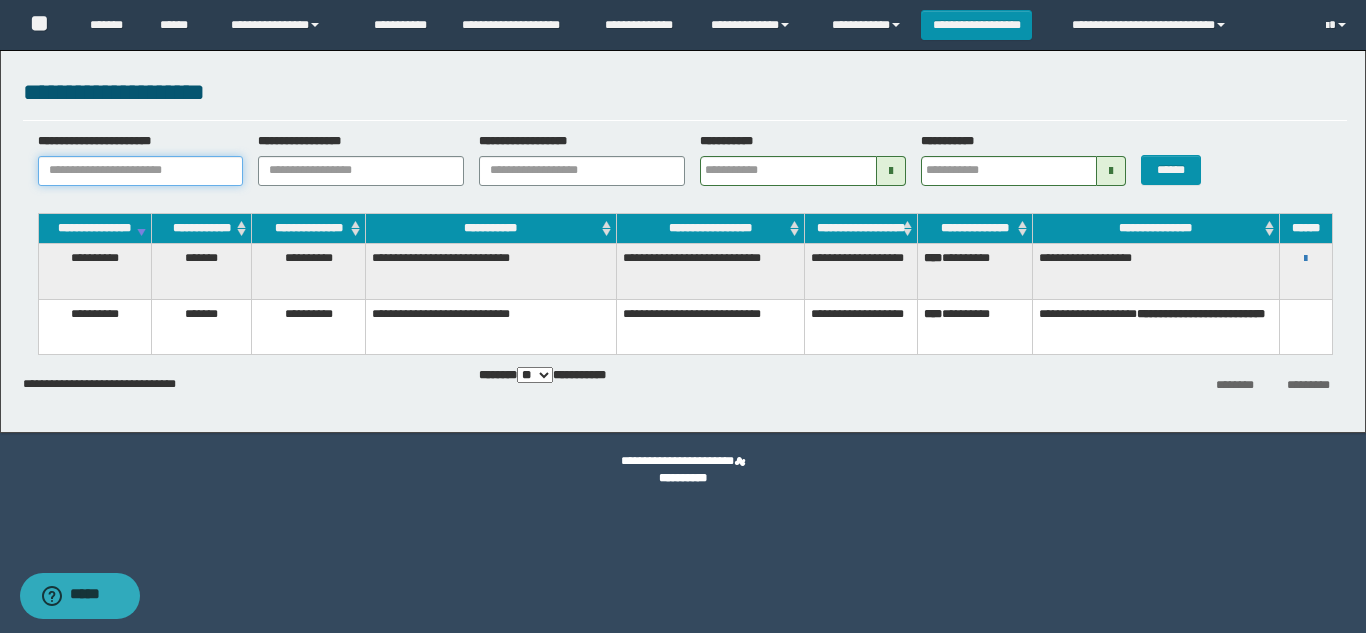 paste on "********" 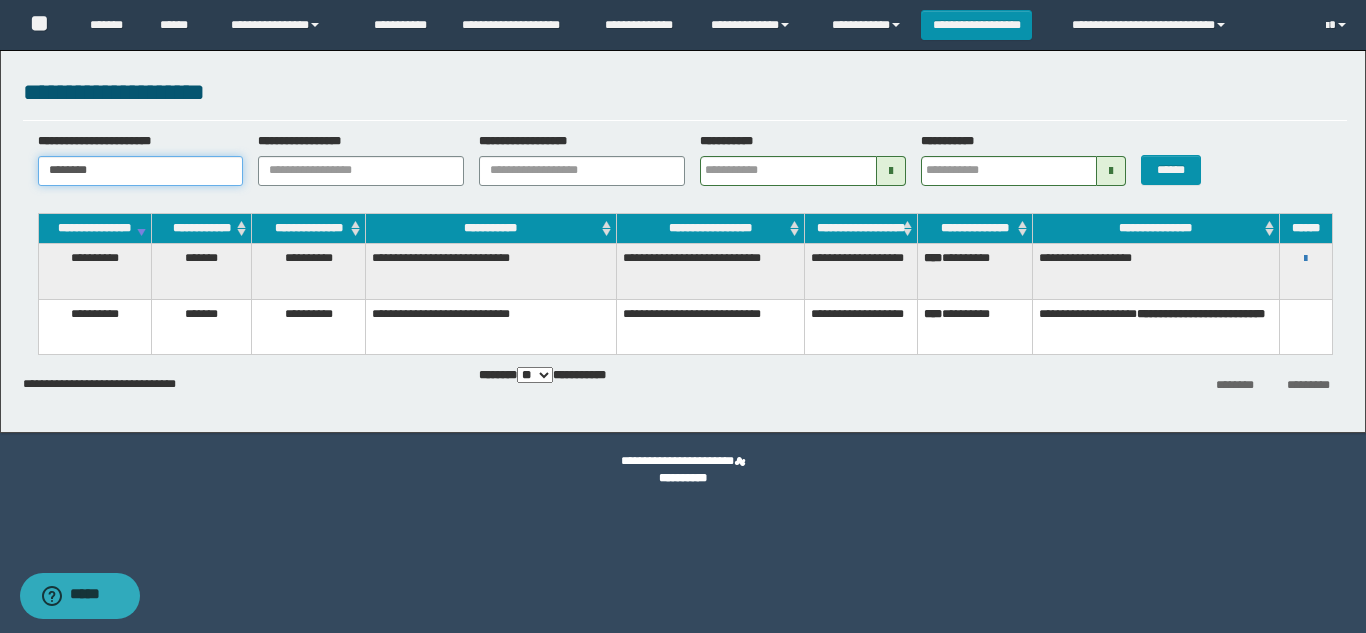 type on "********" 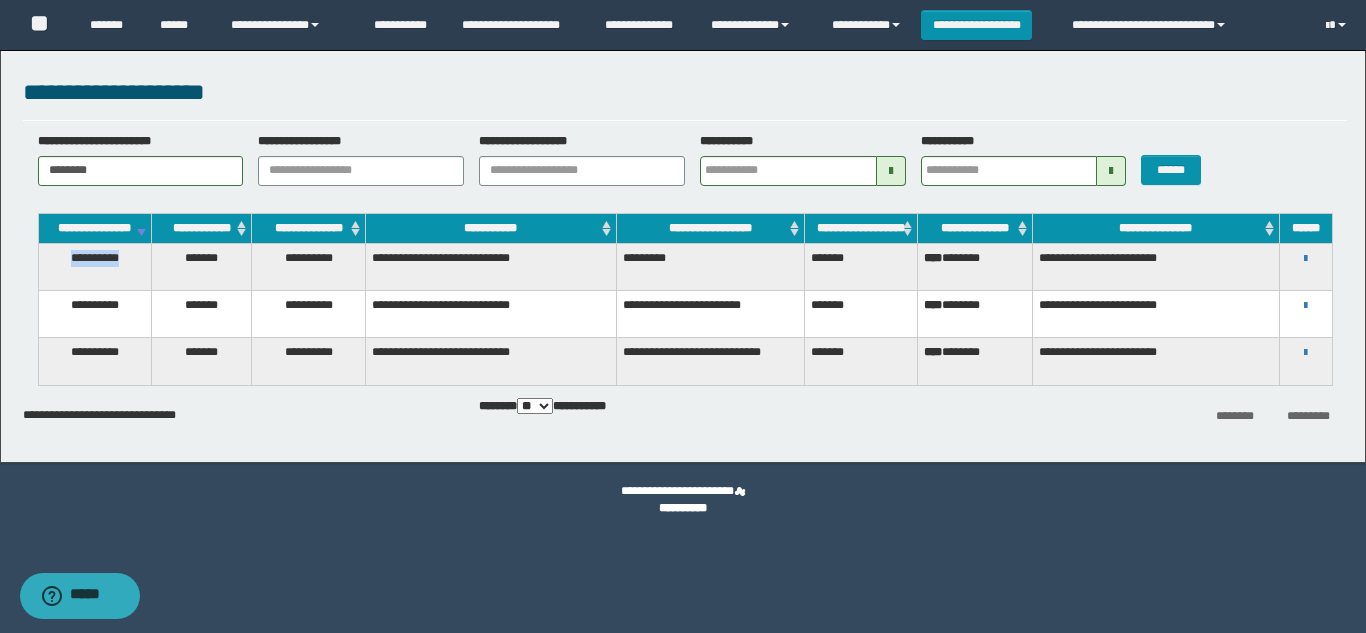 drag, startPoint x: 127, startPoint y: 278, endPoint x: 57, endPoint y: 273, distance: 70.178345 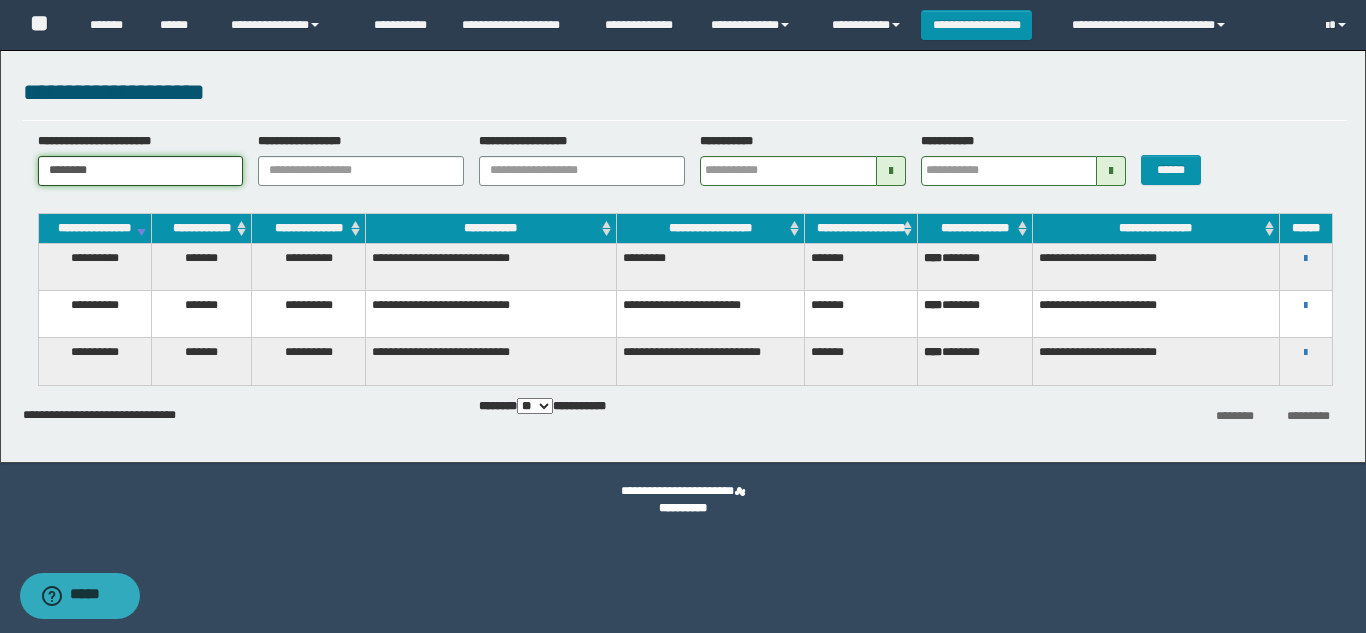 click on "********" at bounding box center (141, 171) 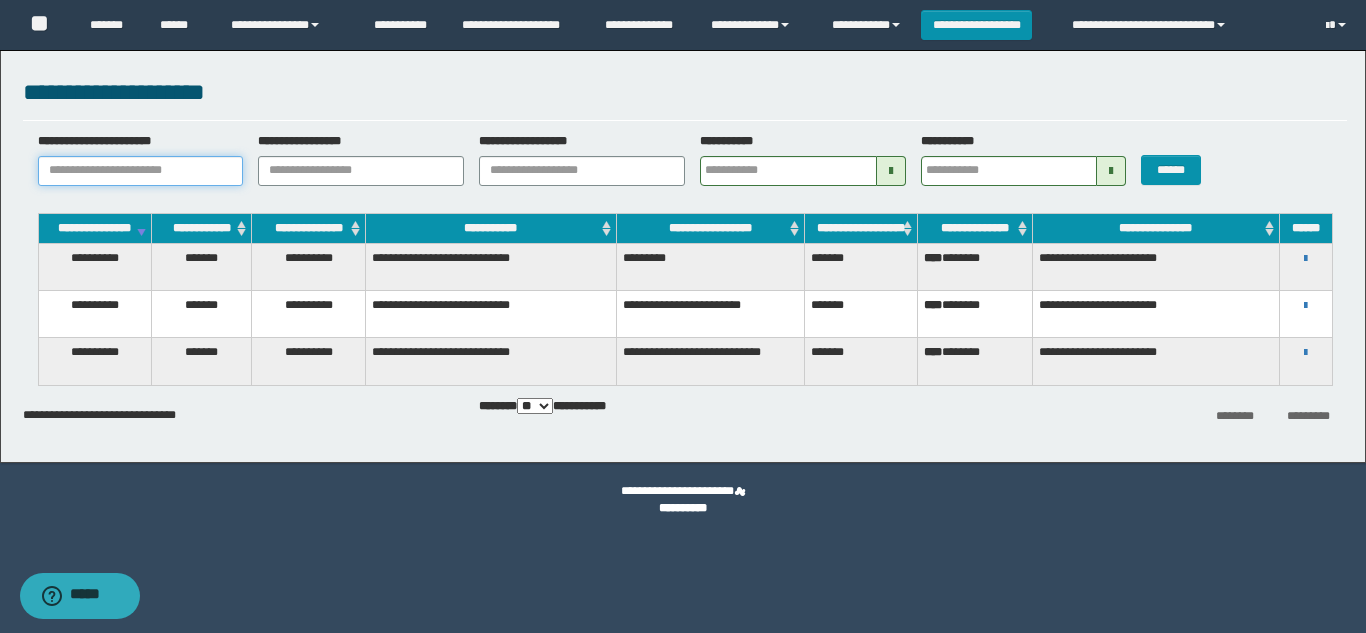 paste on "**********" 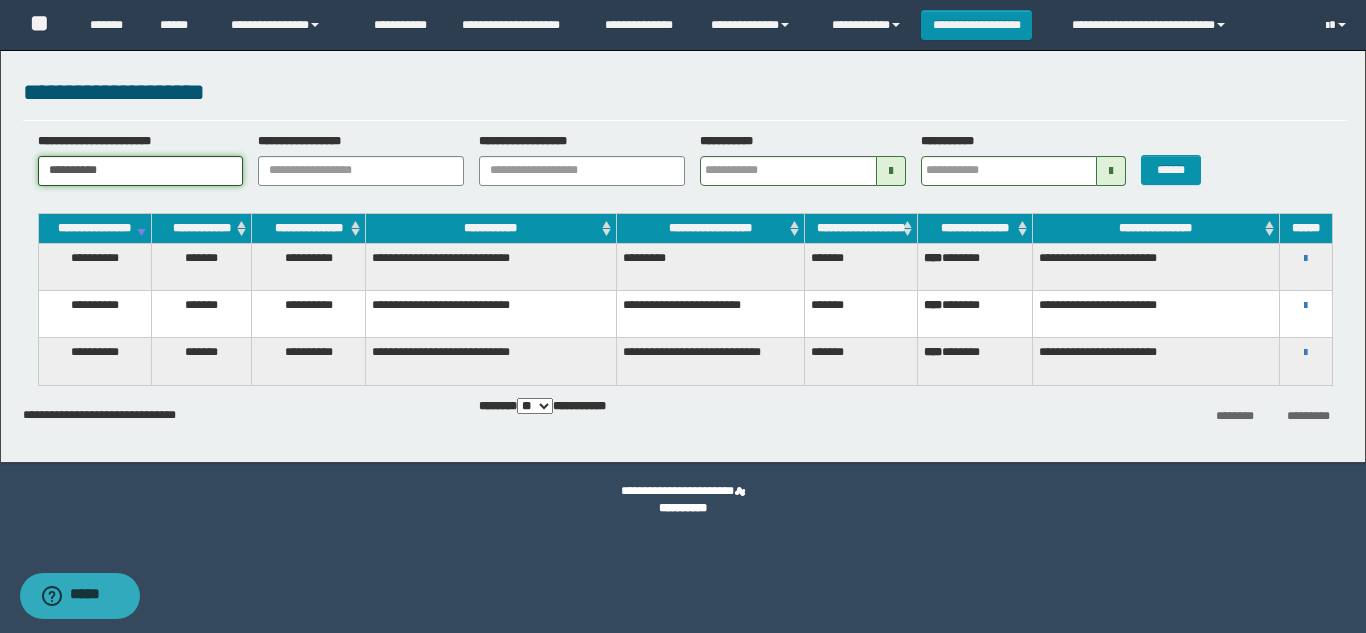 type on "**********" 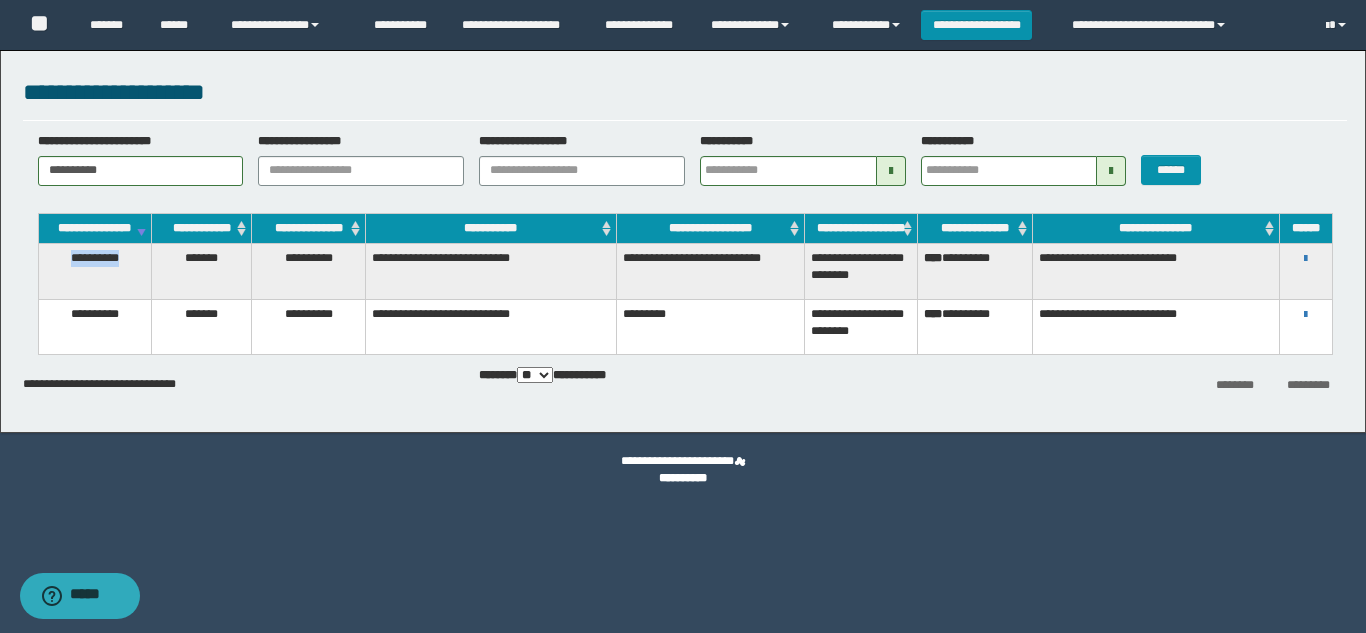 drag, startPoint x: 124, startPoint y: 275, endPoint x: 66, endPoint y: 281, distance: 58.30952 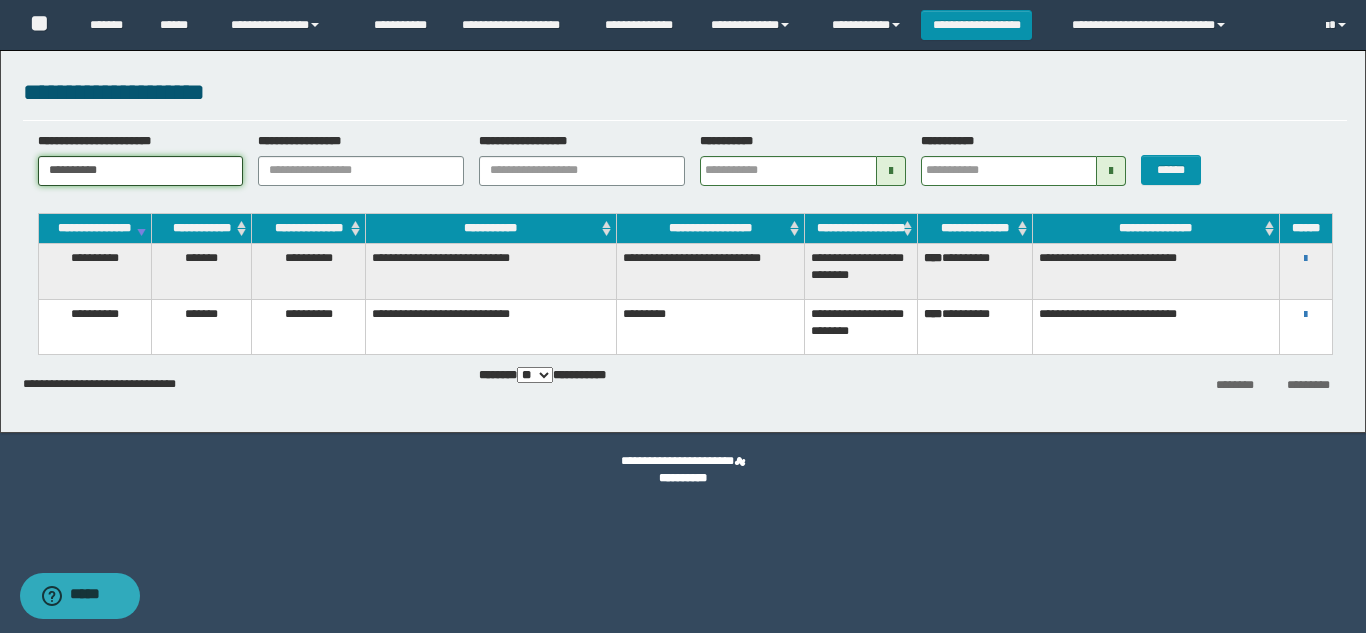 click on "**********" at bounding box center (141, 171) 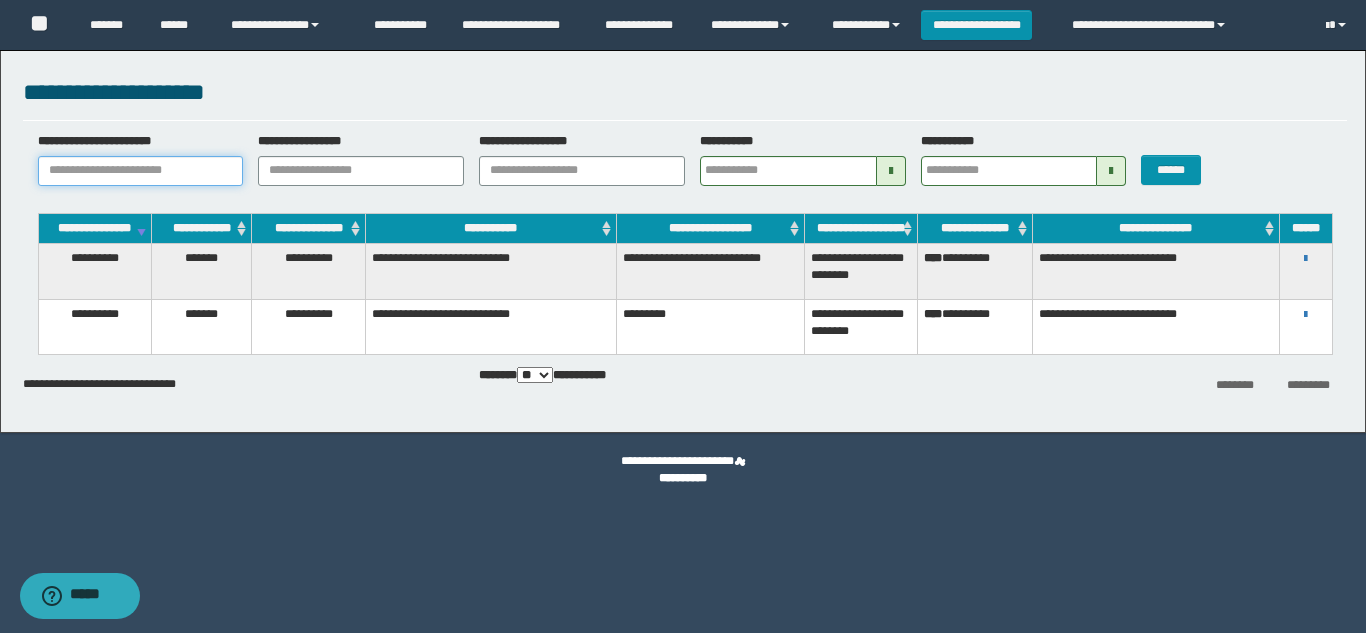 paste on "**********" 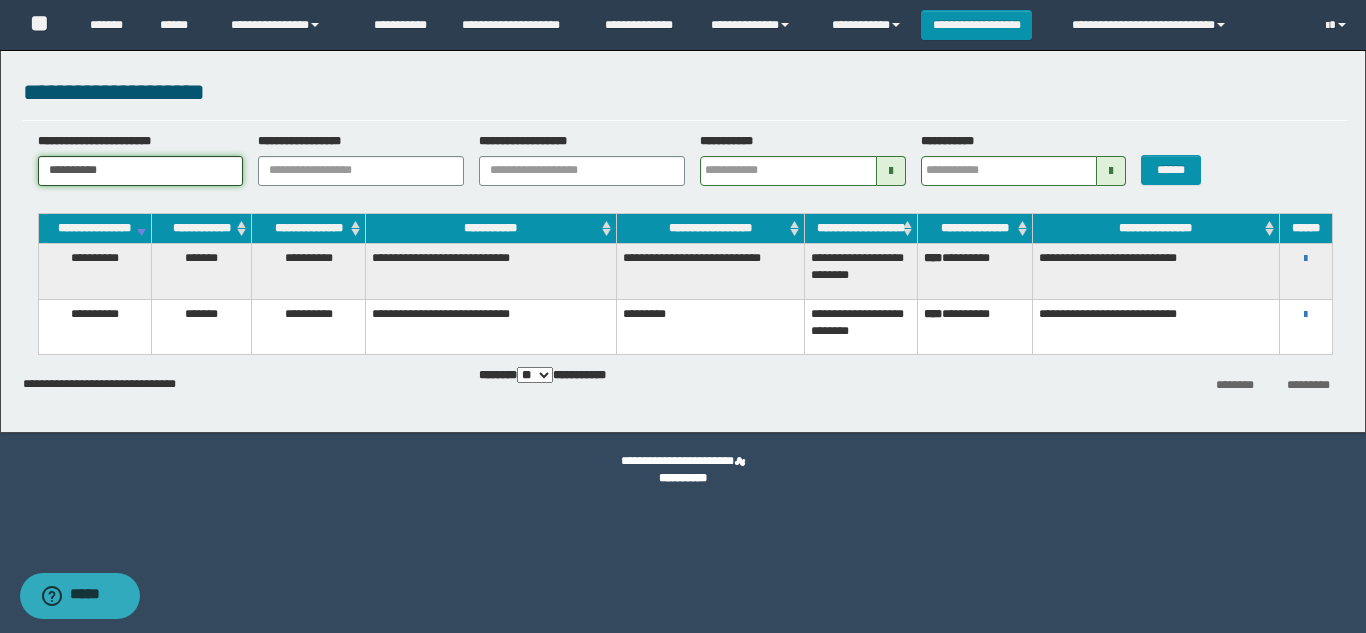 type on "**********" 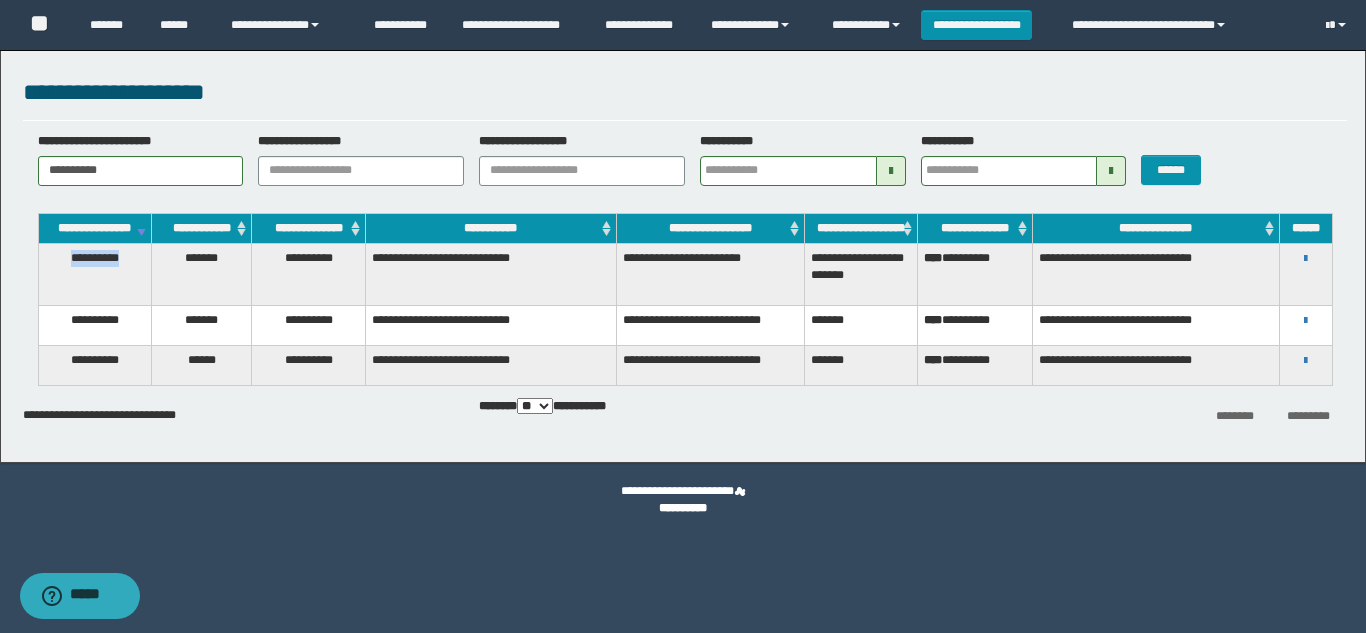drag, startPoint x: 131, startPoint y: 279, endPoint x: 58, endPoint y: 278, distance: 73.00685 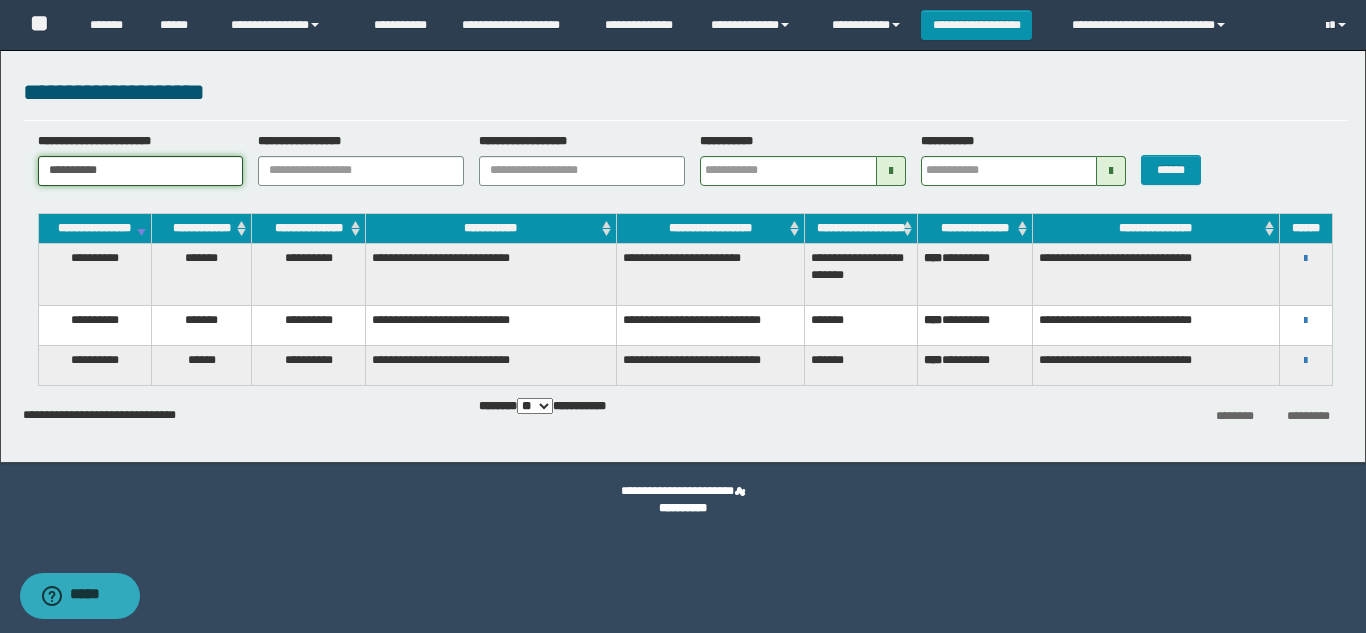 click on "**********" at bounding box center (141, 171) 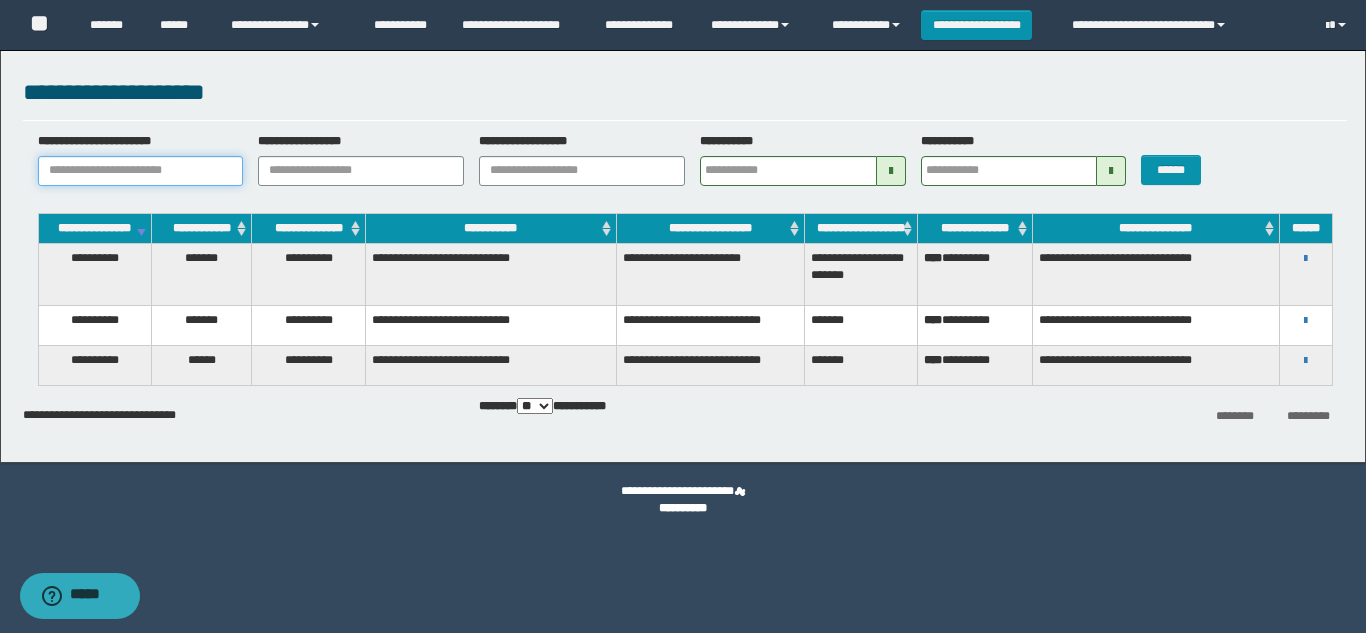 paste on "**********" 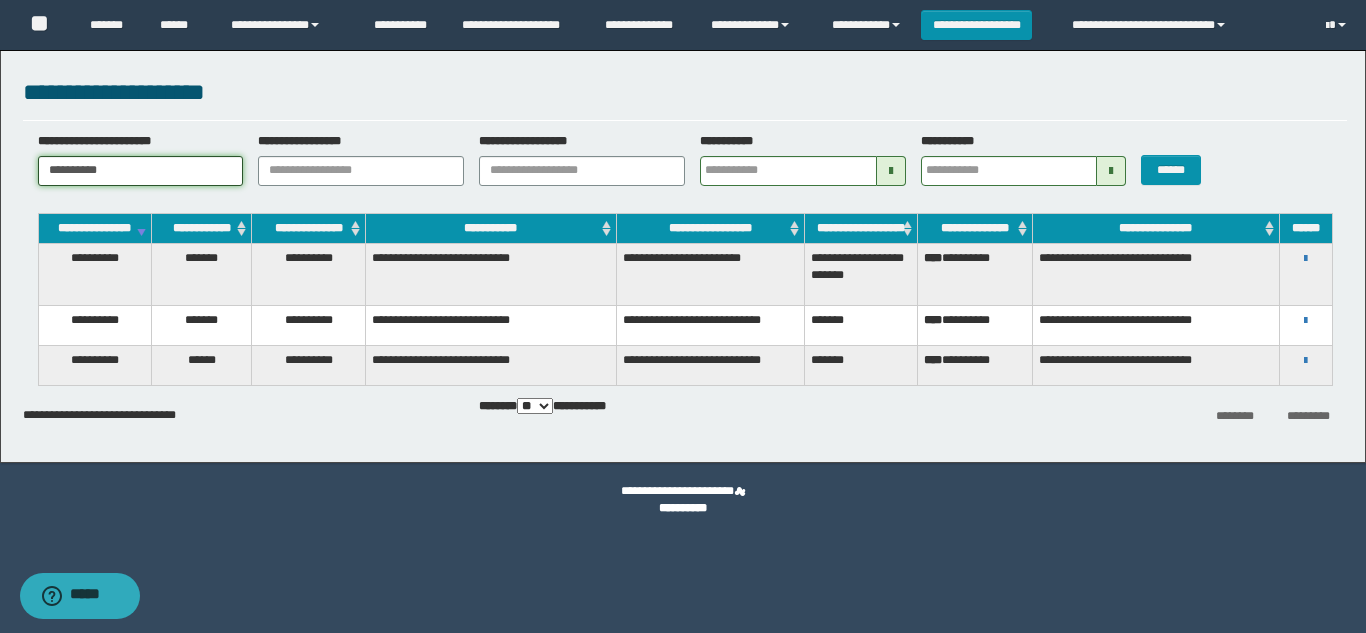 type on "**********" 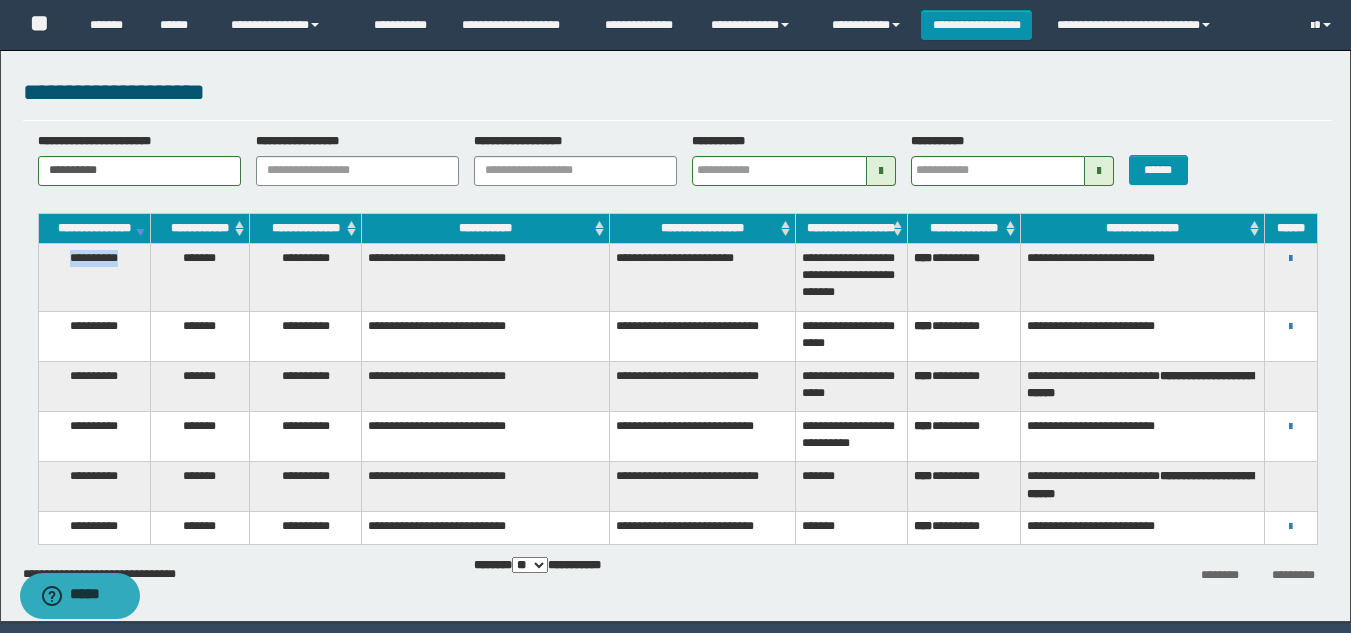 drag, startPoint x: 128, startPoint y: 271, endPoint x: 53, endPoint y: 276, distance: 75.16648 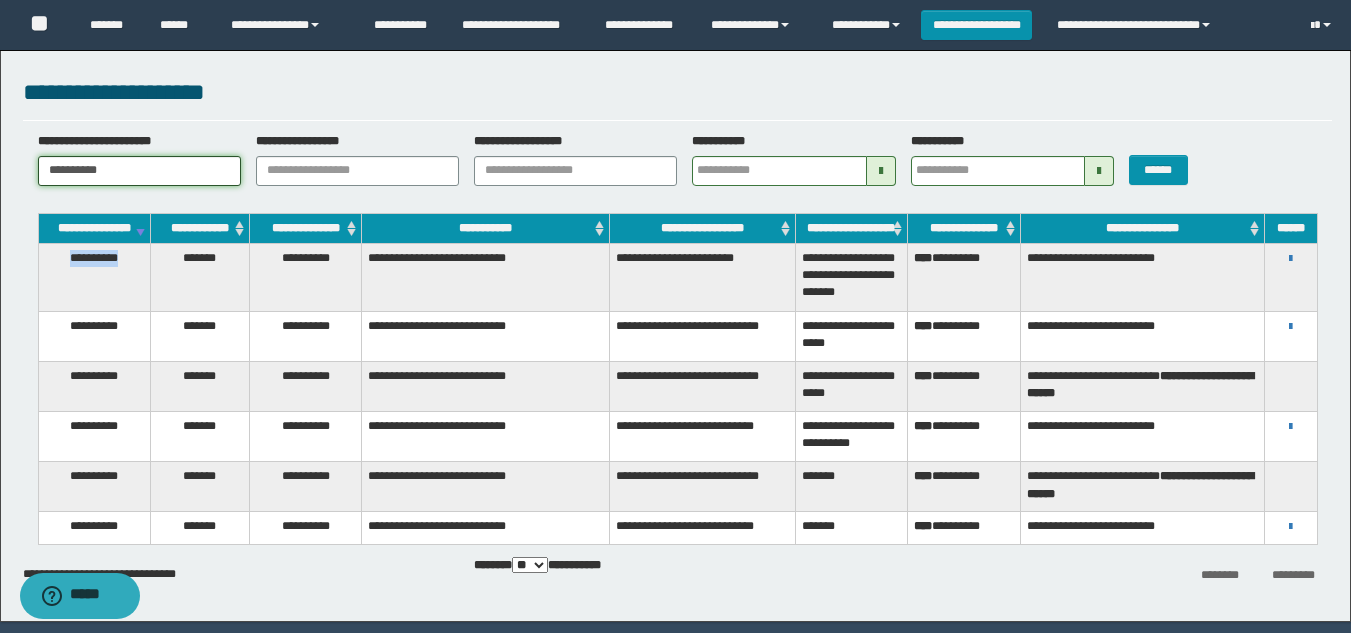 click on "**********" at bounding box center [139, 171] 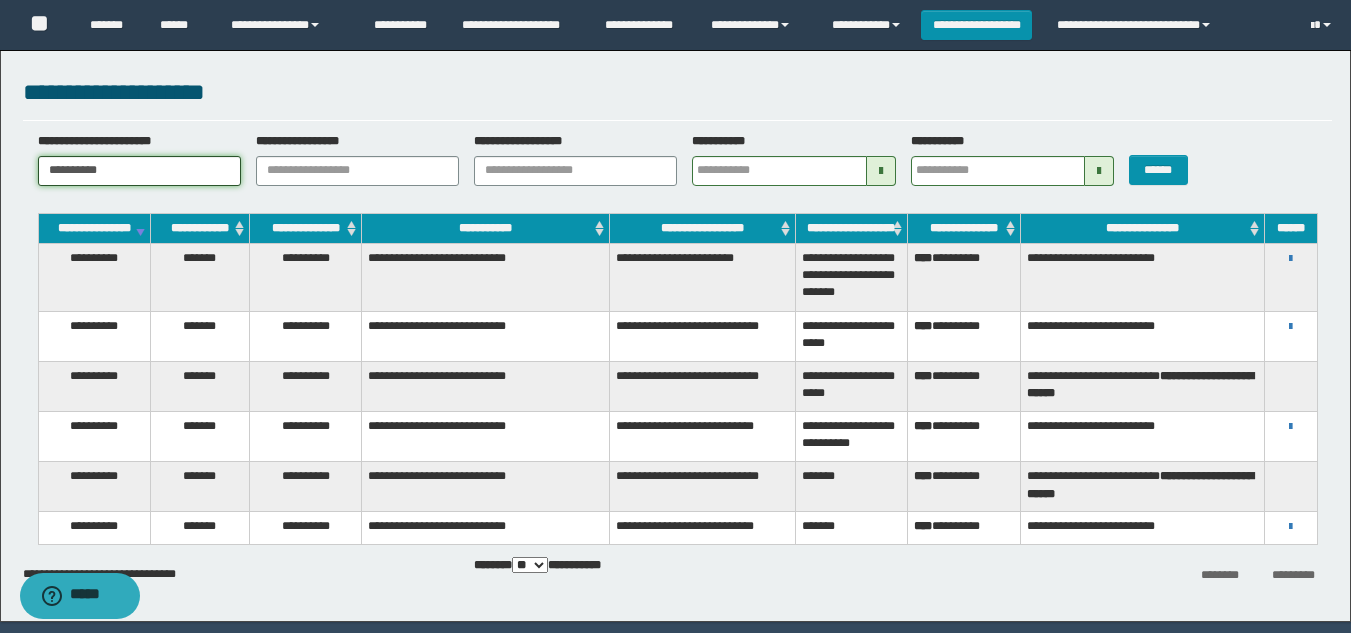 click on "**********" at bounding box center (139, 171) 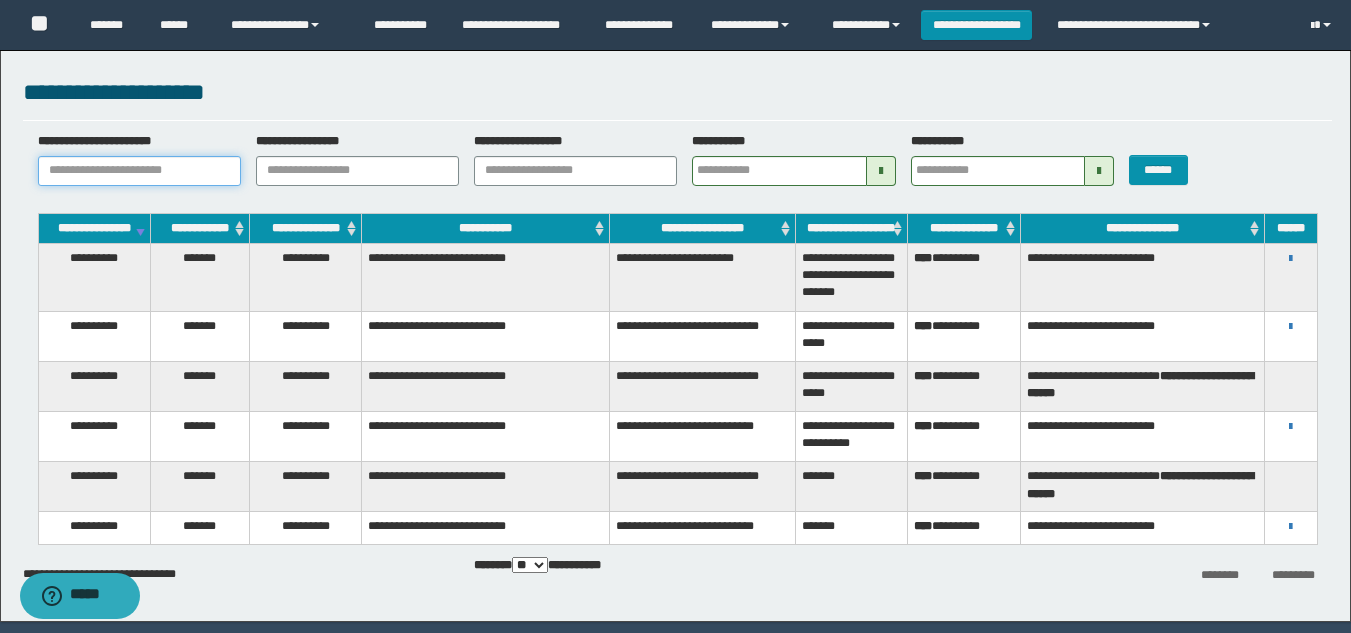 paste on "********" 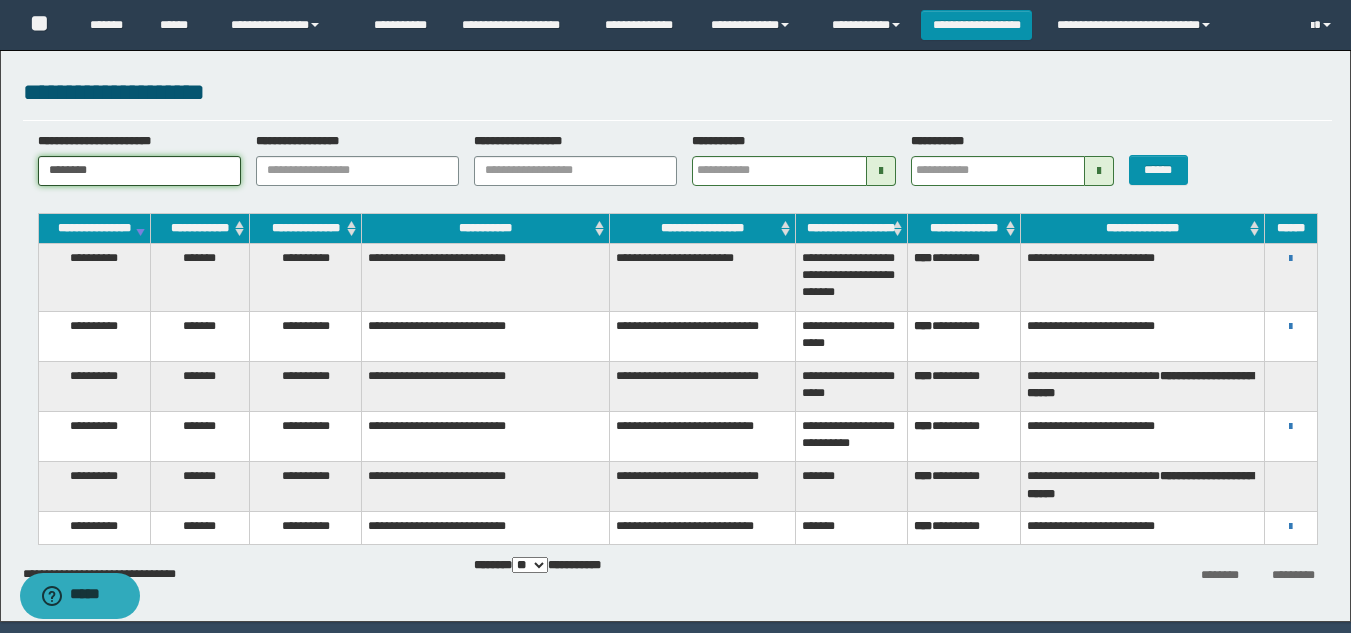 type on "********" 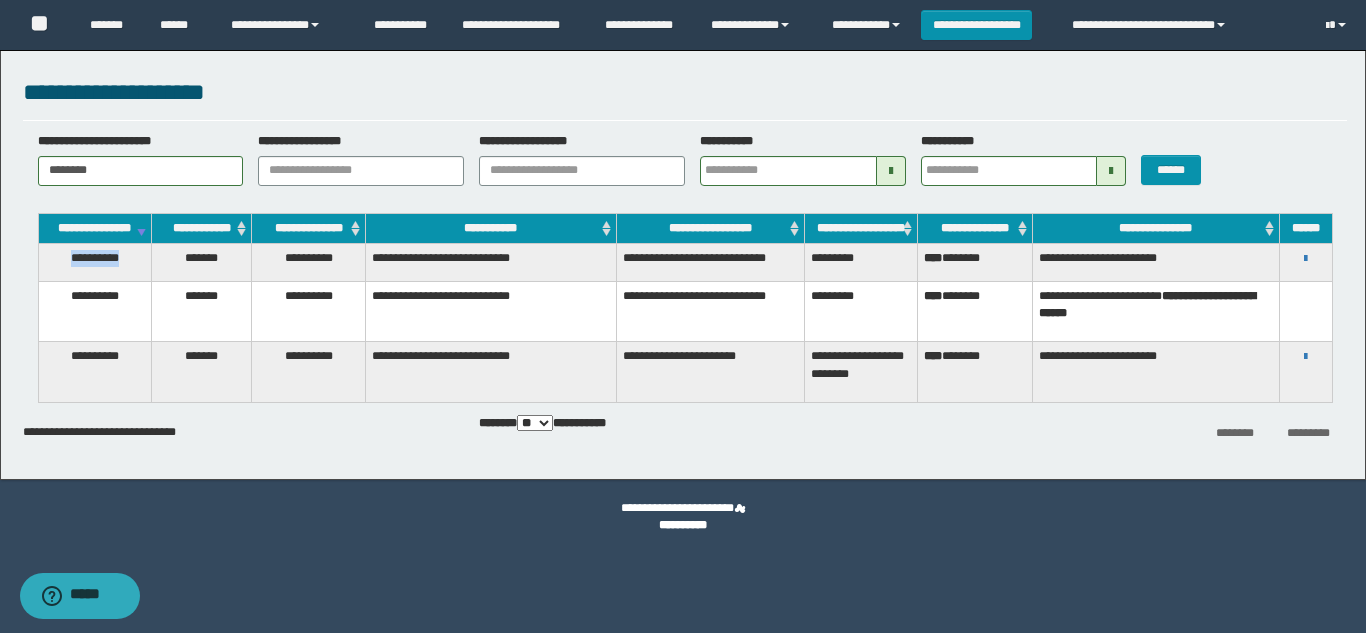 drag, startPoint x: 139, startPoint y: 277, endPoint x: 58, endPoint y: 278, distance: 81.00617 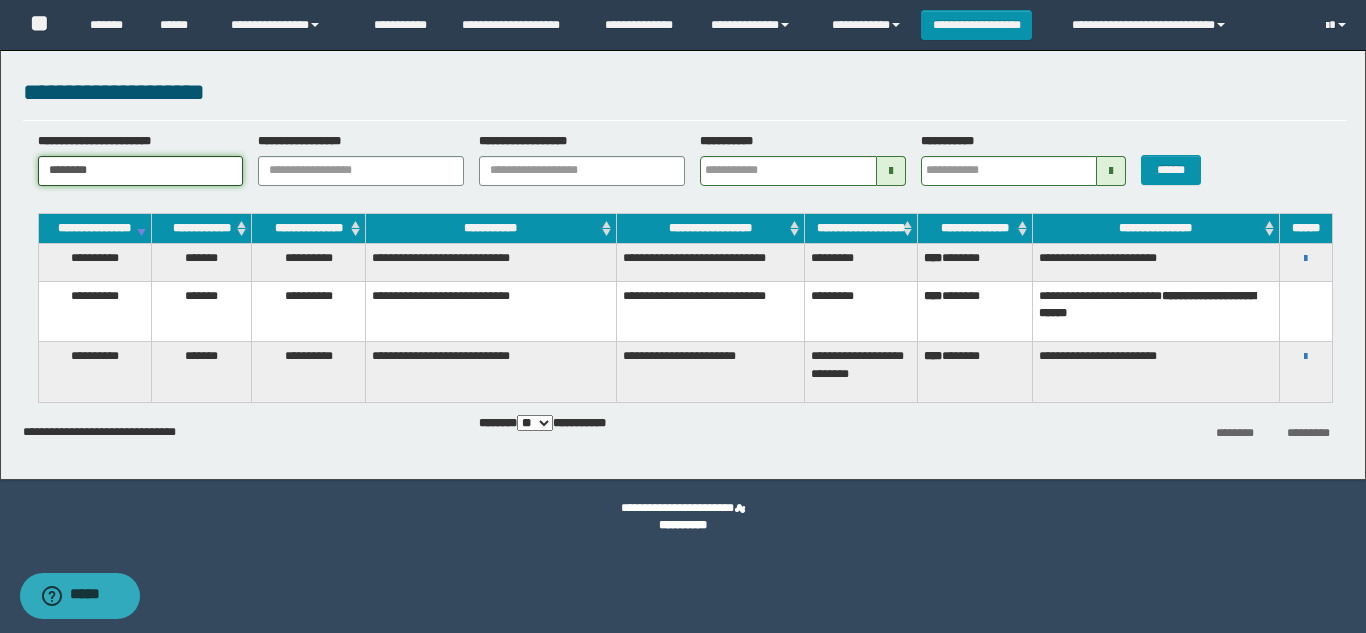 click on "********" at bounding box center (141, 171) 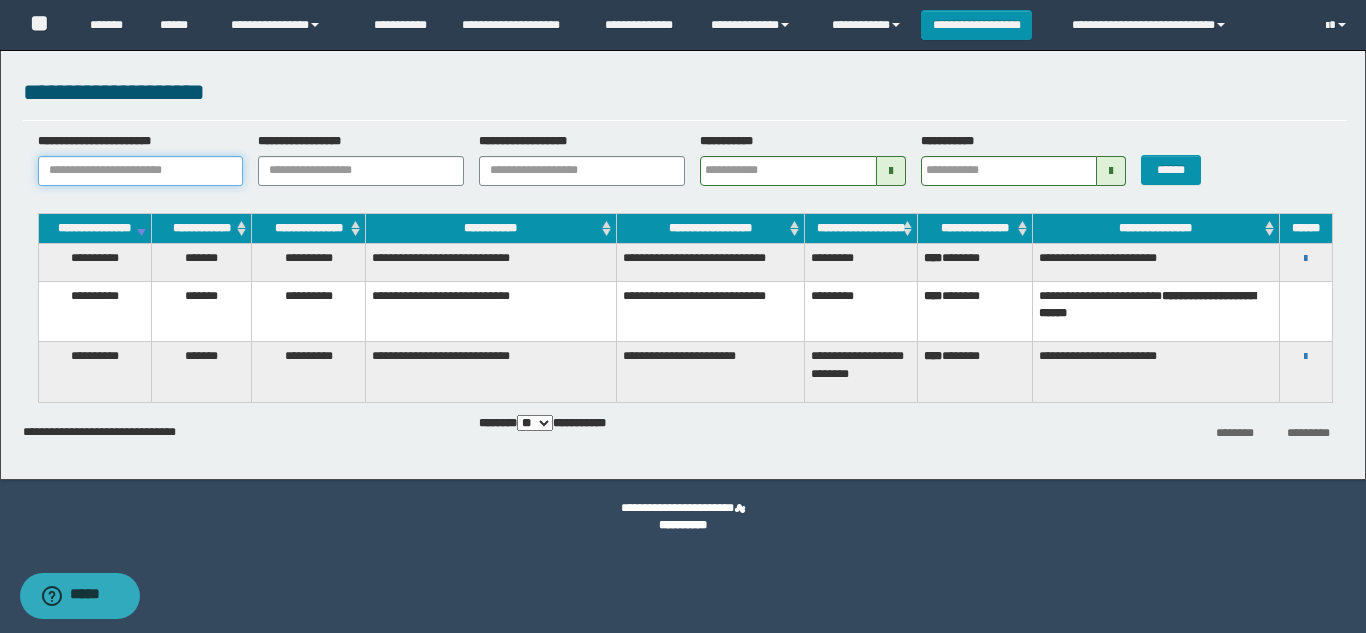 paste on "**********" 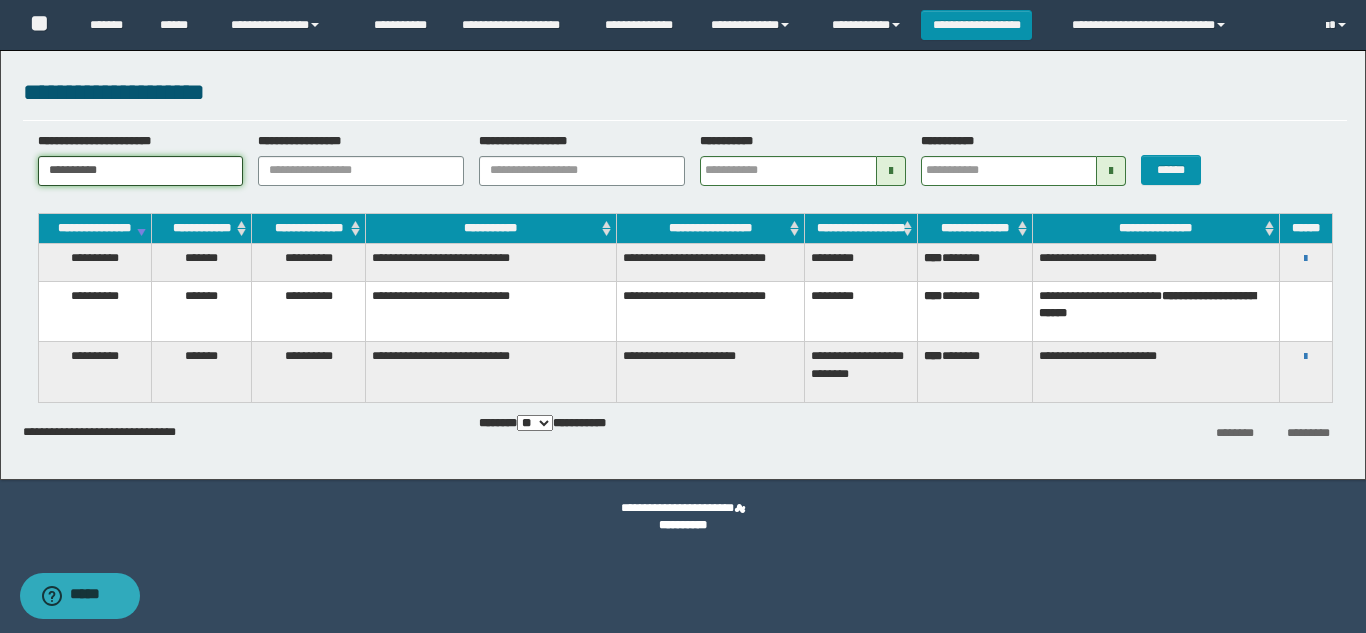 type on "**********" 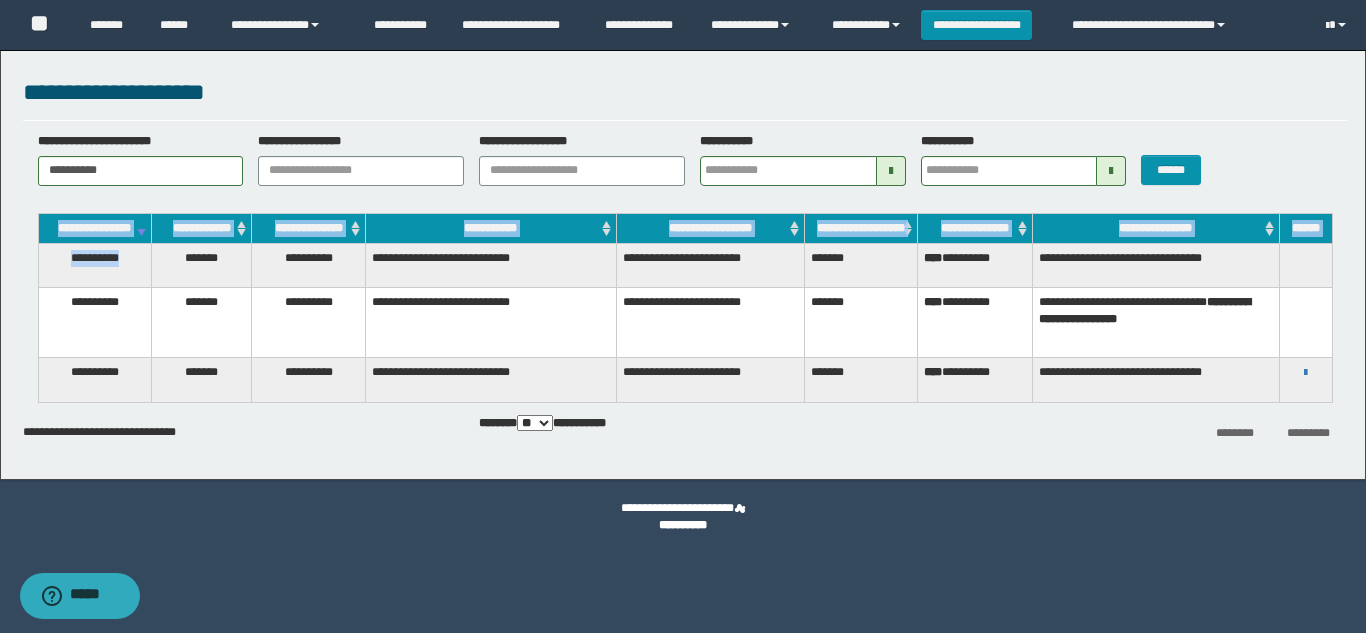 drag, startPoint x: 127, startPoint y: 276, endPoint x: 24, endPoint y: 295, distance: 104.73777 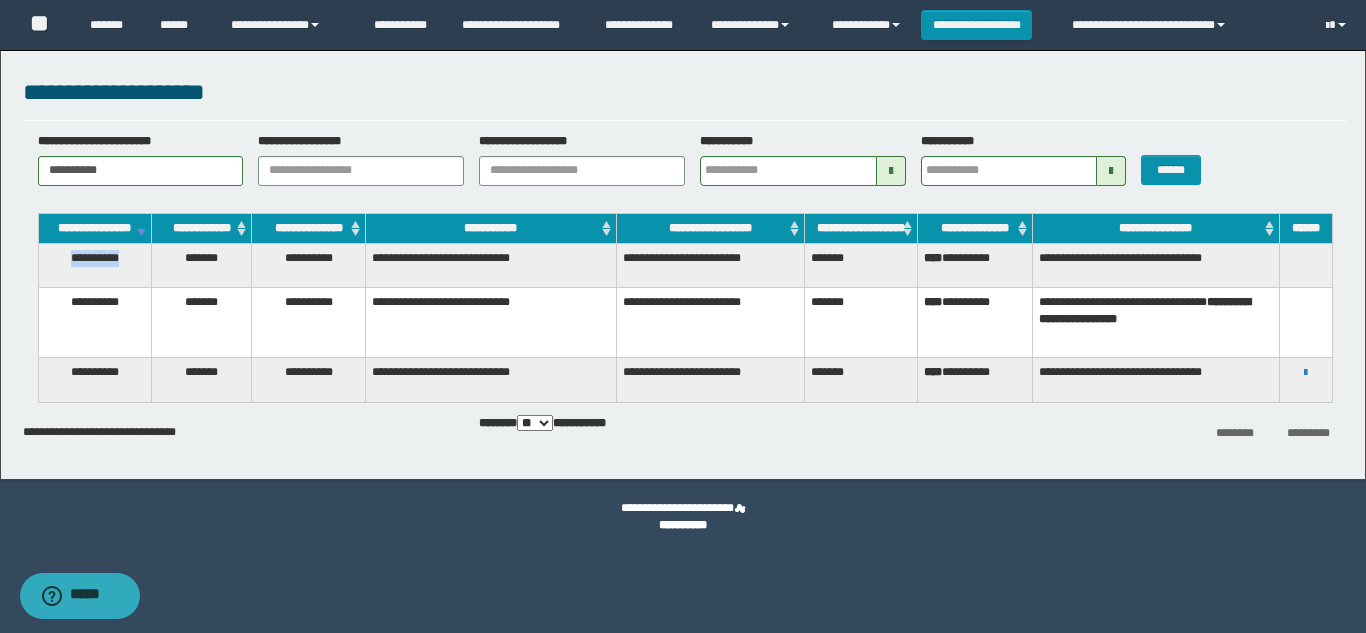 drag, startPoint x: 127, startPoint y: 278, endPoint x: 66, endPoint y: 280, distance: 61.03278 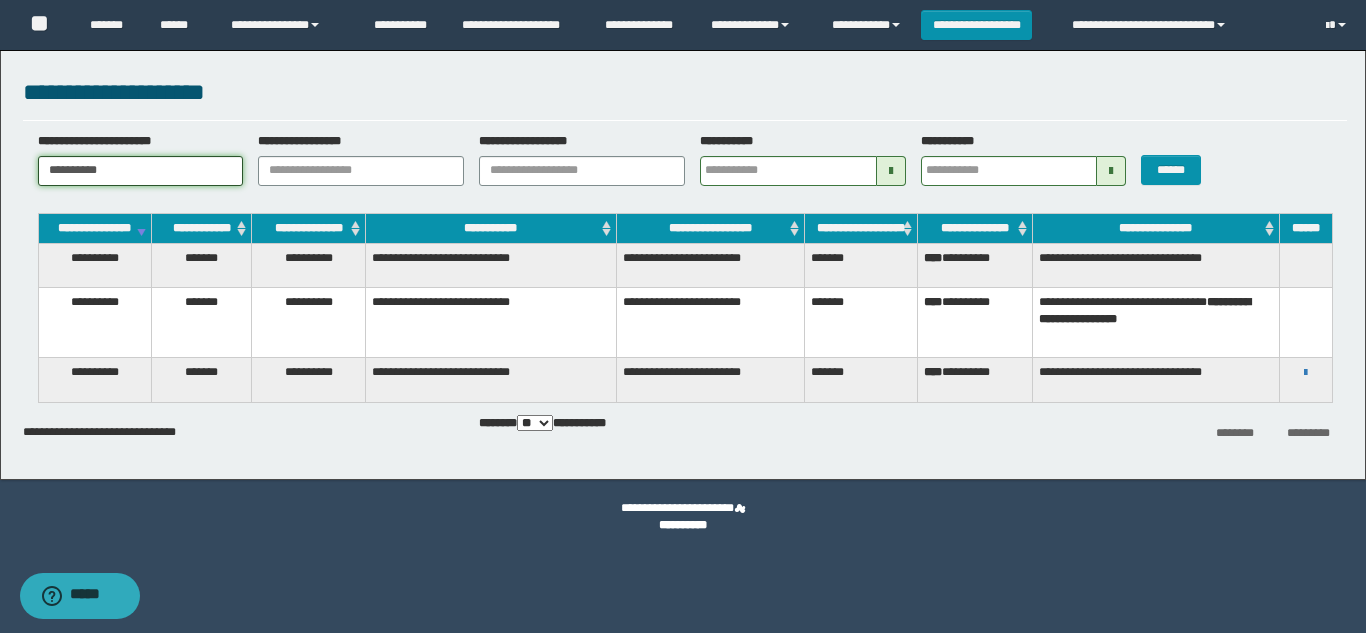 click on "**********" at bounding box center [141, 171] 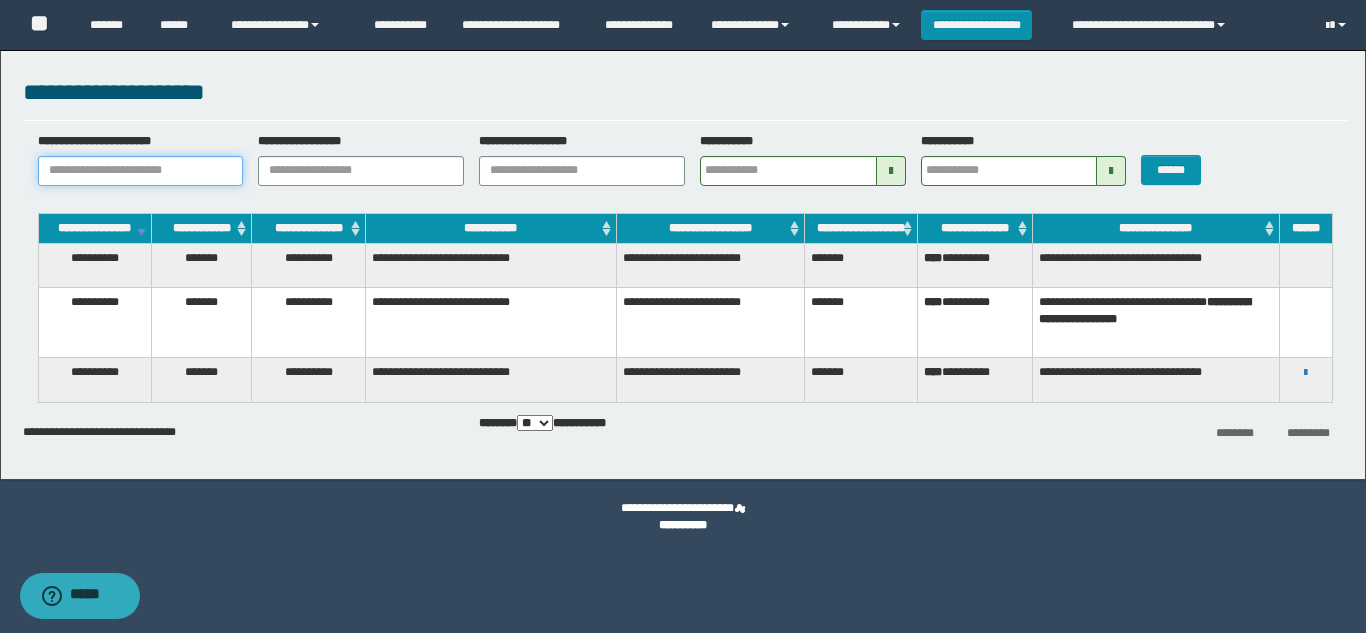 paste on "********" 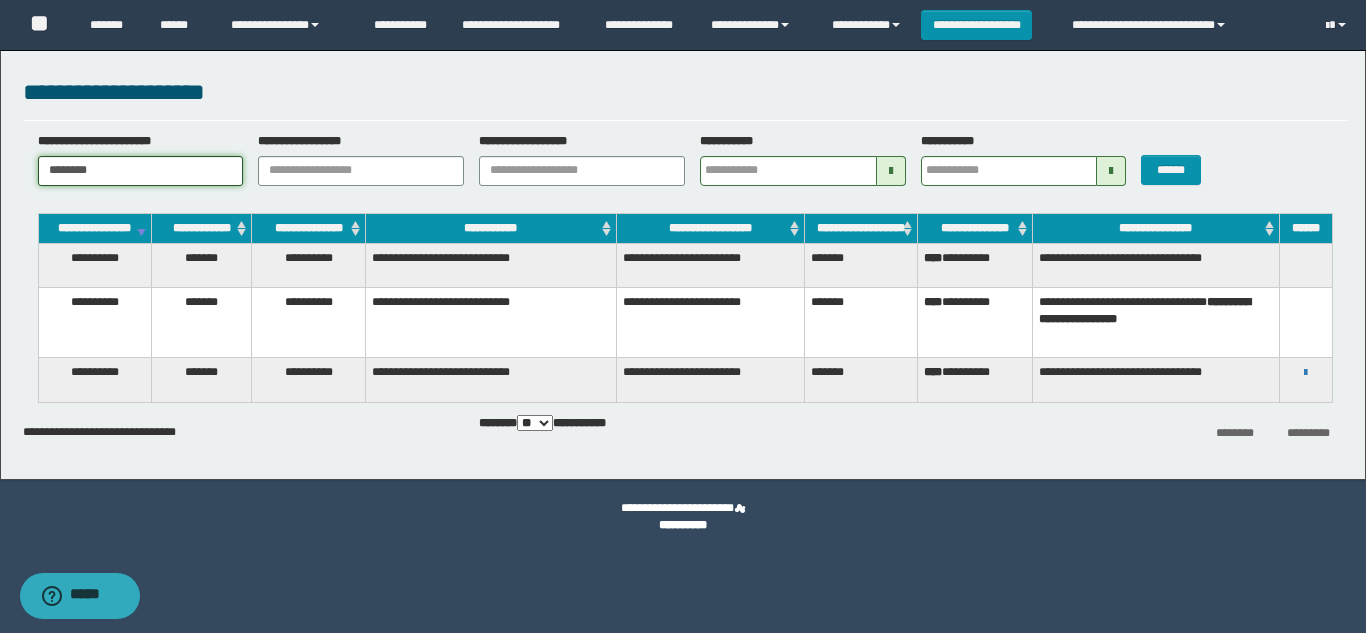 type on "********" 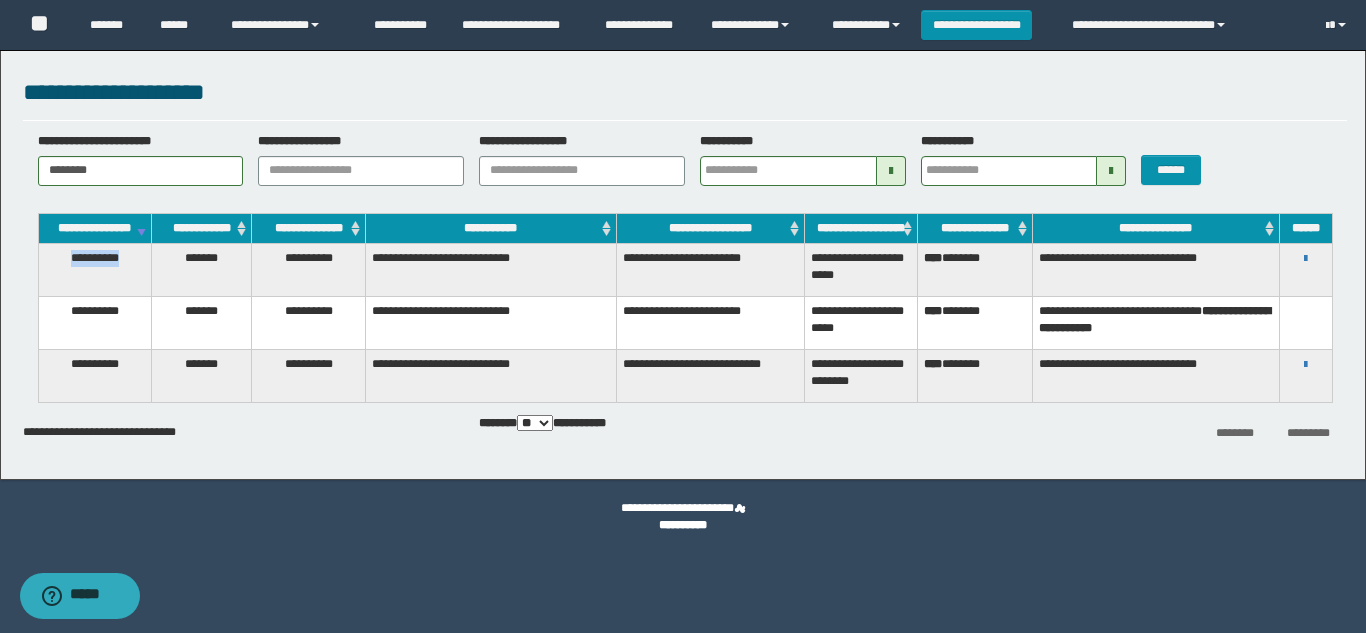drag, startPoint x: 128, startPoint y: 278, endPoint x: 41, endPoint y: 282, distance: 87.0919 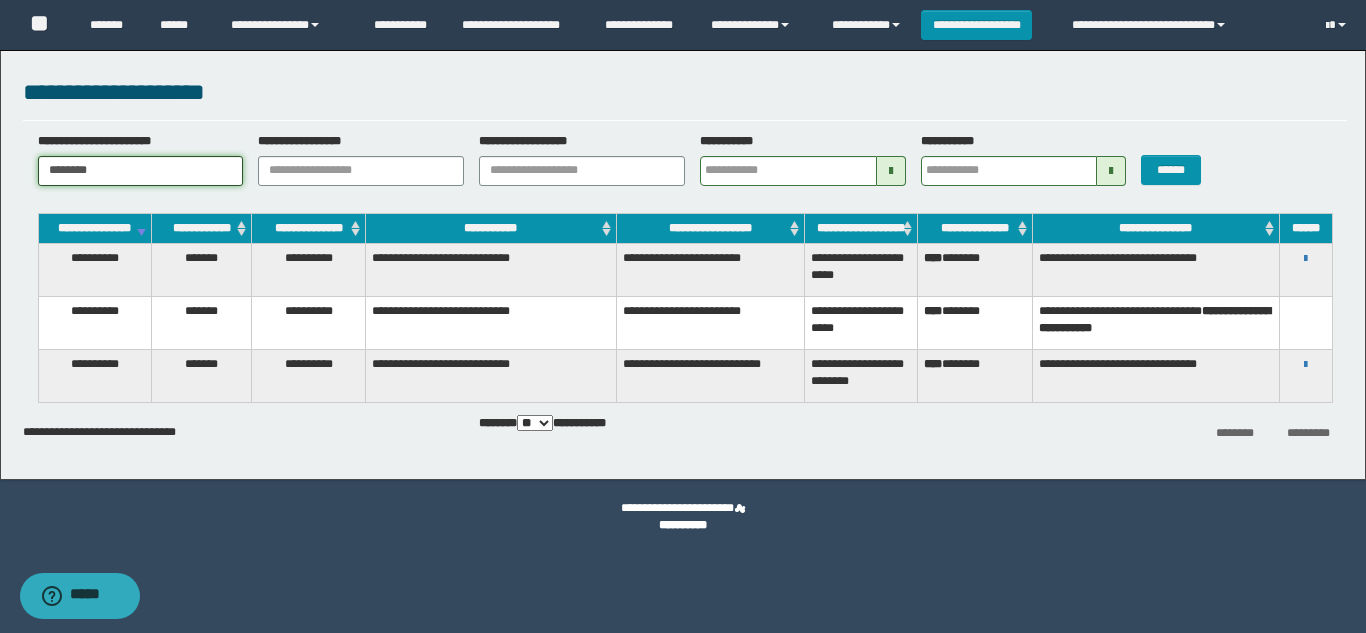 click on "********" at bounding box center [141, 171] 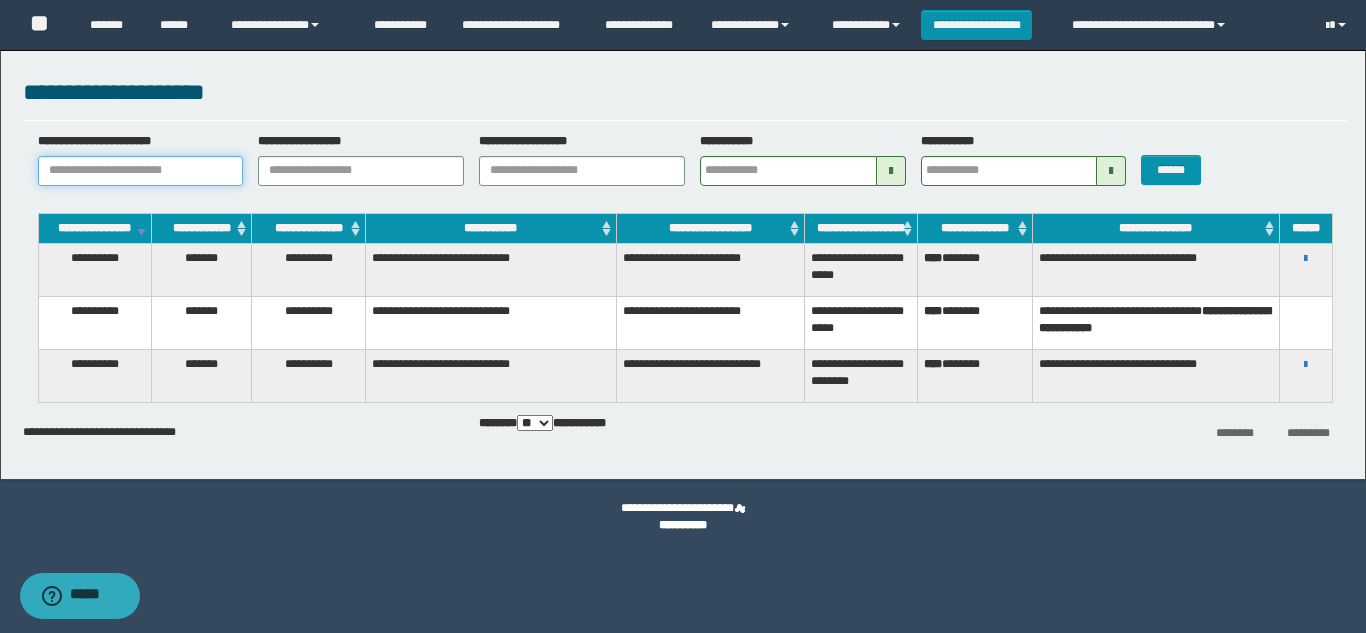 paste on "**********" 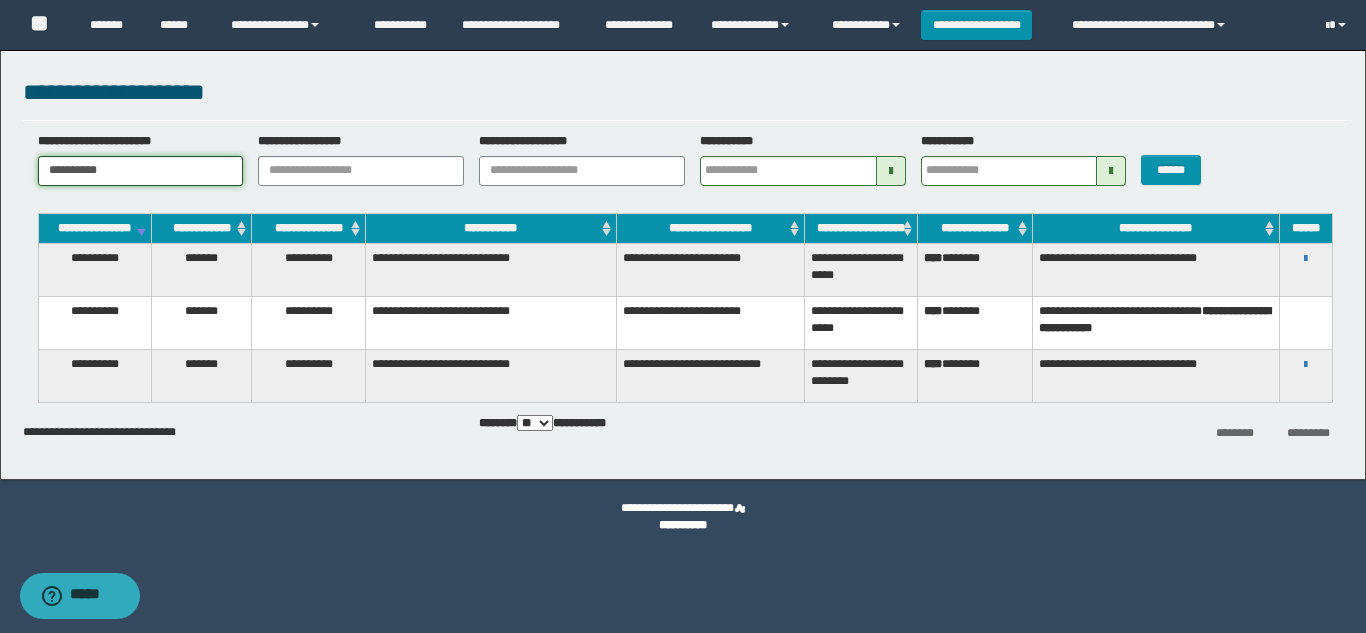 type on "**********" 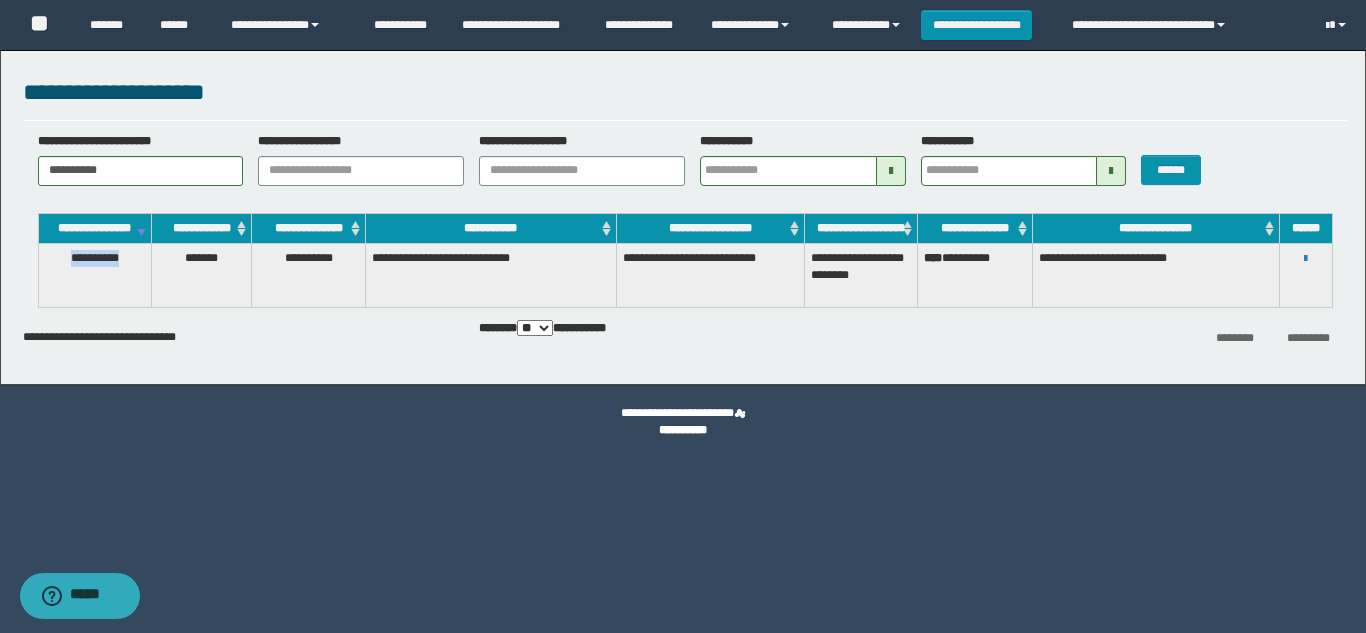 drag, startPoint x: 127, startPoint y: 280, endPoint x: 52, endPoint y: 290, distance: 75.66373 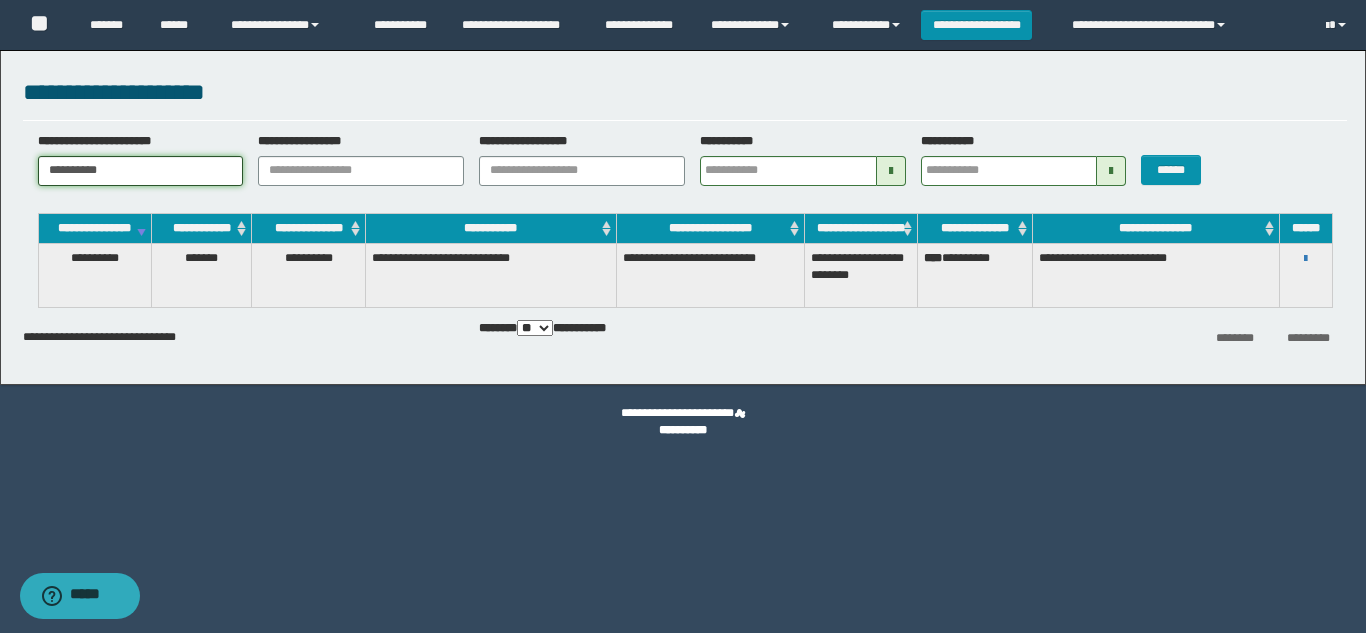 click on "**********" at bounding box center [141, 171] 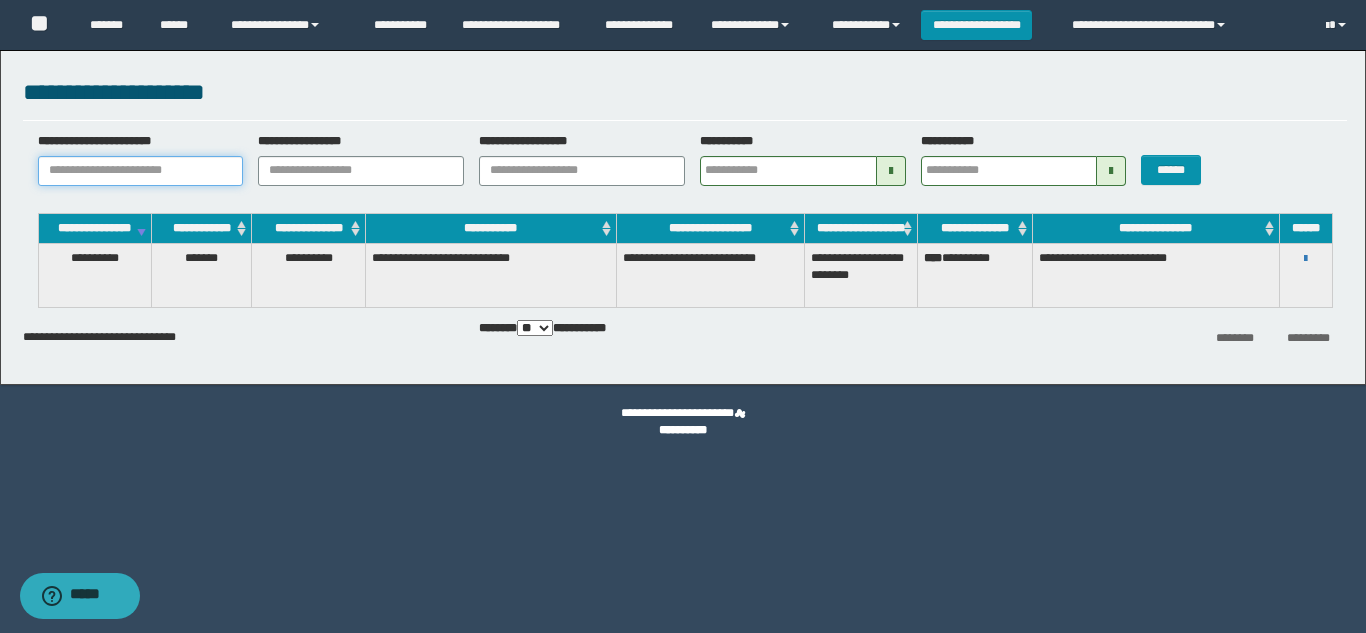 paste on "*******" 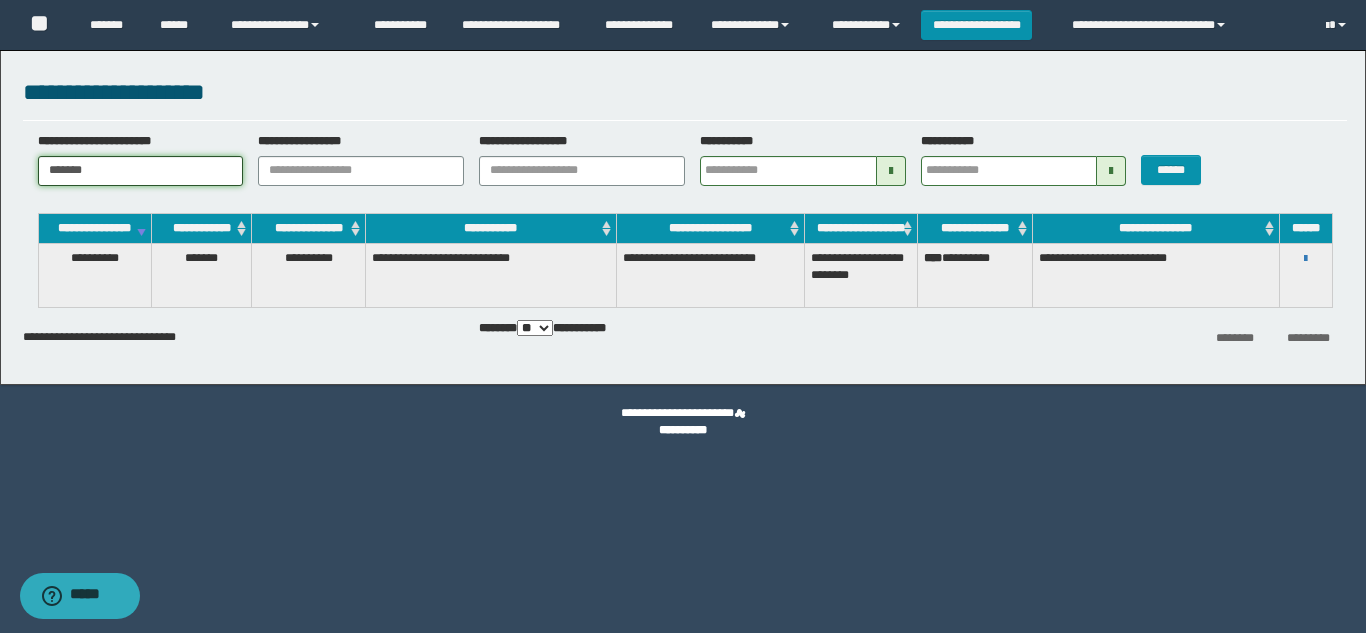 type on "*******" 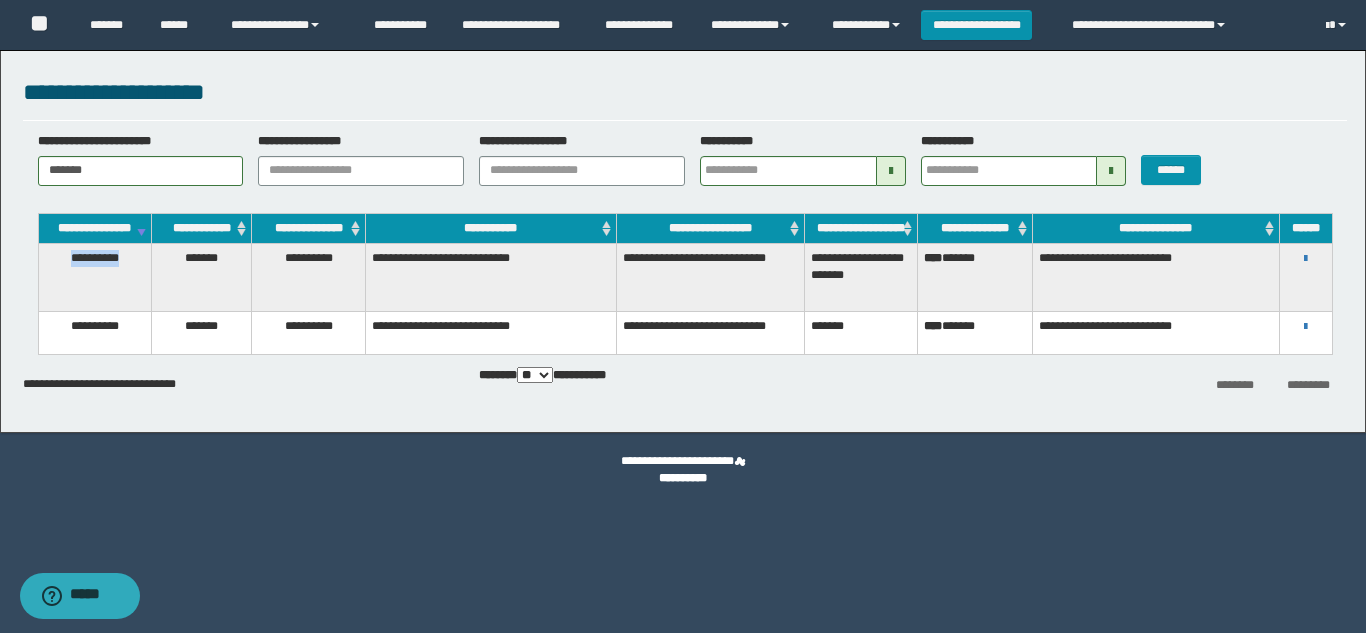 drag, startPoint x: 116, startPoint y: 277, endPoint x: 63, endPoint y: 278, distance: 53.009434 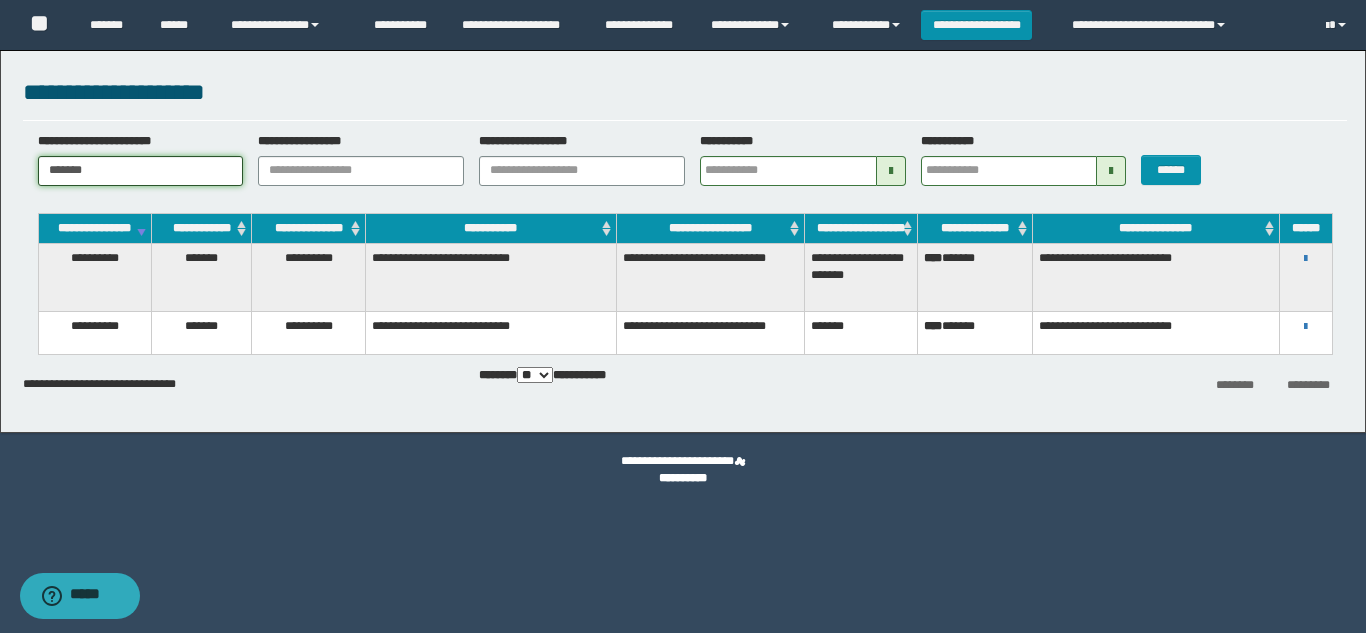 click on "*******" at bounding box center [141, 171] 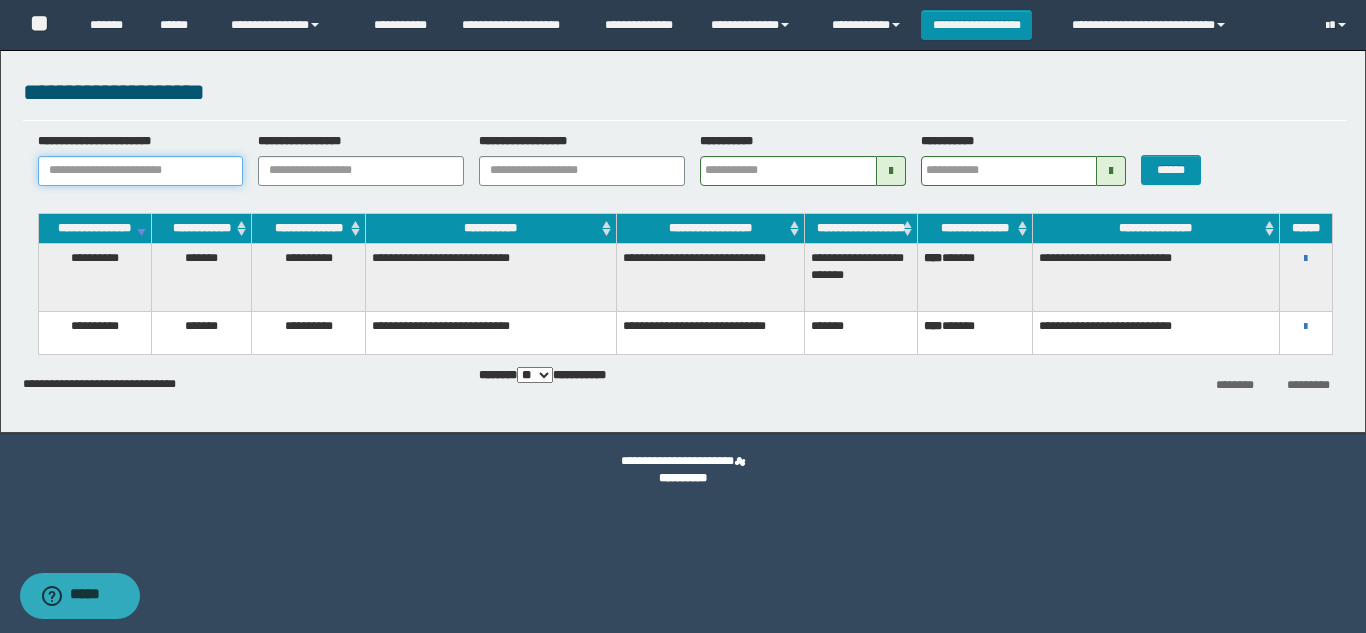 paste on "*******" 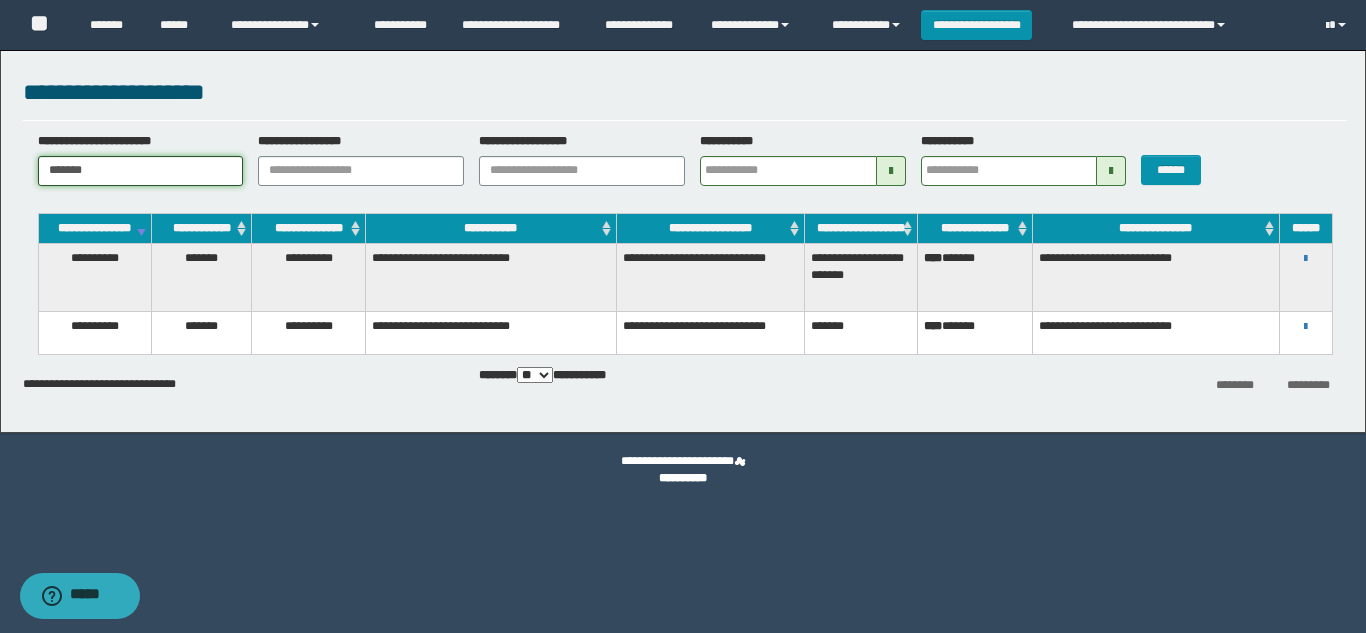 type on "*******" 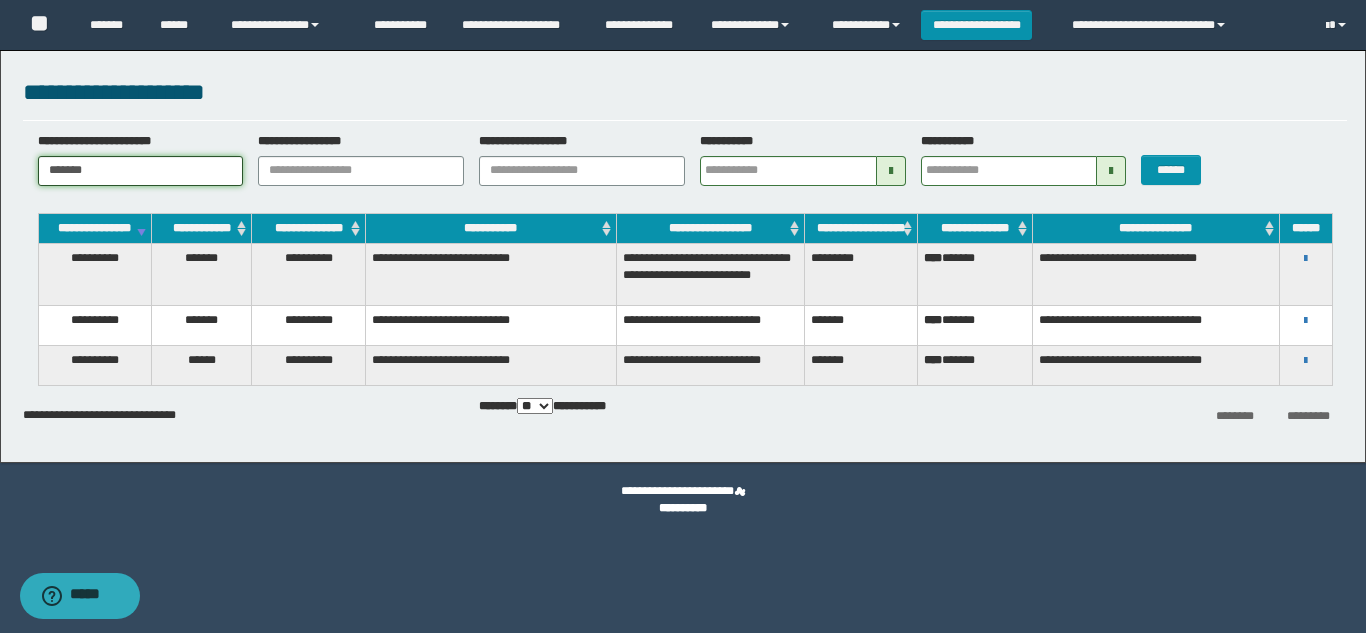 click on "*******" at bounding box center [141, 171] 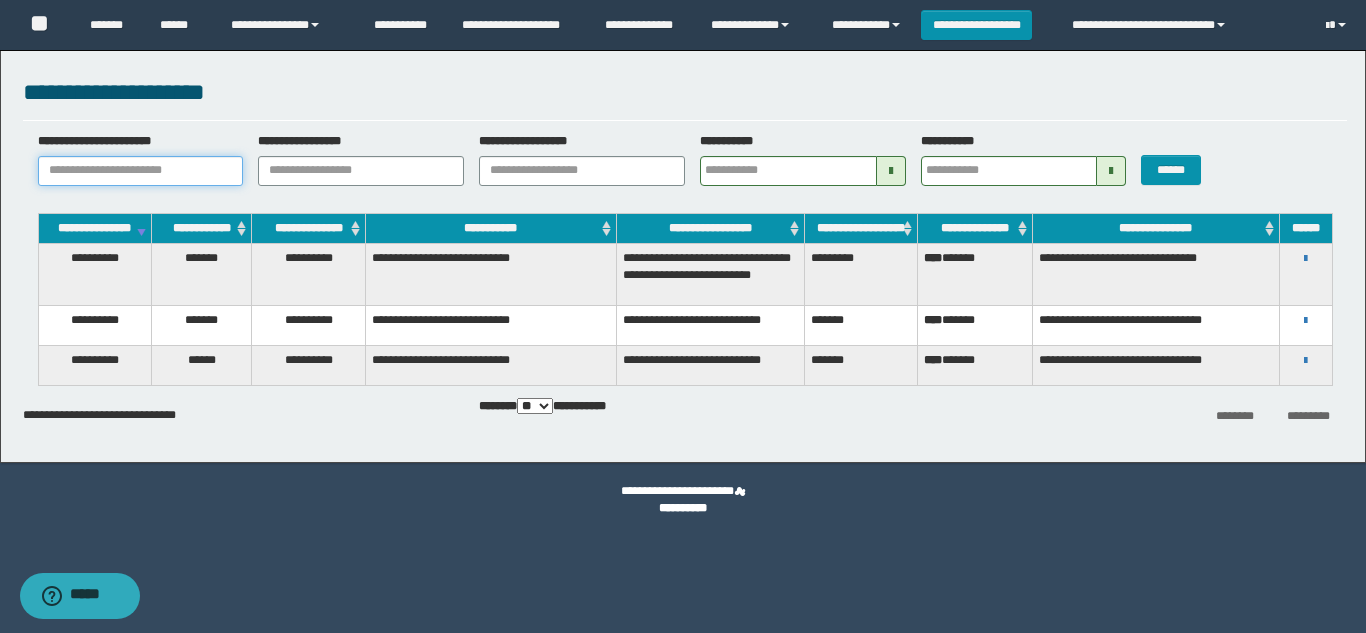 paste on "*******" 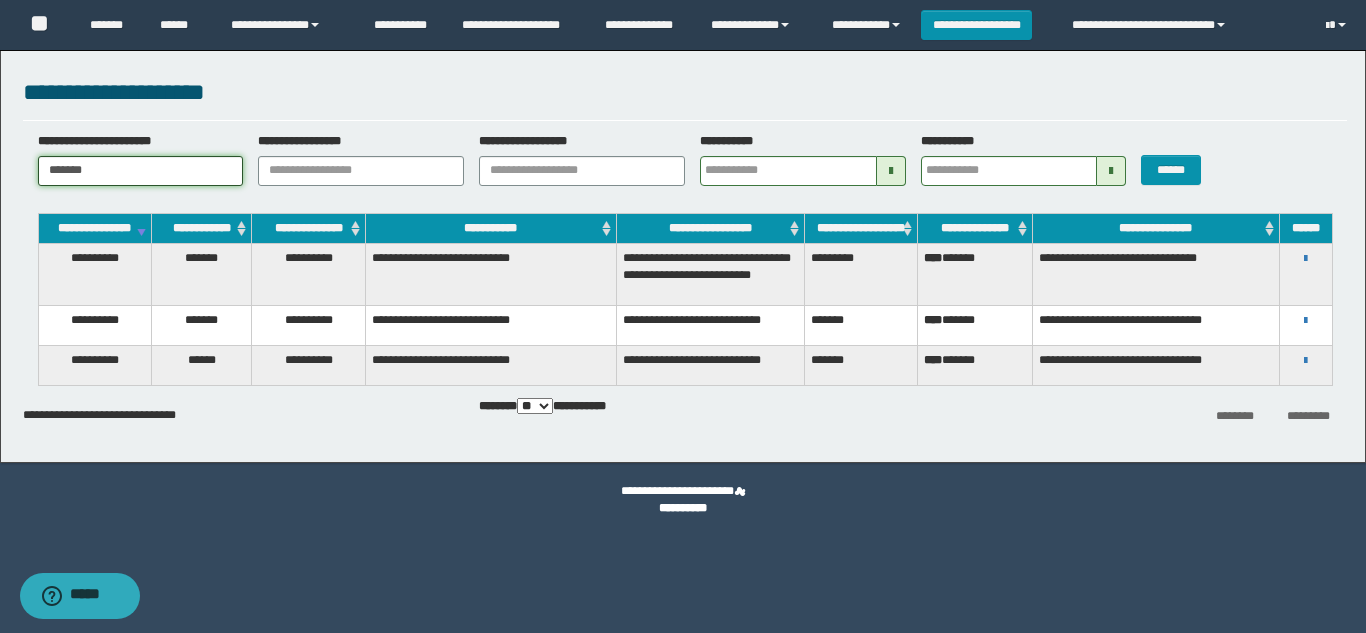 type on "*******" 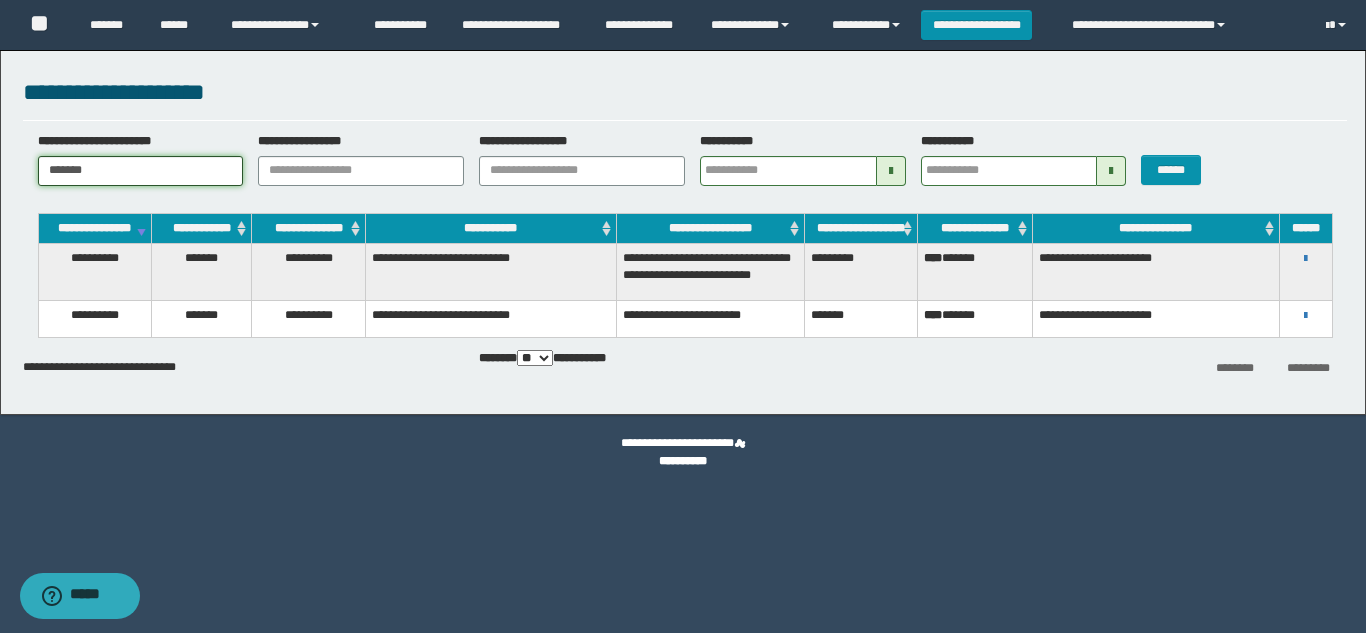 click on "*******" at bounding box center (141, 171) 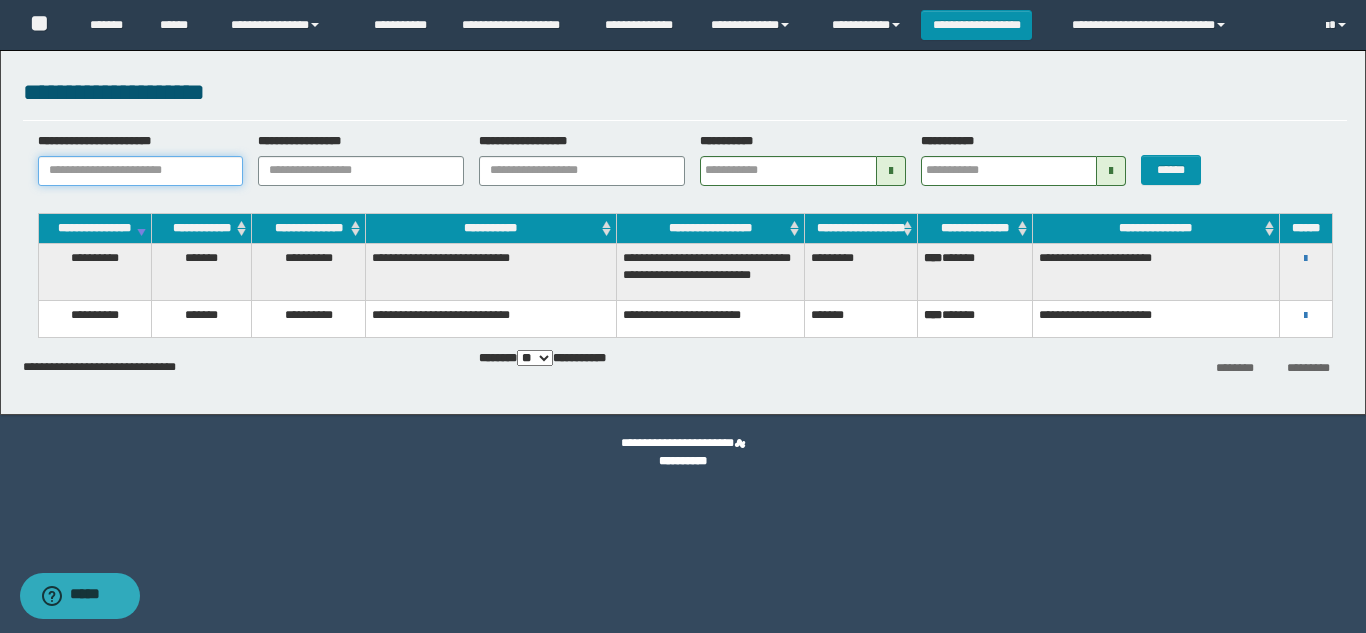 paste on "**********" 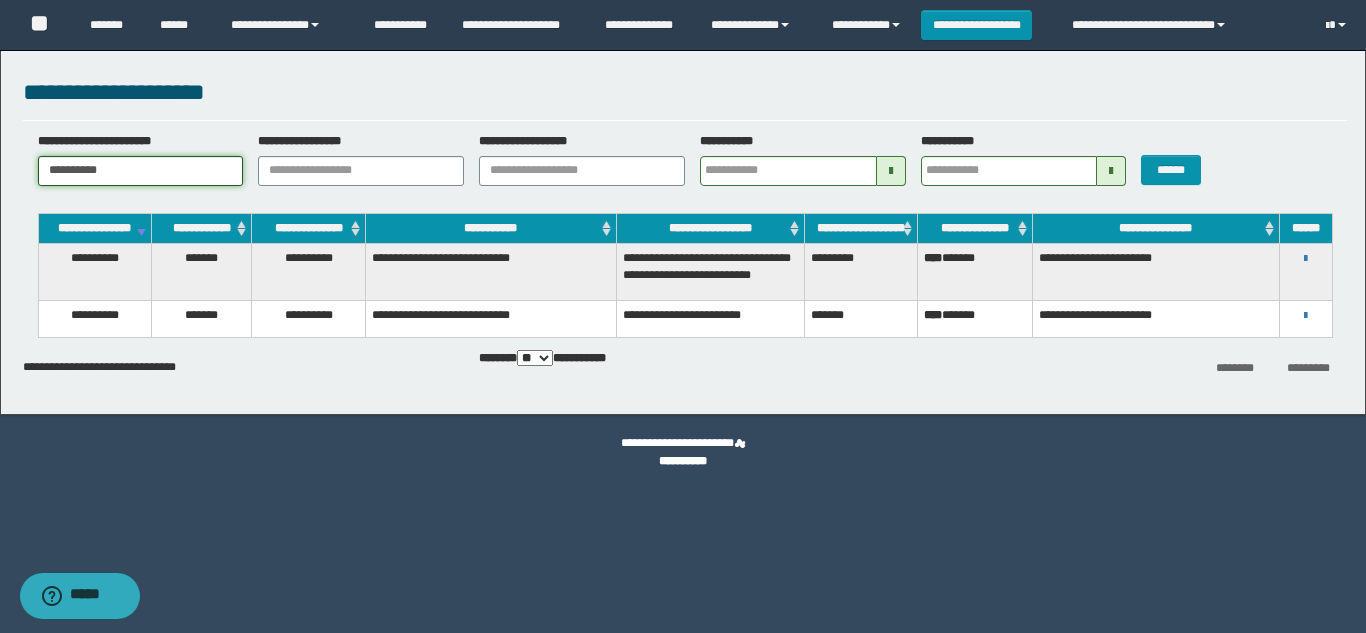type on "**********" 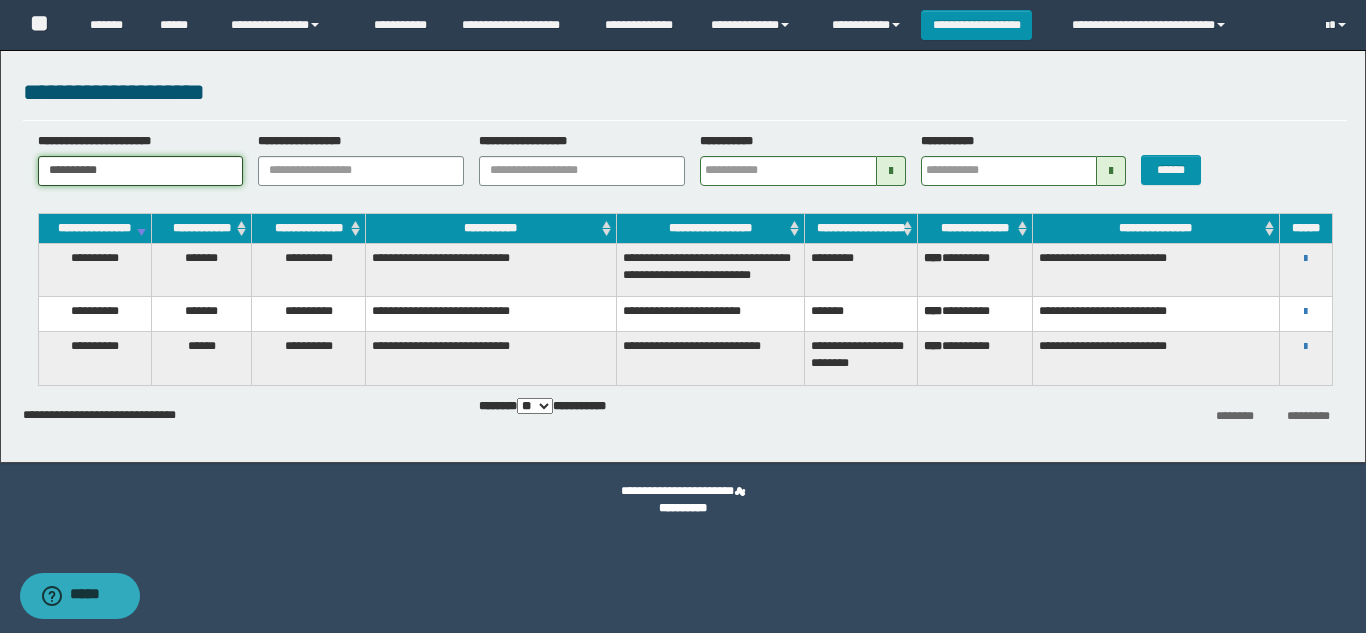 click on "**********" at bounding box center (141, 171) 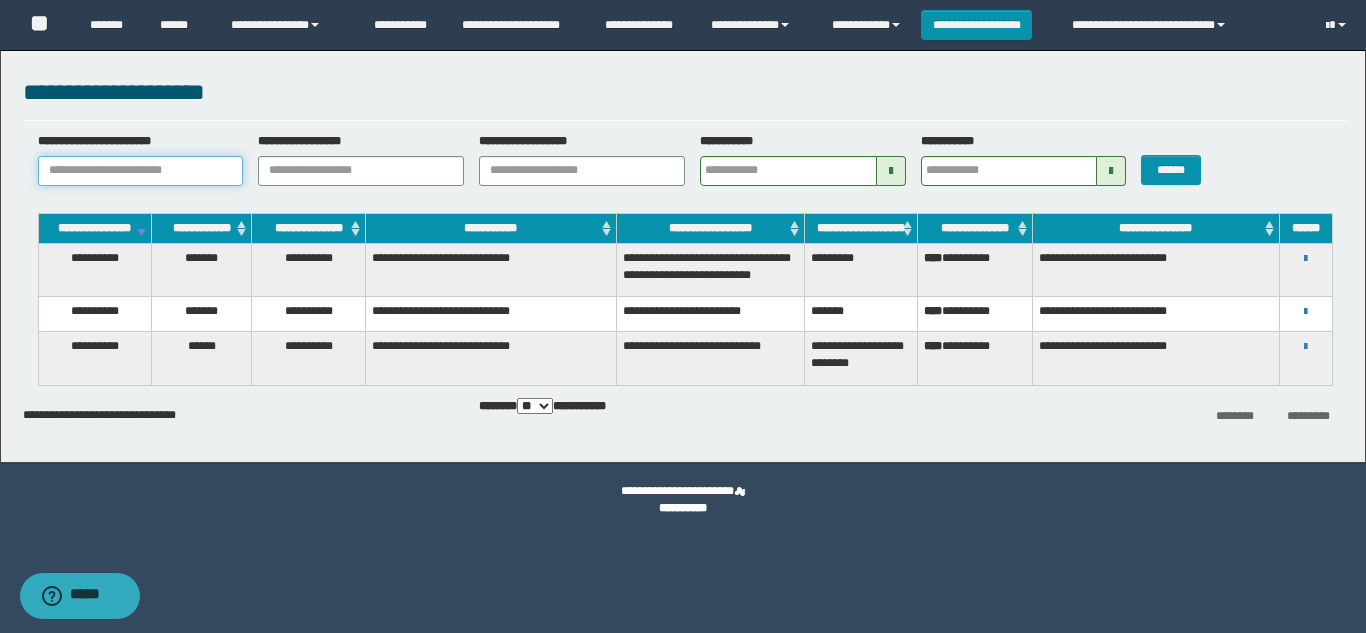 paste on "*******" 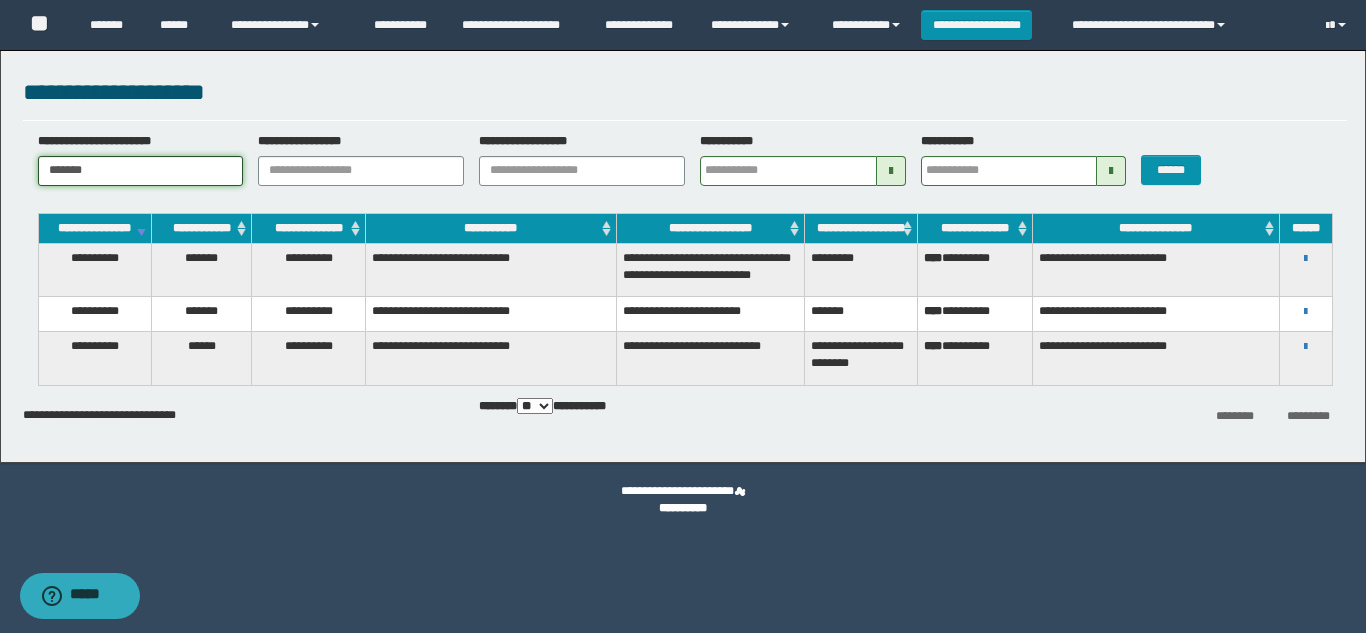 type on "*******" 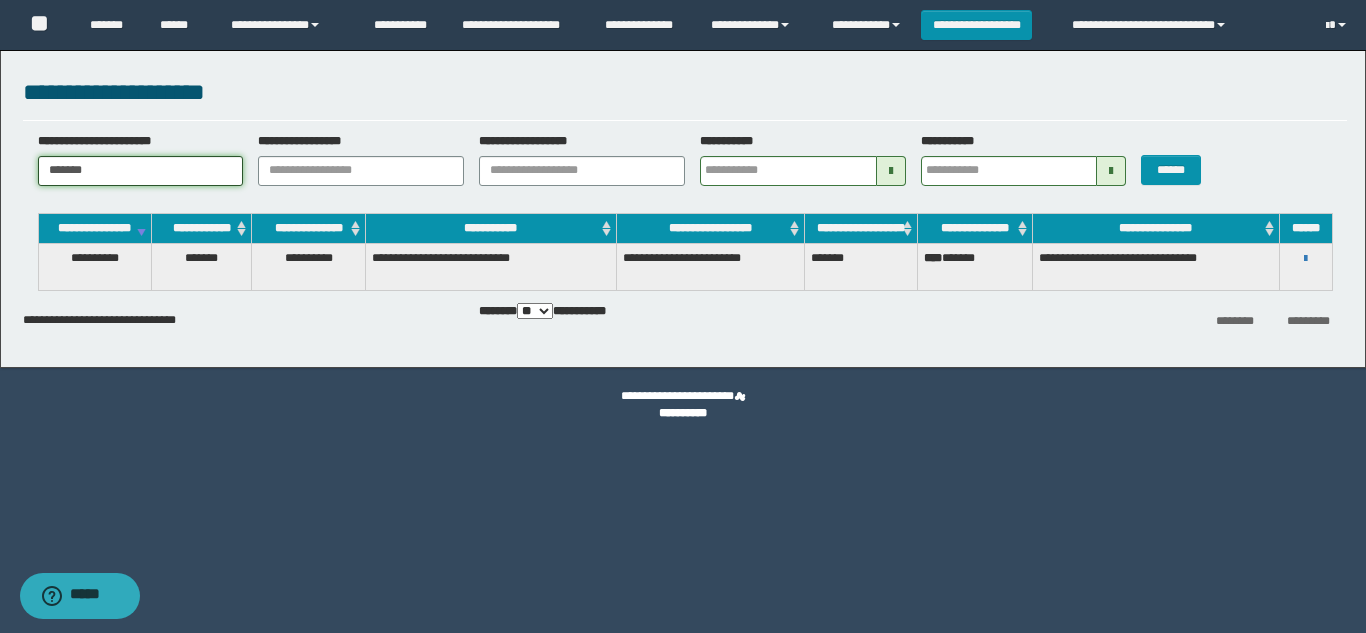 click on "*******" at bounding box center [141, 171] 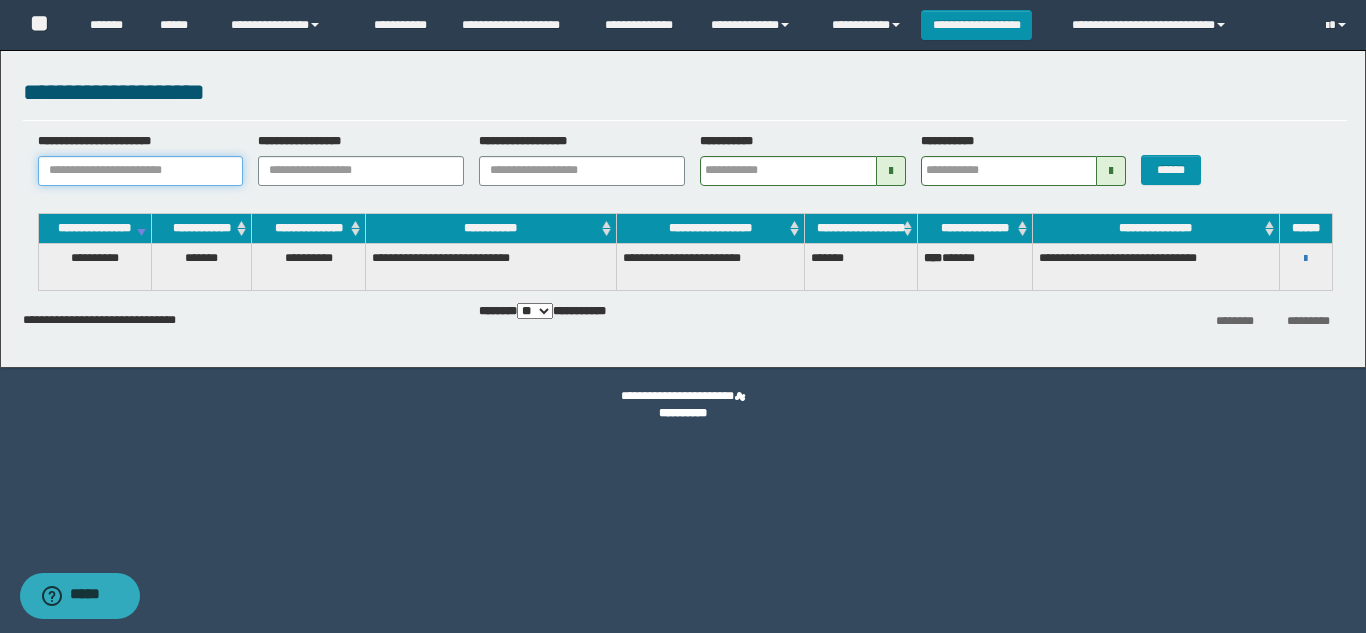 paste on "**********" 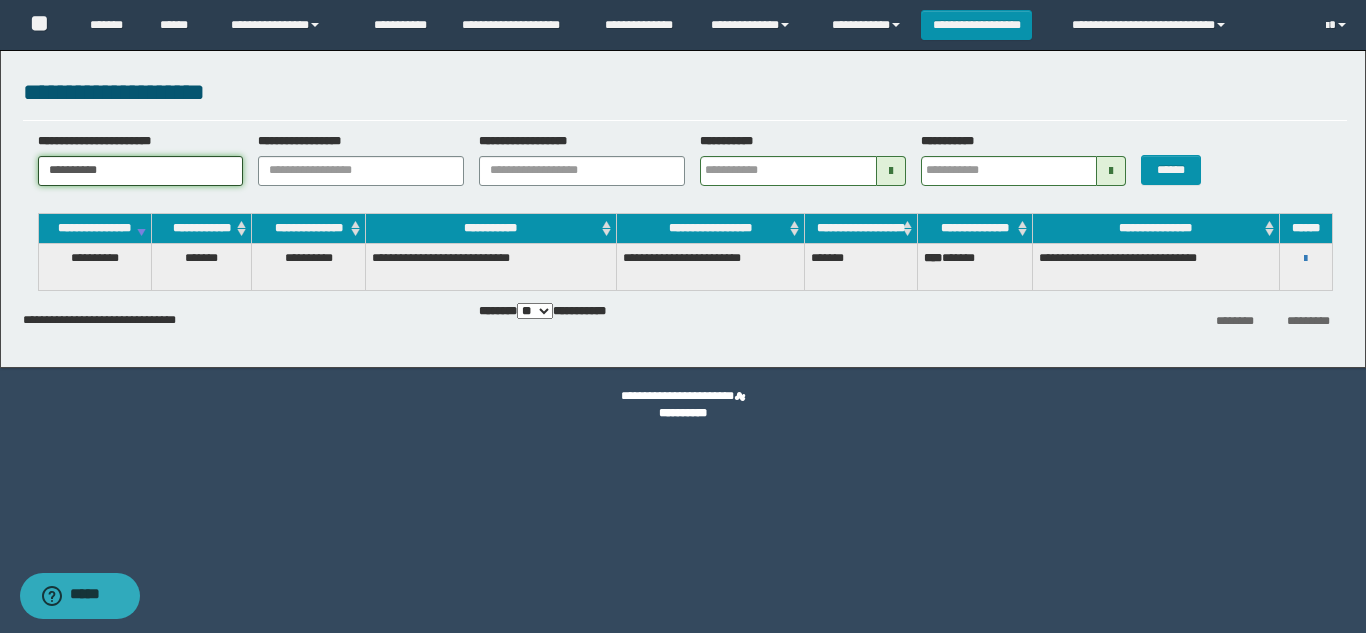 type on "**********" 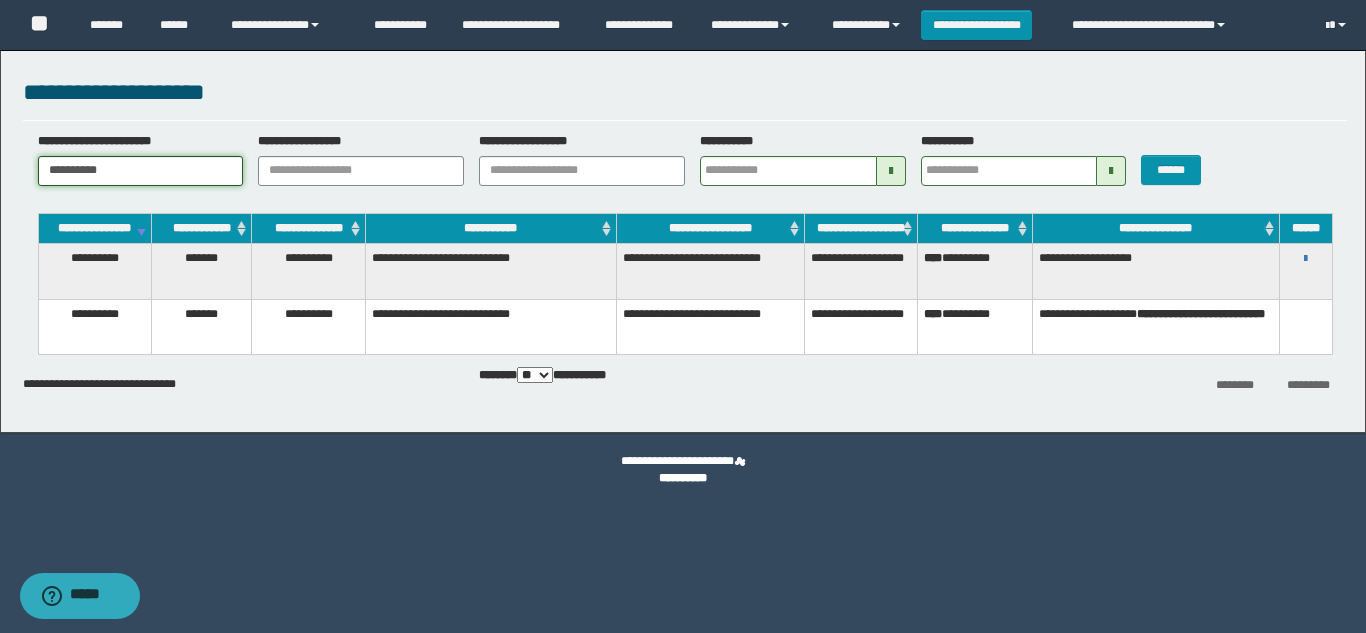 click on "**********" at bounding box center [141, 171] 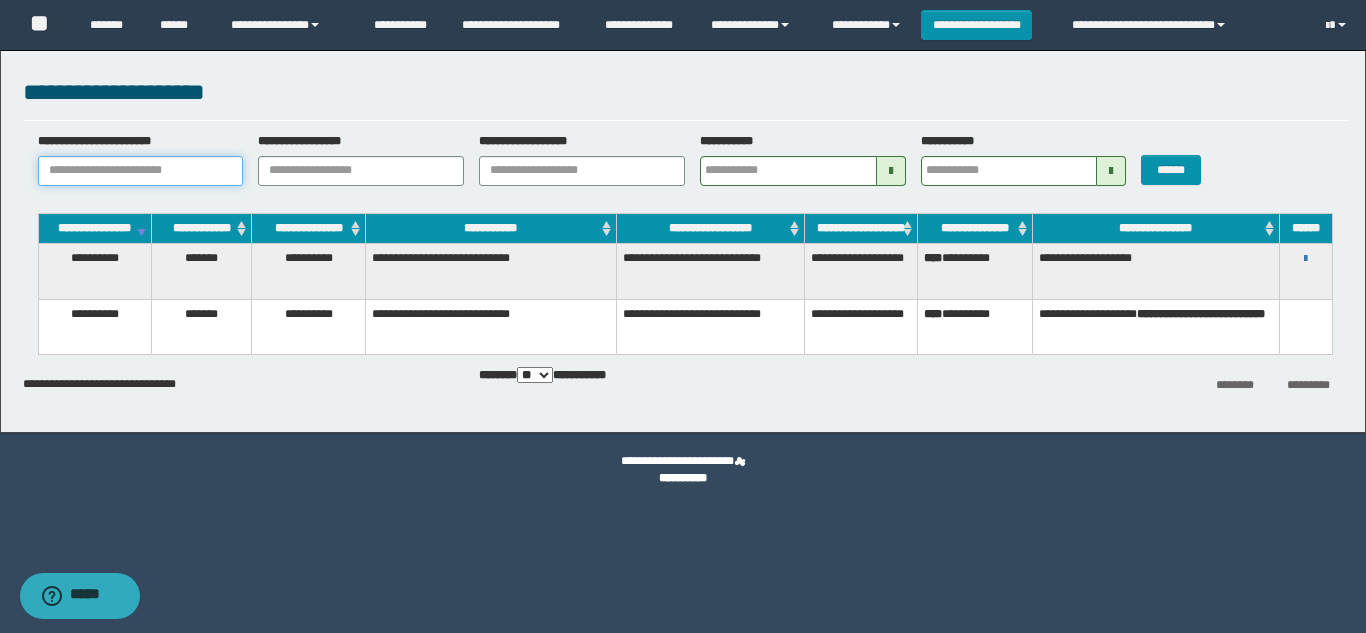 paste on "********" 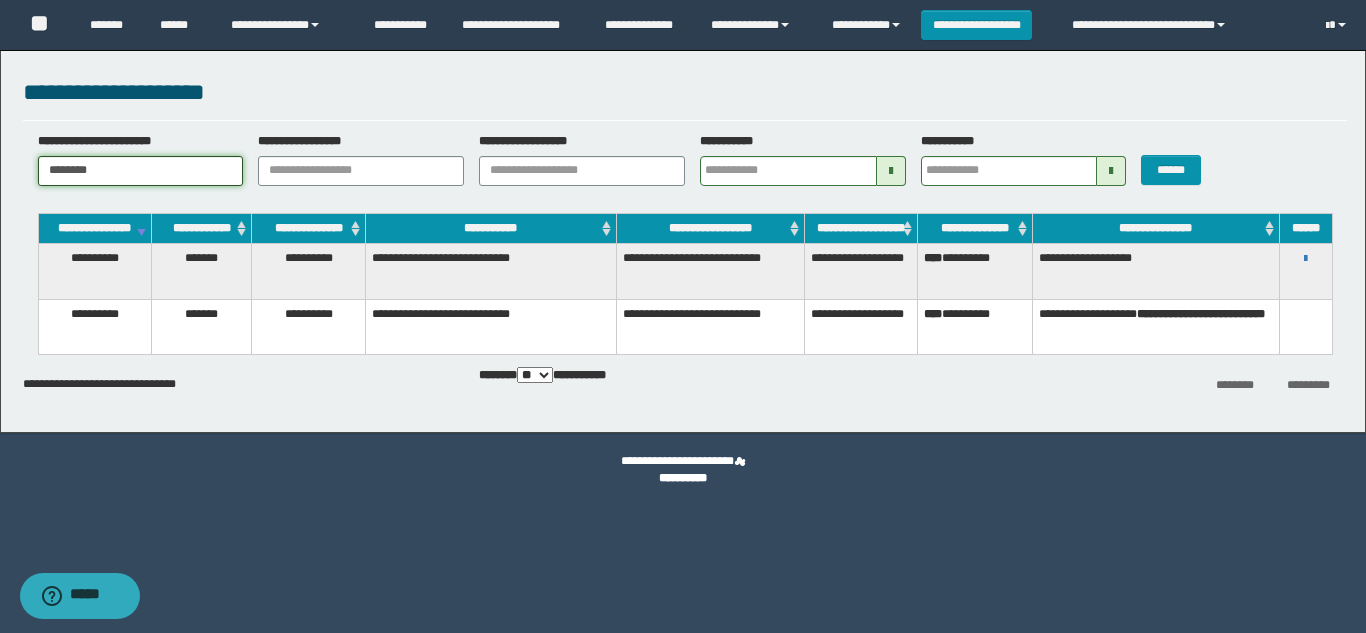 type on "********" 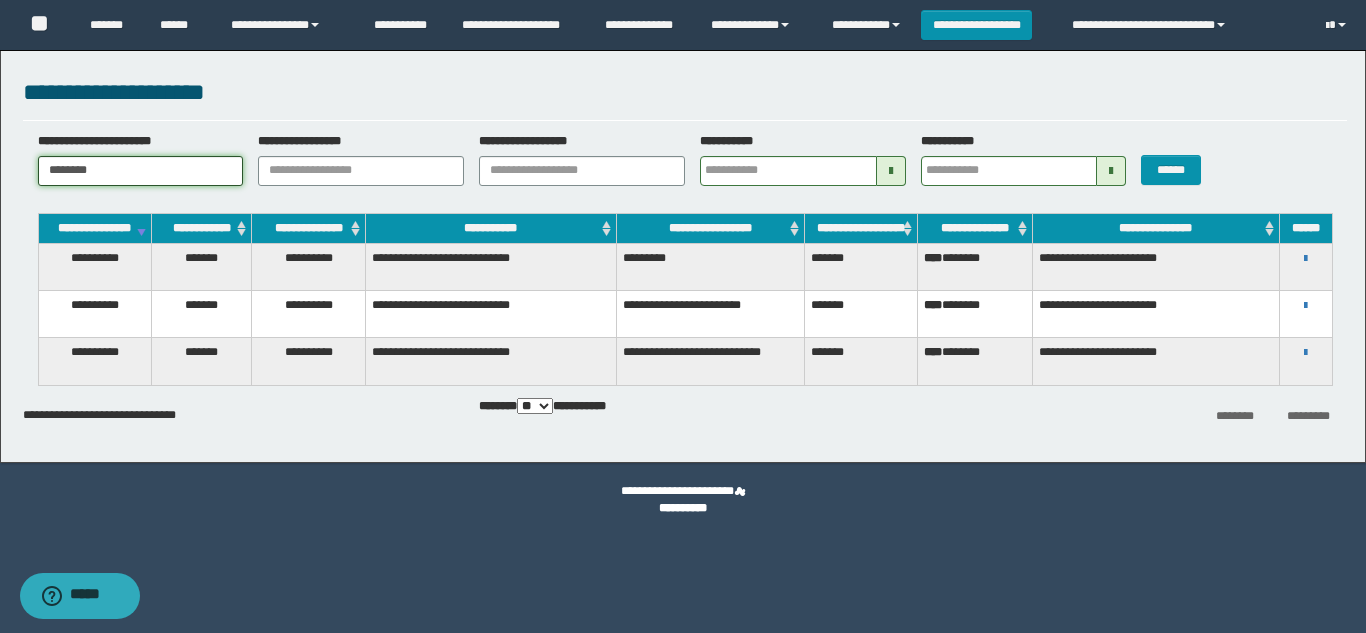 click on "********" at bounding box center (141, 171) 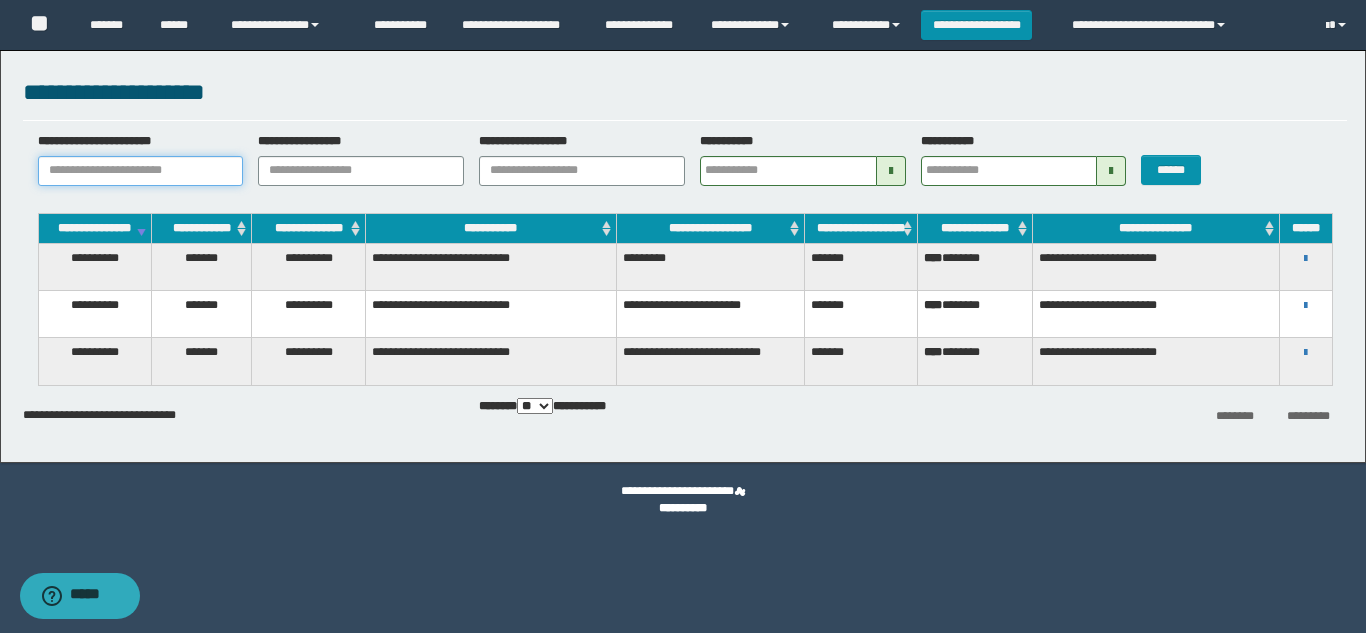paste on "**********" 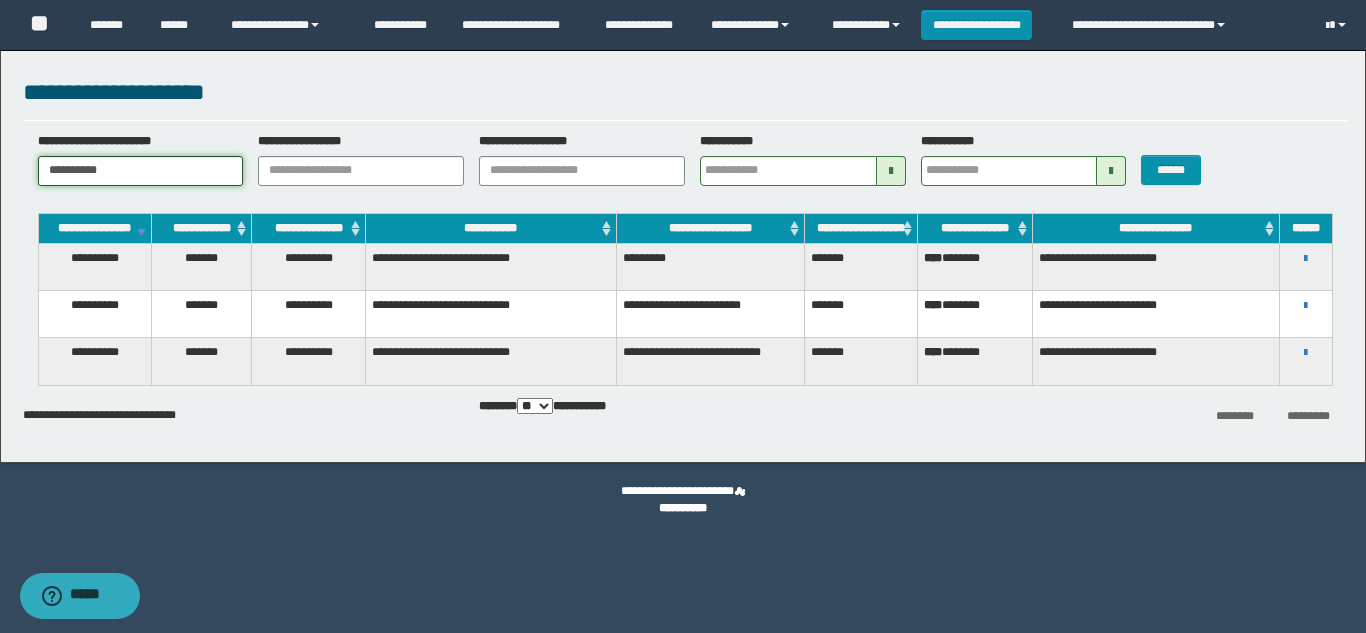type on "**********" 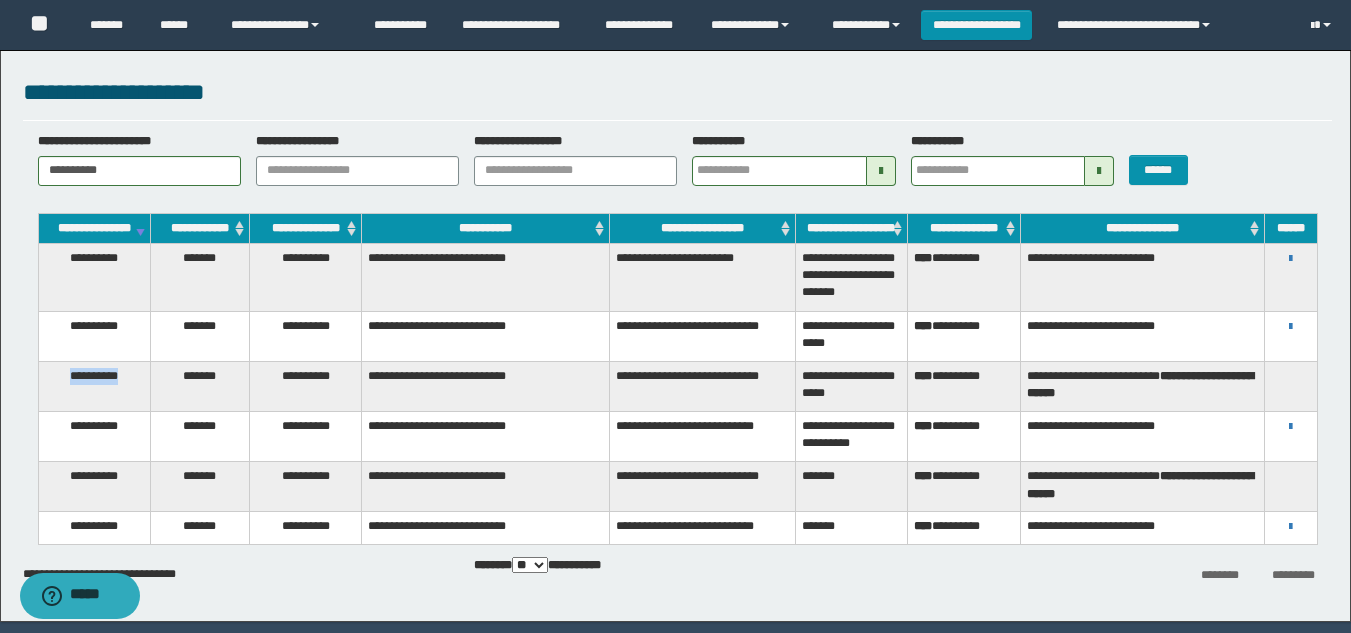 drag, startPoint x: 127, startPoint y: 386, endPoint x: 57, endPoint y: 386, distance: 70 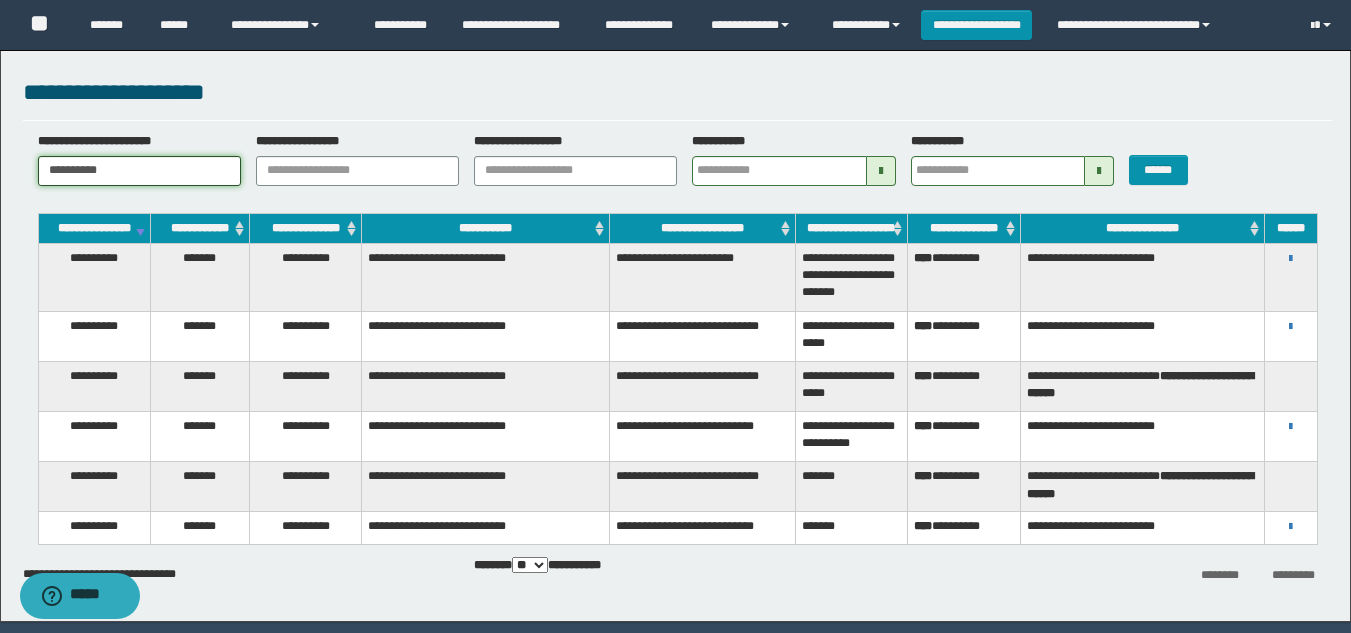 click on "**********" at bounding box center [139, 171] 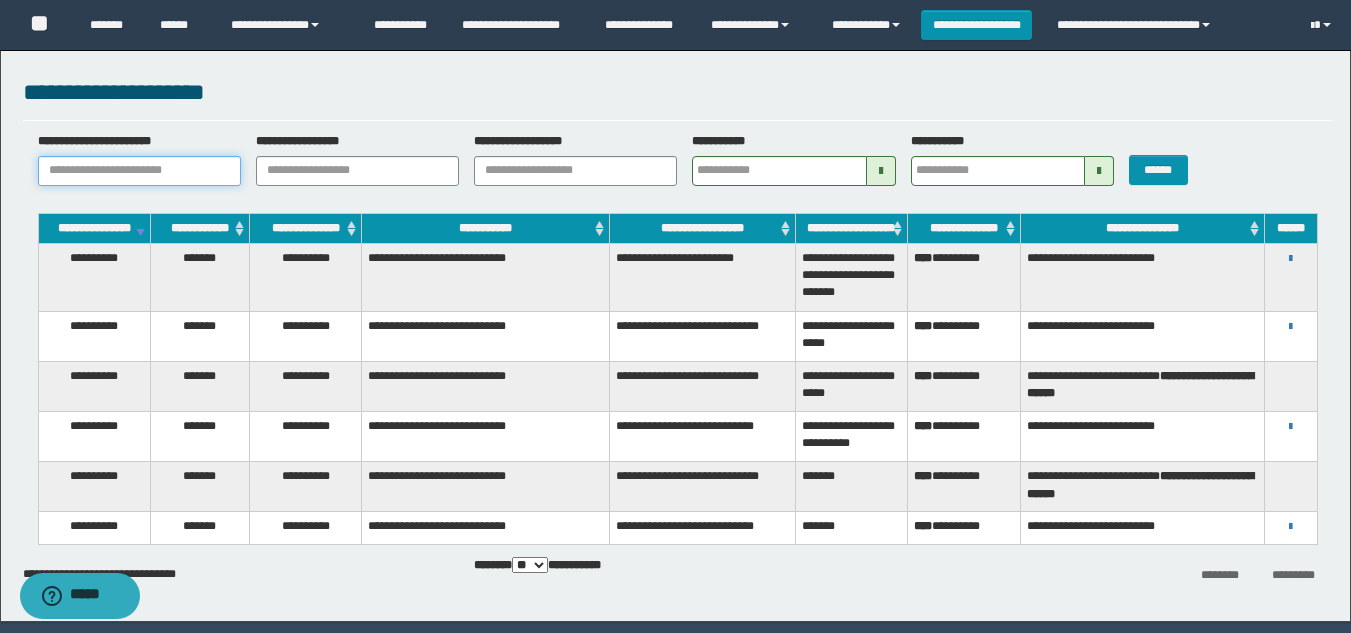 paste on "**********" 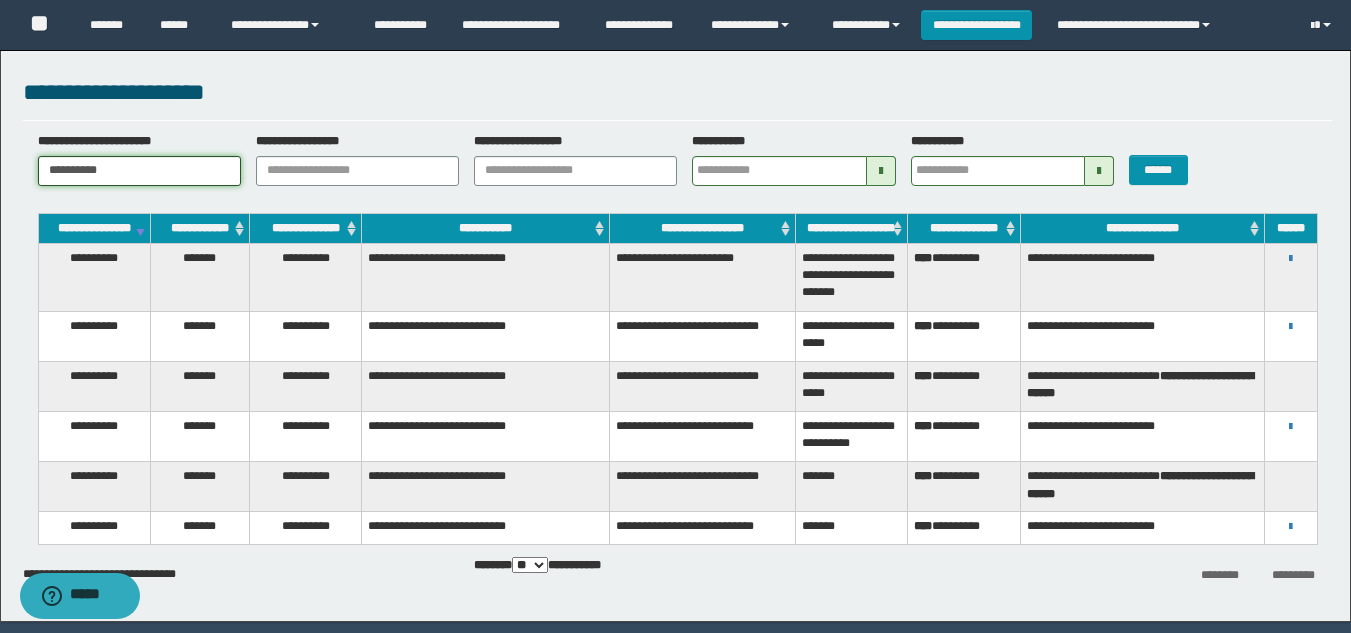 type on "**********" 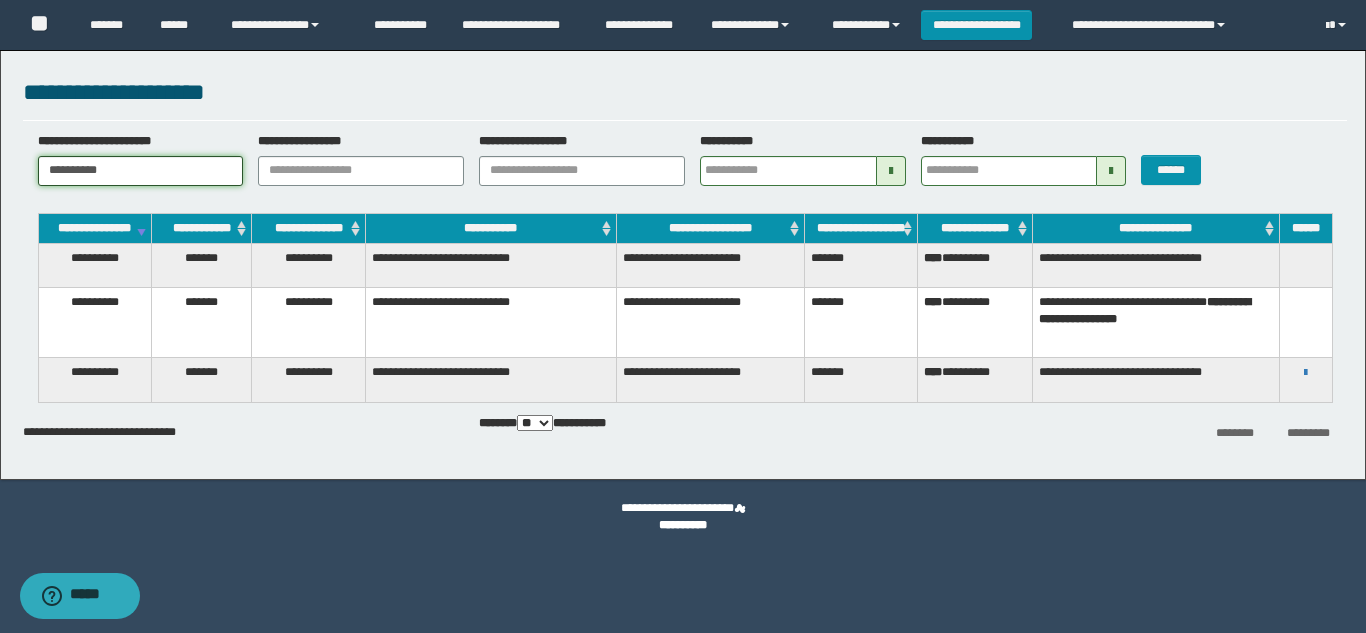 click on "**********" at bounding box center [141, 171] 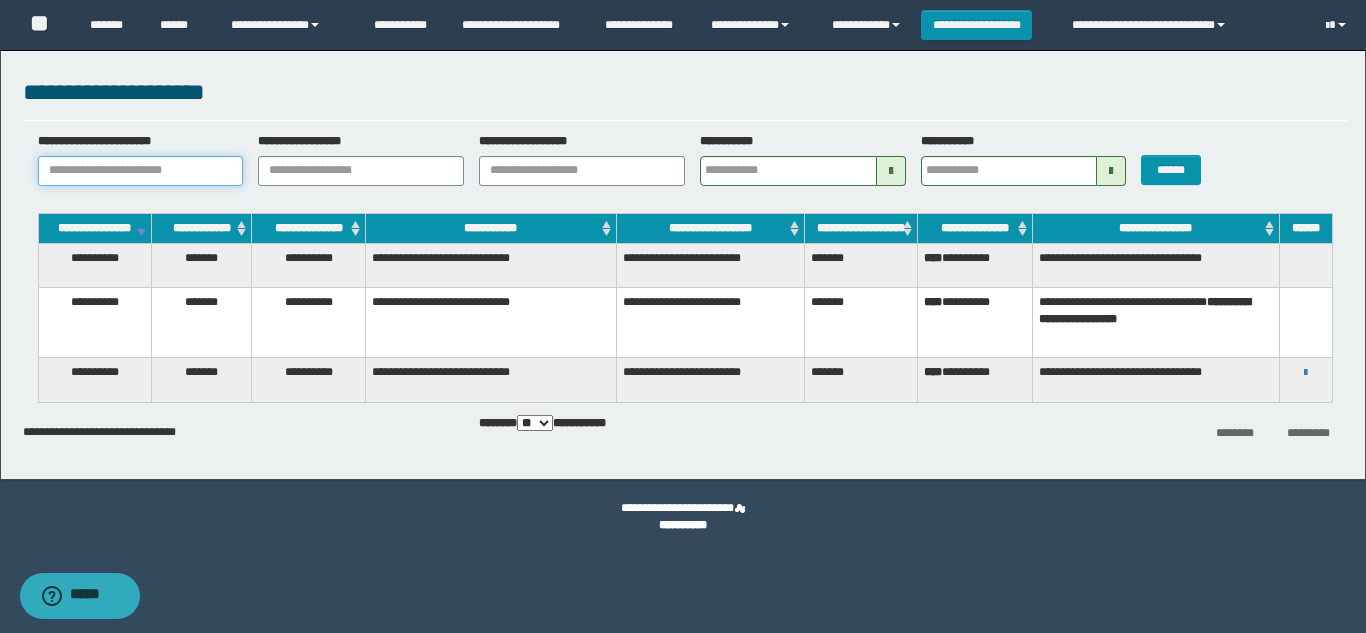paste on "********" 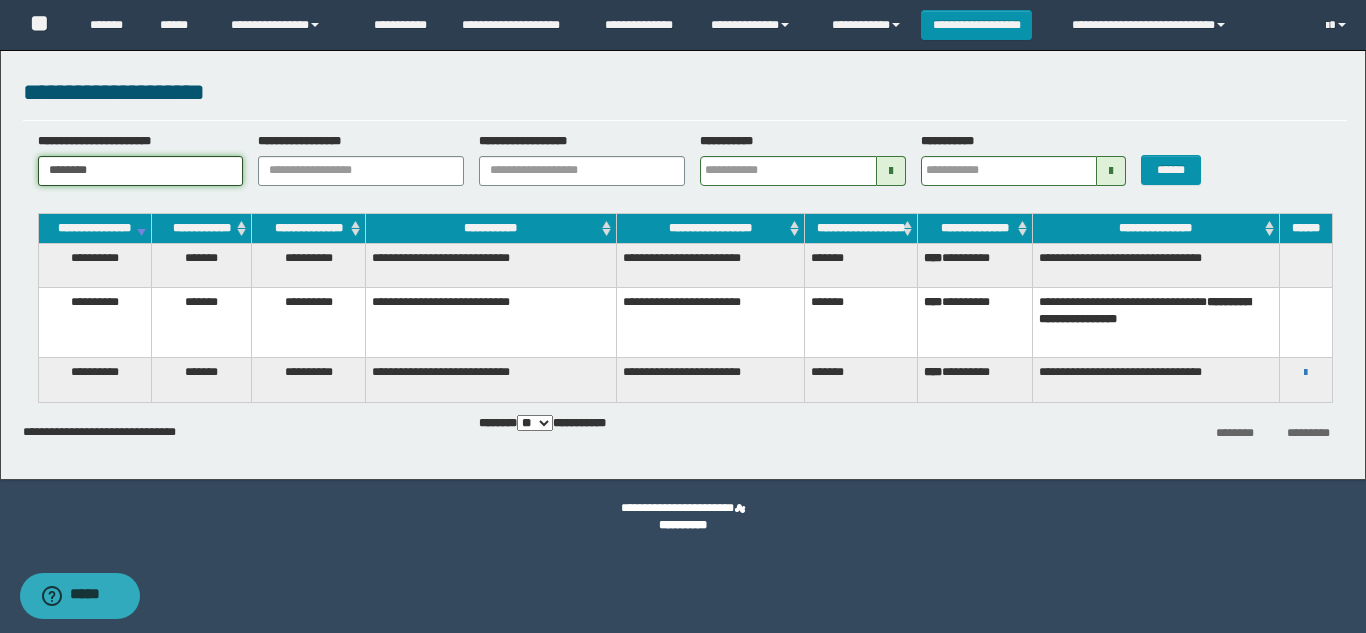 type on "********" 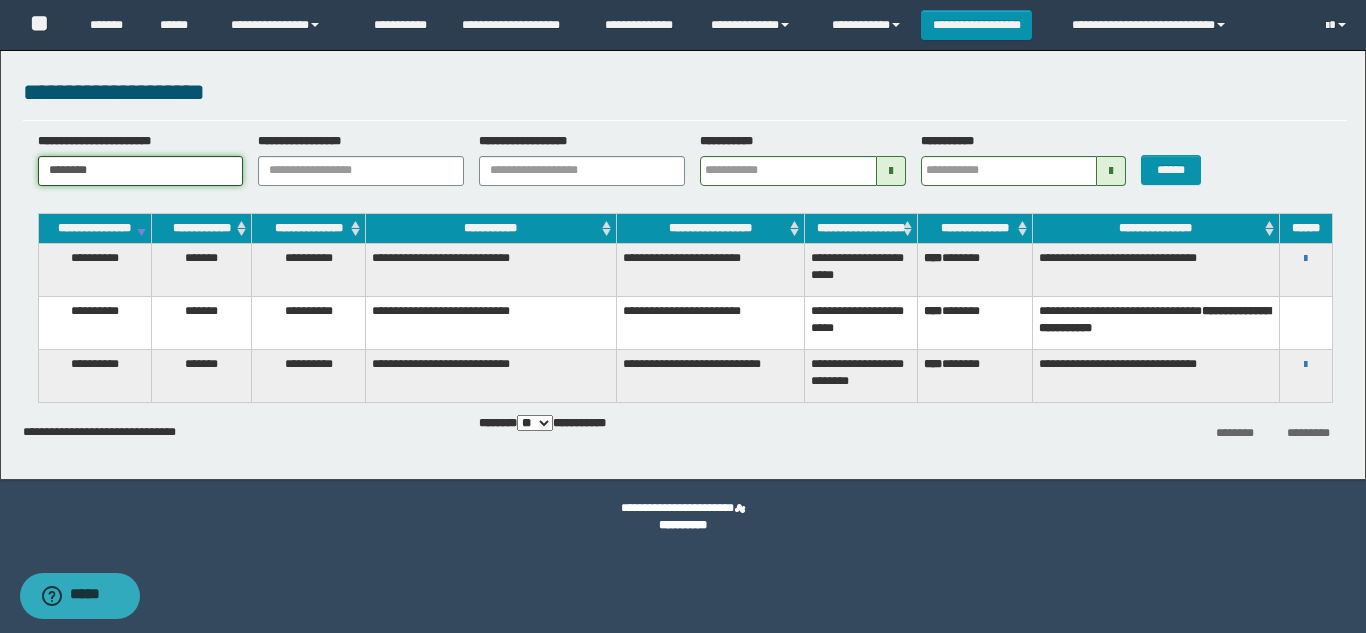 click on "********" at bounding box center (141, 171) 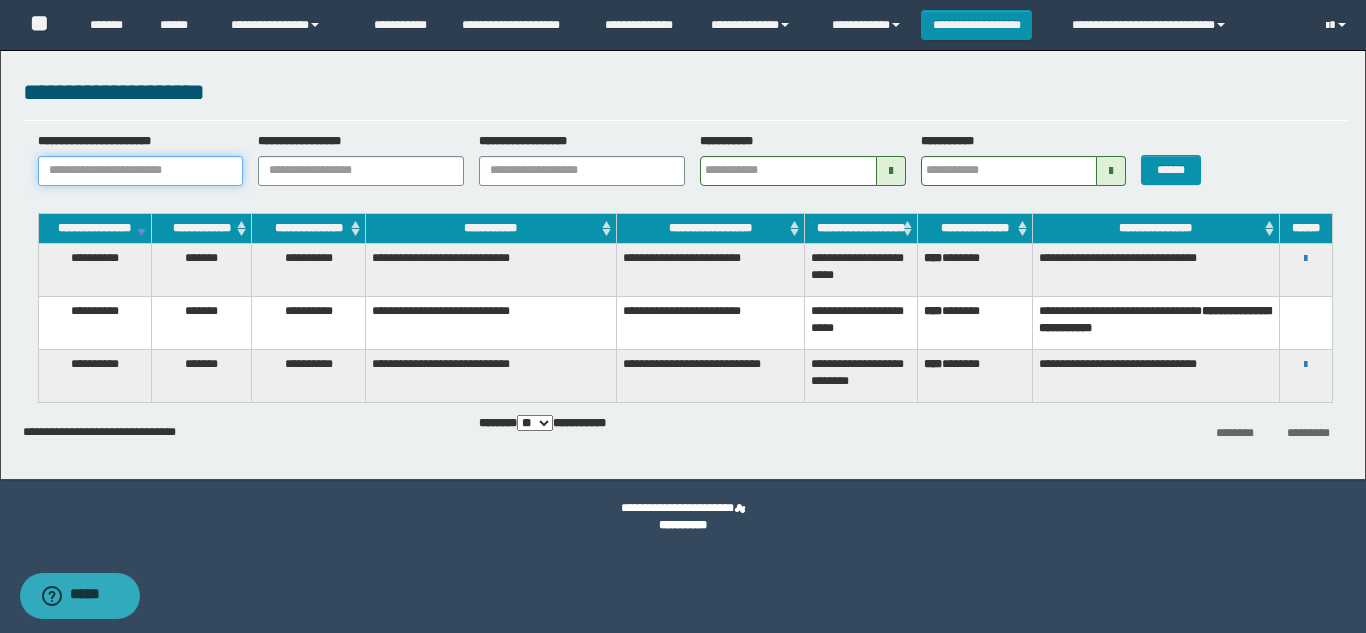 paste on "********" 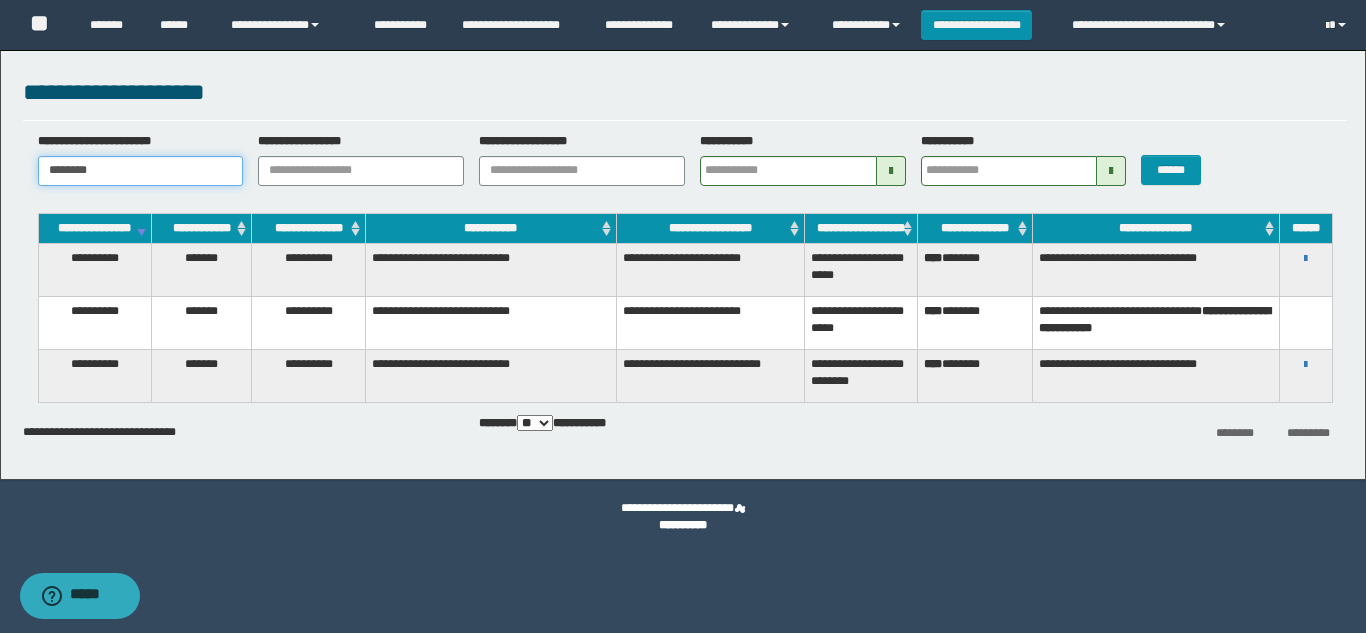 type on "********" 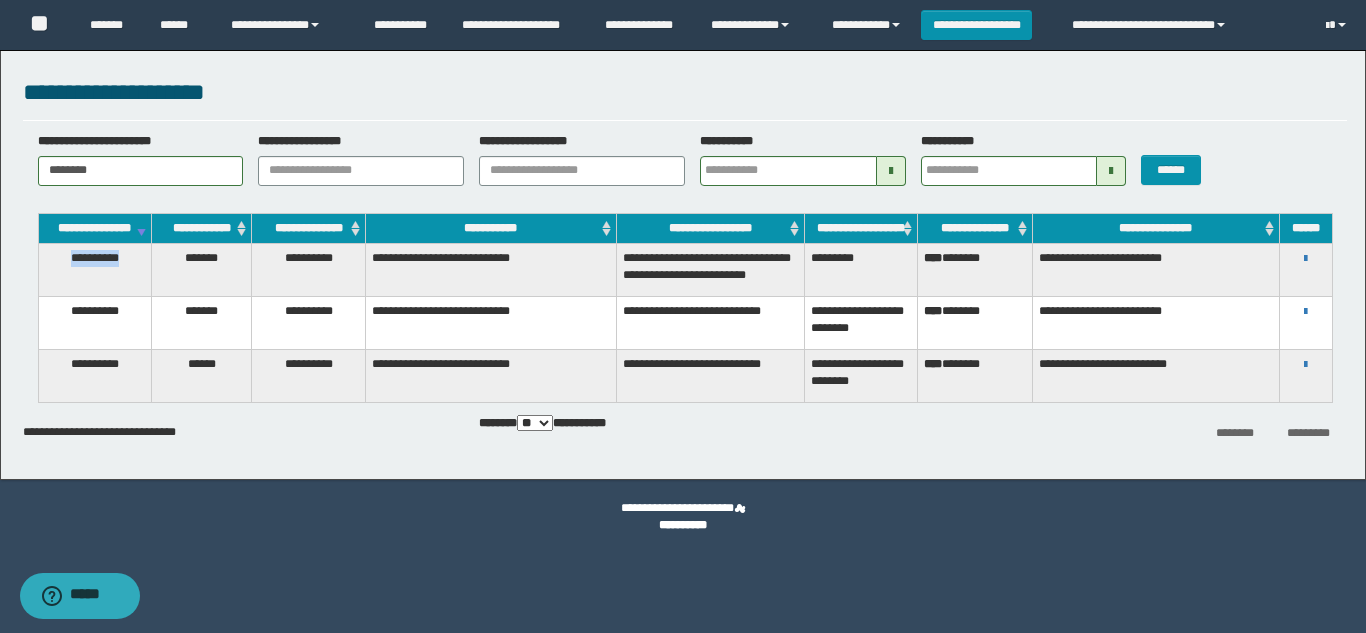 drag, startPoint x: 133, startPoint y: 275, endPoint x: 48, endPoint y: 282, distance: 85.28775 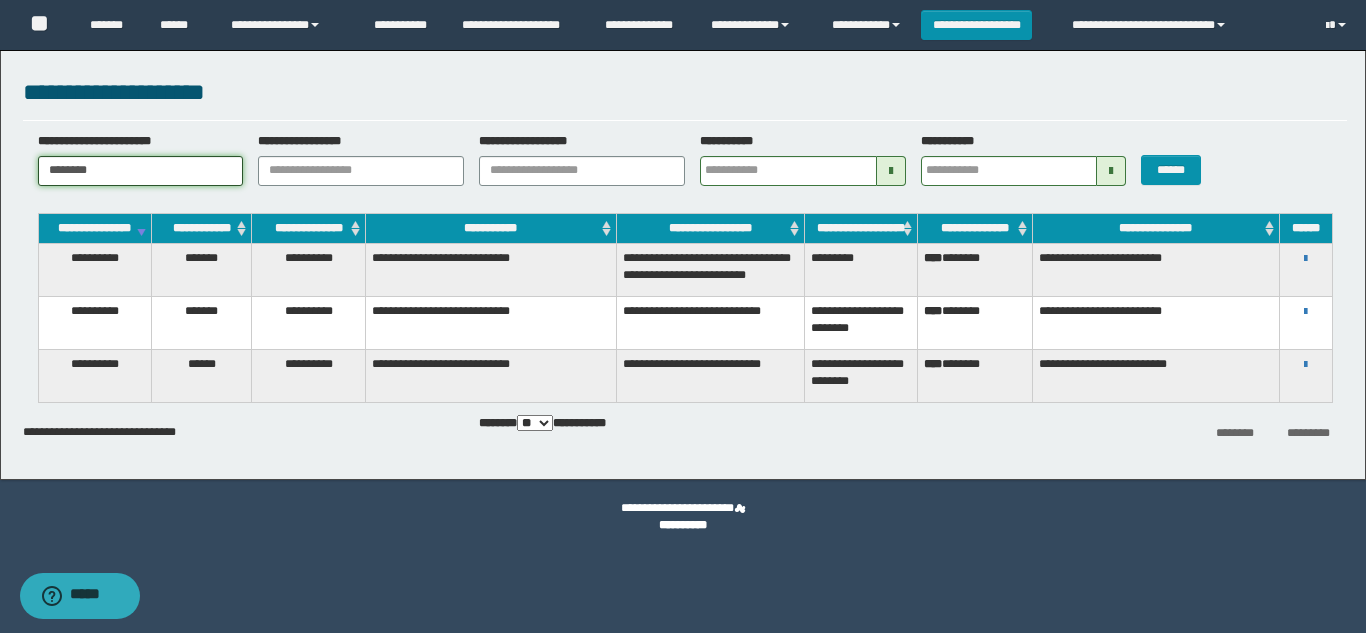 click on "********" at bounding box center (141, 171) 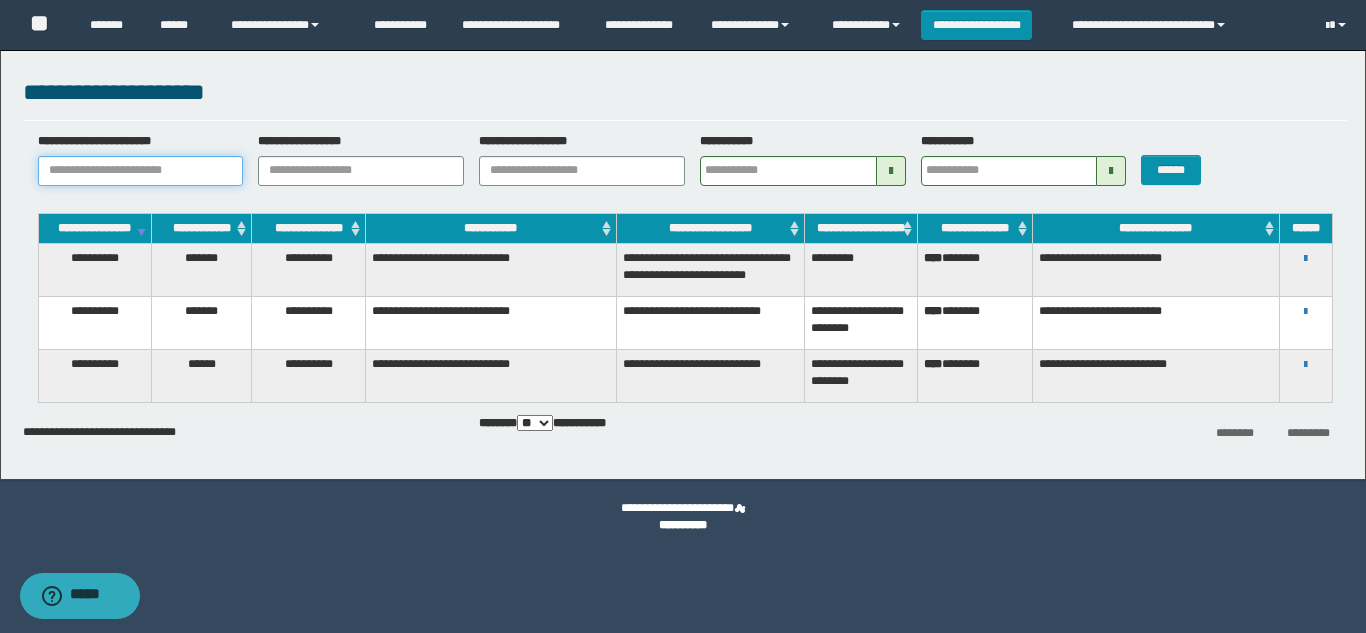paste on "**********" 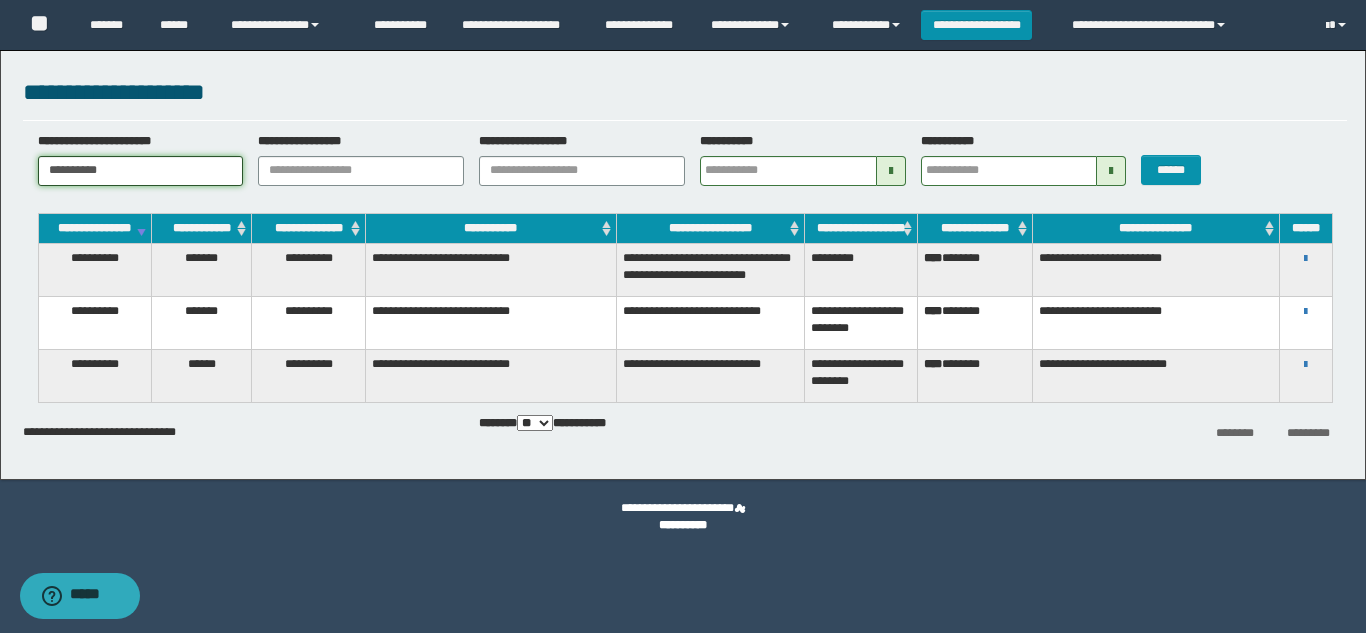 type on "**********" 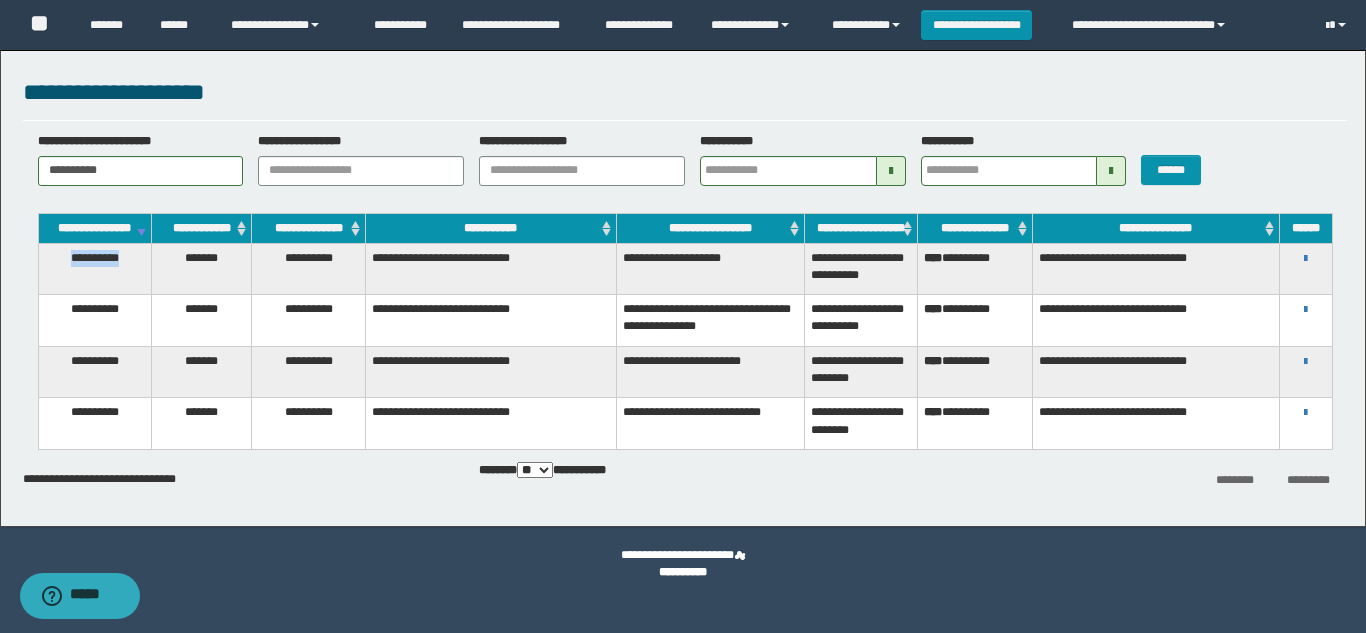 drag, startPoint x: 129, startPoint y: 279, endPoint x: 65, endPoint y: 284, distance: 64.195015 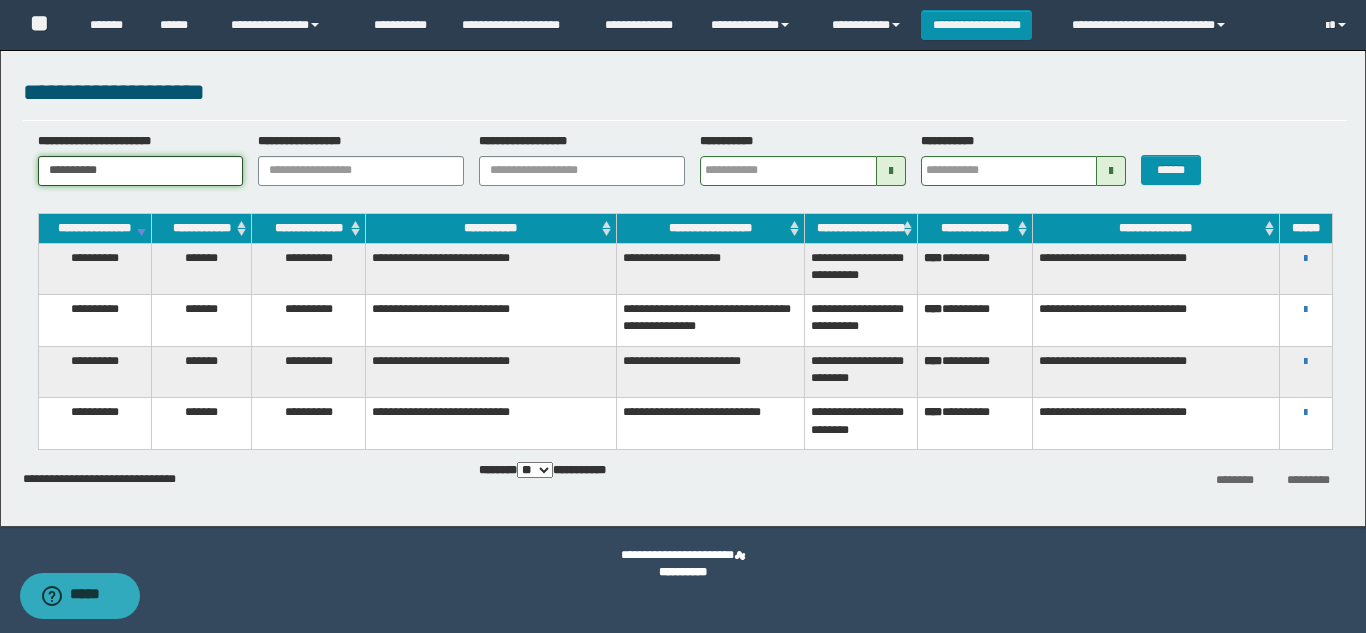 click on "**********" at bounding box center [141, 171] 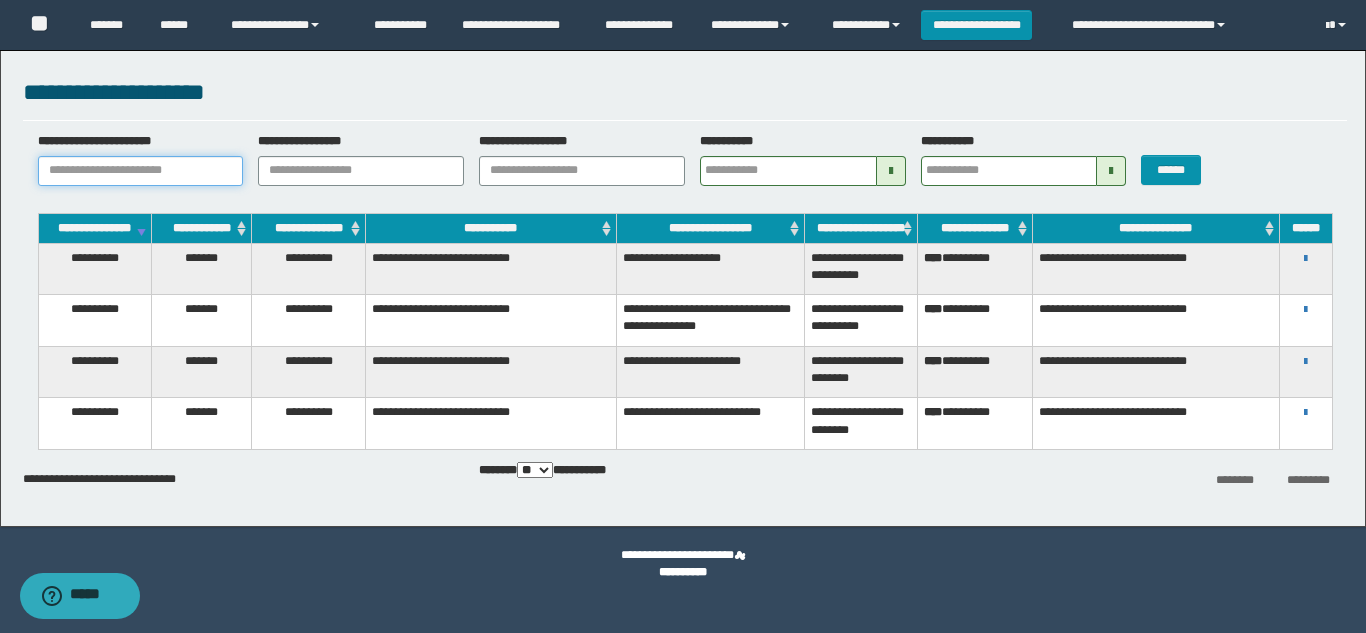 paste on "**********" 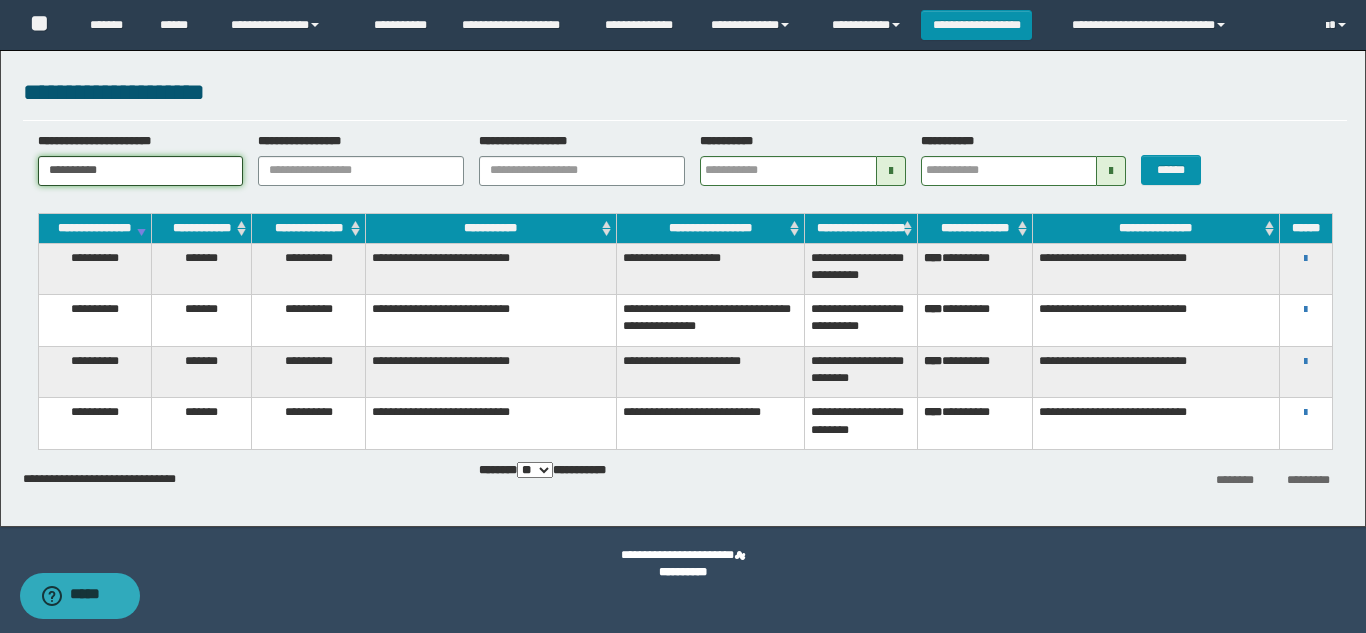 type on "**********" 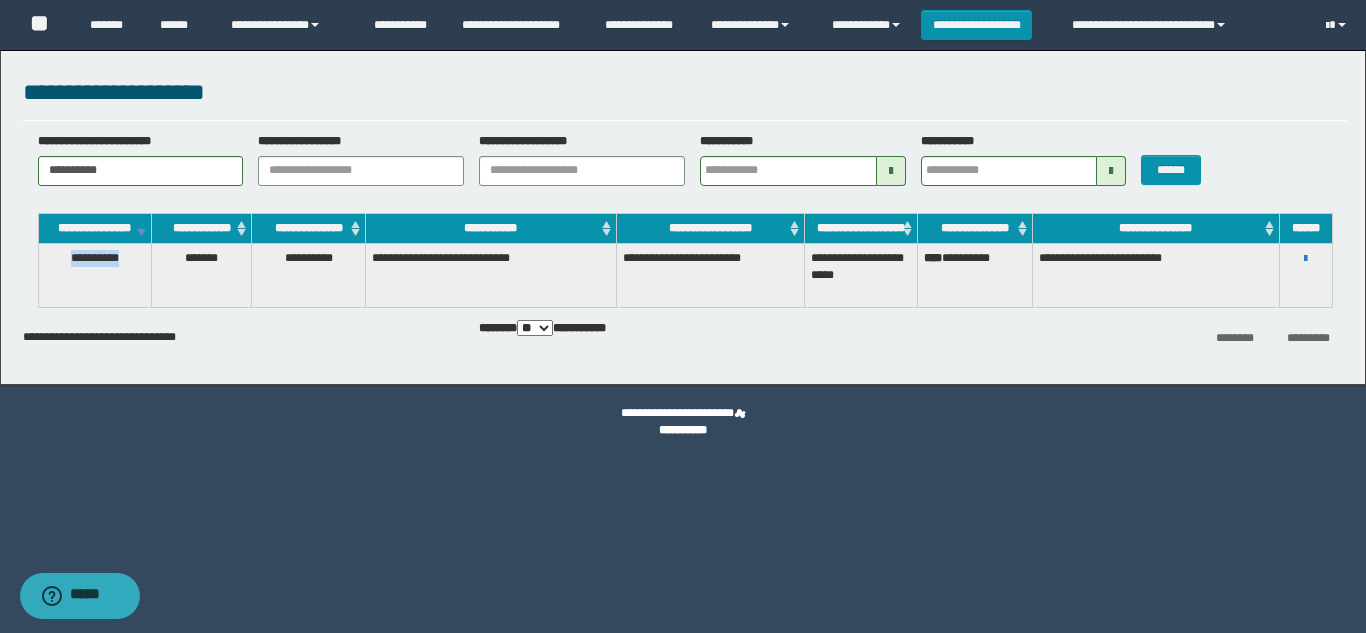 drag, startPoint x: 129, startPoint y: 275, endPoint x: 41, endPoint y: 275, distance: 88 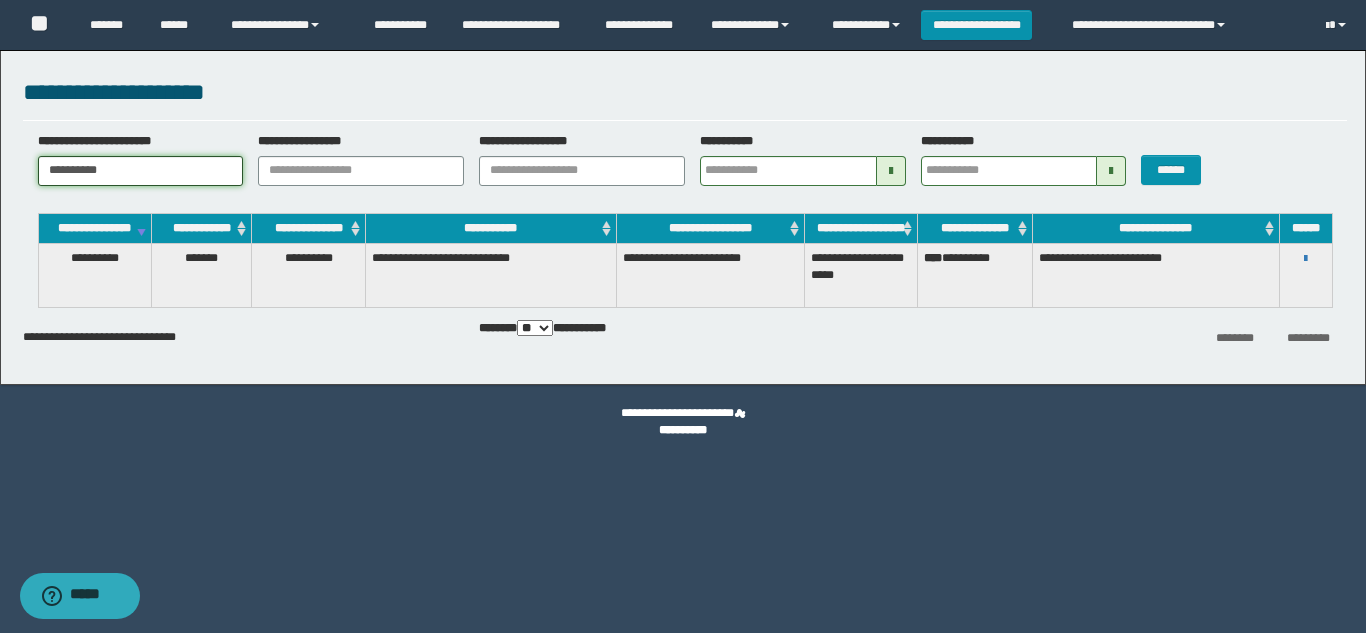 click on "**********" at bounding box center [141, 171] 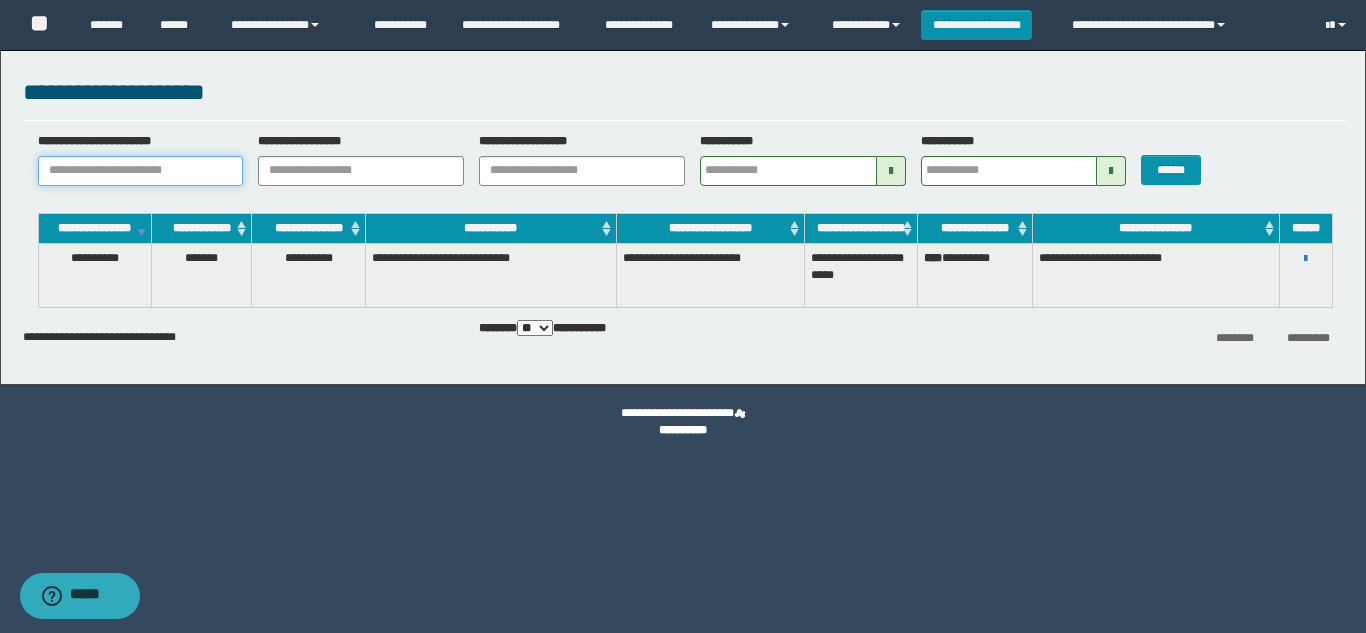 paste on "**********" 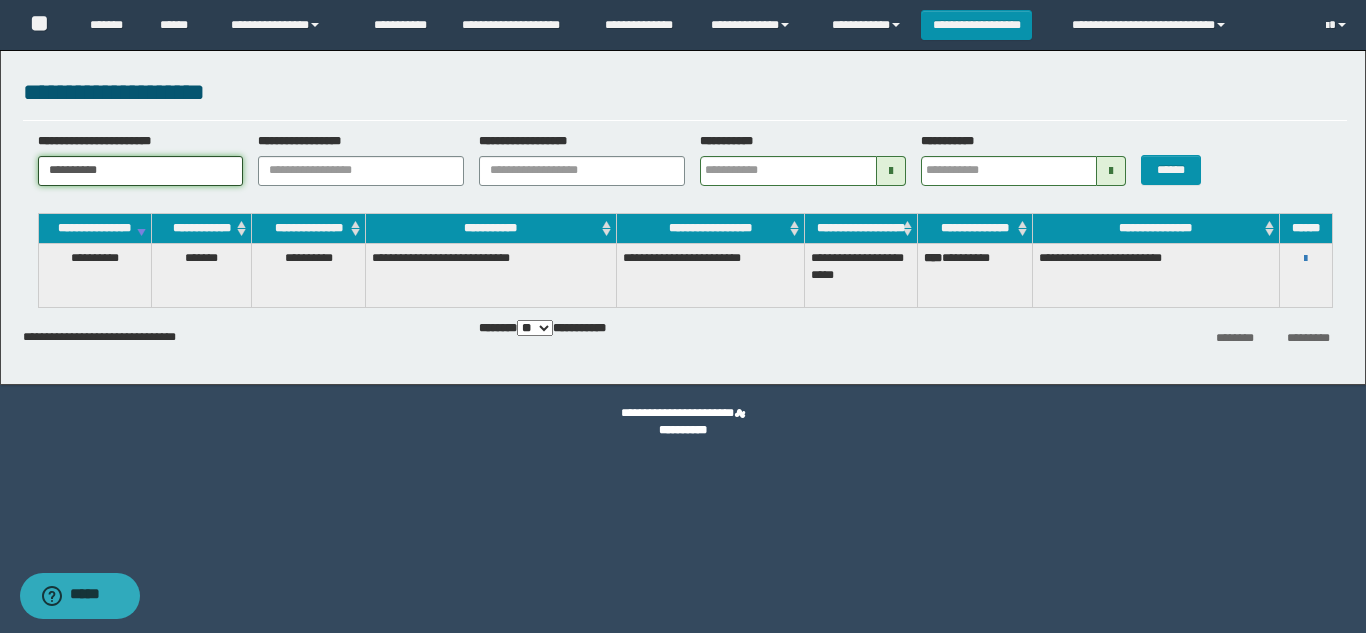 type on "**********" 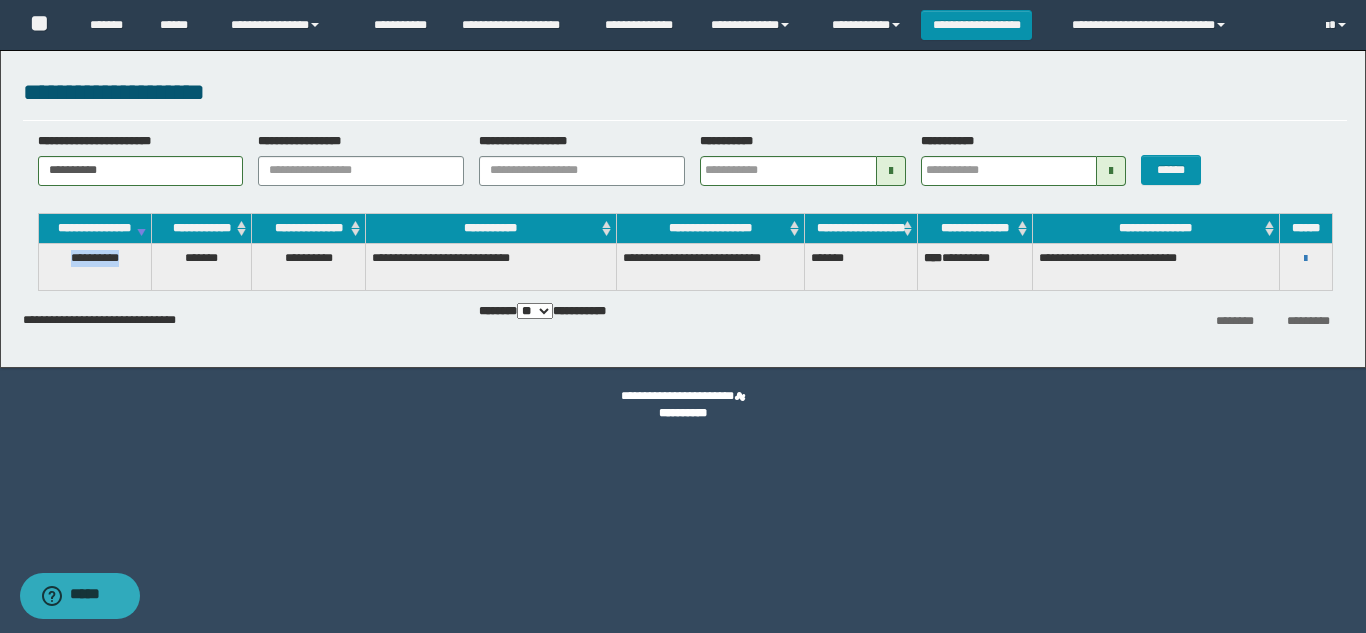 drag, startPoint x: 125, startPoint y: 275, endPoint x: 62, endPoint y: 275, distance: 63 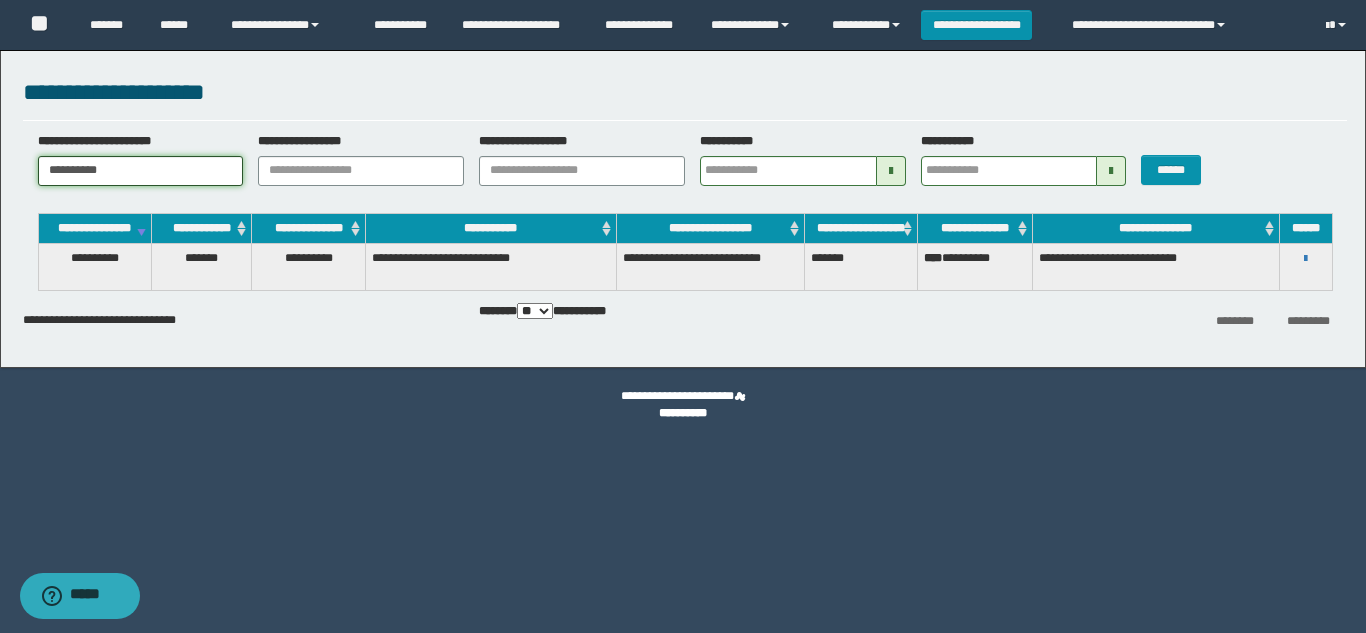 click on "**********" at bounding box center [141, 171] 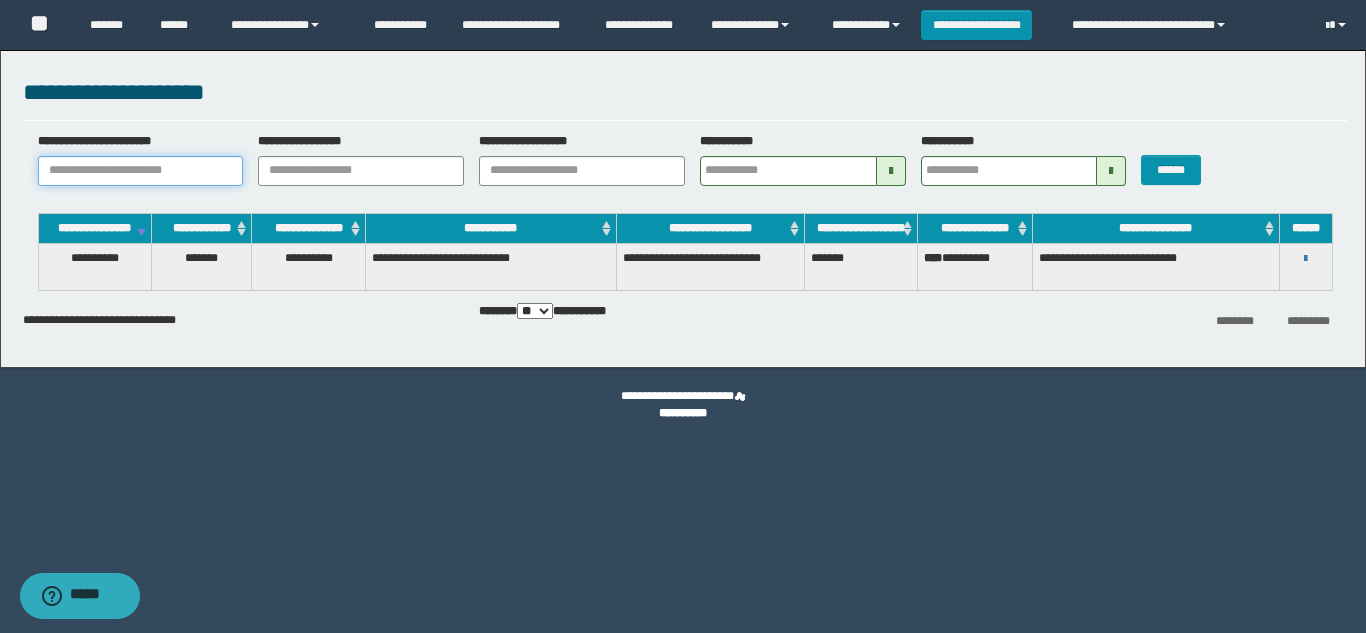 paste on "**********" 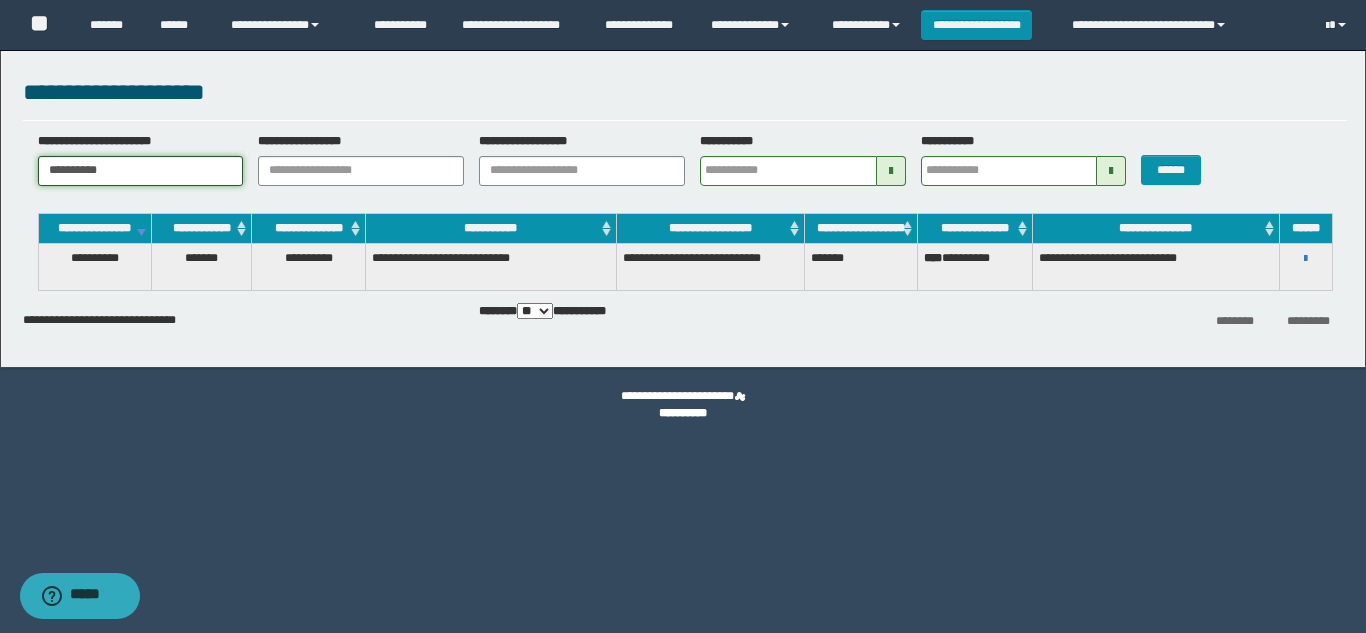 type on "**********" 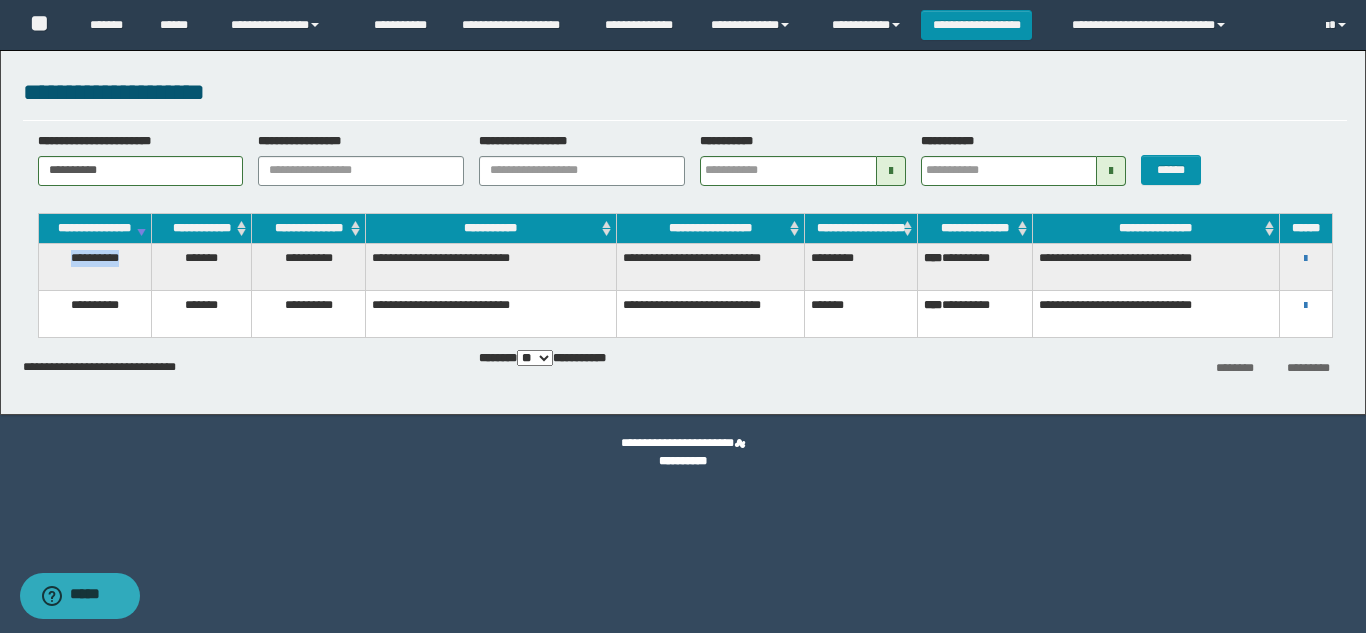 drag, startPoint x: 135, startPoint y: 282, endPoint x: 61, endPoint y: 289, distance: 74.330345 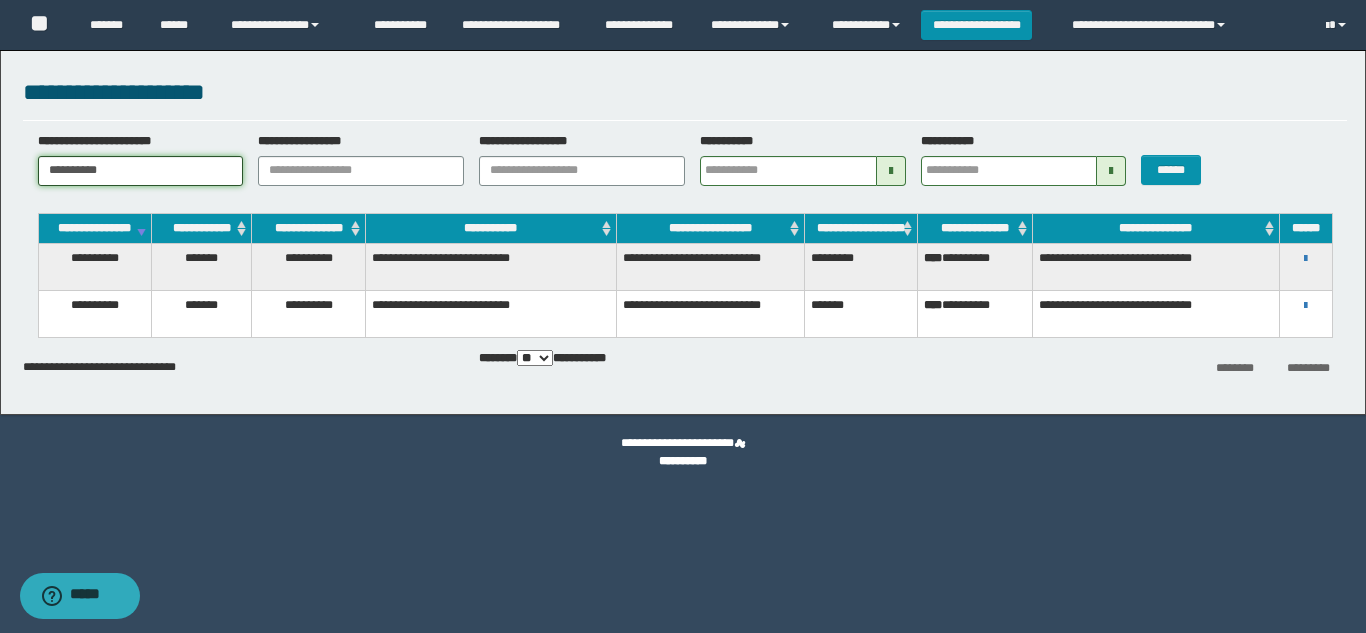 click on "**********" at bounding box center [141, 171] 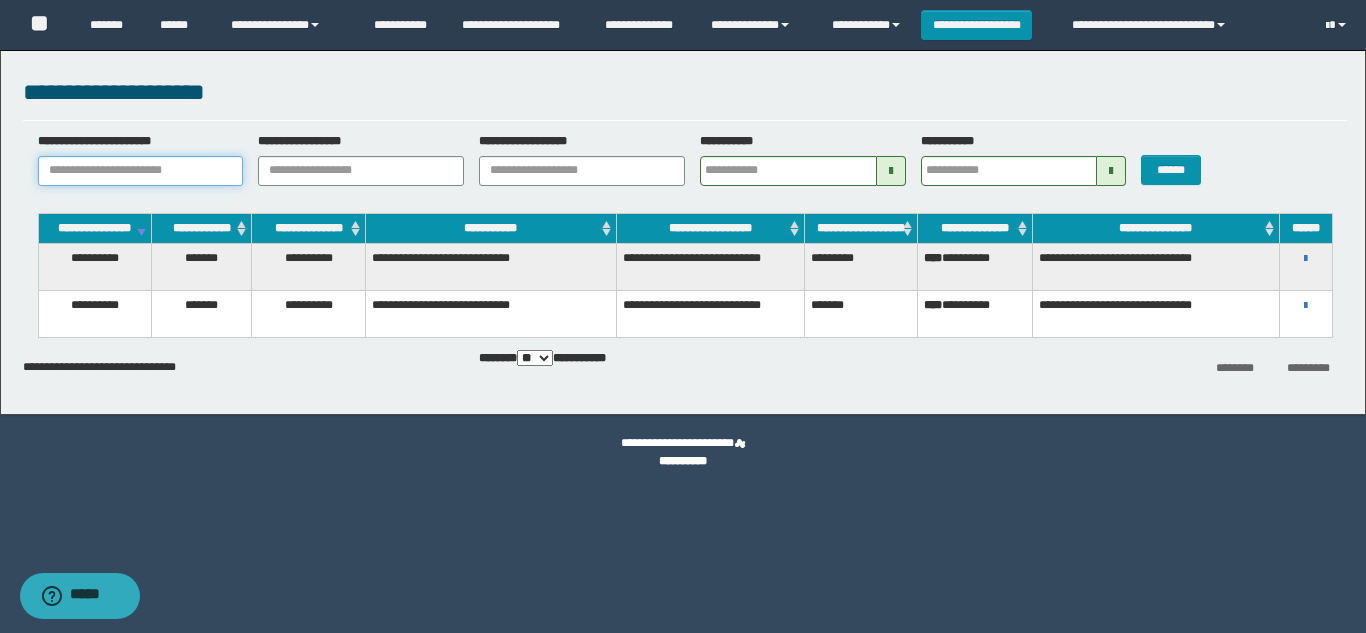paste on "********" 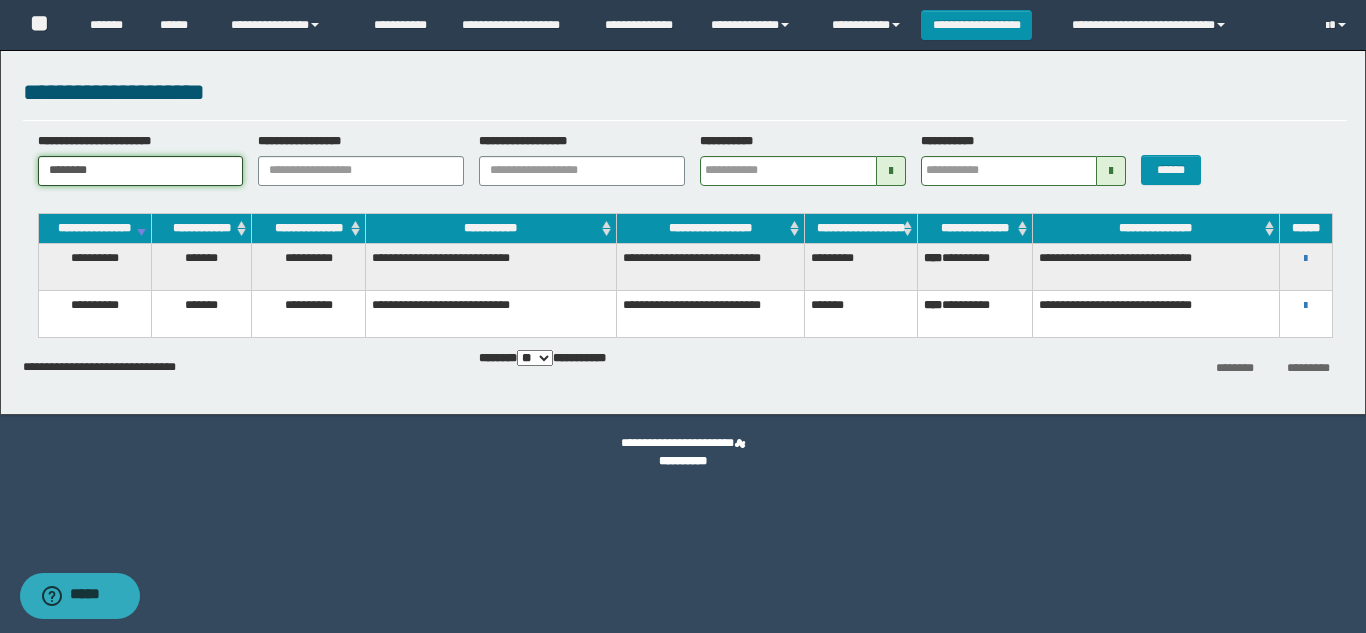 type on "********" 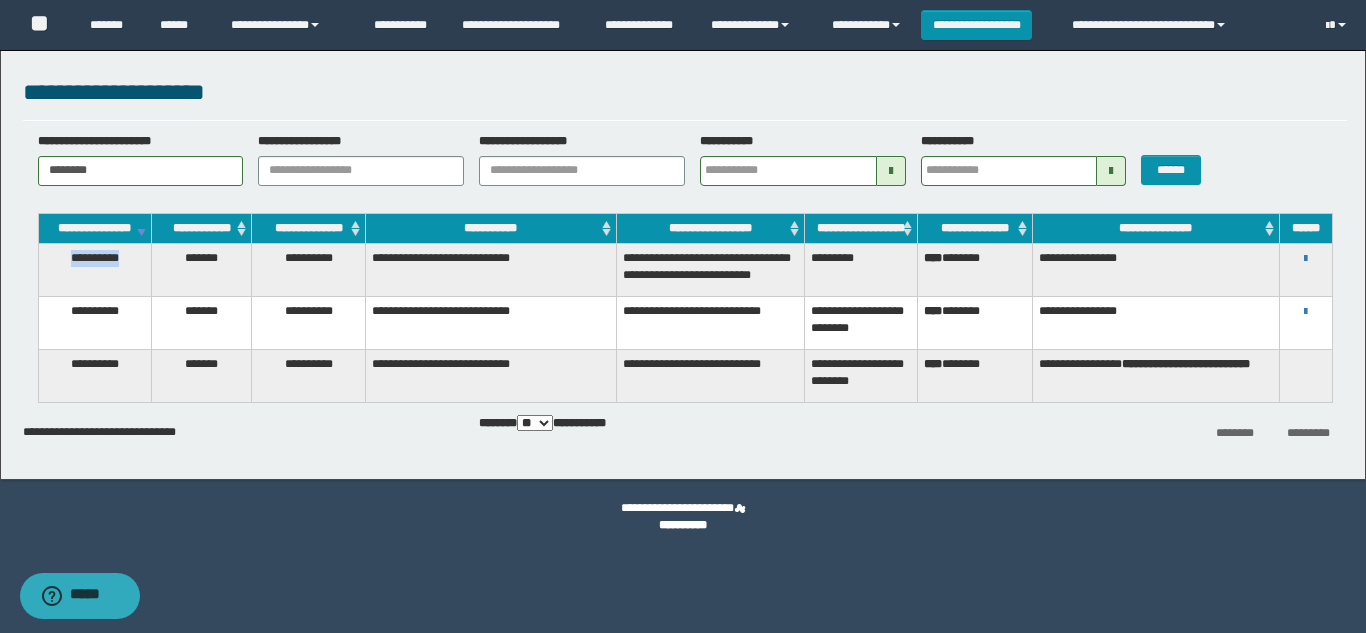 drag, startPoint x: 130, startPoint y: 275, endPoint x: 58, endPoint y: 281, distance: 72.249565 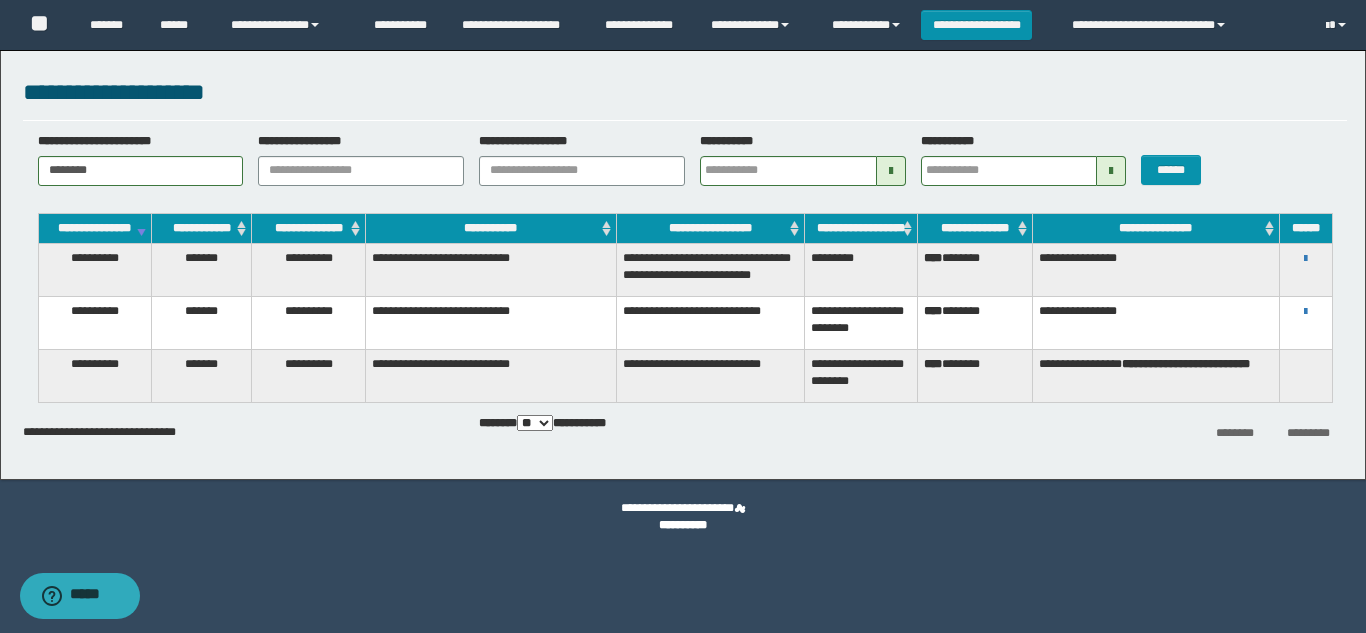 click on "**********" at bounding box center [94, 375] 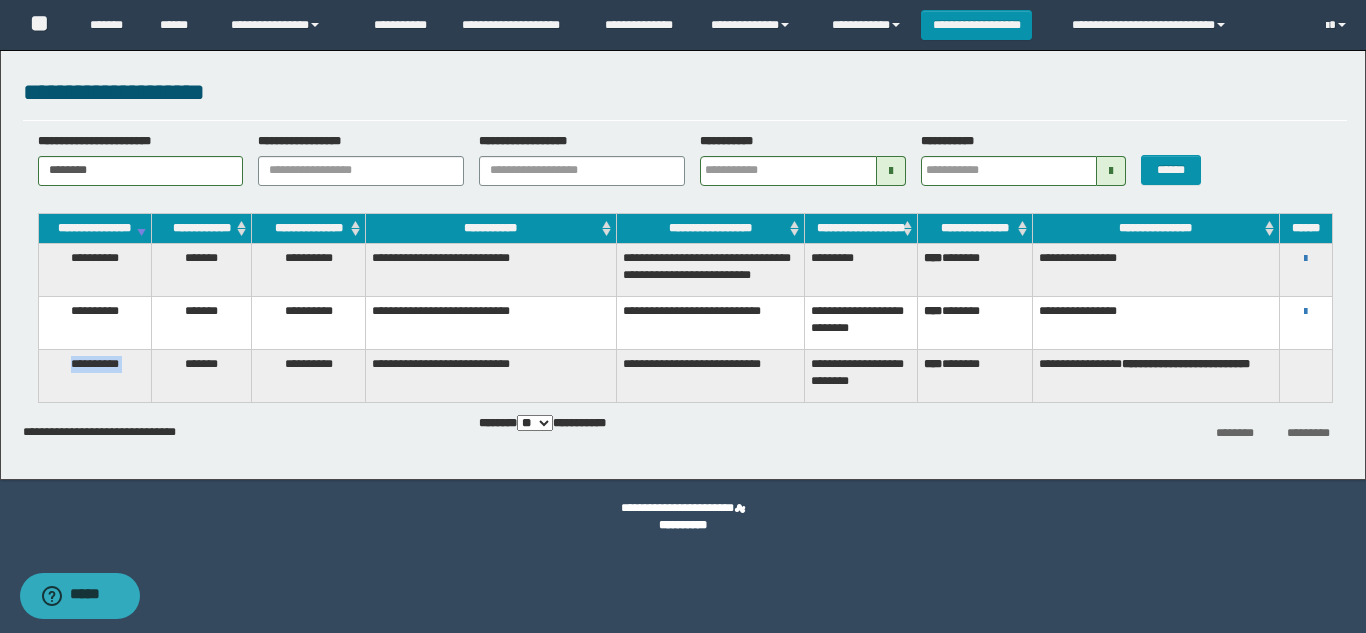 click on "**********" at bounding box center [94, 375] 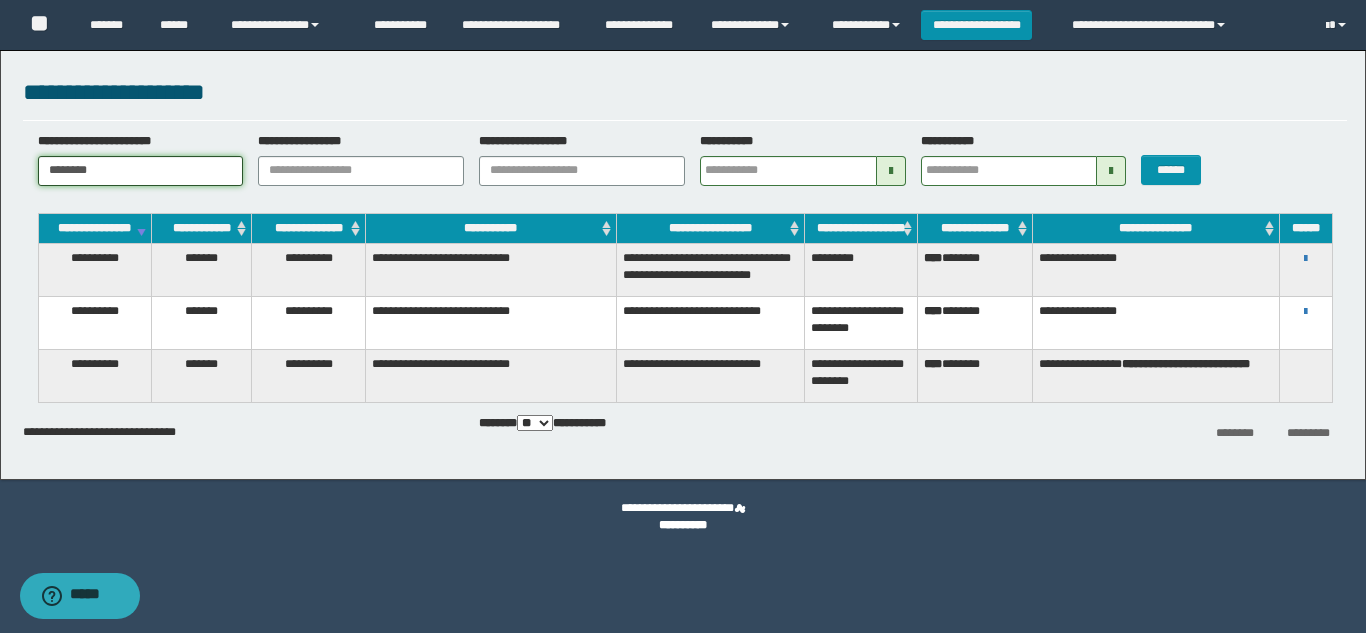 click on "********" at bounding box center (141, 171) 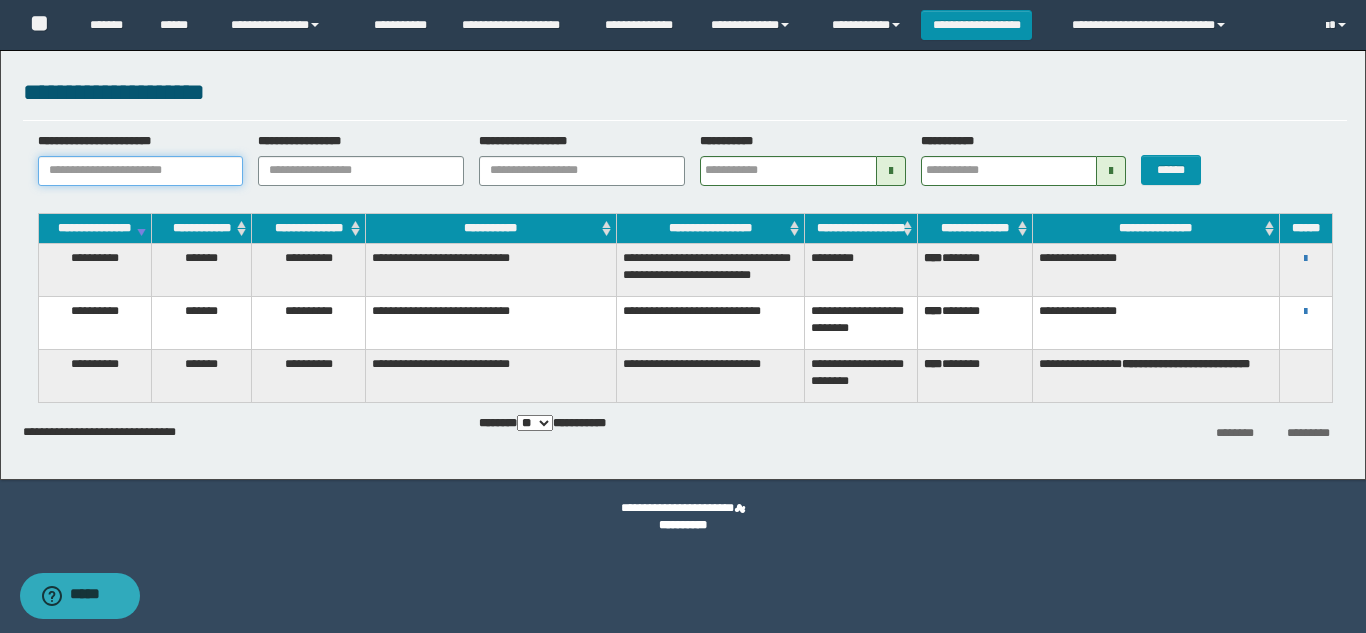 paste on "**********" 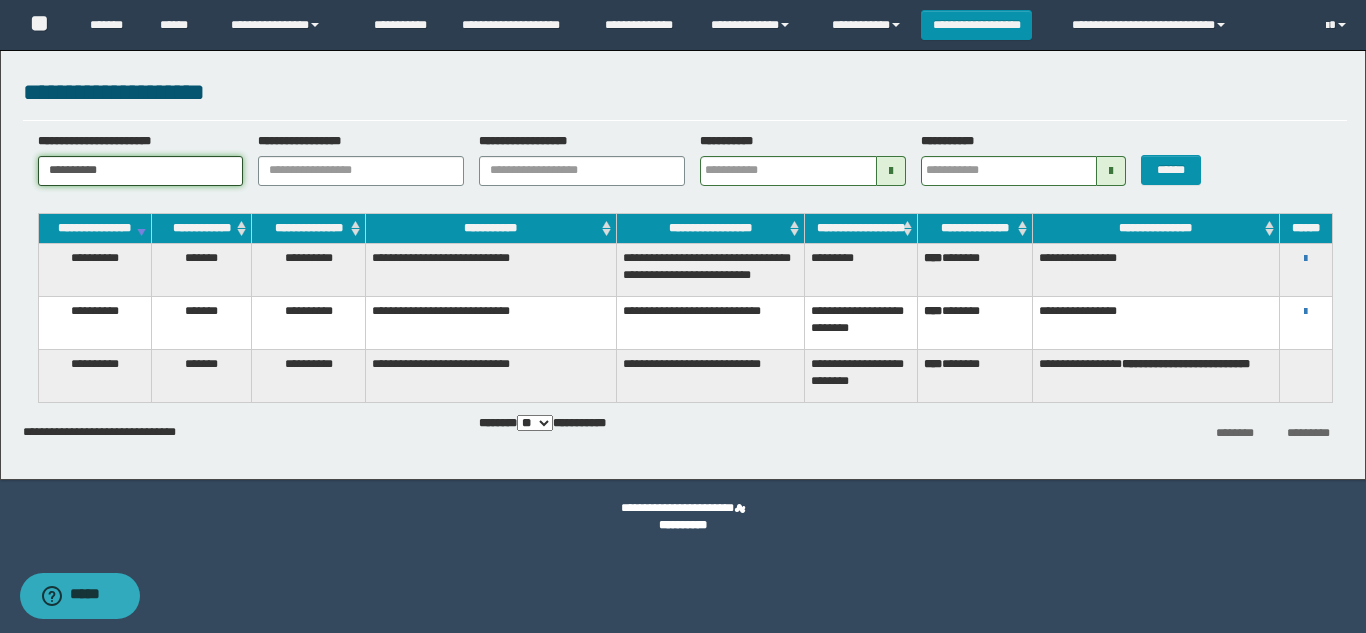 type on "**********" 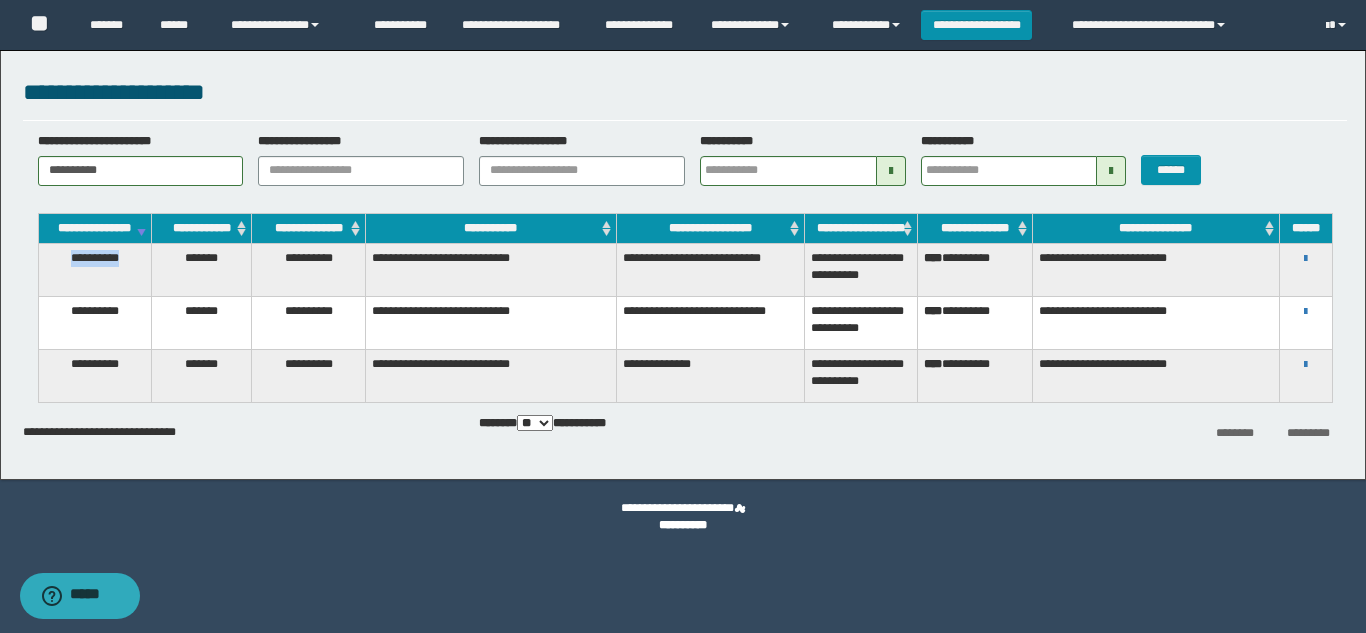 drag, startPoint x: 128, startPoint y: 282, endPoint x: 65, endPoint y: 282, distance: 63 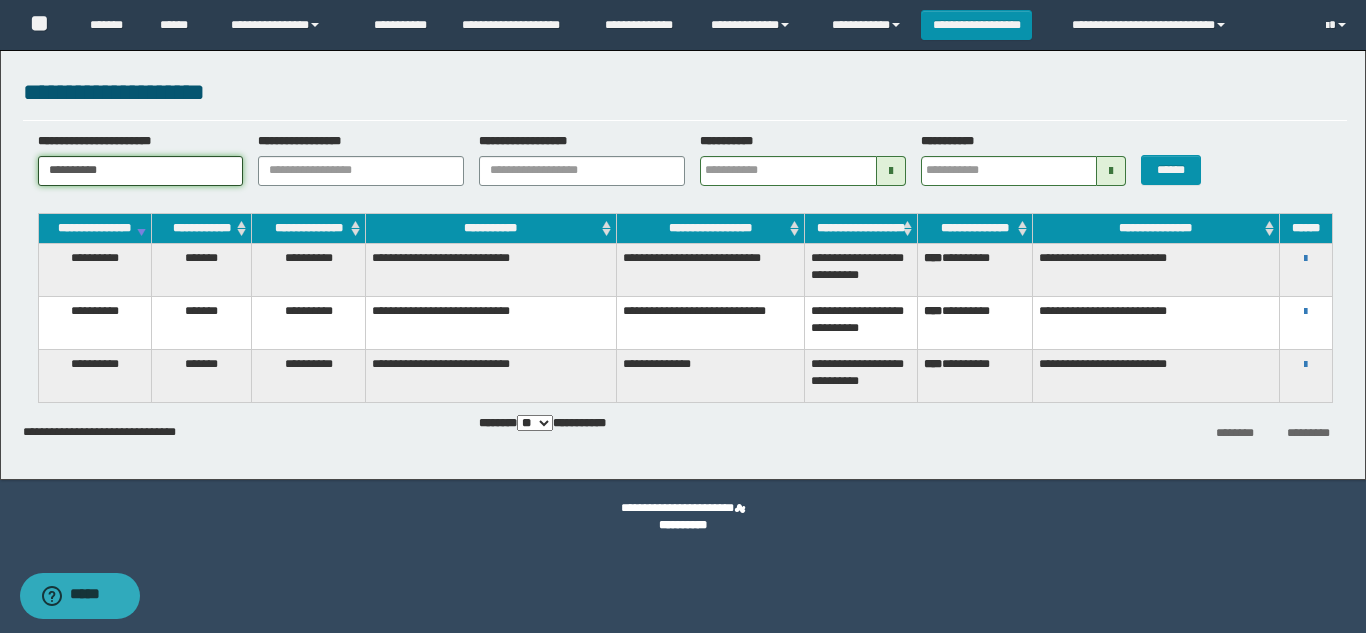 click on "**********" at bounding box center (141, 171) 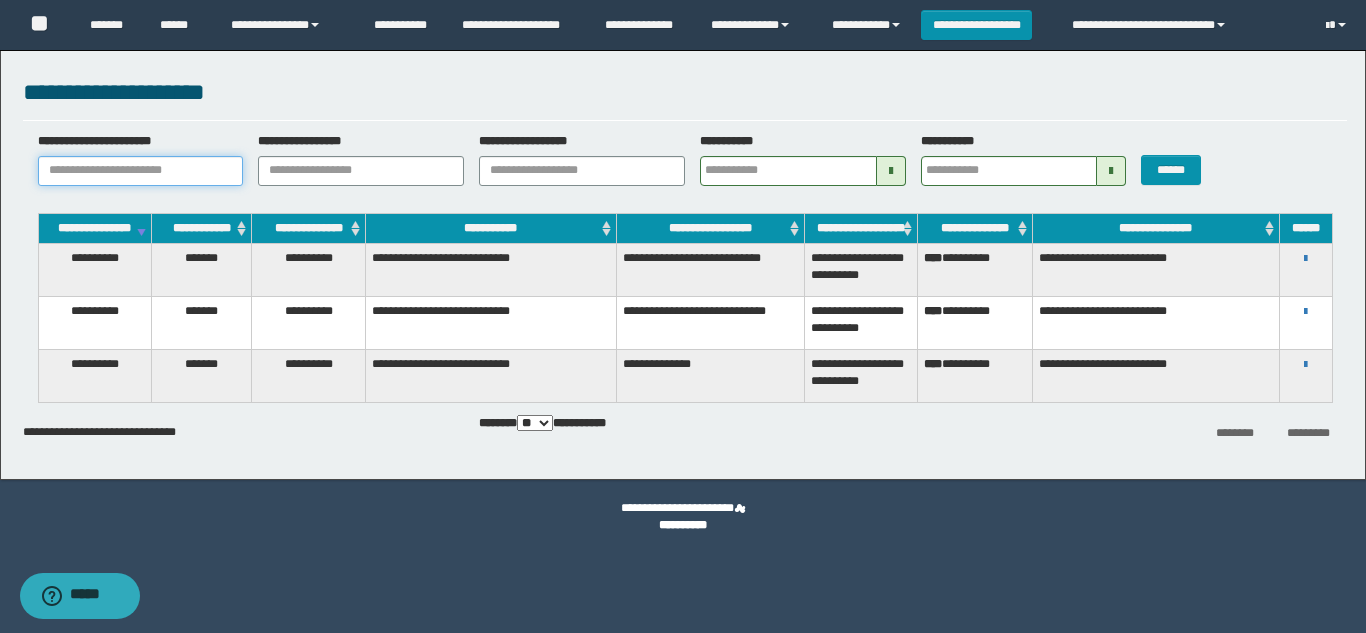 paste on "**********" 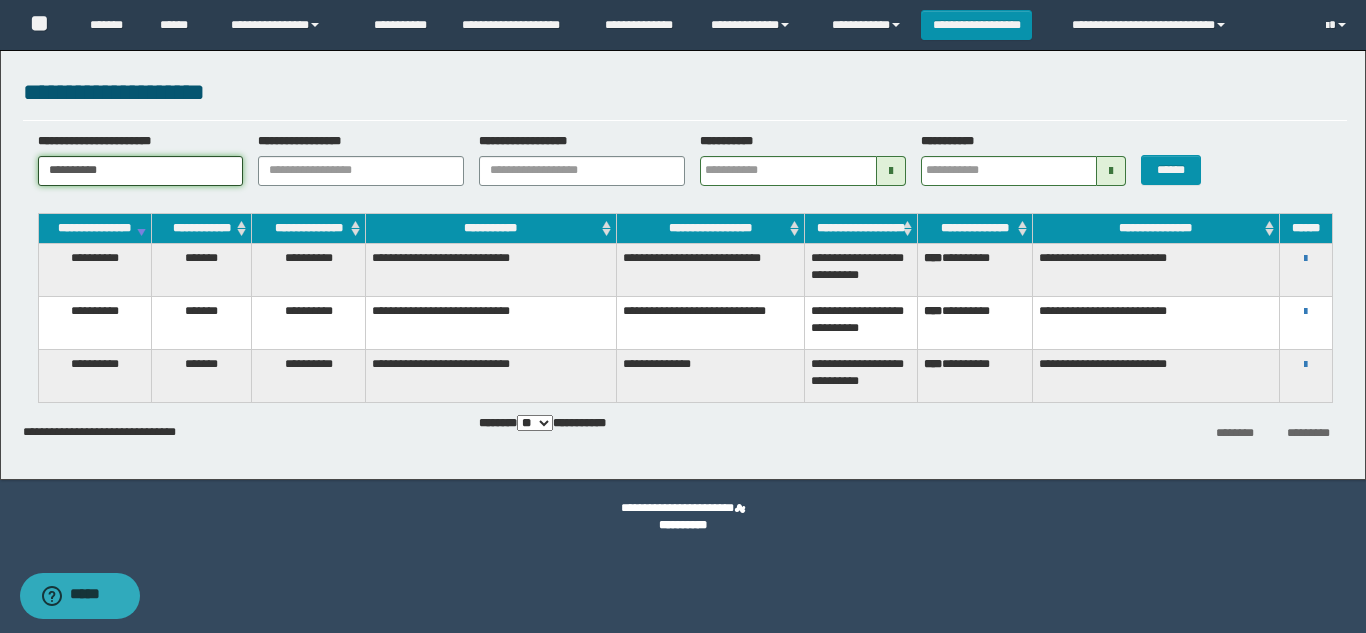 type on "**********" 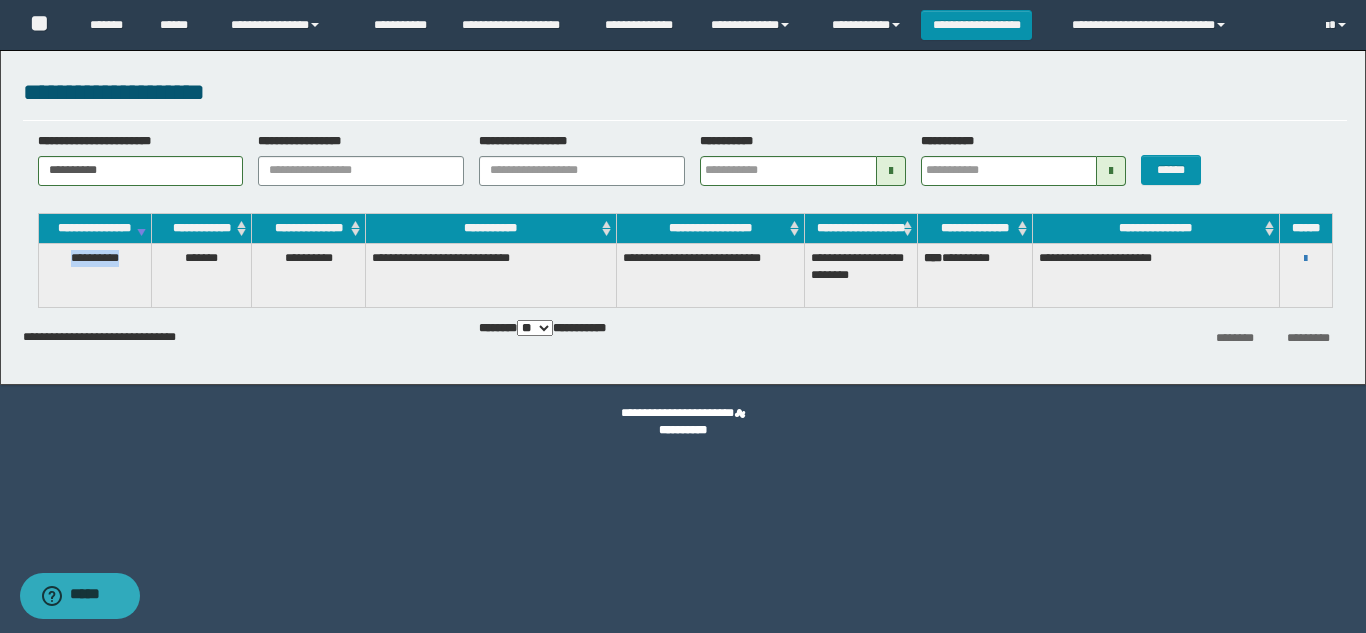 drag, startPoint x: 134, startPoint y: 281, endPoint x: 57, endPoint y: 277, distance: 77.10383 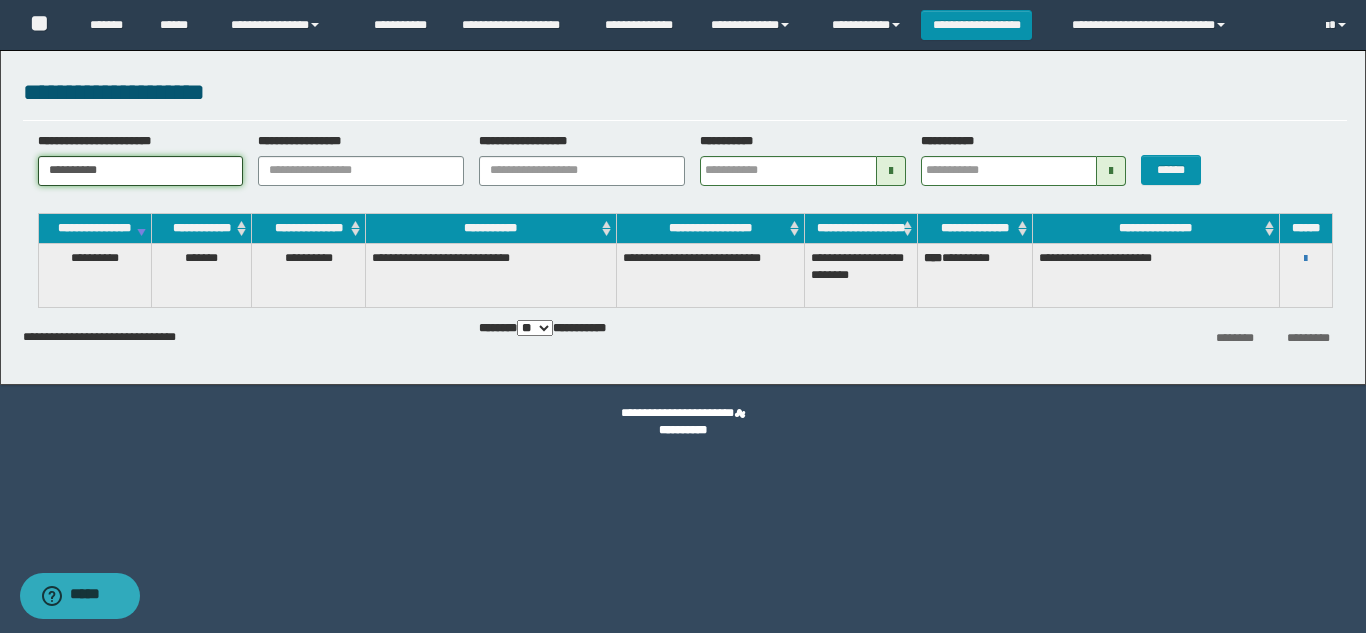click on "**********" at bounding box center (141, 171) 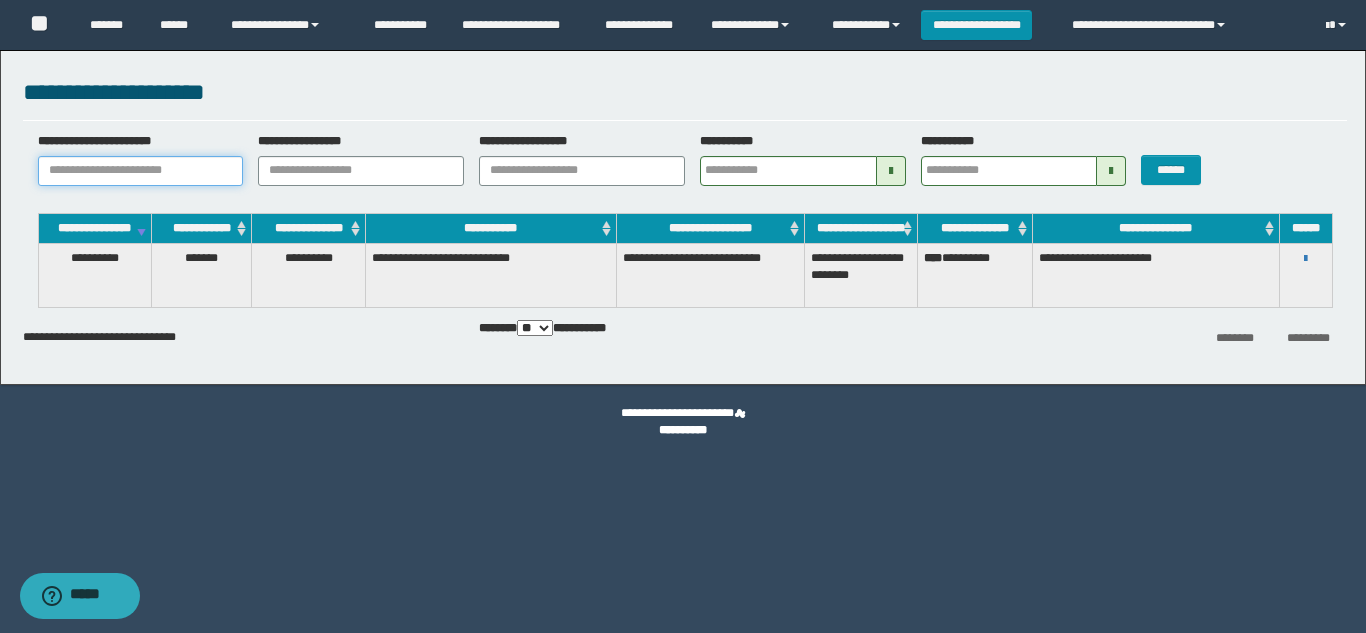 paste on "**********" 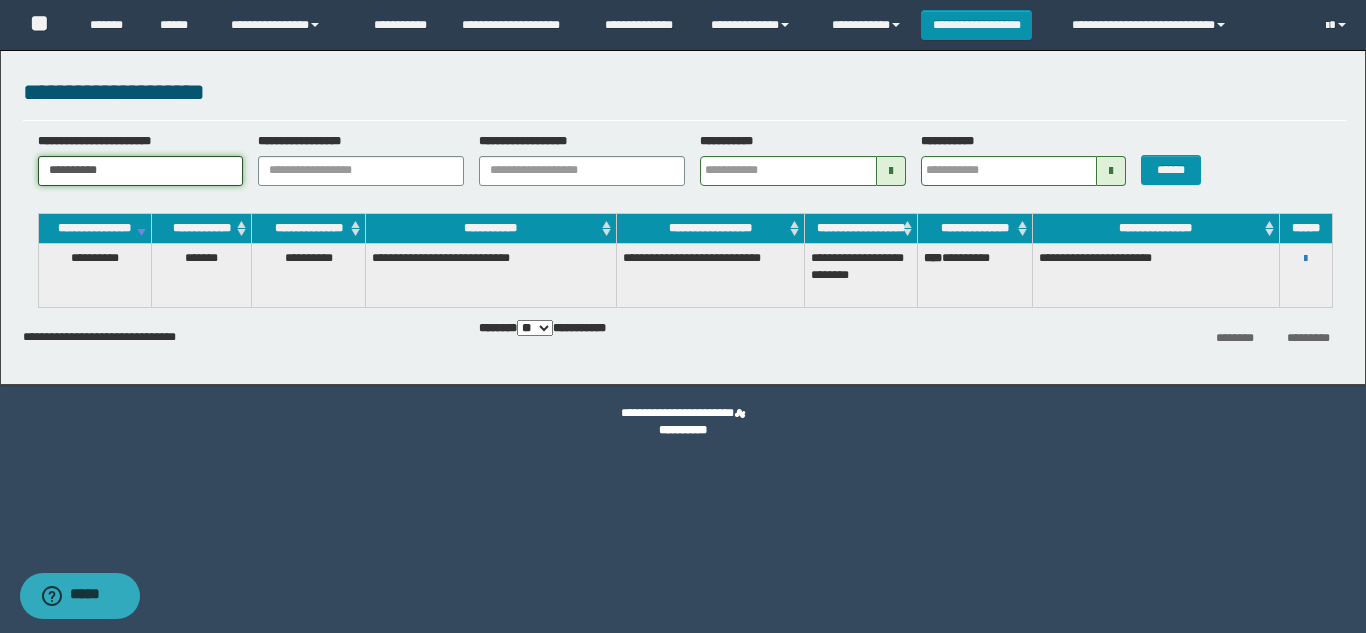 type on "**********" 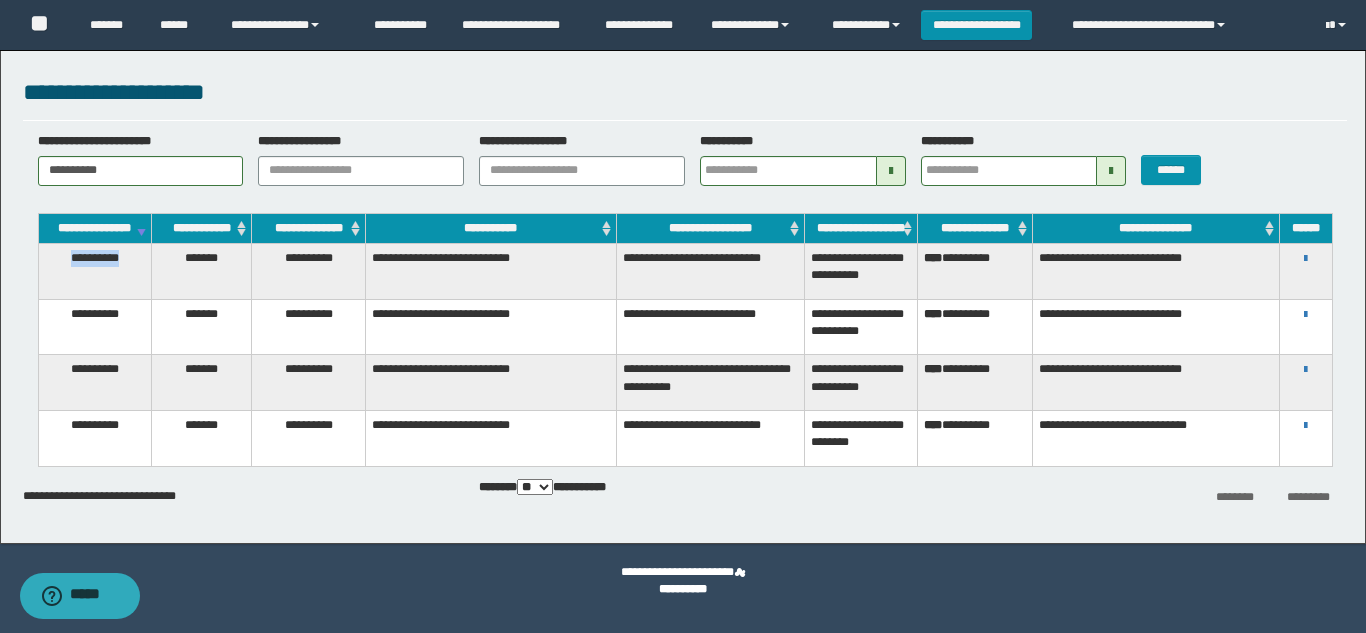 drag, startPoint x: 124, startPoint y: 274, endPoint x: 66, endPoint y: 273, distance: 58.00862 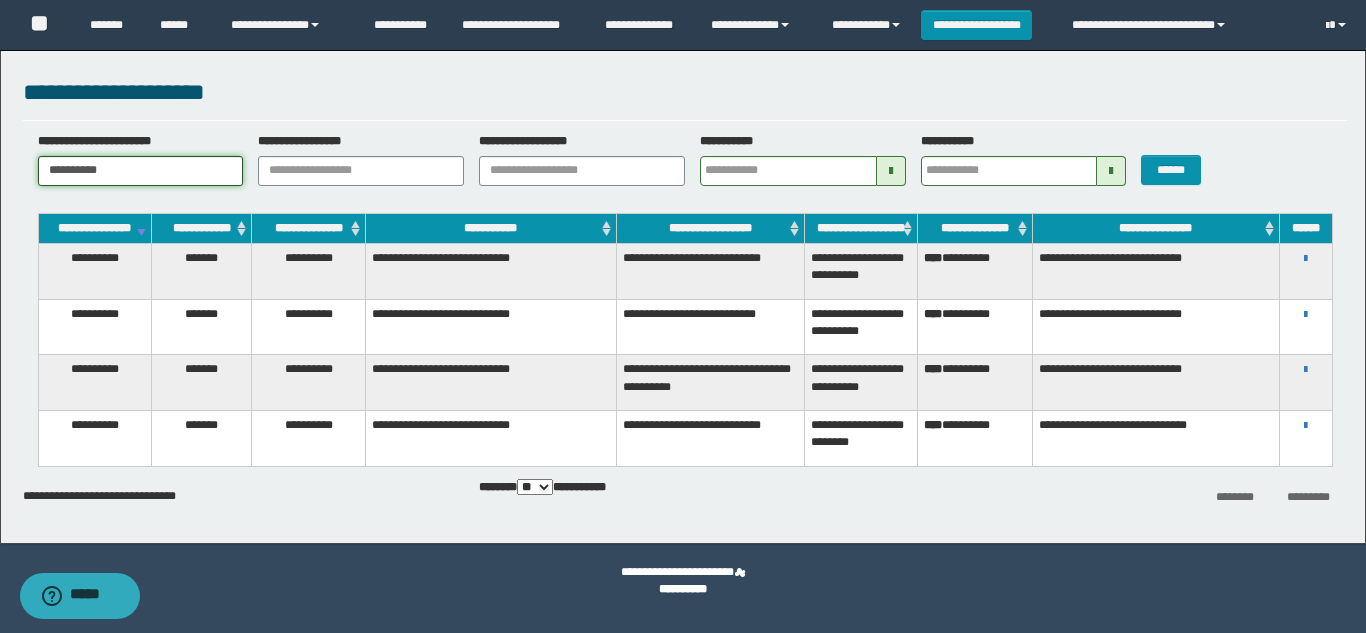 click on "**********" at bounding box center (141, 171) 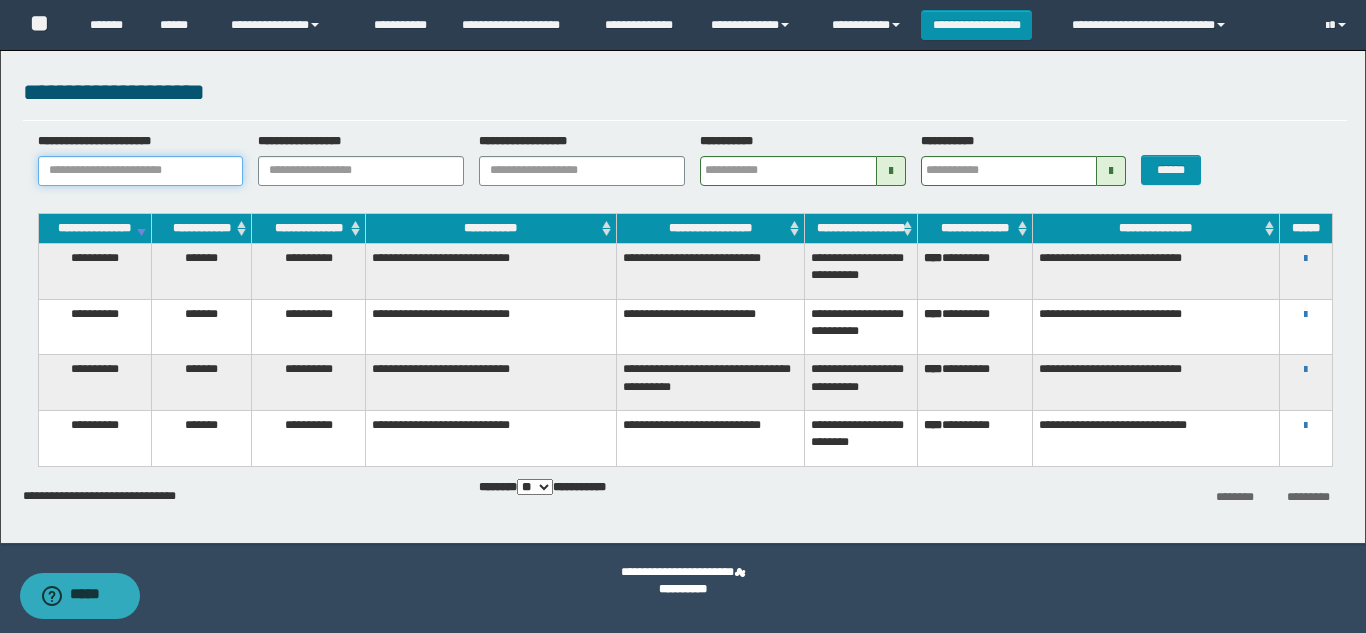 paste on "********" 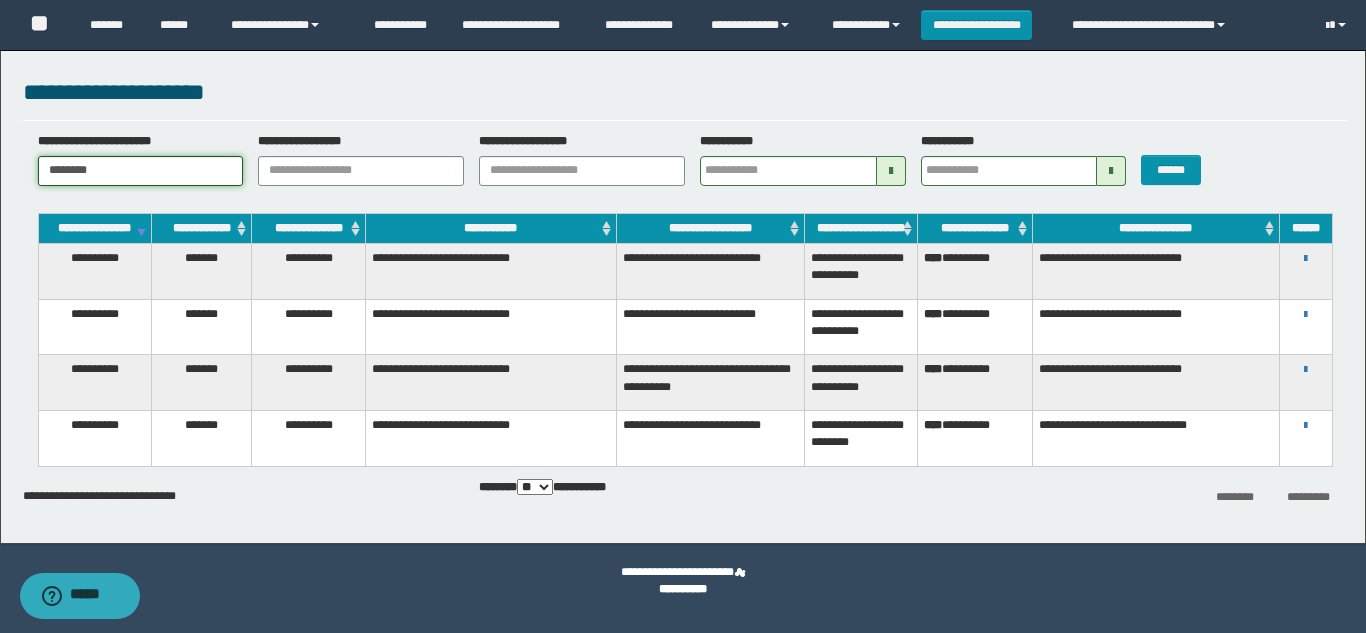 type on "********" 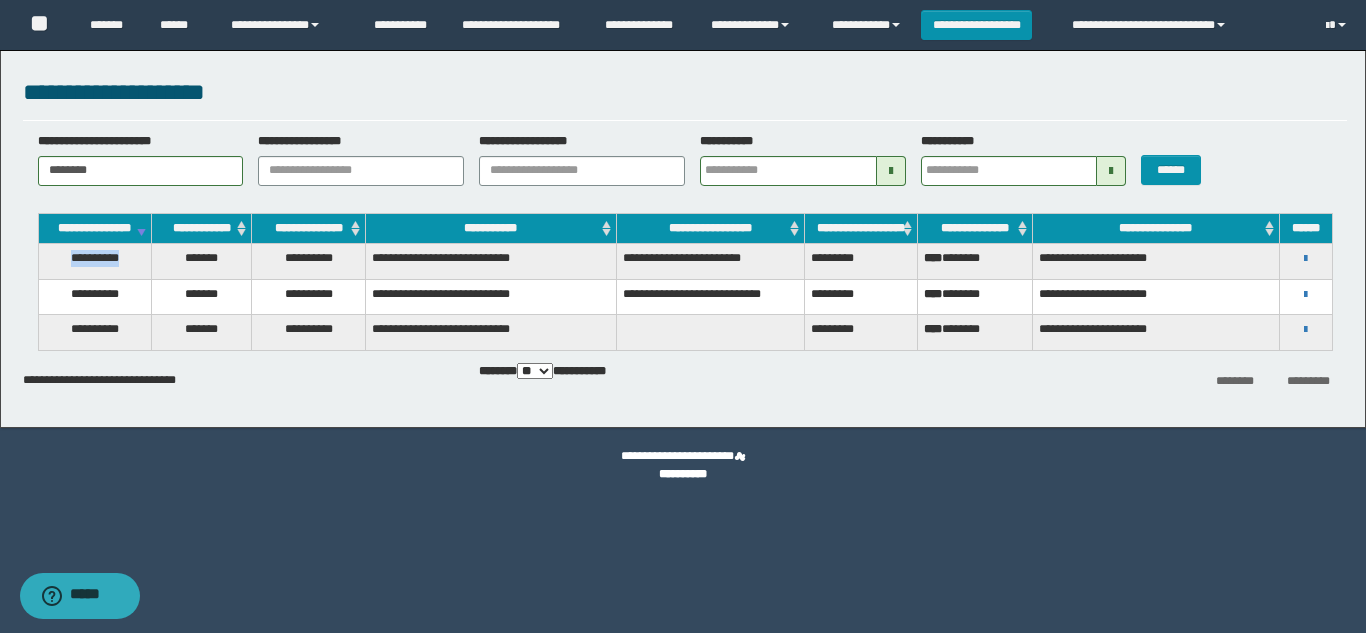 drag, startPoint x: 132, startPoint y: 272, endPoint x: 46, endPoint y: 272, distance: 86 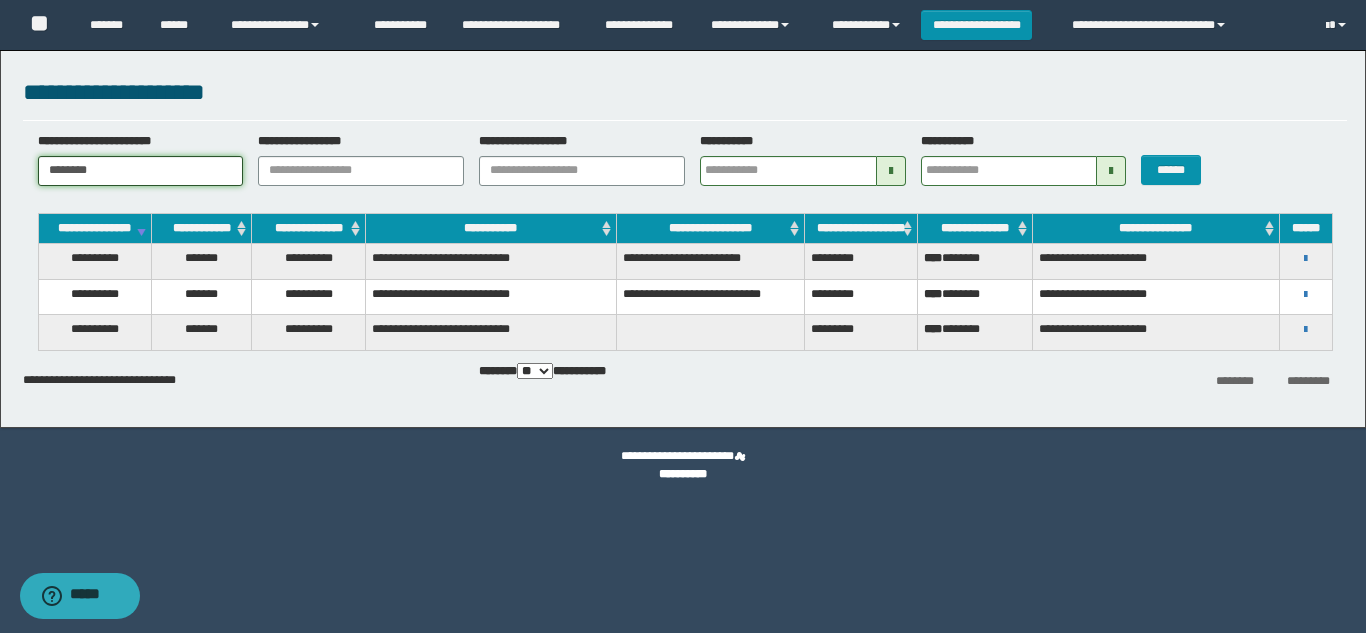 click on "********" at bounding box center (141, 171) 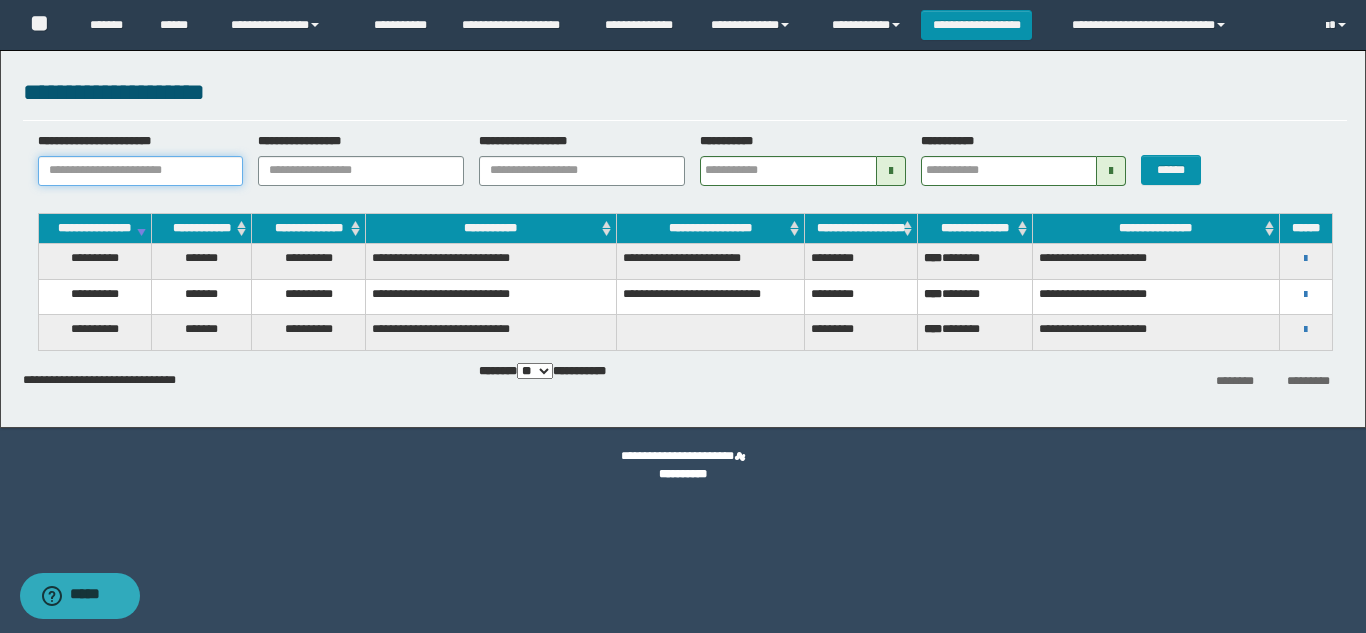 paste on "*******" 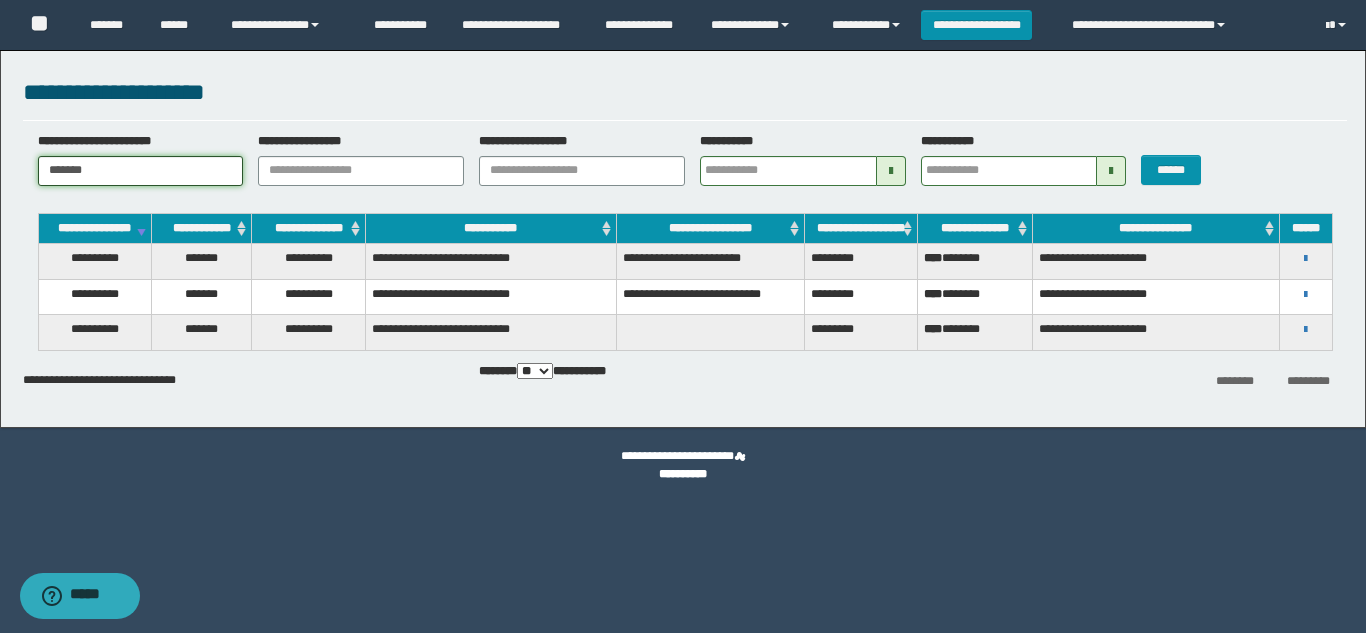 type on "*******" 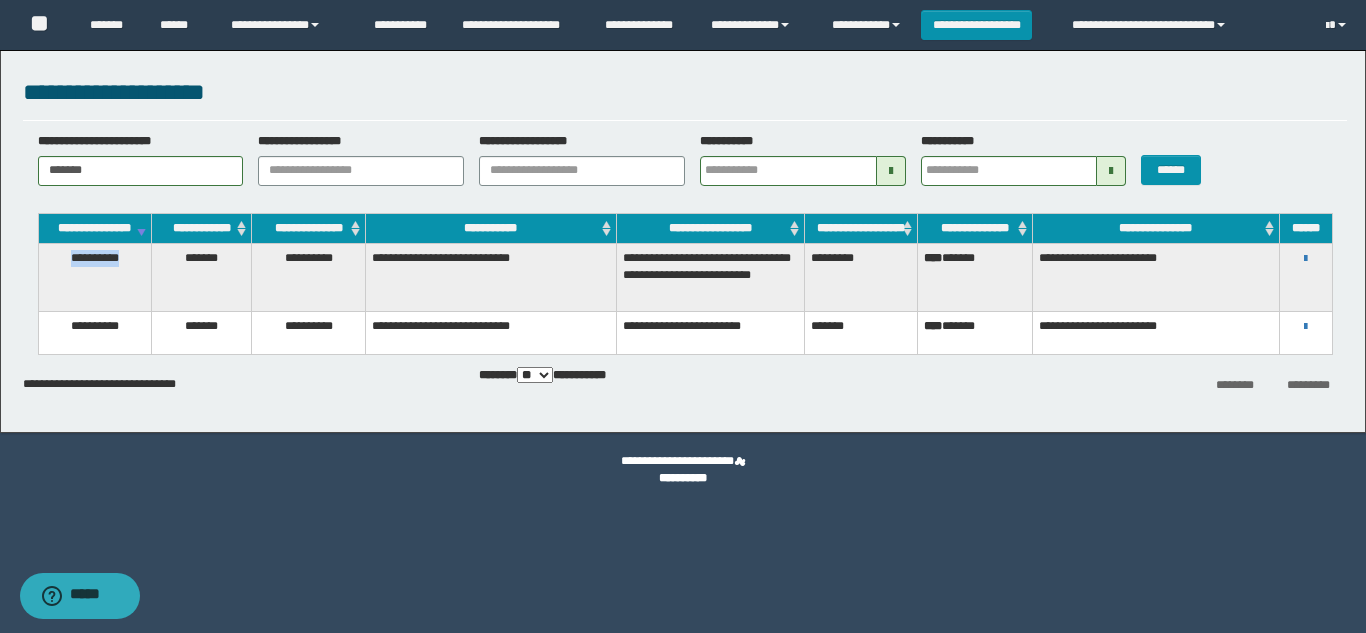drag, startPoint x: 123, startPoint y: 270, endPoint x: 64, endPoint y: 269, distance: 59.008472 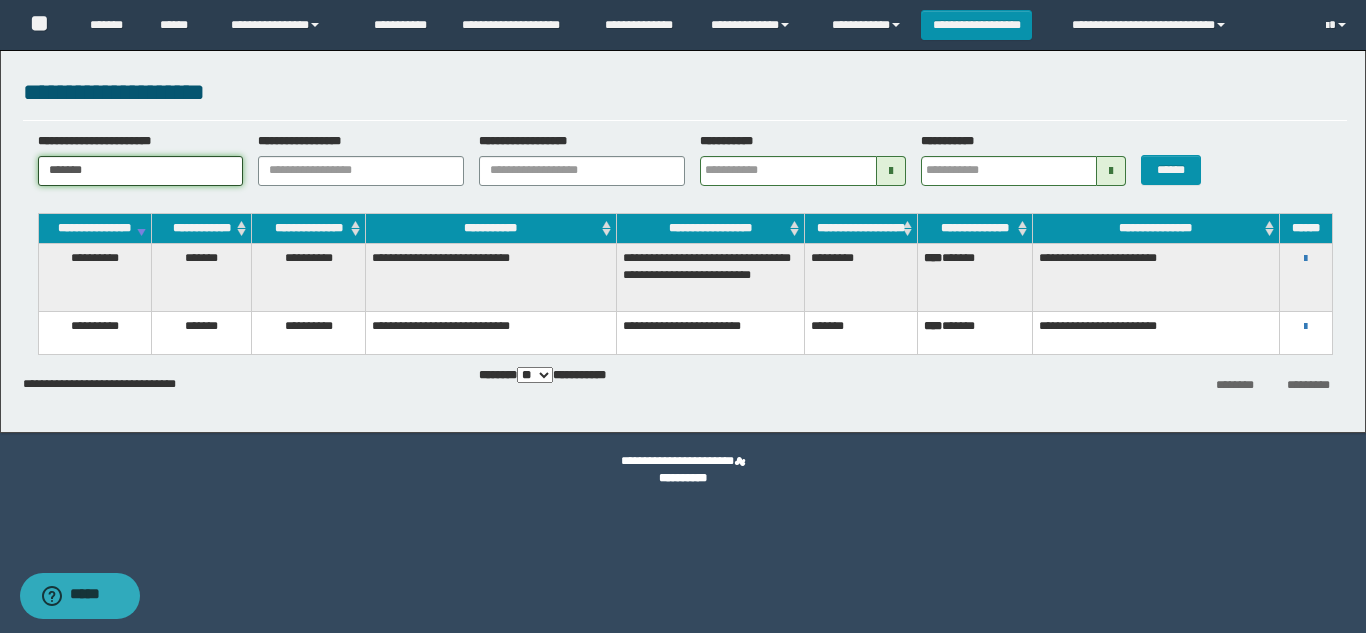 click on "*******" at bounding box center (141, 171) 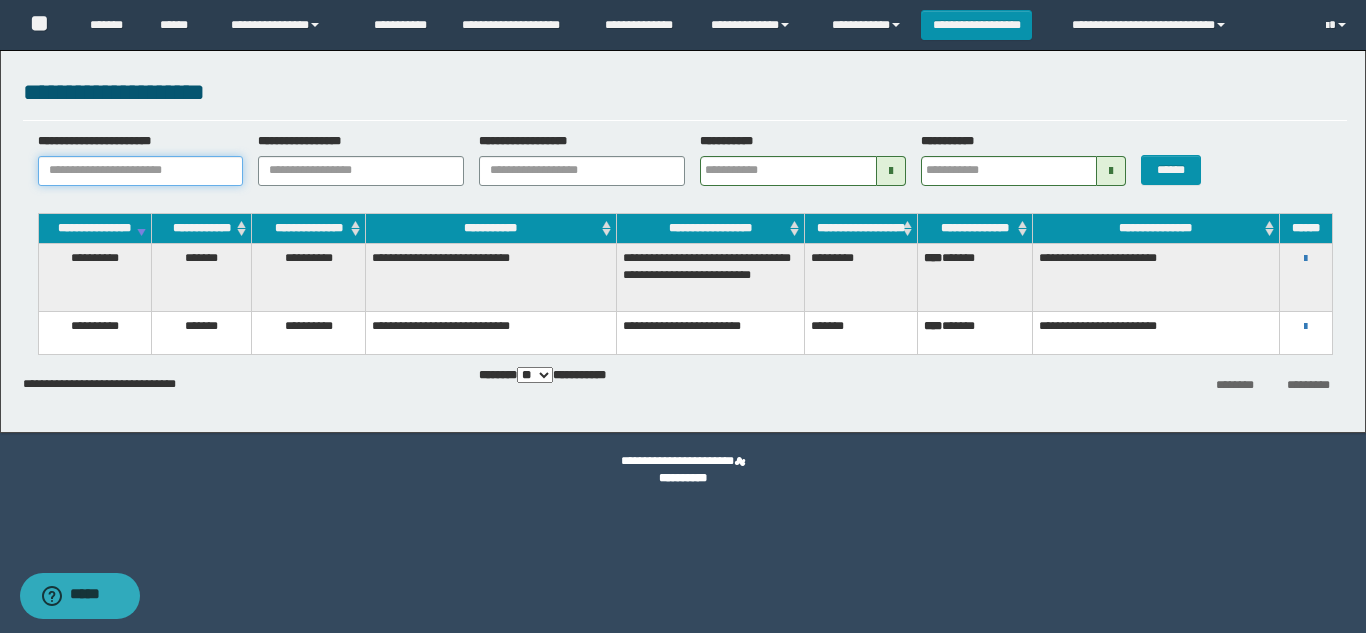 paste on "**********" 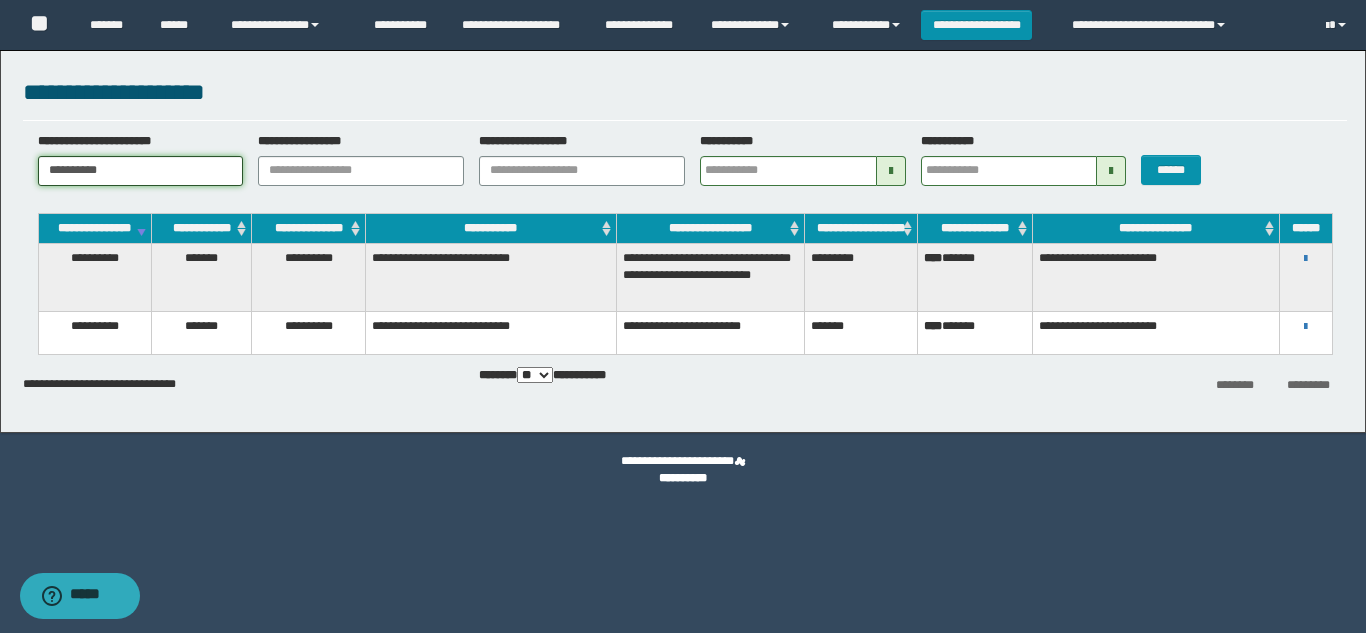 type on "**********" 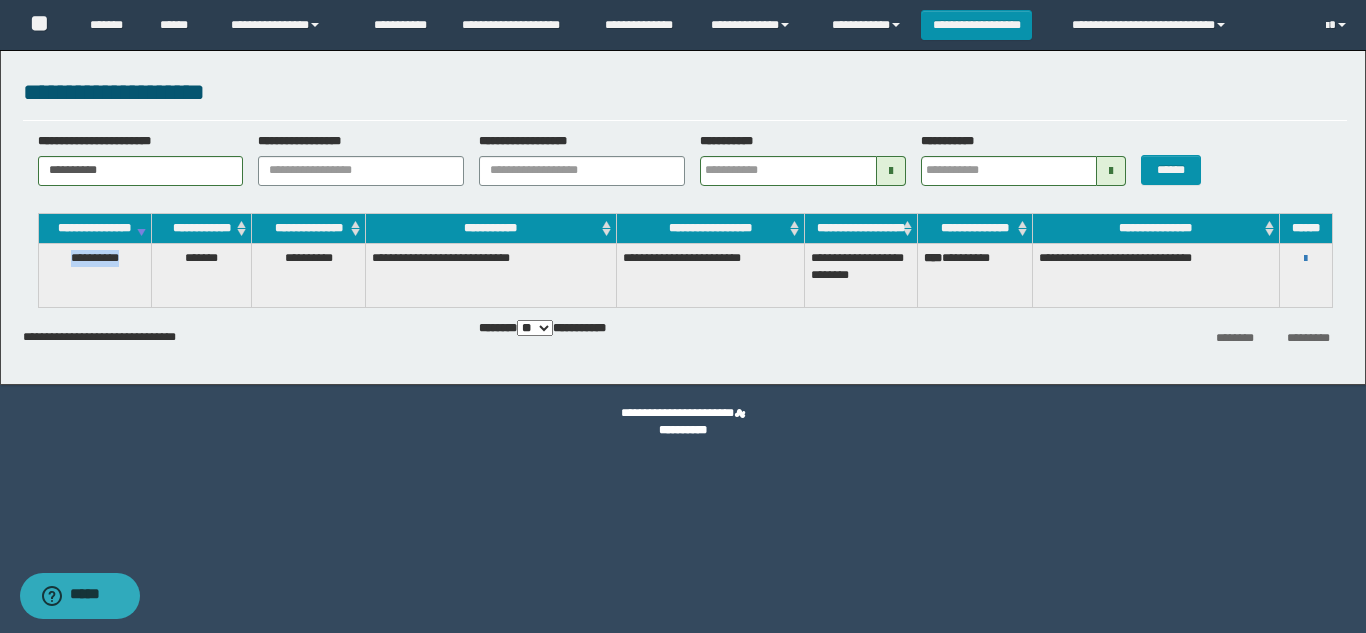 drag, startPoint x: 129, startPoint y: 276, endPoint x: 57, endPoint y: 278, distance: 72.02777 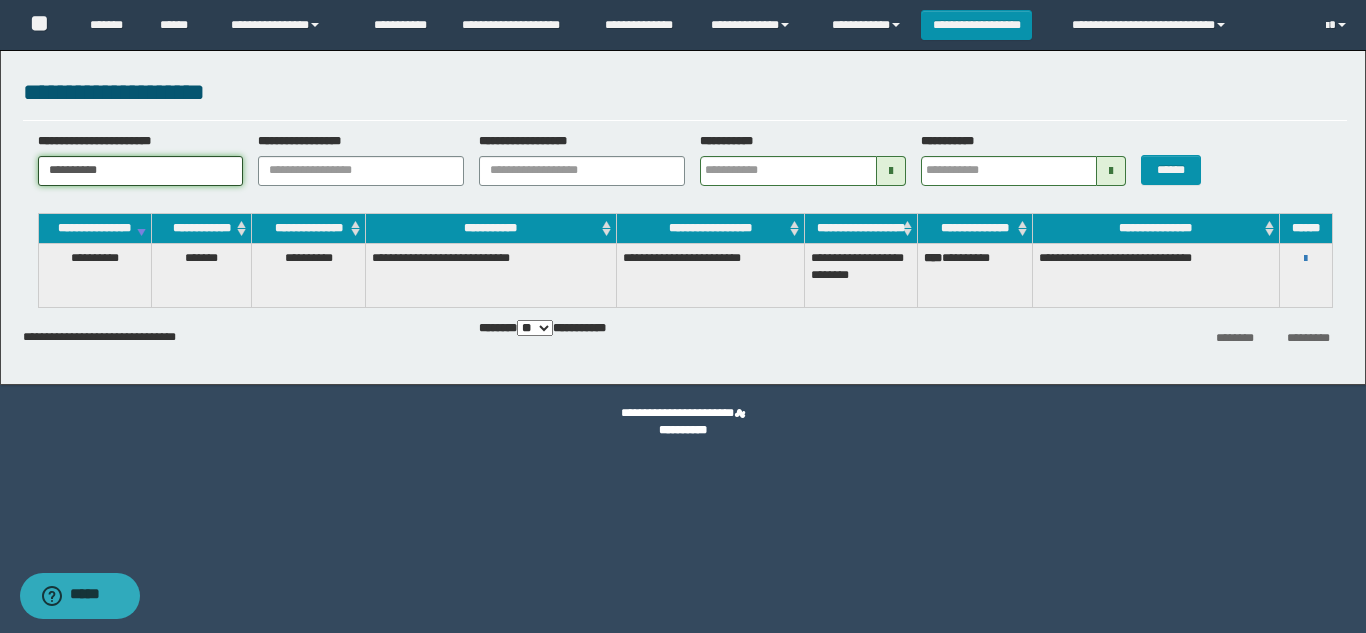 click on "**********" at bounding box center [141, 171] 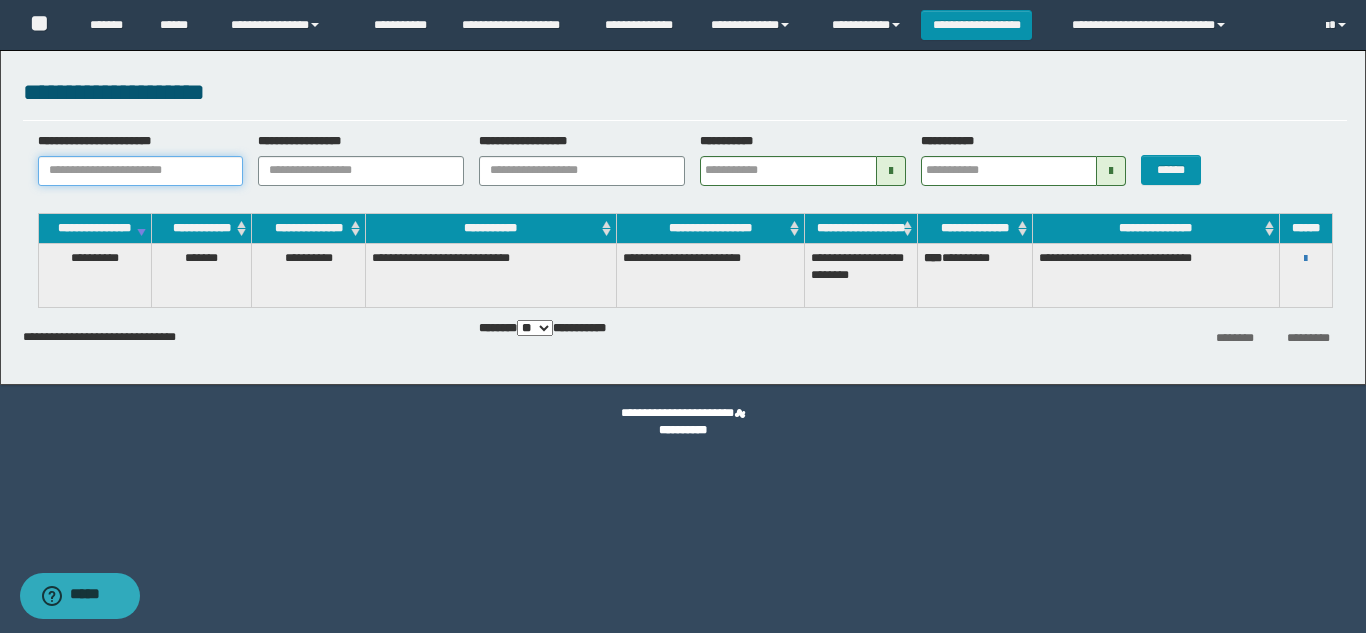 paste on "**********" 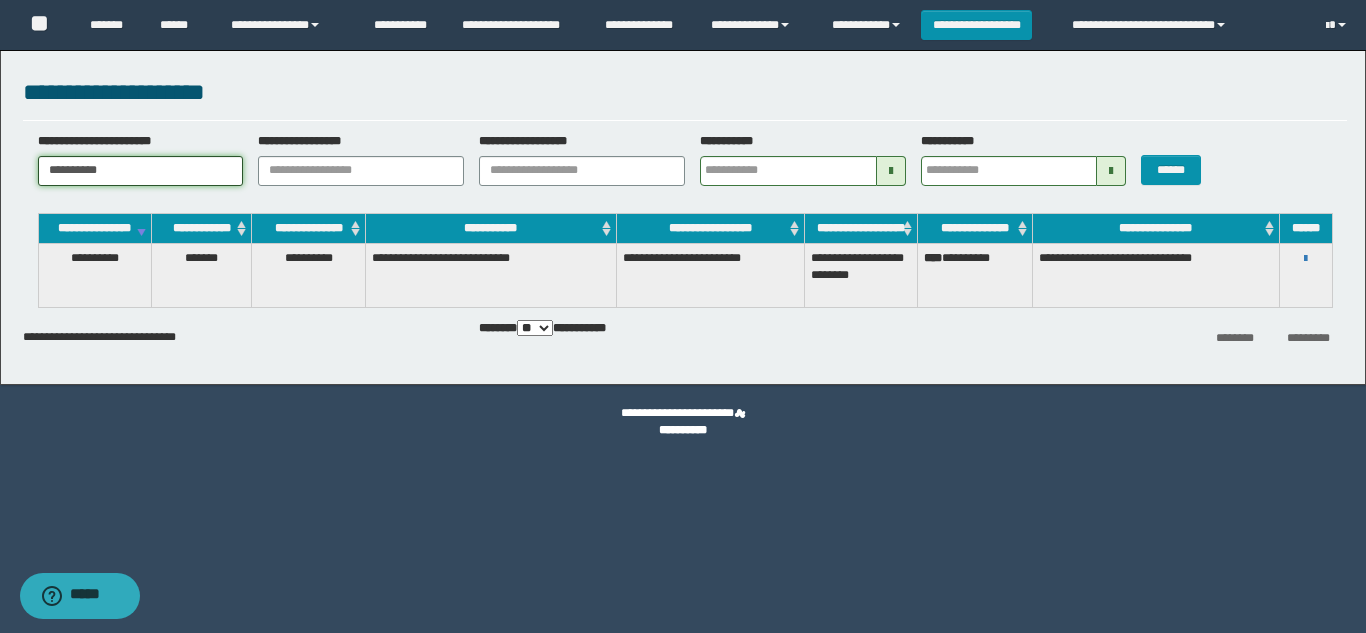 type on "**********" 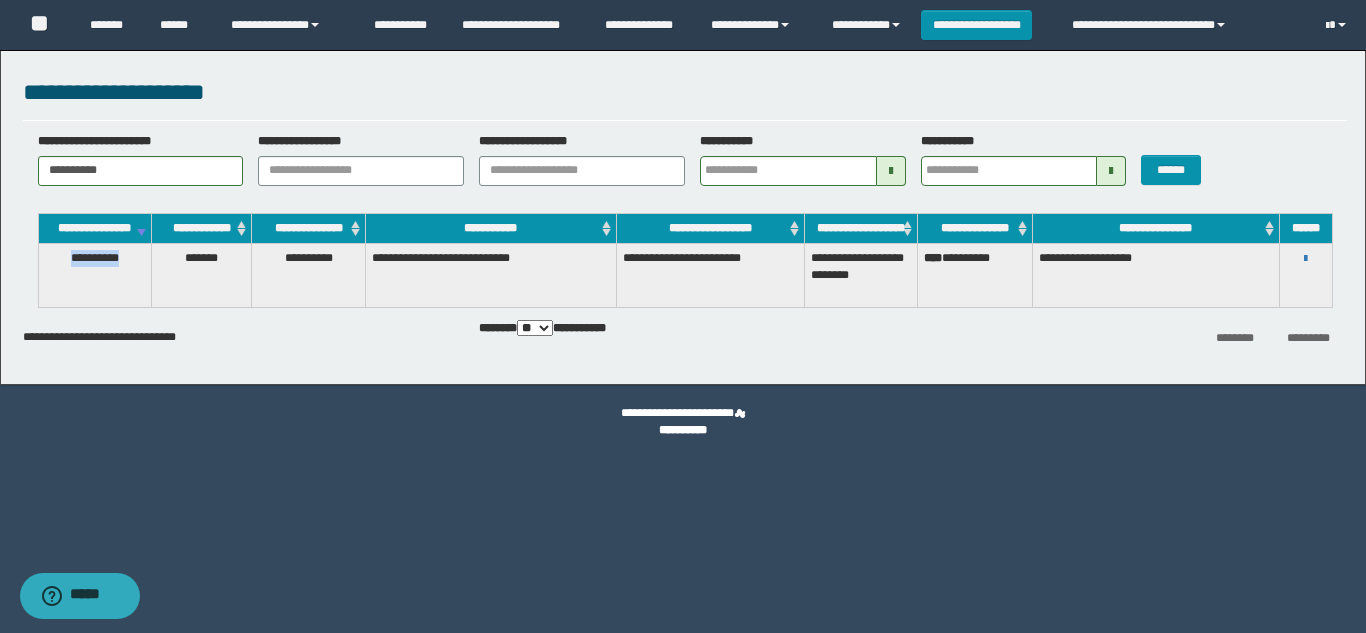 drag, startPoint x: 125, startPoint y: 276, endPoint x: 53, endPoint y: 279, distance: 72.06247 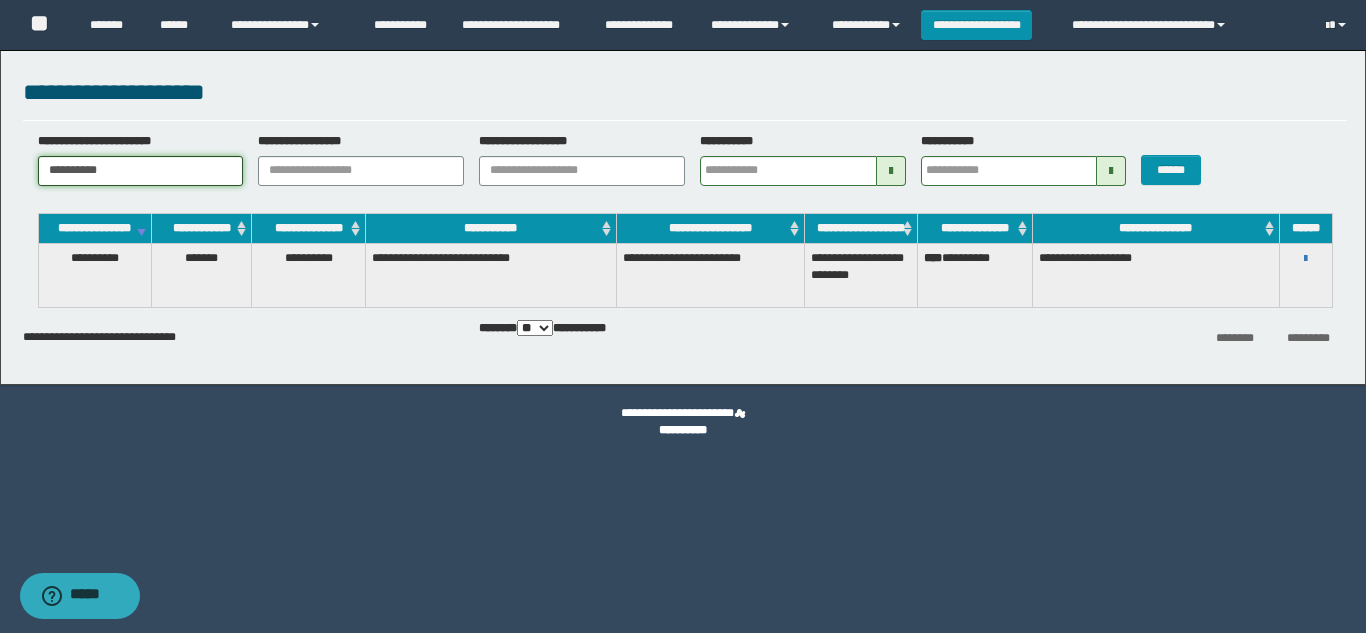 click on "**********" at bounding box center (141, 171) 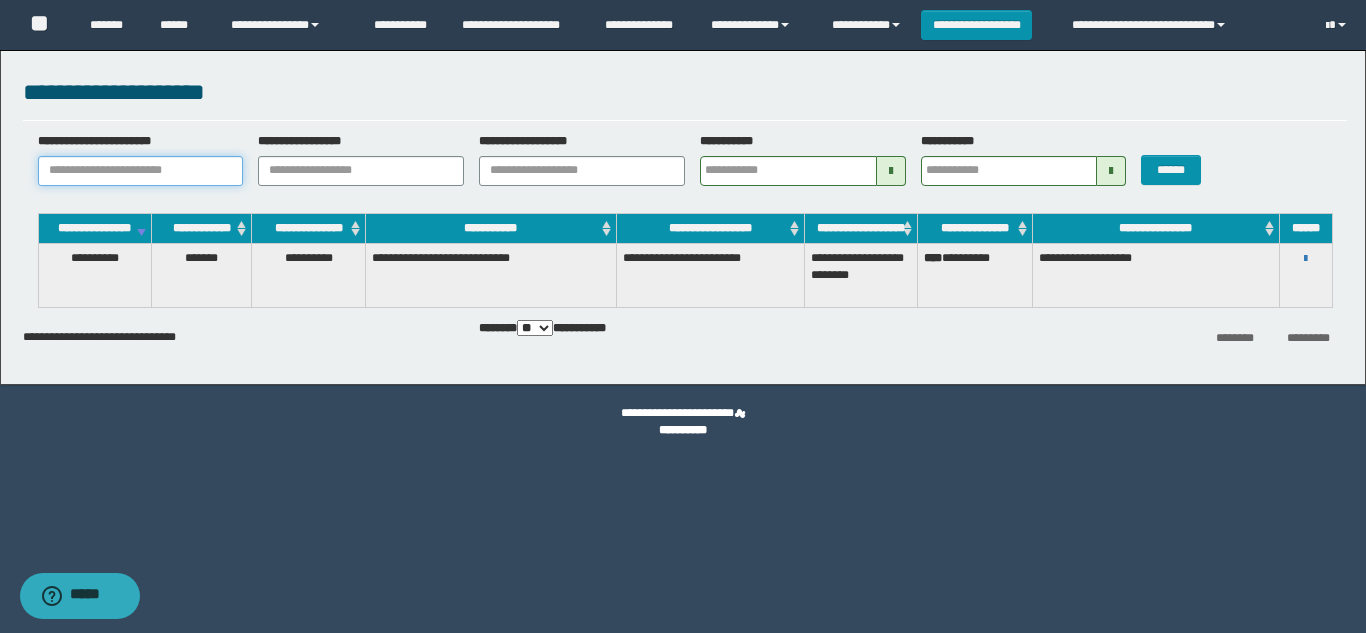 paste on "**********" 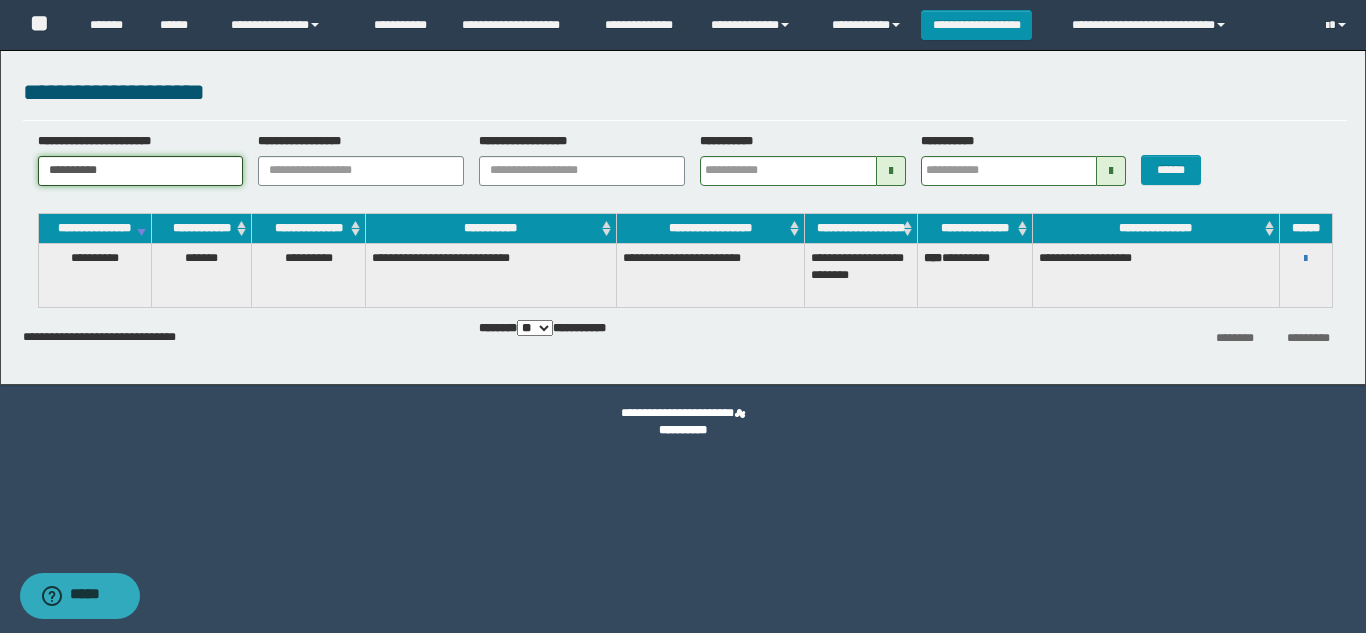 type on "**********" 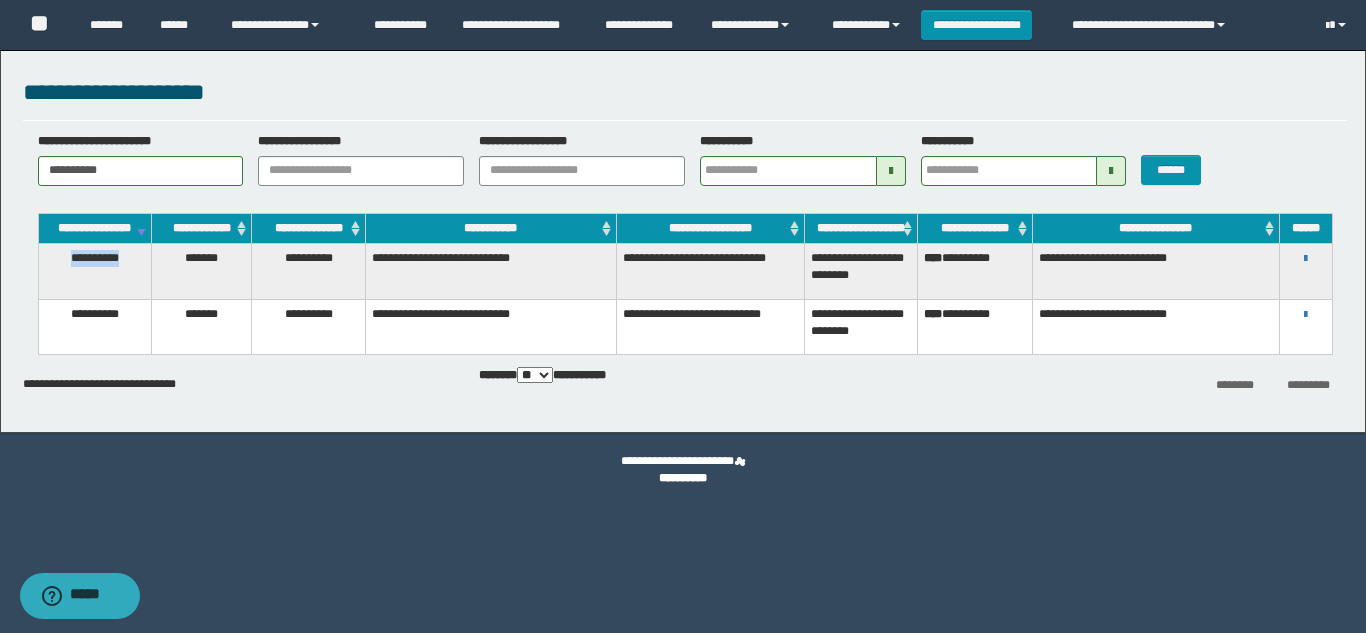 drag, startPoint x: 131, startPoint y: 273, endPoint x: 48, endPoint y: 276, distance: 83.0542 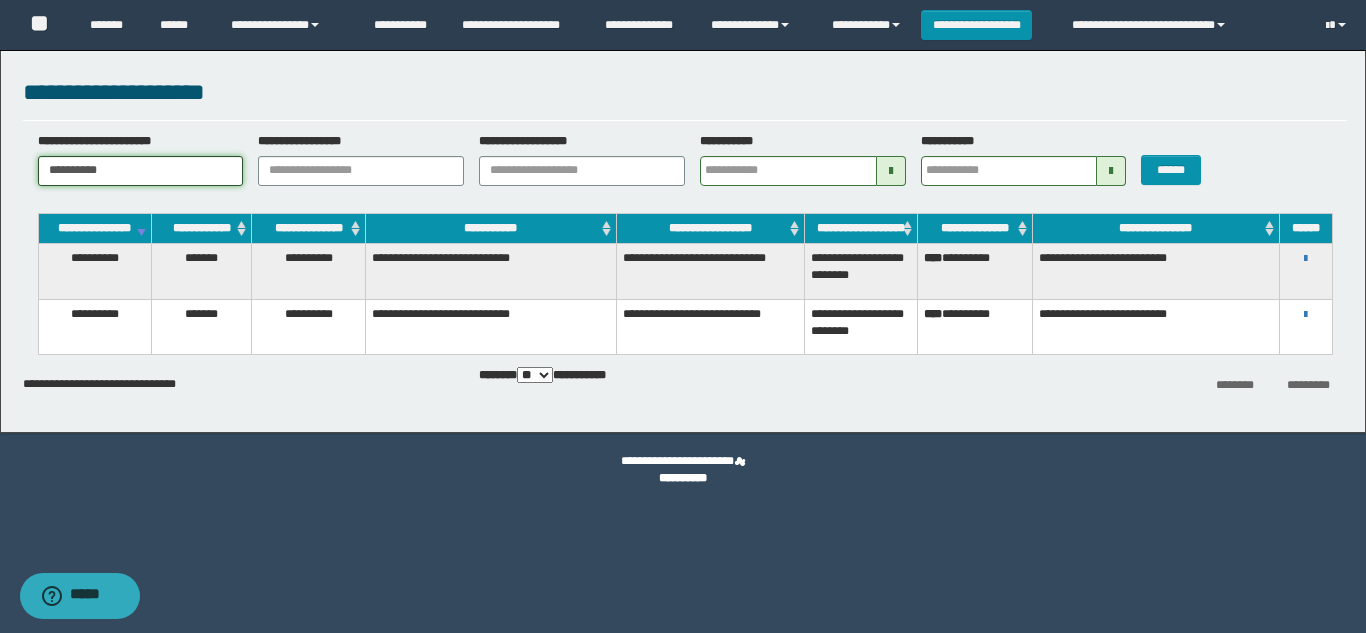 click on "**********" at bounding box center (141, 171) 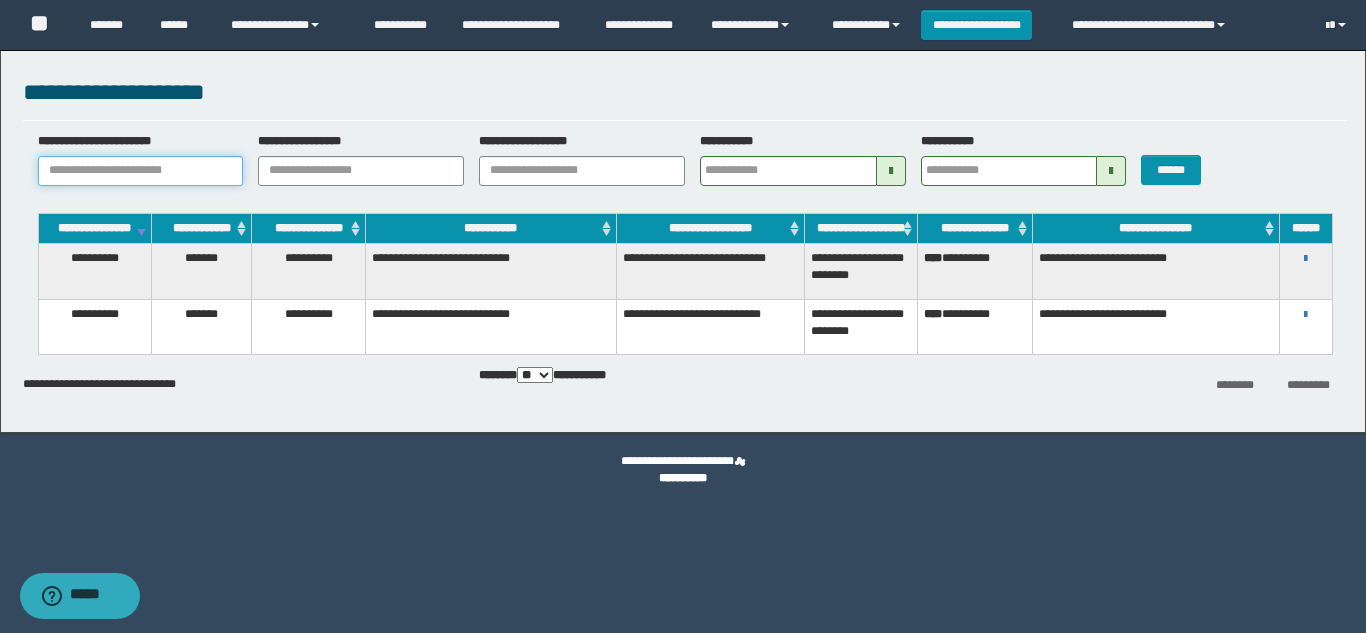 paste on "**********" 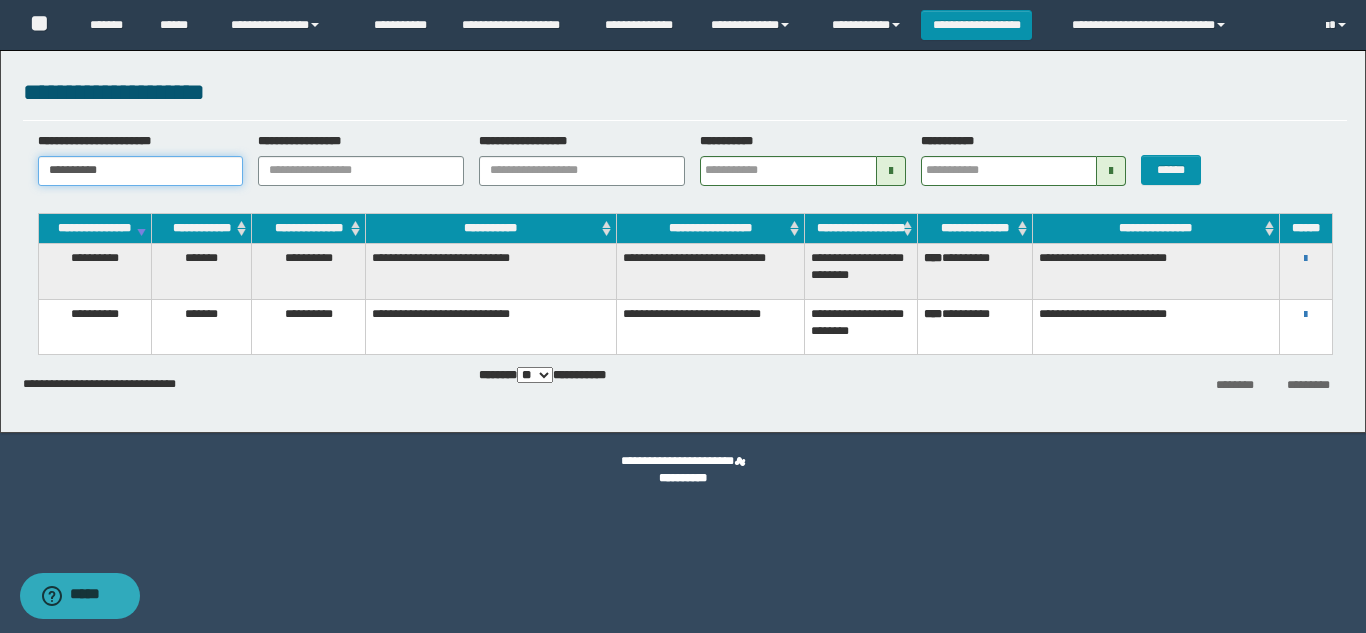 type on "**********" 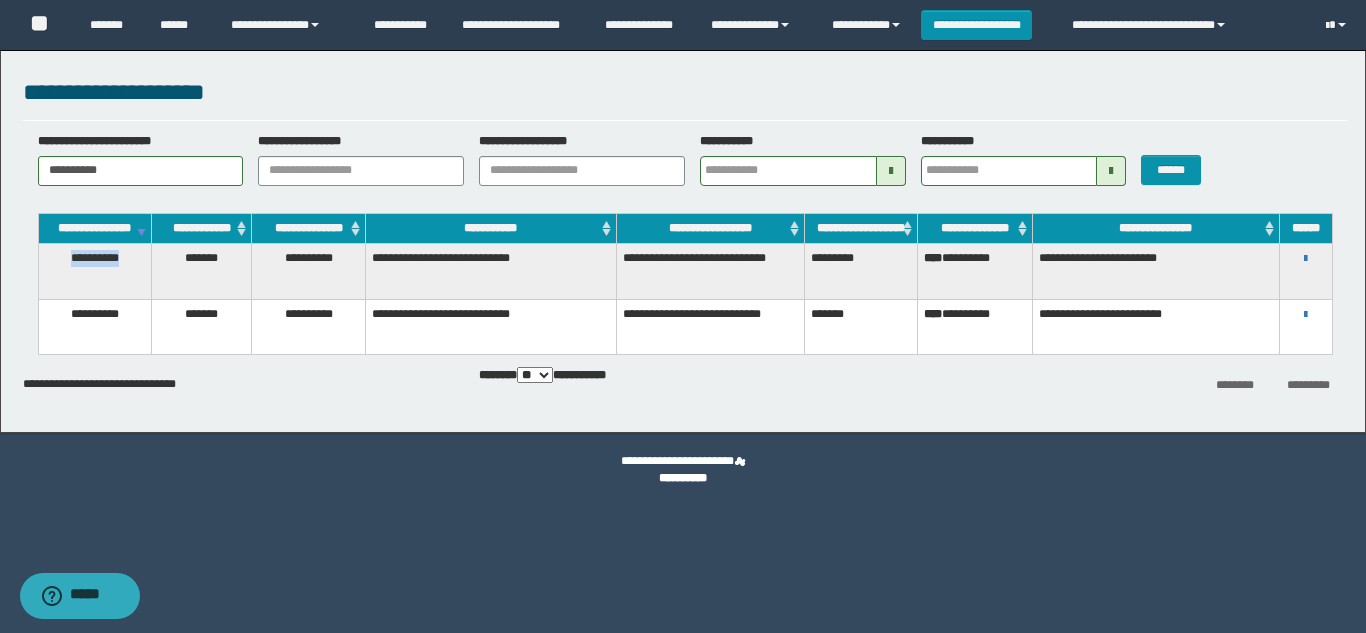 drag, startPoint x: 139, startPoint y: 273, endPoint x: 64, endPoint y: 280, distance: 75.32596 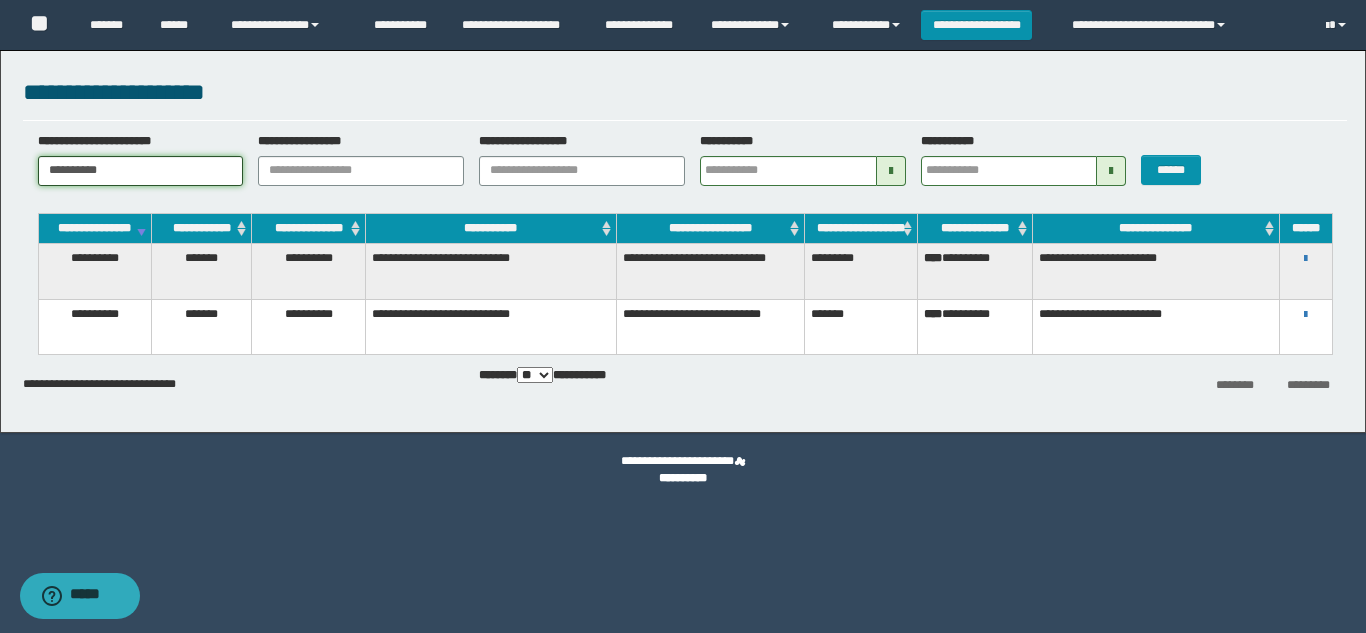 click on "**********" at bounding box center [141, 171] 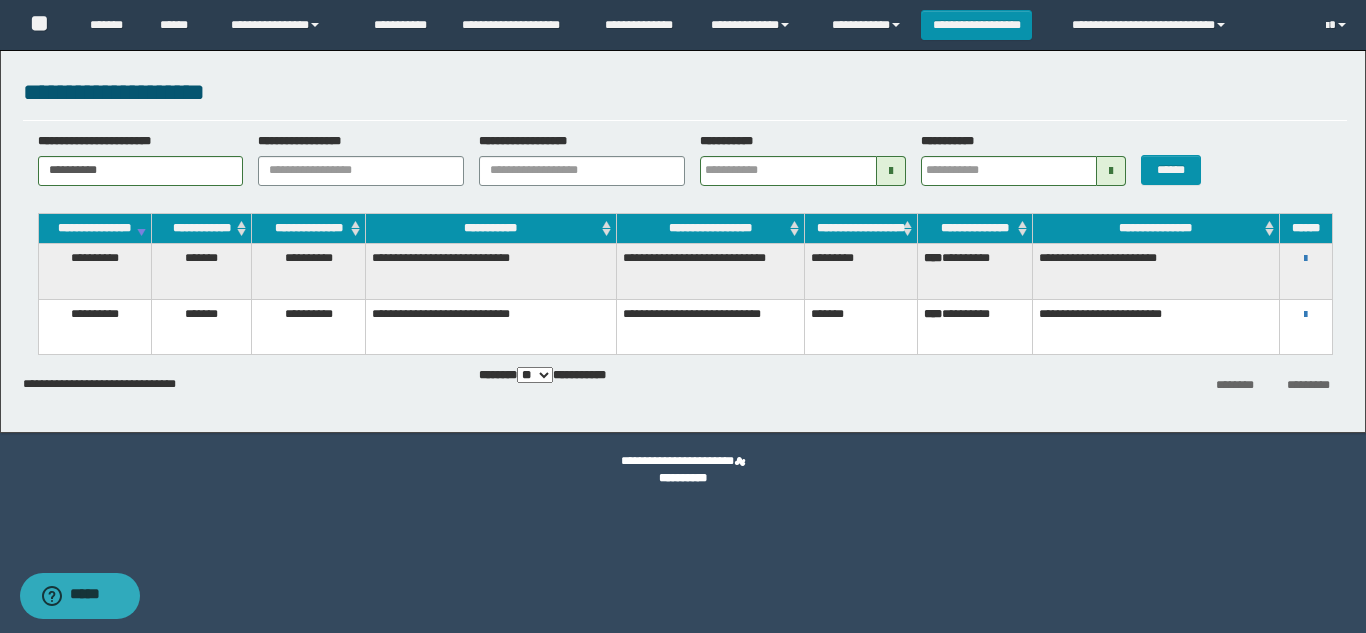 click on "**********" at bounding box center (133, 159) 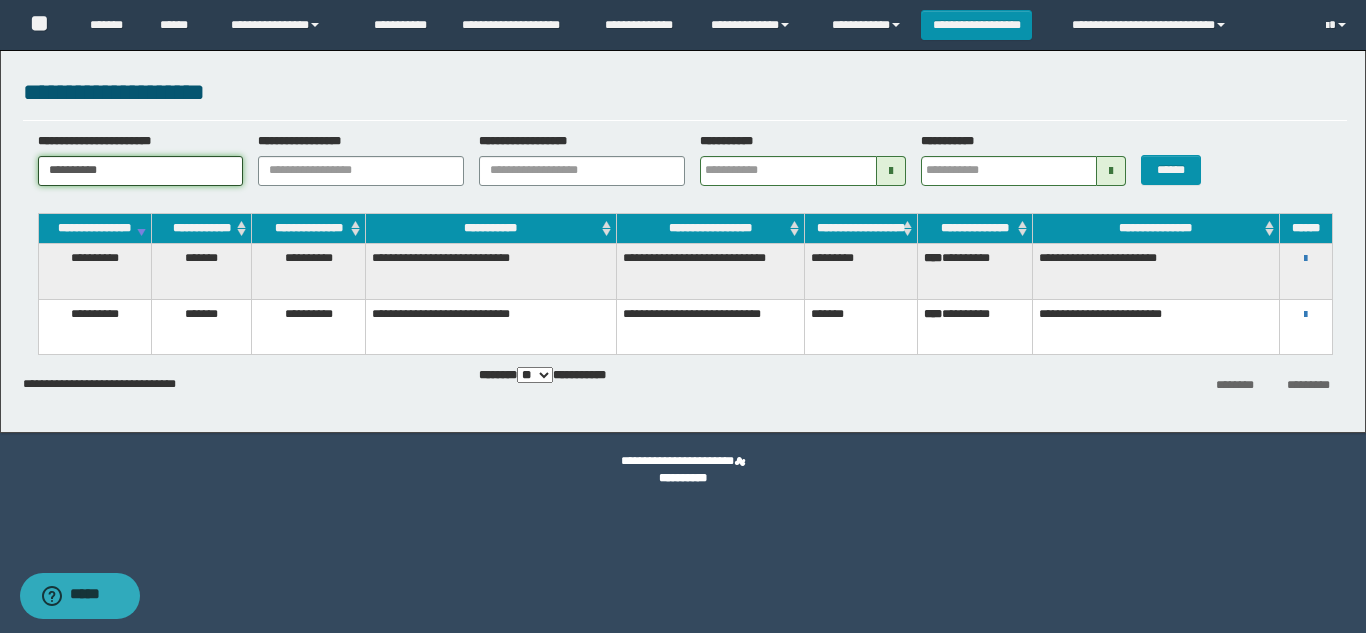 click on "**********" at bounding box center [141, 171] 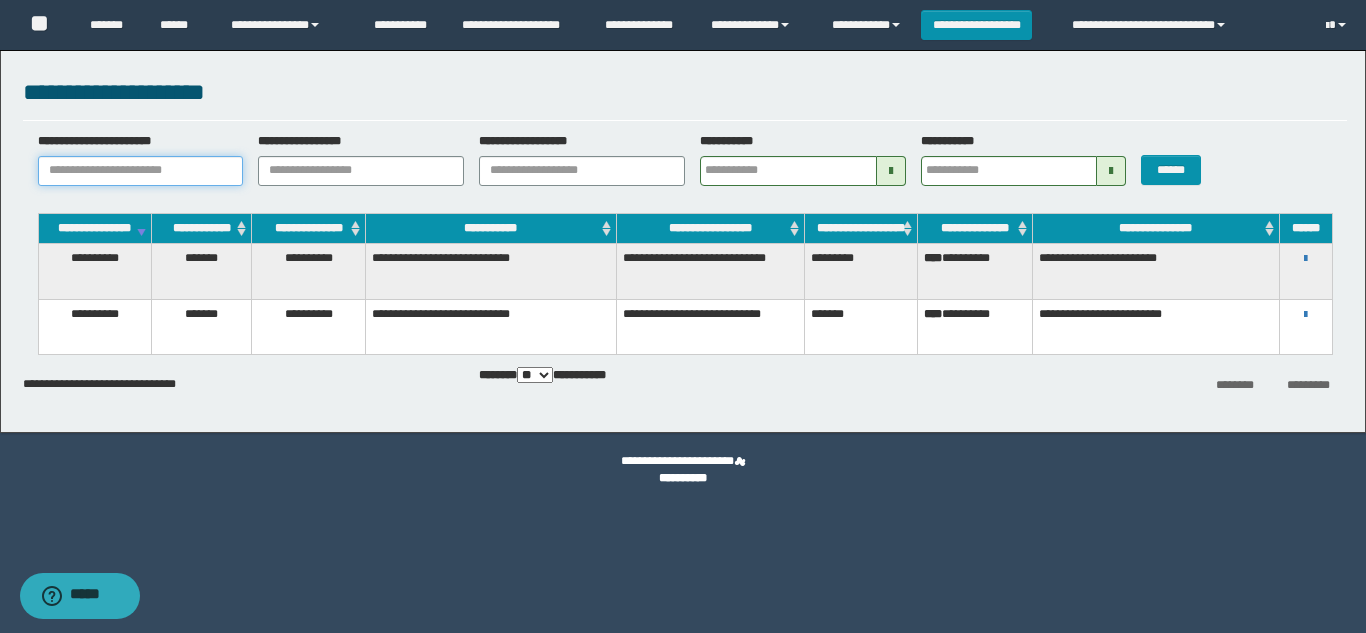 paste on "**********" 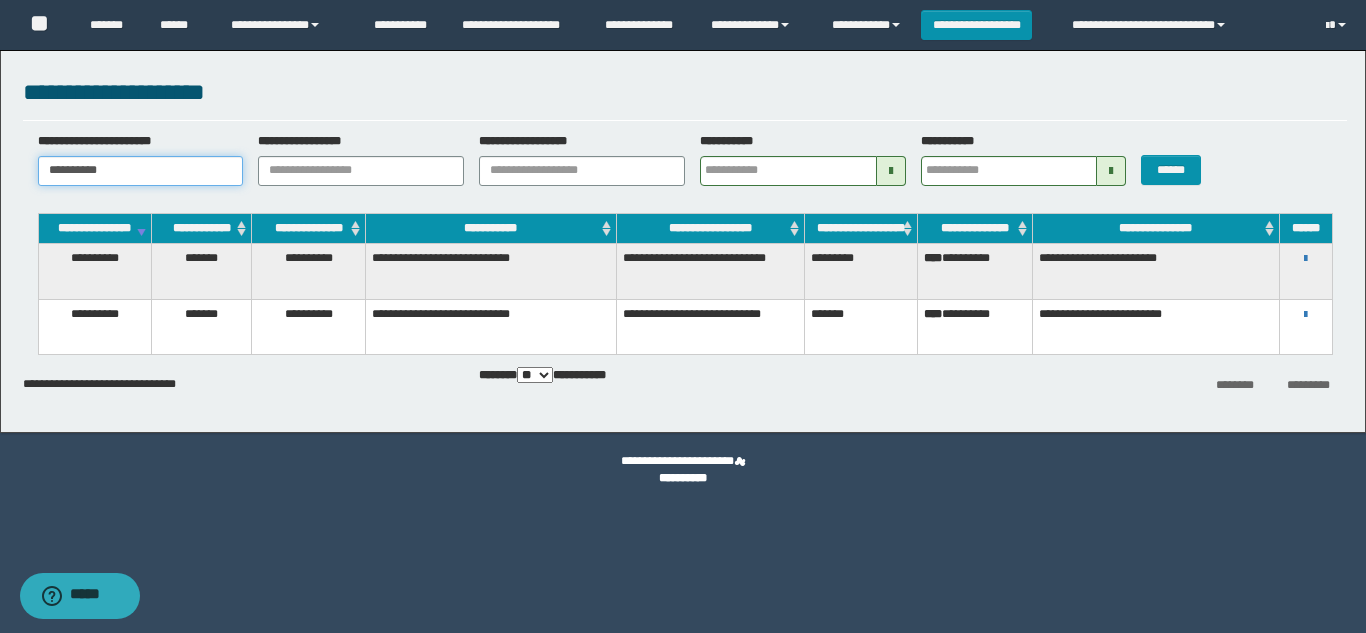 type on "**********" 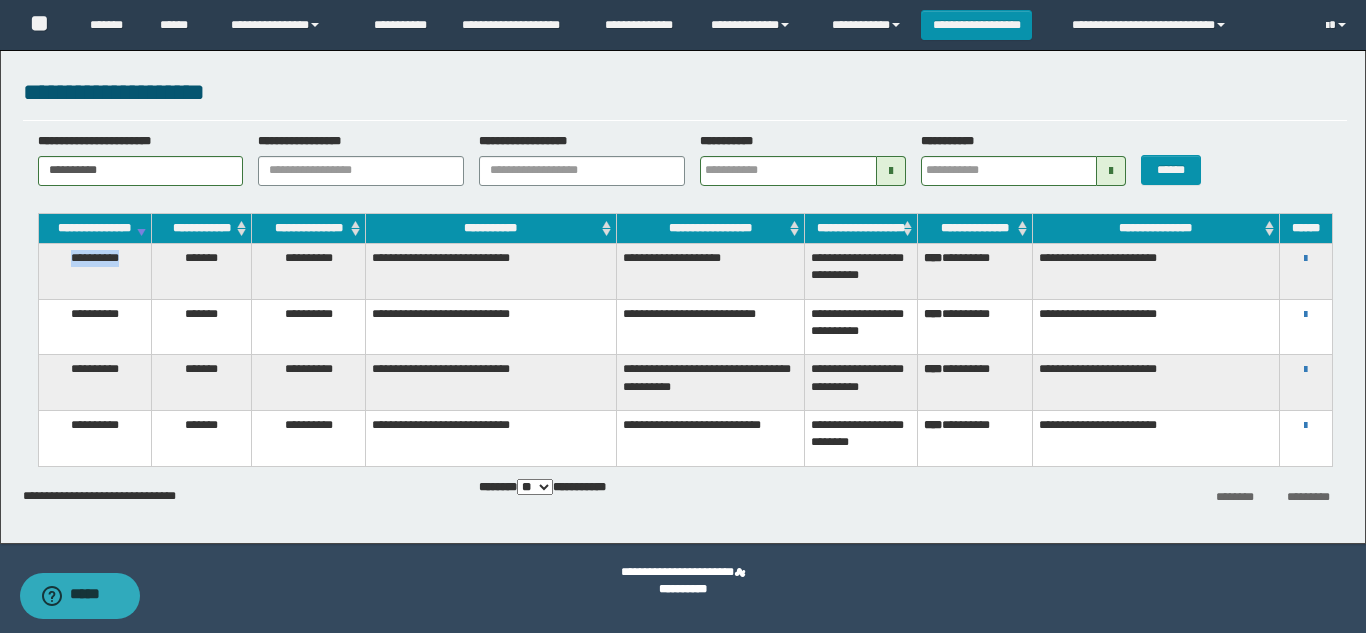 drag, startPoint x: 138, startPoint y: 275, endPoint x: 63, endPoint y: 275, distance: 75 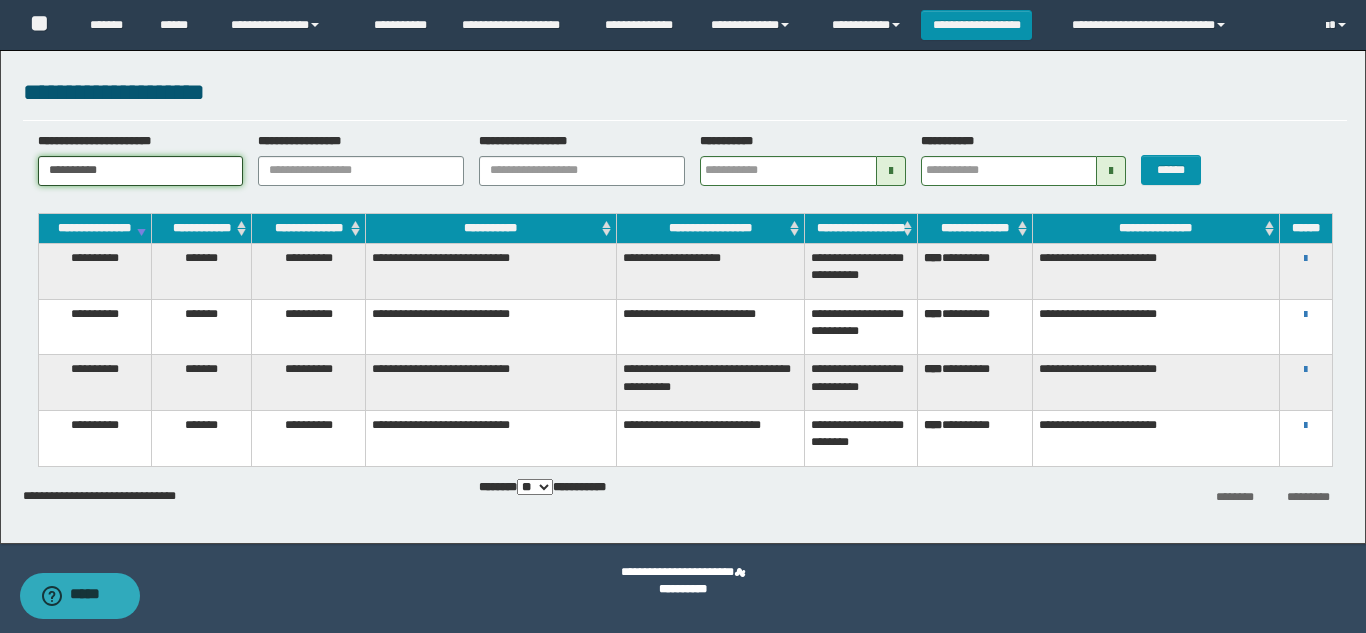 click on "**********" at bounding box center (141, 171) 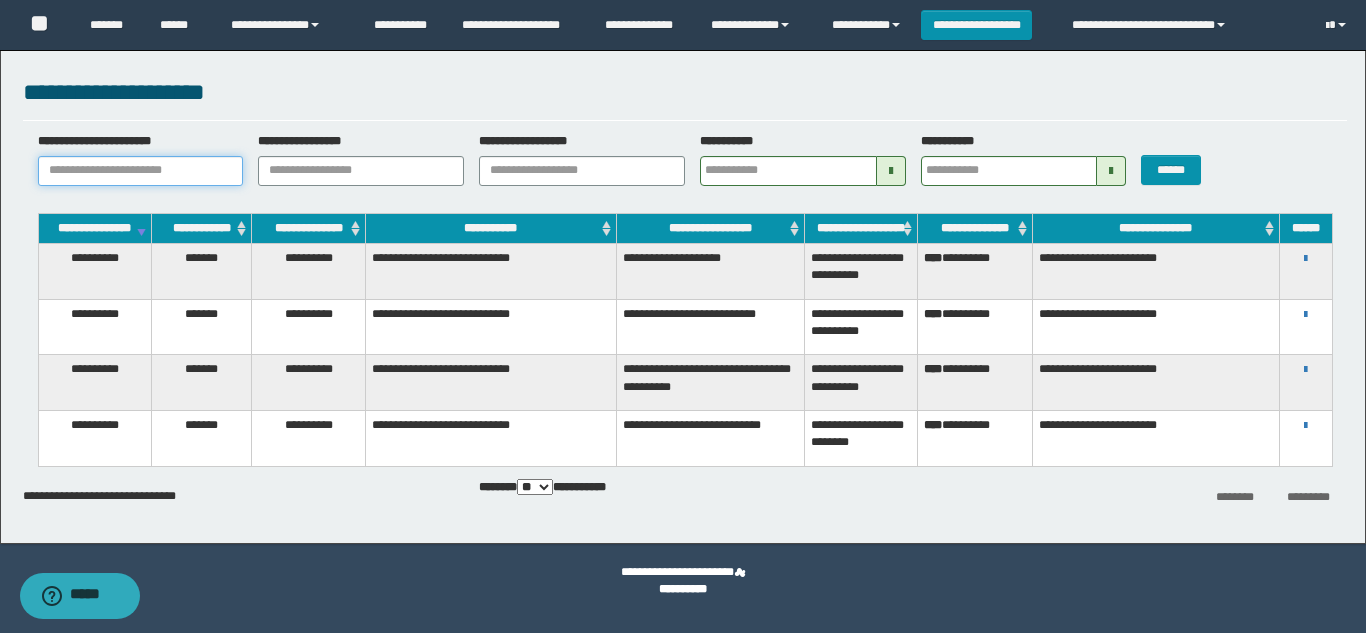paste on "**********" 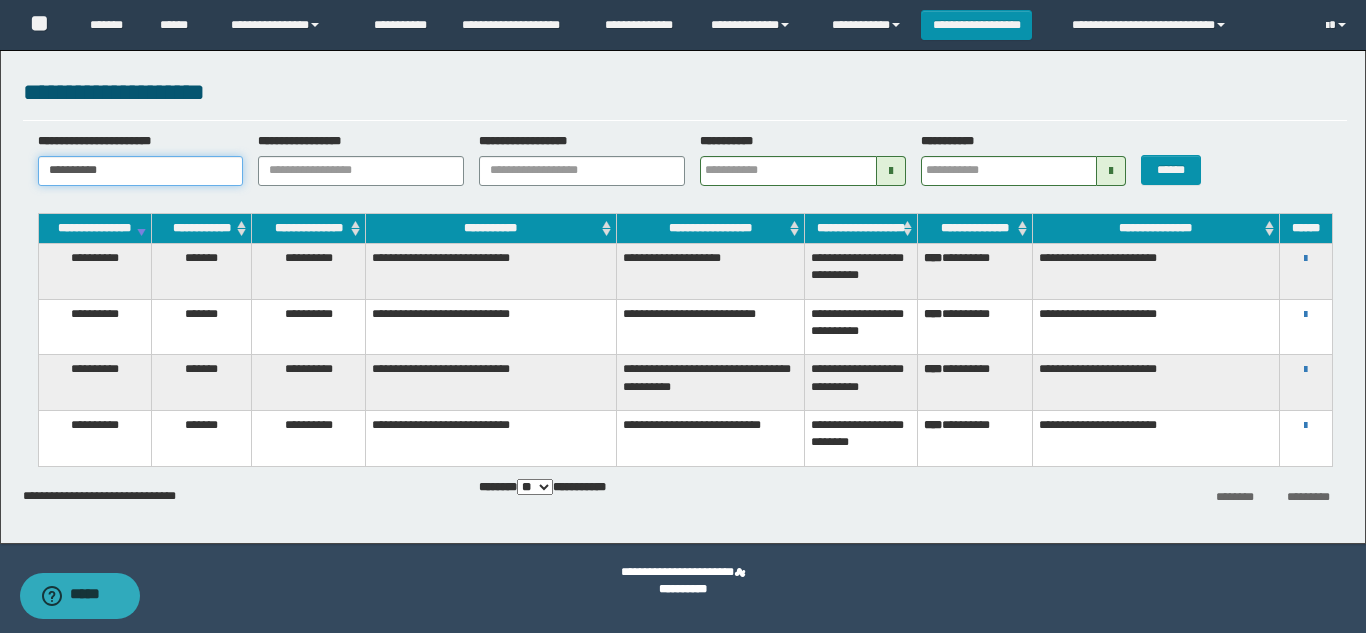 type on "**********" 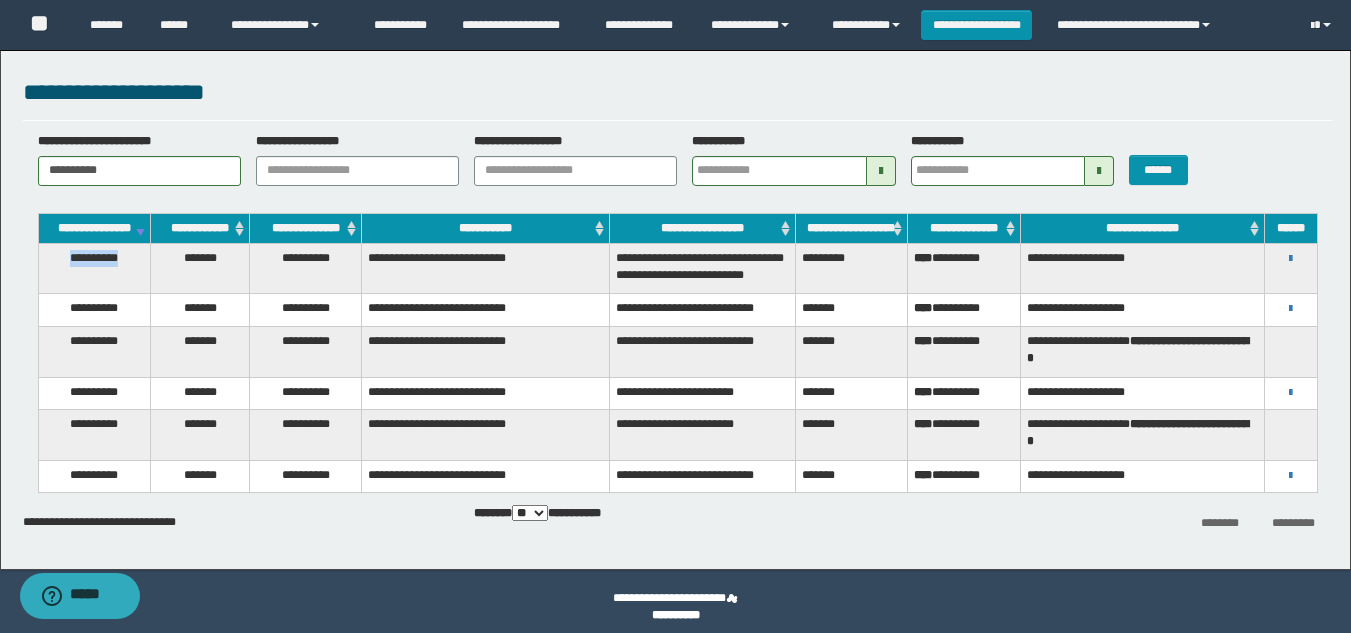 drag, startPoint x: 126, startPoint y: 278, endPoint x: 62, endPoint y: 285, distance: 64.381676 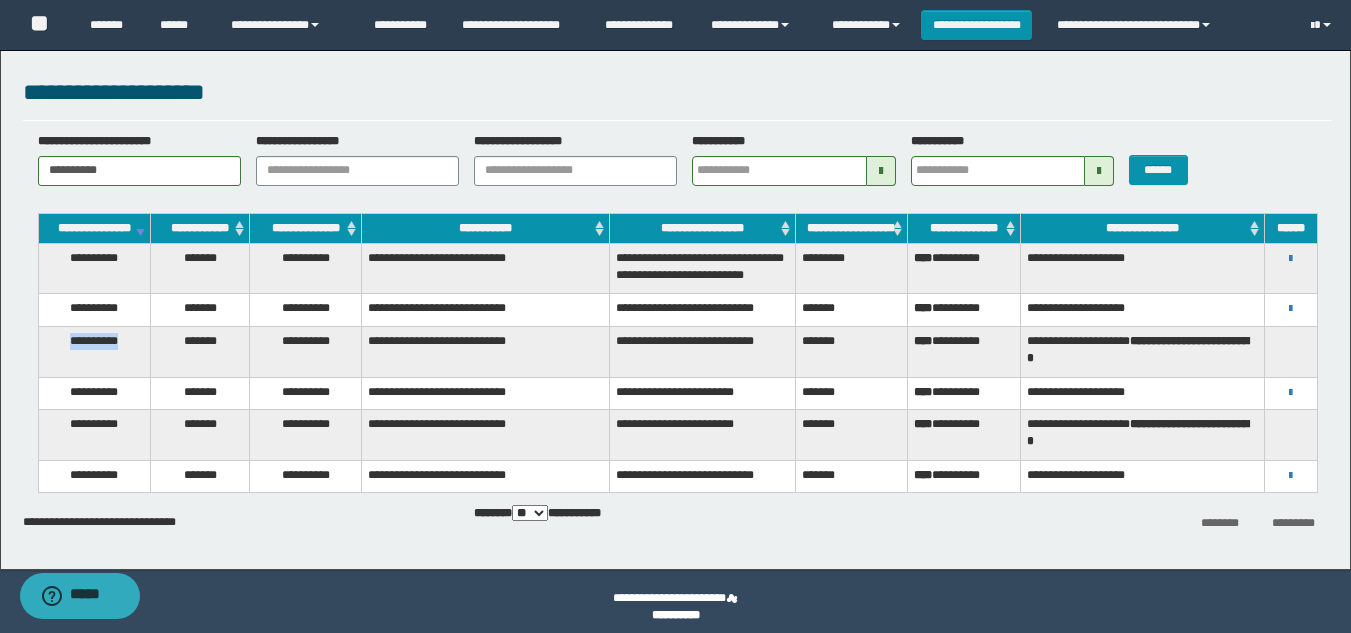 drag, startPoint x: 132, startPoint y: 351, endPoint x: 64, endPoint y: 356, distance: 68.18358 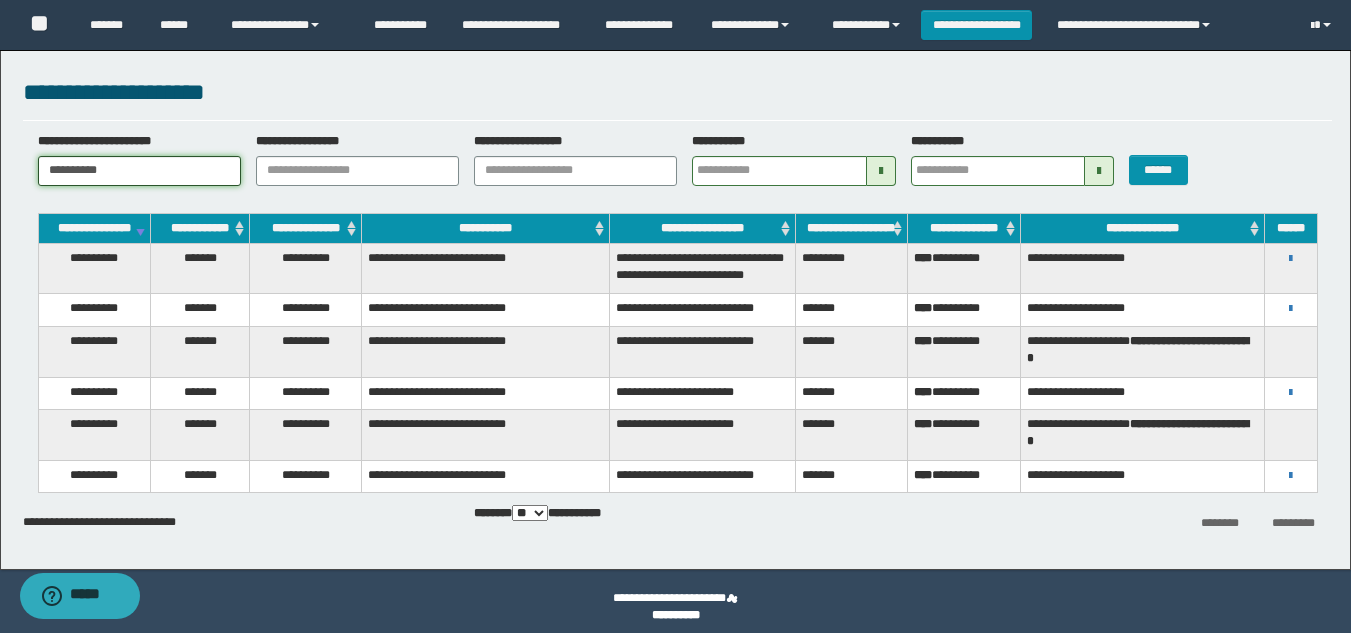 click on "**********" at bounding box center (139, 171) 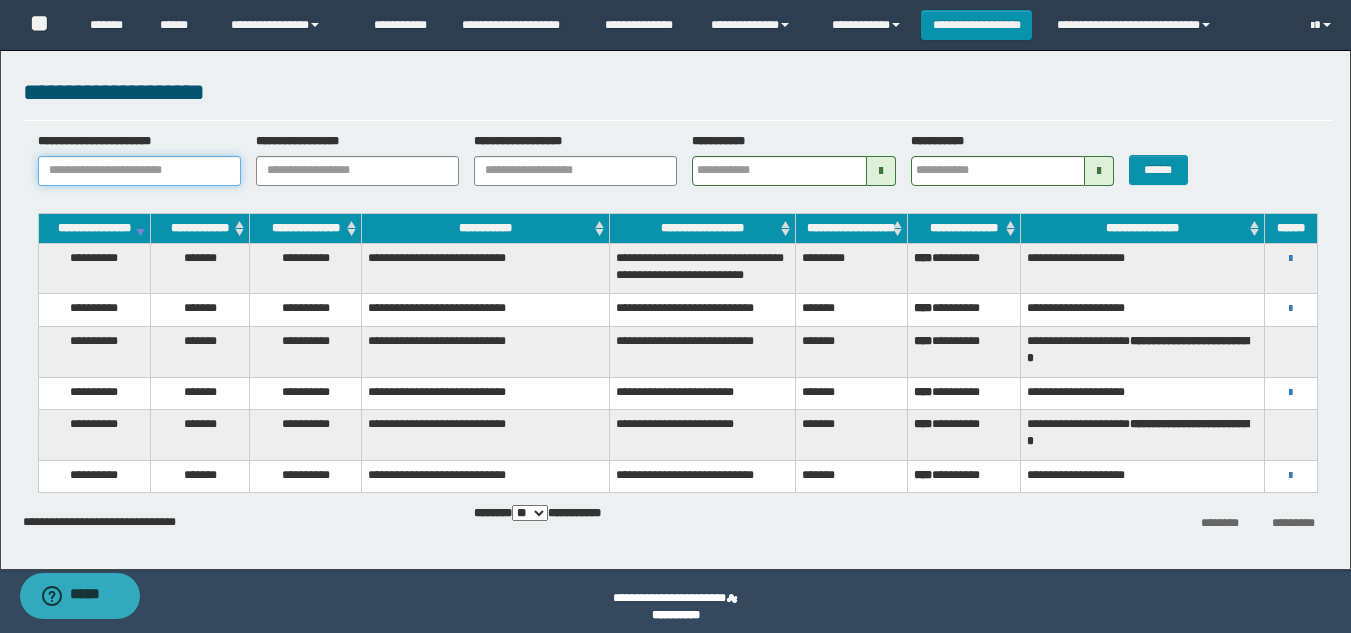 paste on "**********" 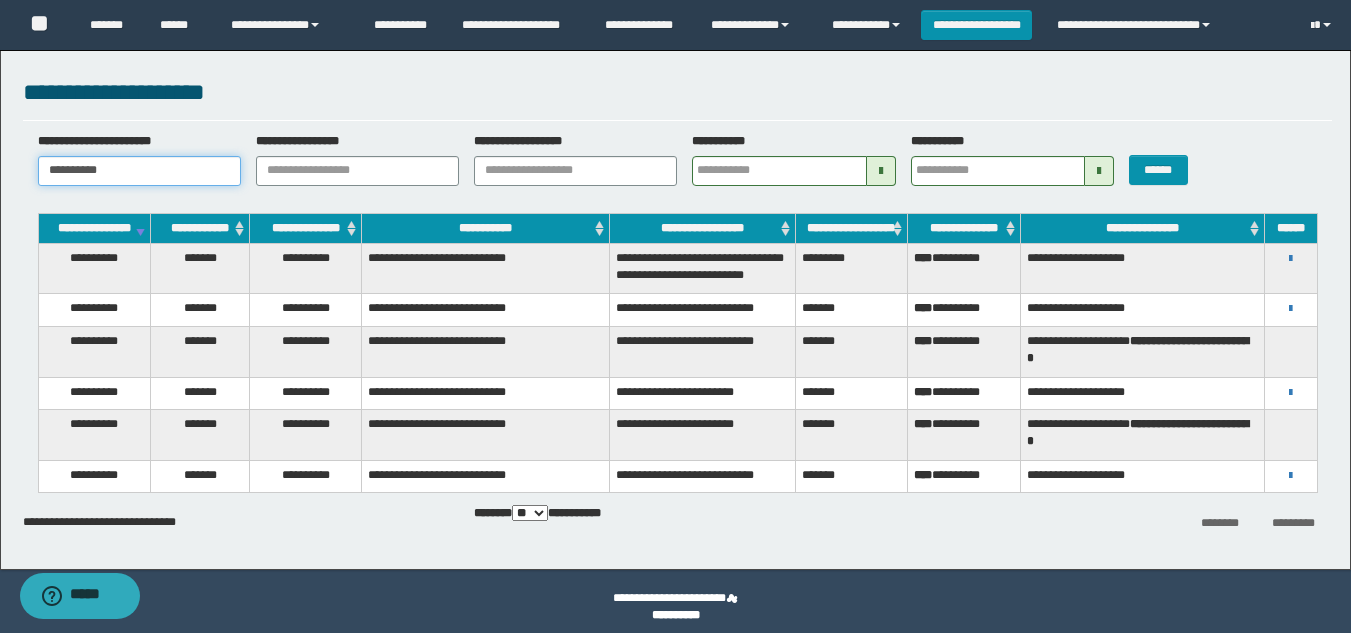 type on "**********" 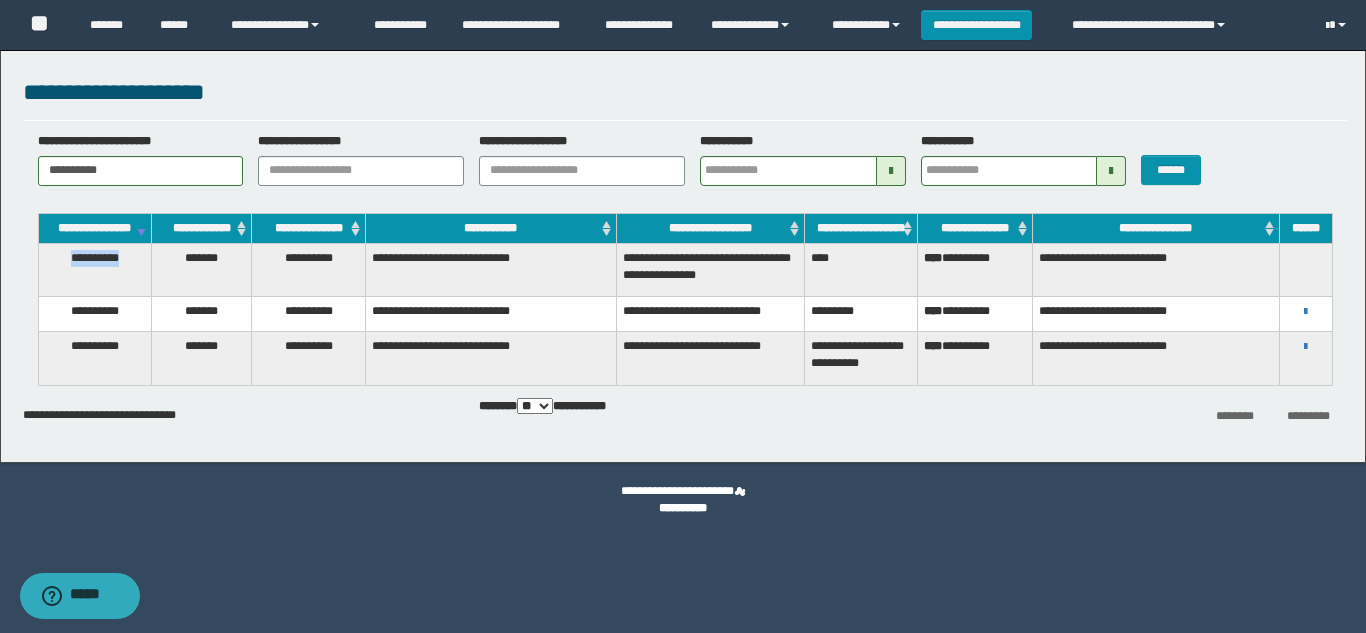 drag, startPoint x: 132, startPoint y: 274, endPoint x: 61, endPoint y: 280, distance: 71.25307 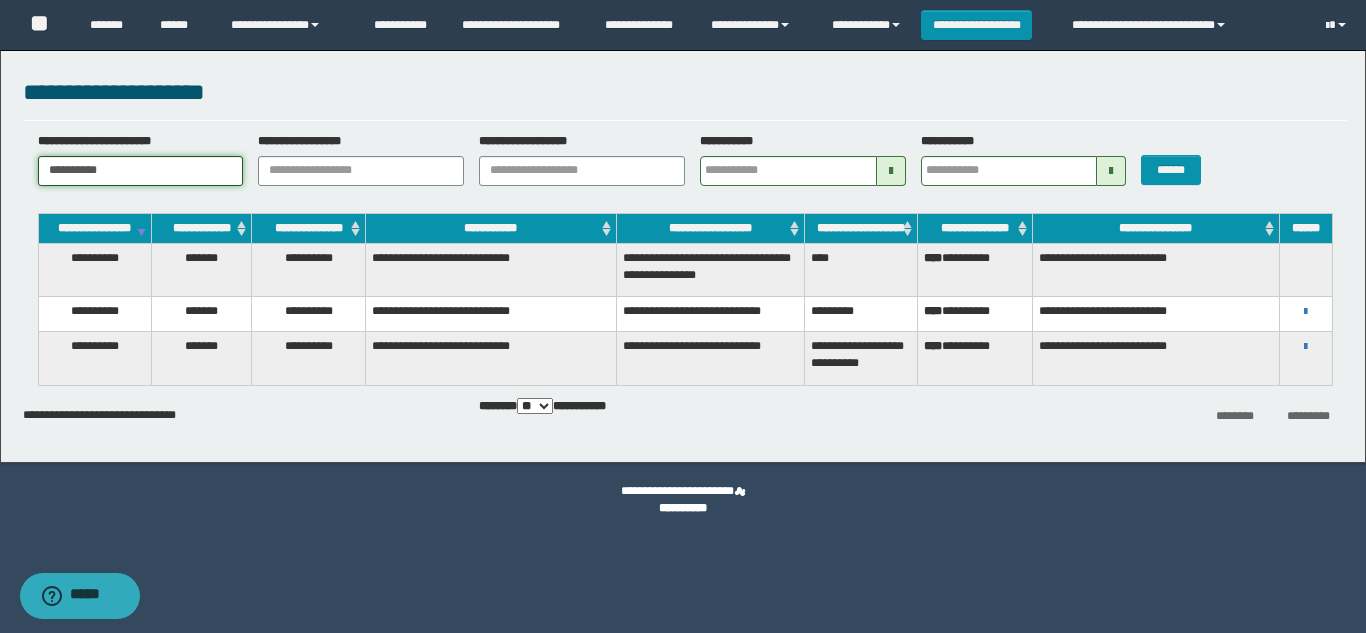 click on "**********" at bounding box center [141, 171] 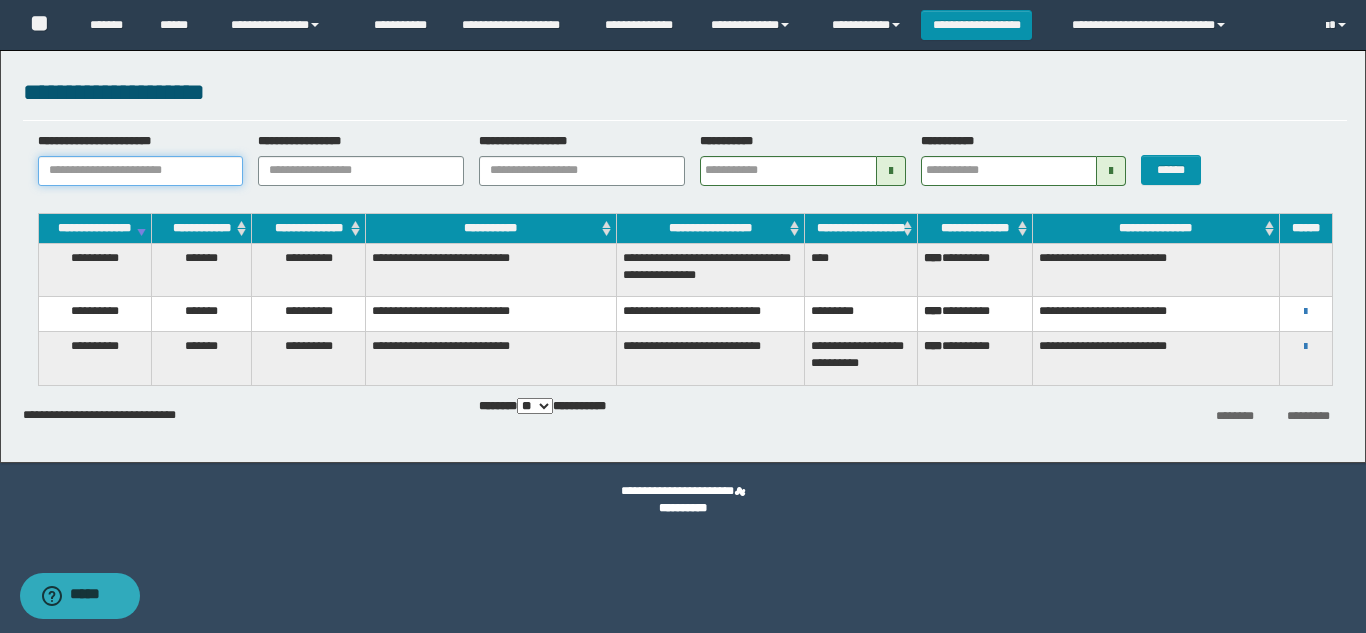 paste on "********" 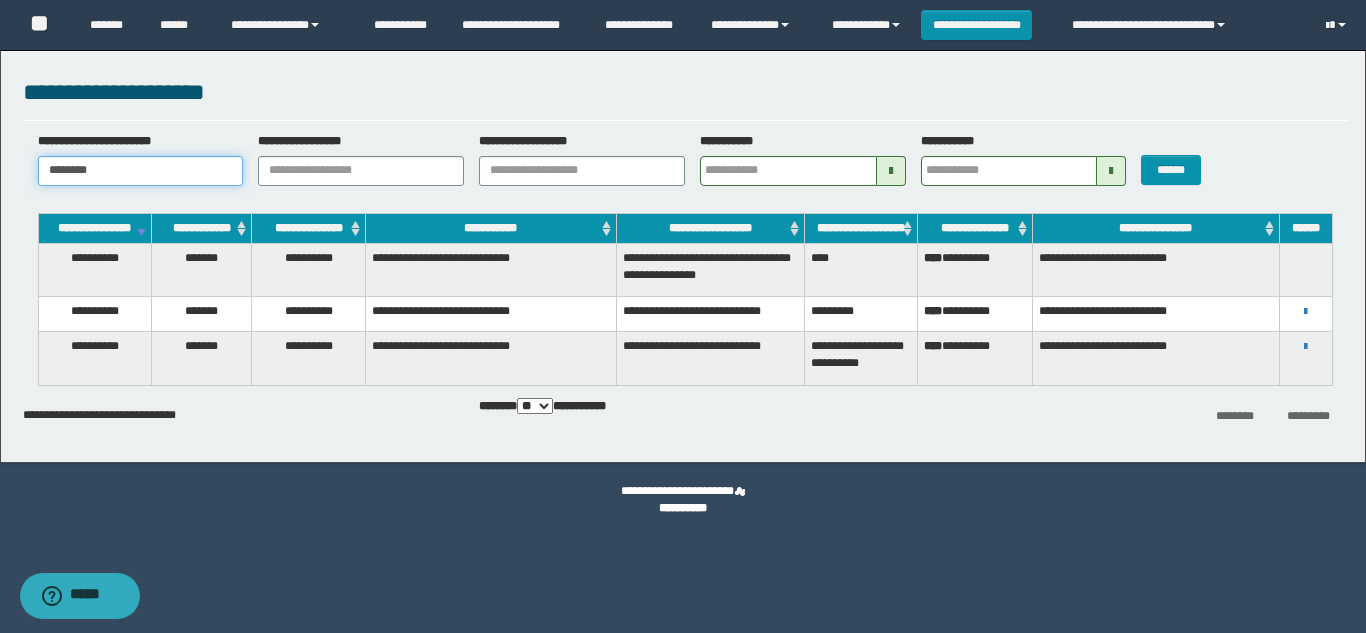 type on "********" 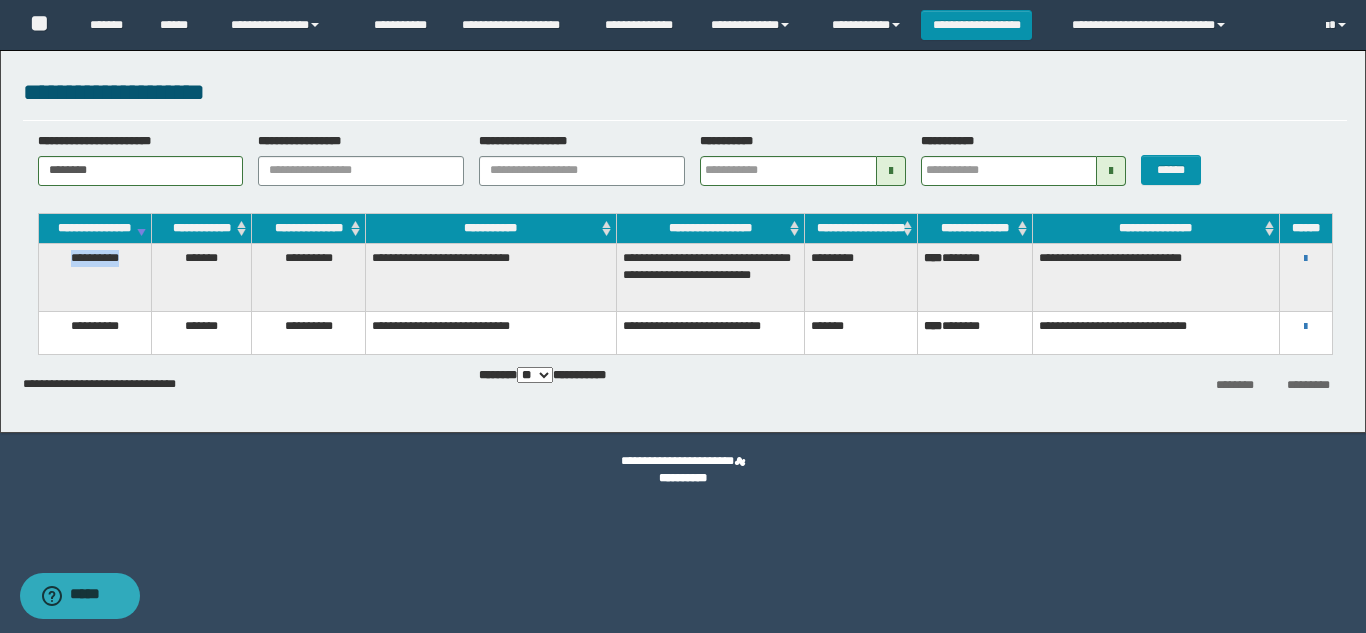drag, startPoint x: 129, startPoint y: 278, endPoint x: 66, endPoint y: 281, distance: 63.07139 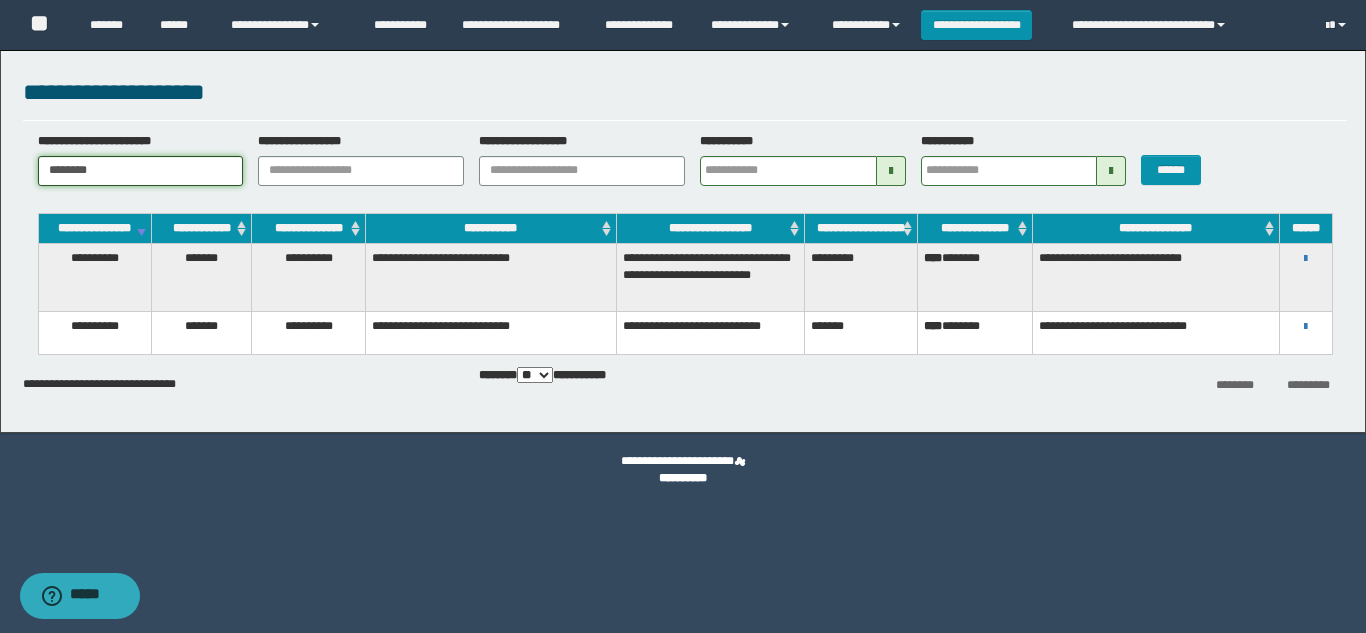 click on "********" at bounding box center [141, 171] 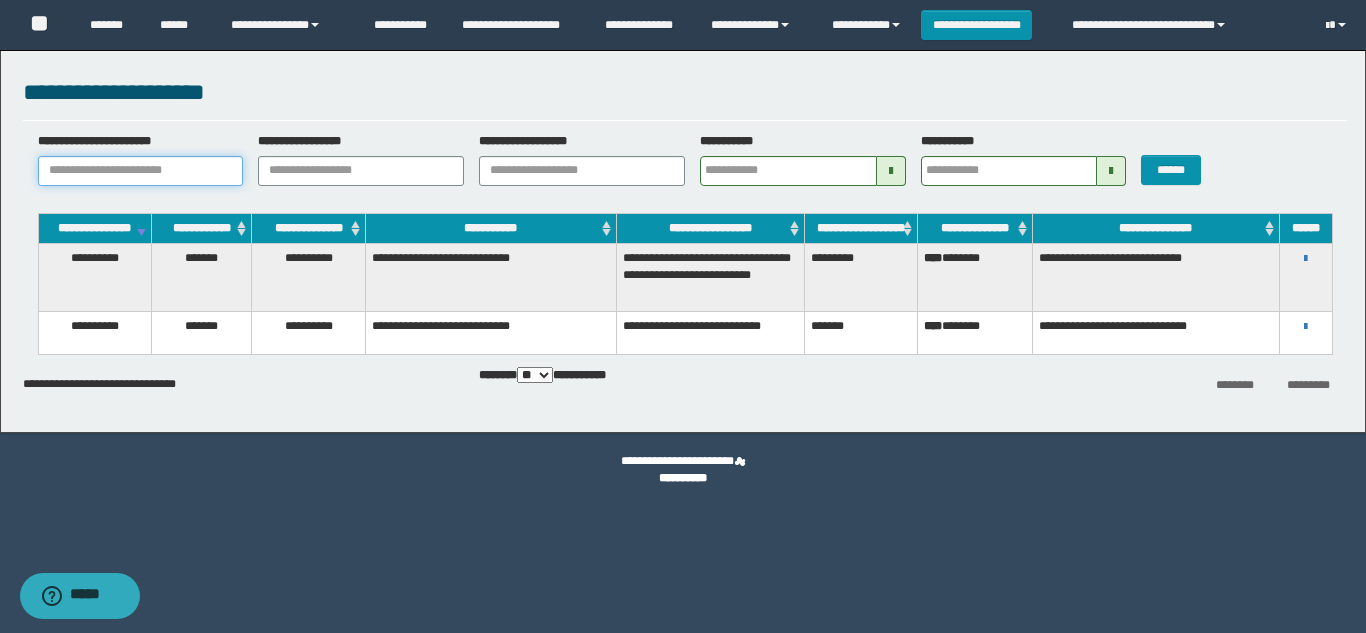 paste on "*******" 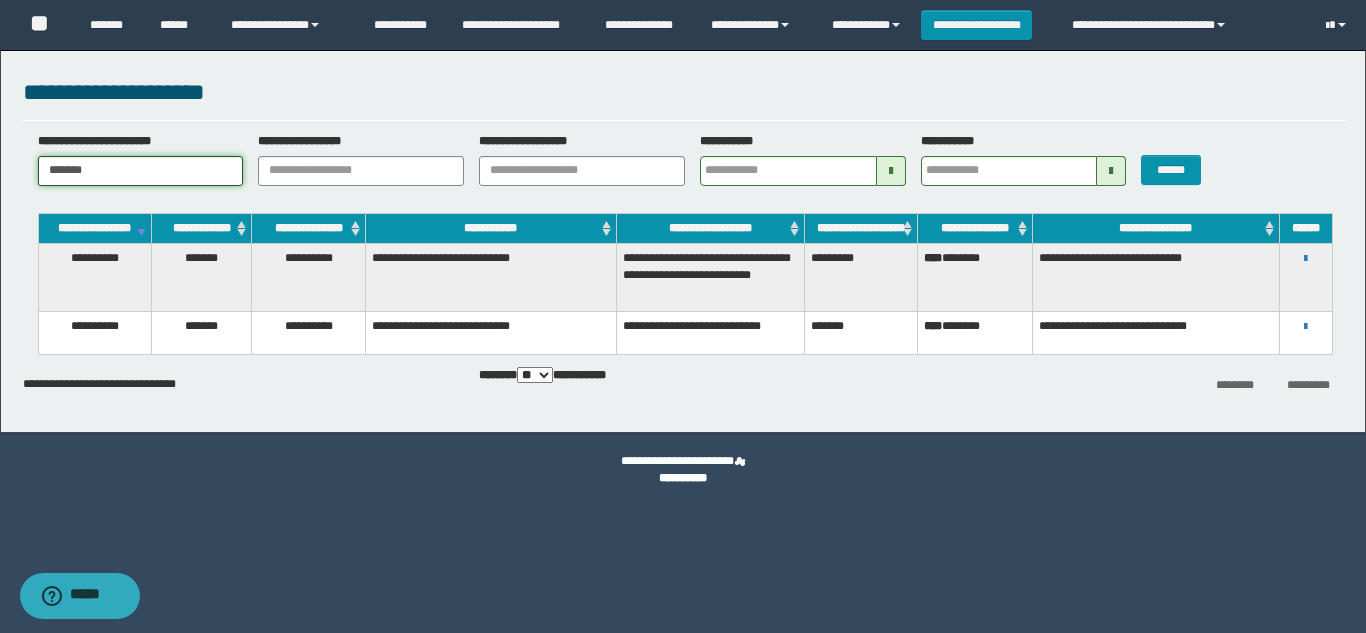 type on "*******" 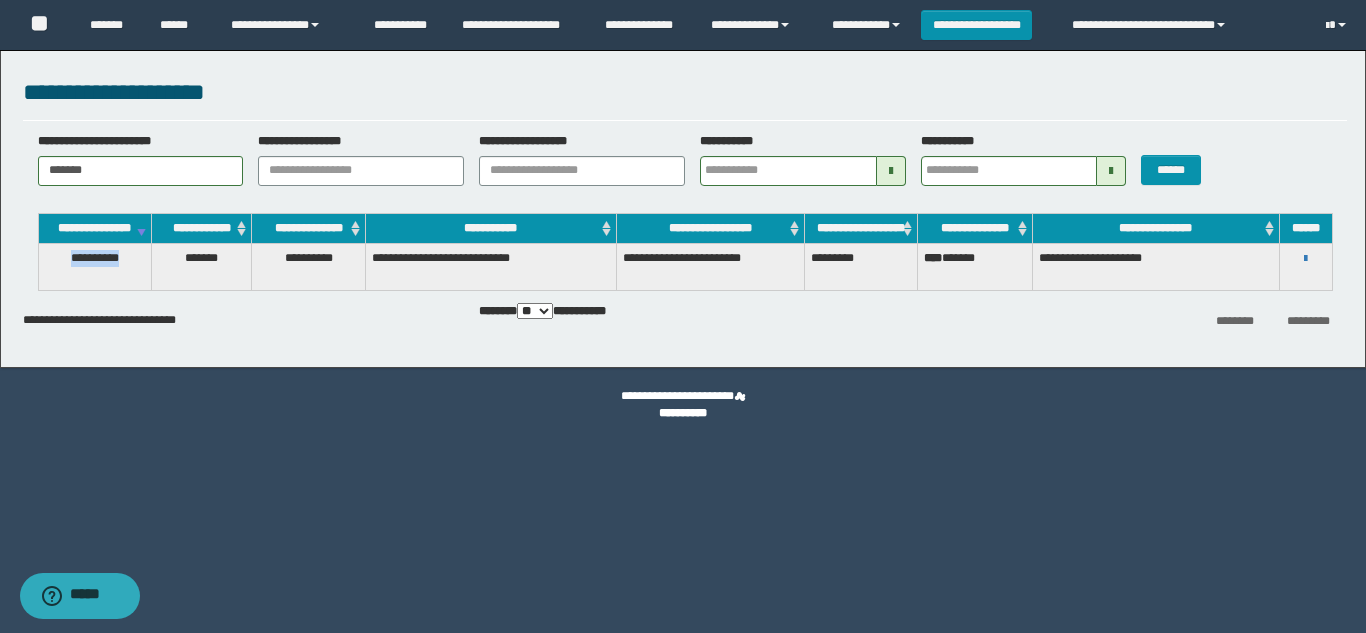 drag, startPoint x: 123, startPoint y: 280, endPoint x: 46, endPoint y: 280, distance: 77 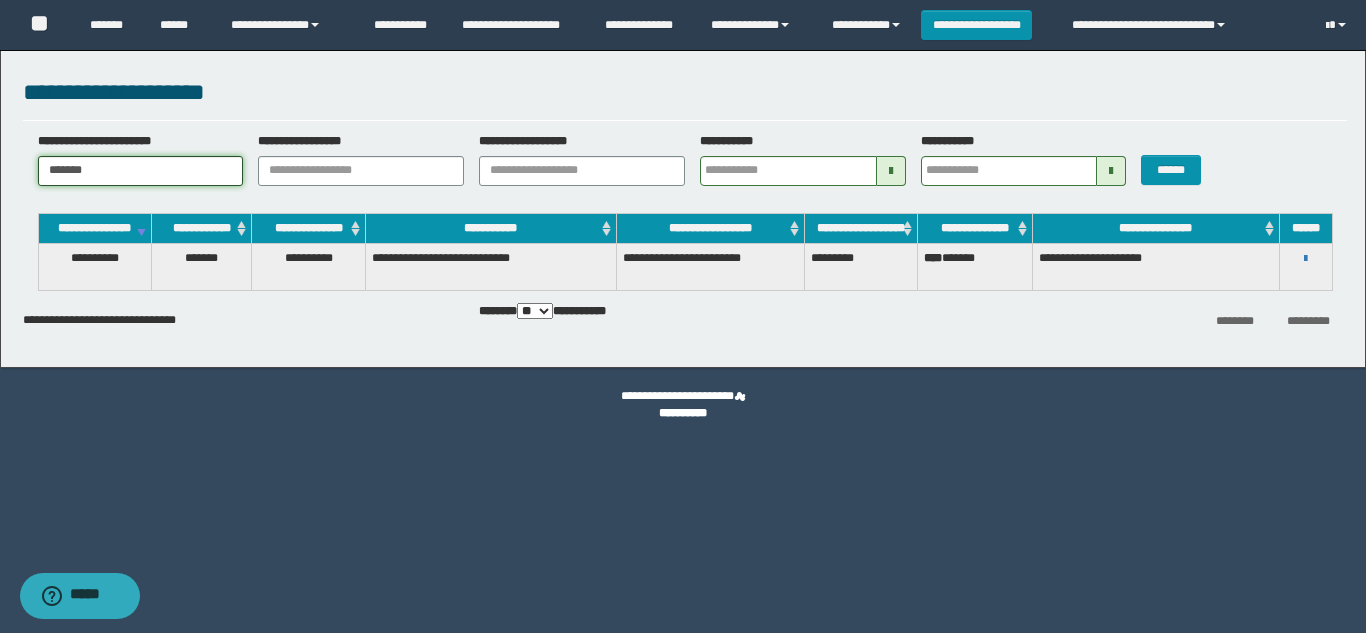 click on "*******" at bounding box center (141, 171) 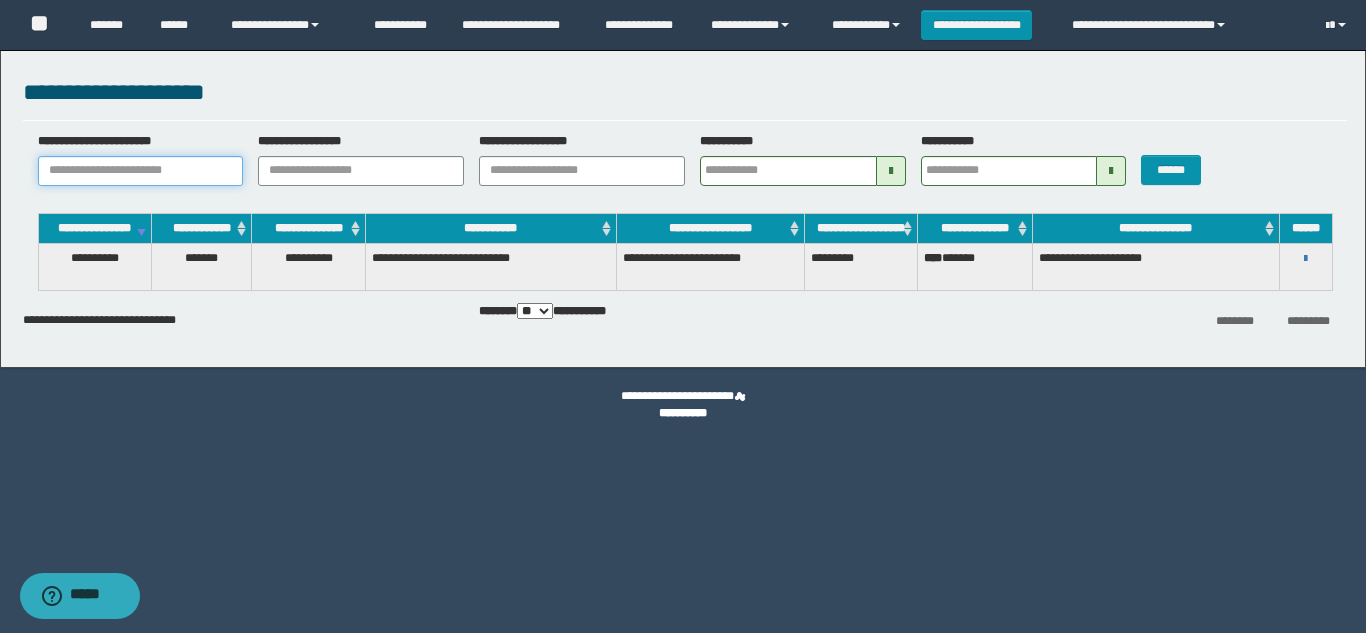 paste on "**********" 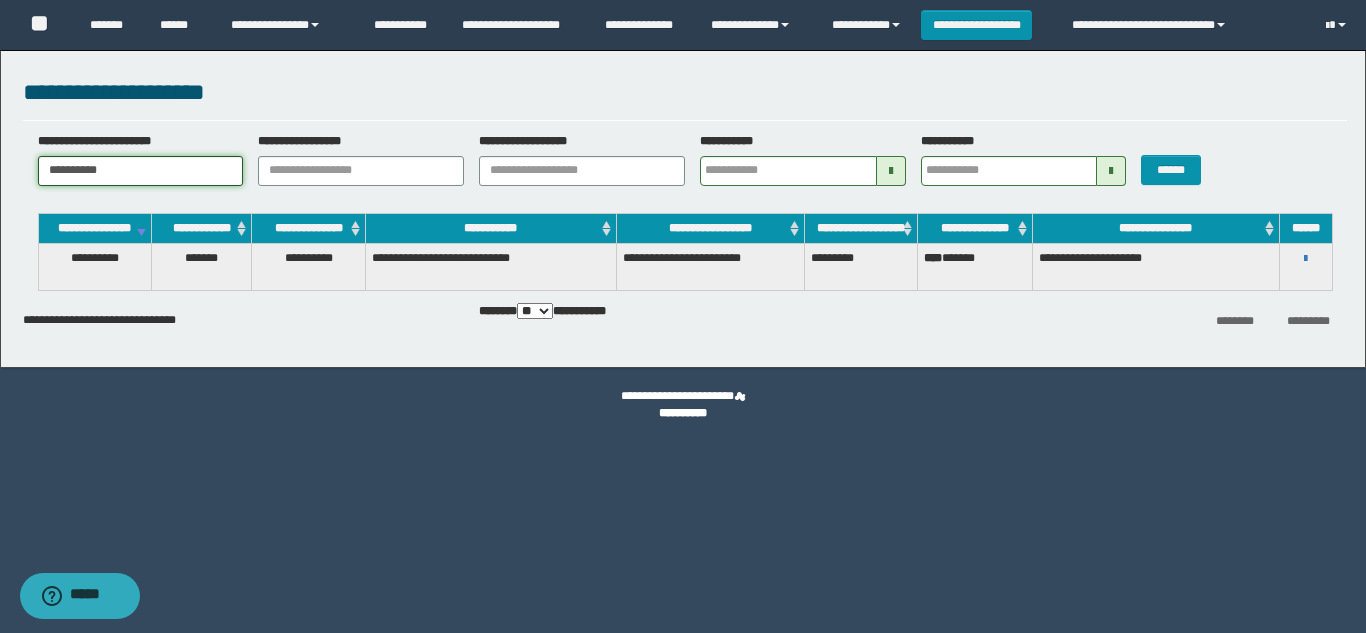 type on "**********" 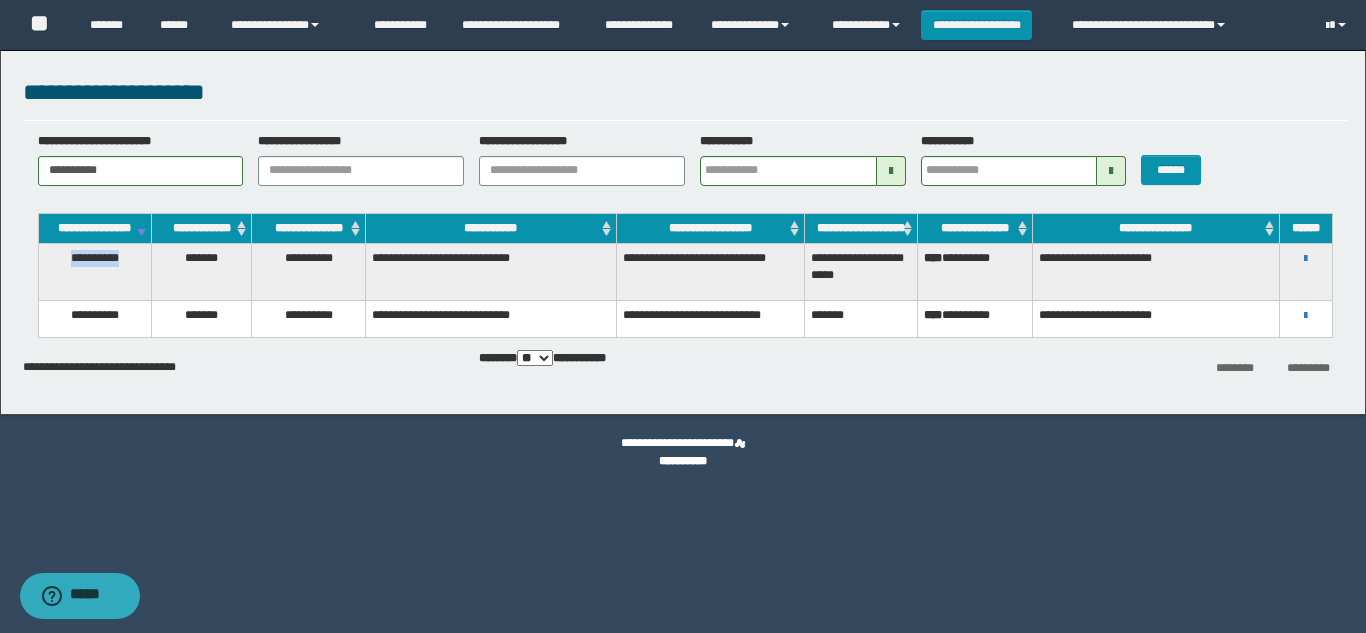 drag, startPoint x: 134, startPoint y: 279, endPoint x: 58, endPoint y: 280, distance: 76.00658 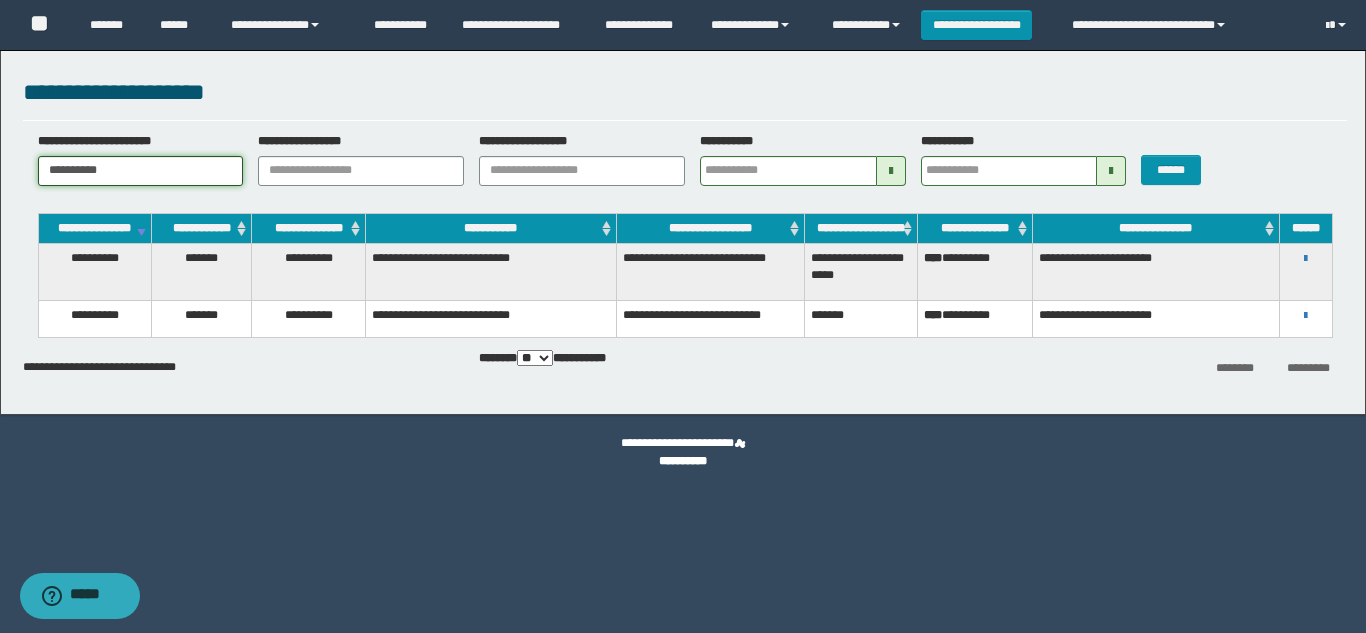 click on "**********" at bounding box center [141, 171] 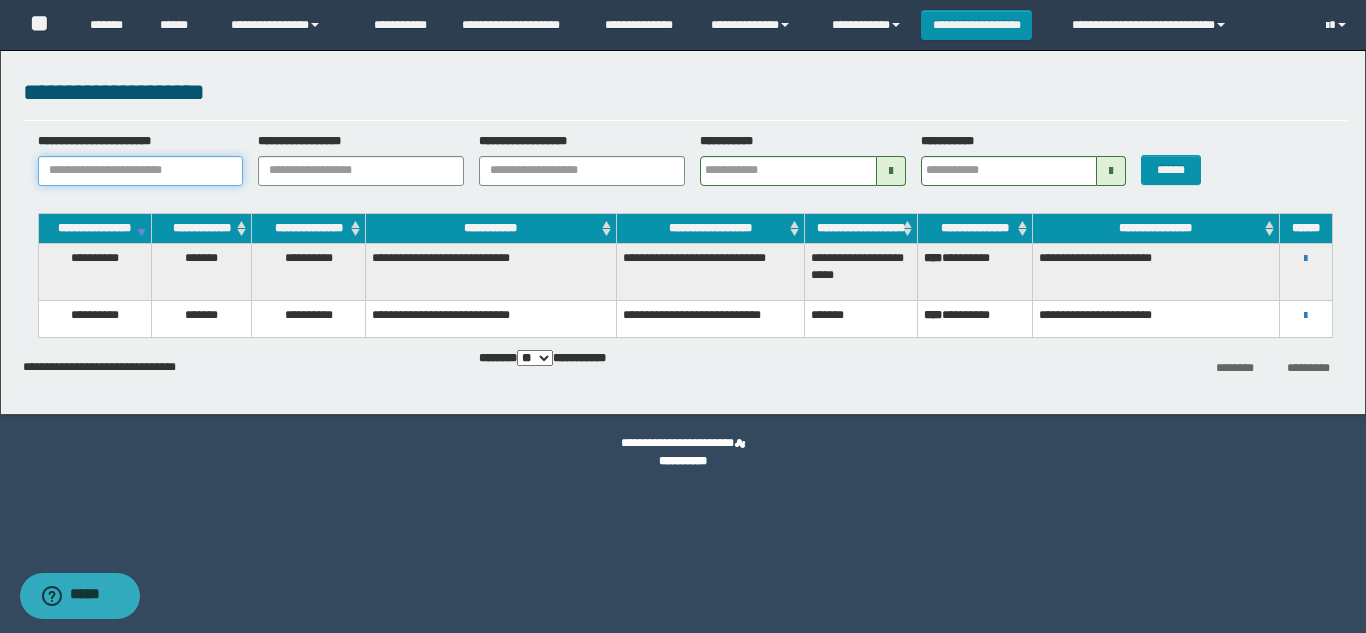 paste on "********" 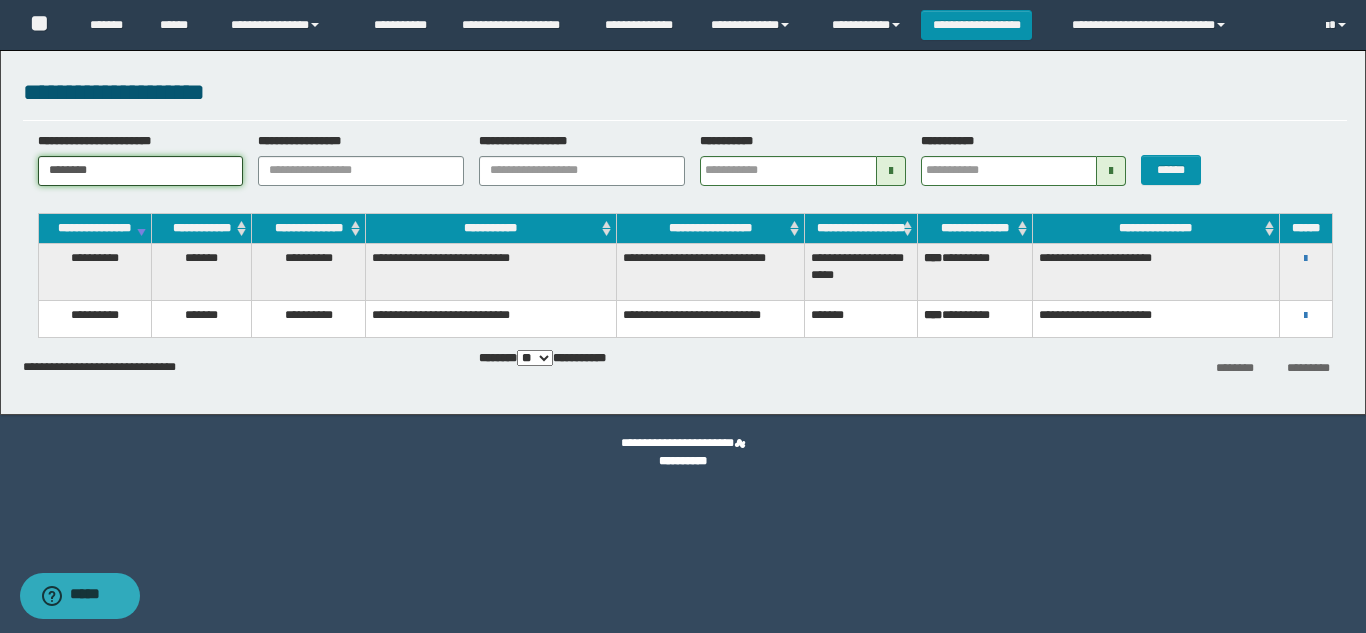 type on "********" 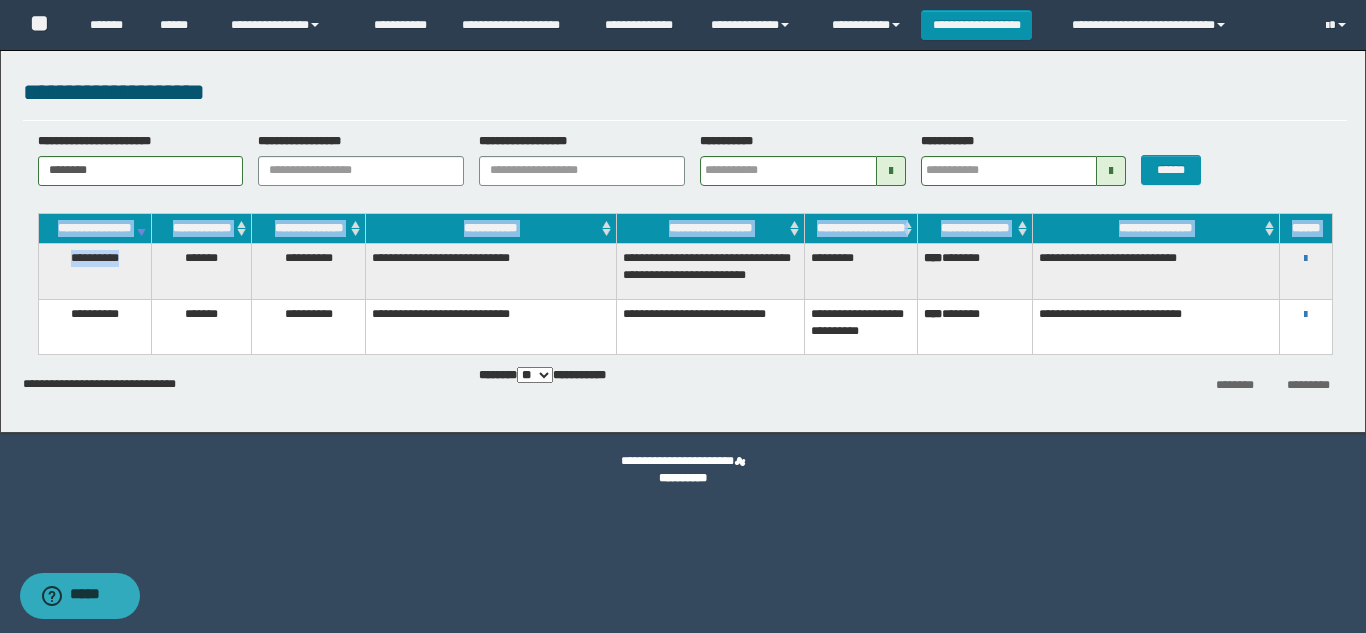 drag, startPoint x: 131, startPoint y: 278, endPoint x: 32, endPoint y: 277, distance: 99.00505 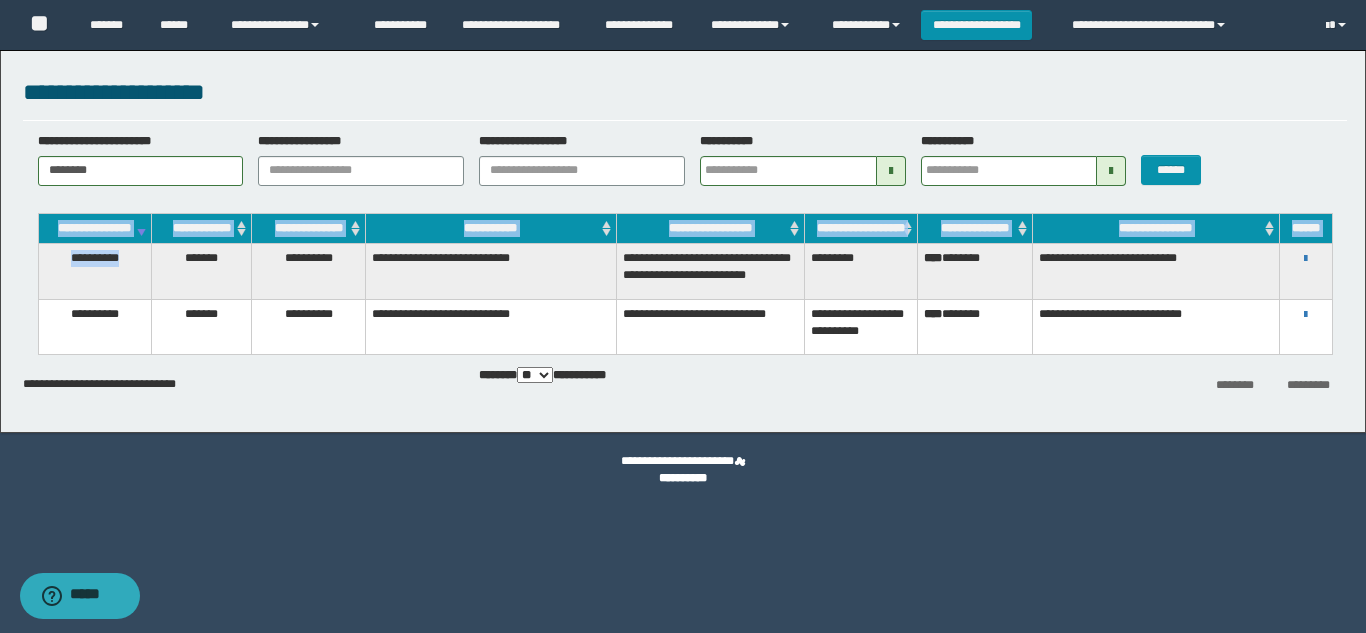 click on "**********" at bounding box center [94, 271] 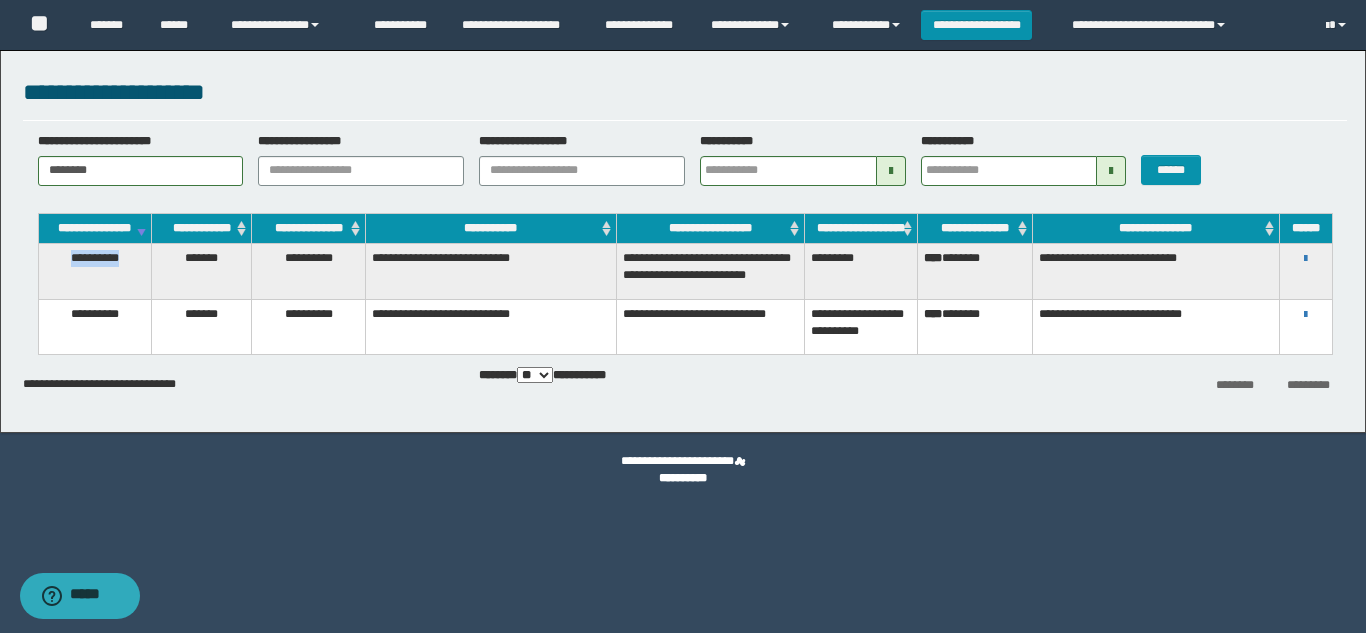 drag, startPoint x: 126, startPoint y: 276, endPoint x: 59, endPoint y: 280, distance: 67.11929 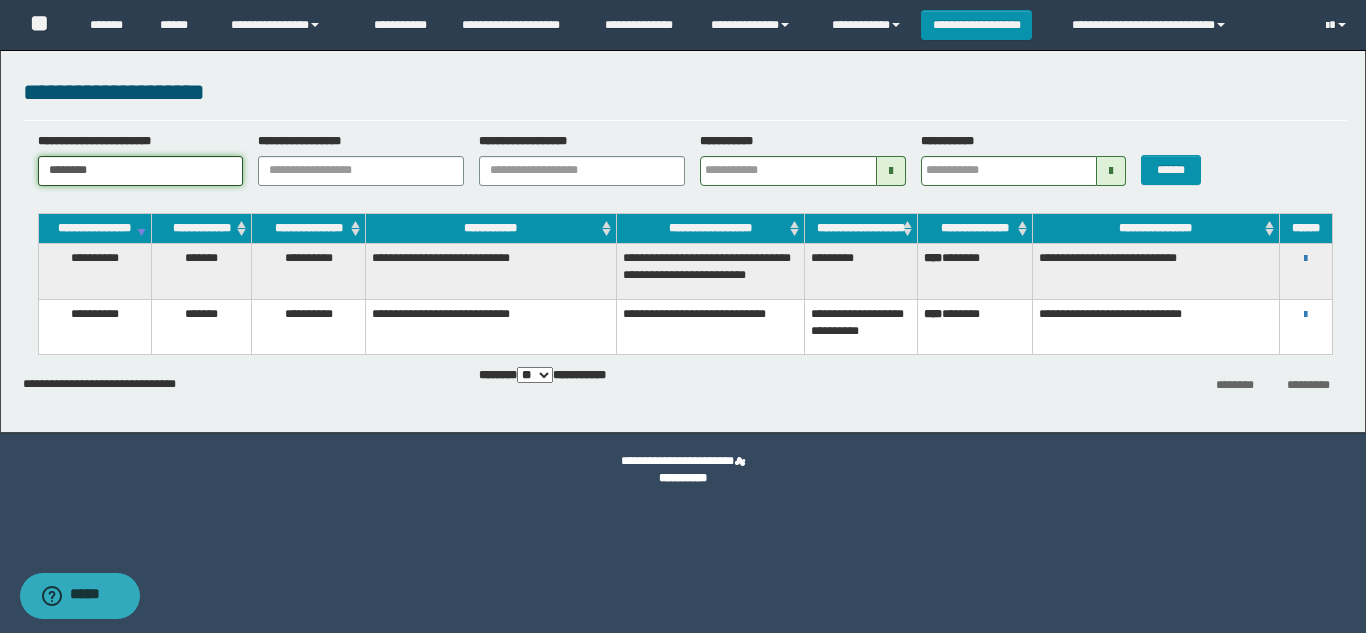 click on "********" at bounding box center [141, 171] 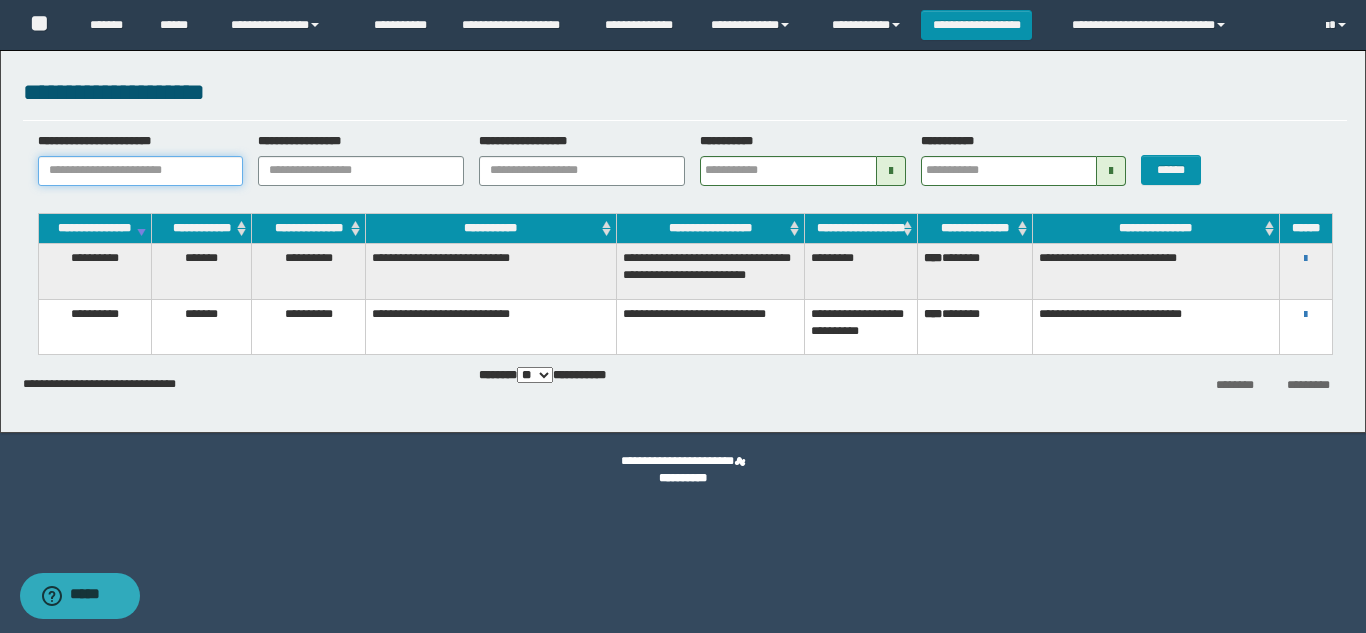 paste on "**********" 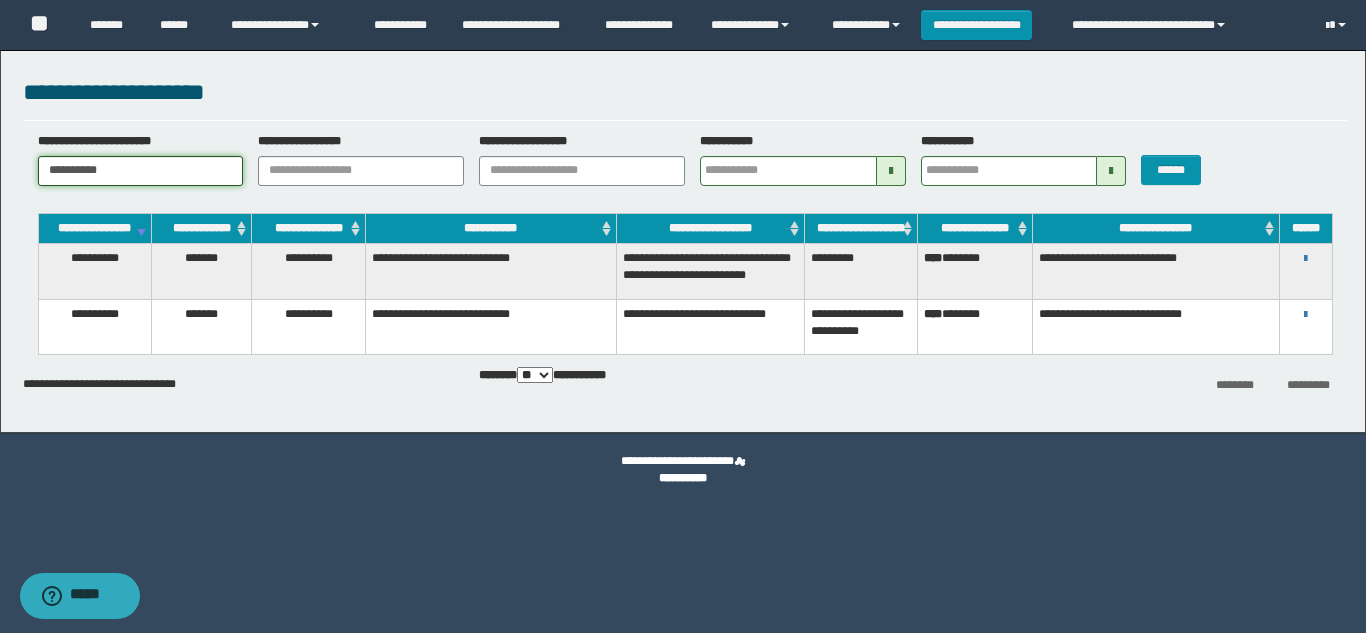 type on "**********" 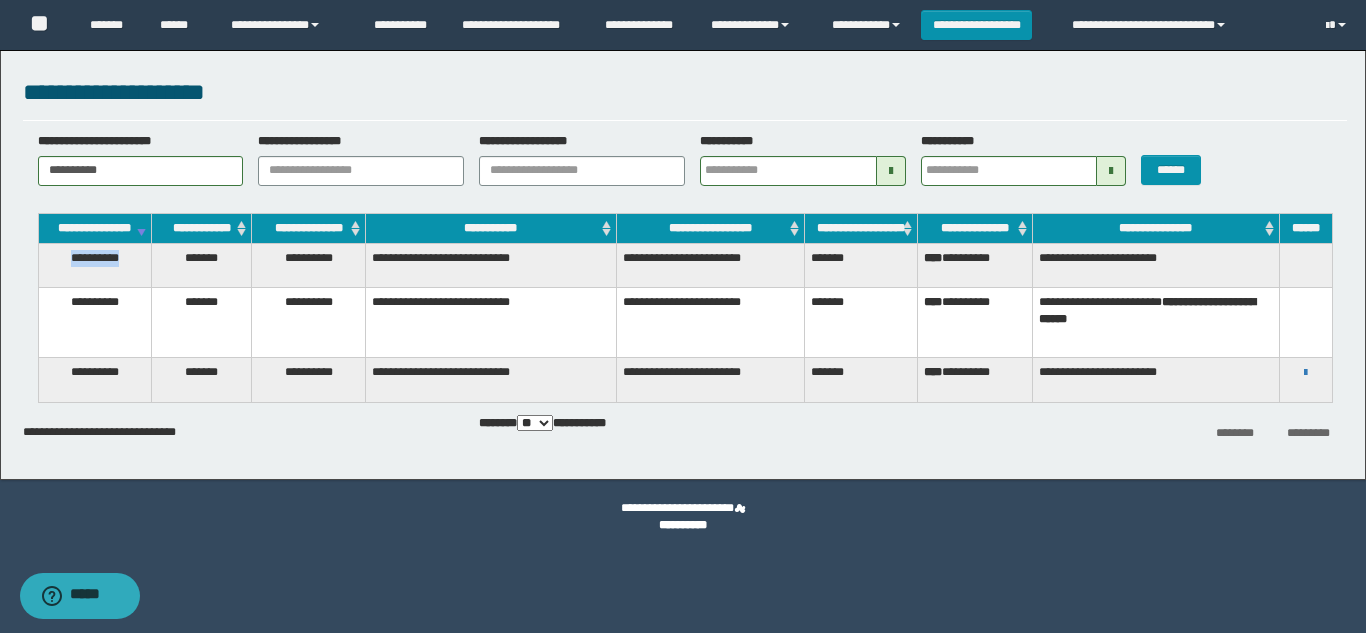 drag, startPoint x: 136, startPoint y: 279, endPoint x: 62, endPoint y: 279, distance: 74 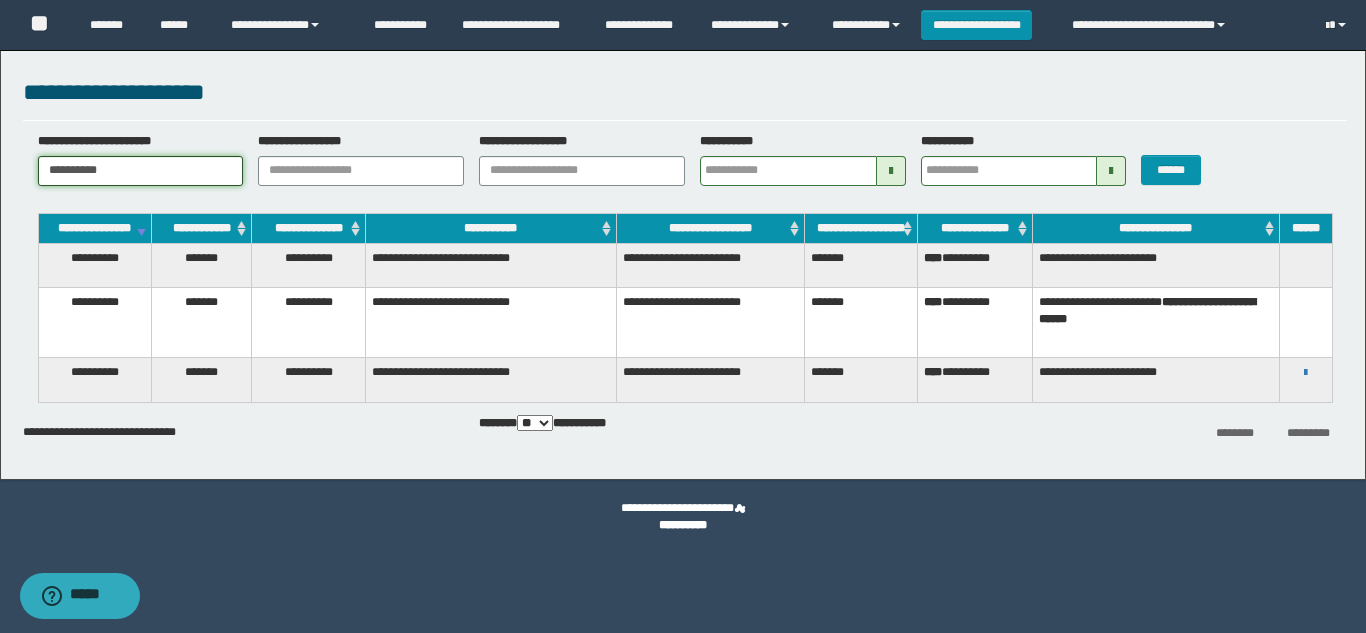 click on "**********" at bounding box center (141, 171) 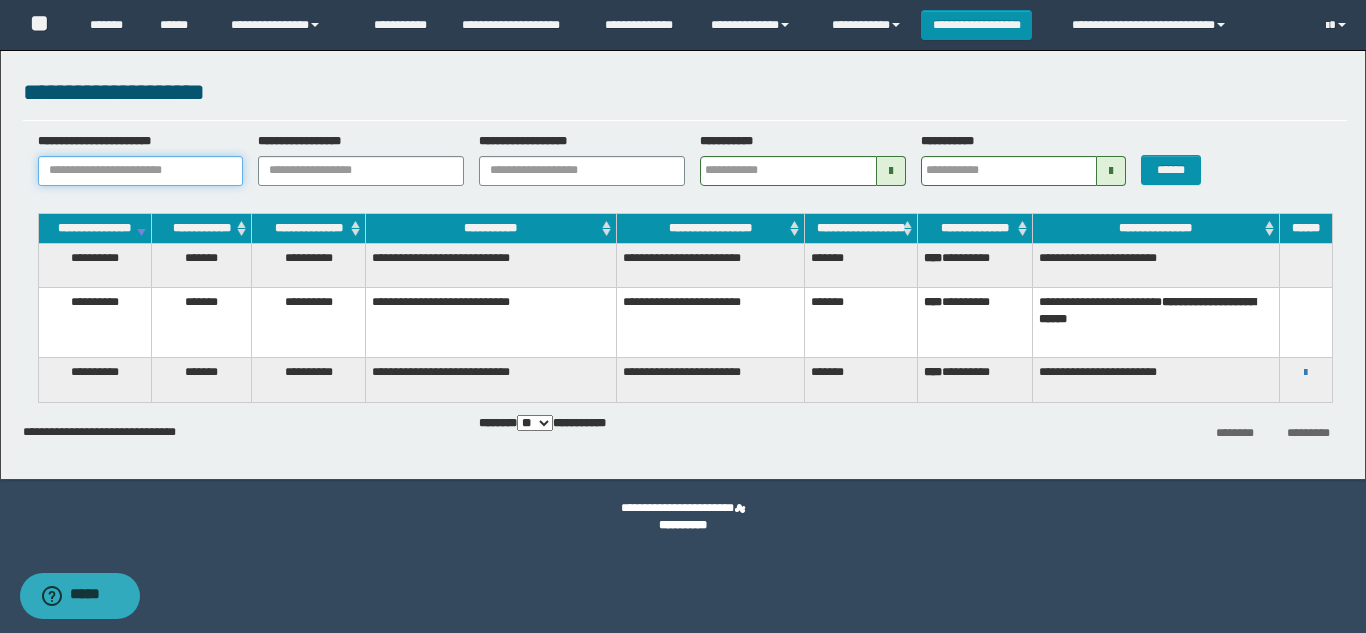 paste on "*******" 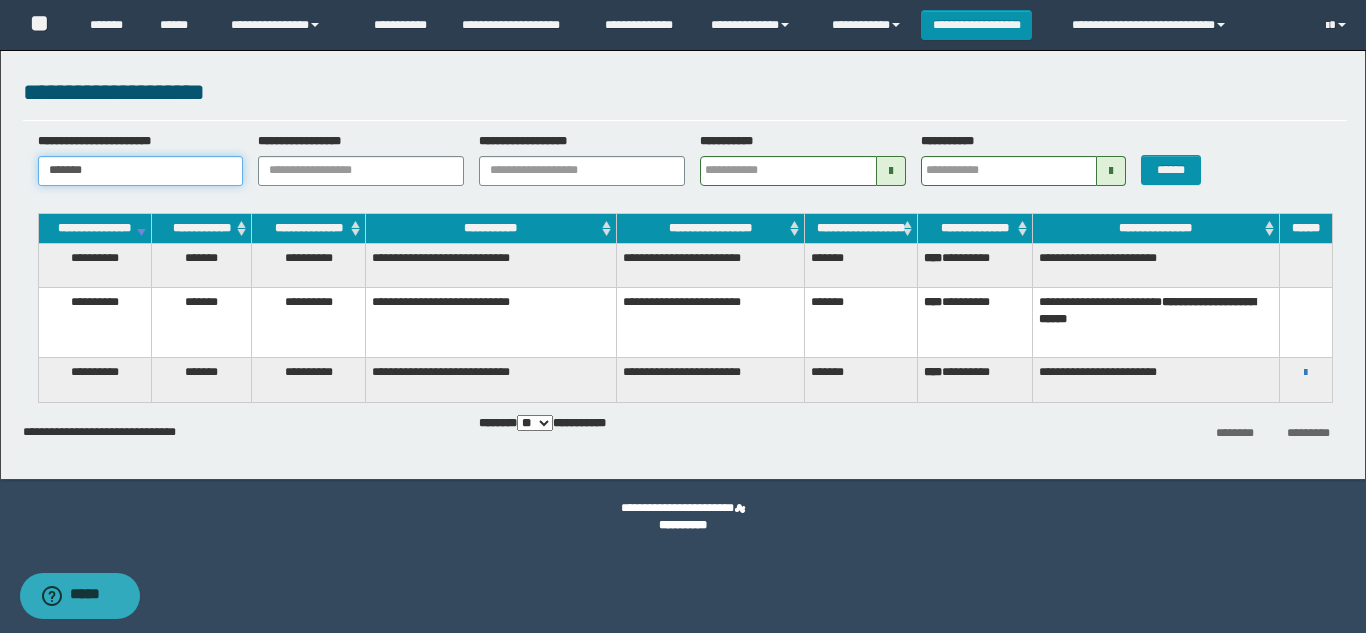 type on "*******" 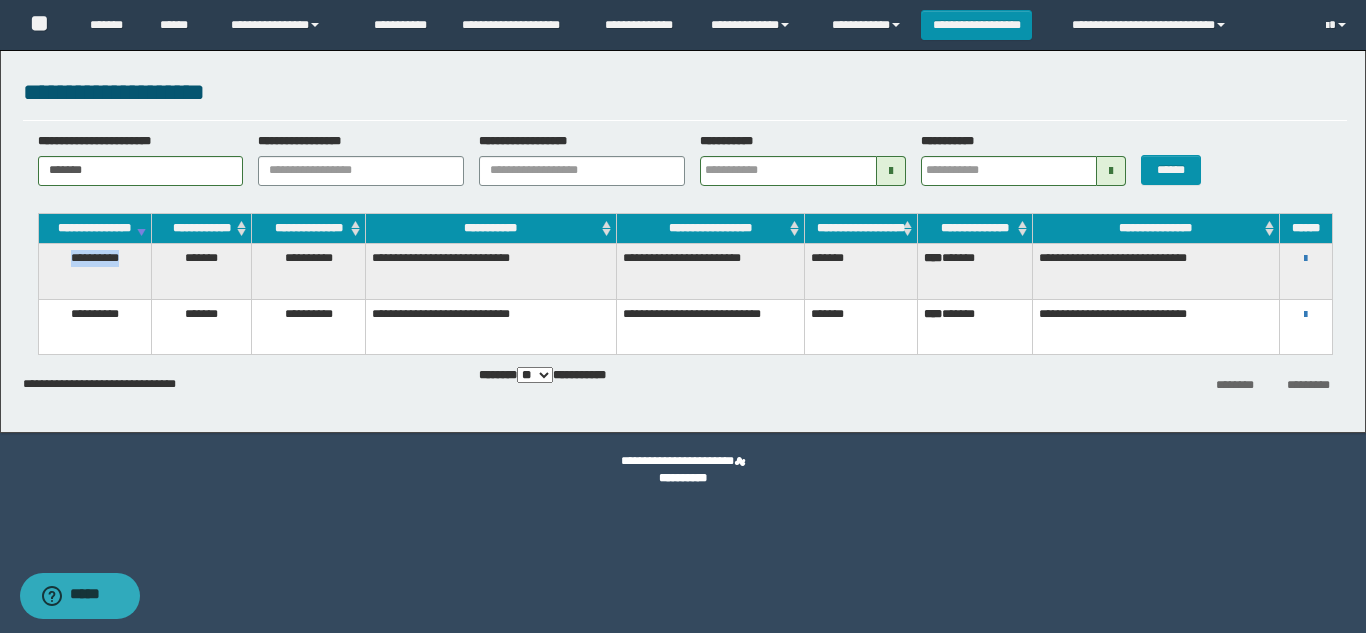 drag, startPoint x: 139, startPoint y: 282, endPoint x: 61, endPoint y: 283, distance: 78.00641 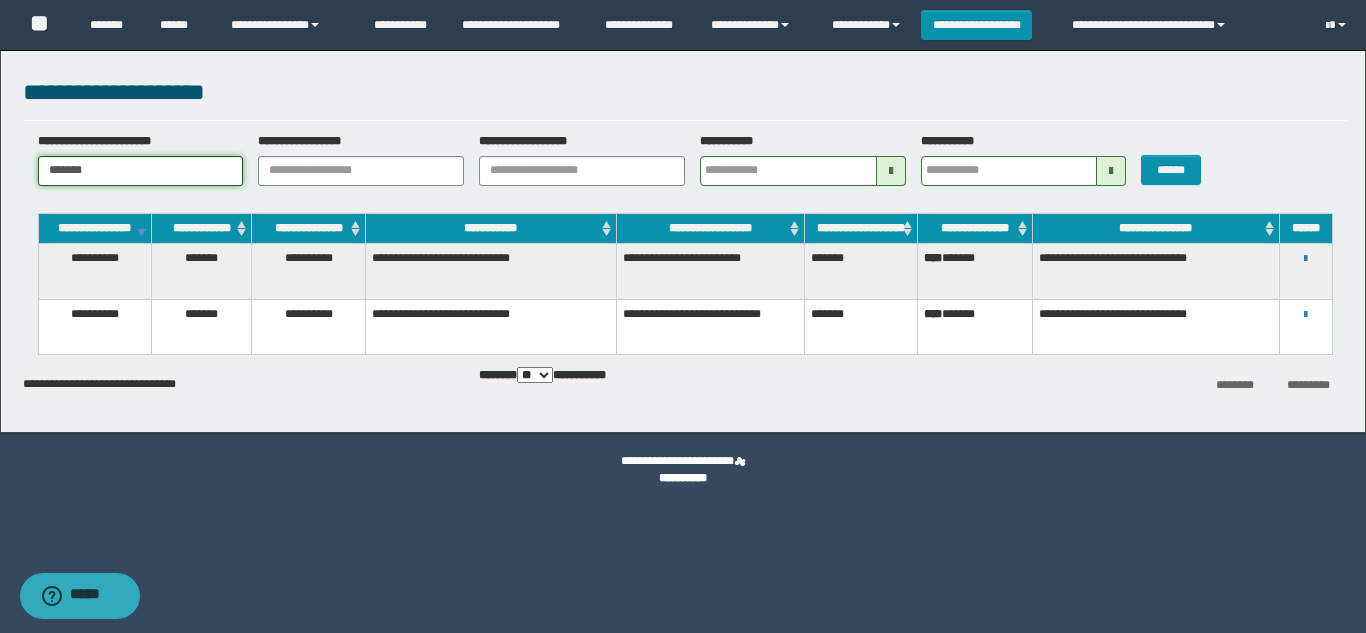 click on "*******" at bounding box center [141, 171] 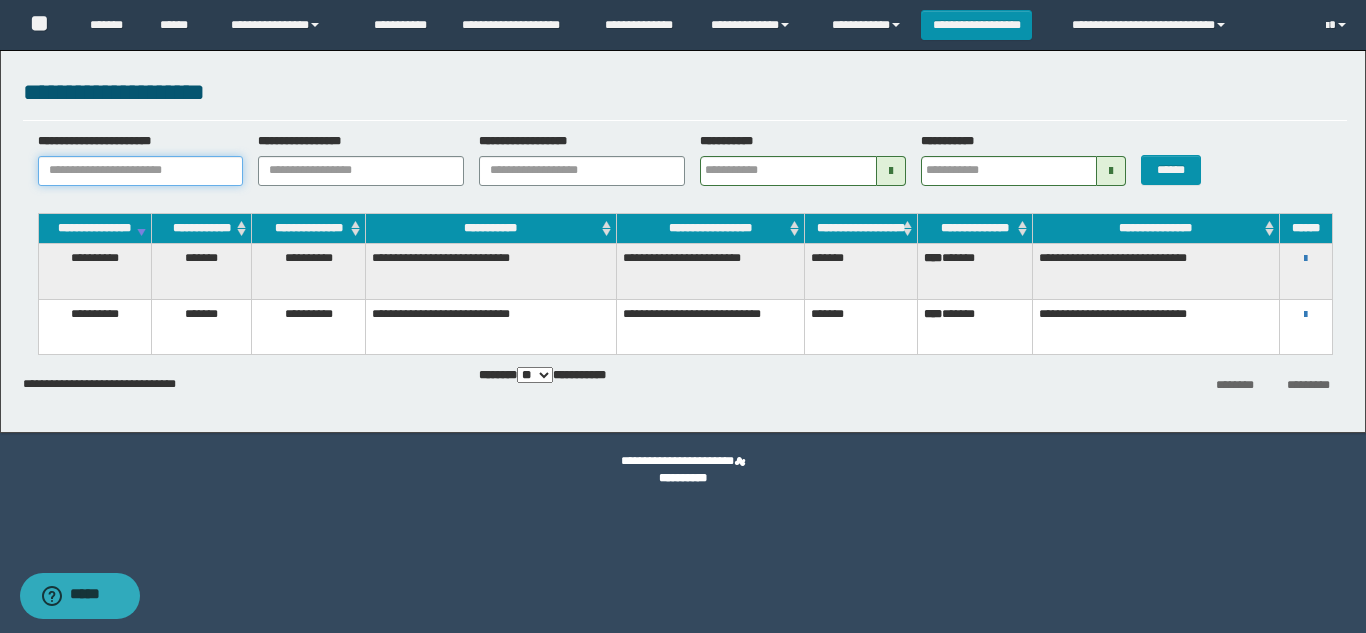 paste on "**********" 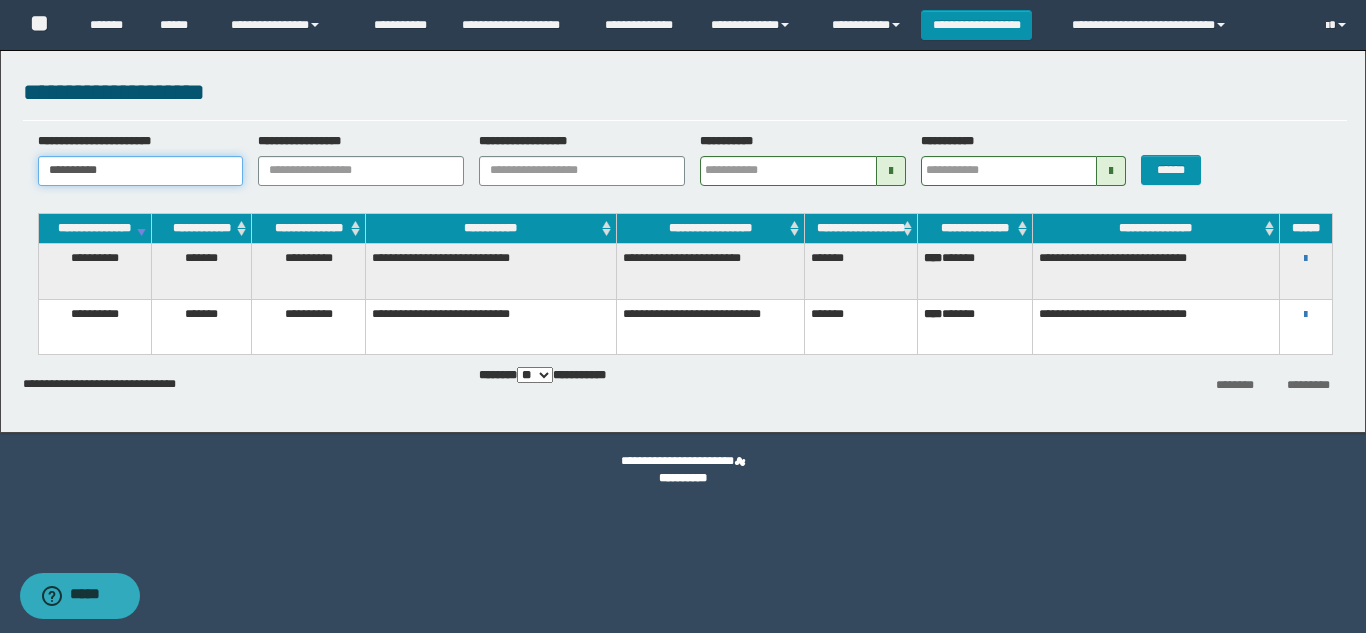 type on "**********" 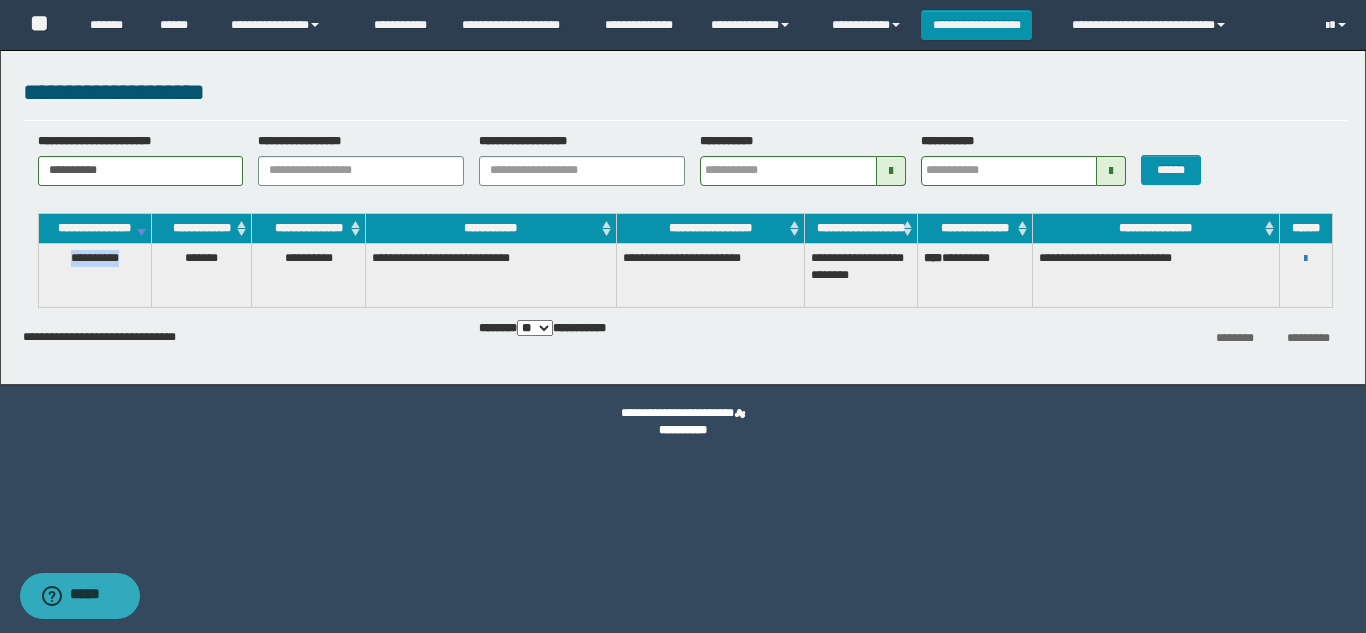 drag, startPoint x: 132, startPoint y: 272, endPoint x: 45, endPoint y: 274, distance: 87.02299 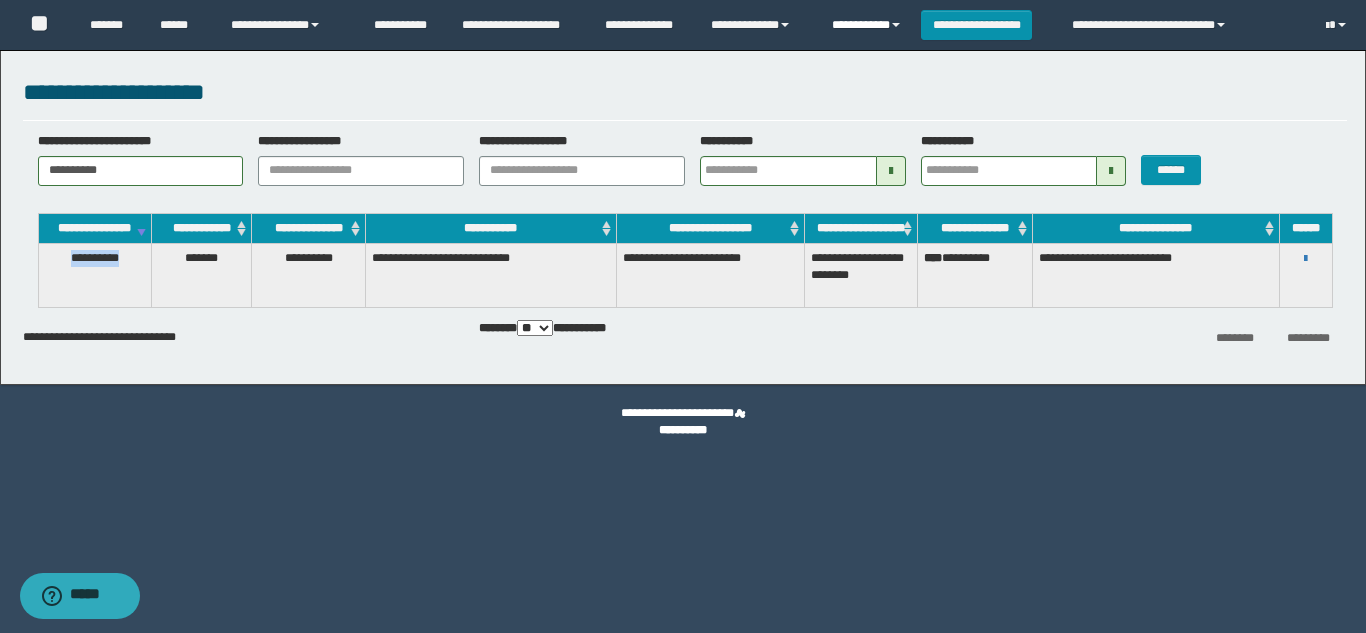 click on "**********" at bounding box center (869, 25) 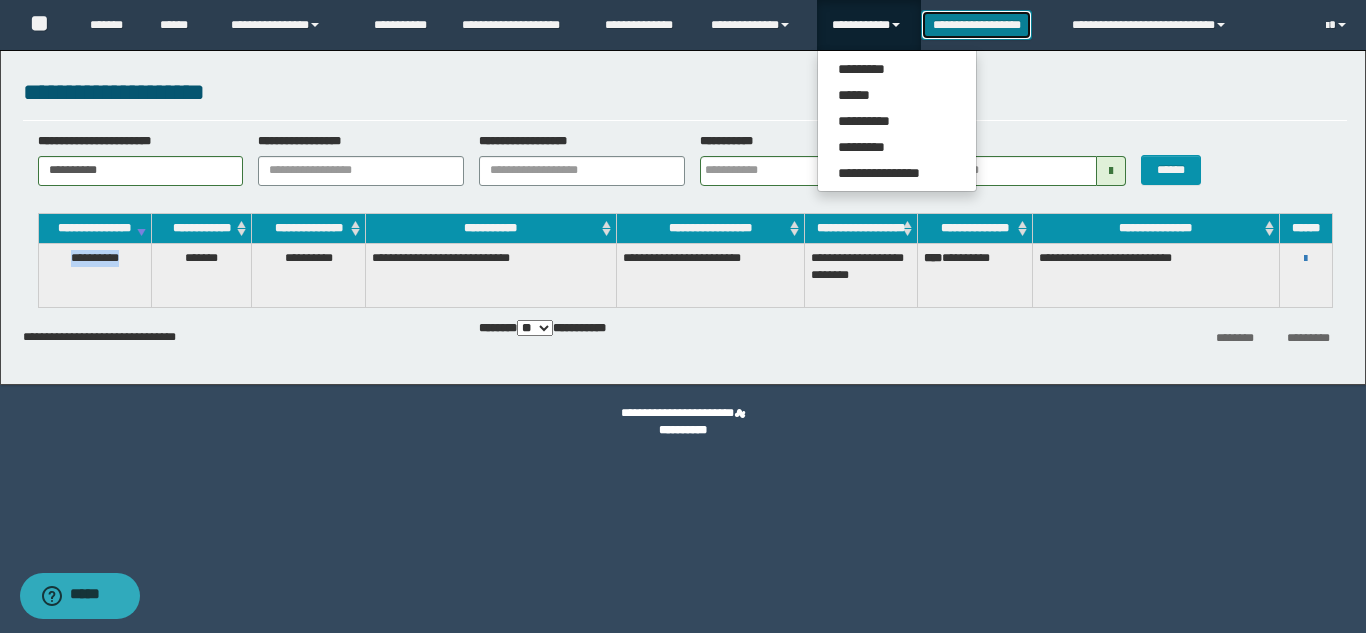 click on "**********" at bounding box center [976, 25] 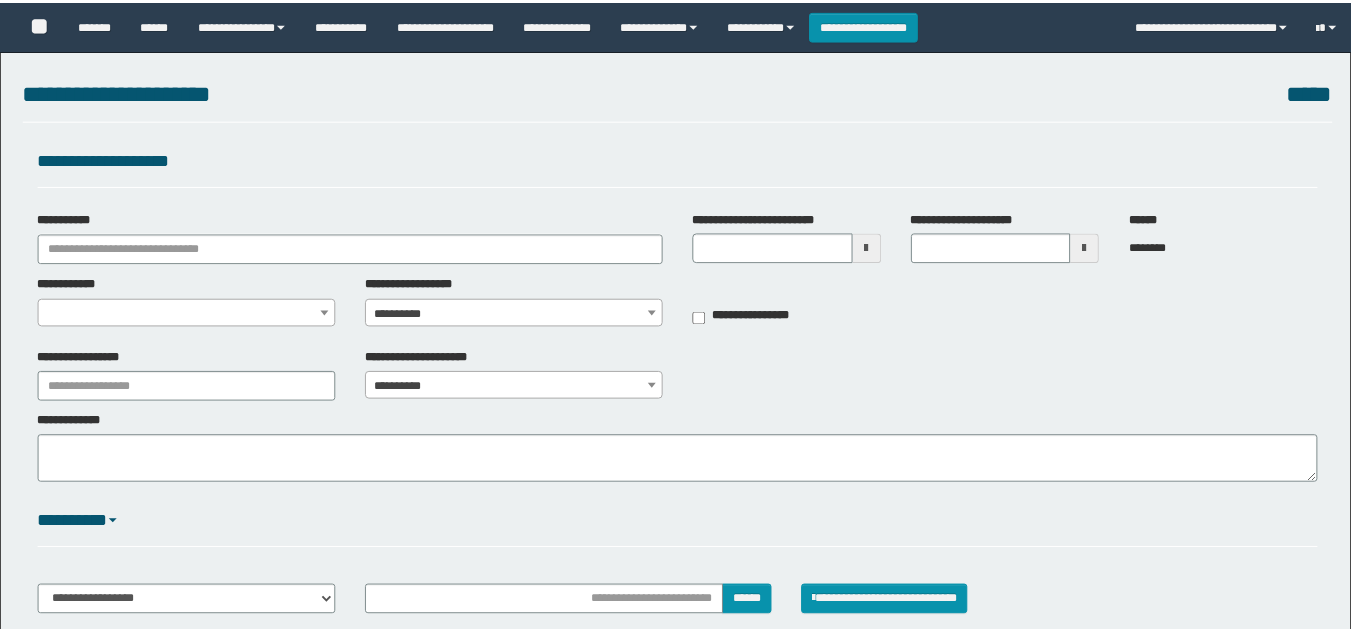 scroll, scrollTop: 0, scrollLeft: 0, axis: both 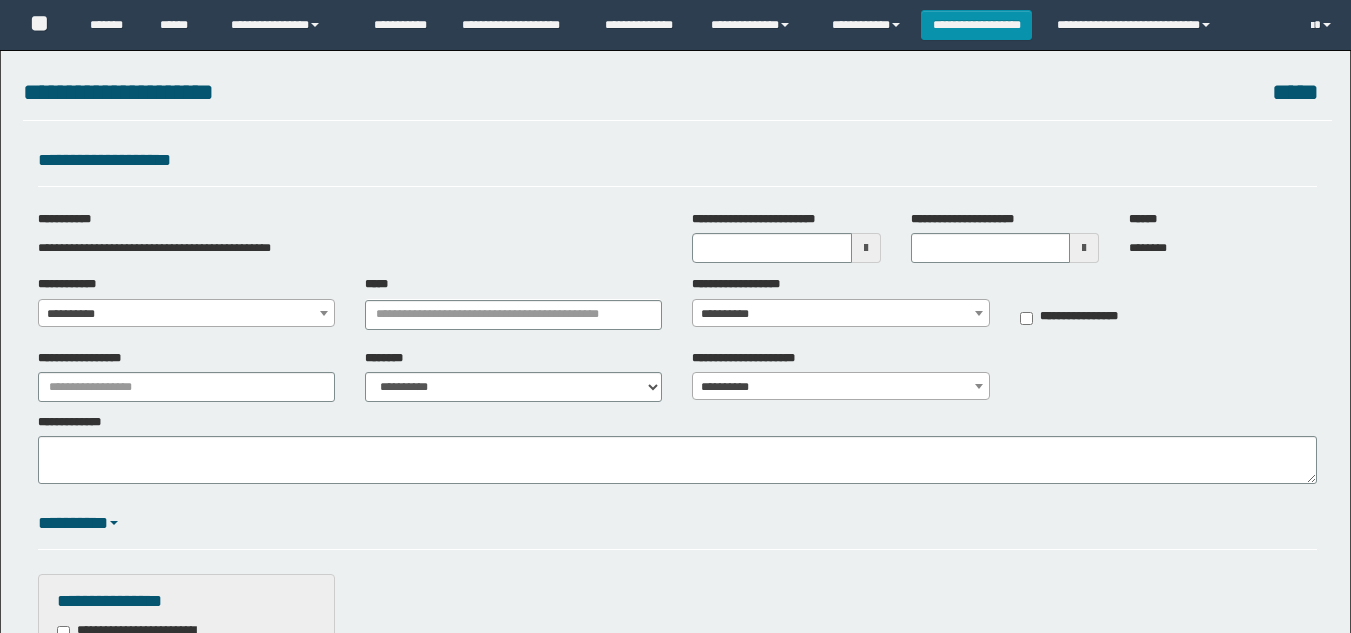 click at bounding box center [324, 313] 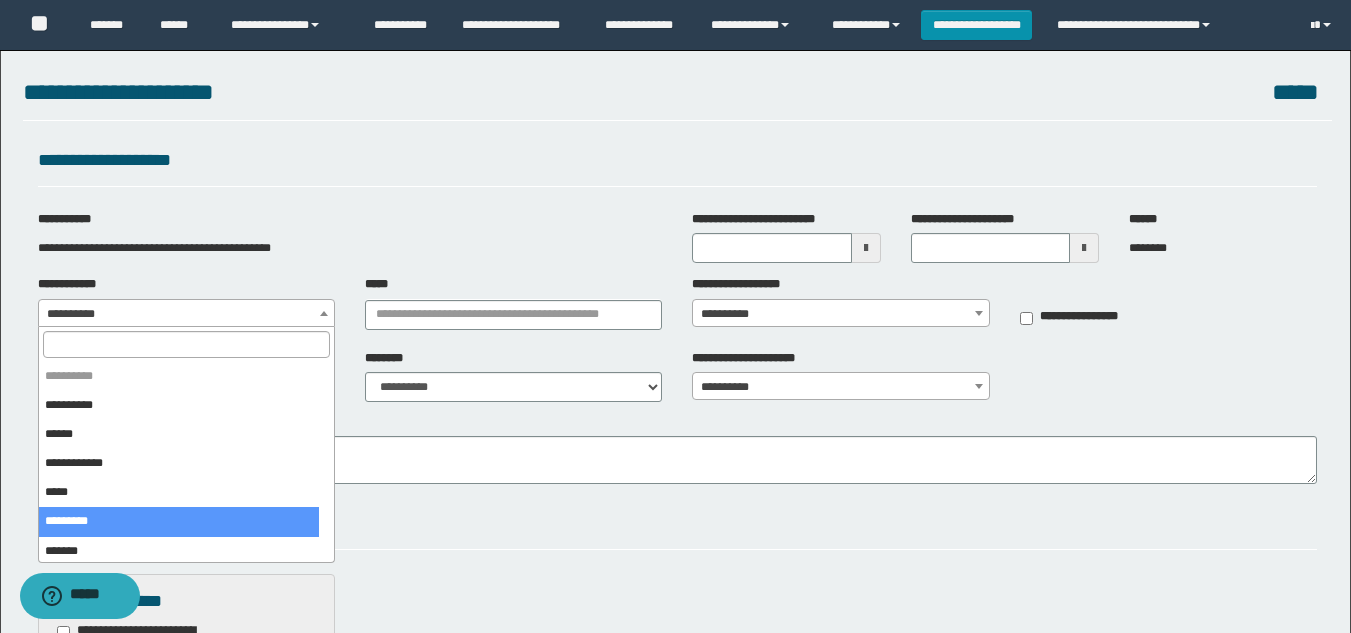 select on "*" 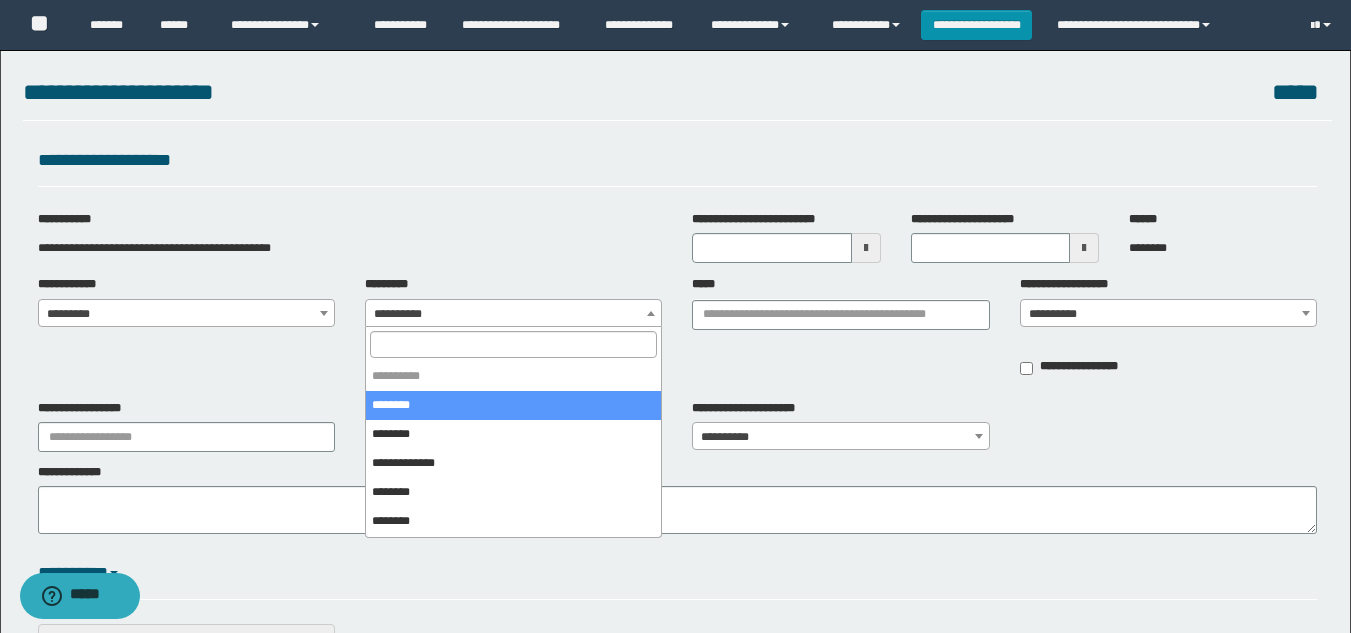click at bounding box center [651, 313] 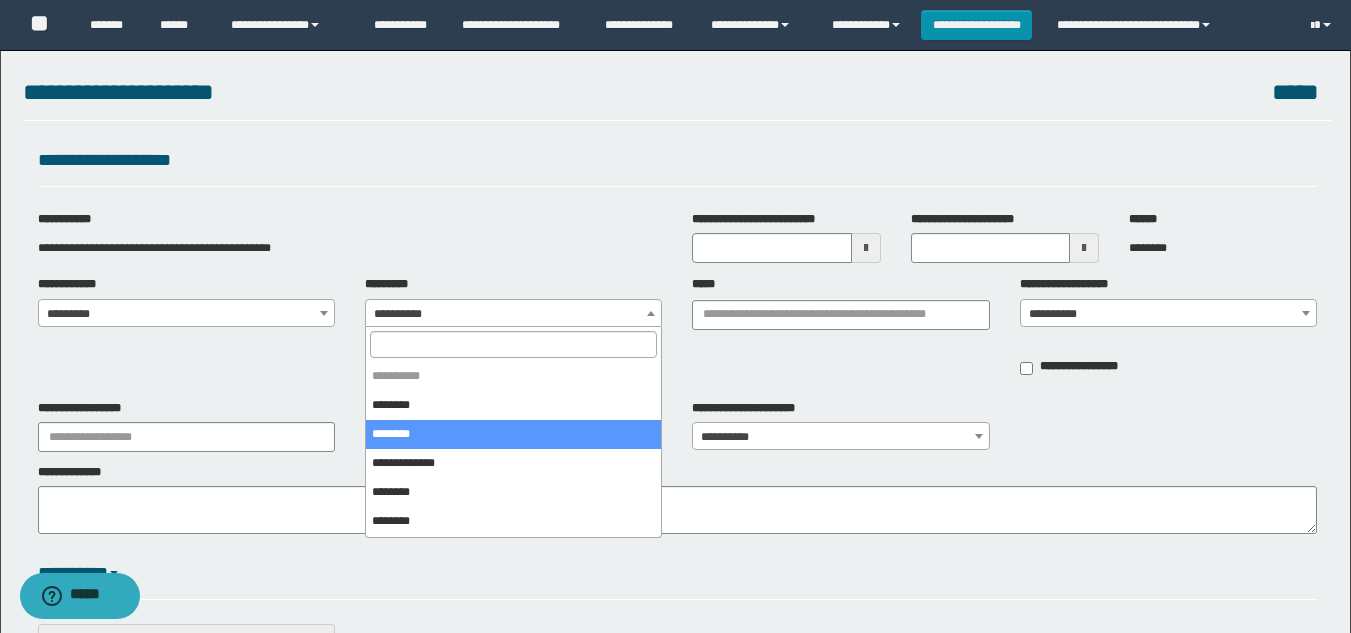 select on "*" 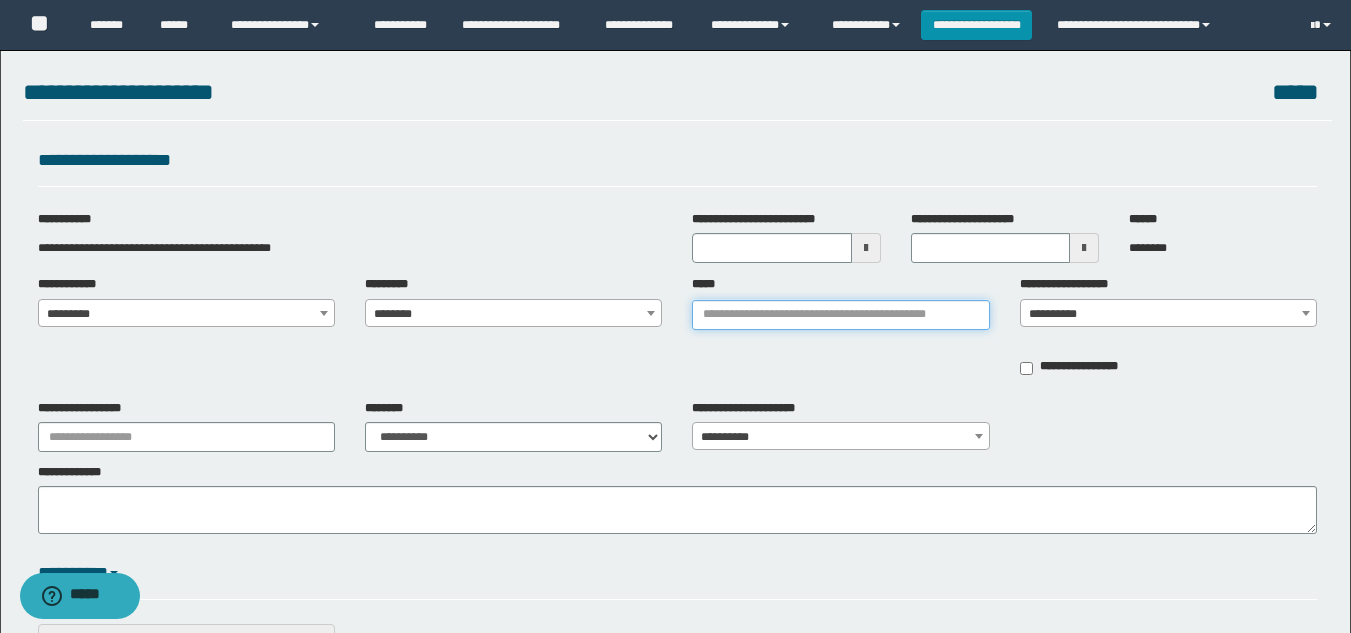 click on "*****" at bounding box center (840, 315) 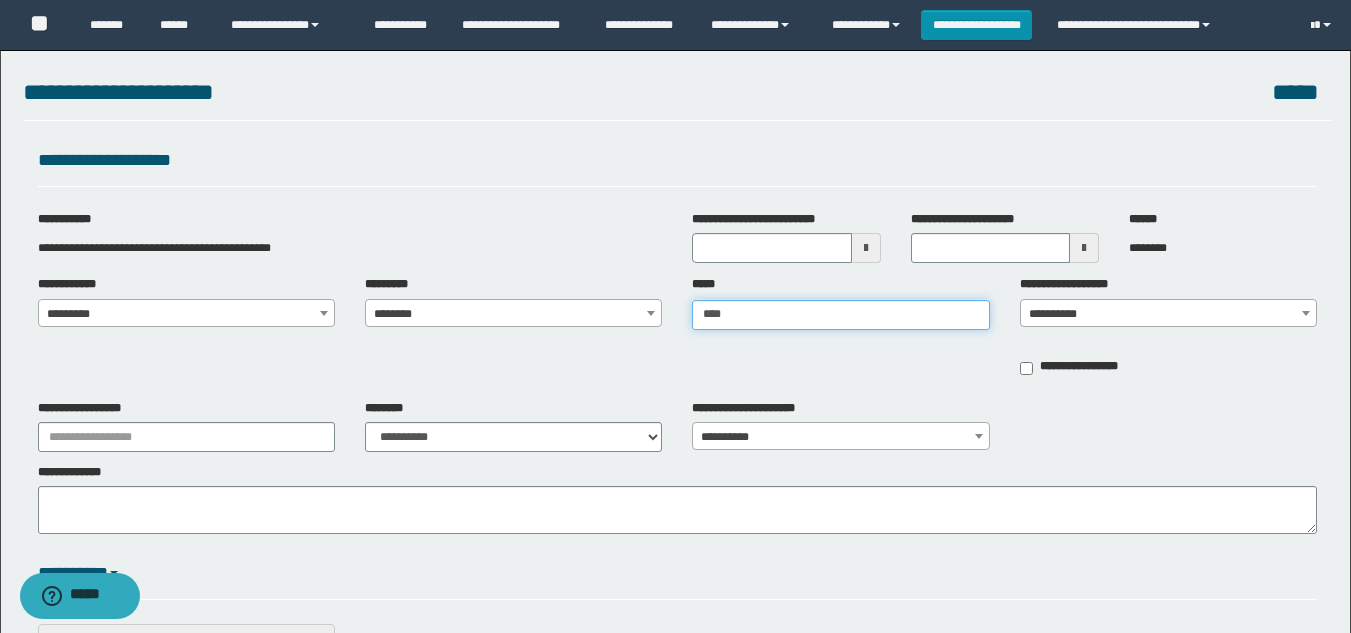 type on "*****" 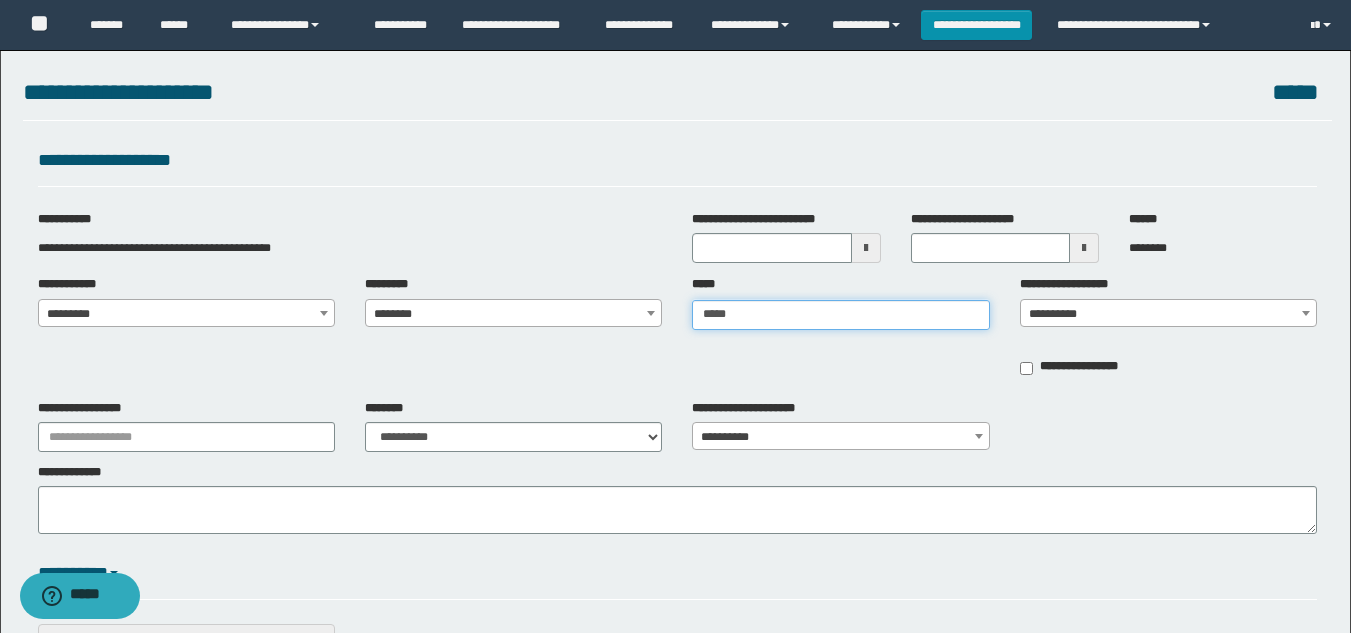 type on "**********" 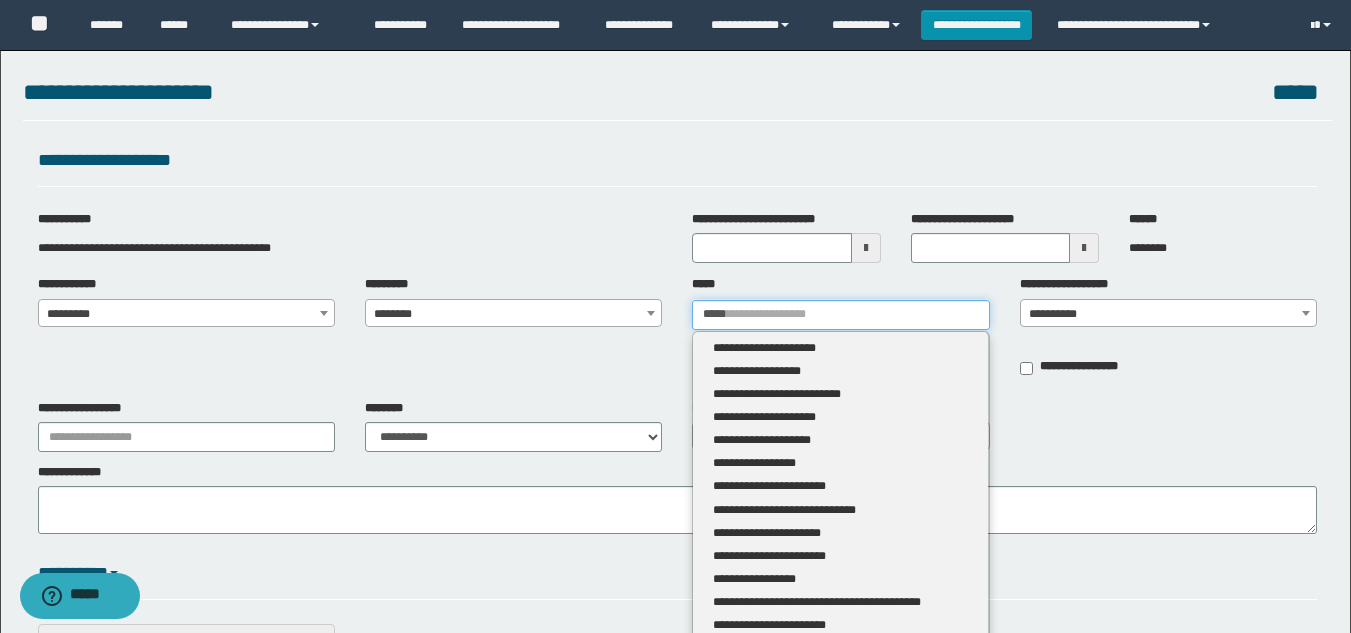 type 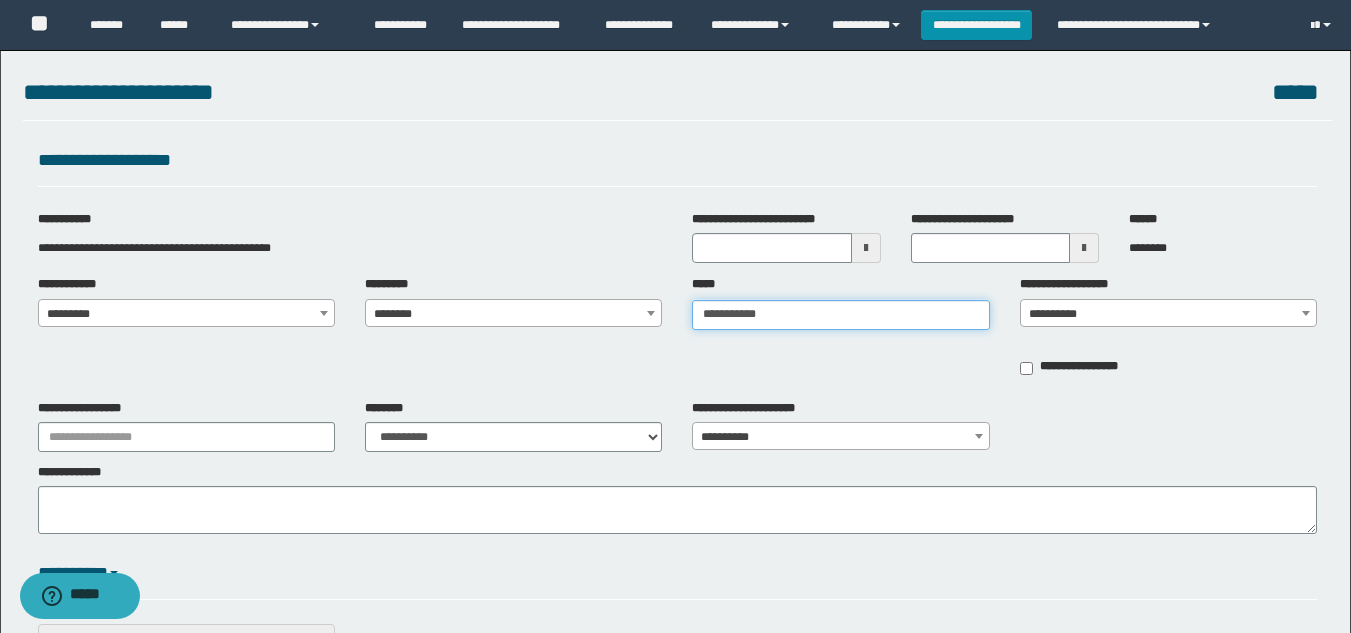 type on "**********" 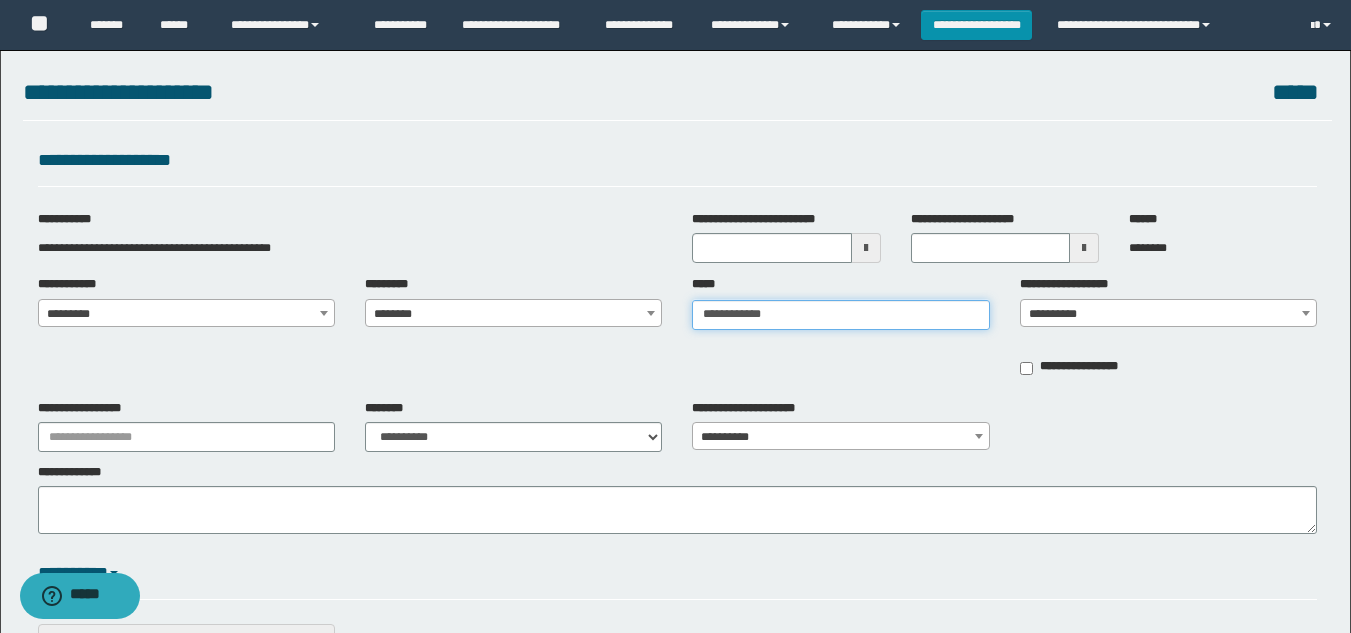 type on "**********" 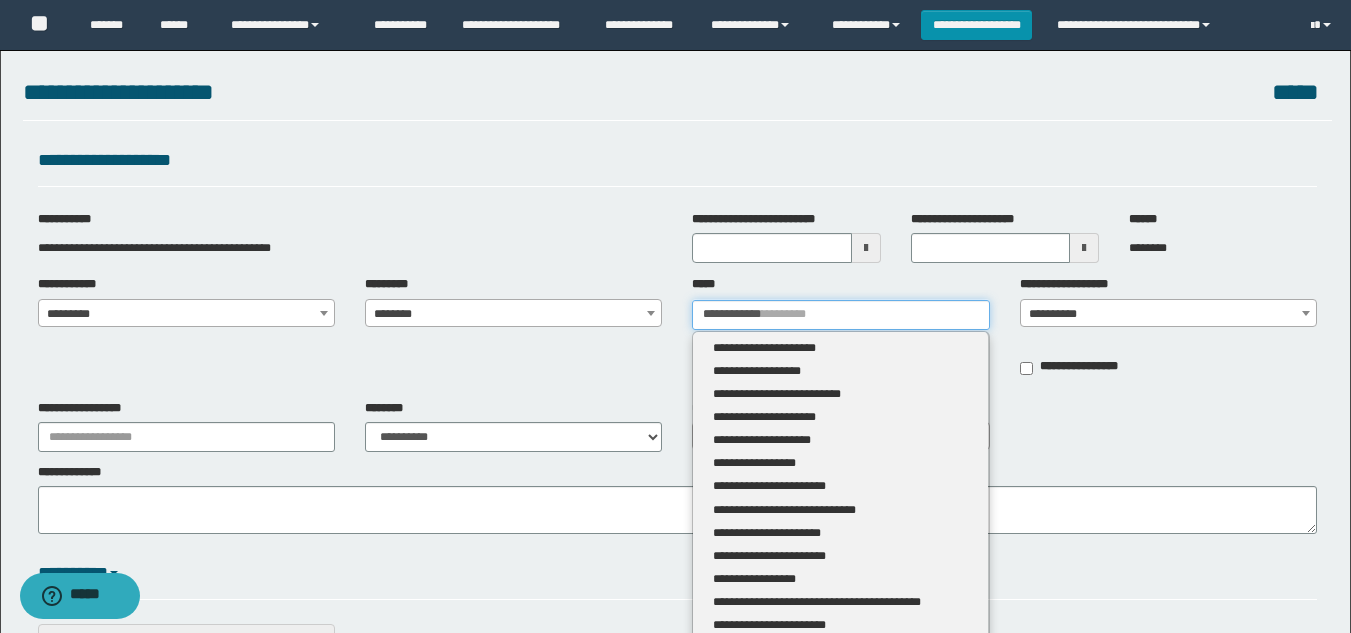 type 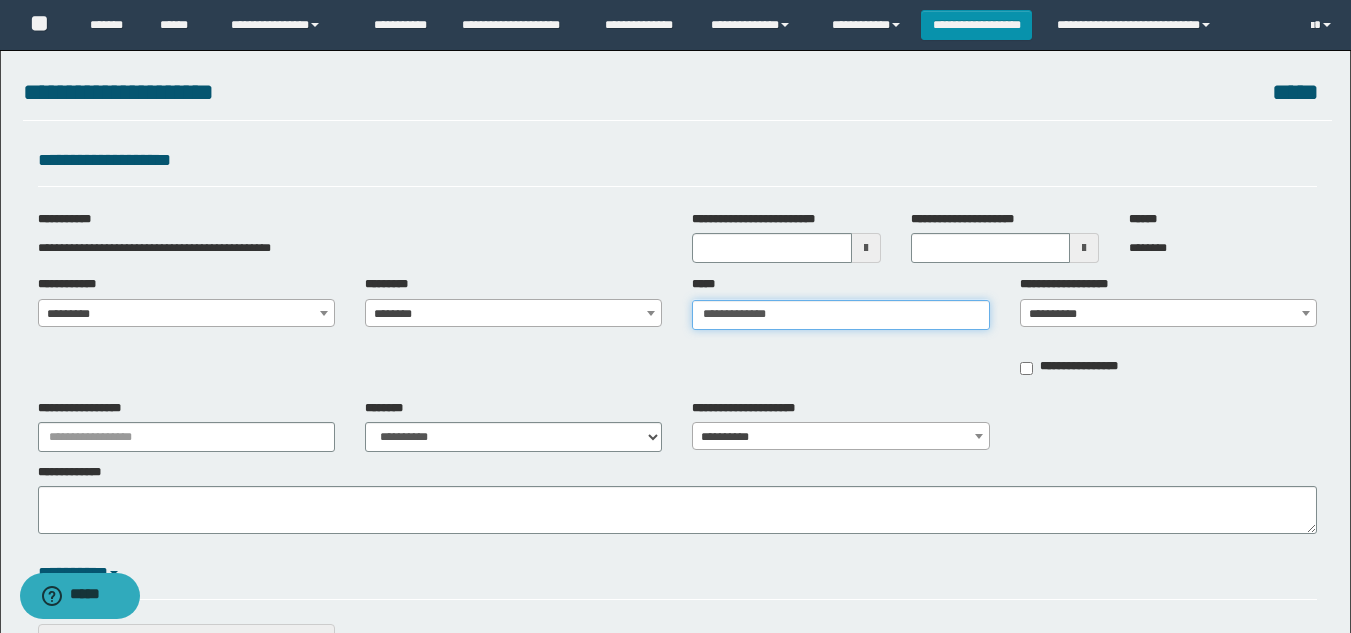 type on "**********" 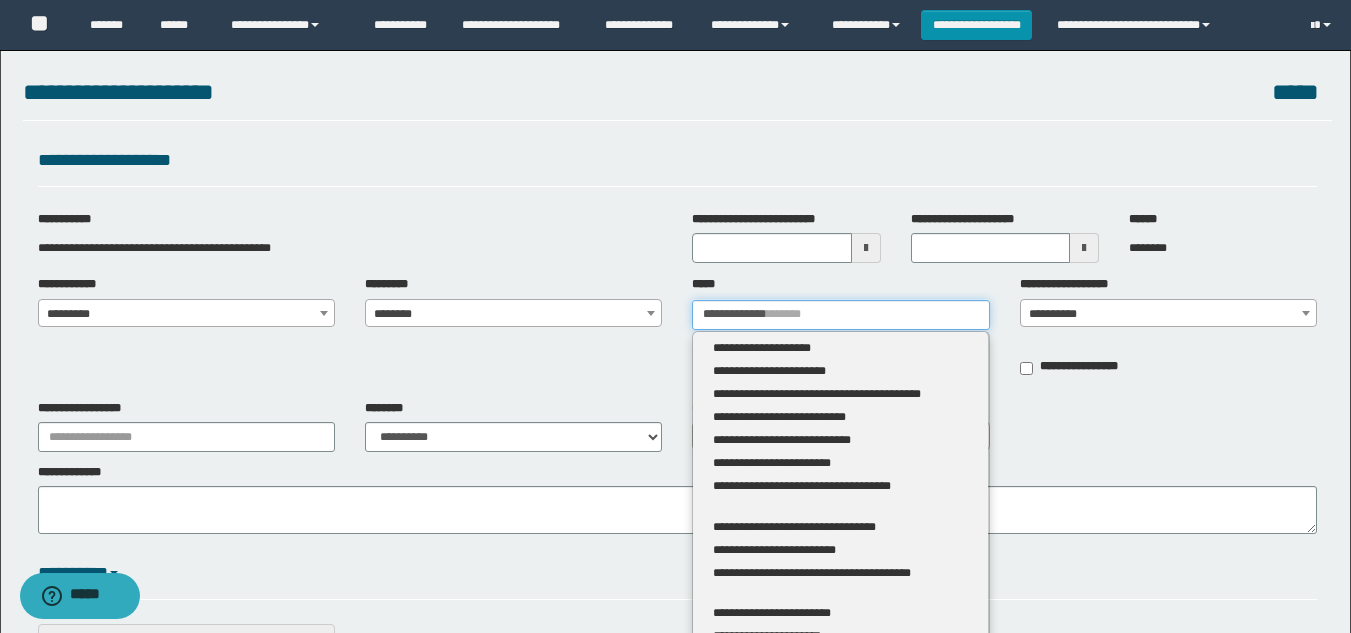 type 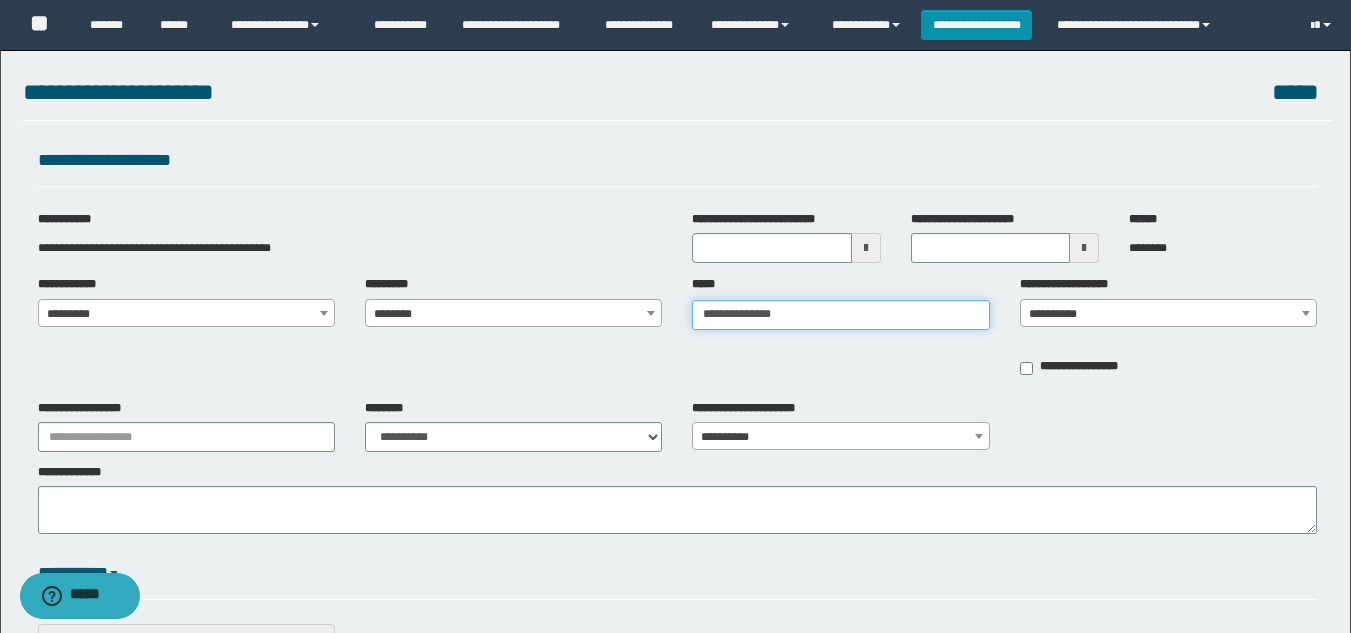type on "**********" 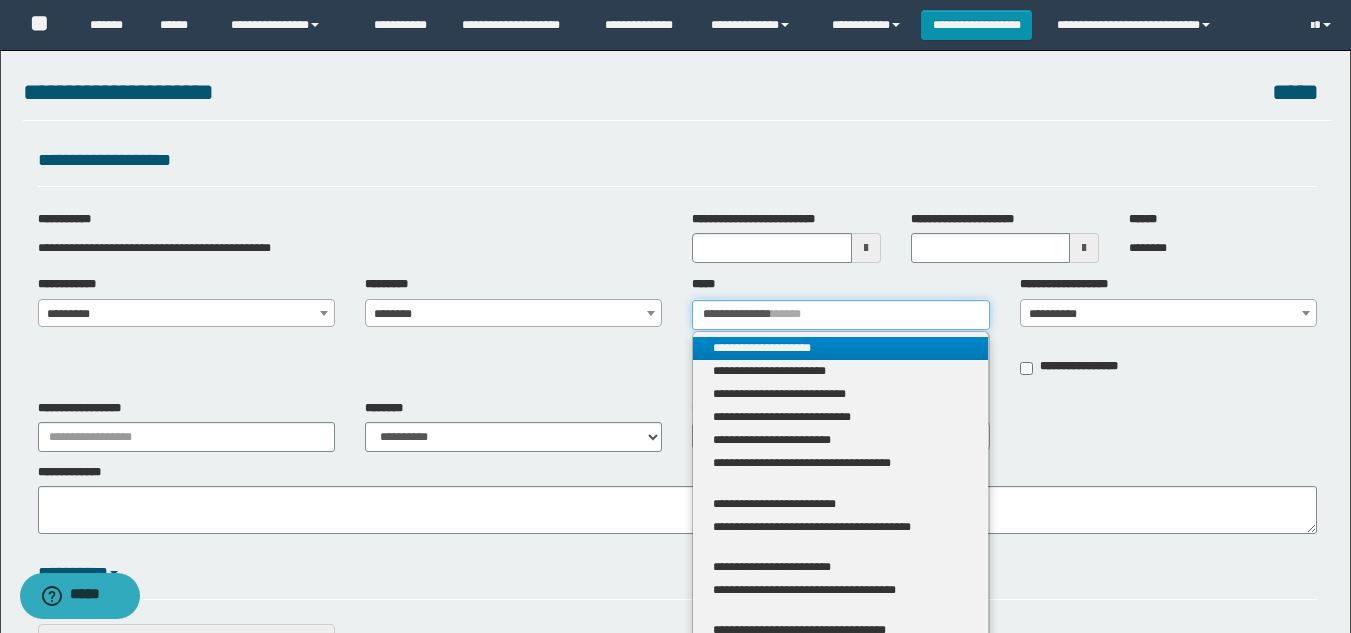 type on "**********" 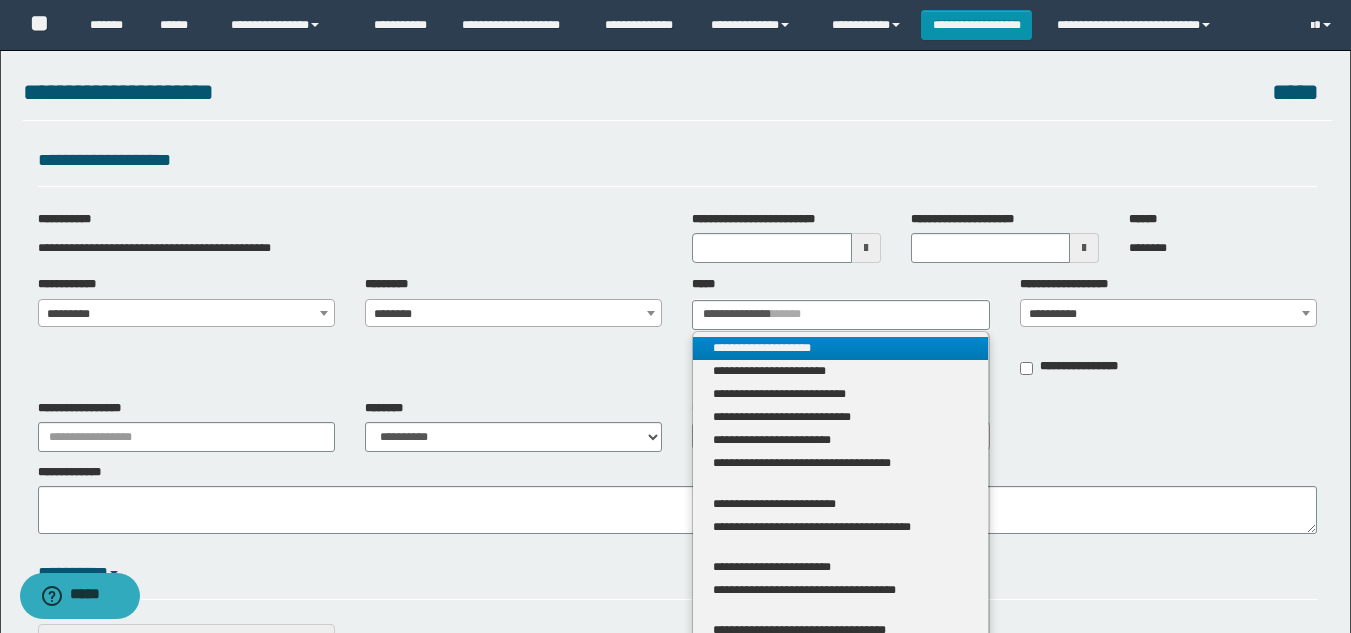 type 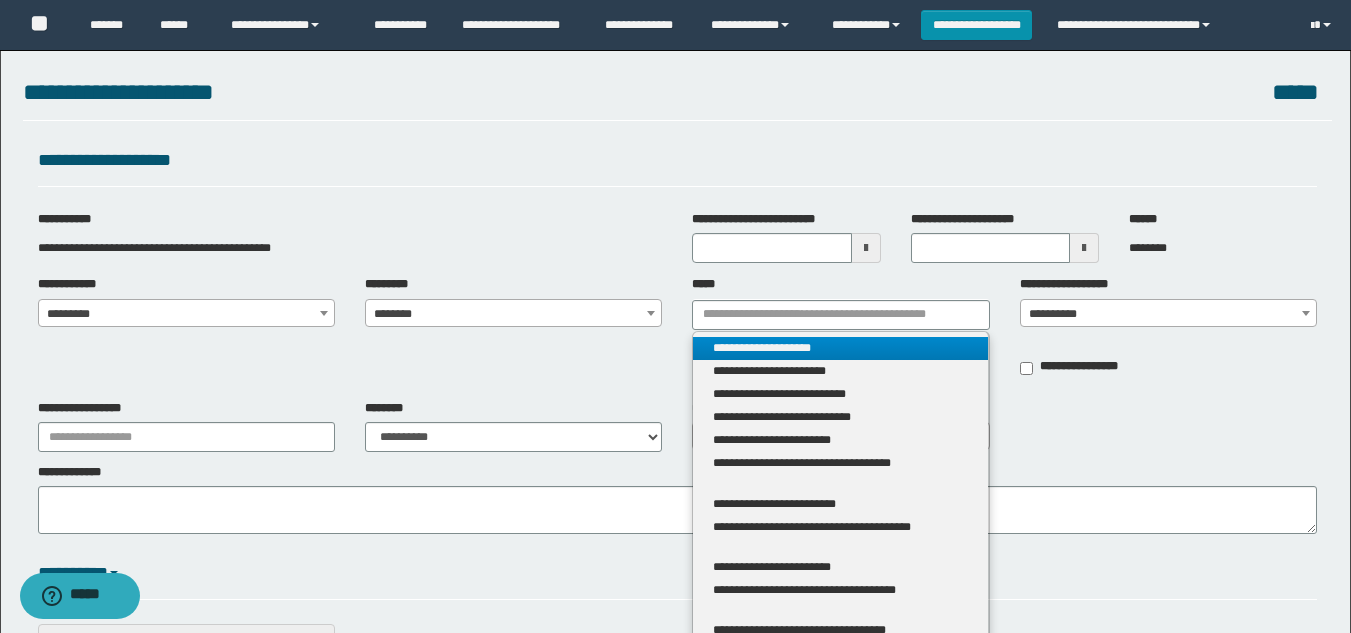 click on "**********" at bounding box center (840, 348) 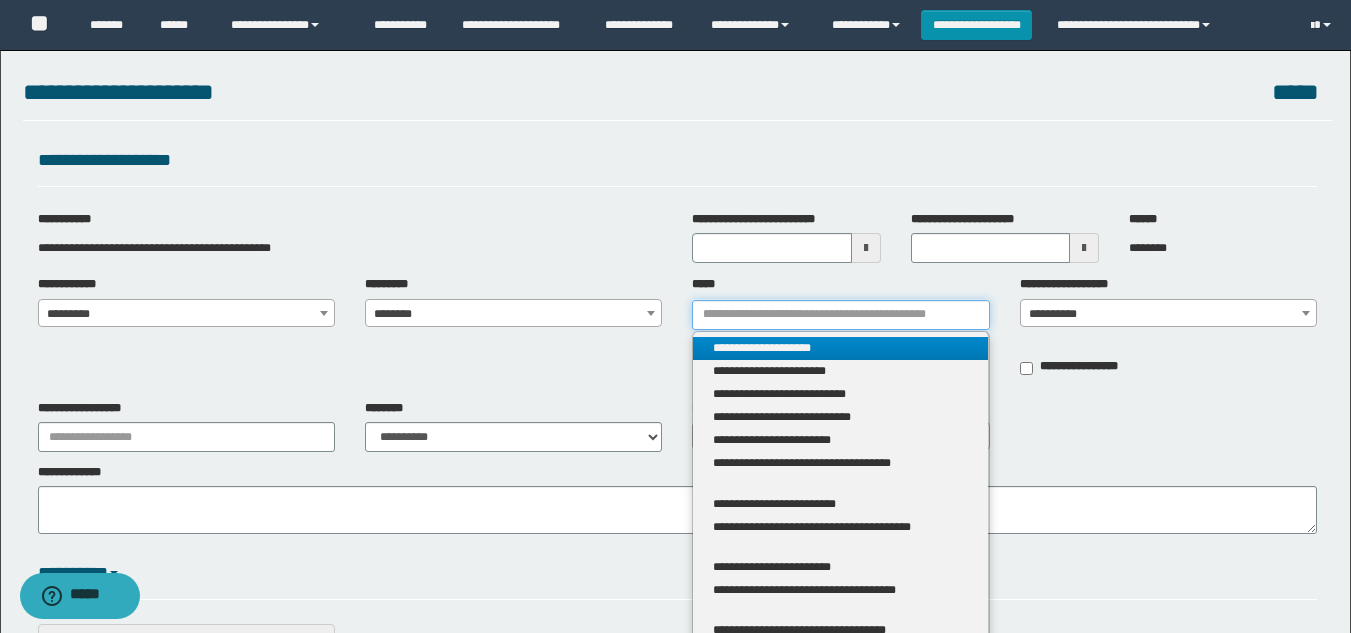 type 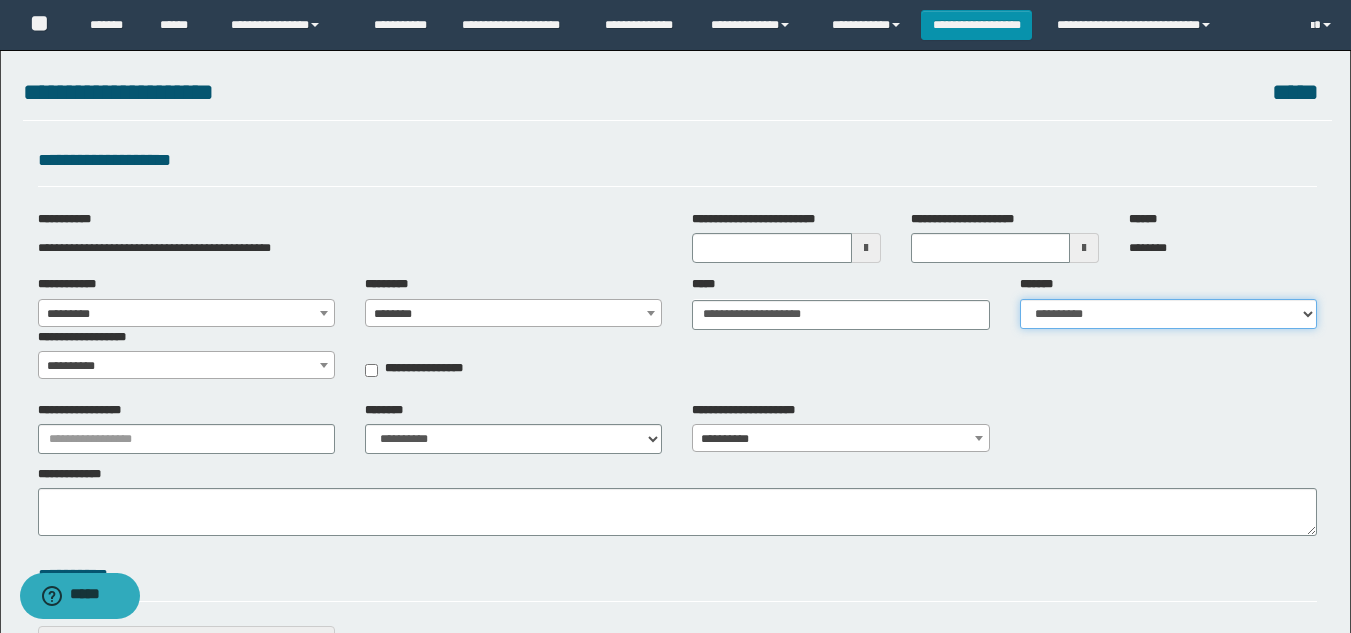 click on "**********" at bounding box center (1168, 314) 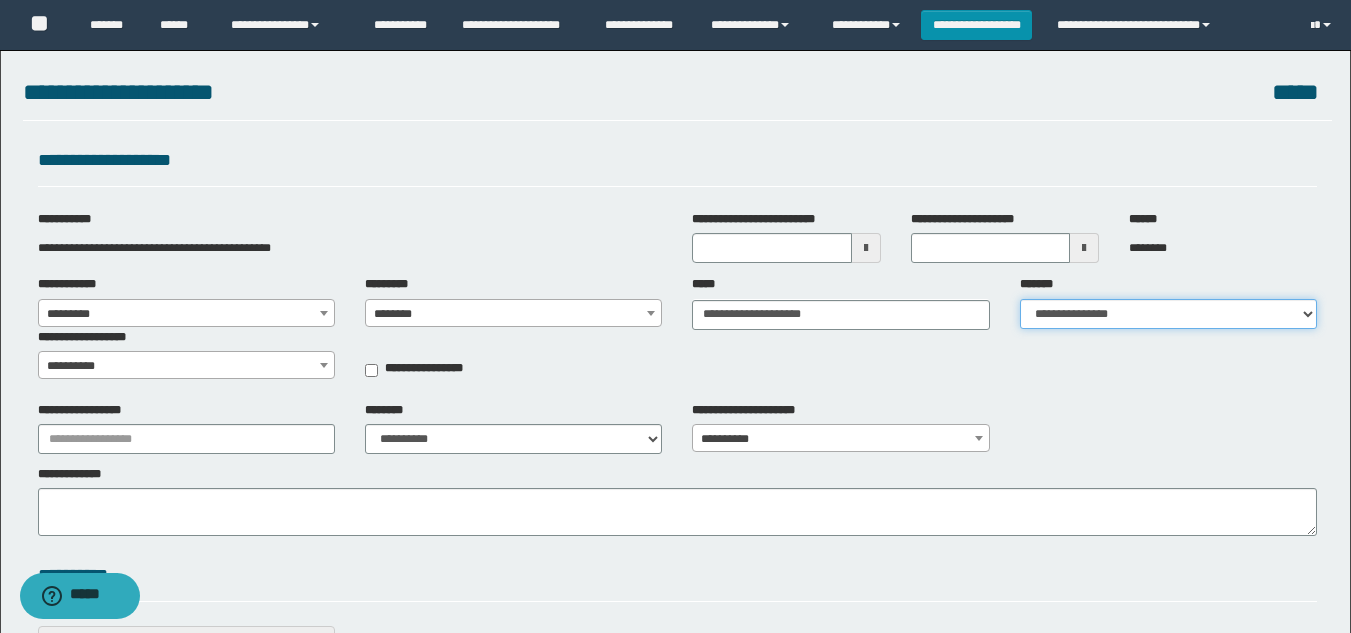 click on "**********" at bounding box center [1168, 314] 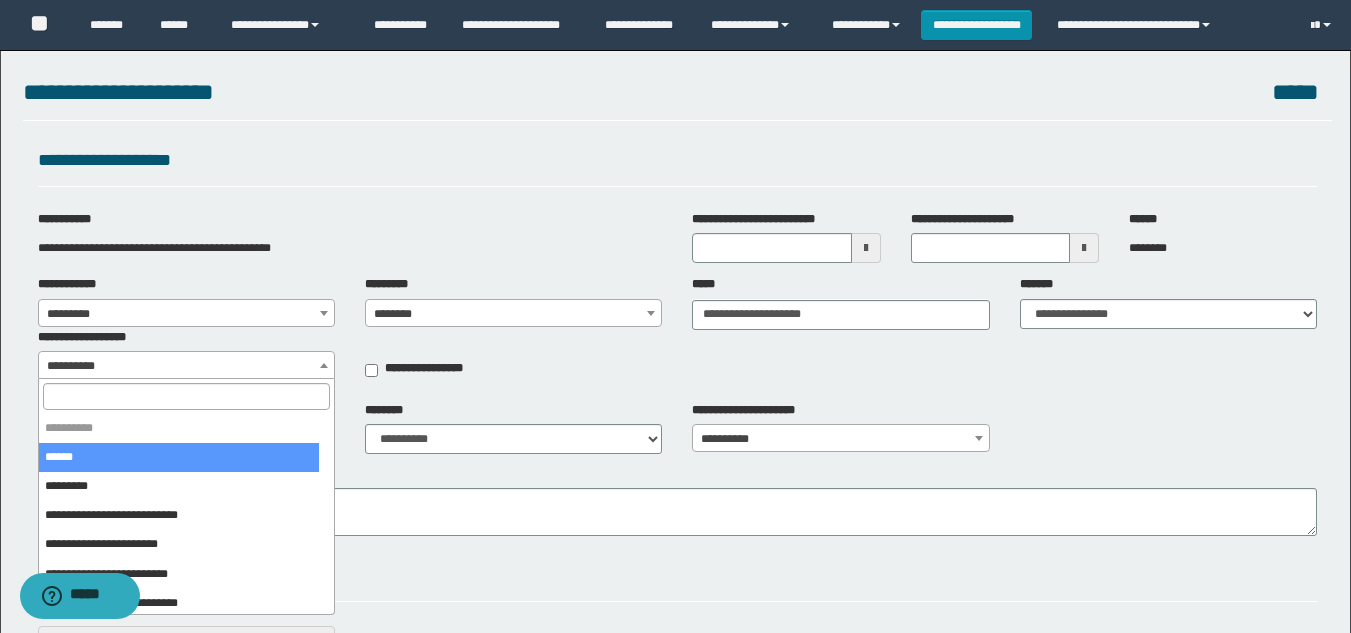 click at bounding box center [324, 365] 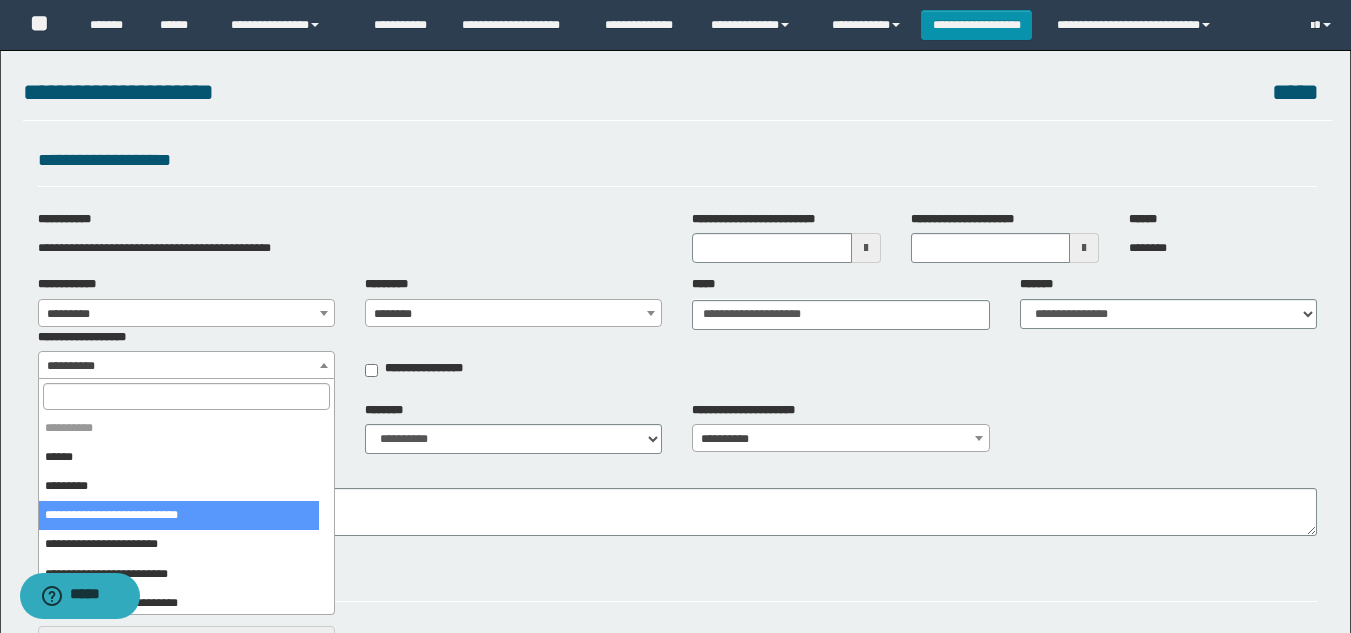 scroll, scrollTop: 4, scrollLeft: 0, axis: vertical 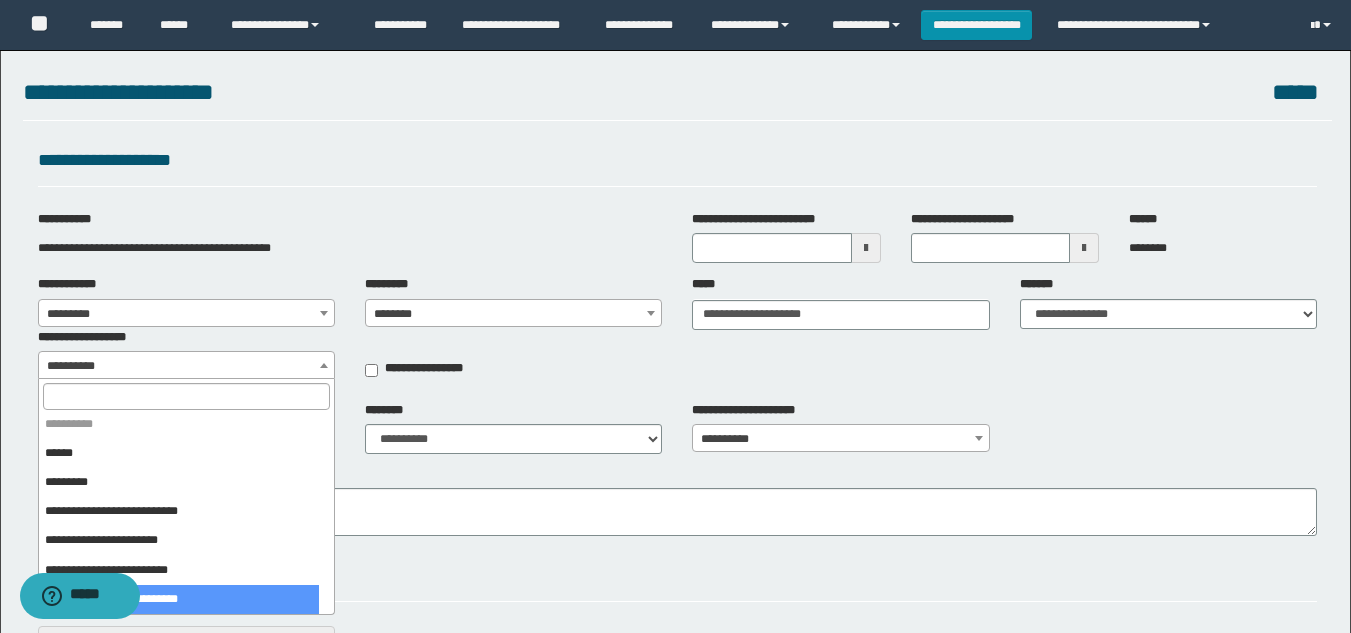 select on "****" 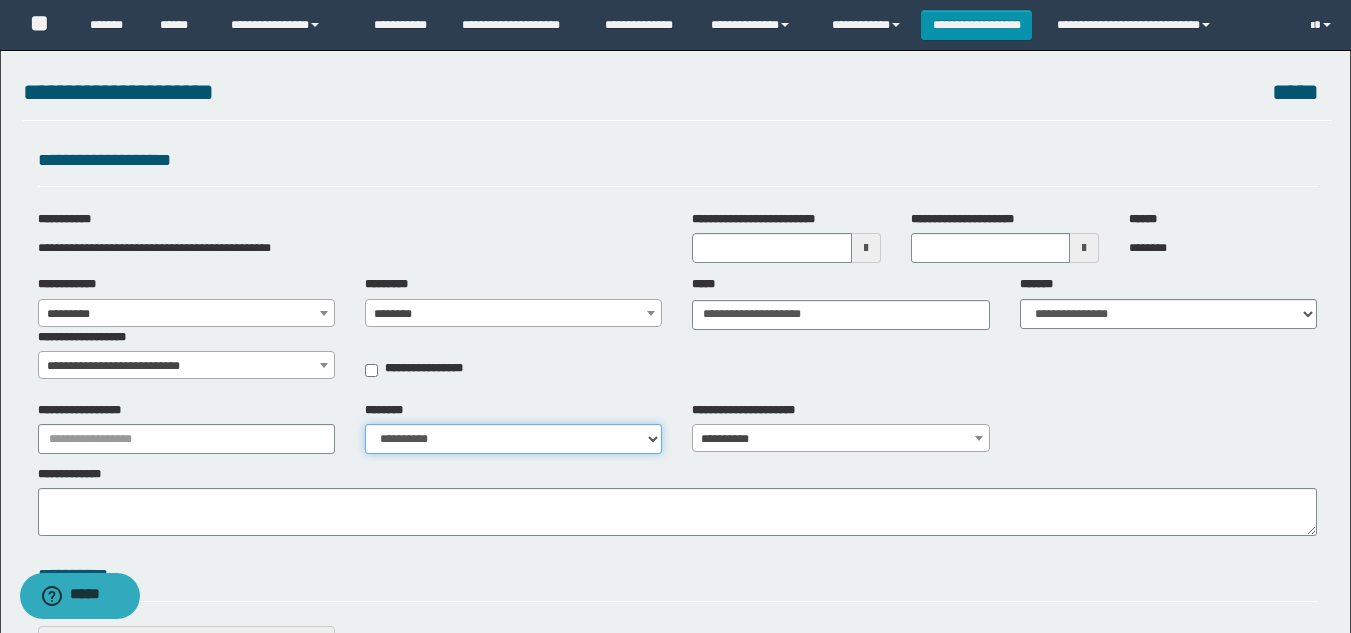click on "**********" at bounding box center (513, 439) 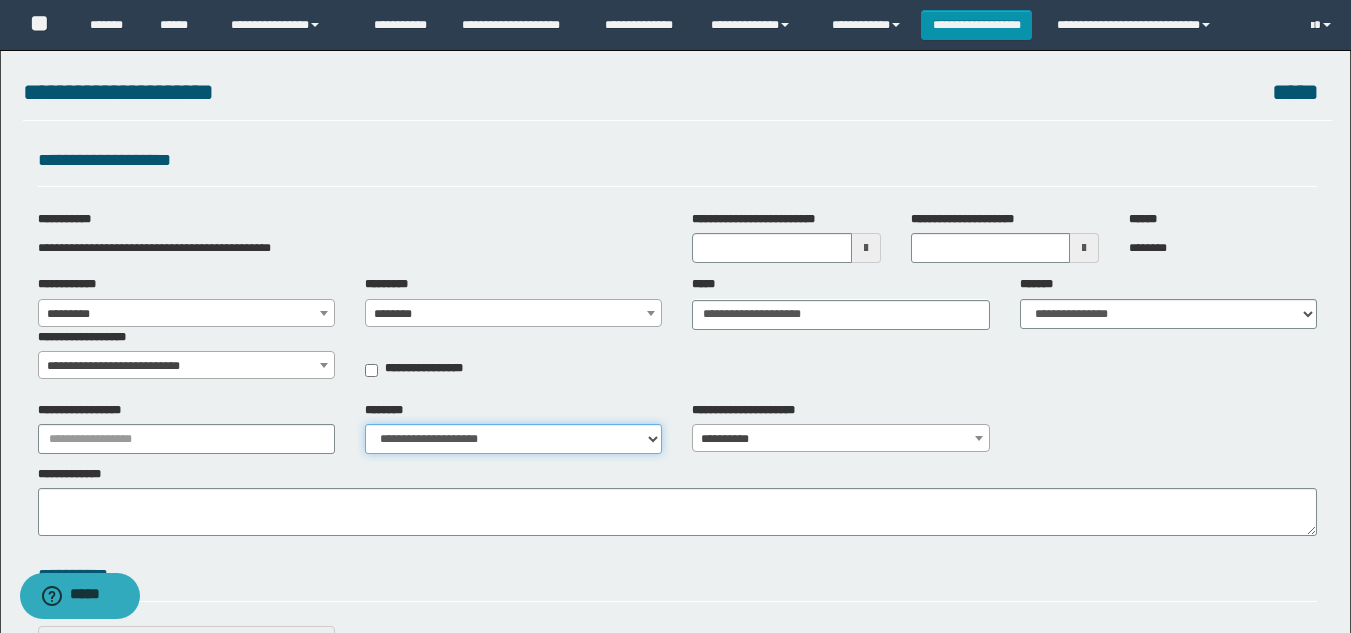 click on "**********" at bounding box center [513, 439] 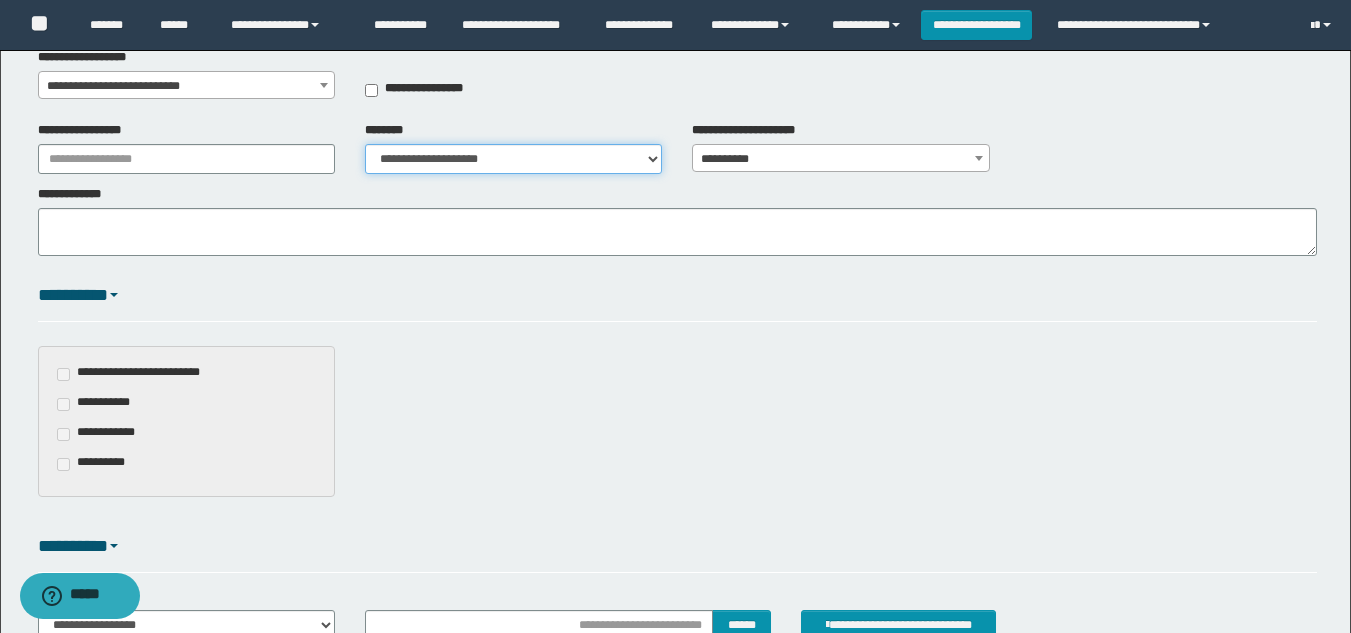 scroll, scrollTop: 264, scrollLeft: 0, axis: vertical 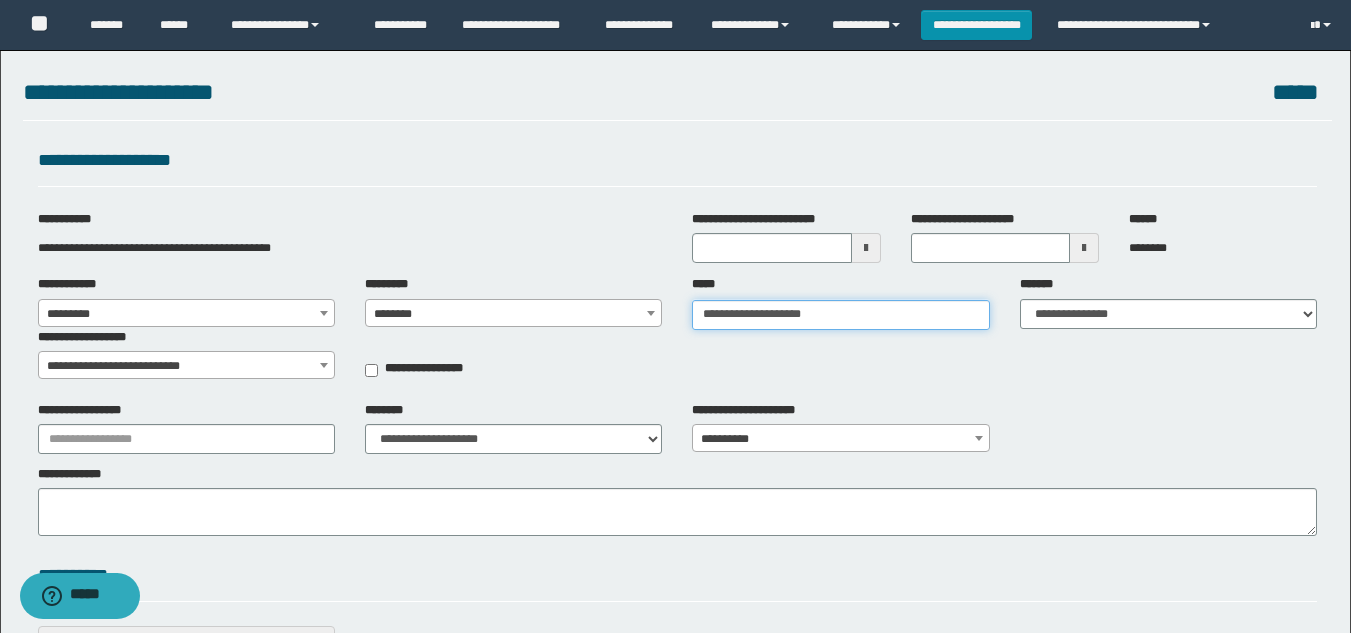 type on "**********" 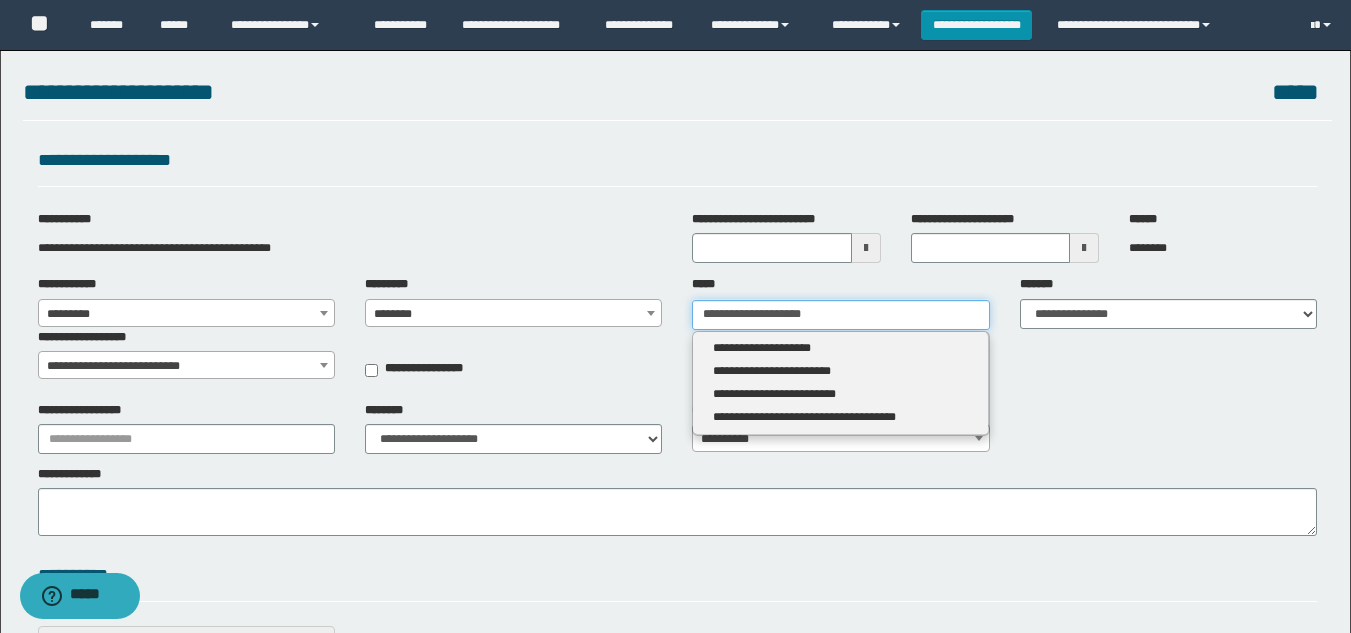 click on "**********" at bounding box center (840, 315) 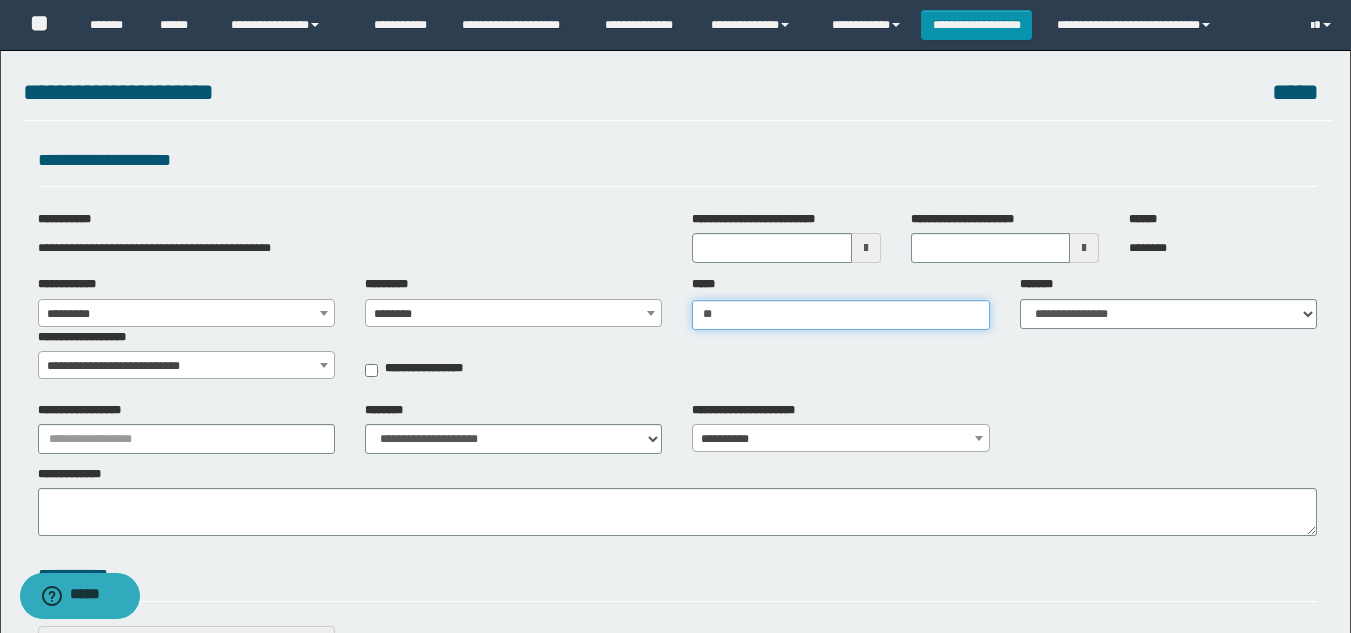 type on "*" 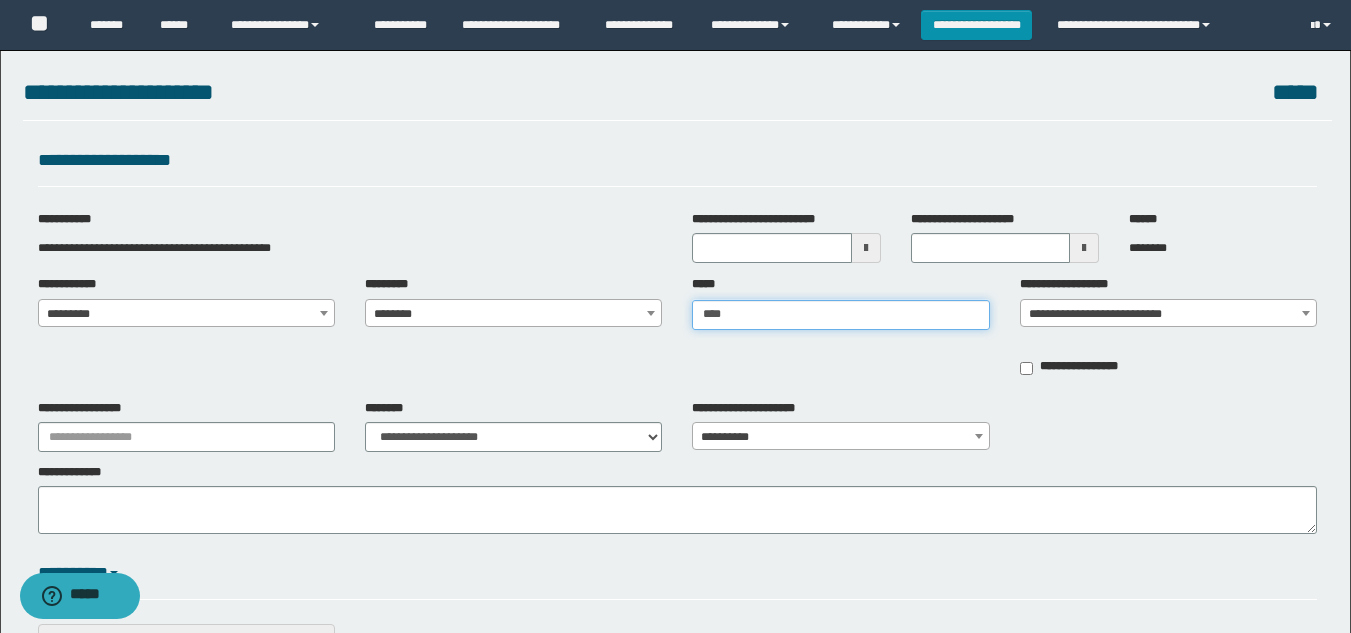 type on "*****" 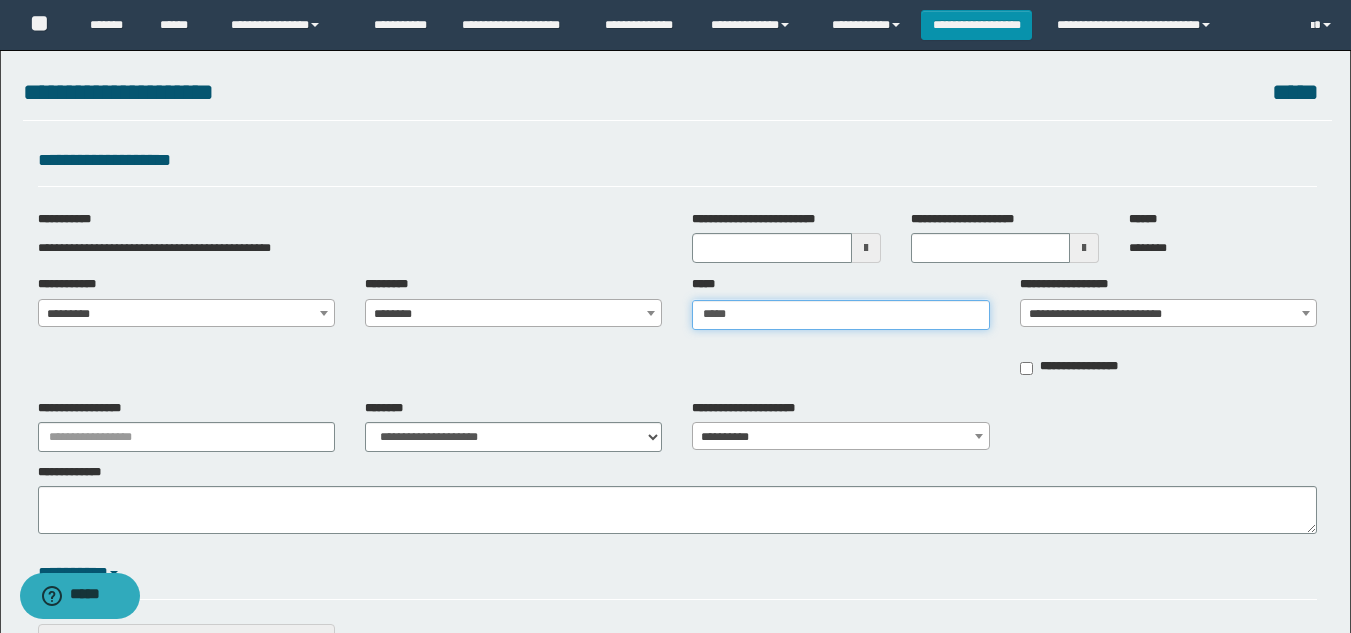 type on "**********" 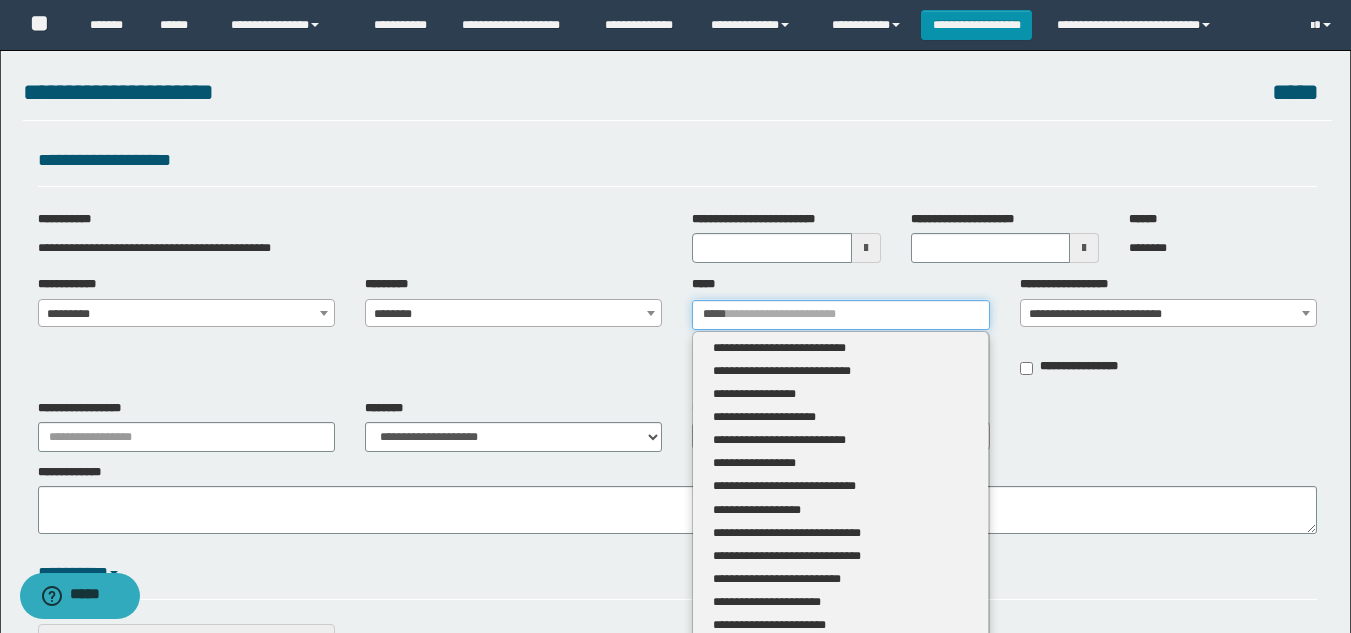 type 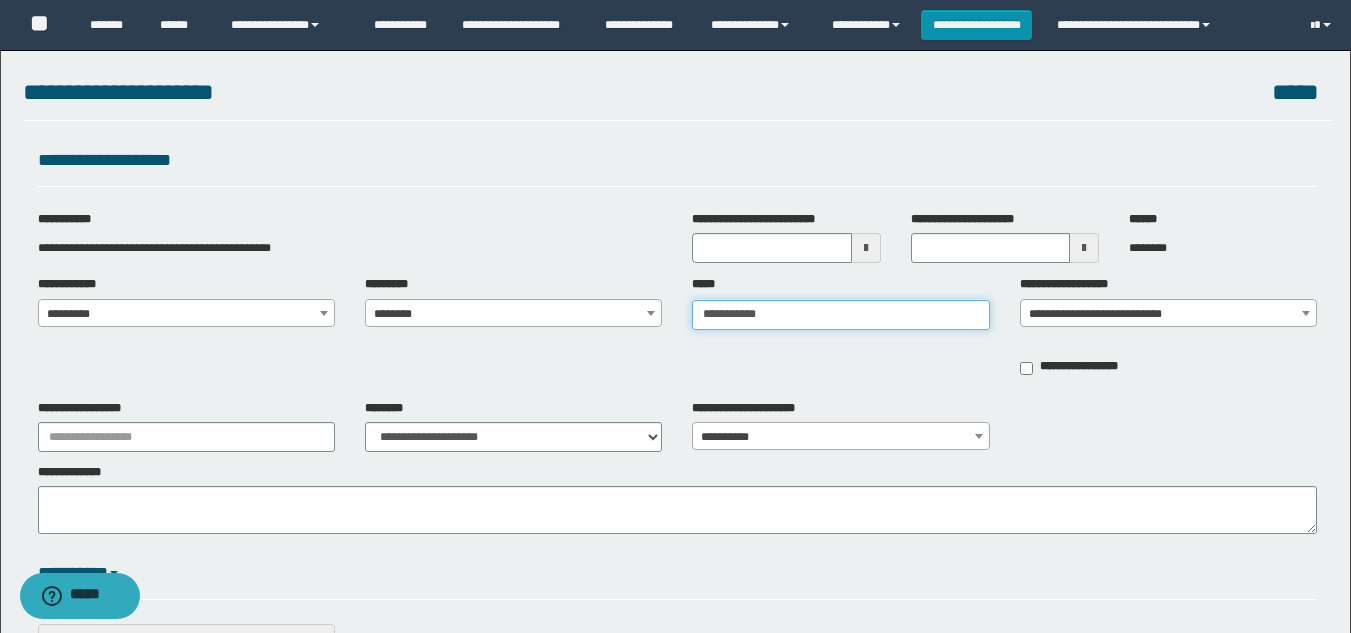 type on "**********" 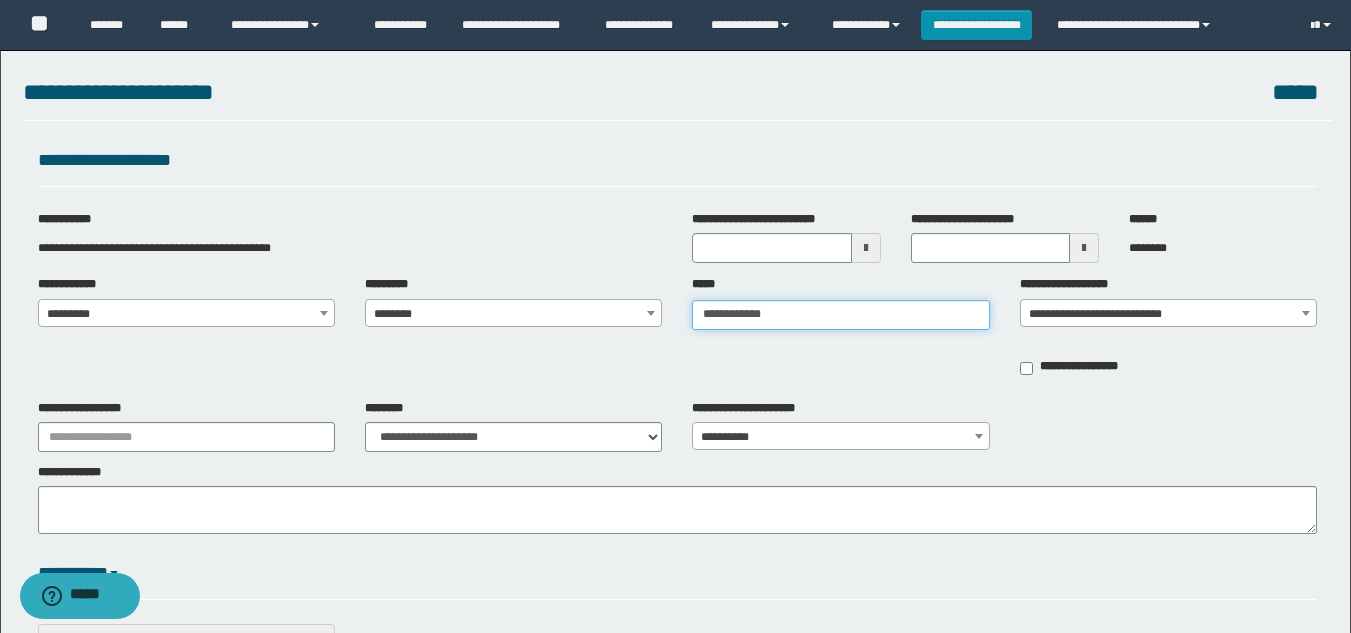 type on "**********" 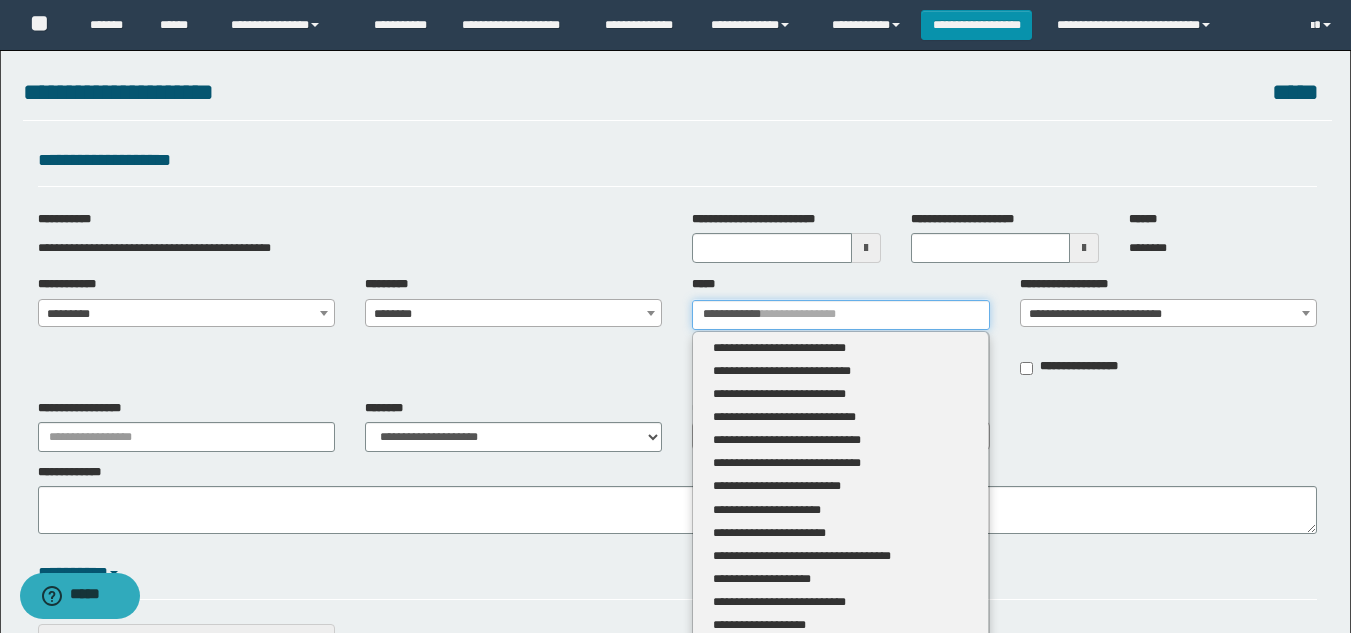 type 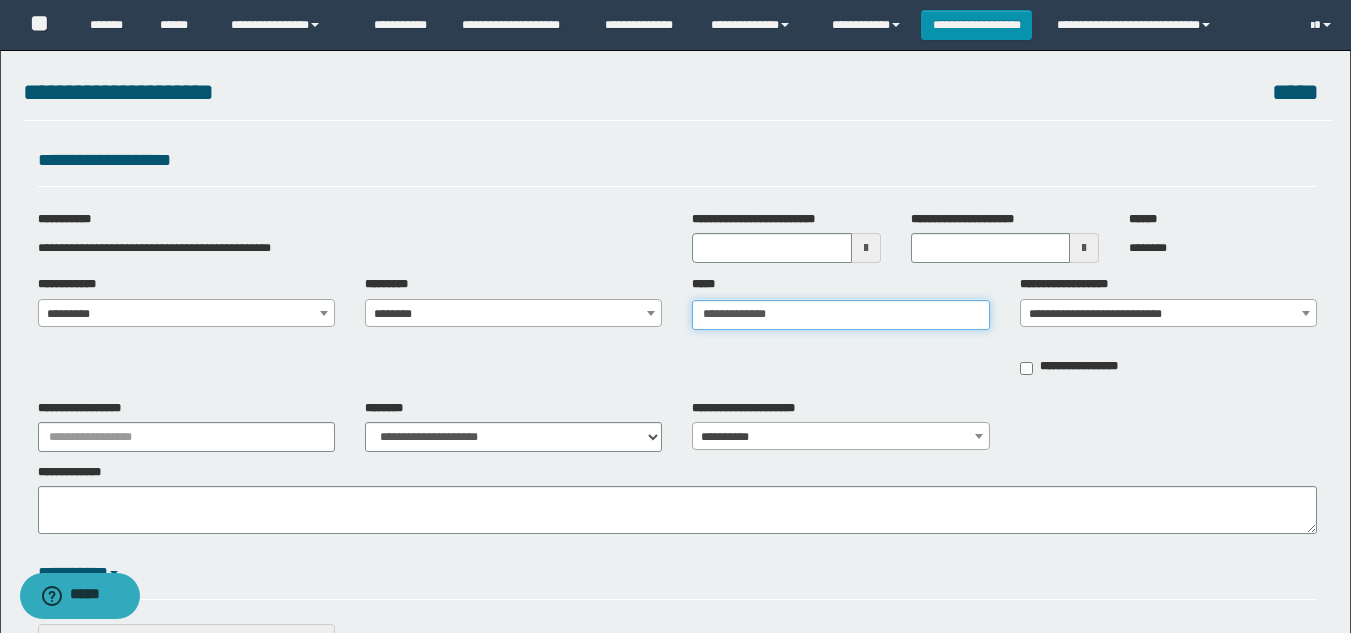 type on "**********" 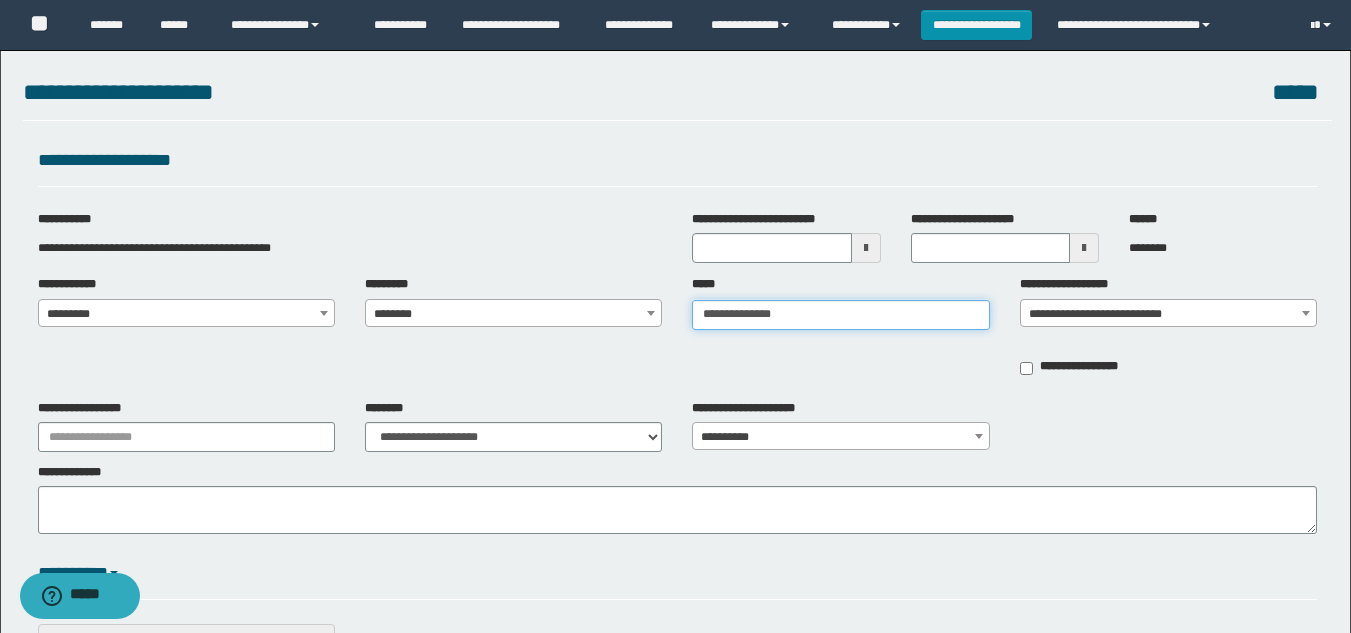 type on "**********" 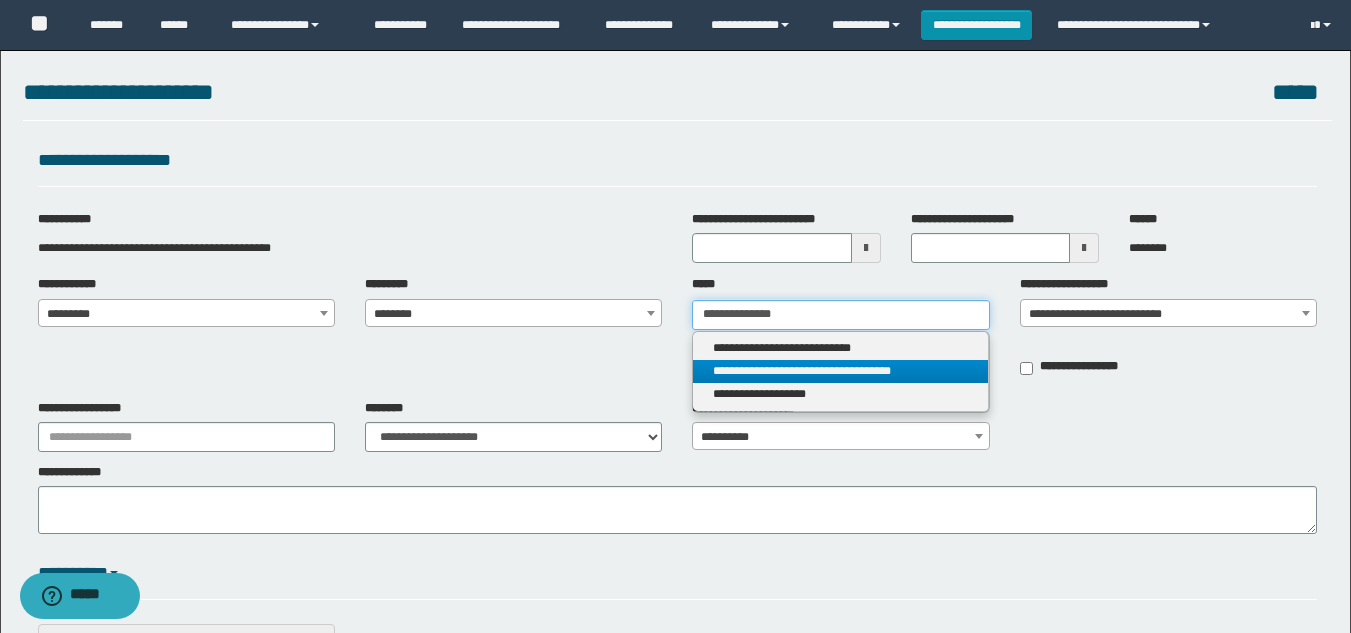 scroll, scrollTop: 100, scrollLeft: 0, axis: vertical 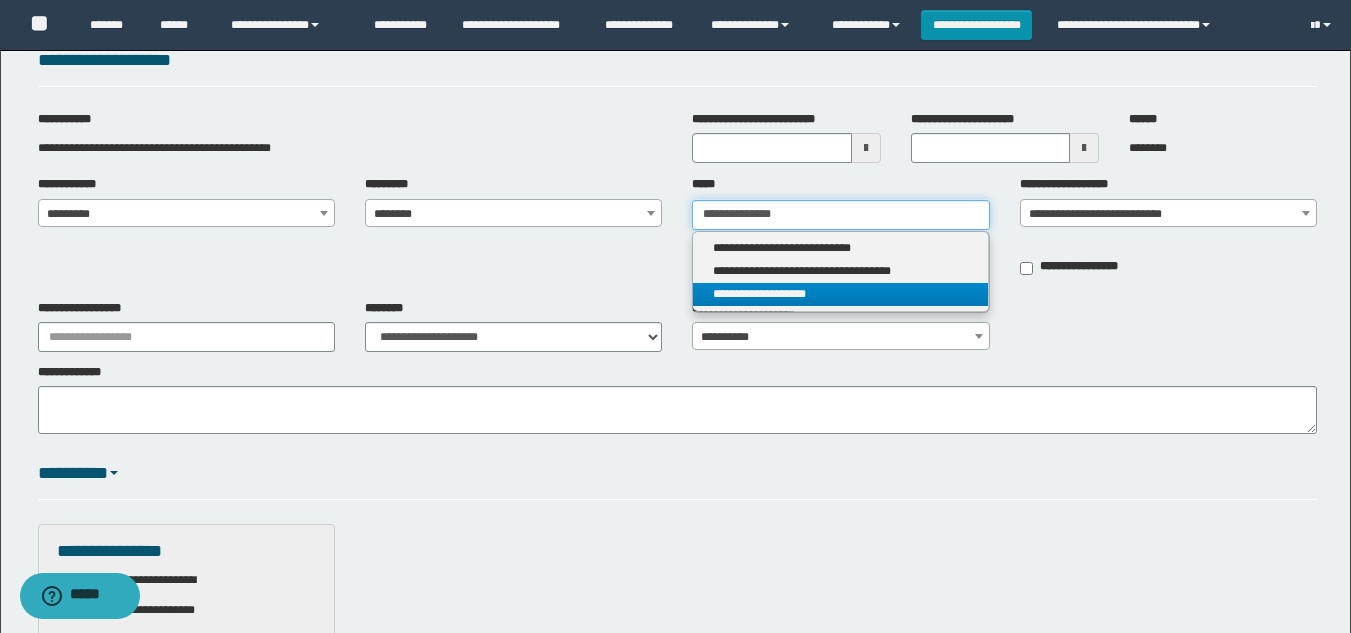 type on "**********" 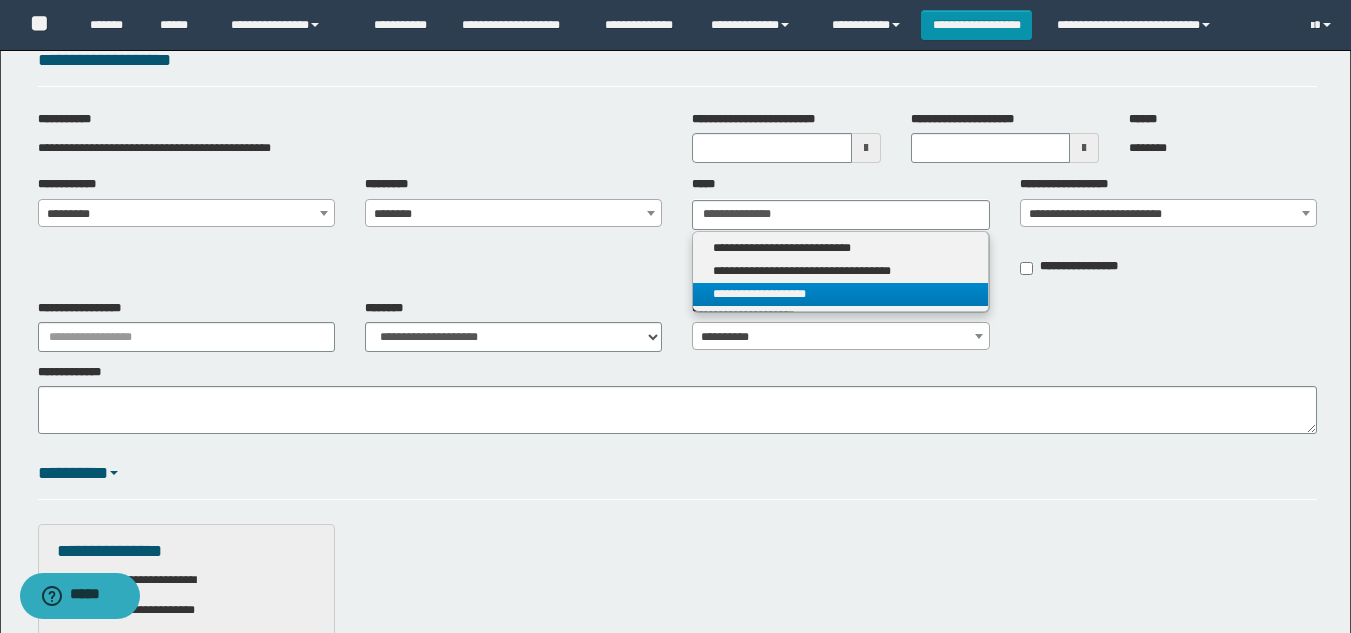 type 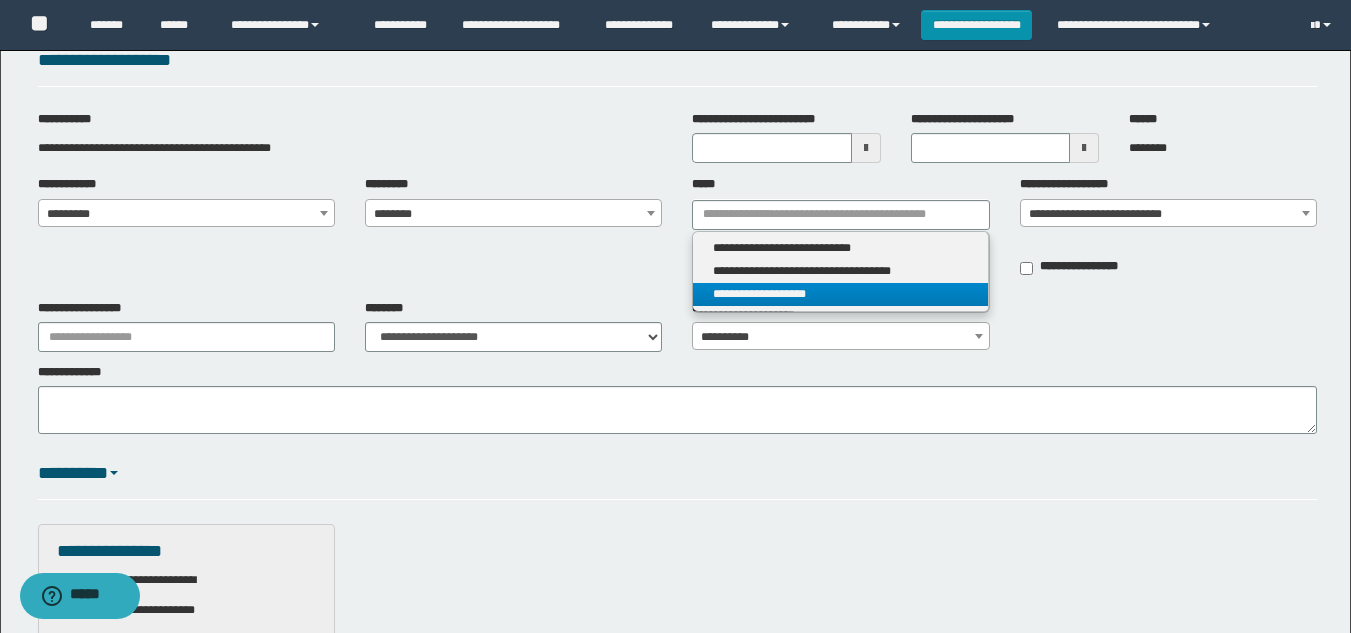 click on "**********" at bounding box center [840, 294] 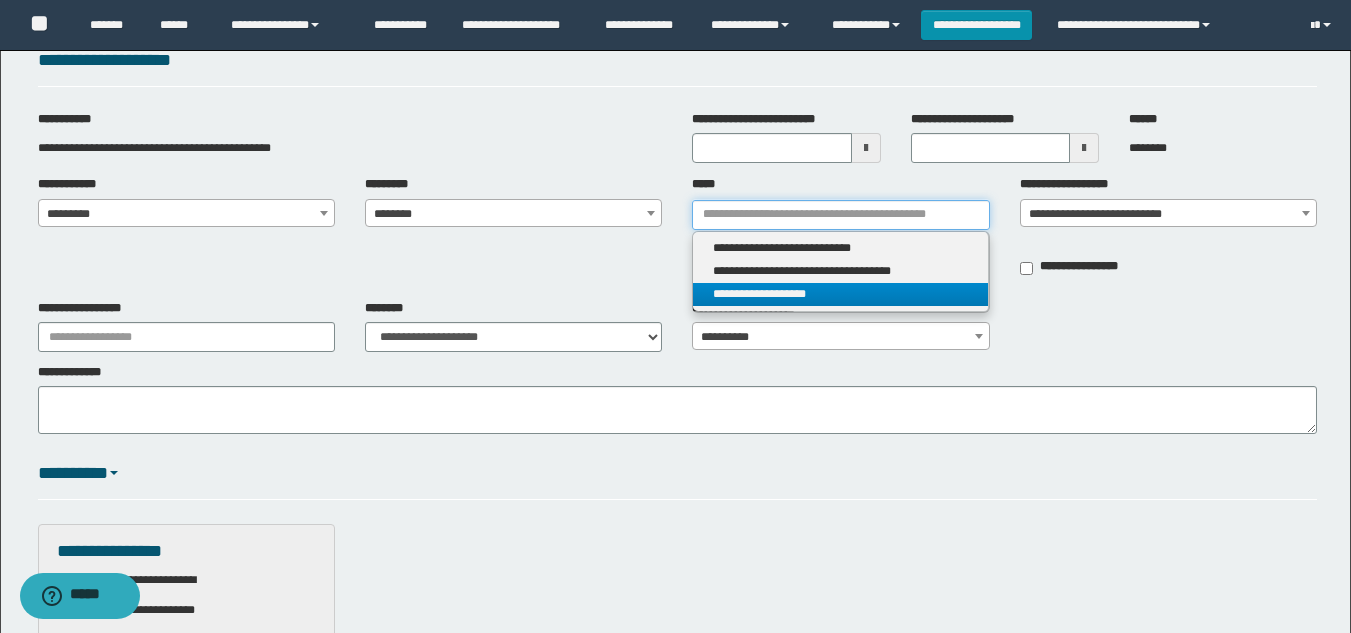 type 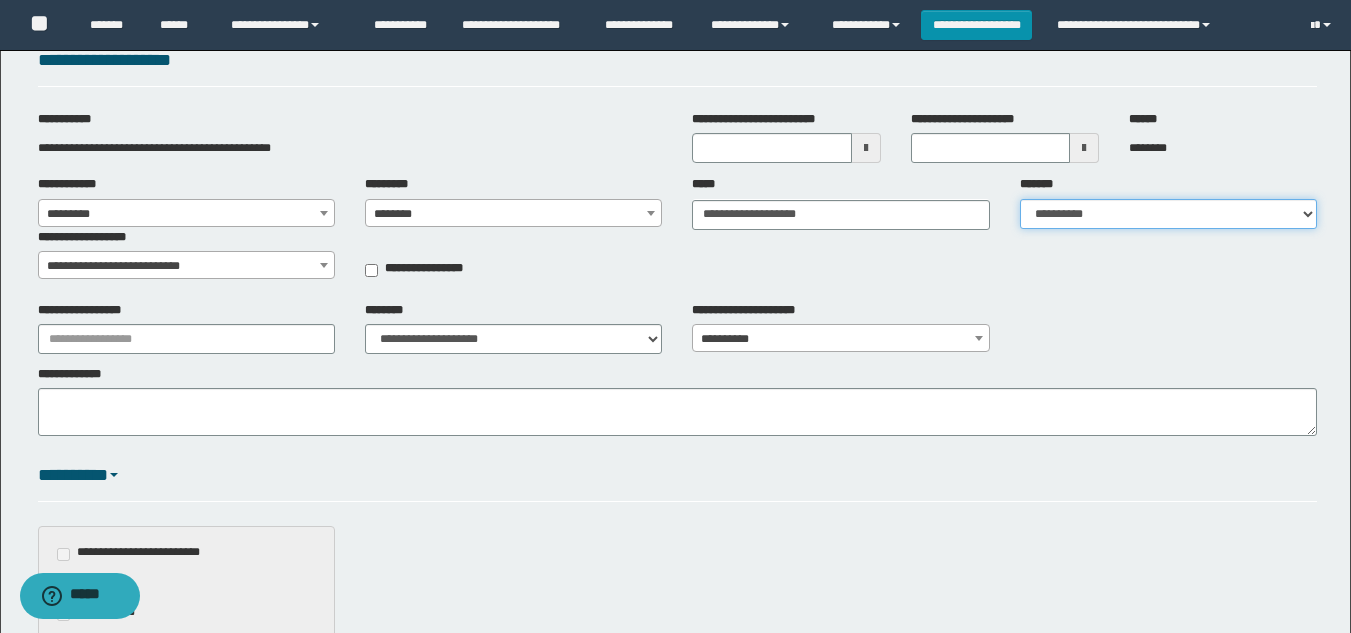 click on "**********" at bounding box center (1168, 214) 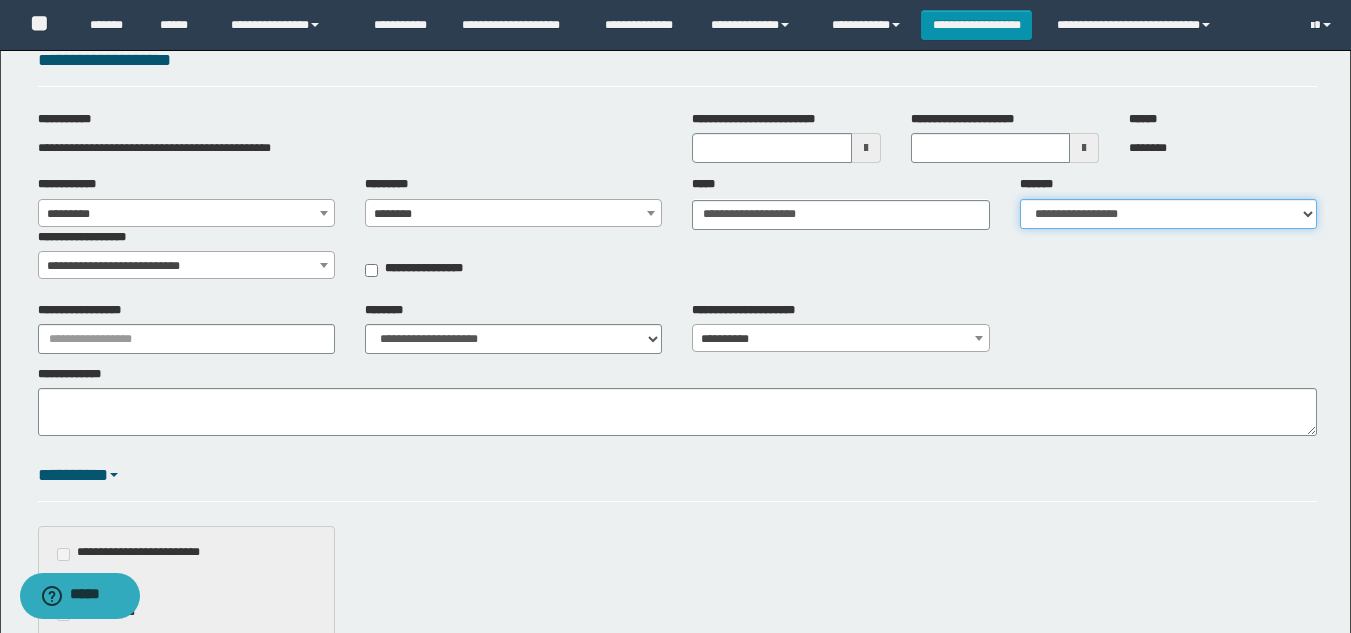 click on "**********" at bounding box center (1168, 214) 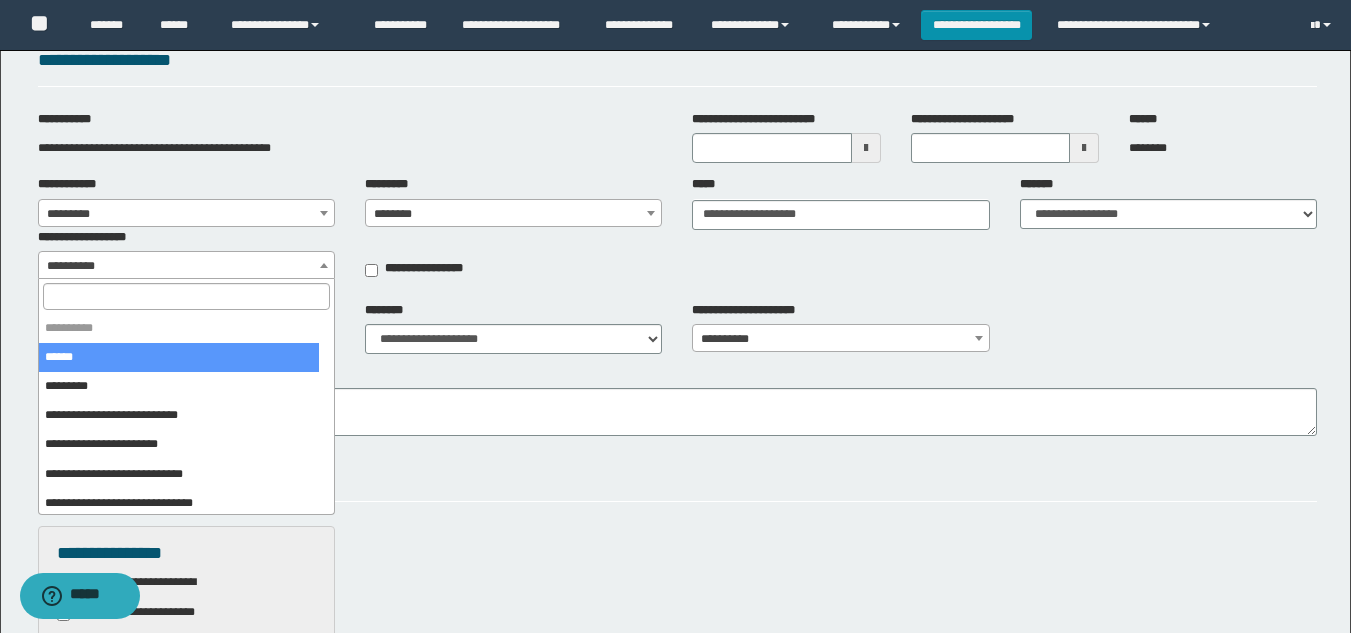click at bounding box center (324, 265) 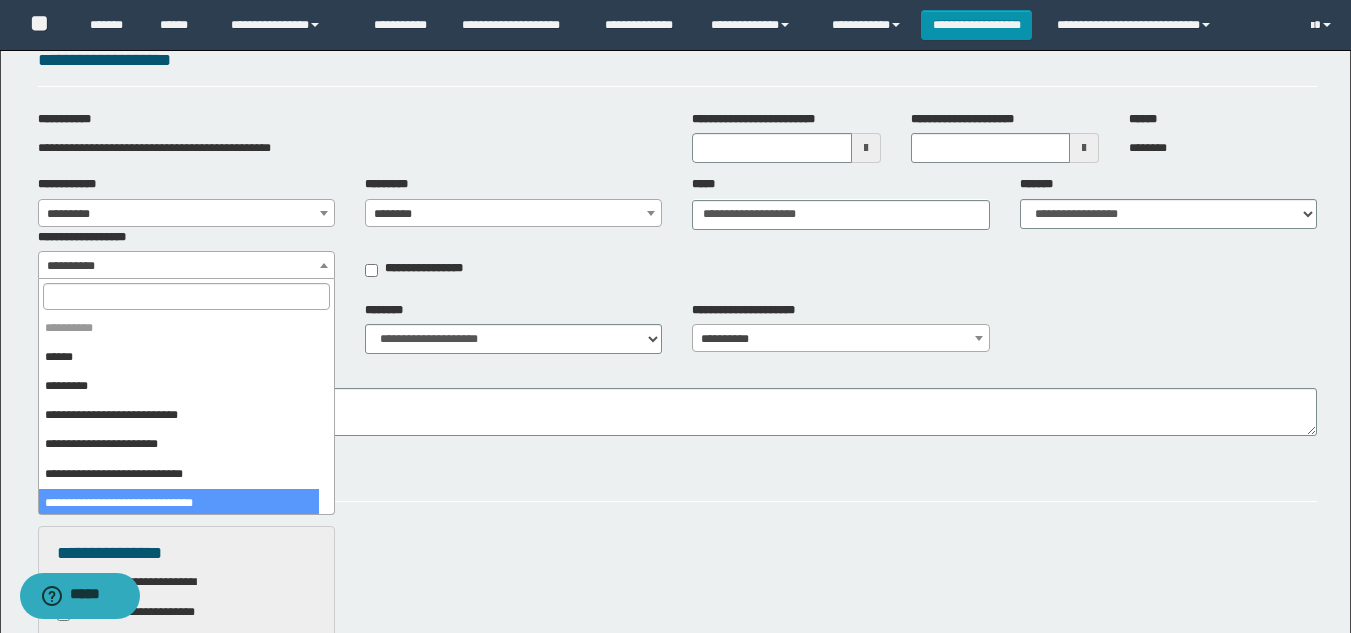 select on "***" 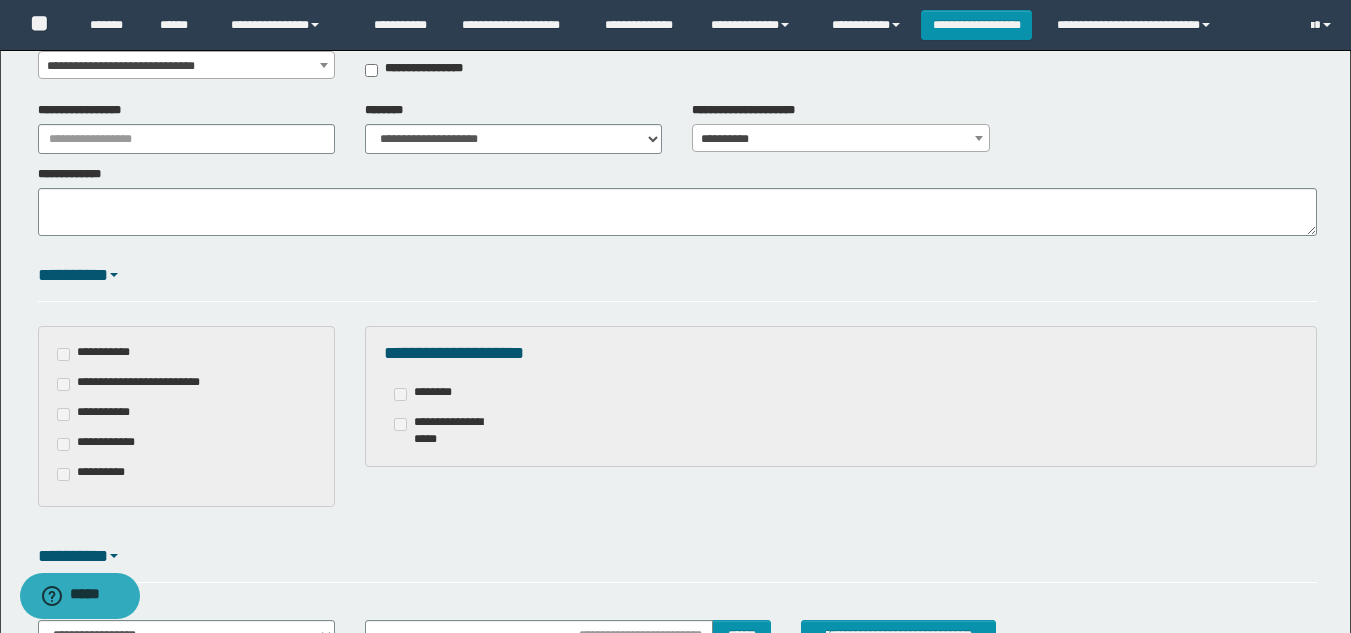 scroll, scrollTop: 400, scrollLeft: 0, axis: vertical 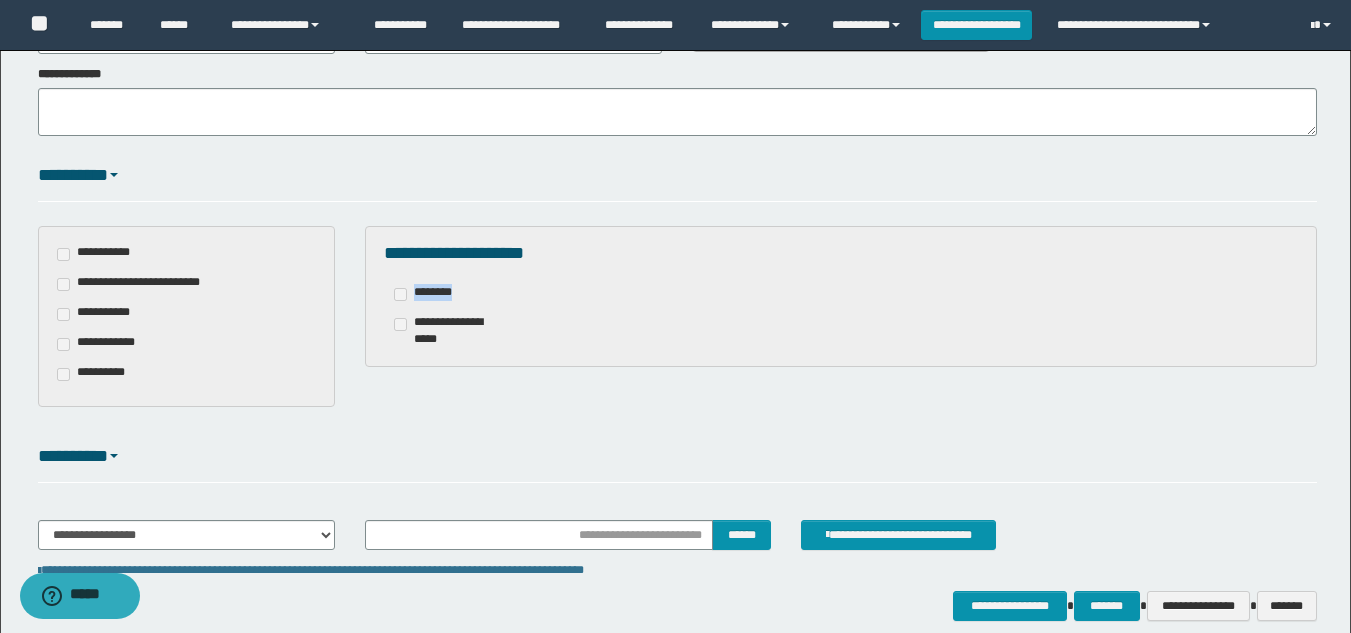 drag, startPoint x: 469, startPoint y: 295, endPoint x: 417, endPoint y: 298, distance: 52.086468 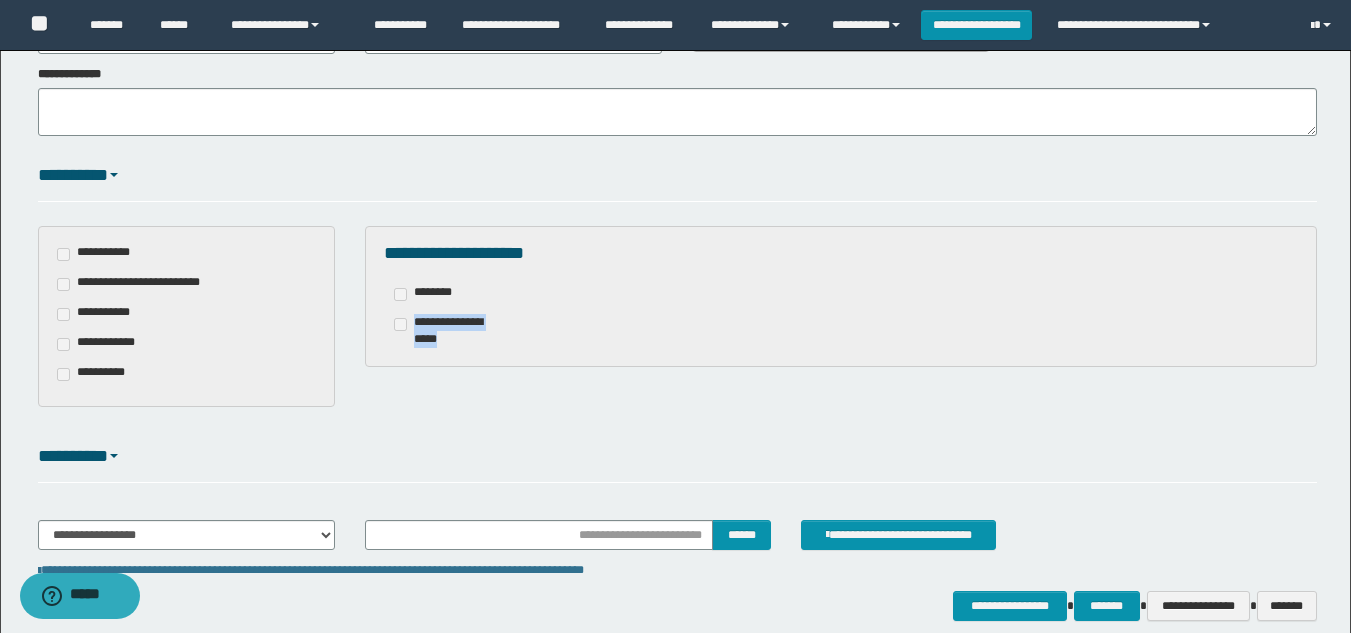 drag, startPoint x: 513, startPoint y: 320, endPoint x: 418, endPoint y: 324, distance: 95.084175 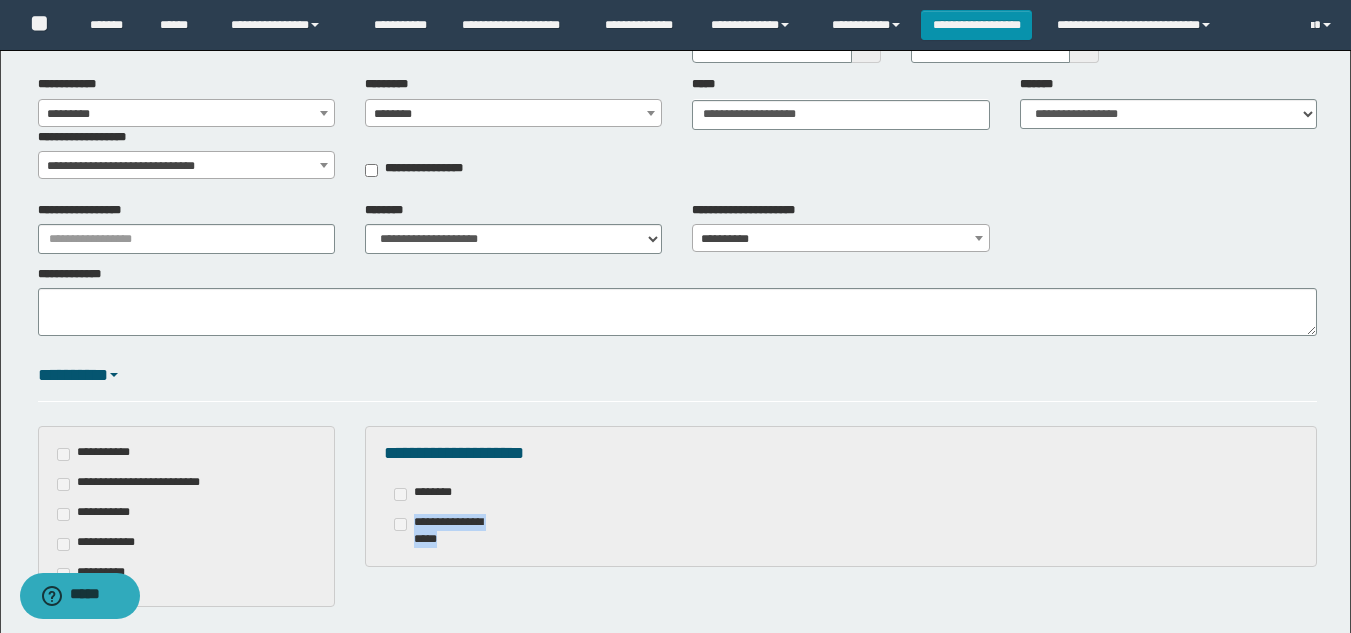 scroll, scrollTop: 100, scrollLeft: 0, axis: vertical 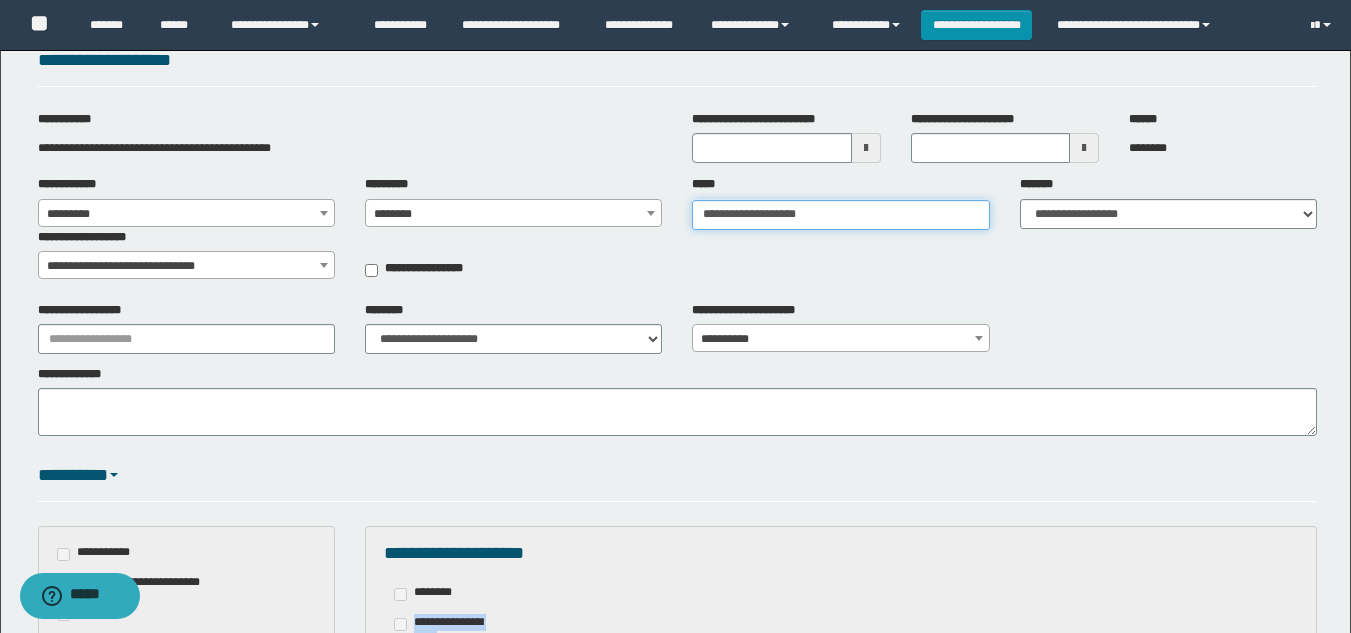 type on "**********" 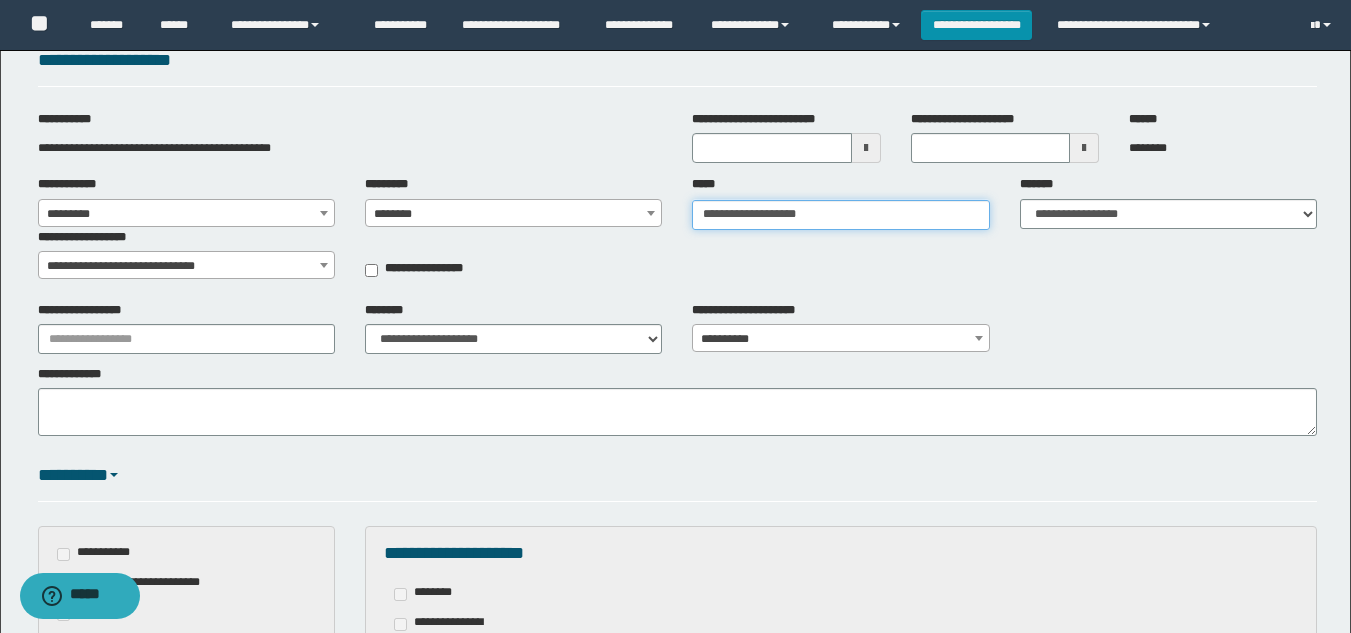 click on "**********" at bounding box center [840, 215] 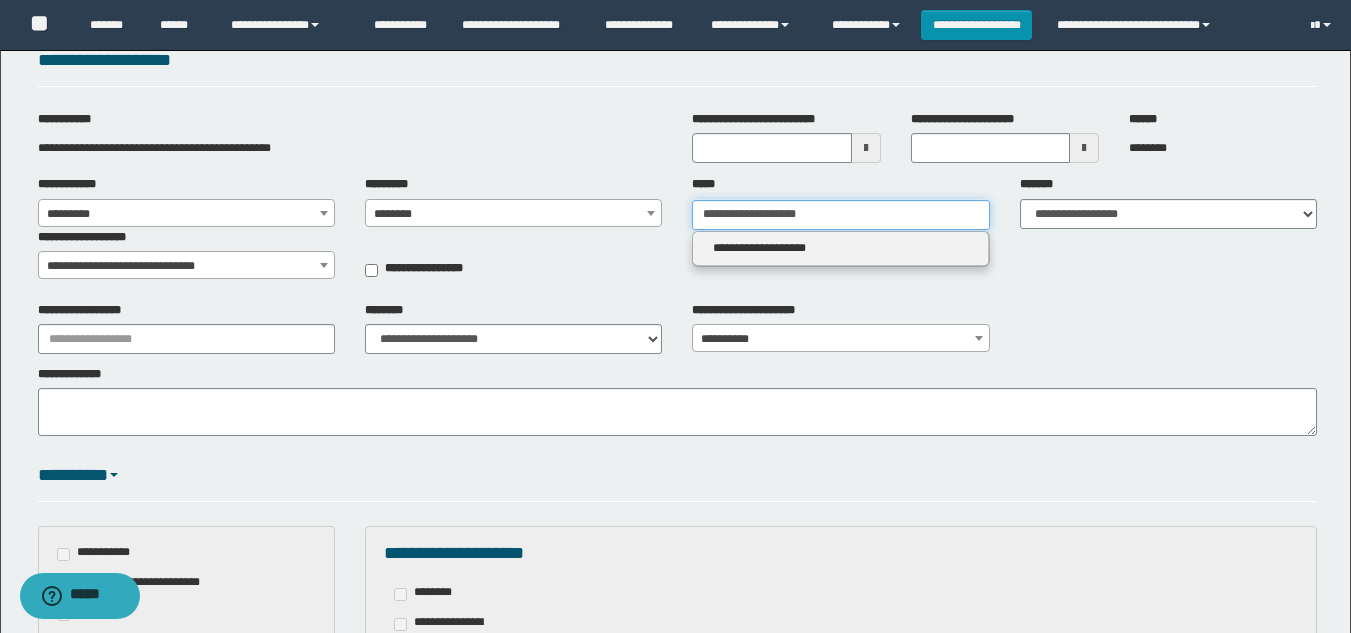 type 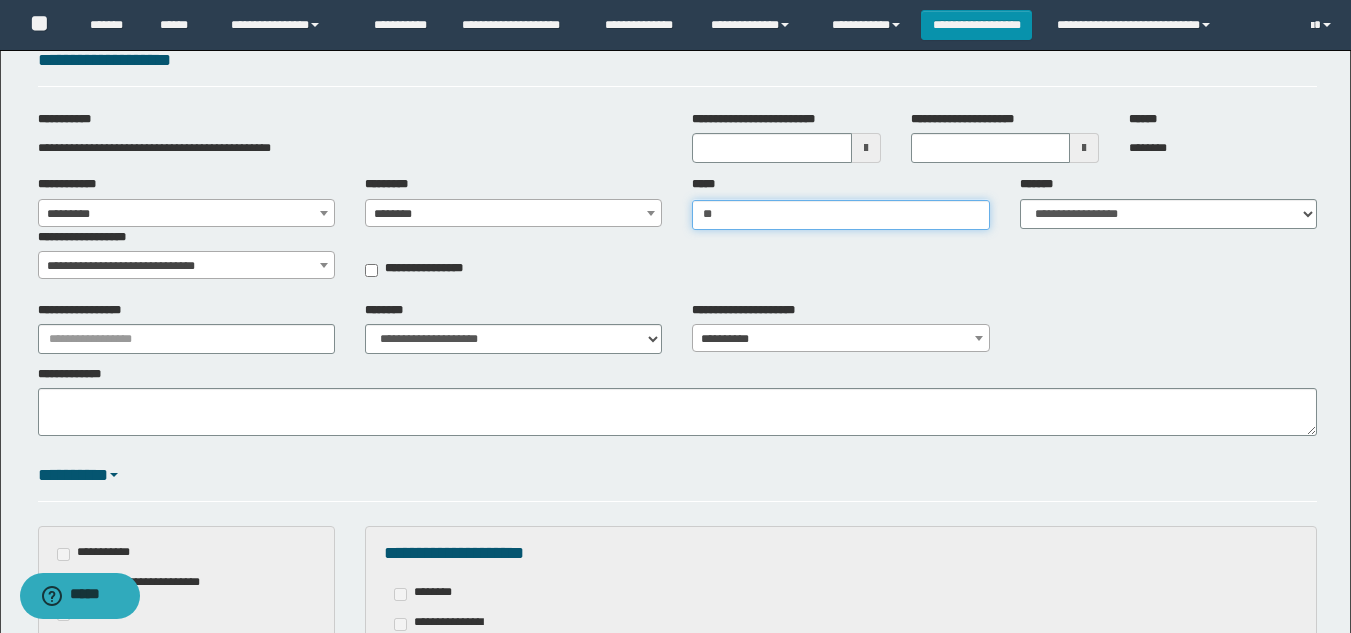 type on "*" 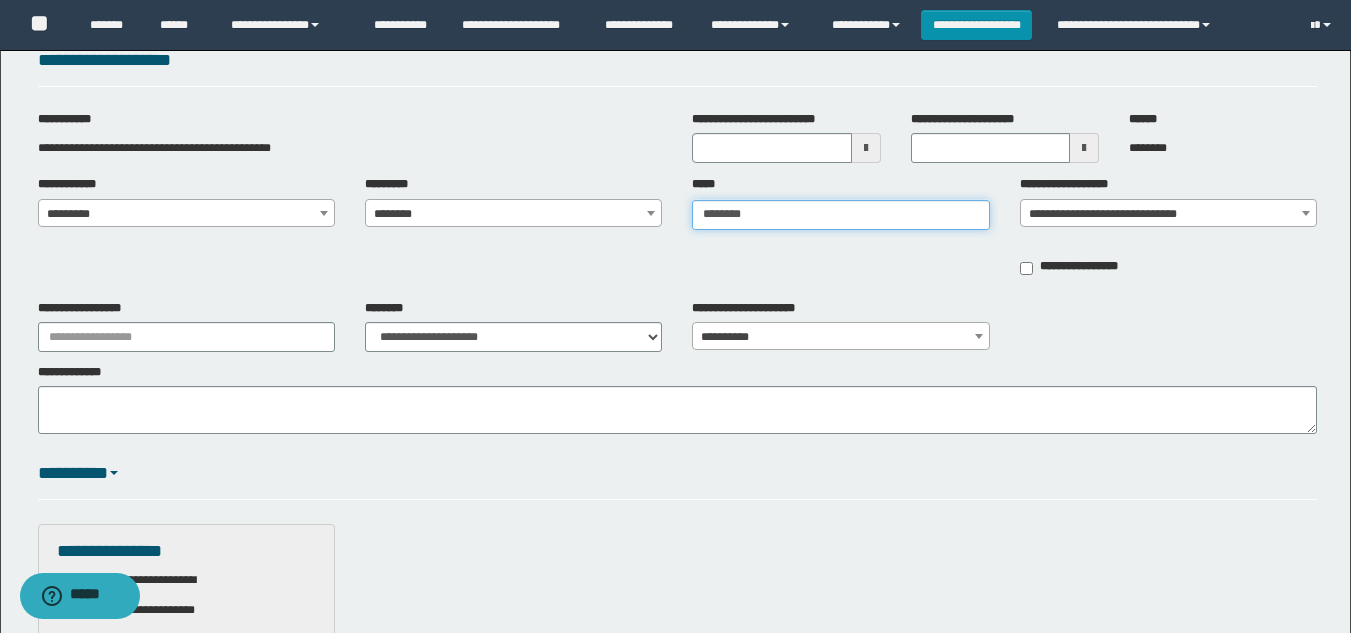 type on "********" 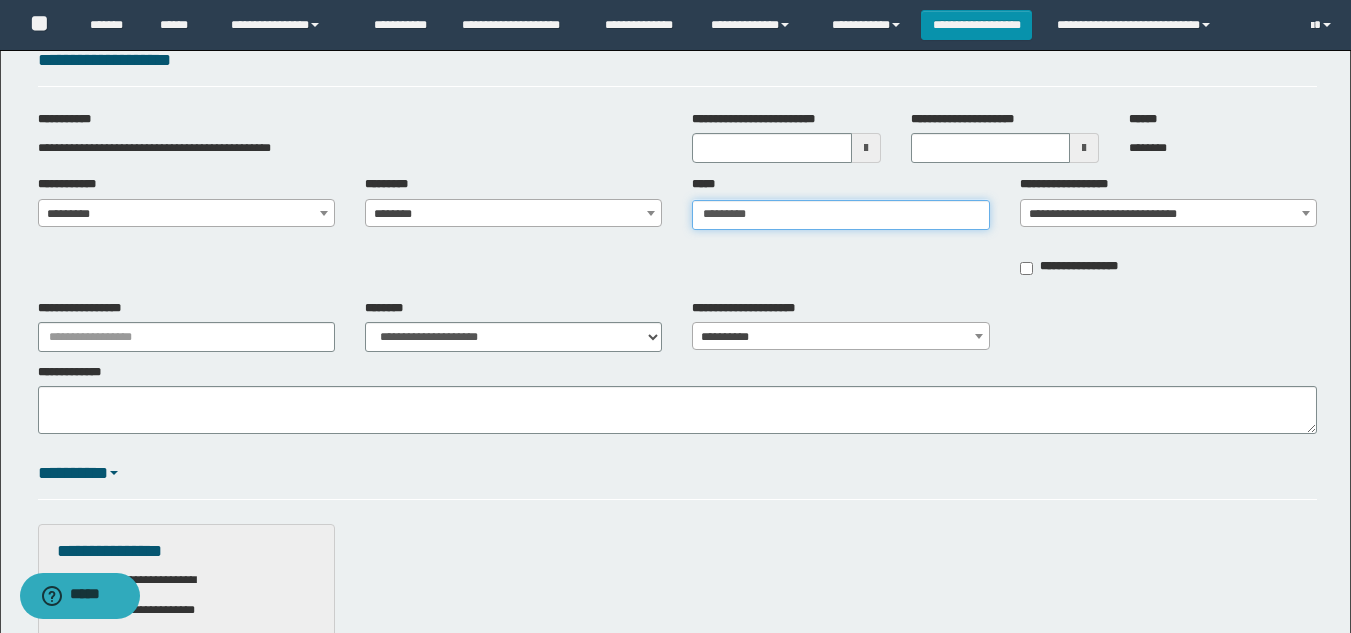 type on "**********" 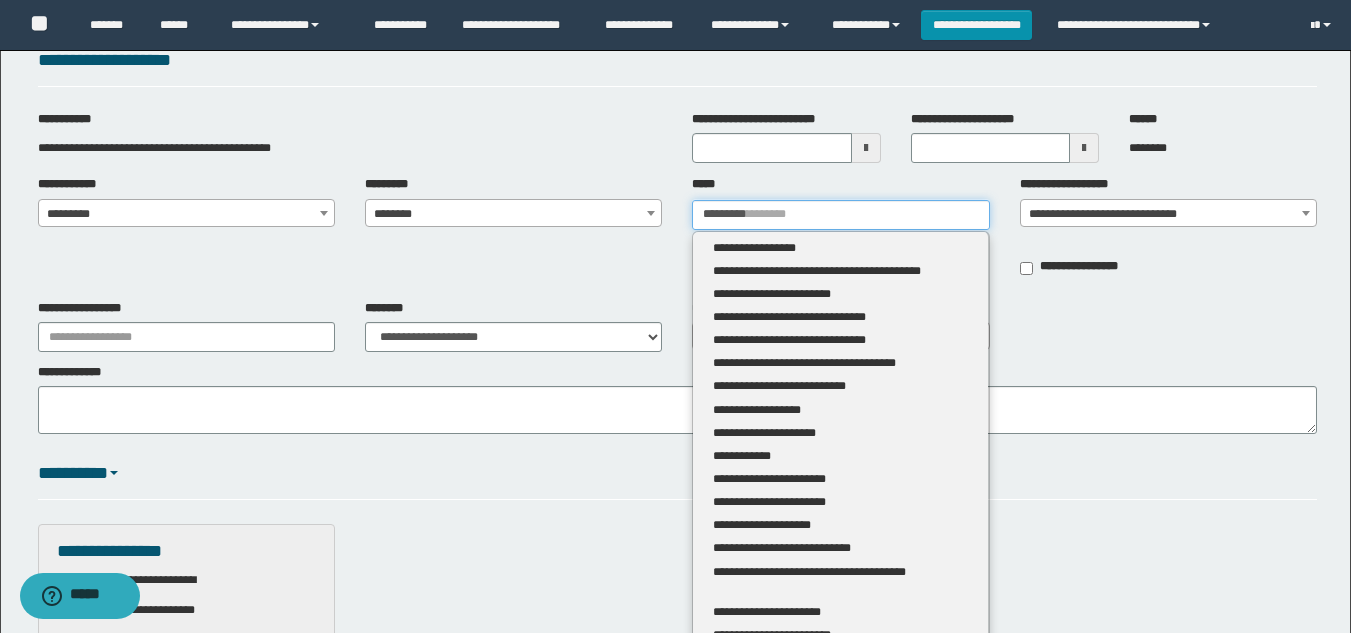 type 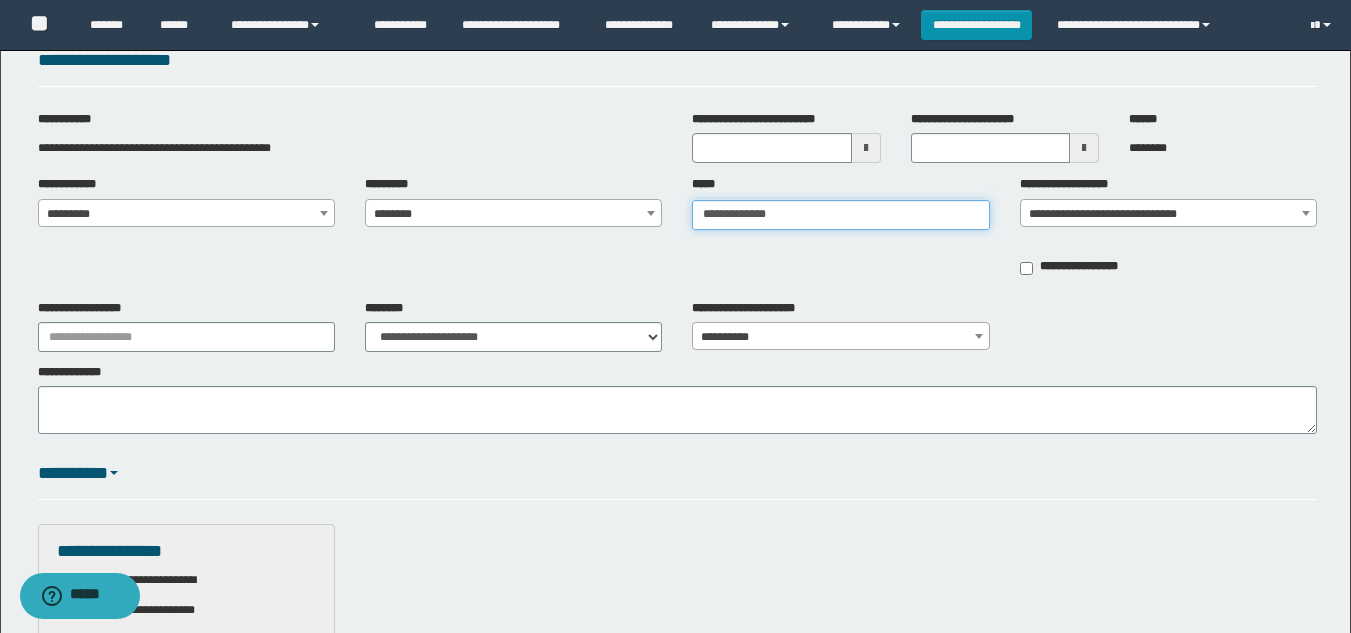 type on "**********" 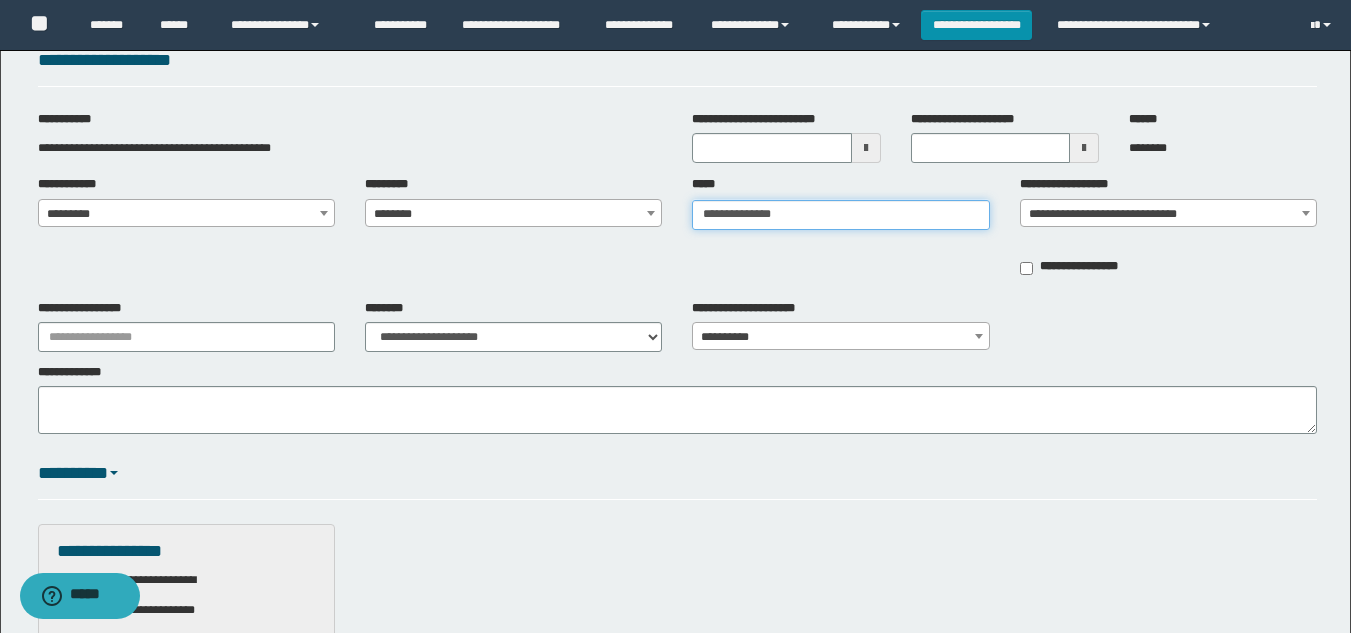 type on "**********" 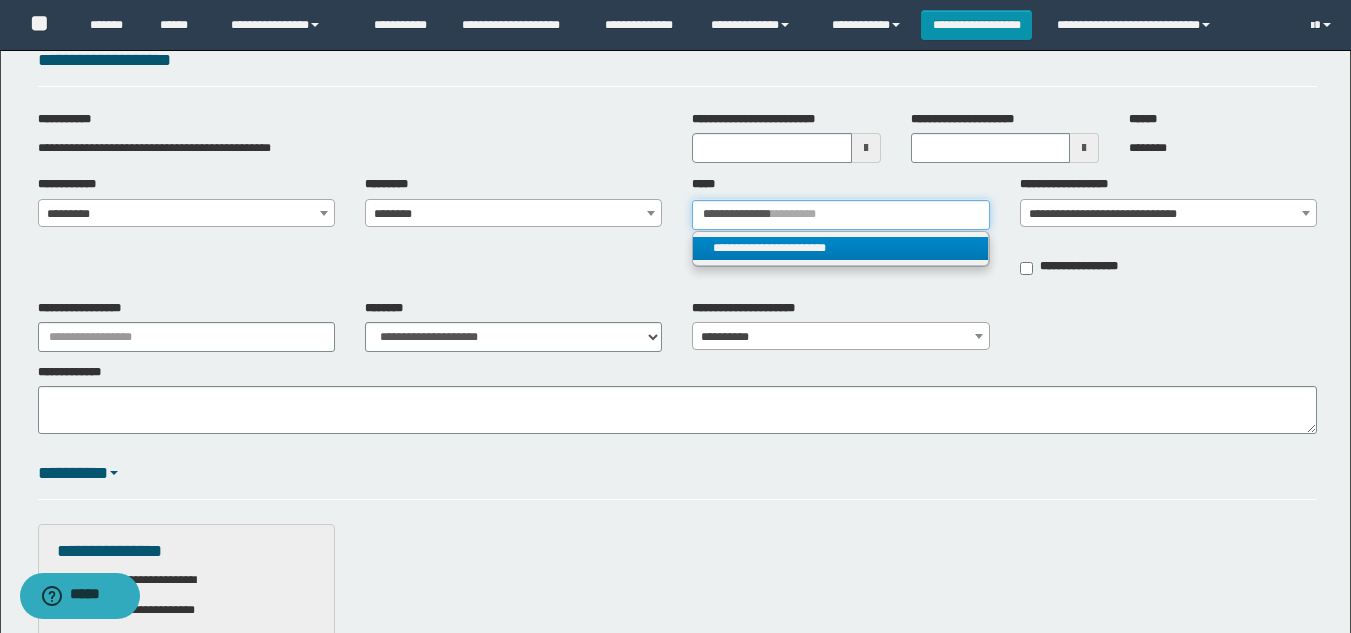type on "**********" 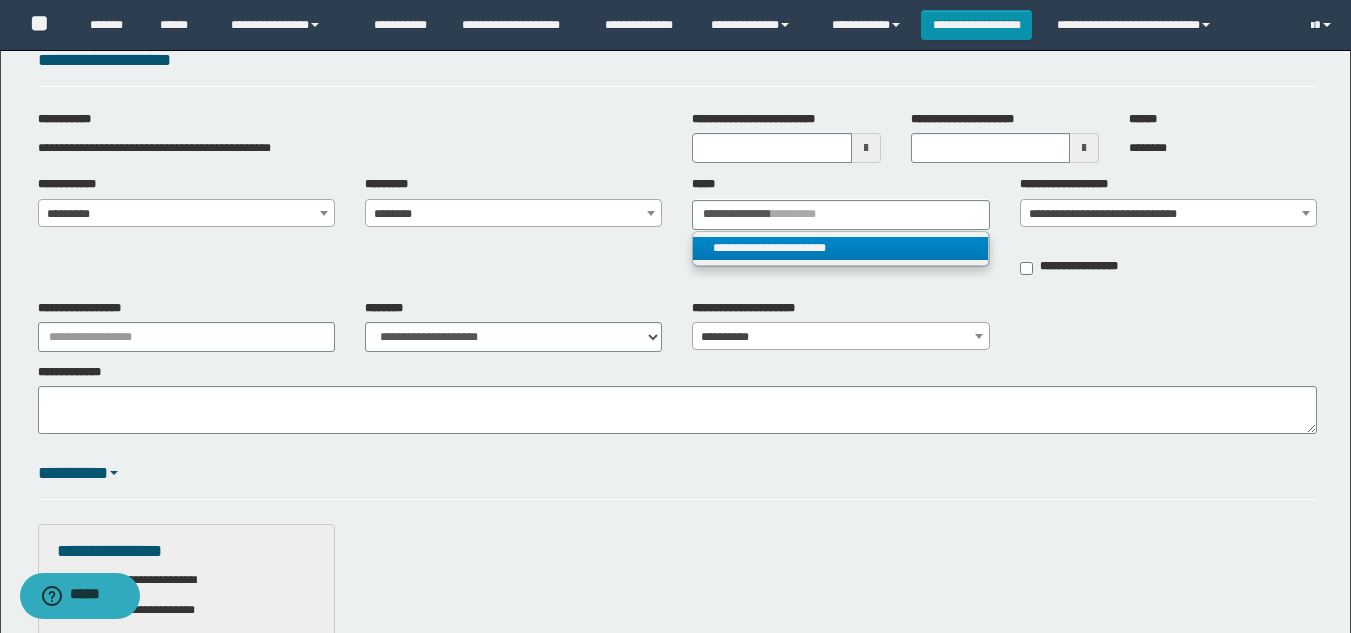 type 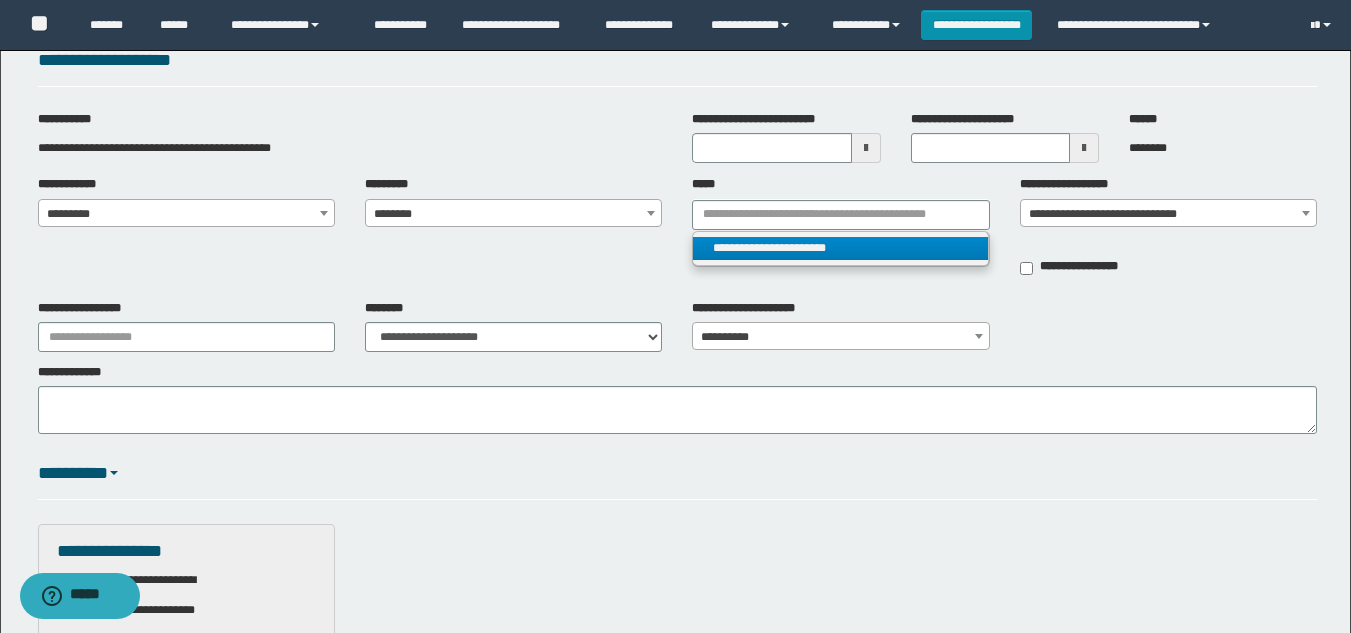 click on "**********" at bounding box center [840, 248] 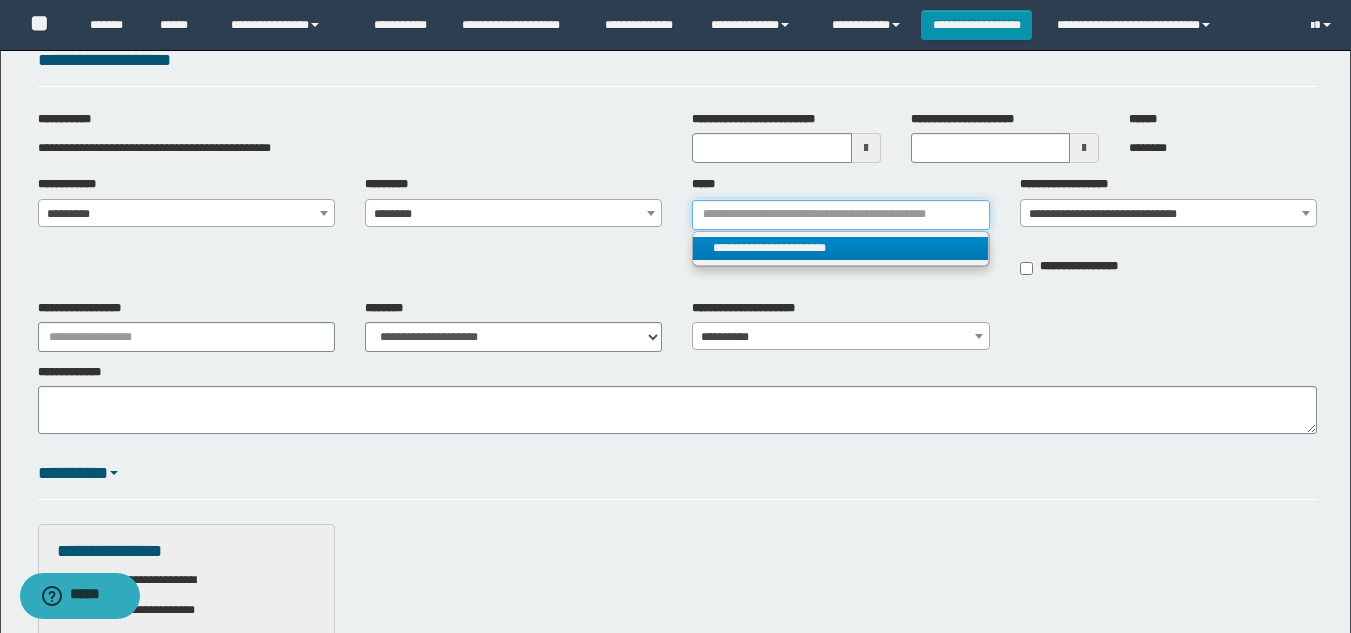 type 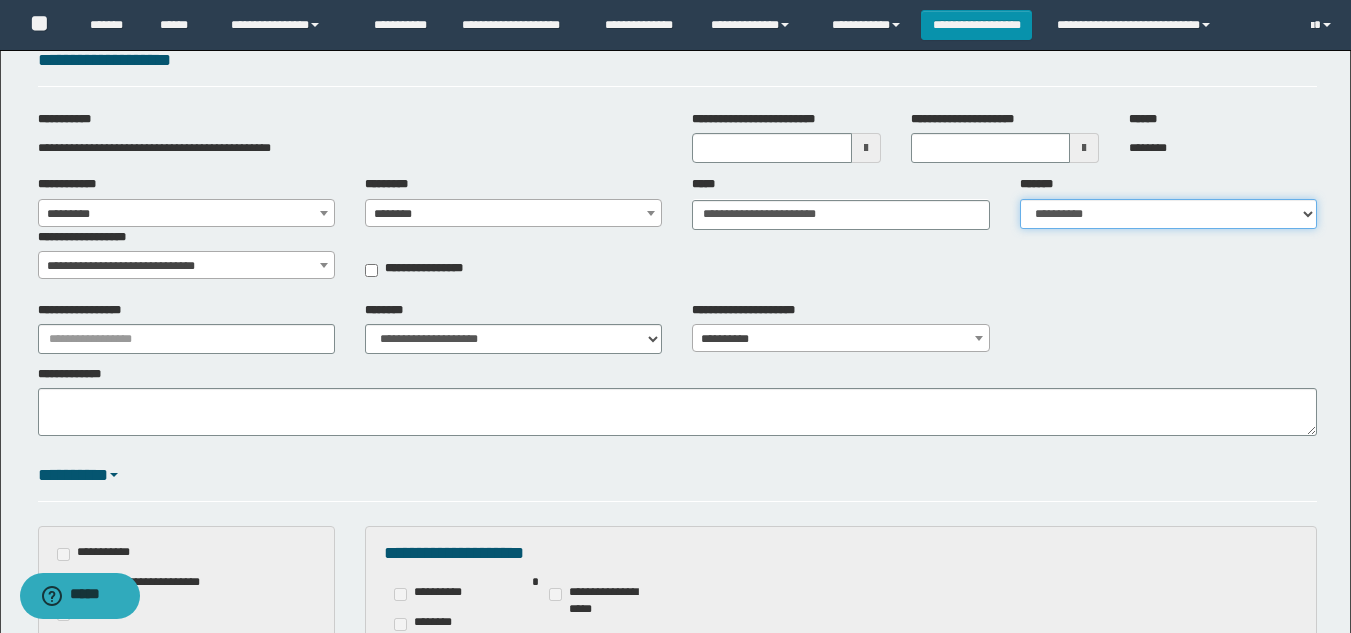 click on "**********" at bounding box center (1168, 214) 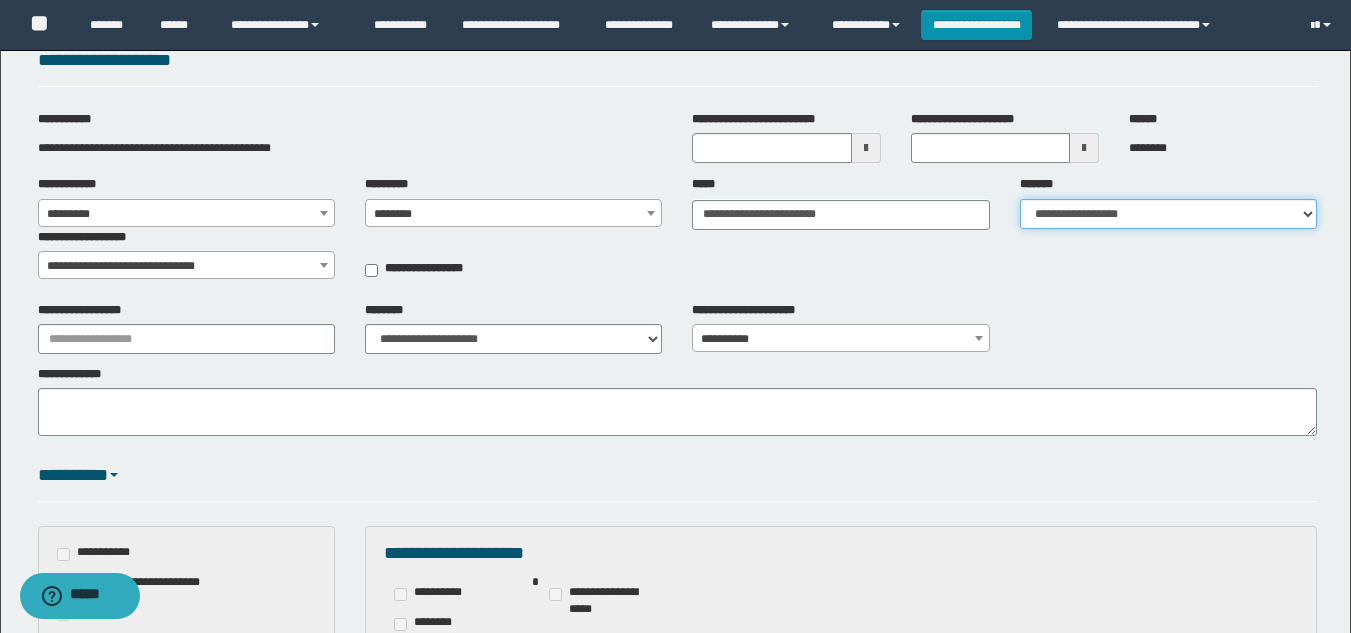 click on "**********" at bounding box center (1168, 214) 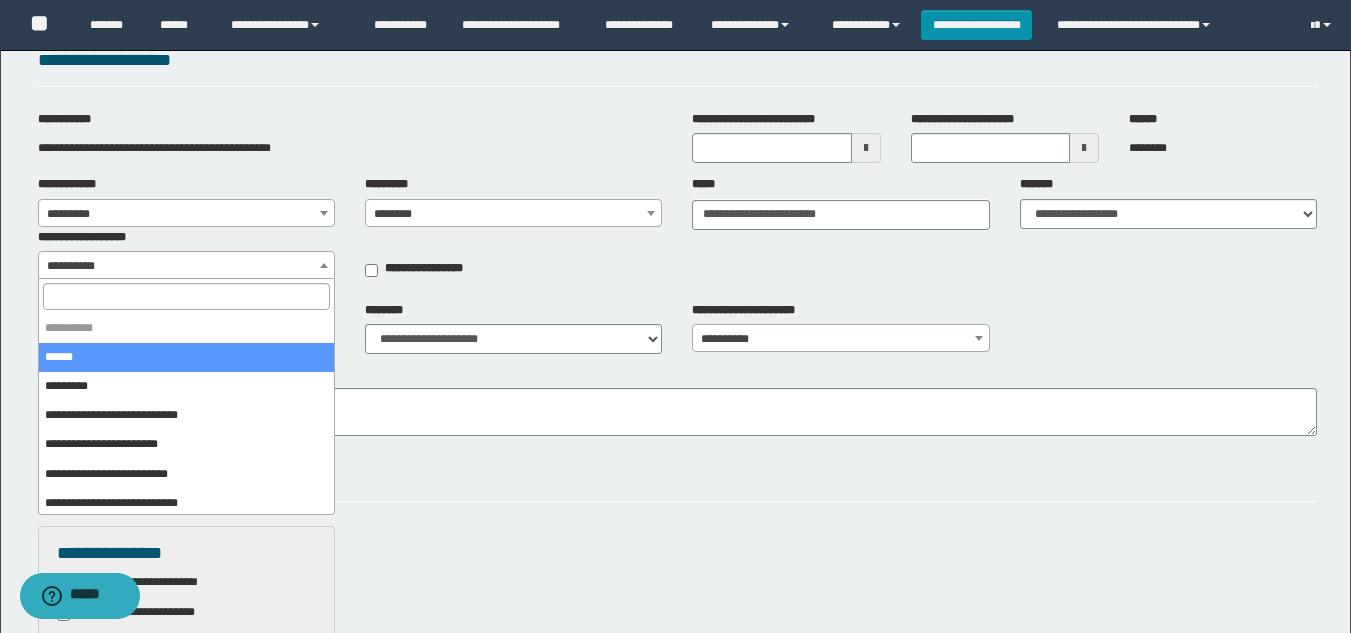 click at bounding box center (324, 265) 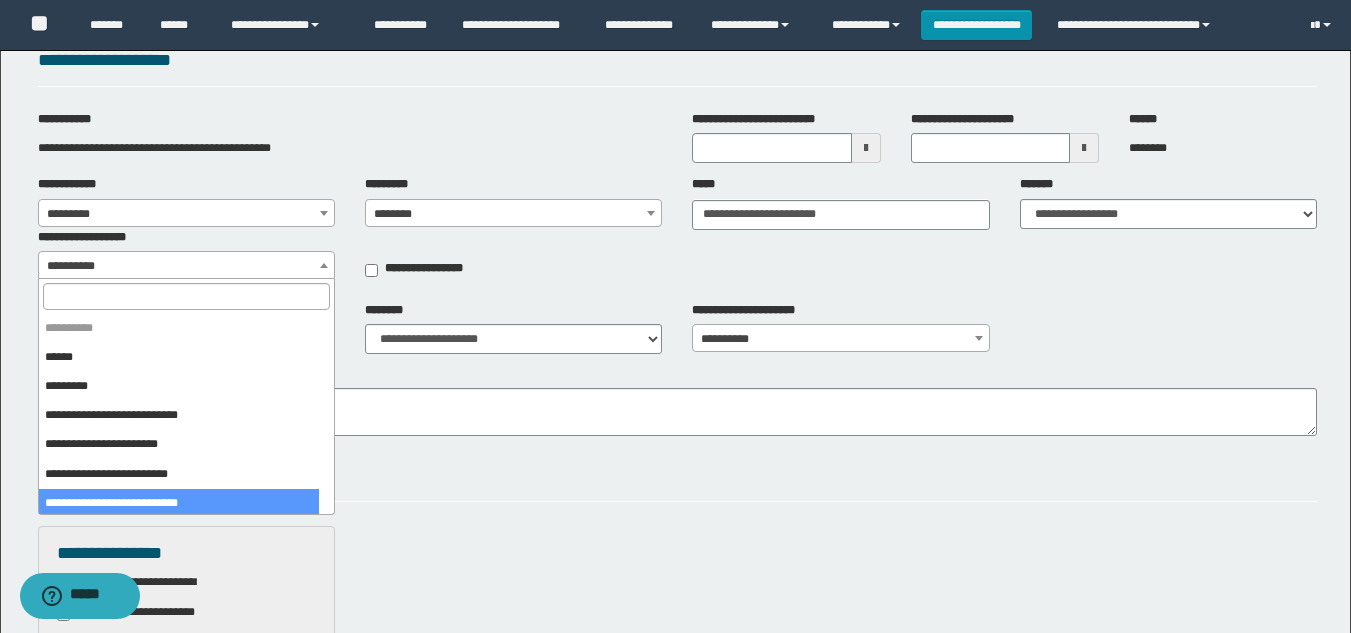 select on "****" 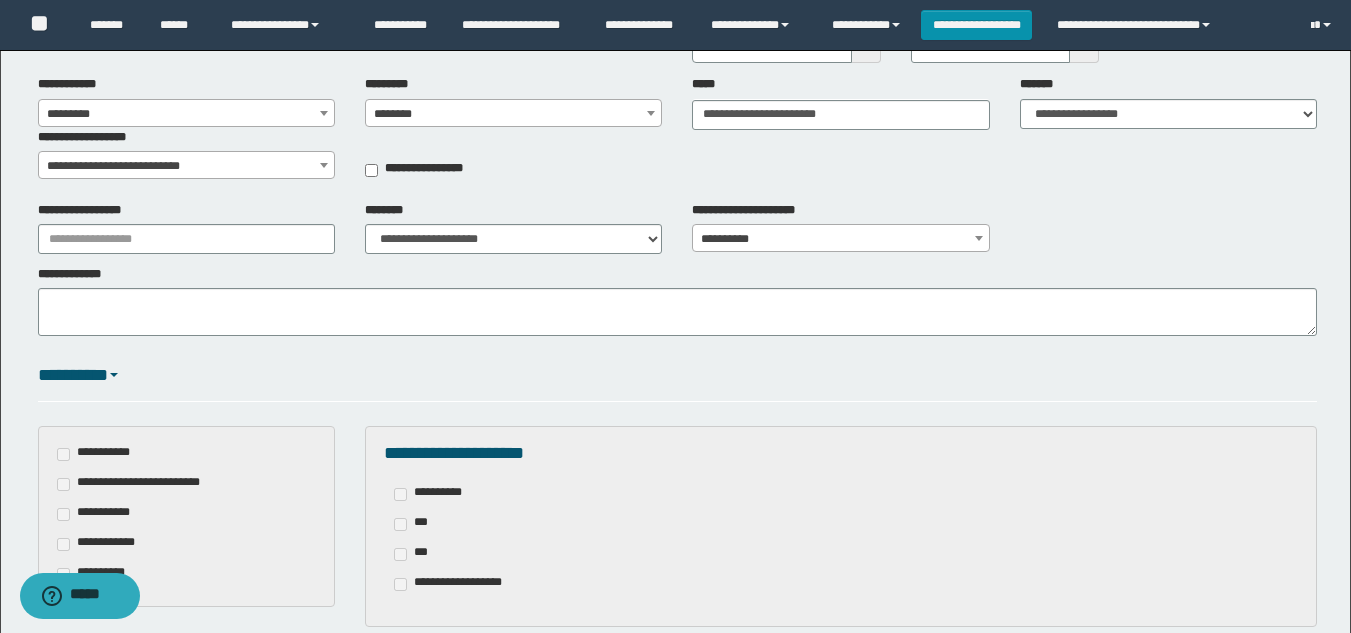 scroll, scrollTop: 300, scrollLeft: 0, axis: vertical 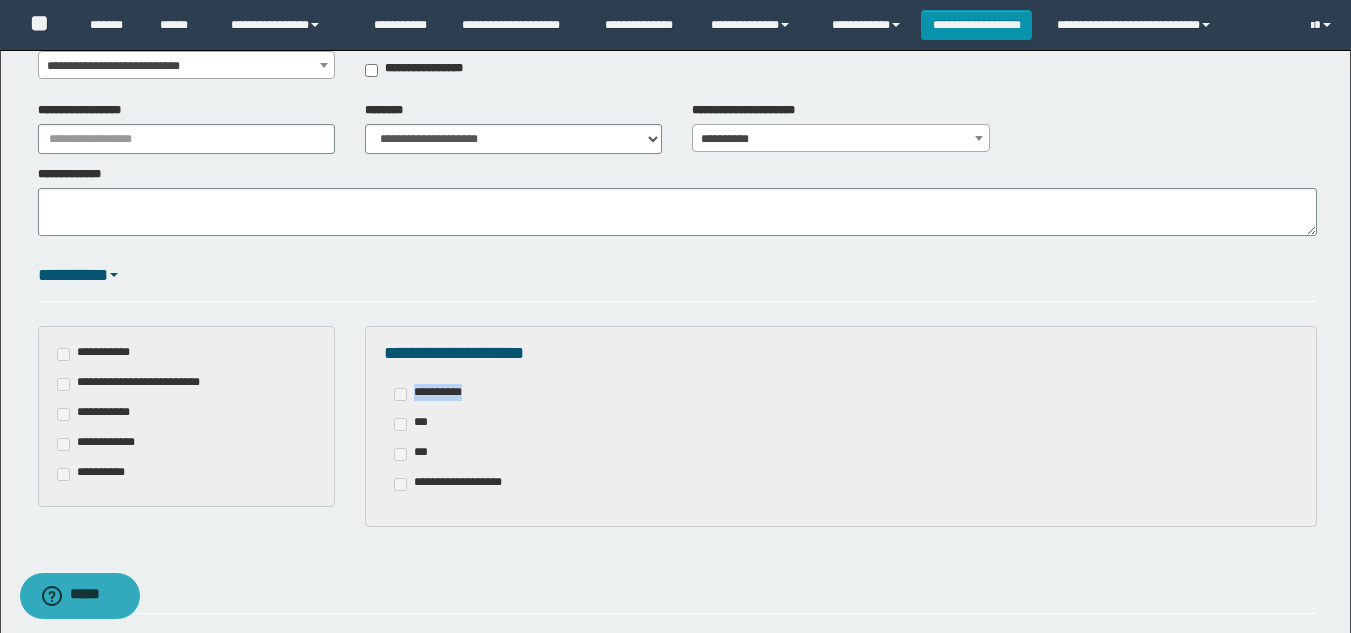 drag, startPoint x: 470, startPoint y: 396, endPoint x: 415, endPoint y: 393, distance: 55.081757 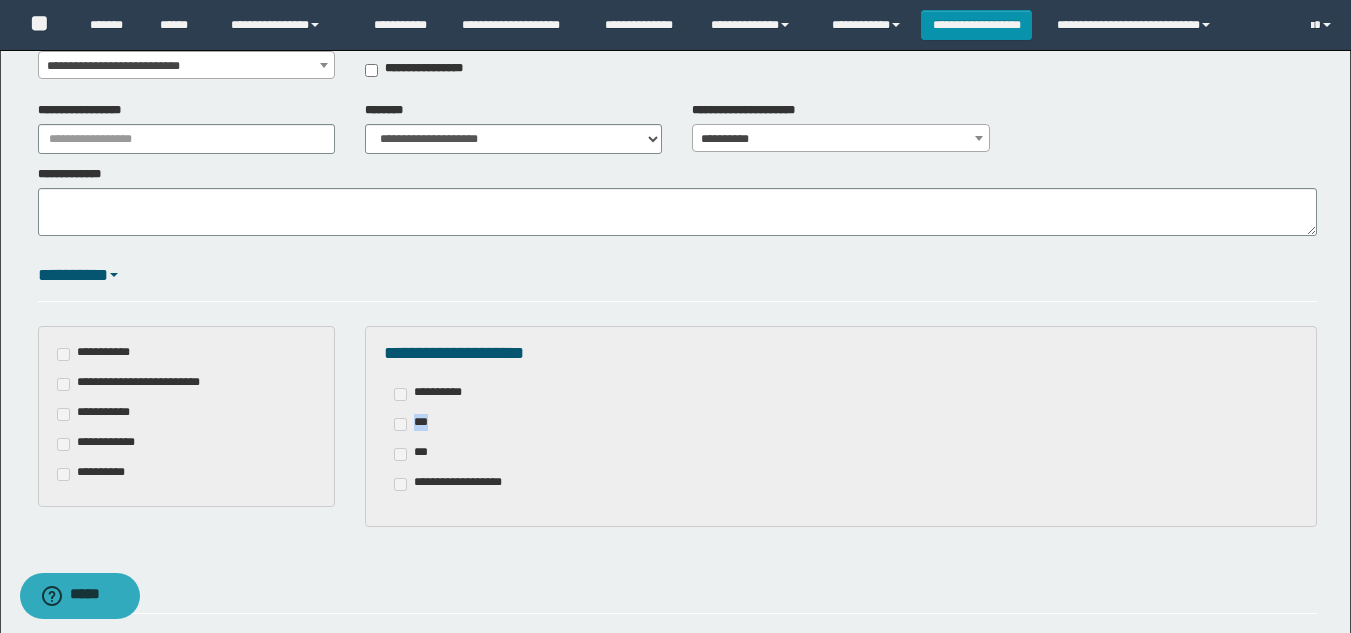 drag, startPoint x: 438, startPoint y: 422, endPoint x: 416, endPoint y: 427, distance: 22.561028 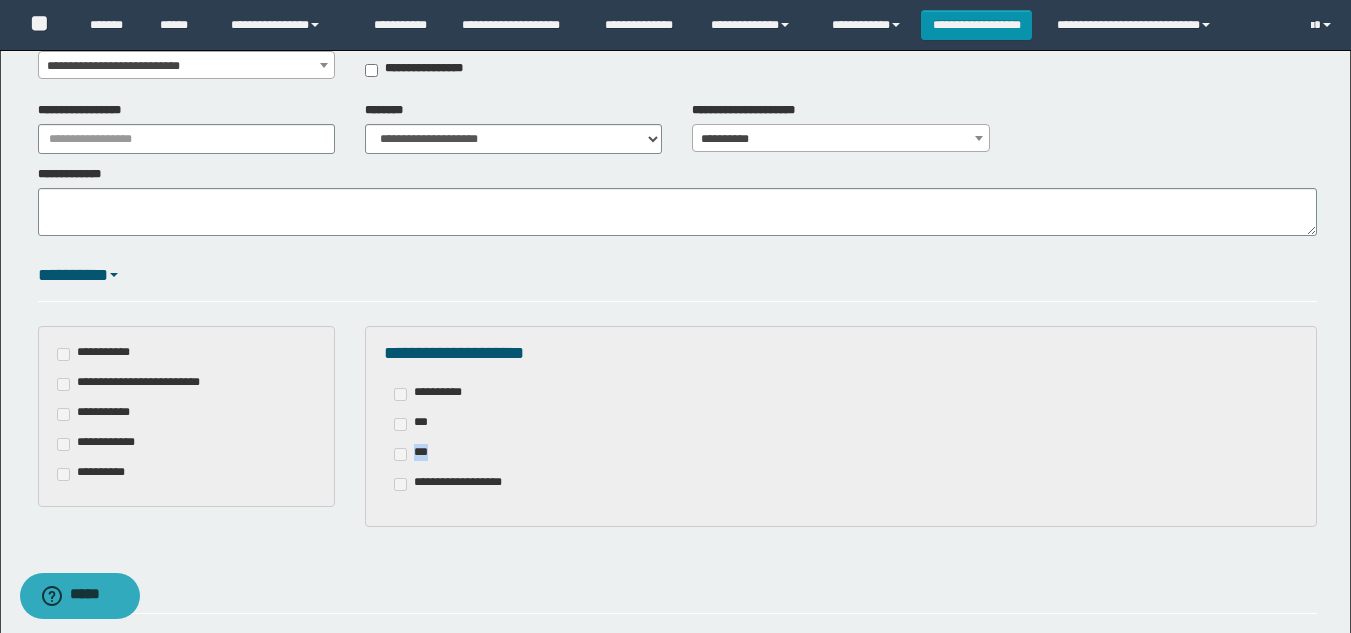 drag, startPoint x: 441, startPoint y: 454, endPoint x: 415, endPoint y: 454, distance: 26 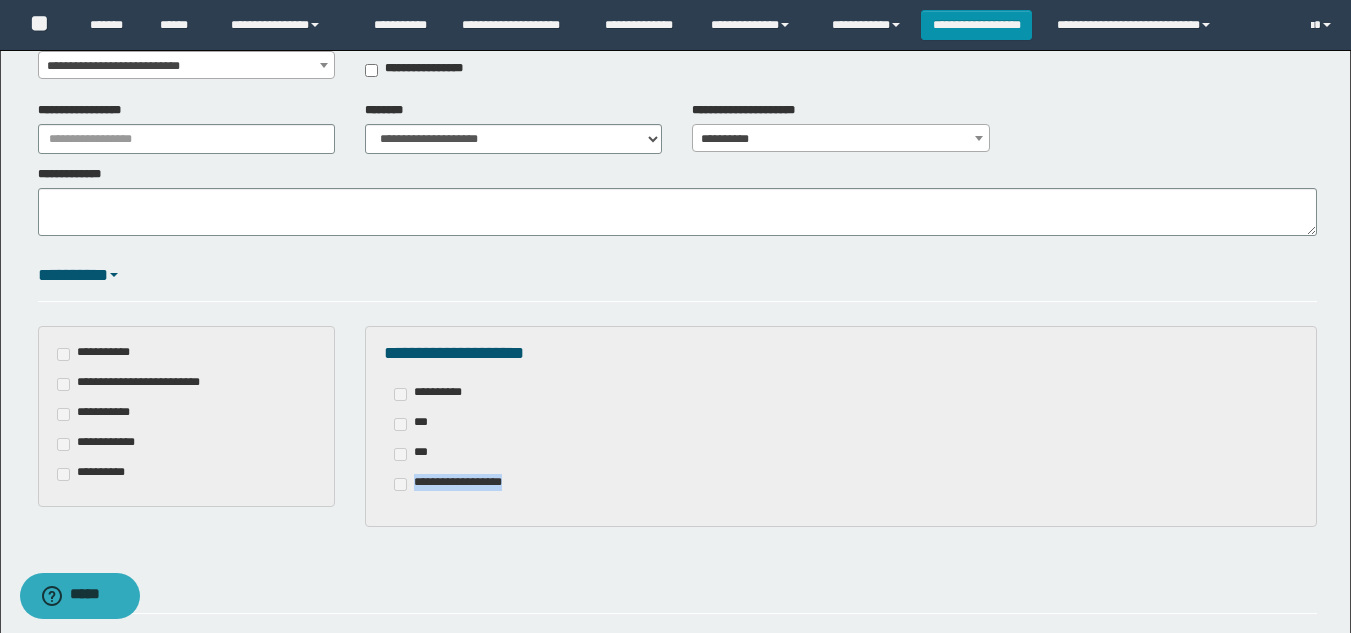 drag, startPoint x: 536, startPoint y: 486, endPoint x: 415, endPoint y: 487, distance: 121.004135 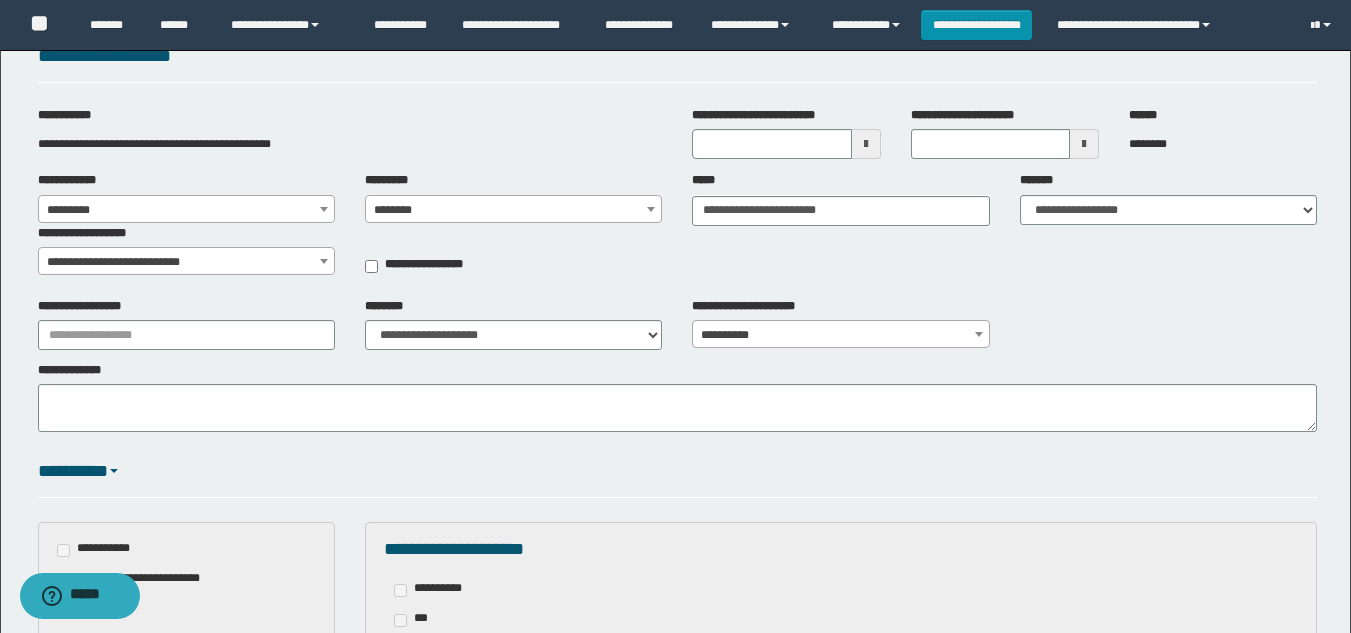 scroll, scrollTop: 100, scrollLeft: 0, axis: vertical 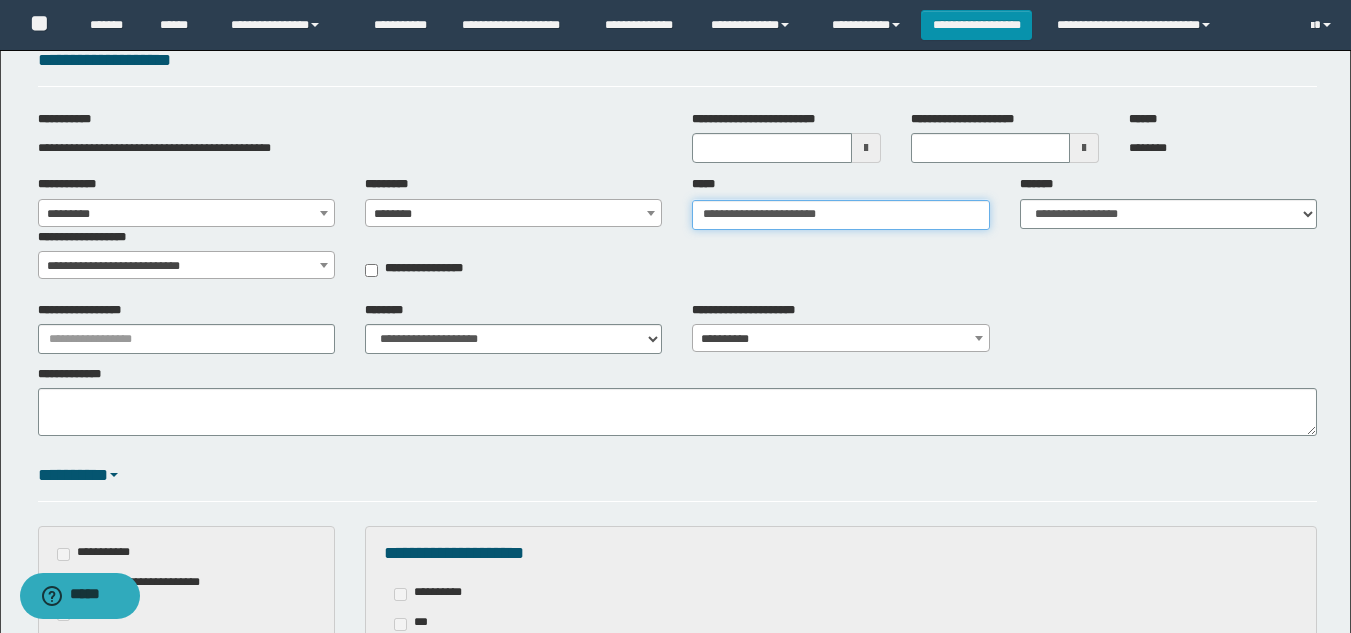 type on "**********" 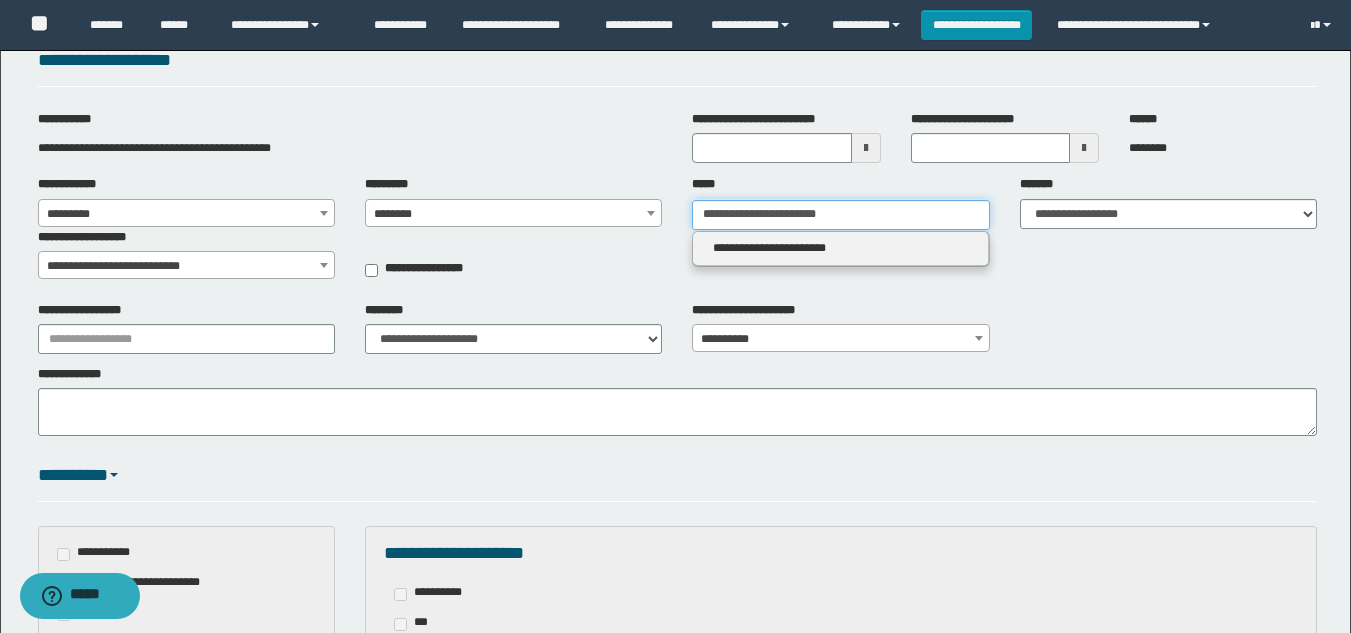 click on "**********" at bounding box center (840, 215) 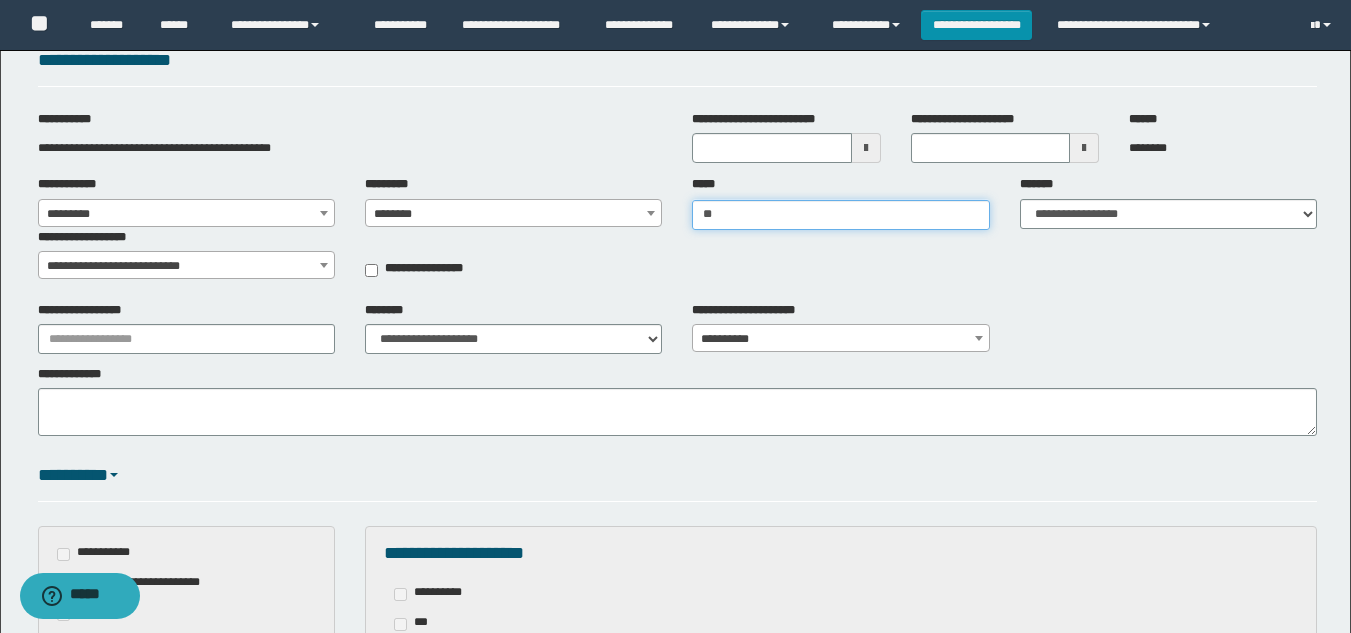 type on "*" 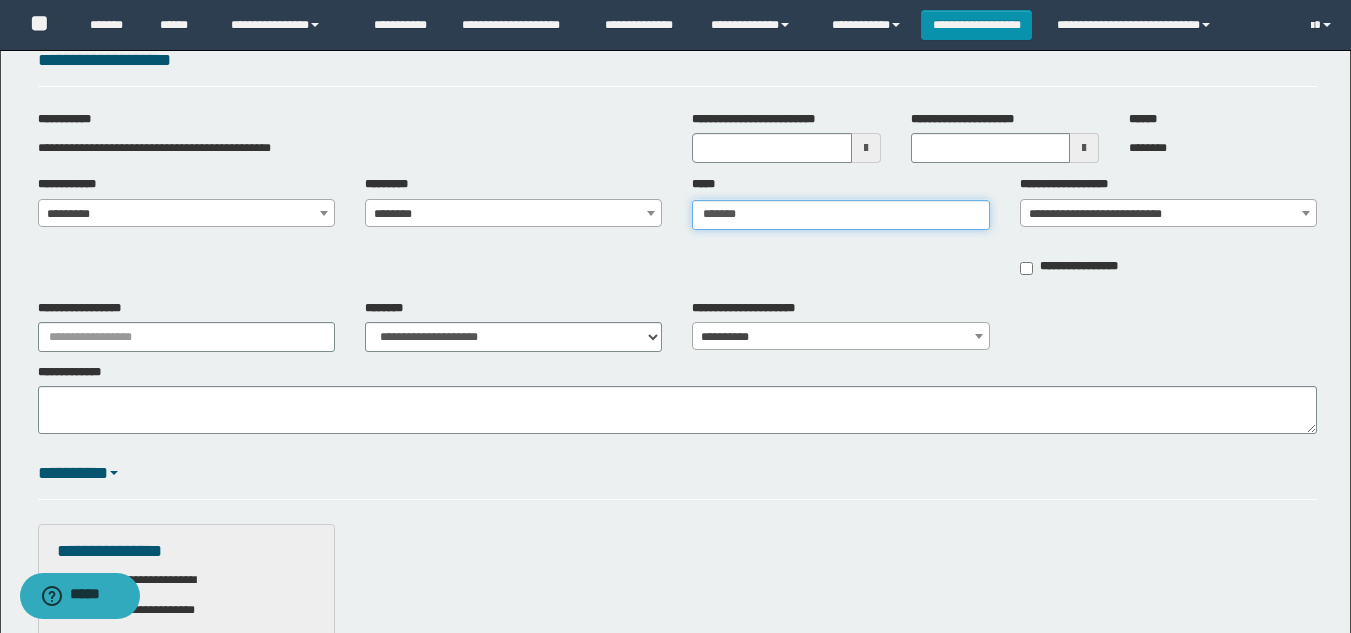 type on "********" 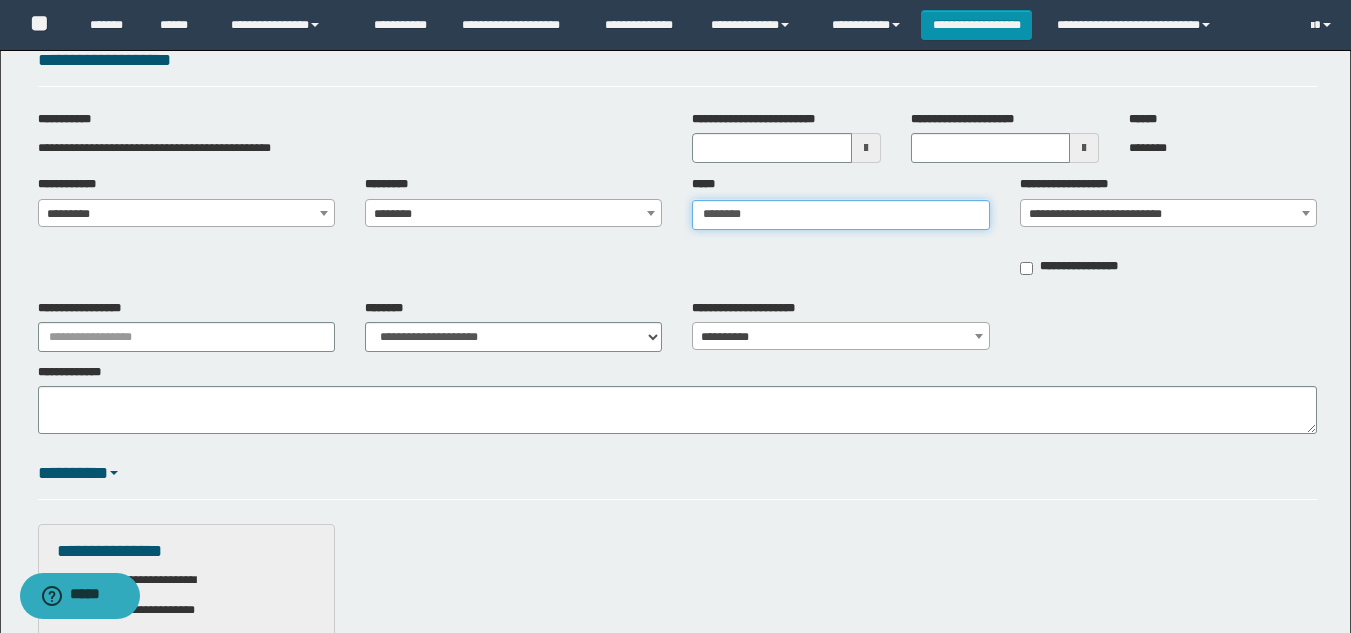 type on "********" 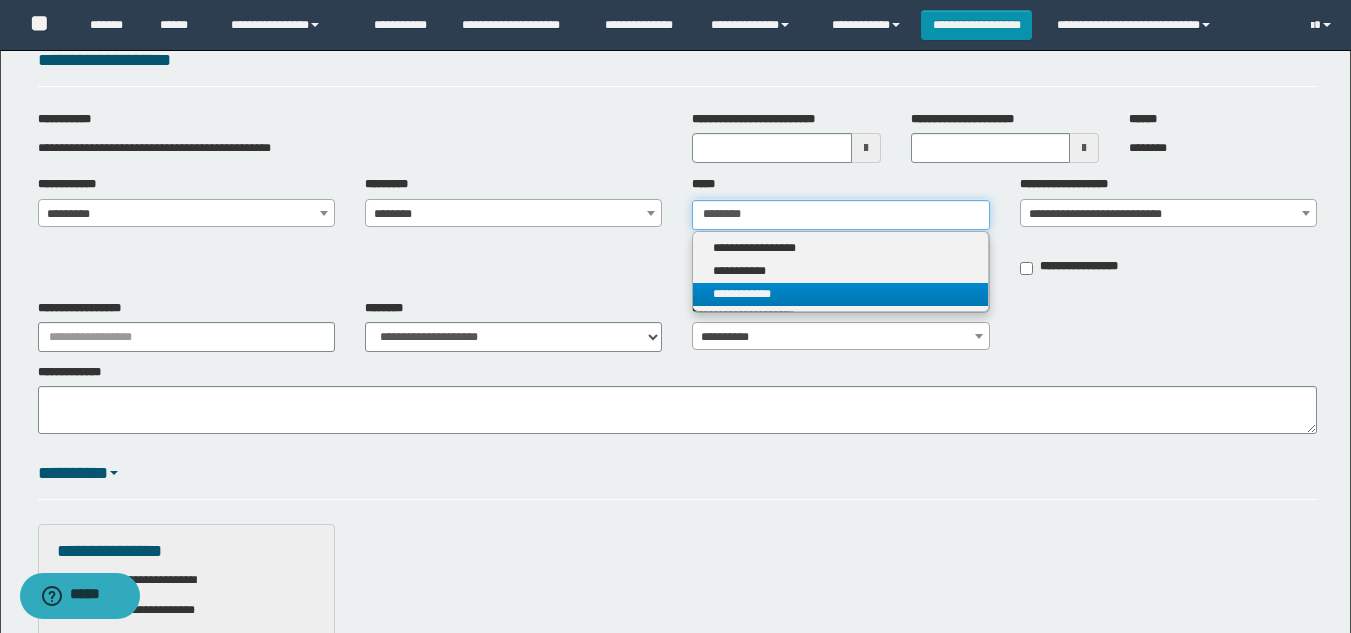 type on "********" 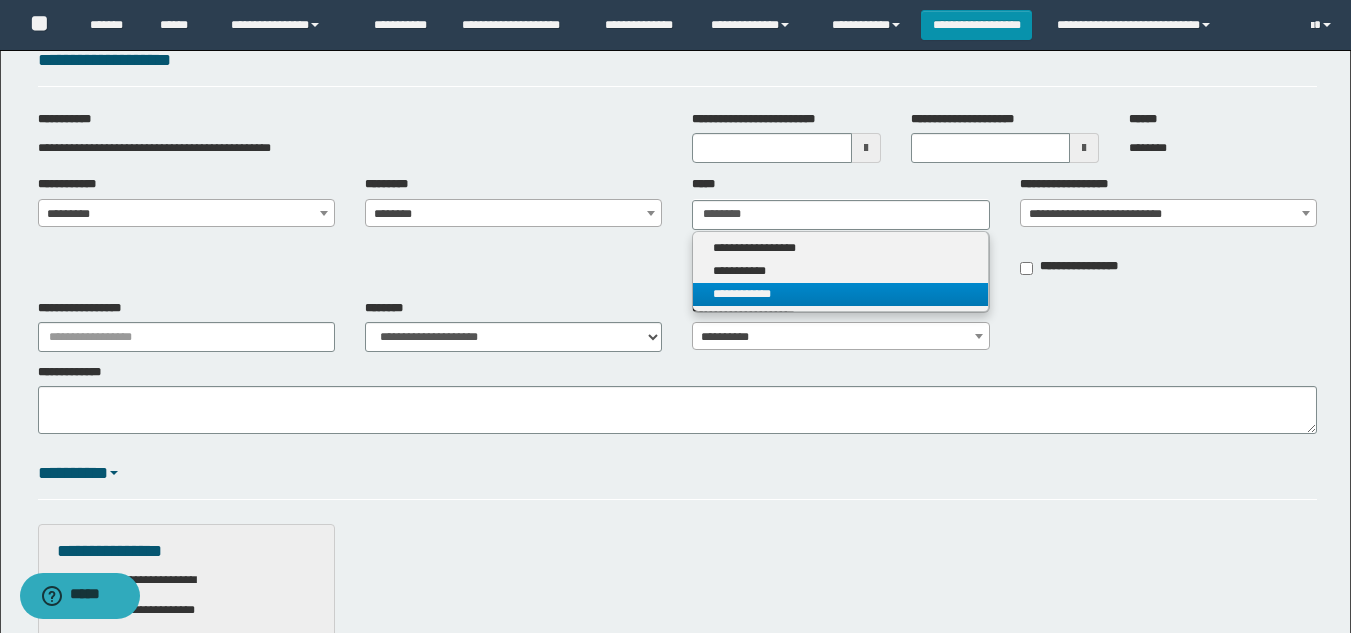 type 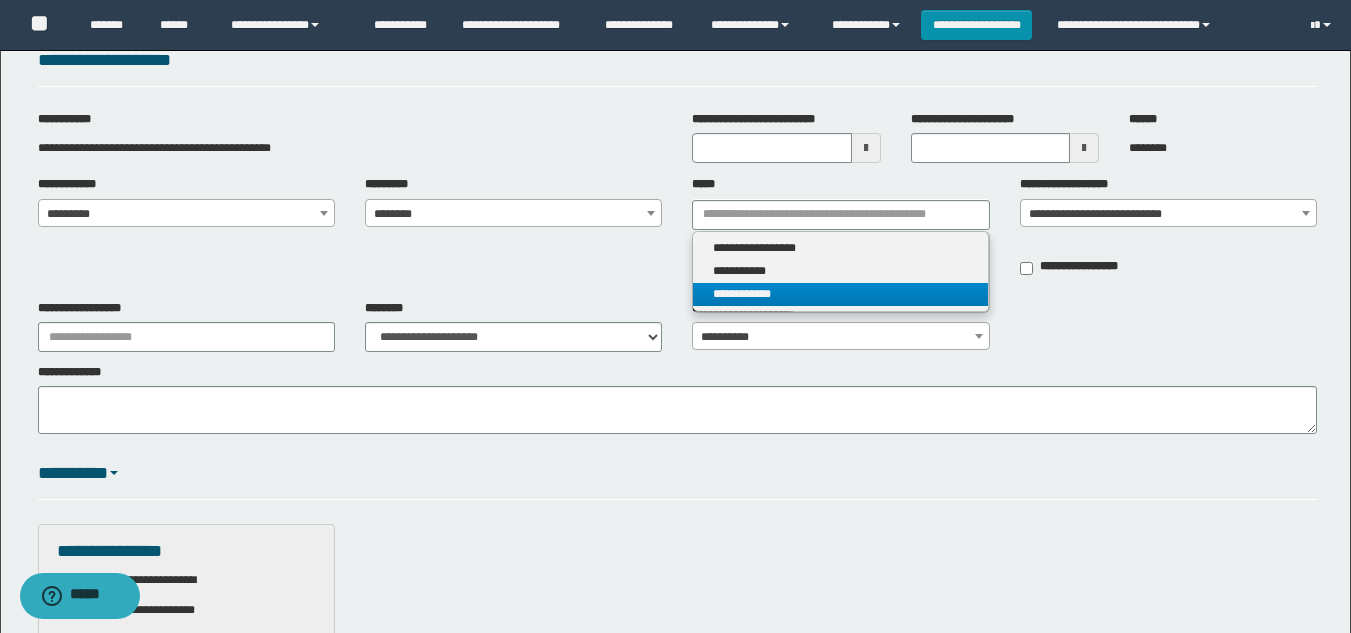 click on "**********" at bounding box center [840, 294] 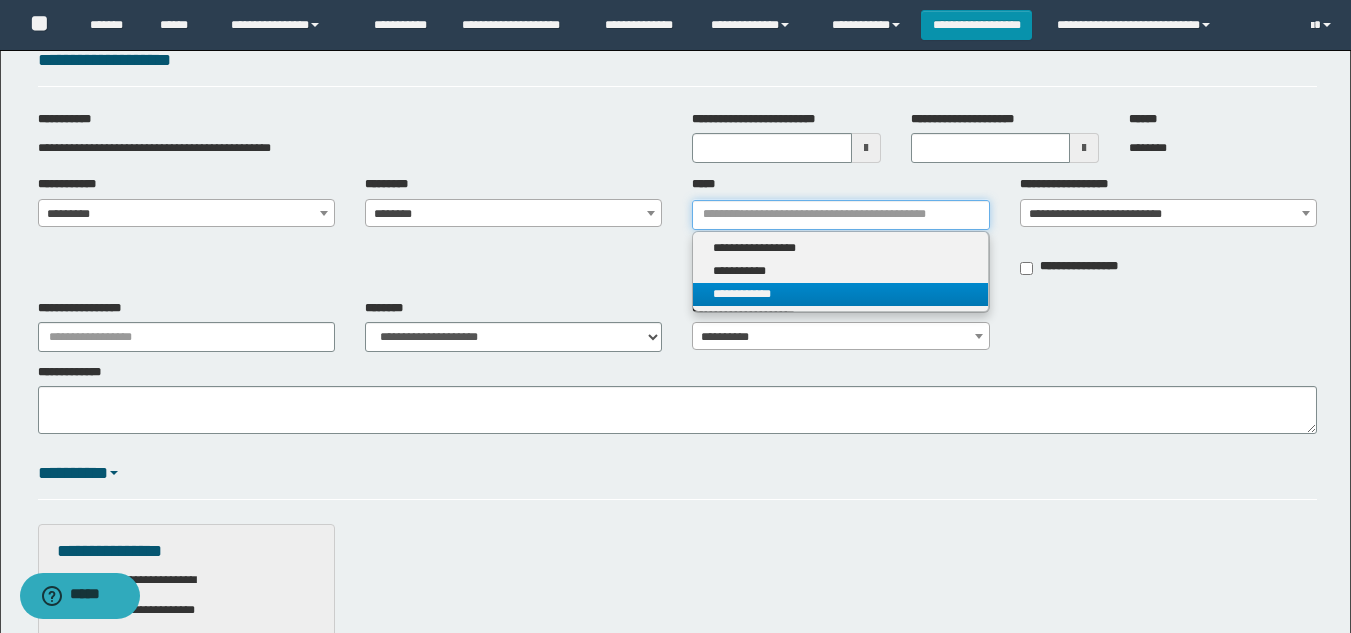 type 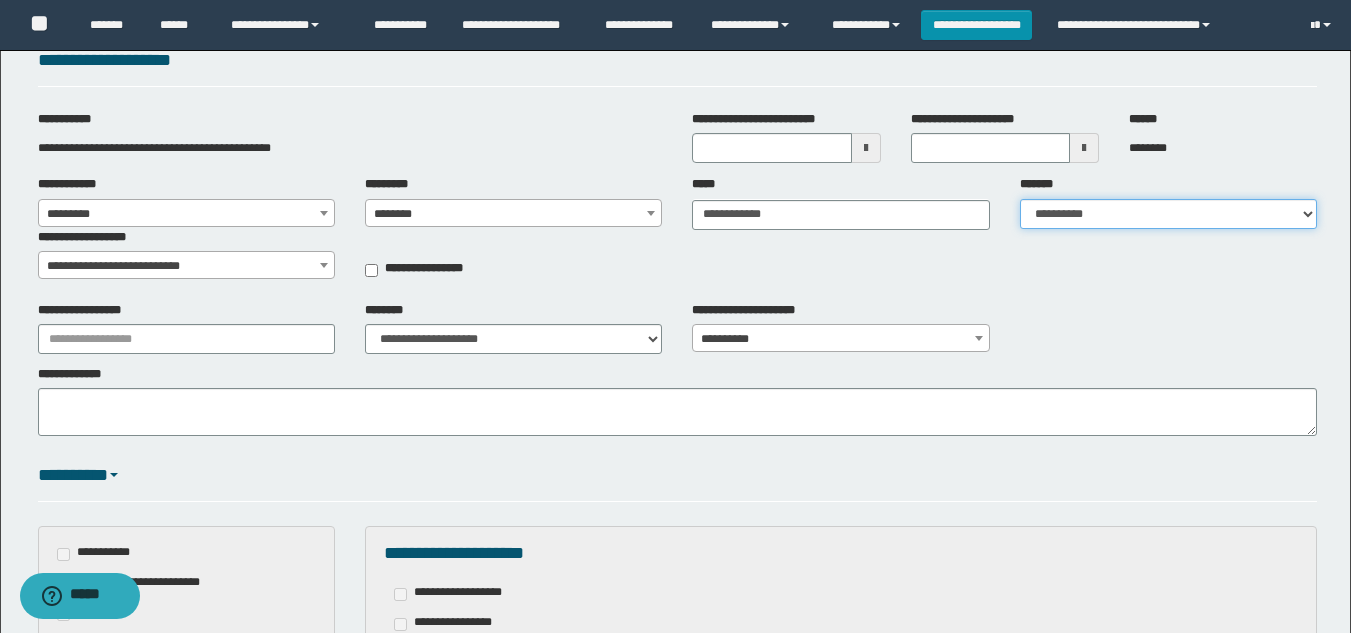 click on "**********" at bounding box center (1168, 214) 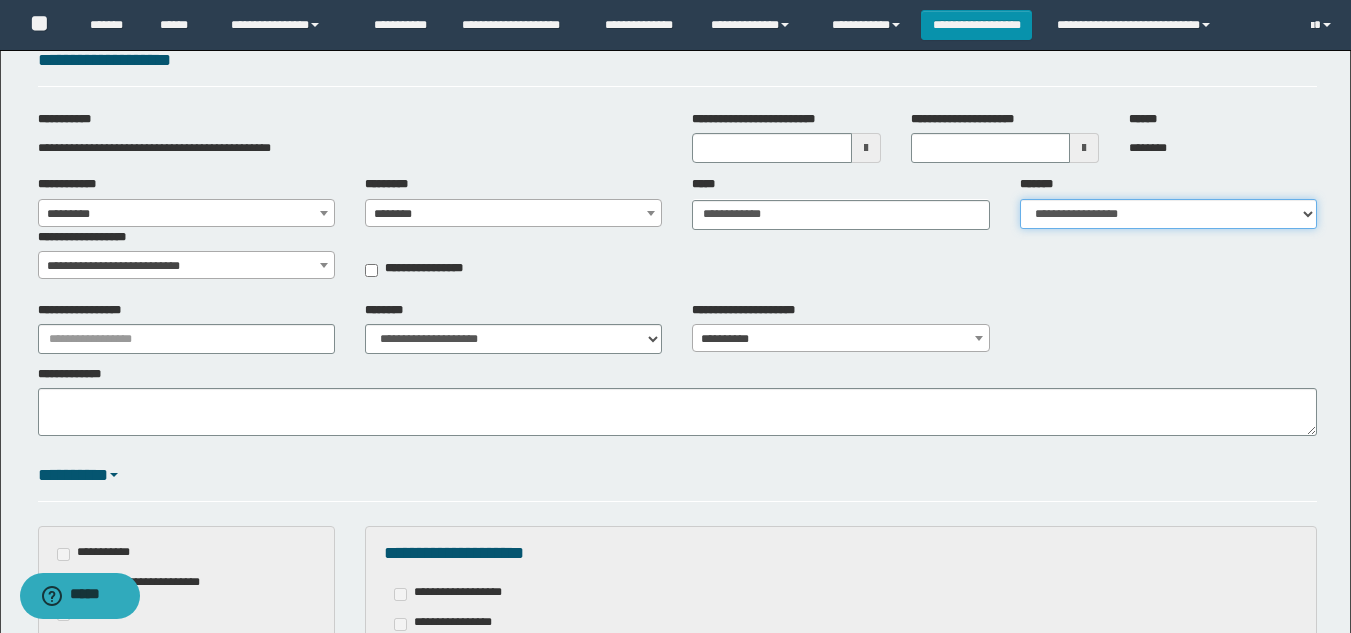 click on "**********" at bounding box center (1168, 214) 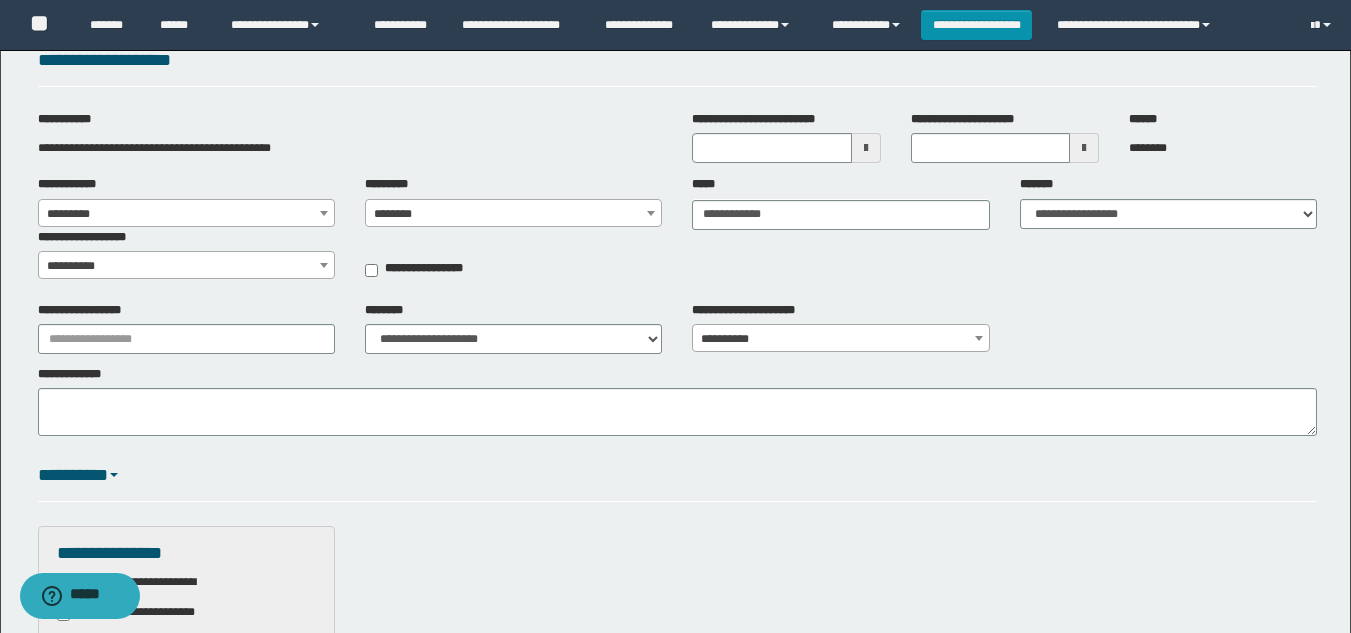 click at bounding box center (324, 265) 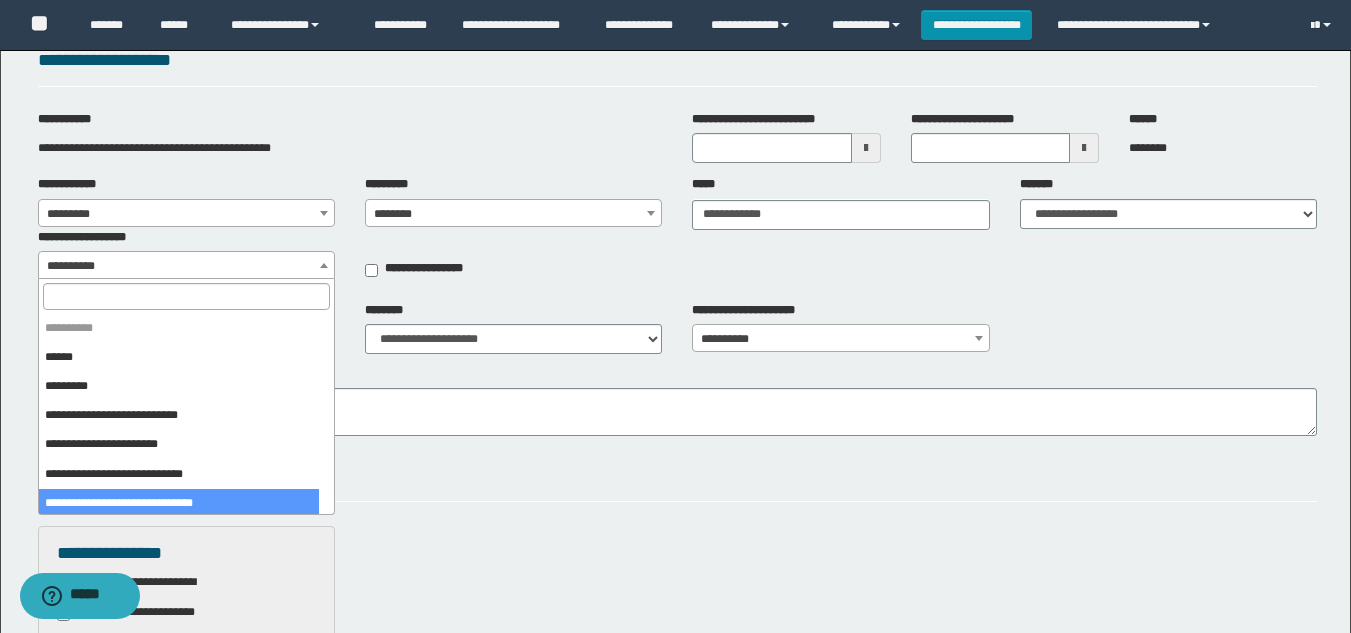 select on "***" 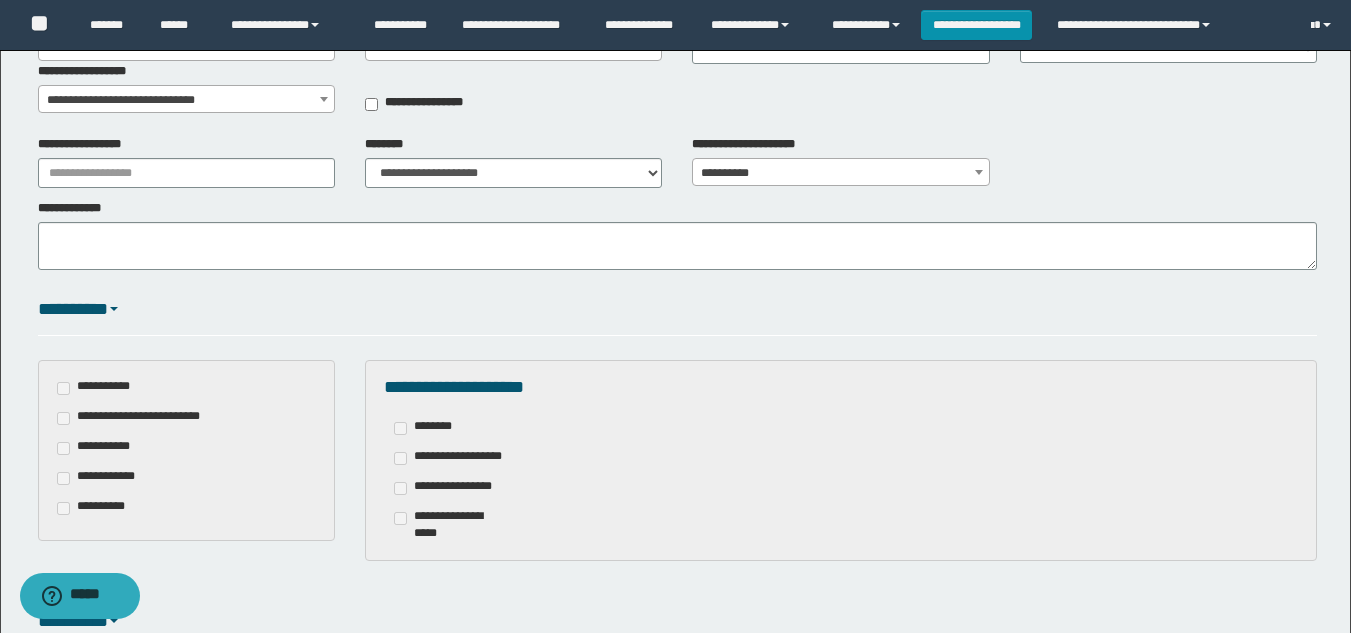 scroll, scrollTop: 300, scrollLeft: 0, axis: vertical 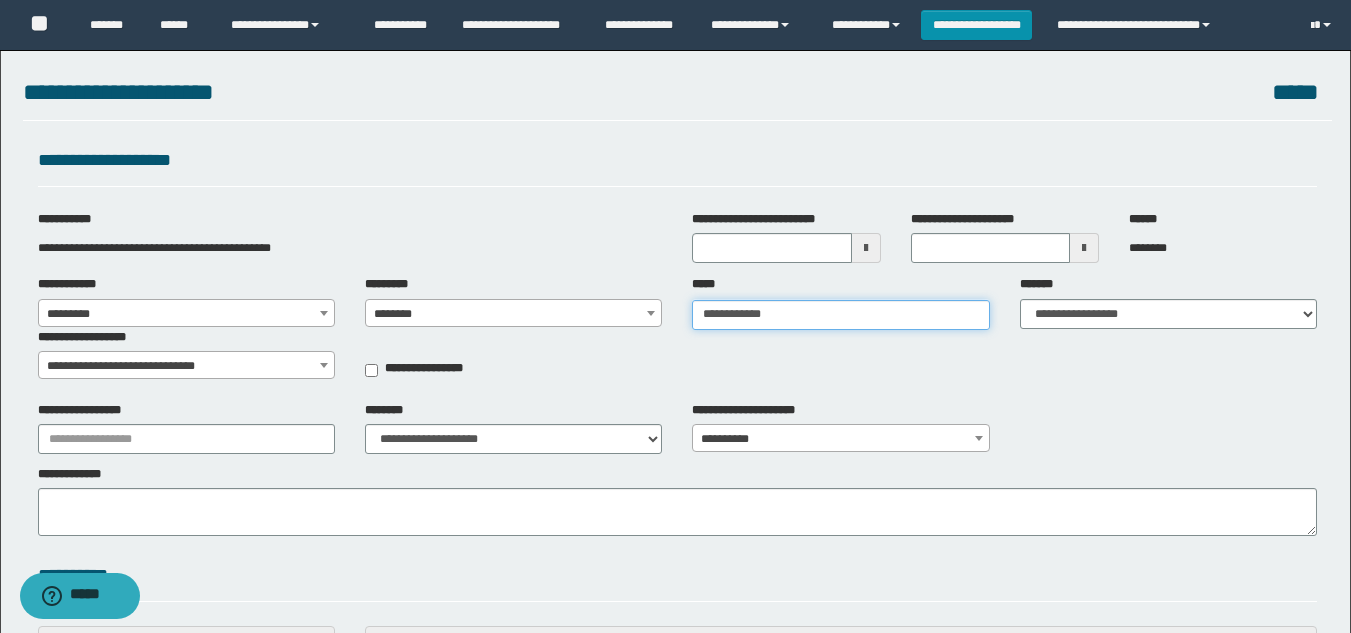 type on "**********" 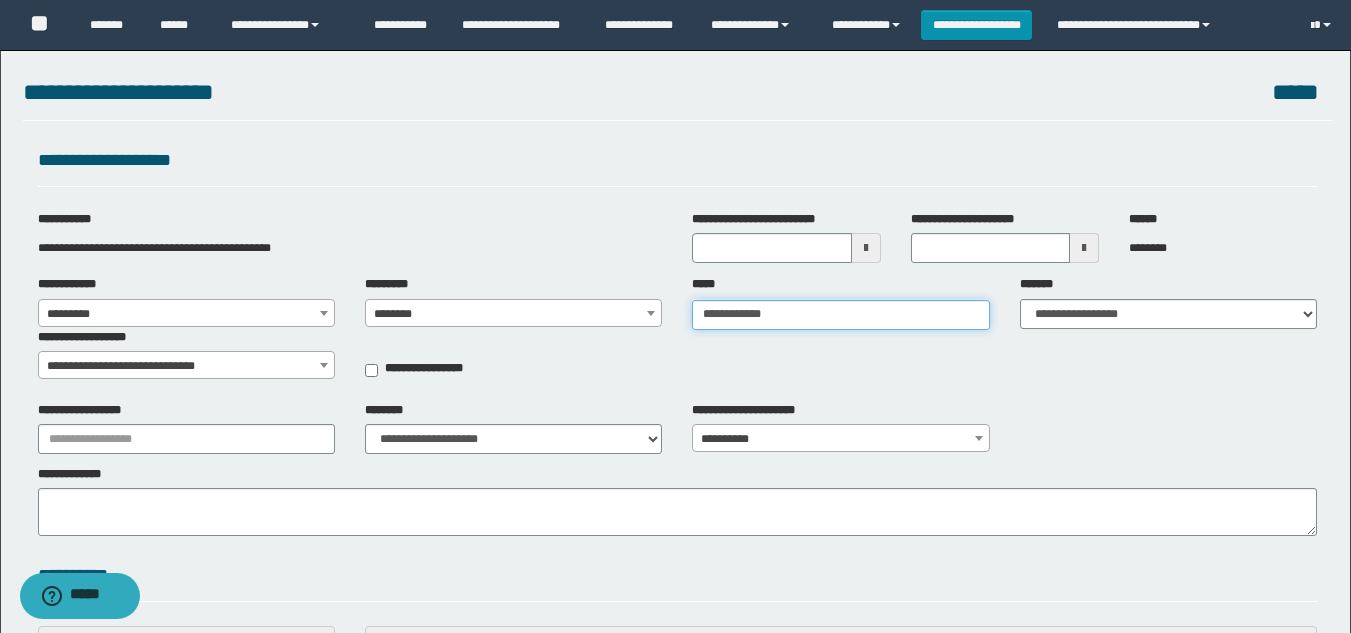 click on "**********" at bounding box center (840, 315) 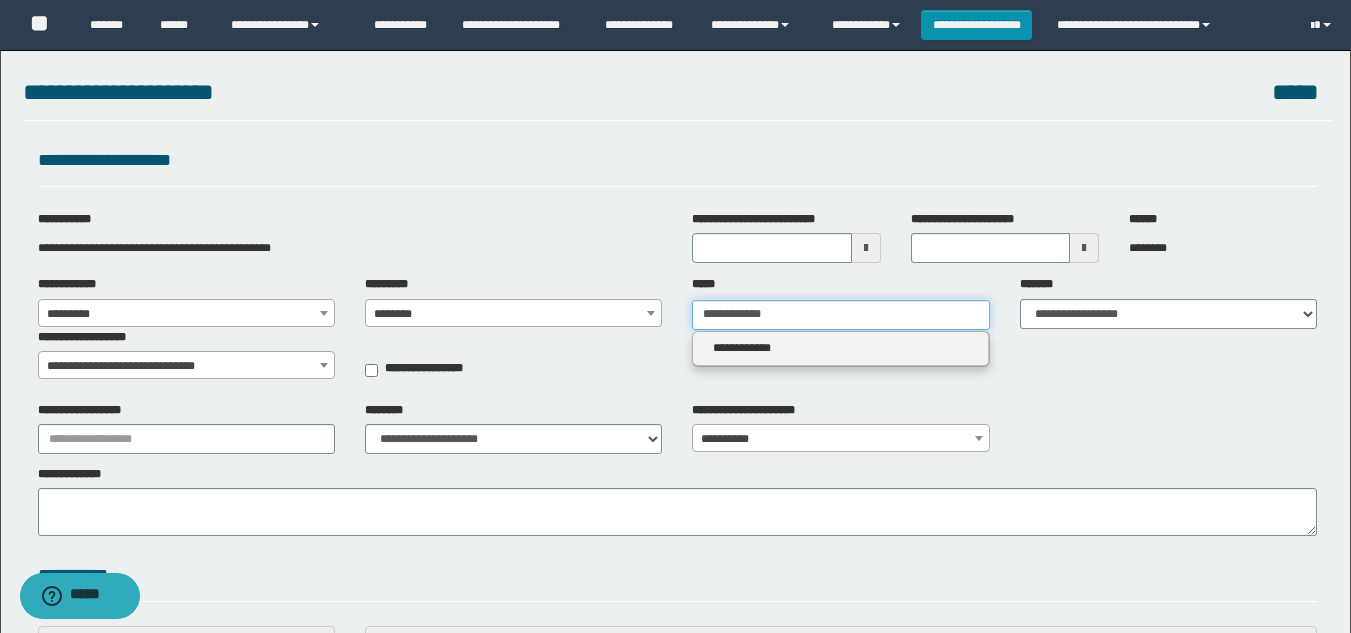 type 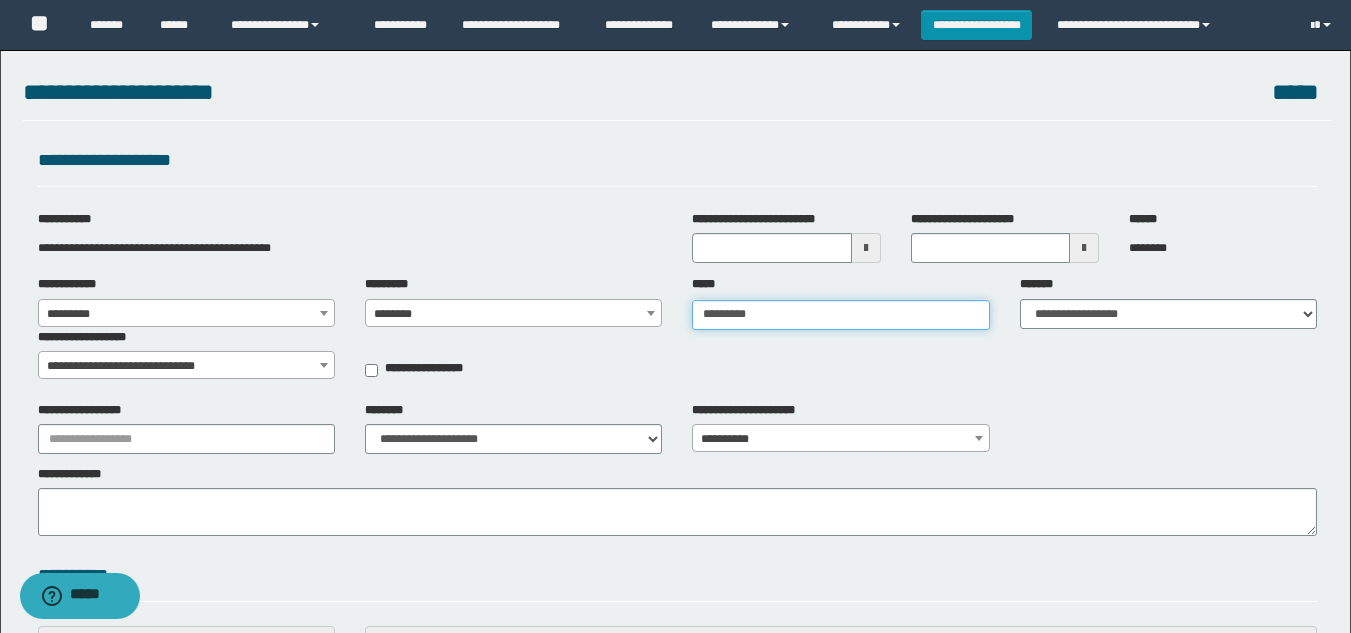 type on "********" 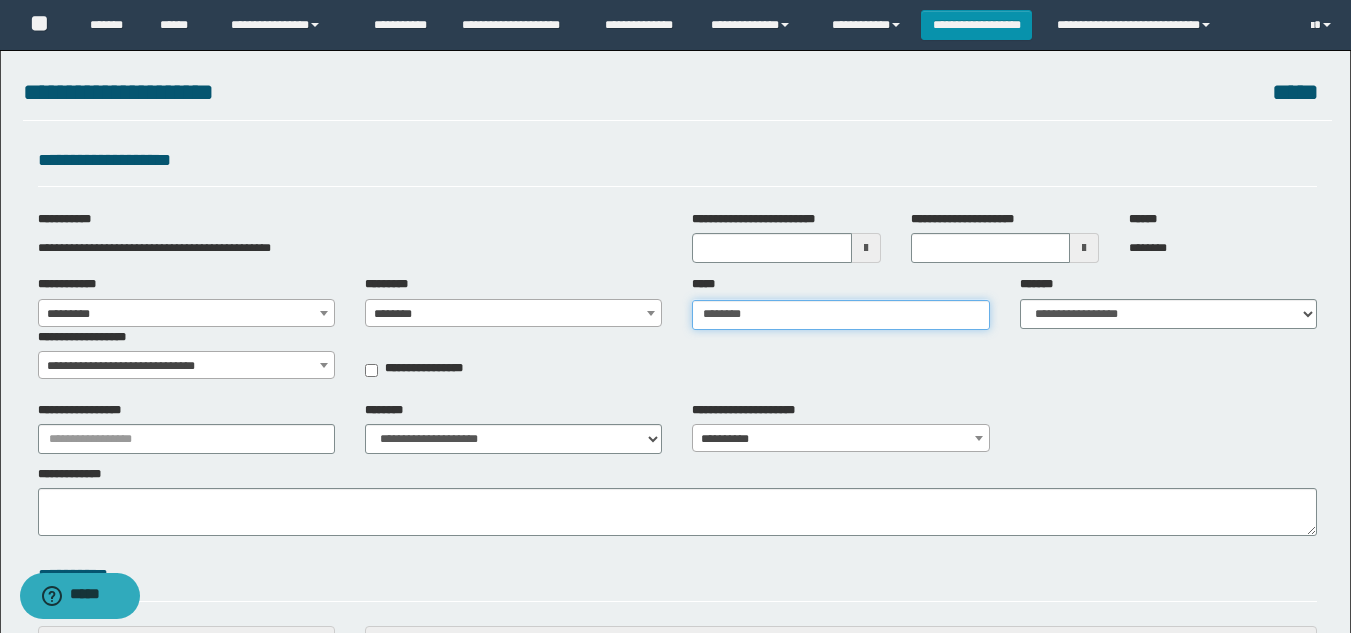 type on "********" 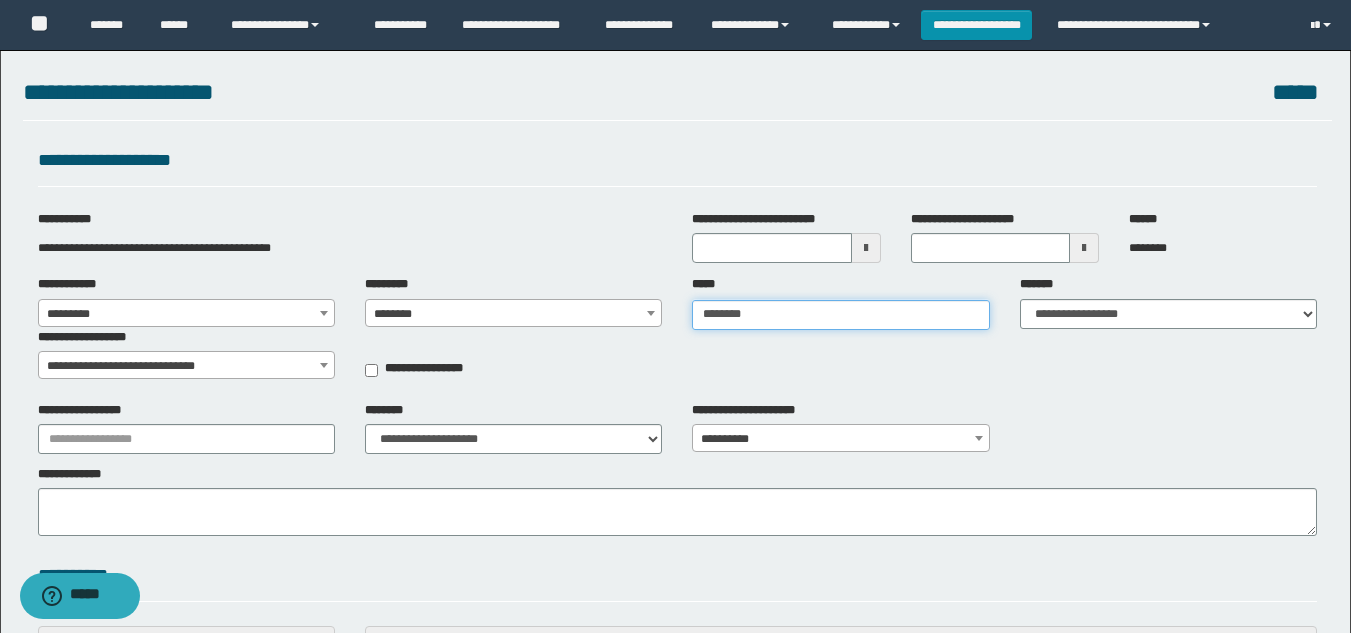 type 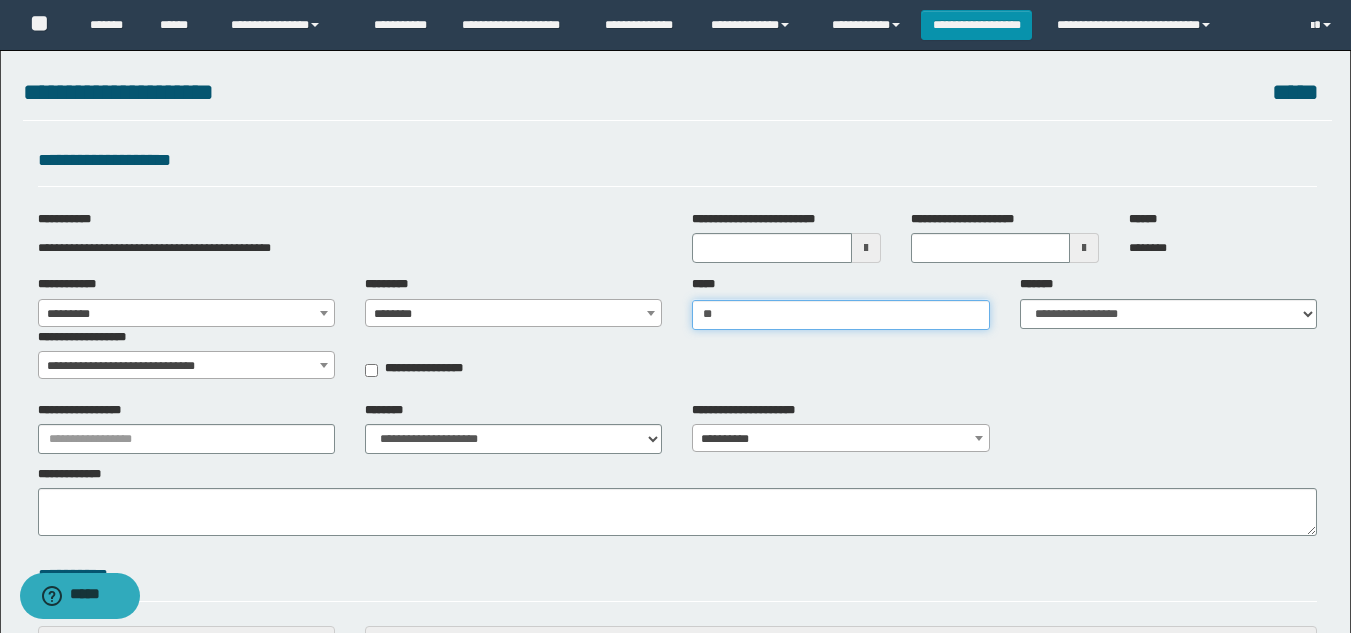 type on "*" 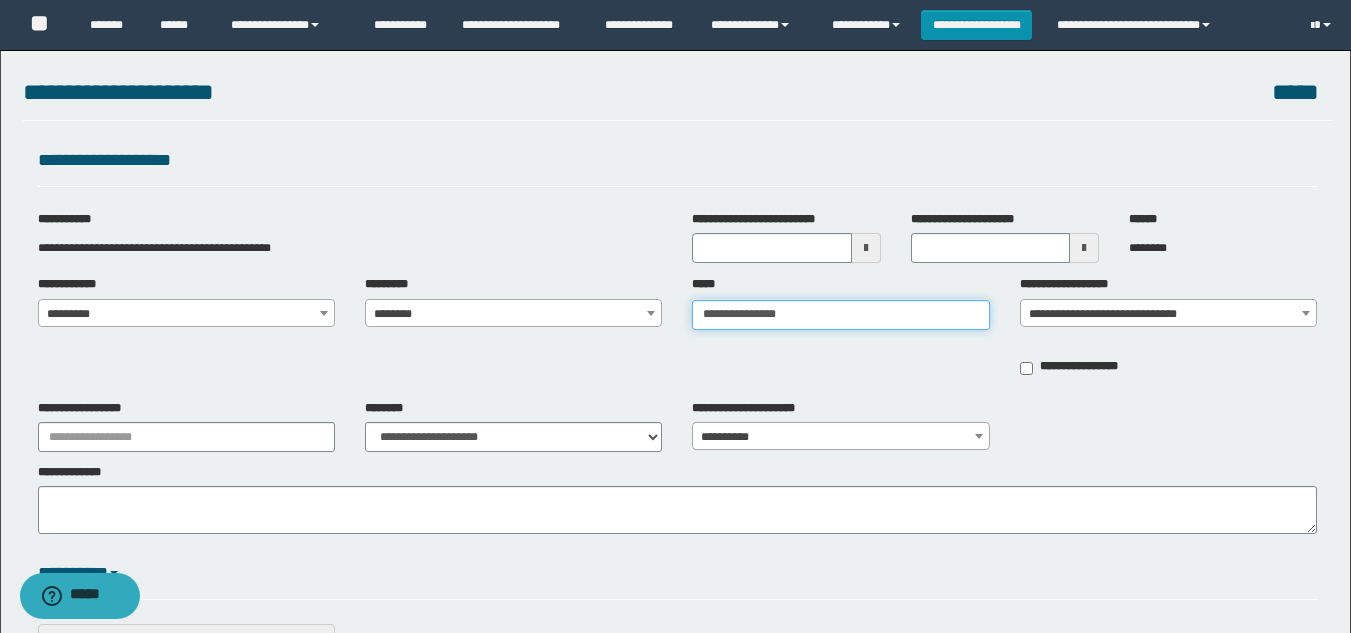 type on "**********" 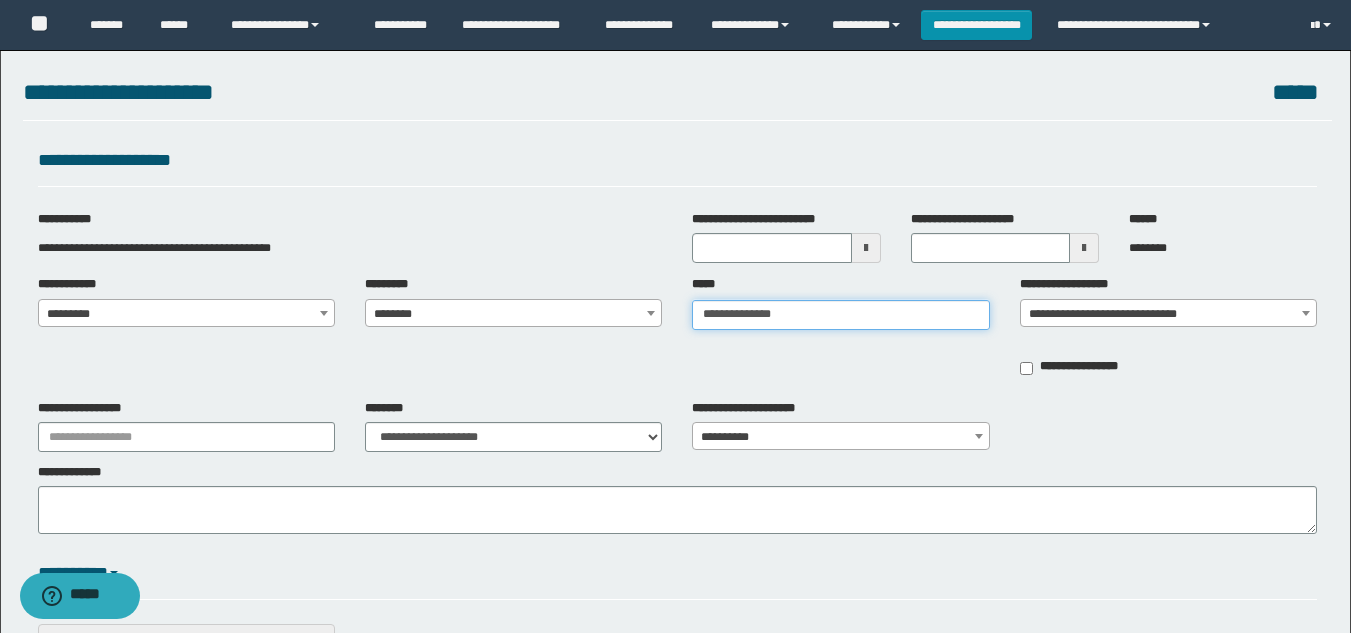 type on "**********" 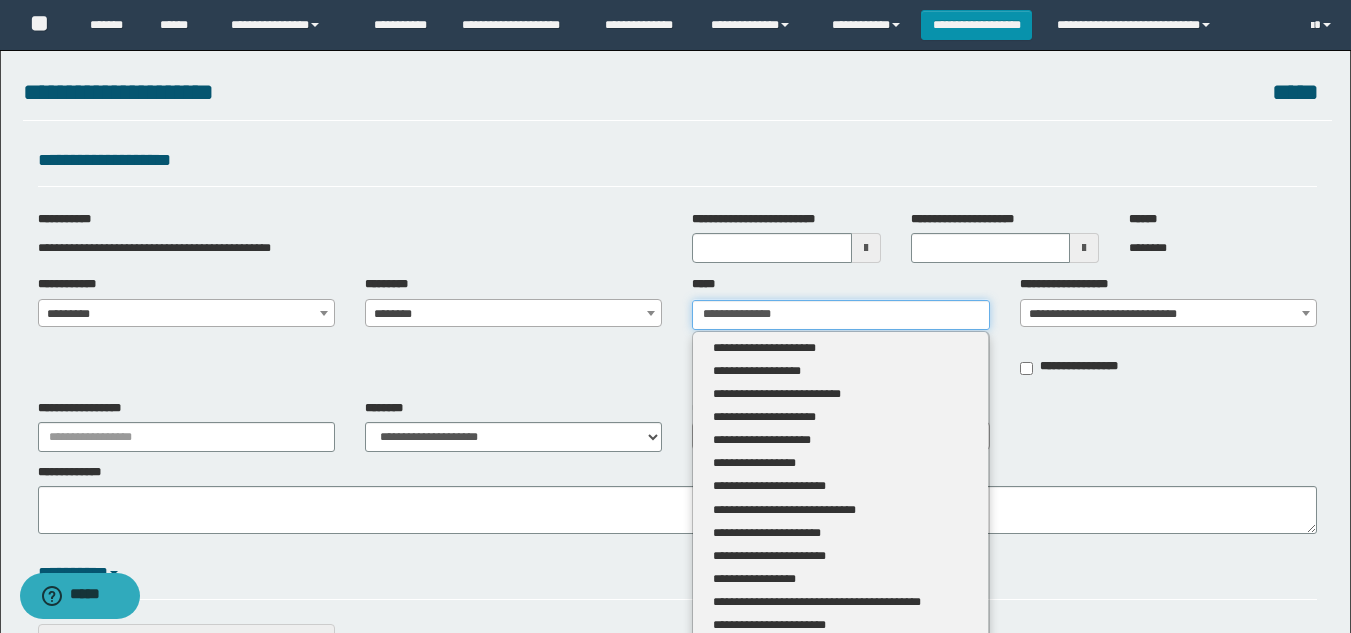 type 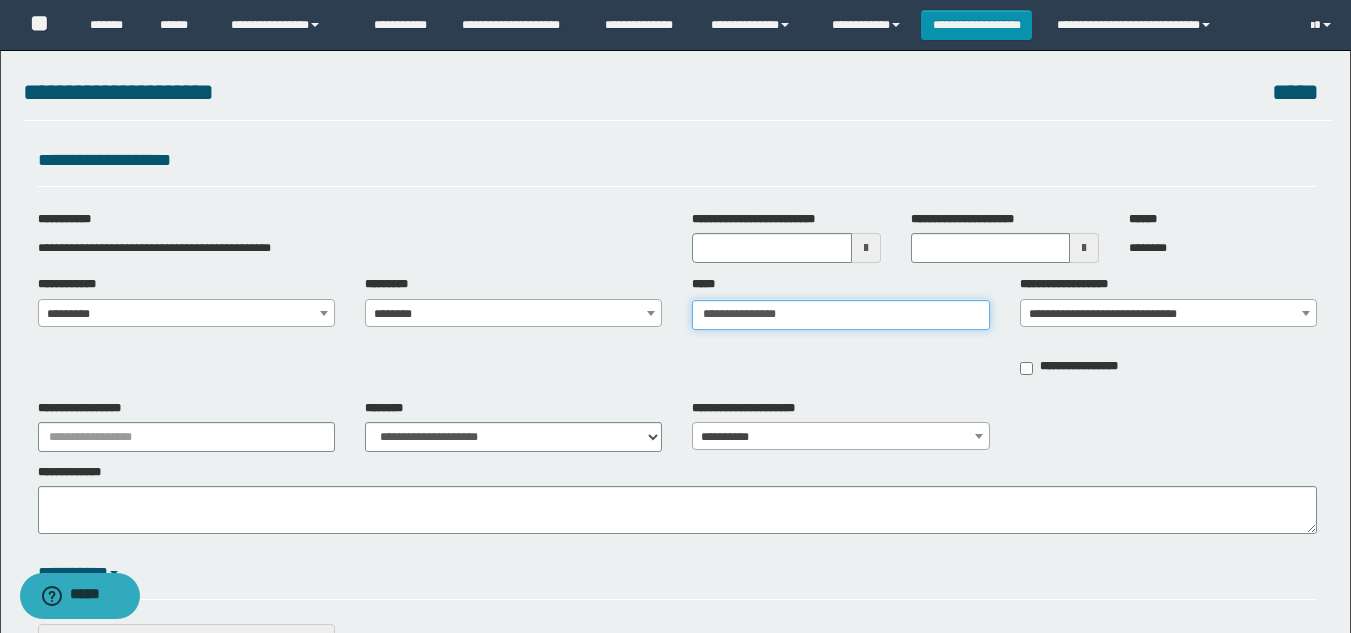 type on "**********" 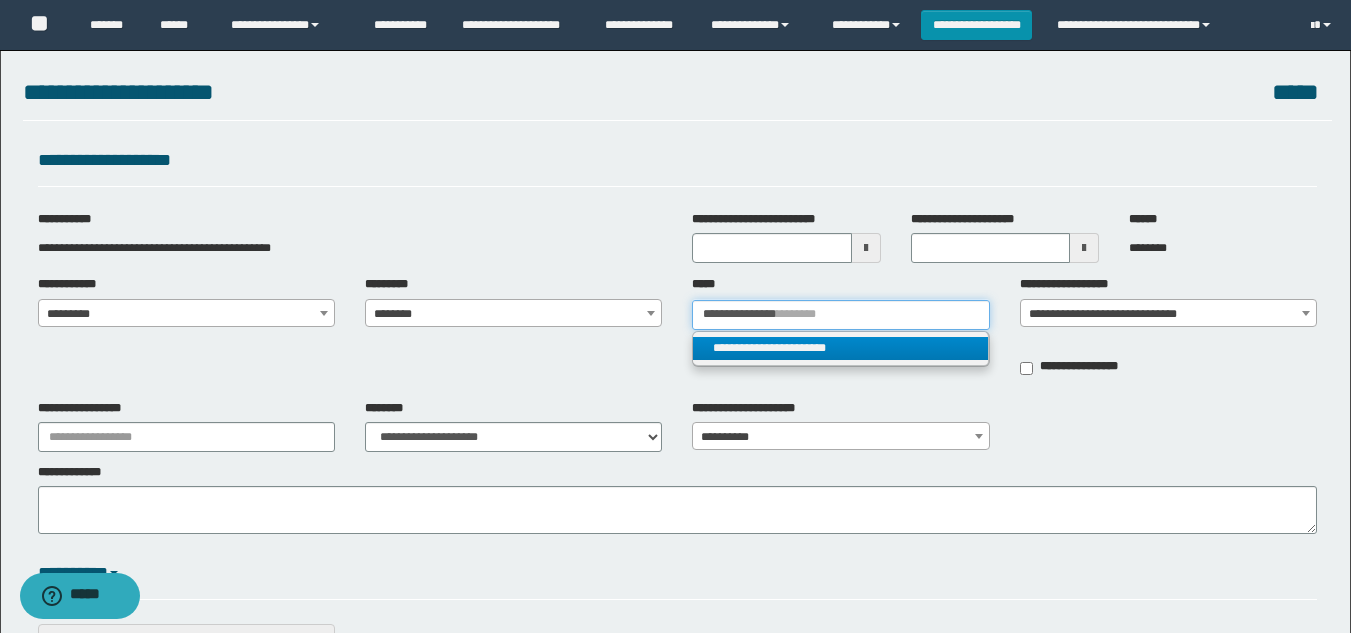 type on "**********" 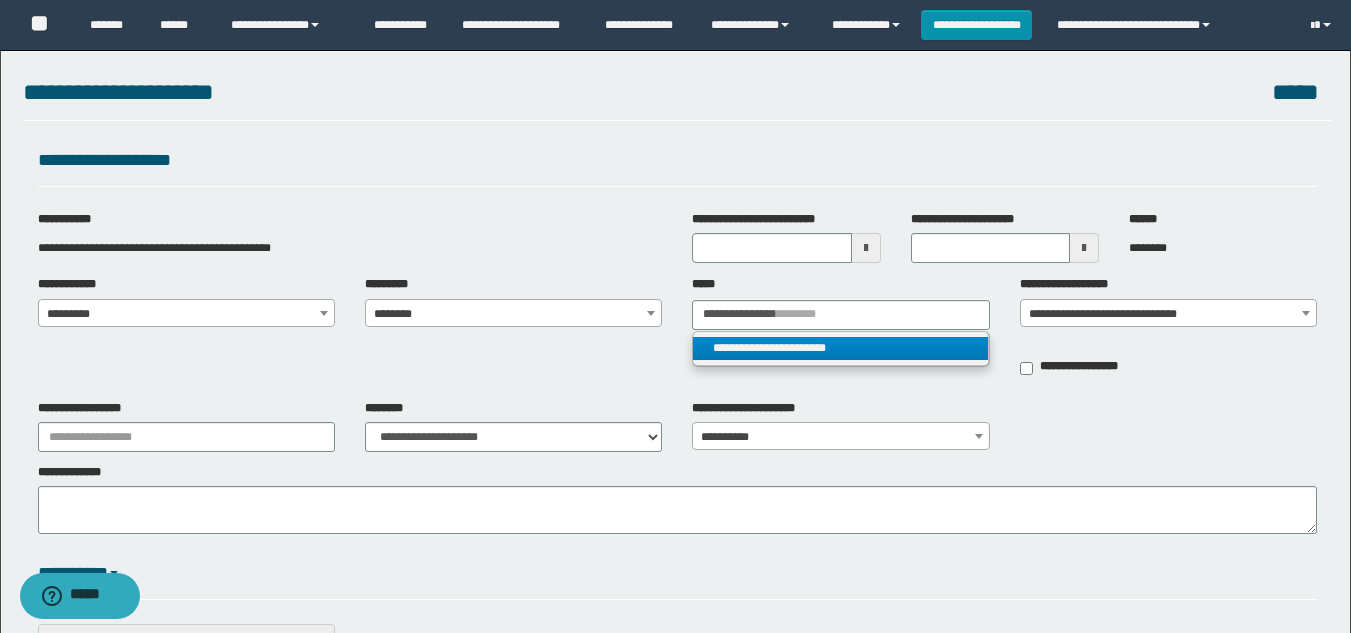 type 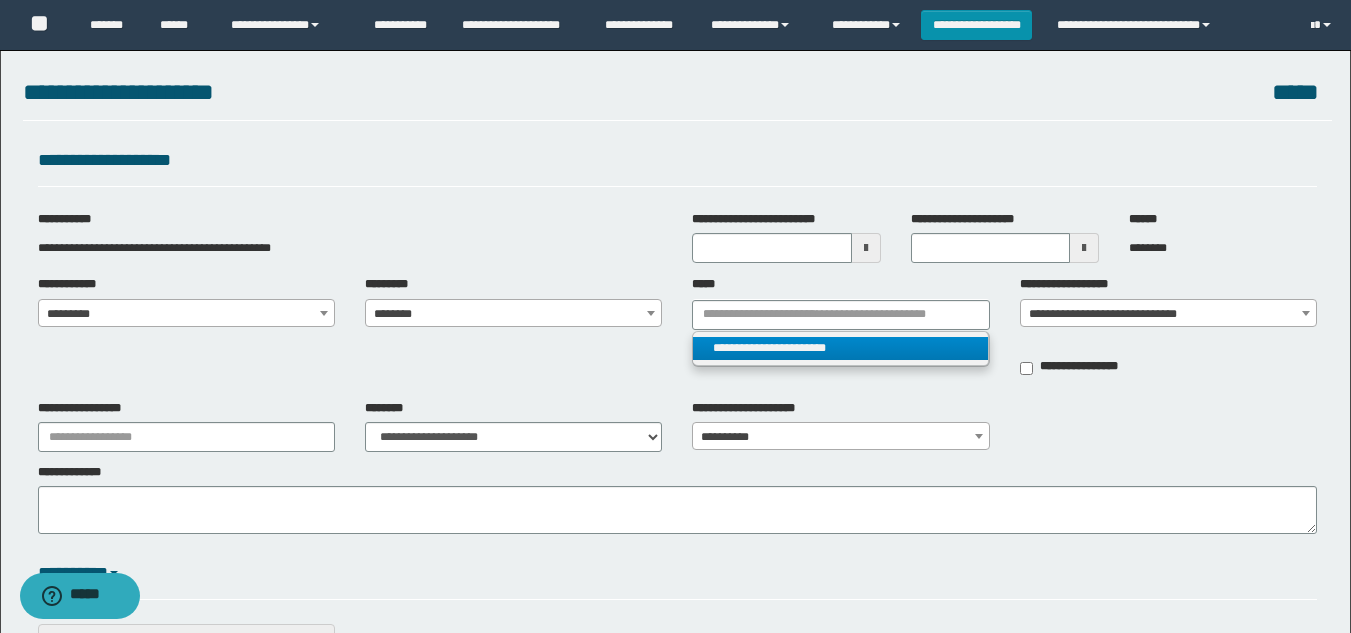 click on "**********" at bounding box center (840, 348) 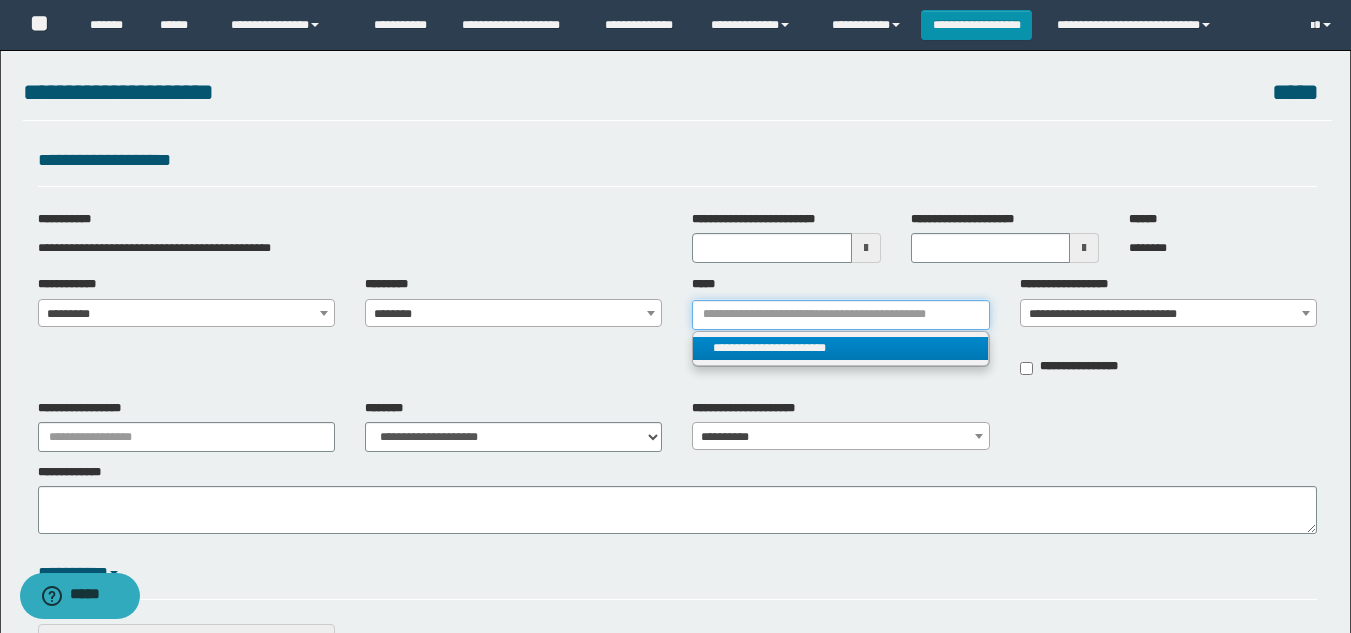 type 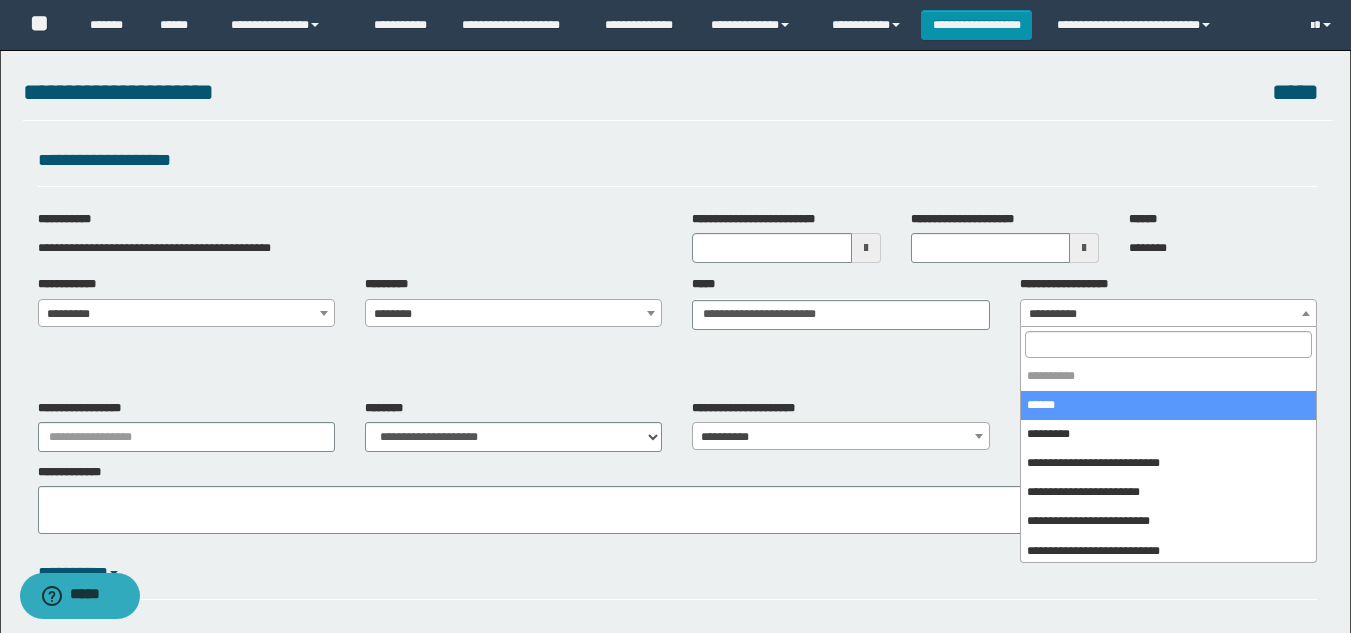 click on "**********" at bounding box center (1168, 314) 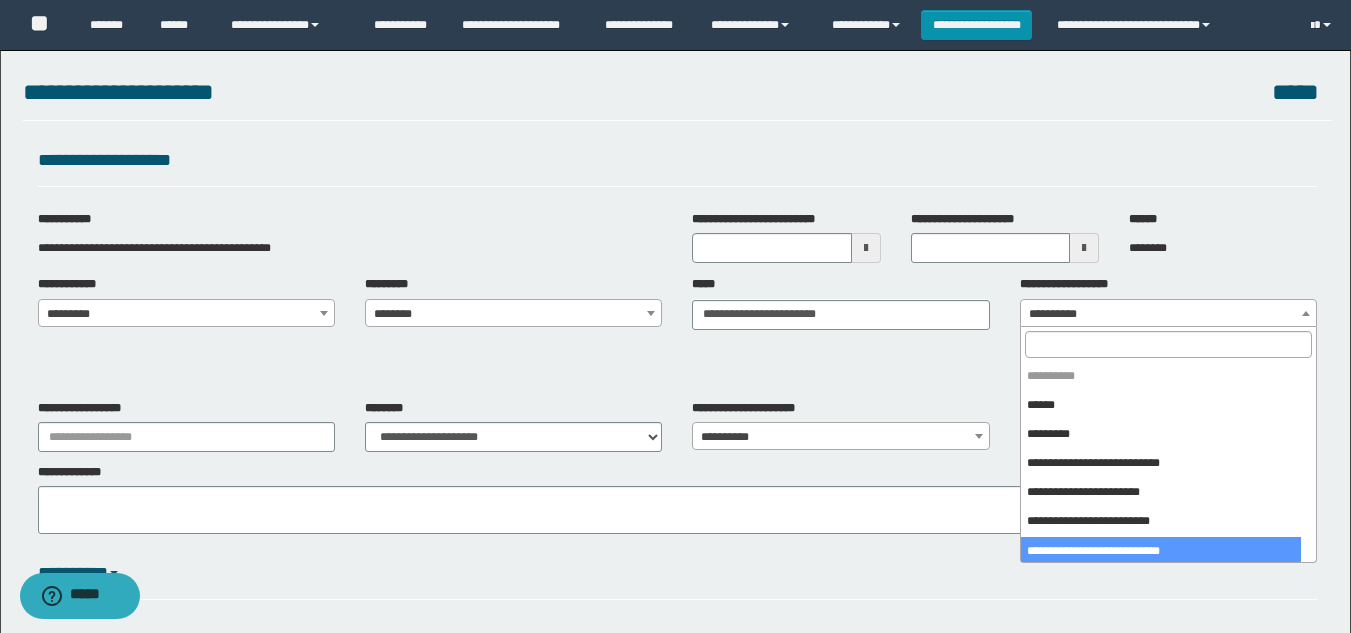 select on "****" 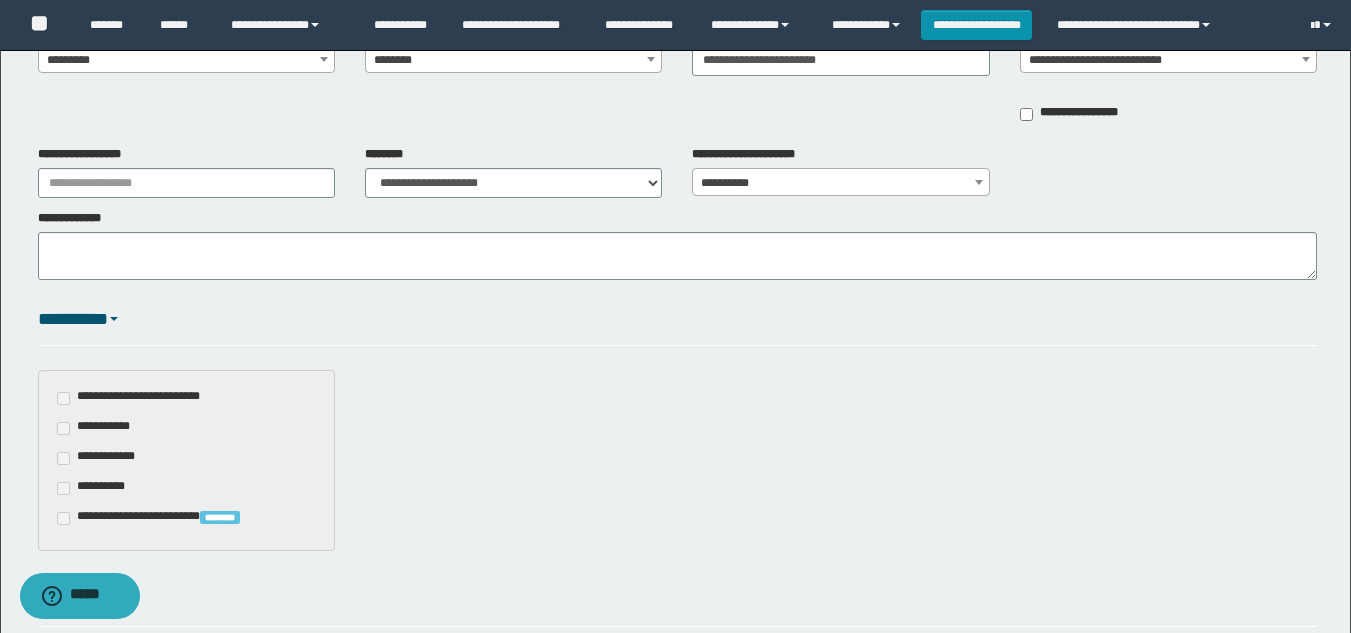 scroll, scrollTop: 300, scrollLeft: 0, axis: vertical 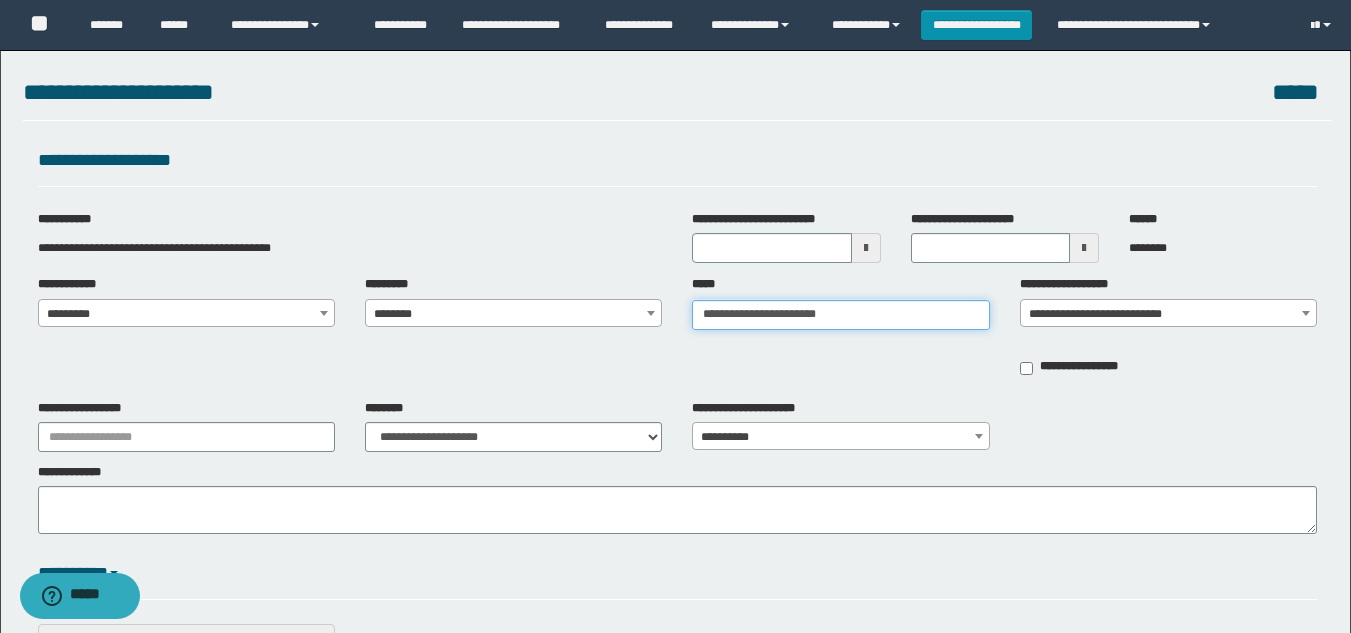 type on "**********" 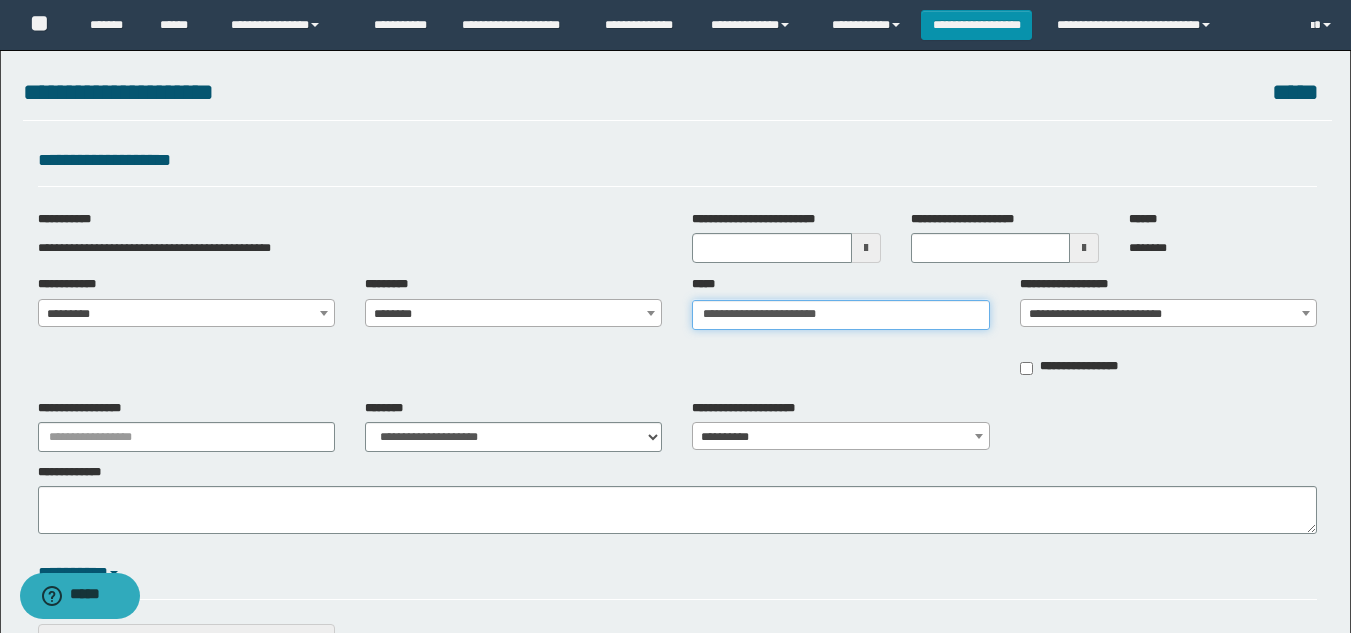 click on "**********" at bounding box center (840, 315) 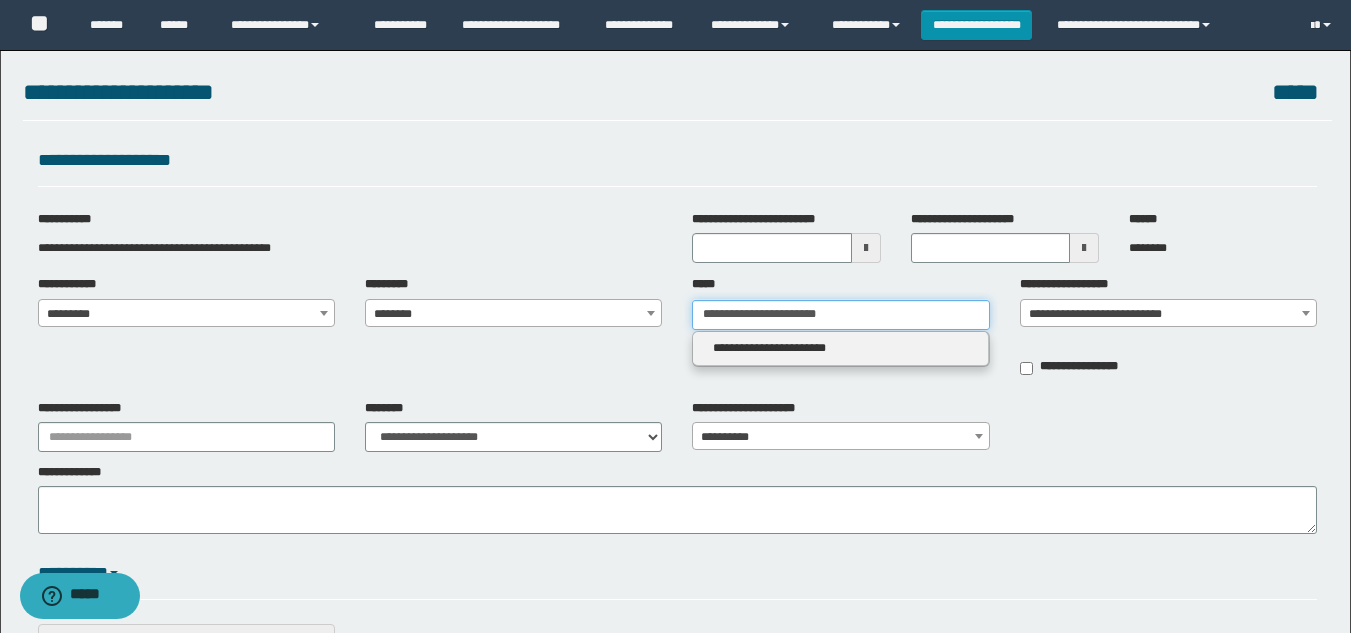 type 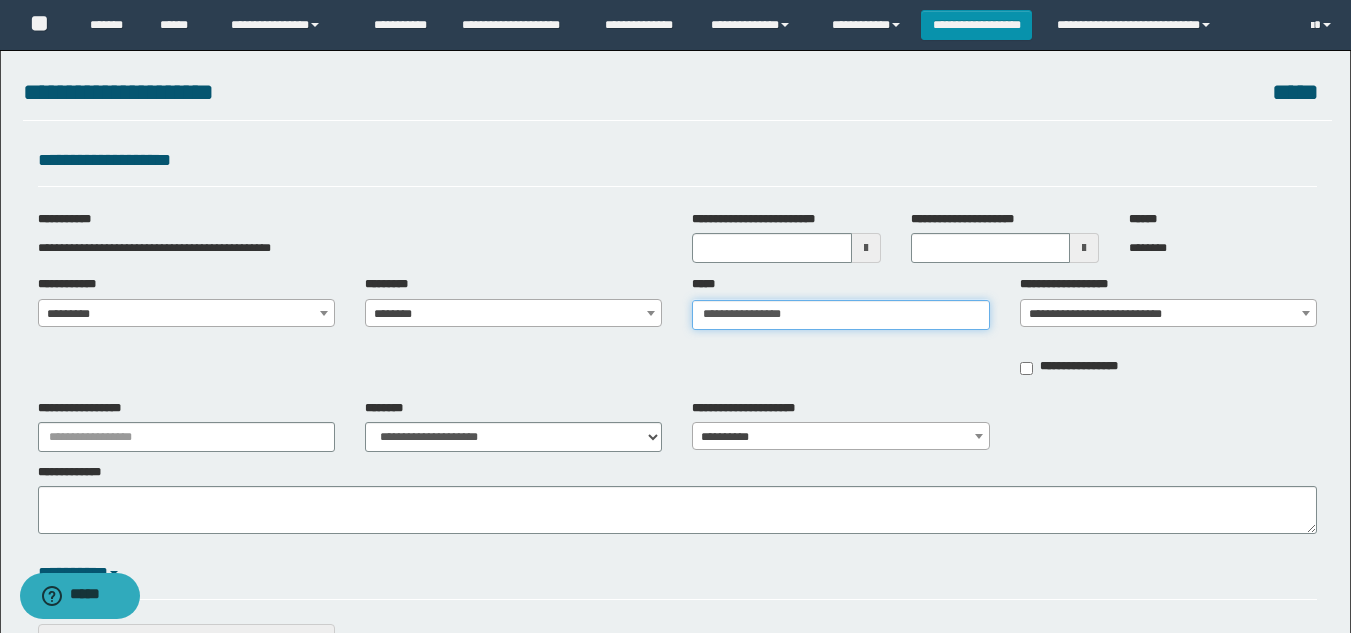 type on "**********" 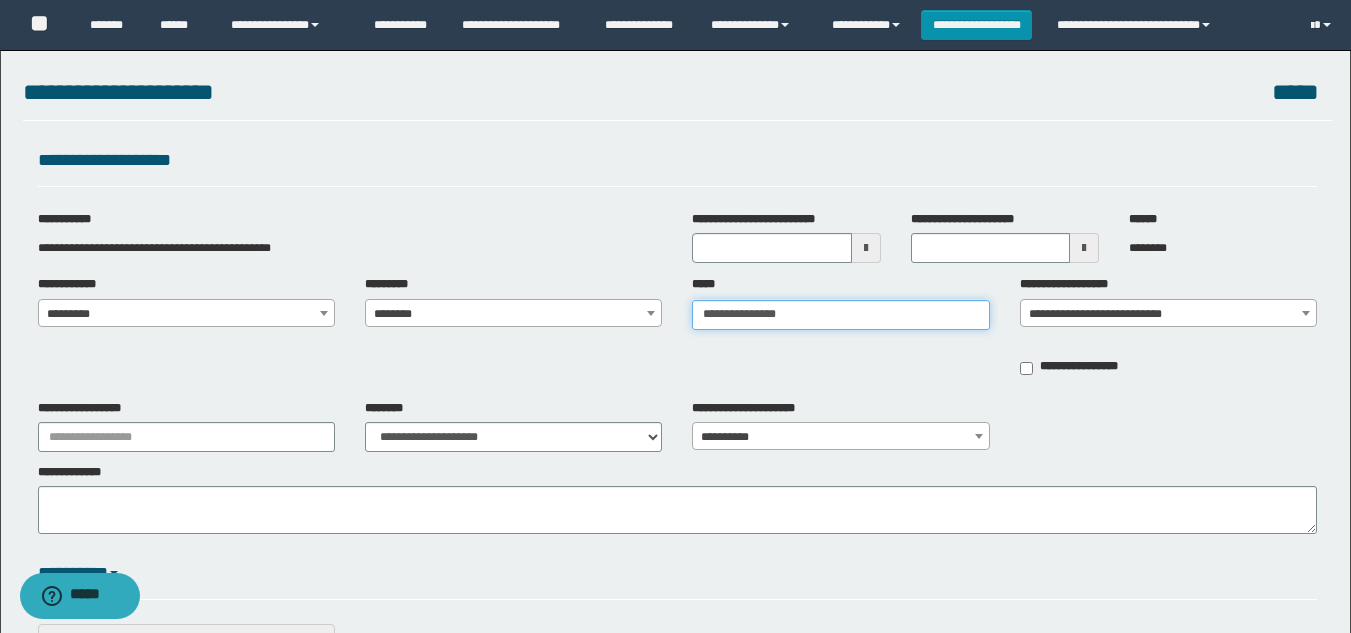 type on "**********" 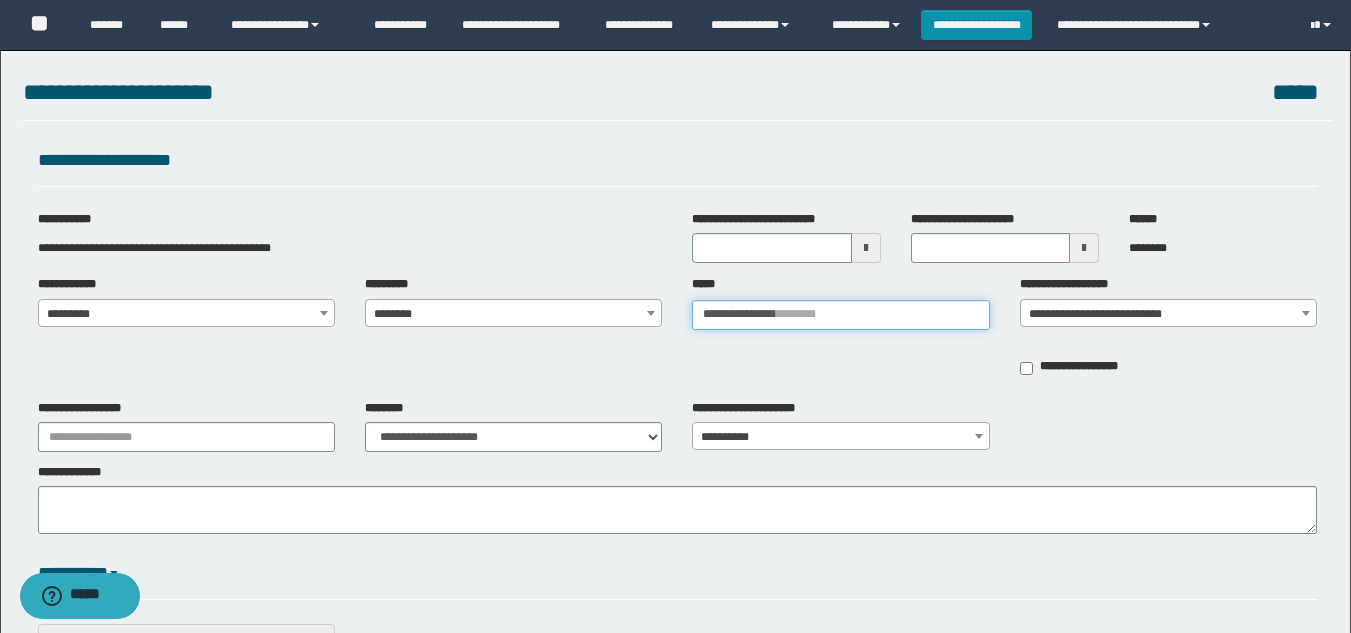 type 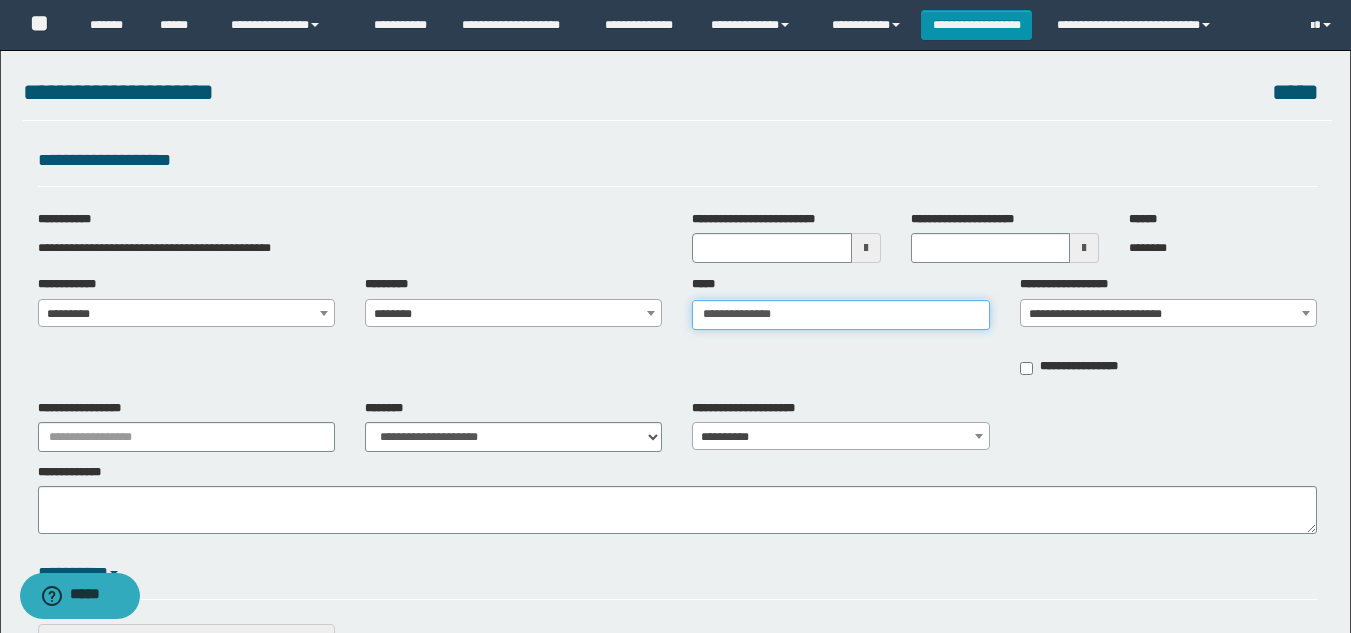 type on "**********" 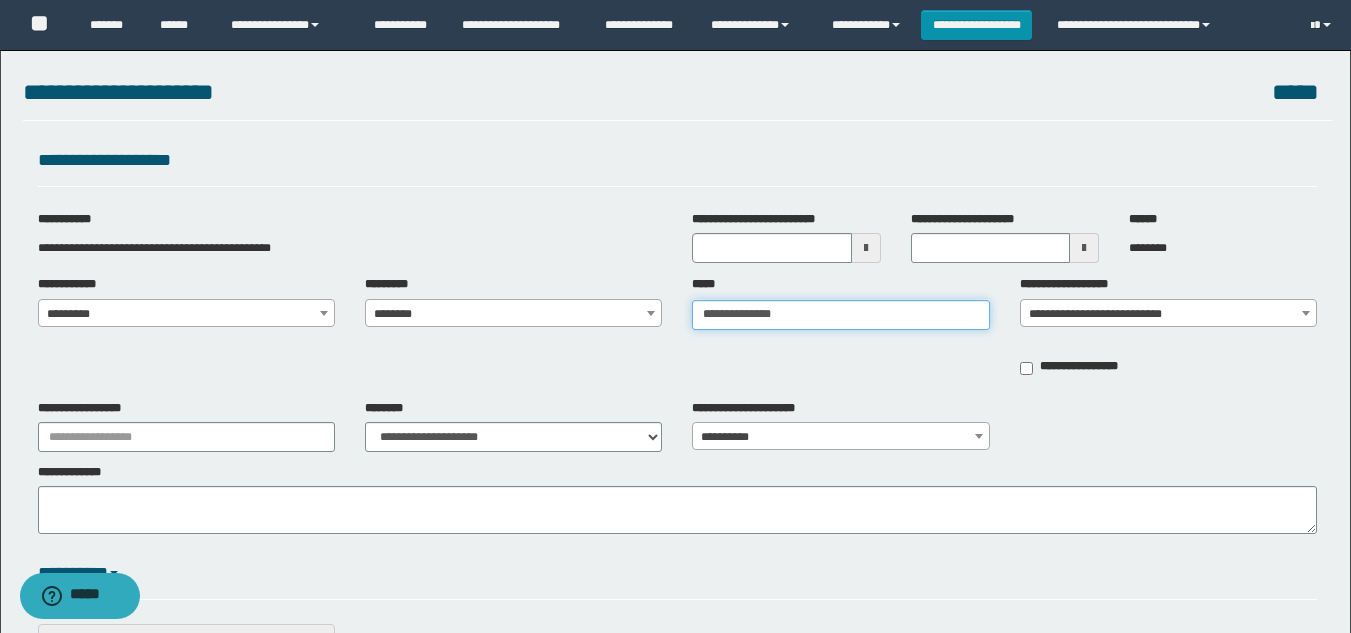 type 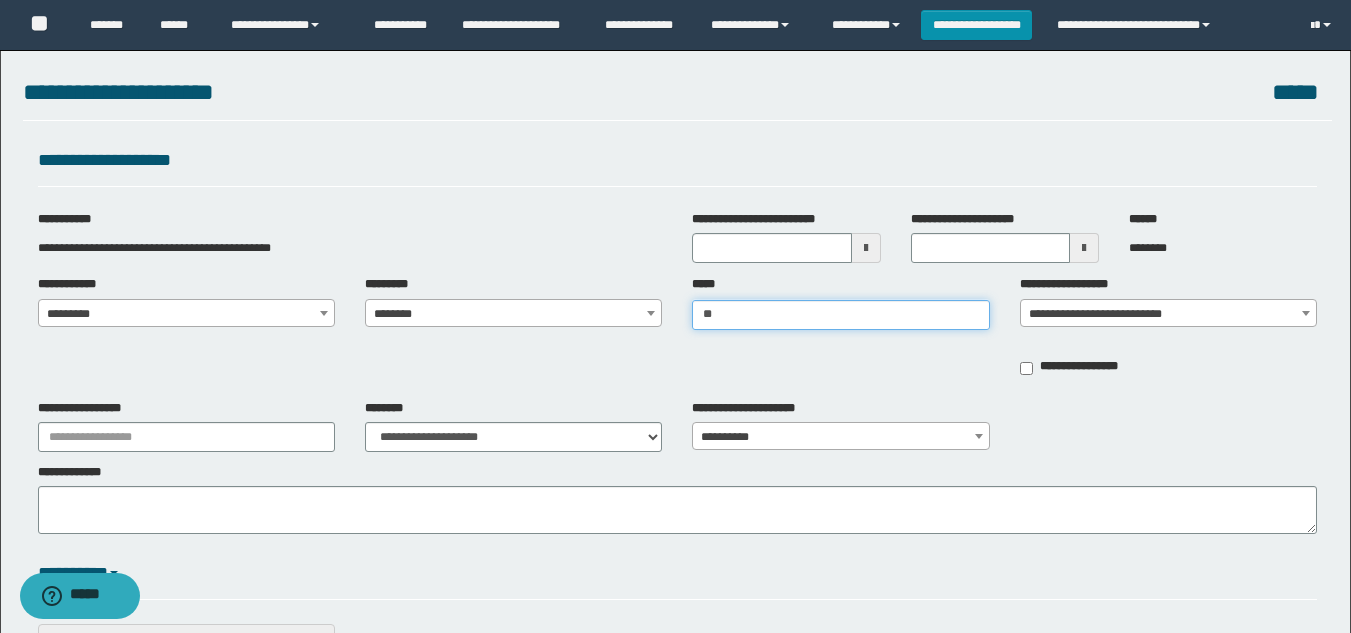 type on "*" 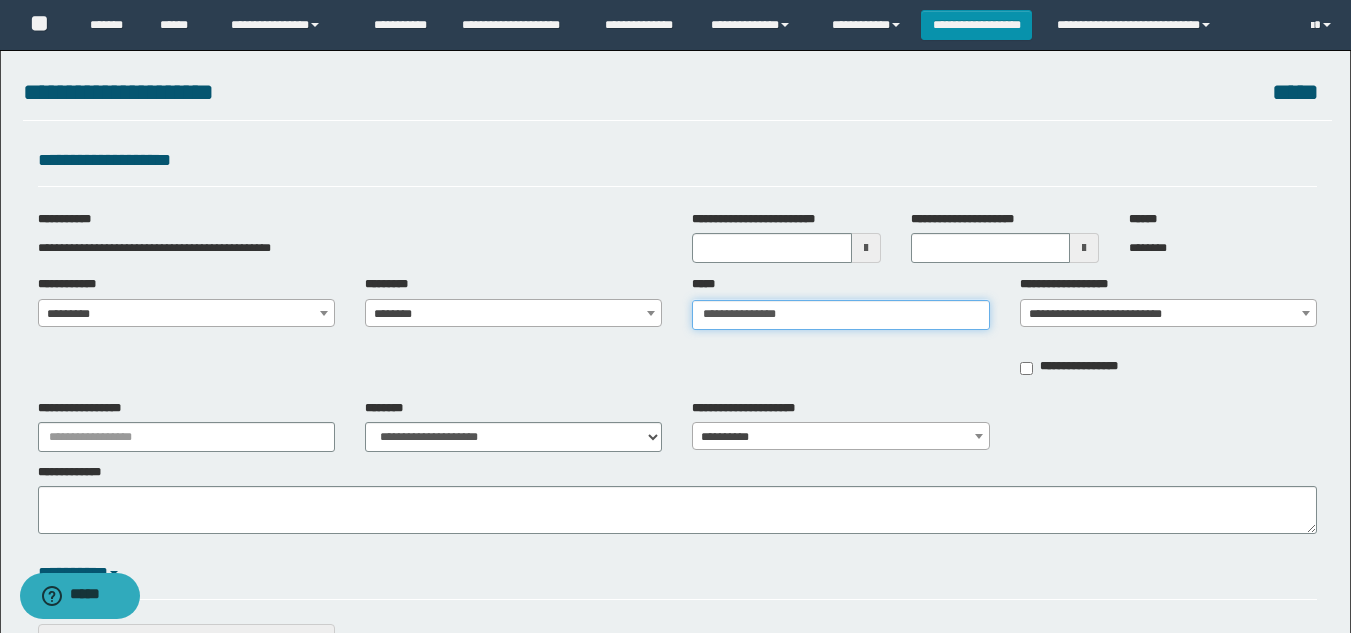 type on "**********" 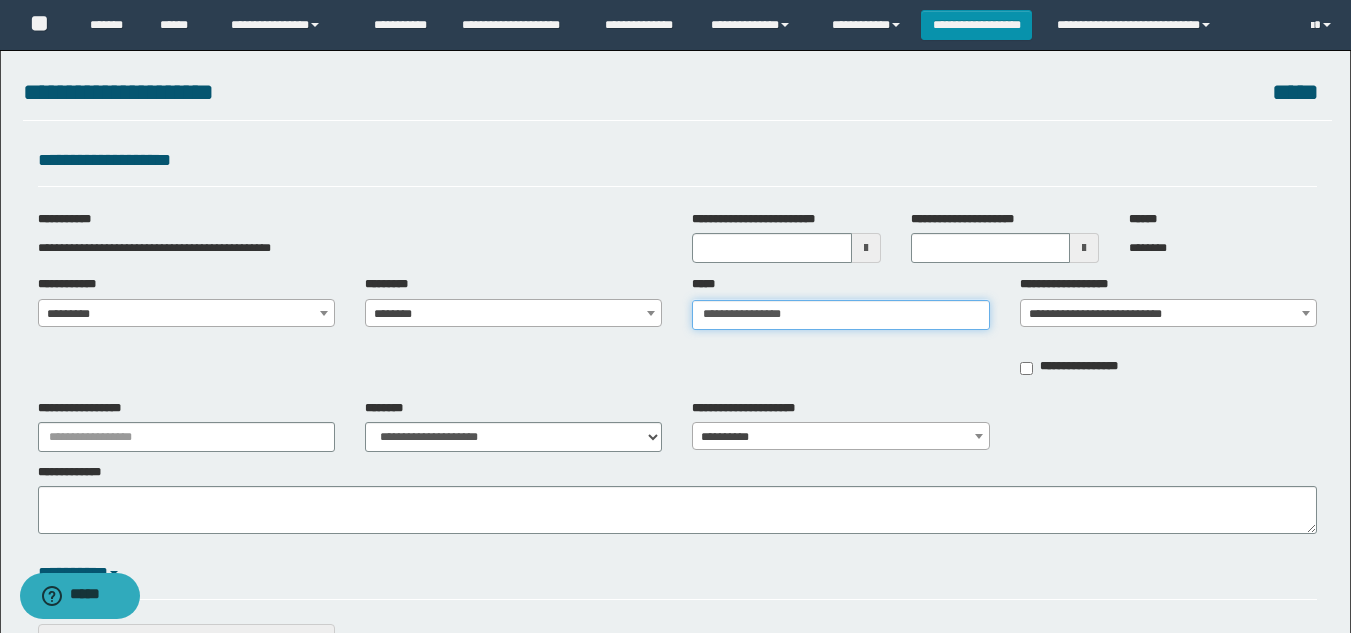 type on "**********" 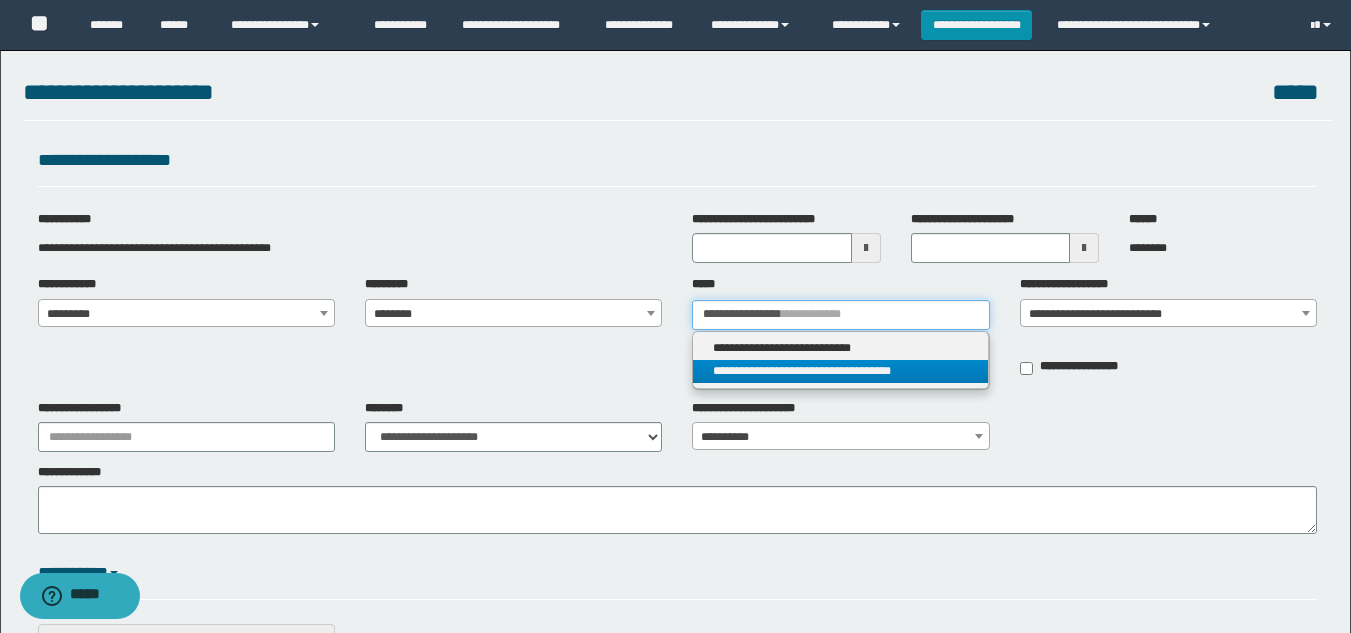 type on "**********" 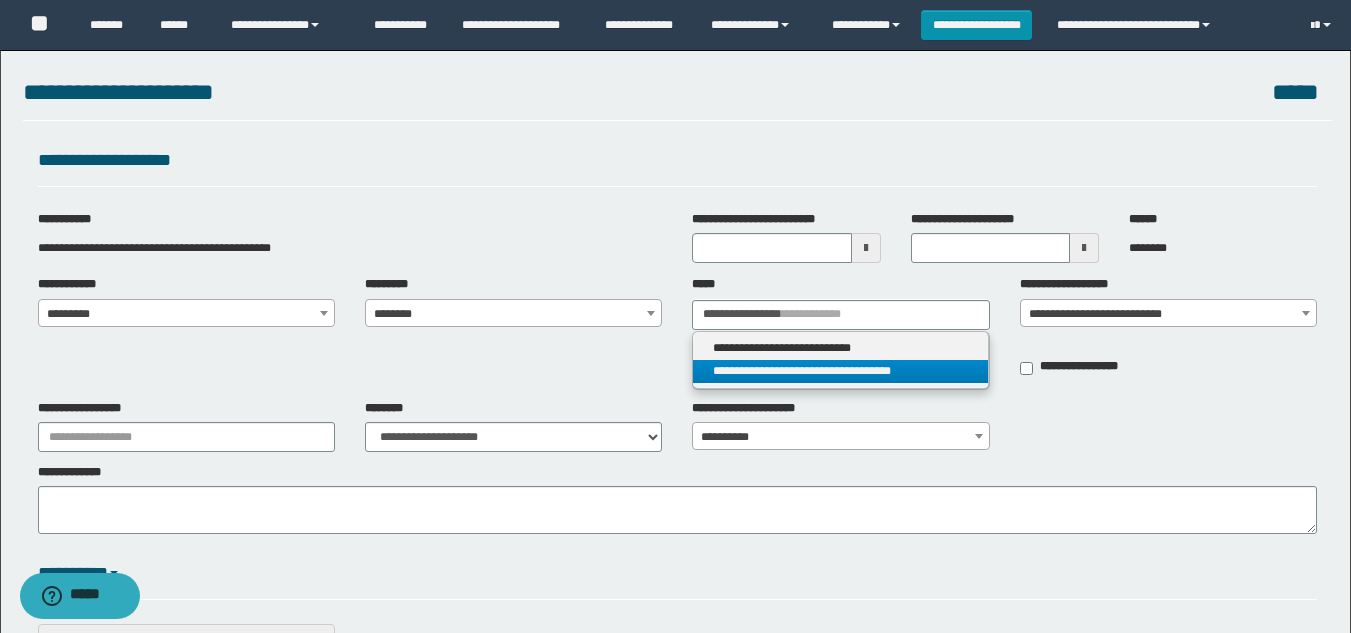 type 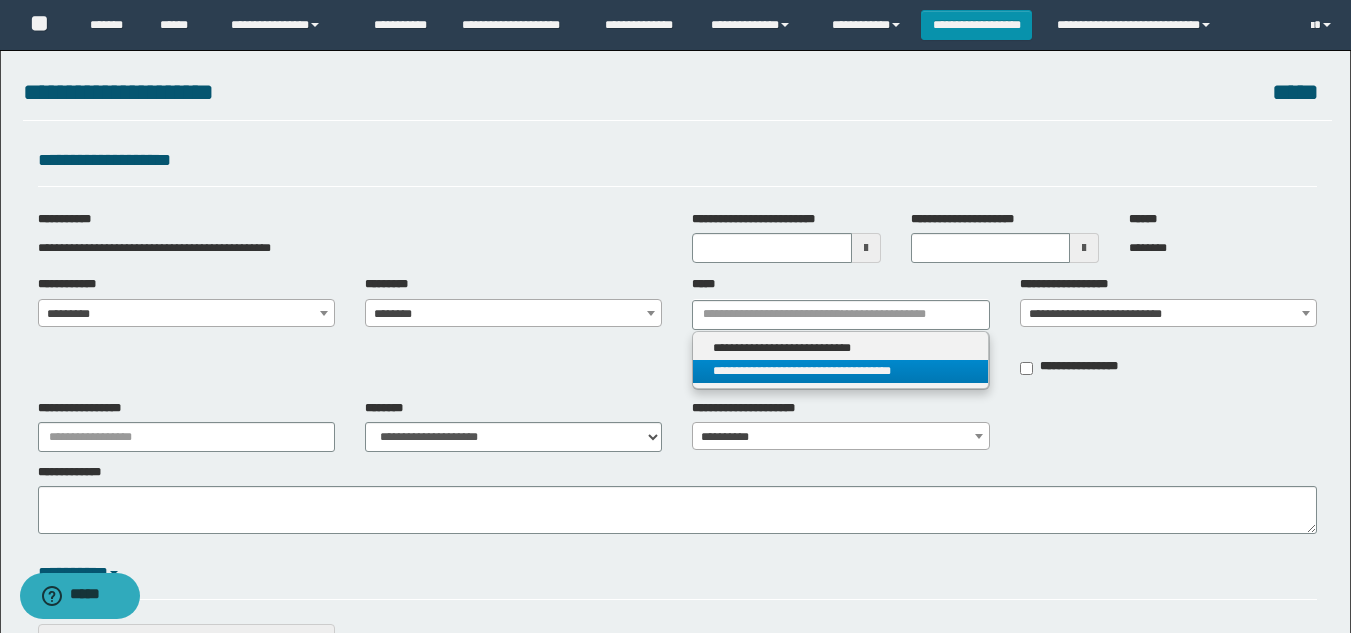 click on "**********" at bounding box center [840, 371] 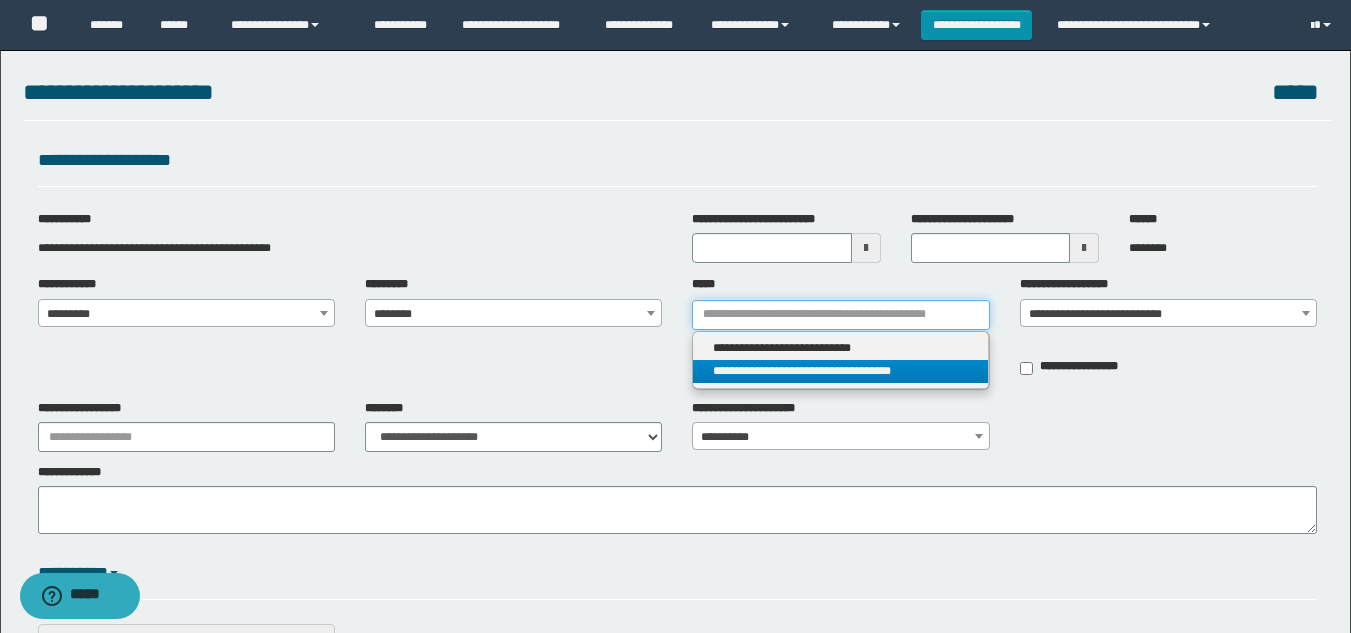 type 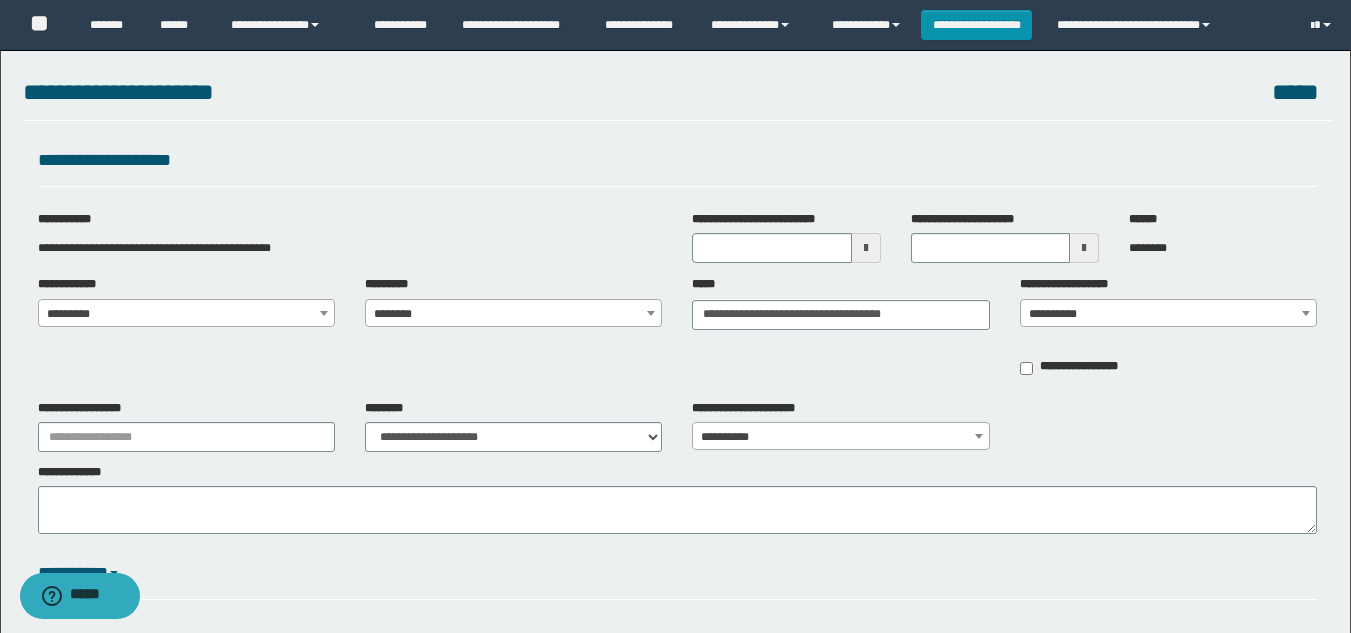 click at bounding box center (1306, 313) 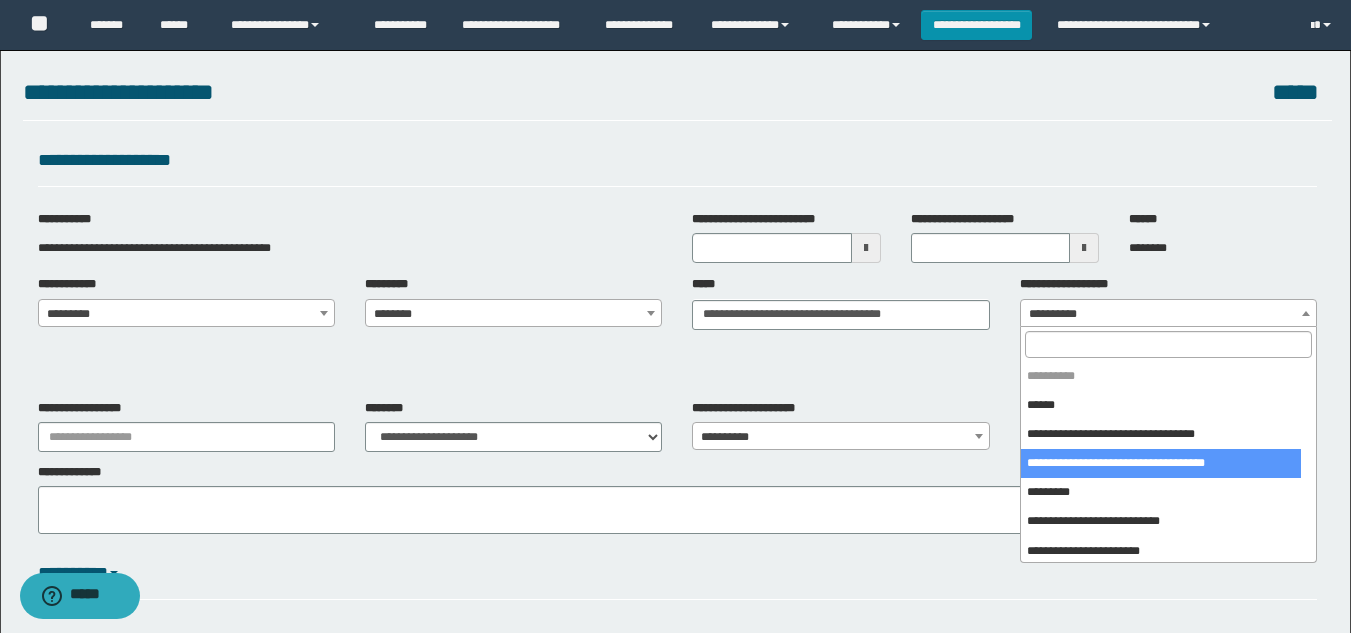 select on "***" 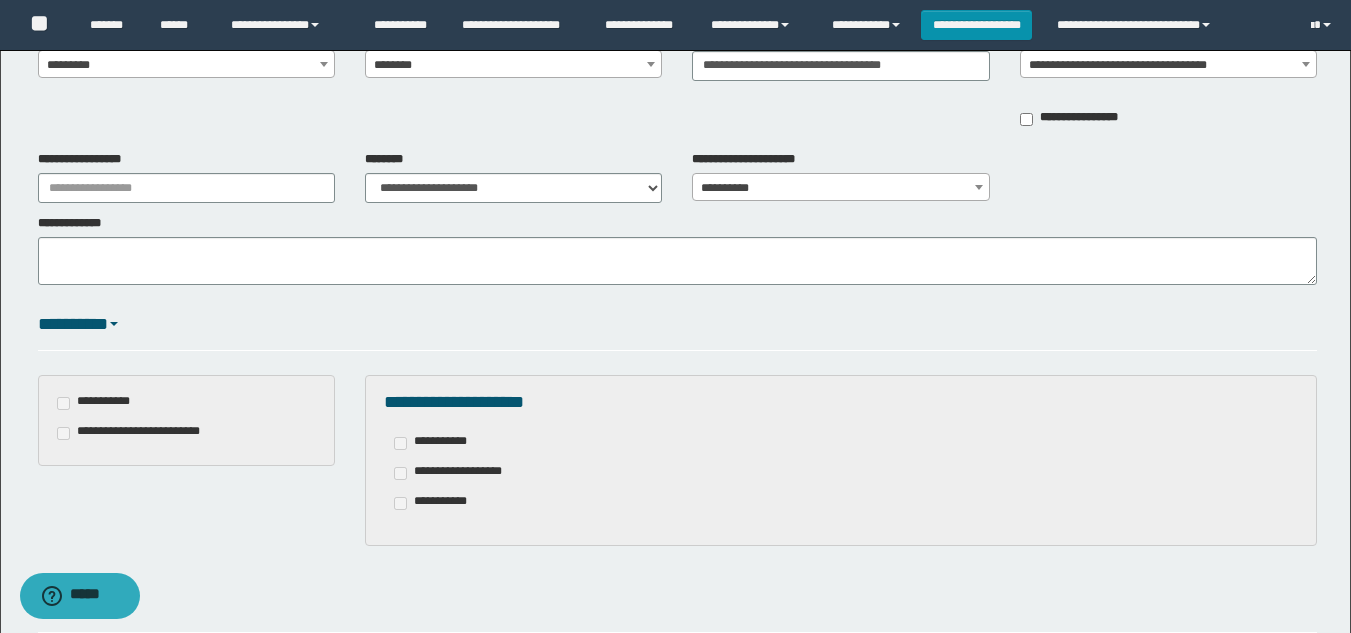 scroll, scrollTop: 300, scrollLeft: 0, axis: vertical 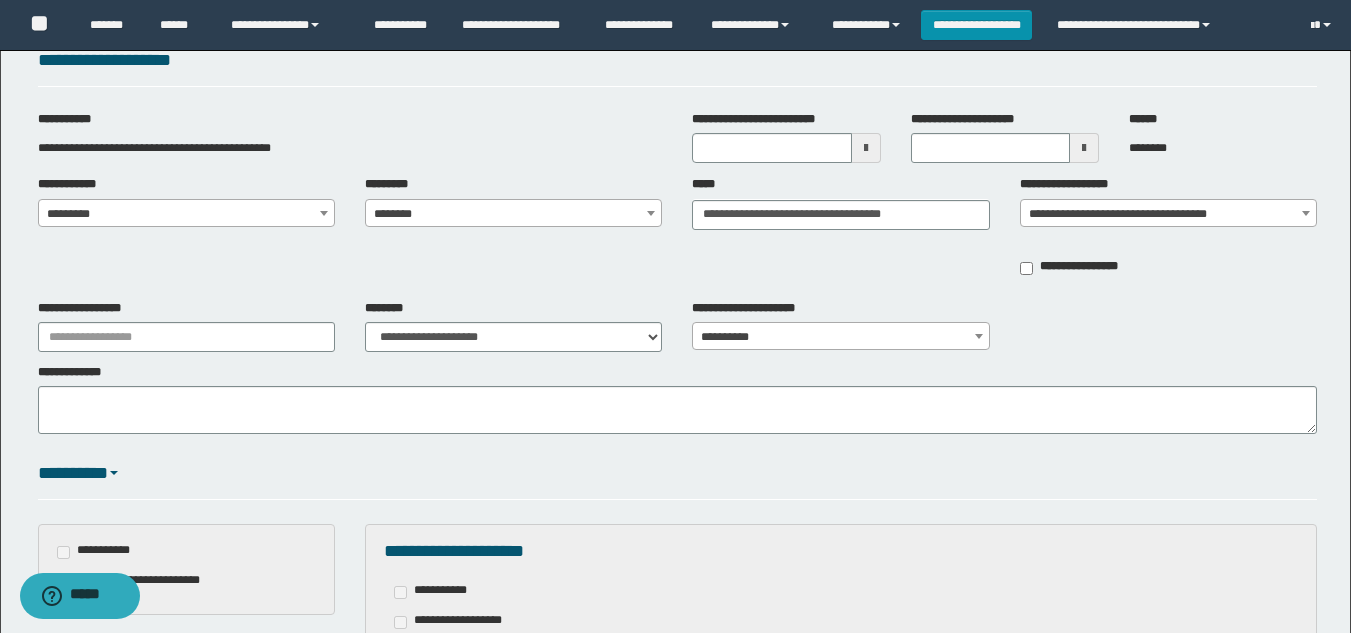 click at bounding box center (1306, 213) 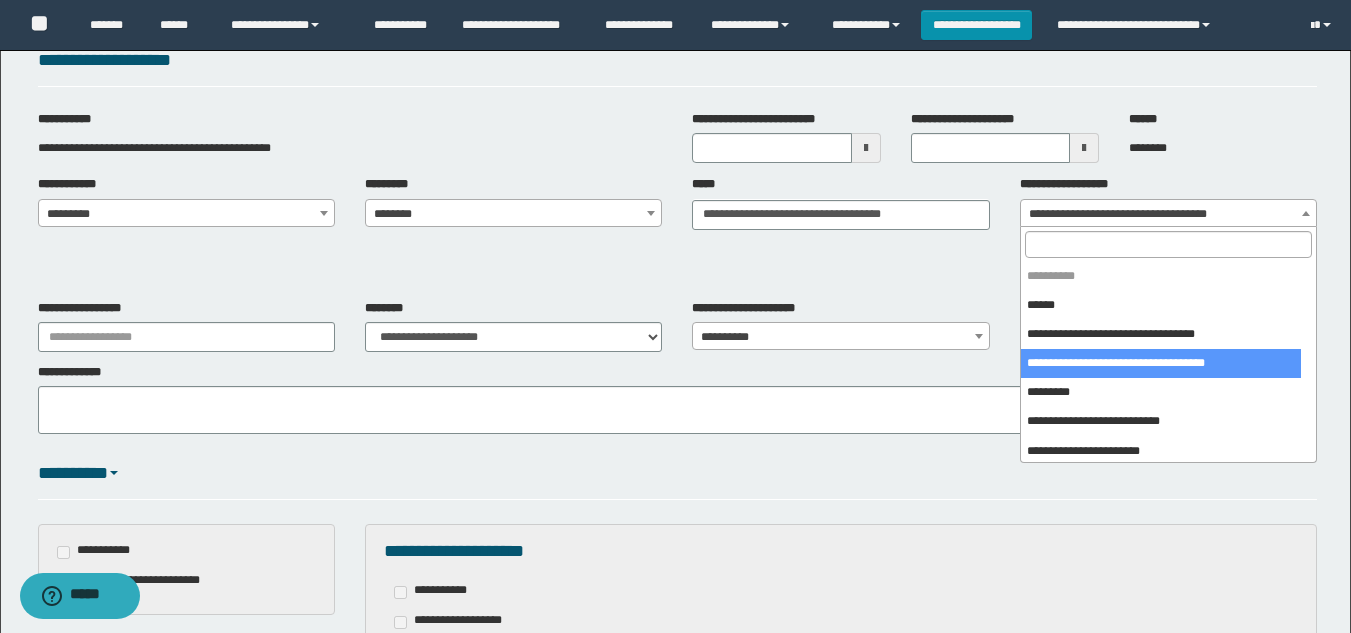 click at bounding box center [1306, 213] 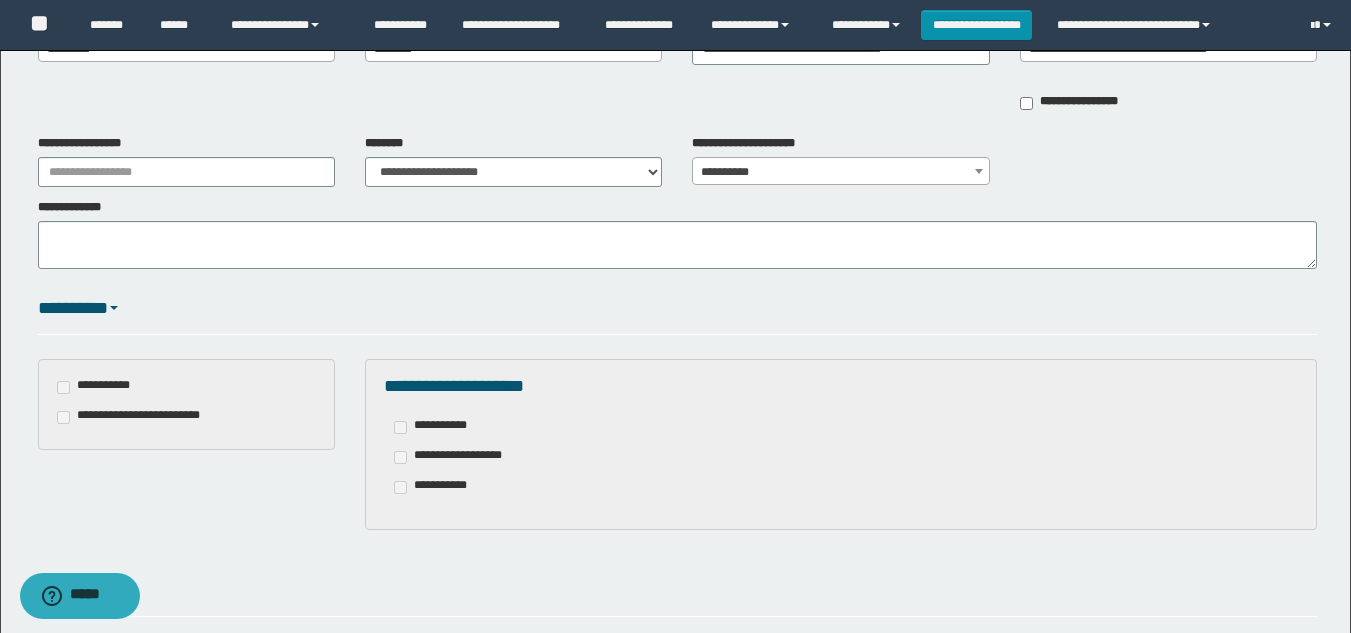scroll, scrollTop: 300, scrollLeft: 0, axis: vertical 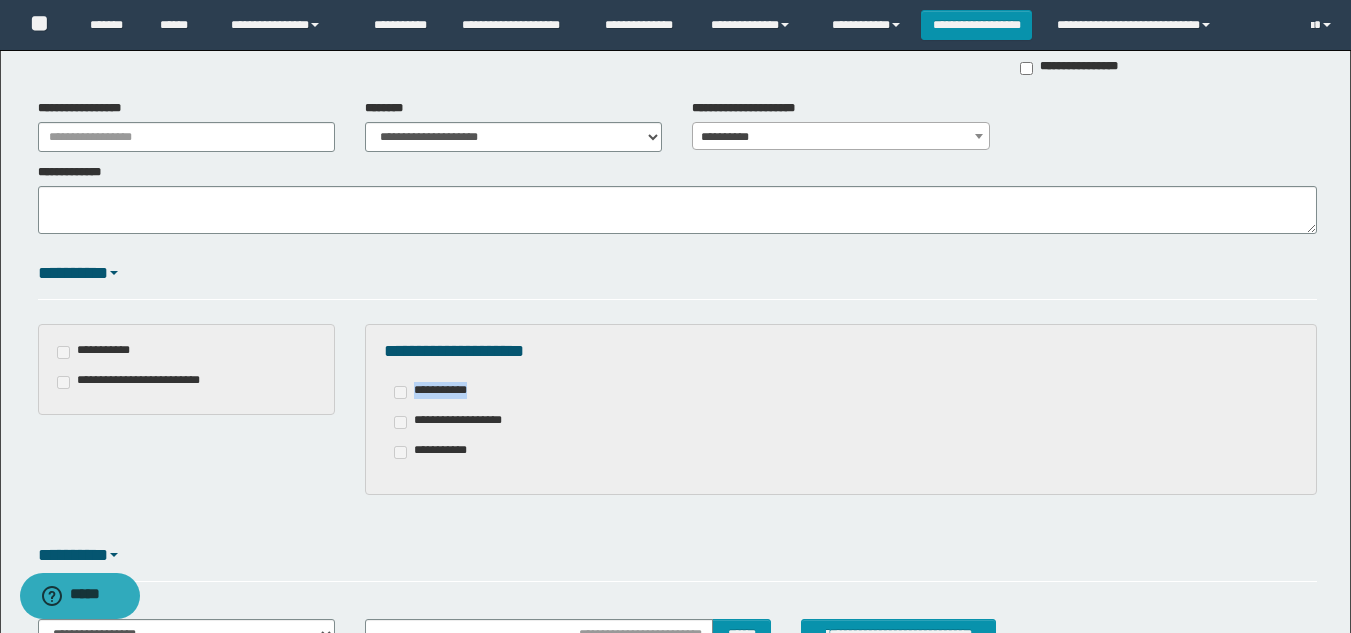 drag, startPoint x: 475, startPoint y: 391, endPoint x: 415, endPoint y: 400, distance: 60.671246 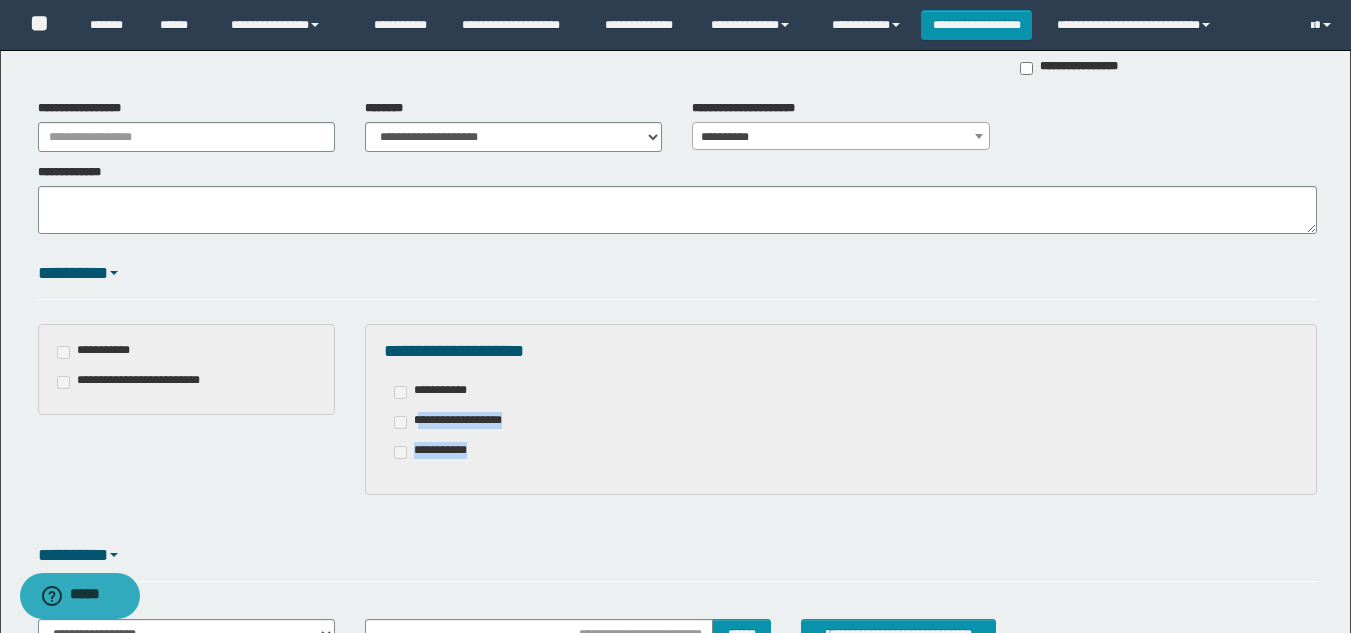 drag, startPoint x: 517, startPoint y: 421, endPoint x: 422, endPoint y: 428, distance: 95.257545 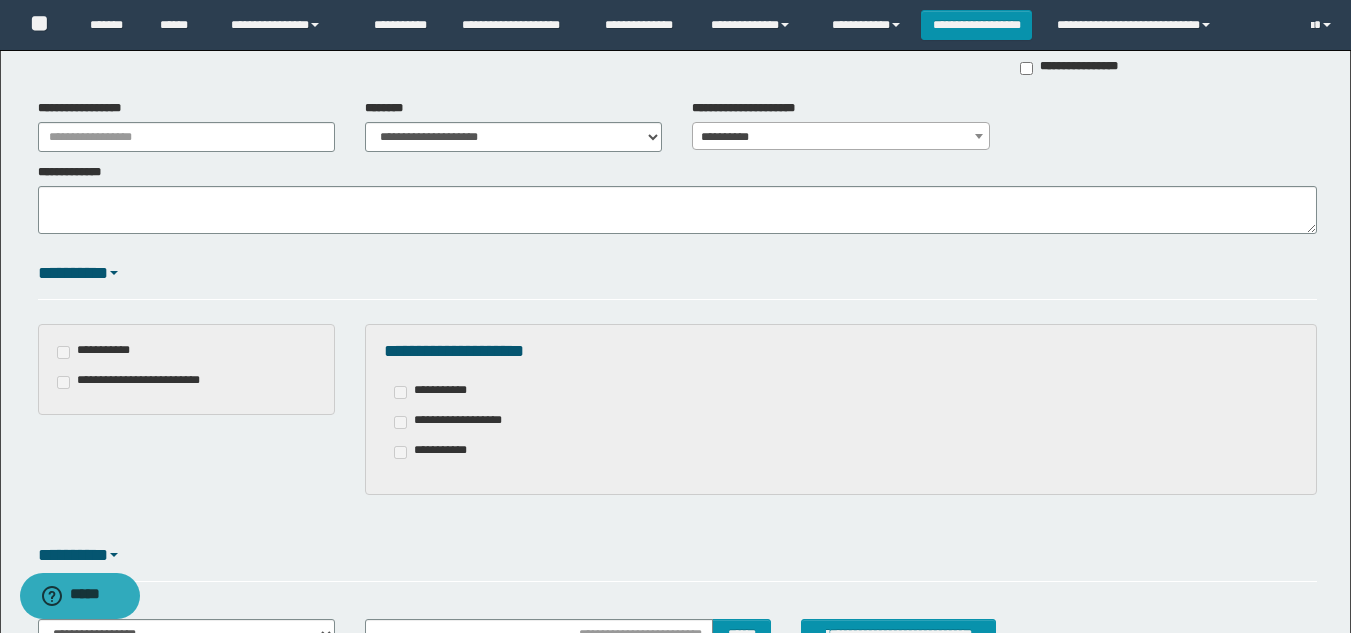 click on "*********" at bounding box center [677, 561] 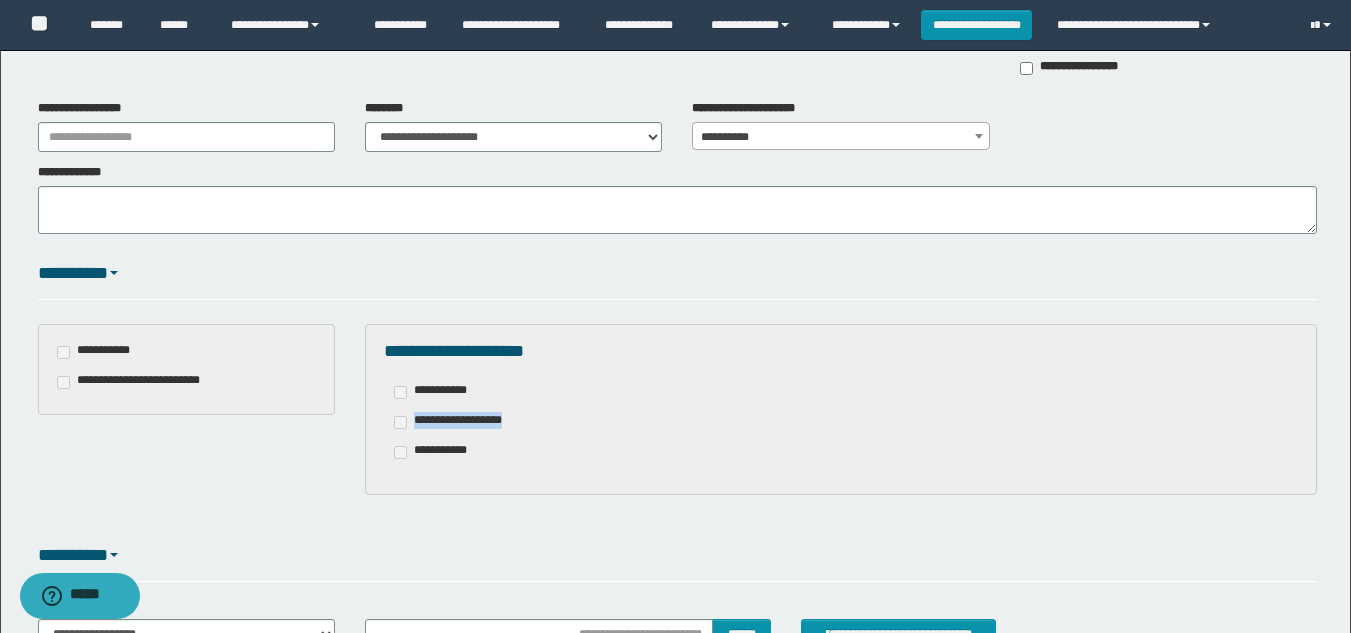 drag, startPoint x: 511, startPoint y: 425, endPoint x: 414, endPoint y: 424, distance: 97.00516 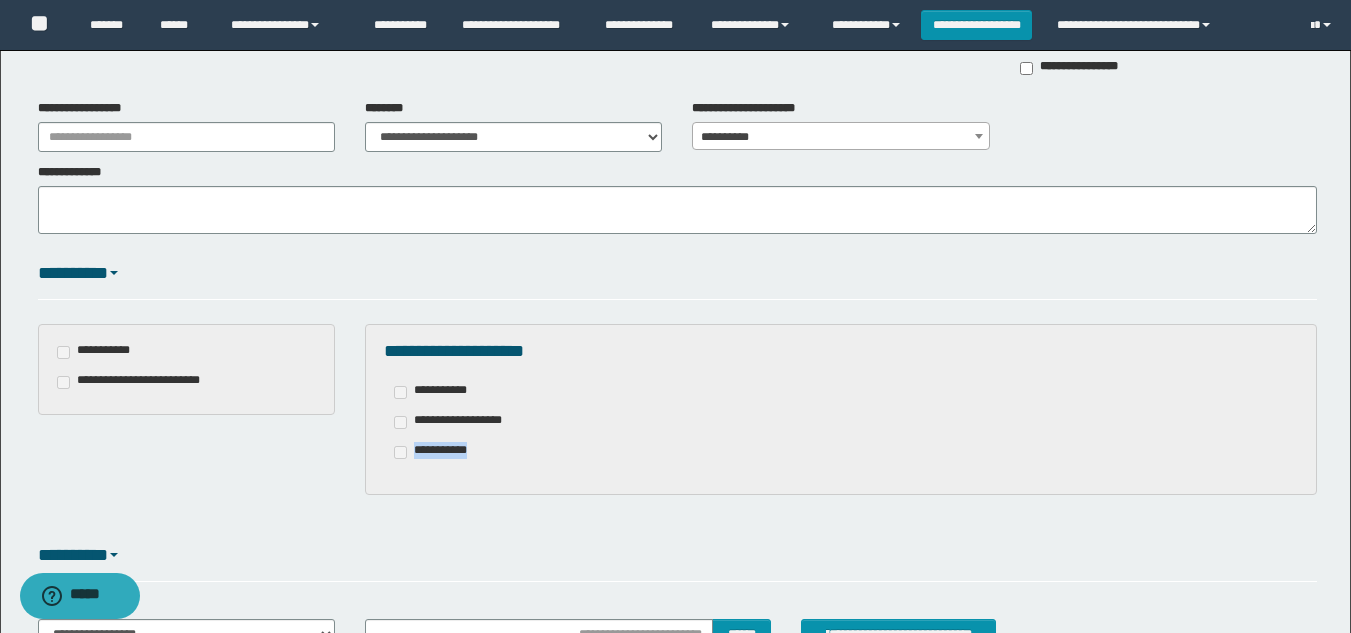 drag, startPoint x: 484, startPoint y: 455, endPoint x: 413, endPoint y: 454, distance: 71.00704 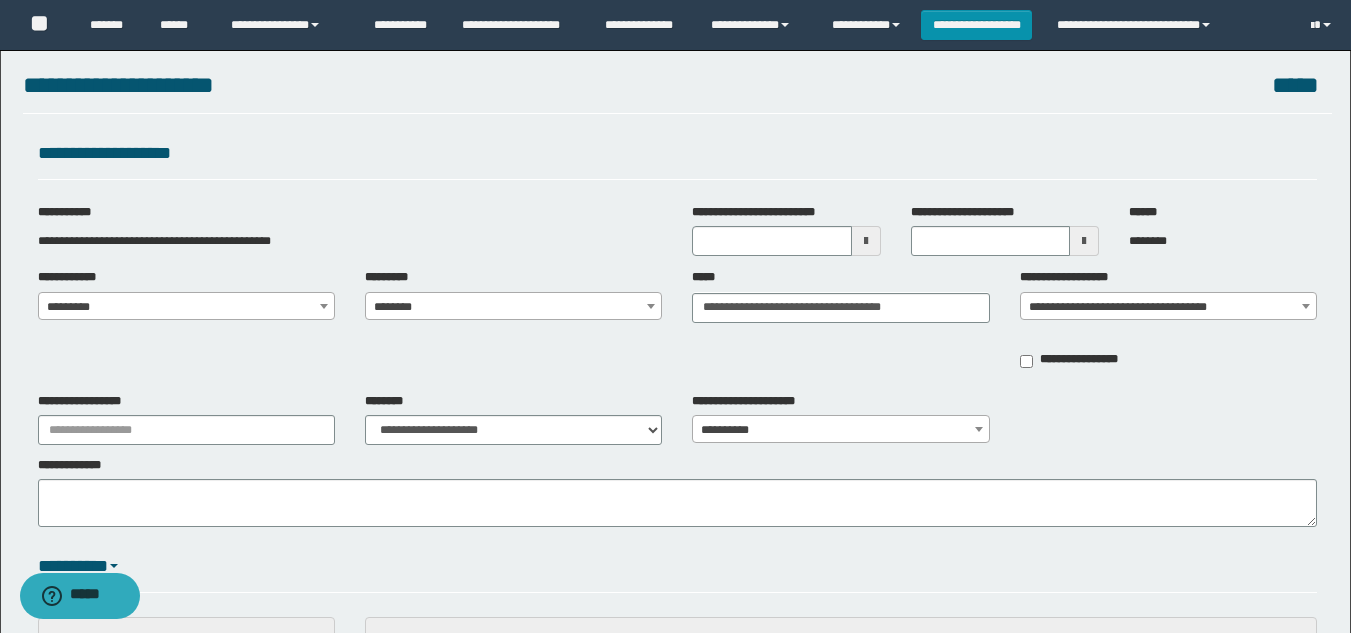 scroll, scrollTop: 0, scrollLeft: 0, axis: both 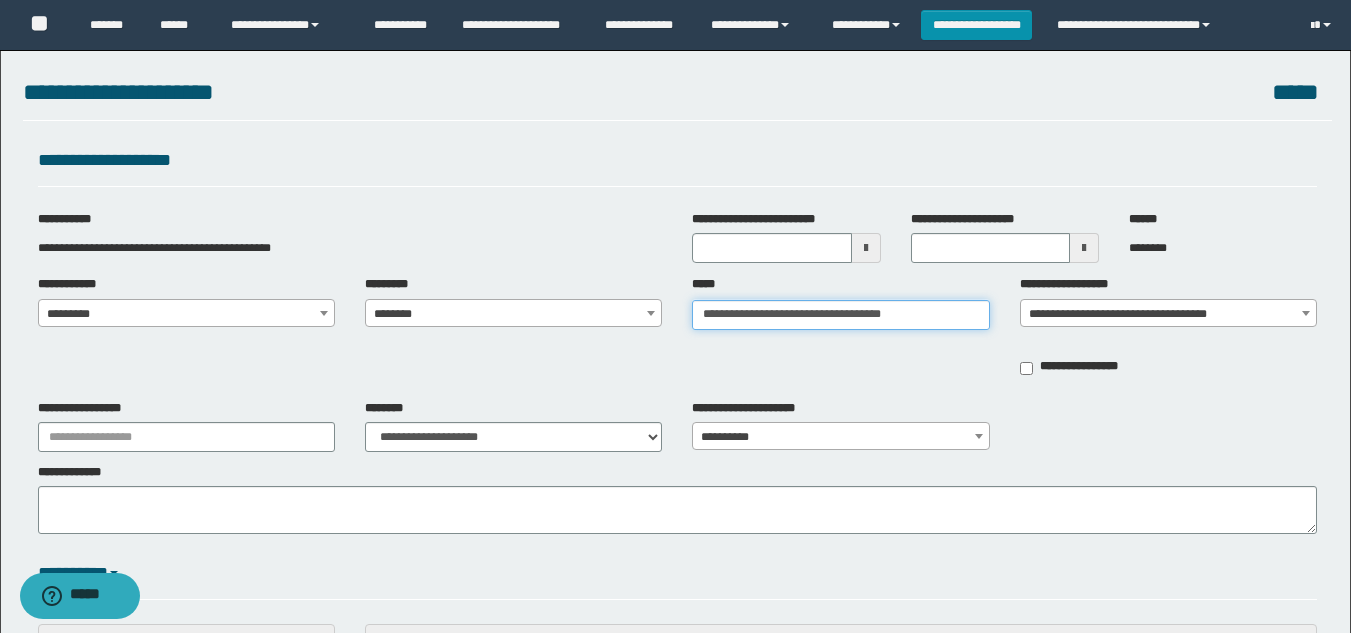 type on "**********" 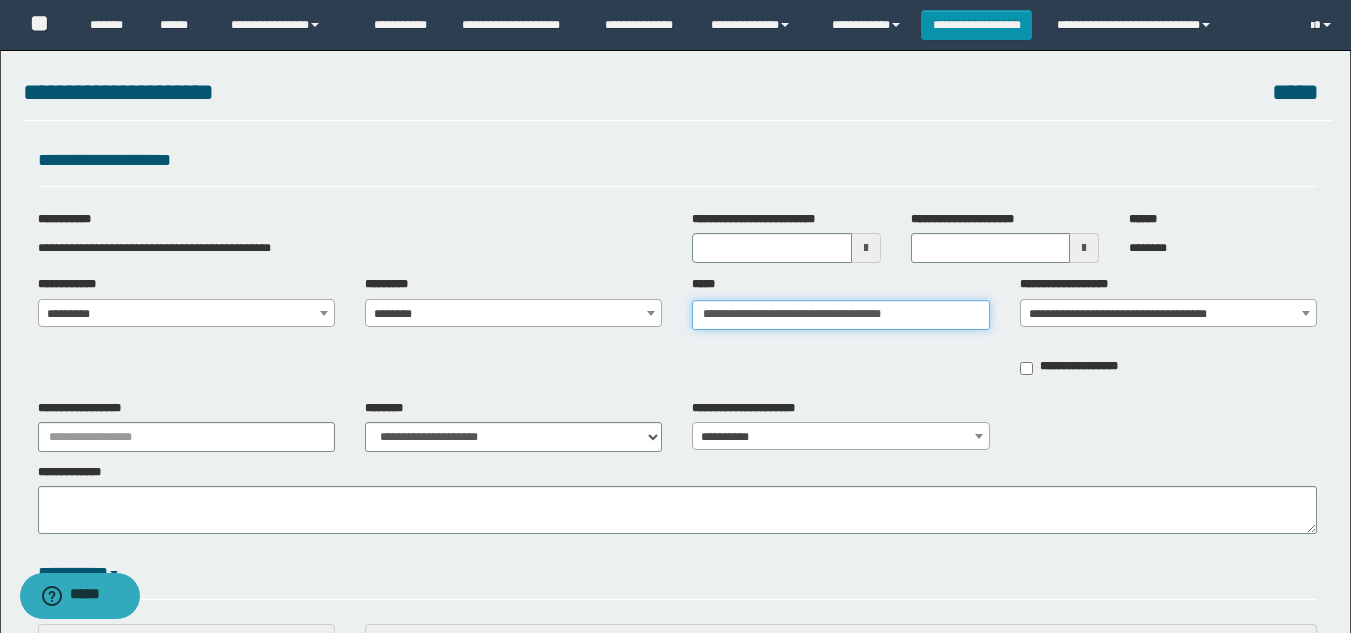 click on "**********" at bounding box center (840, 315) 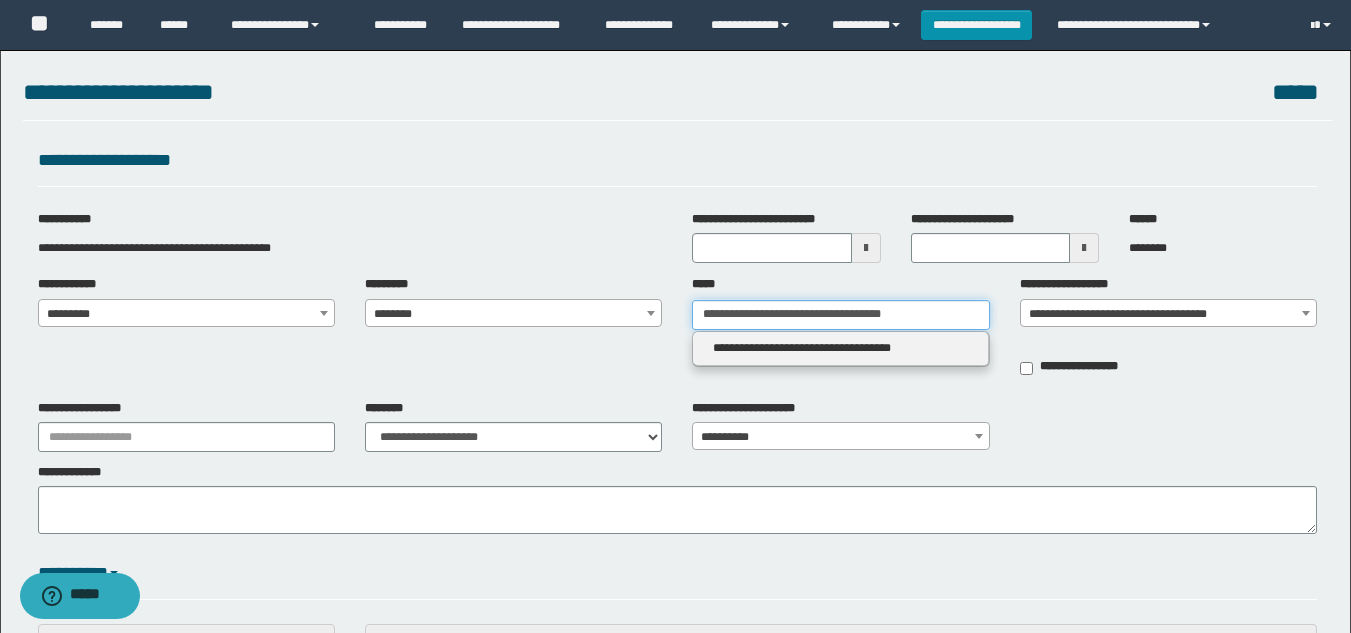 type 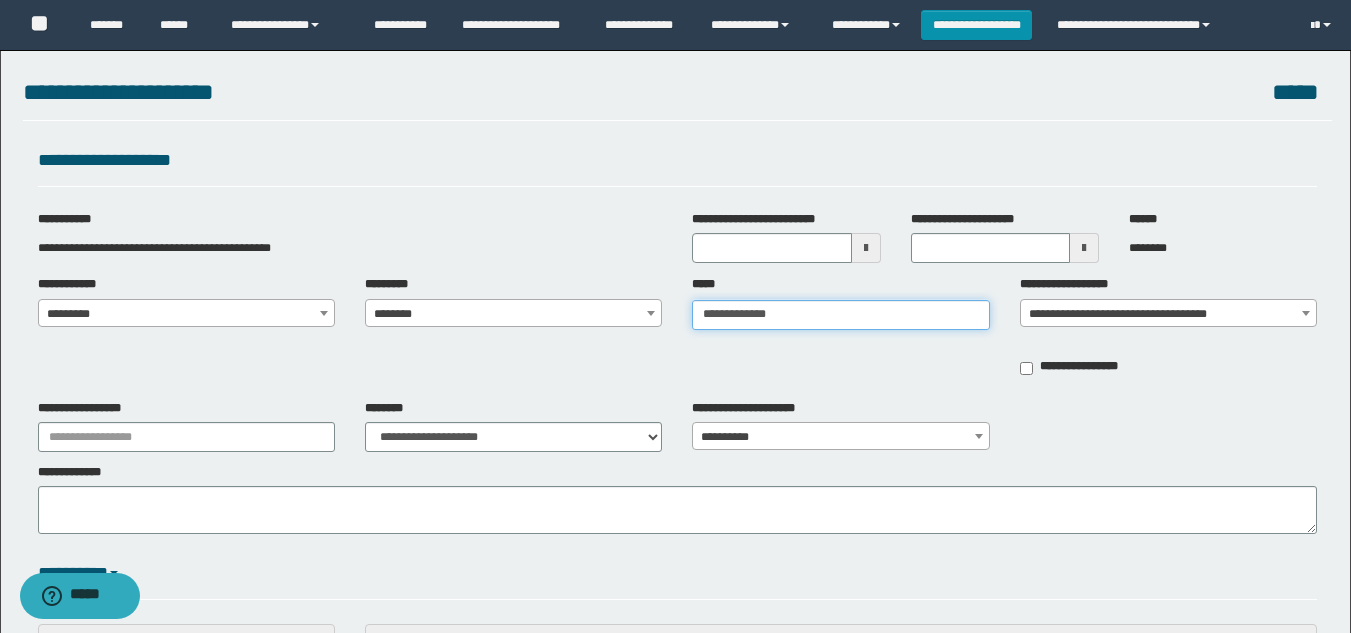 type on "**********" 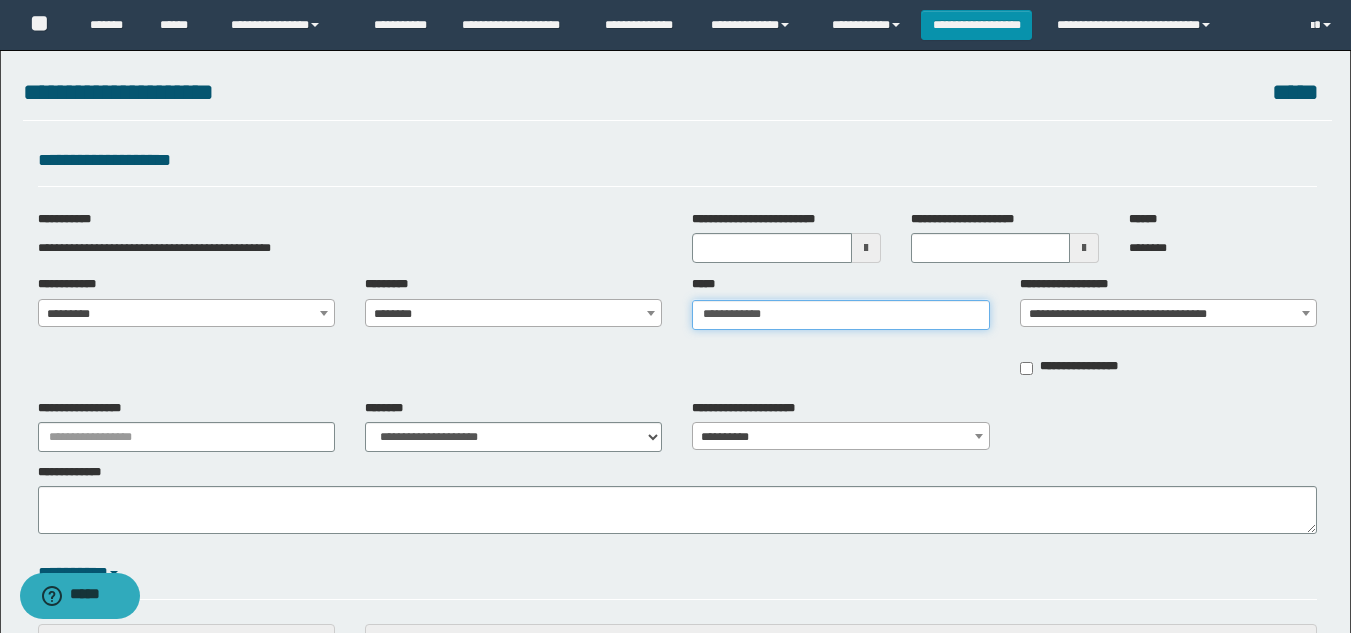type on "**********" 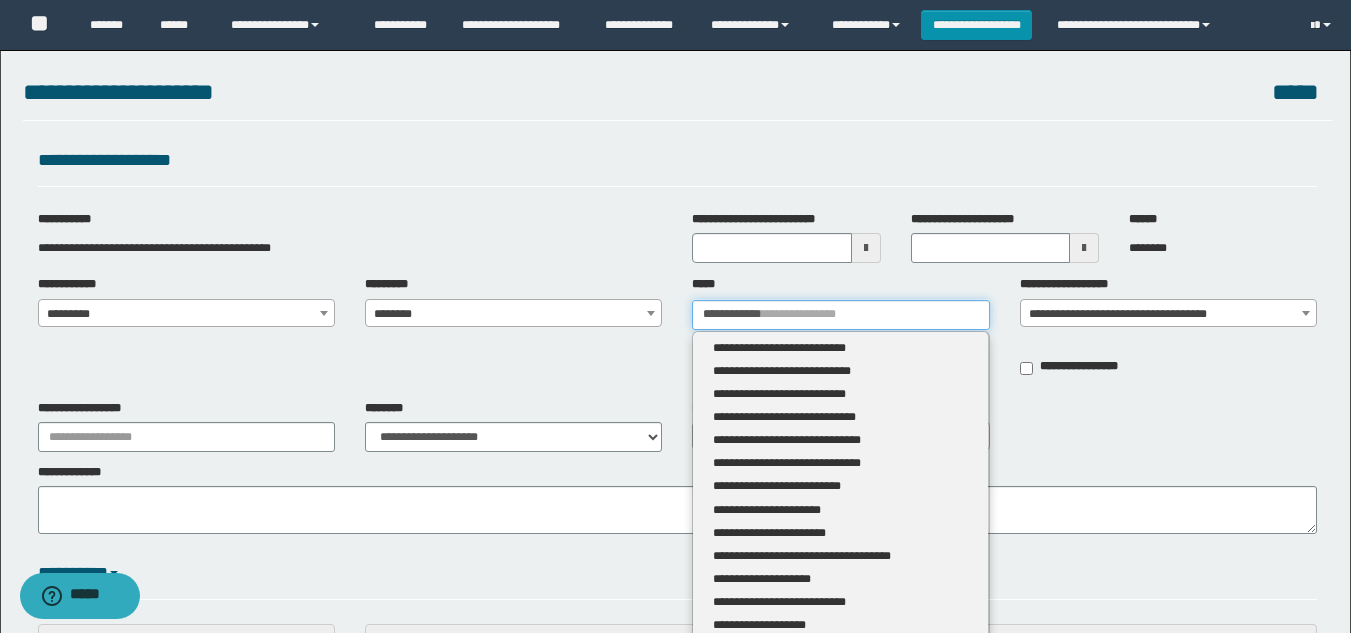 type 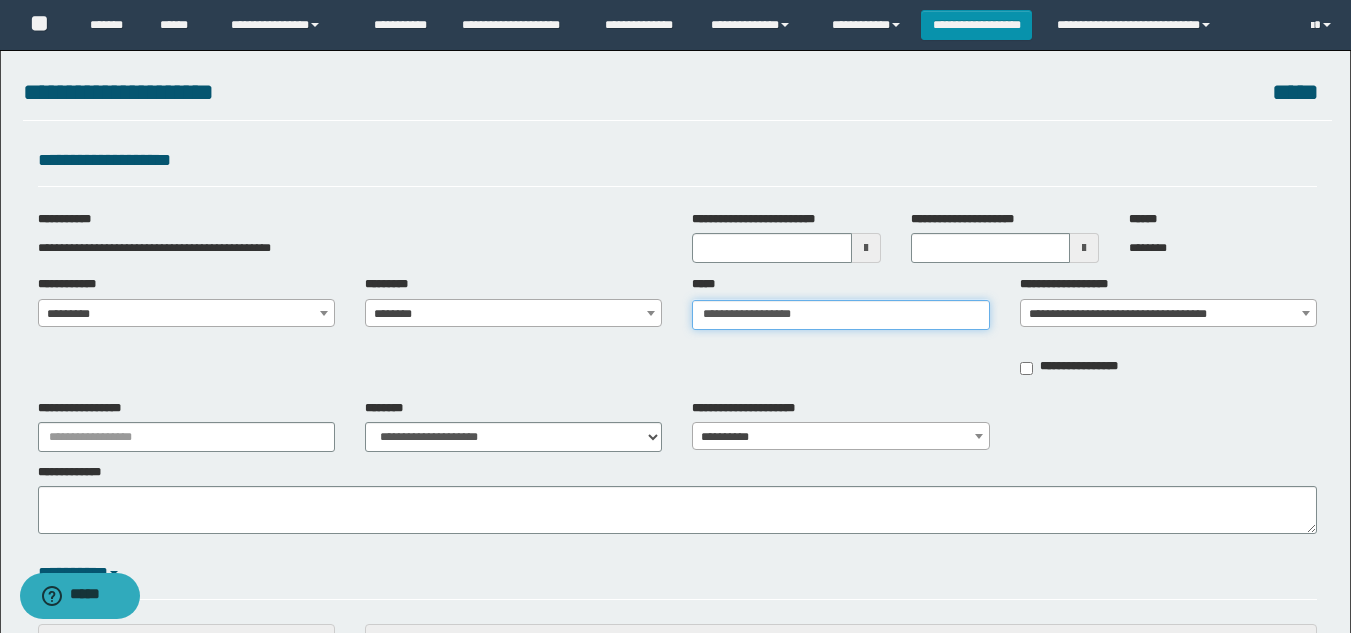 type on "**********" 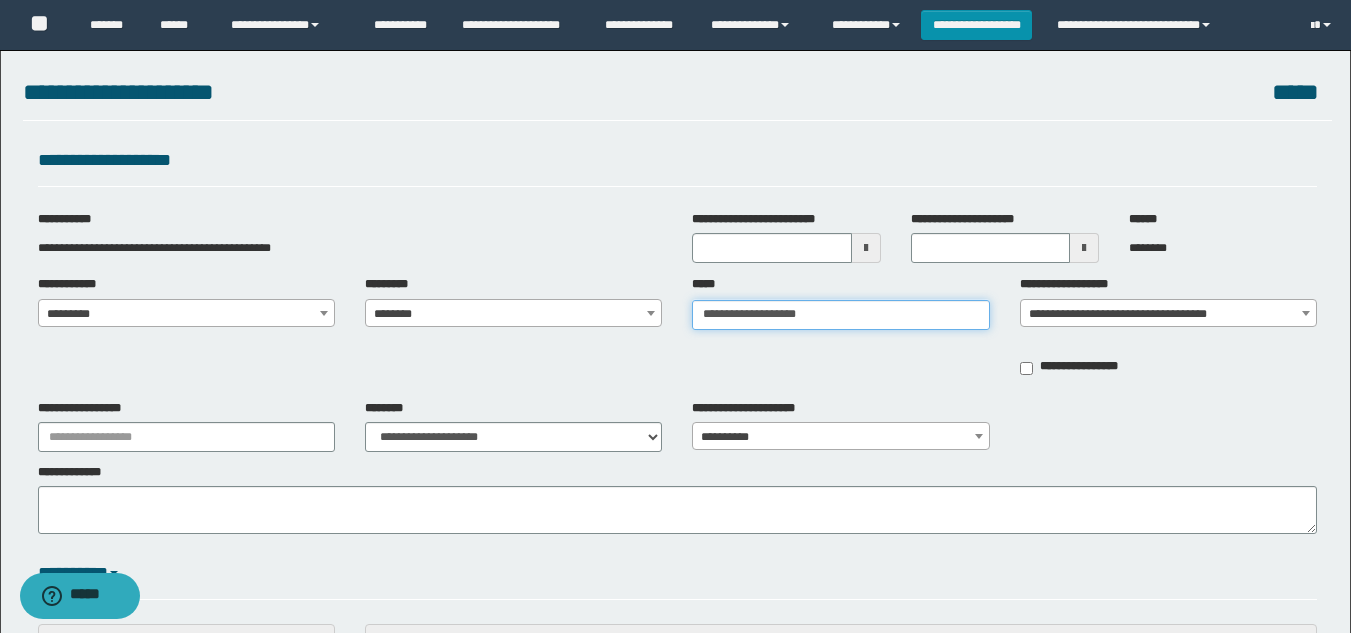 type on "**********" 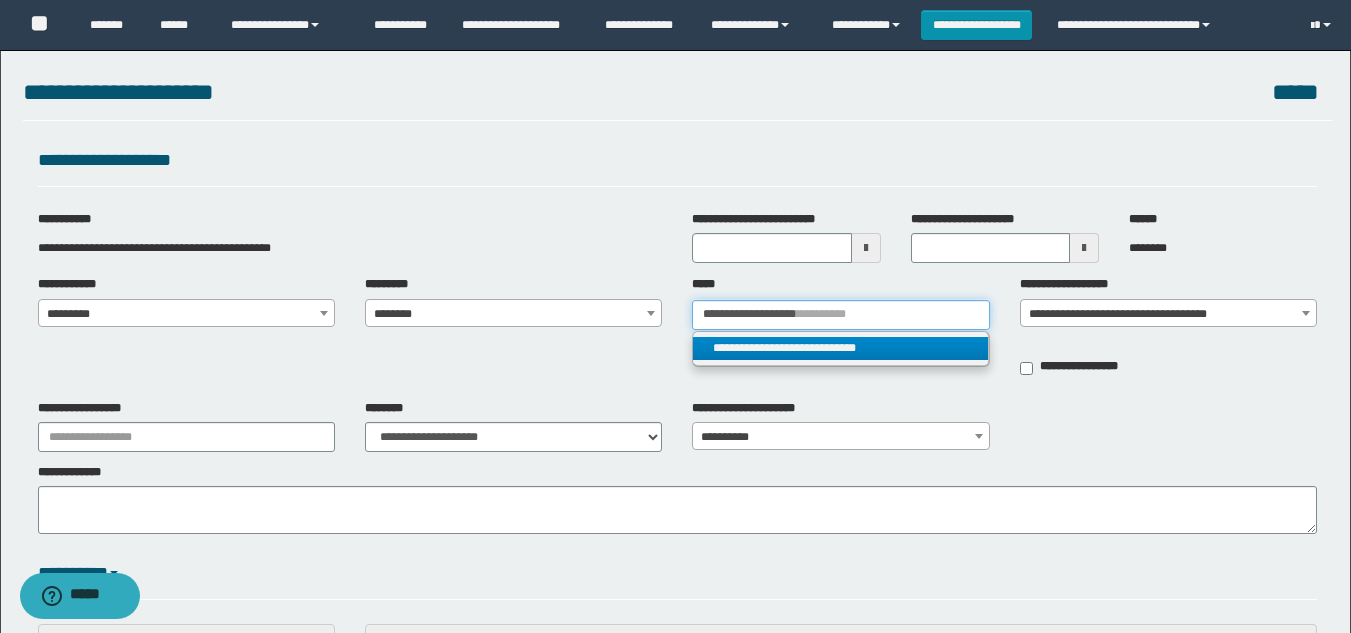 type on "**********" 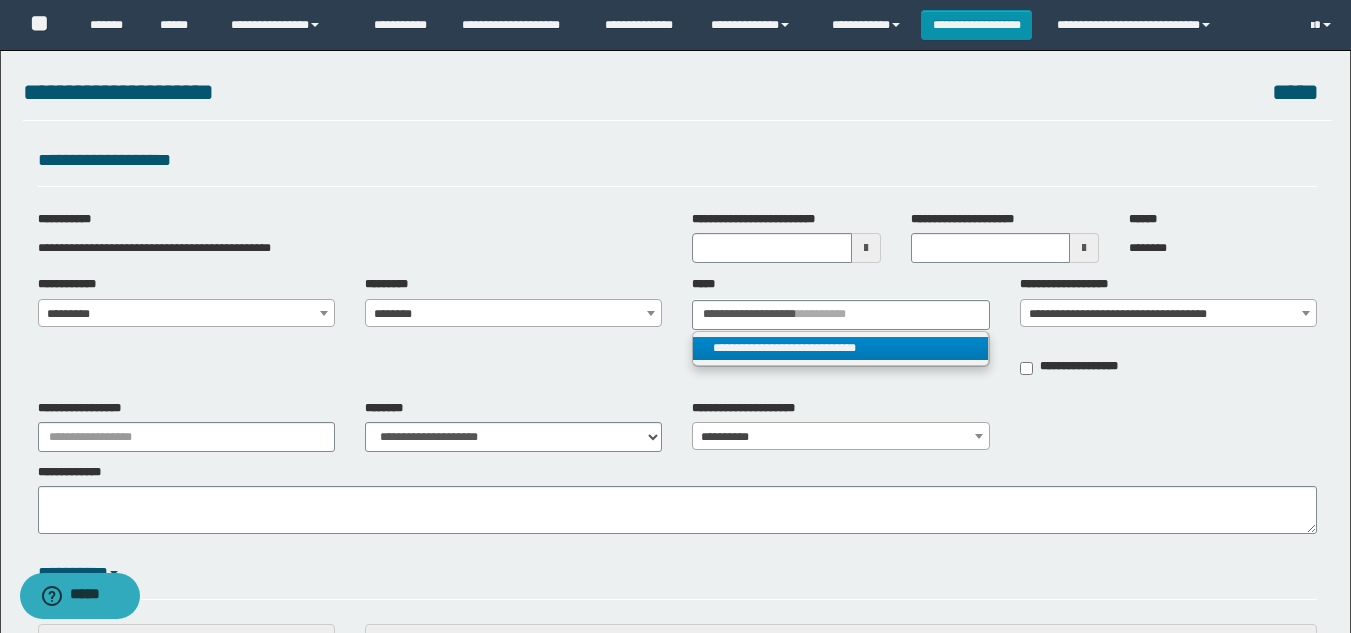 click on "**********" at bounding box center [840, 349] 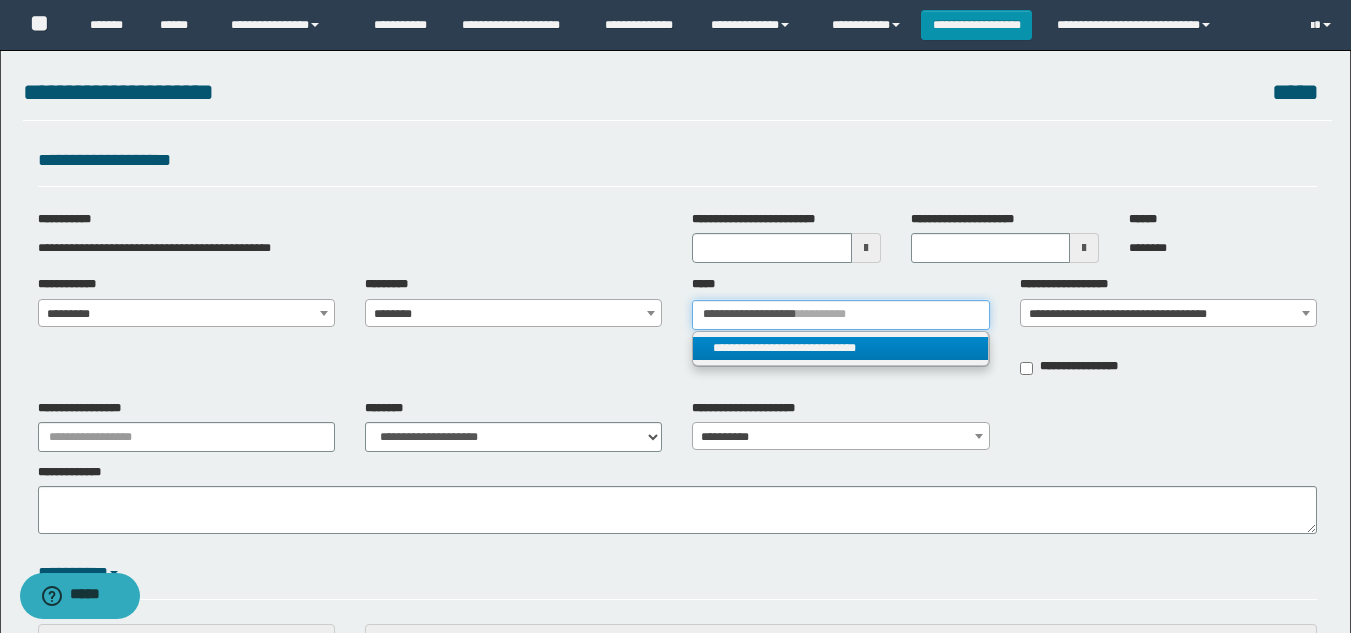 type 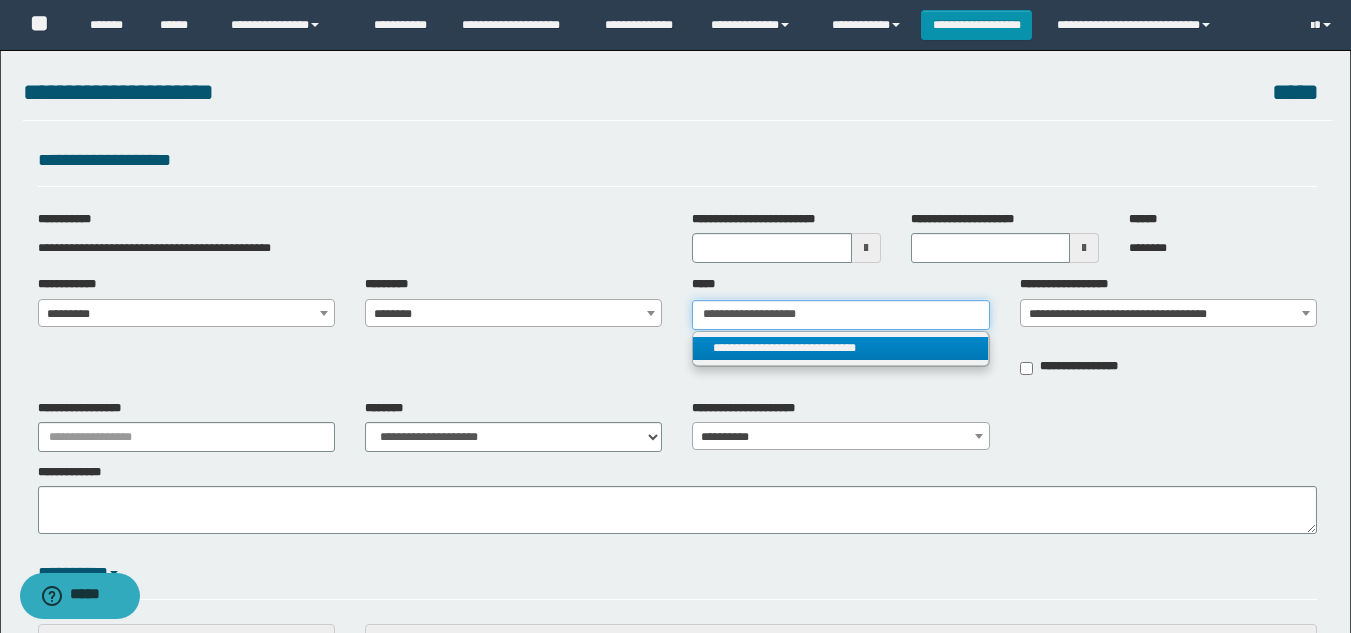 type on "**********" 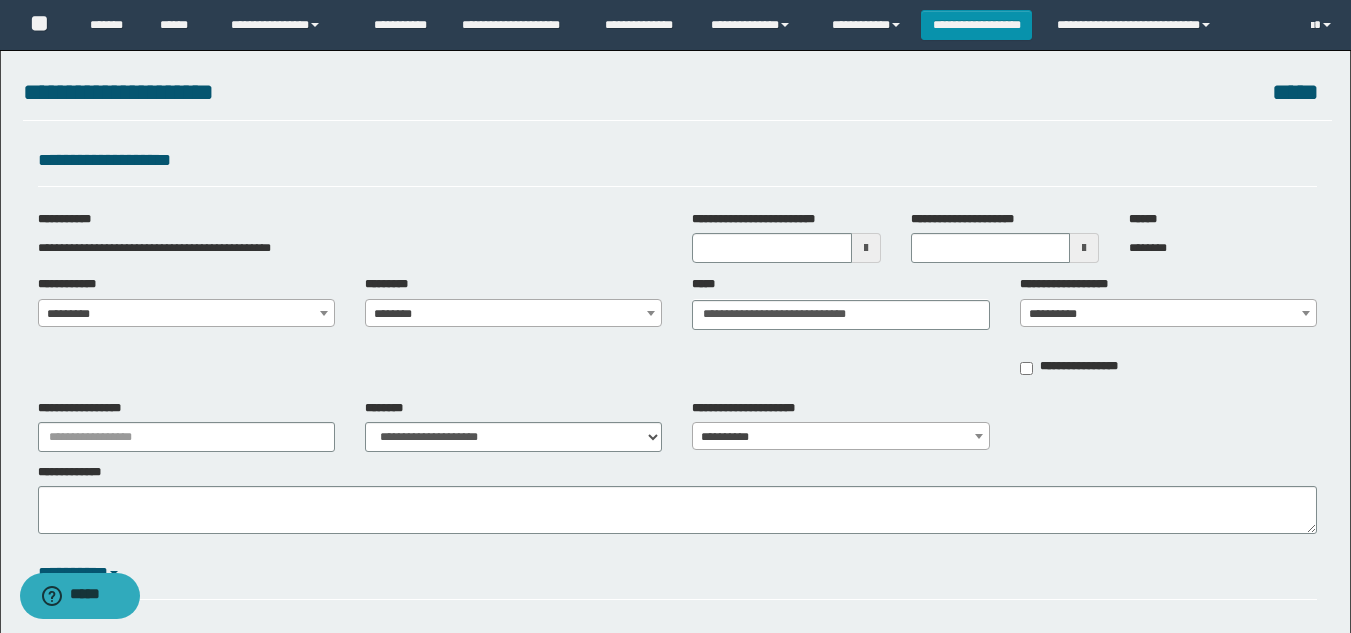 click at bounding box center [1306, 313] 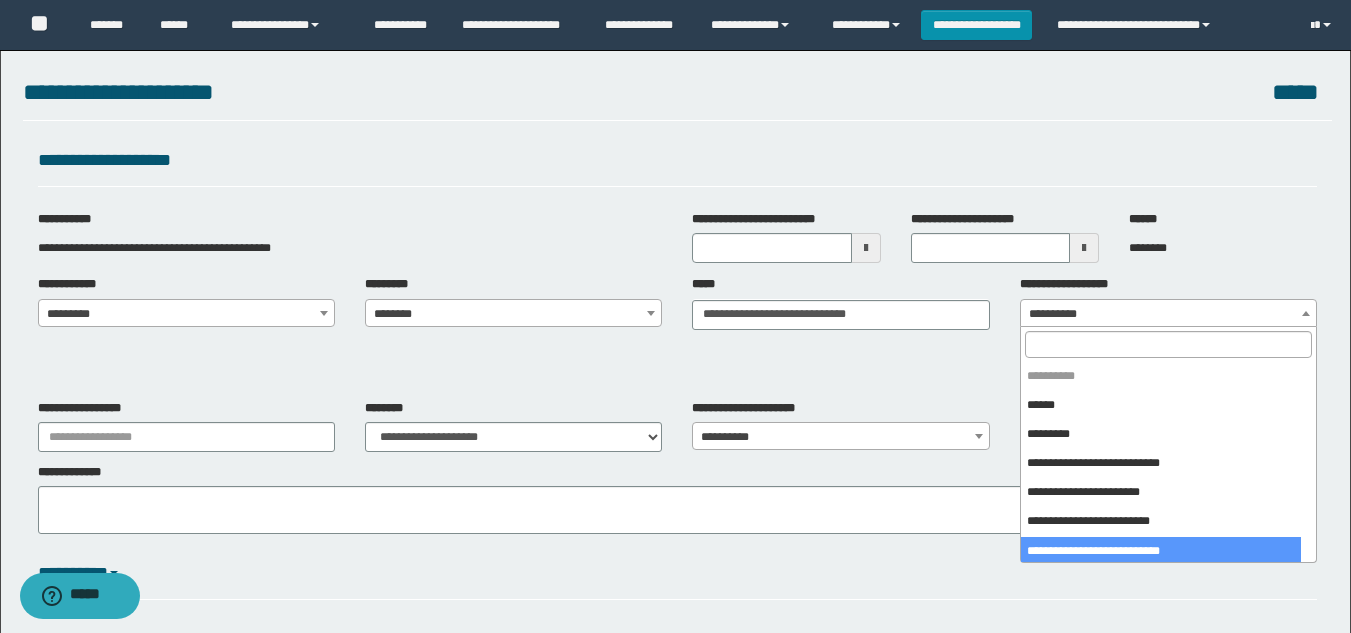 select on "****" 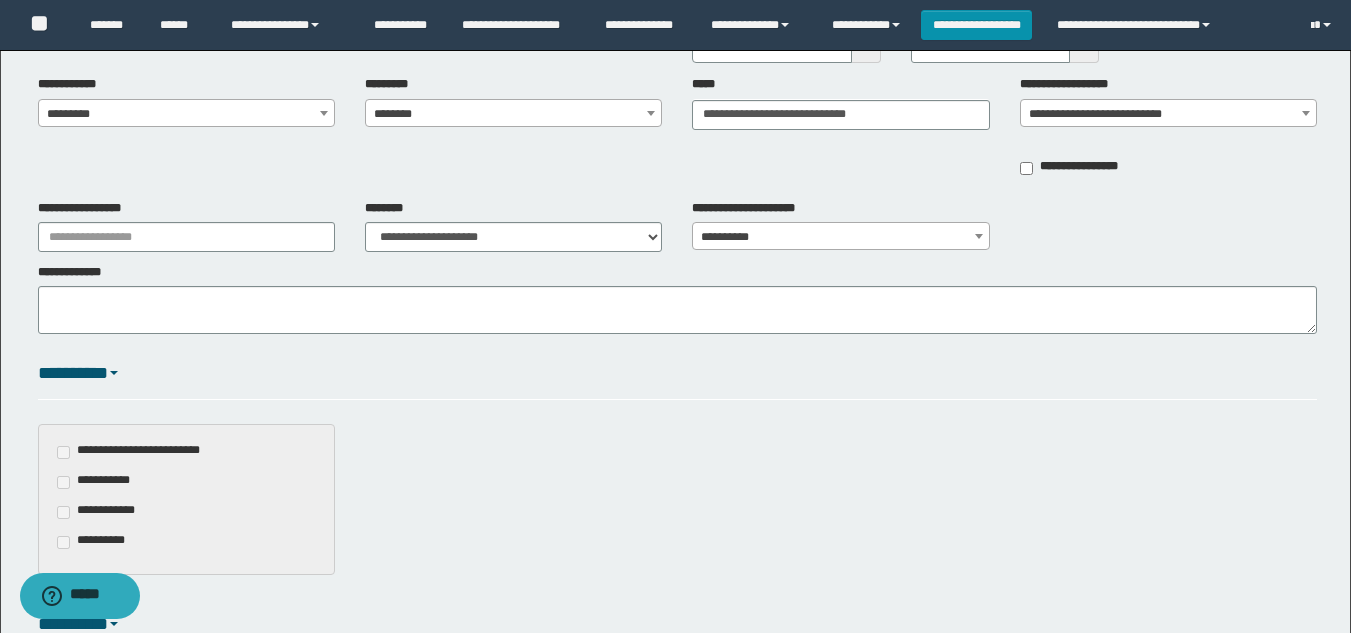 scroll, scrollTop: 300, scrollLeft: 0, axis: vertical 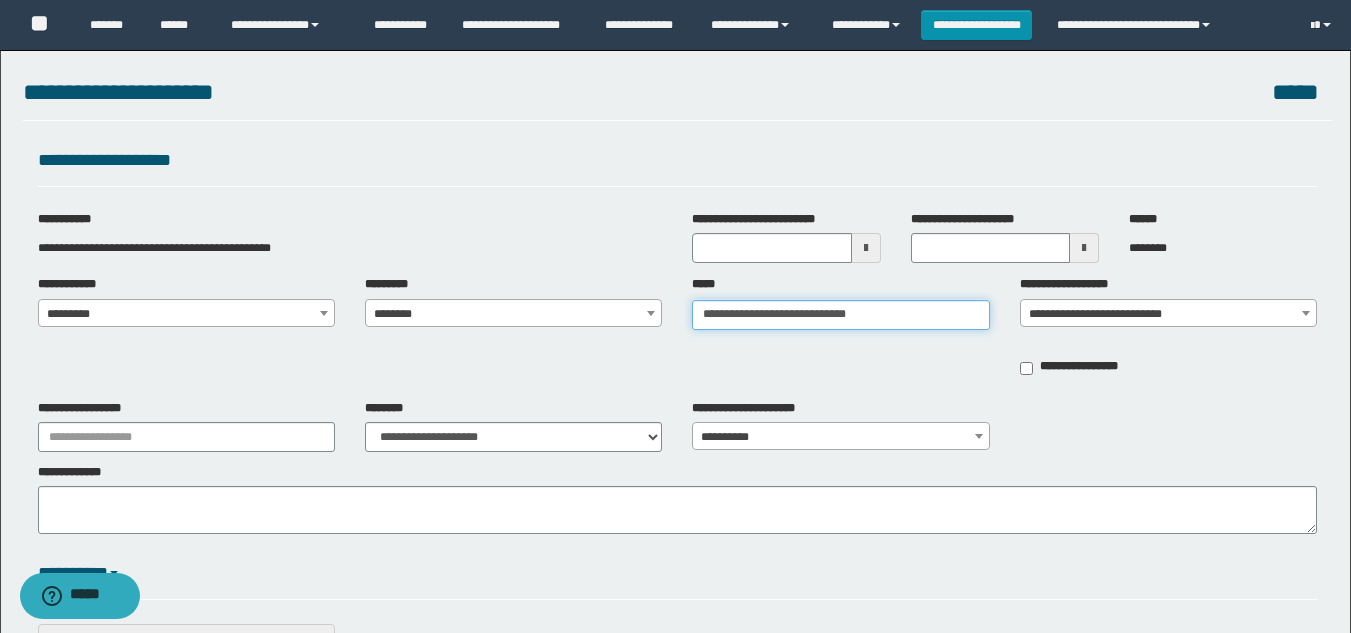 type on "**********" 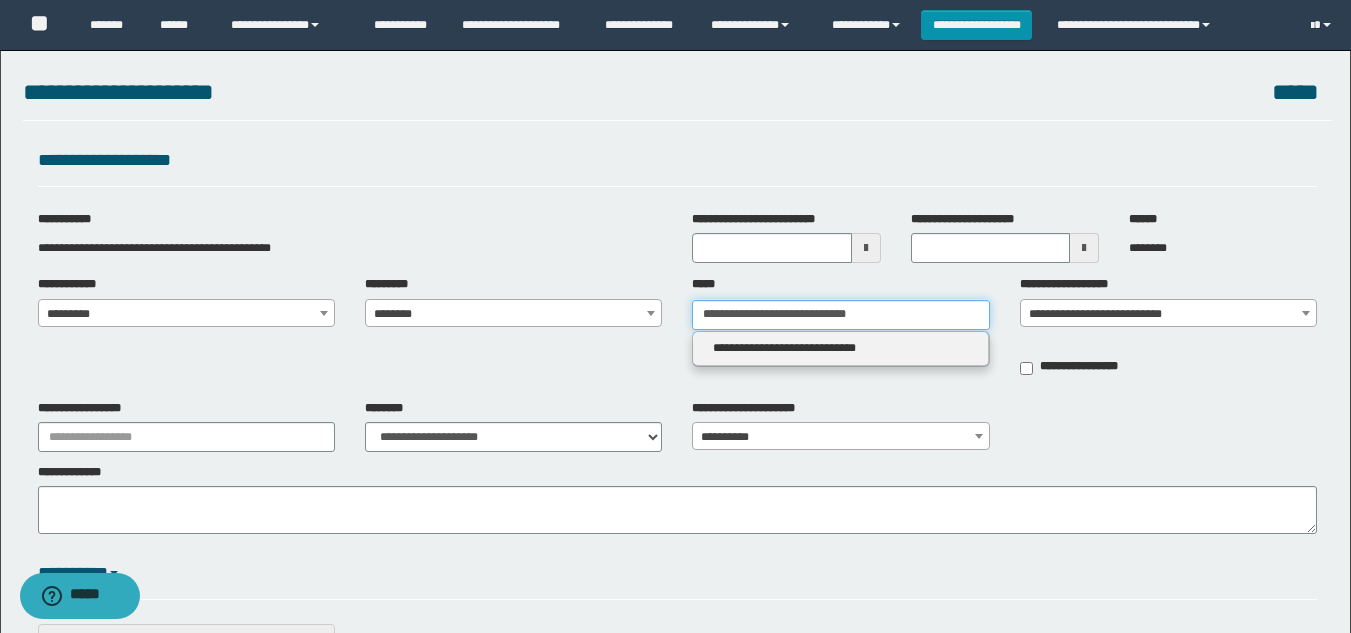 click on "**********" at bounding box center [840, 315] 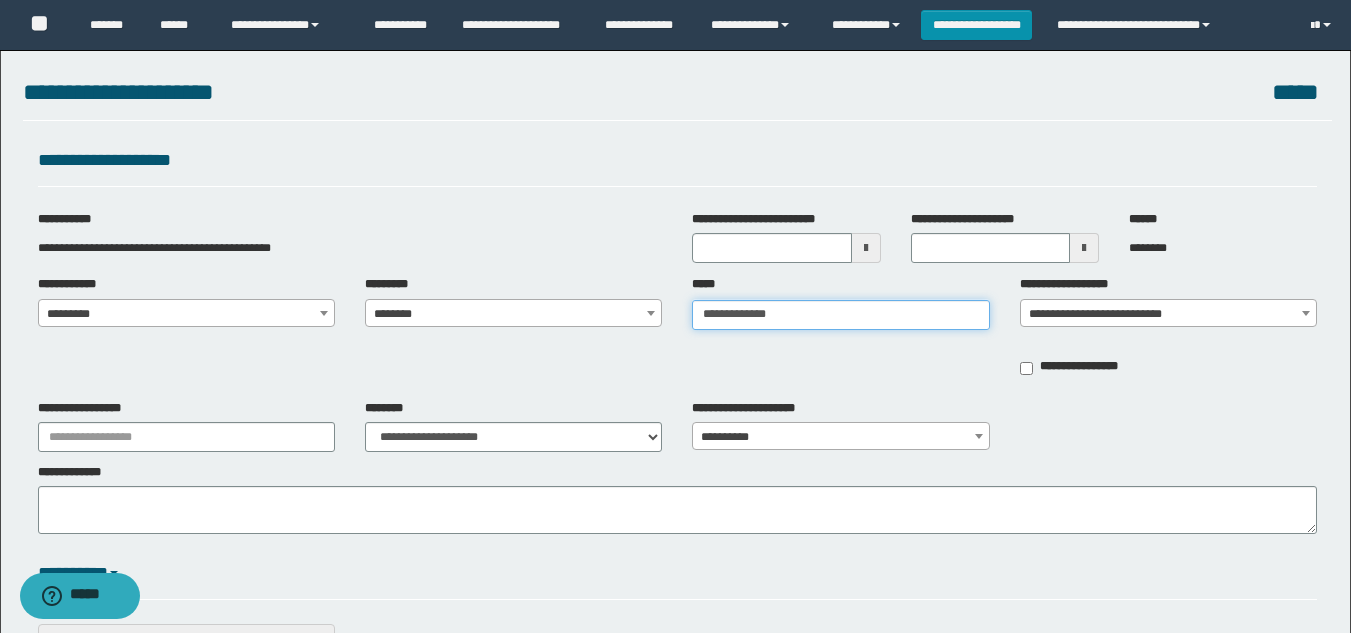 type on "**********" 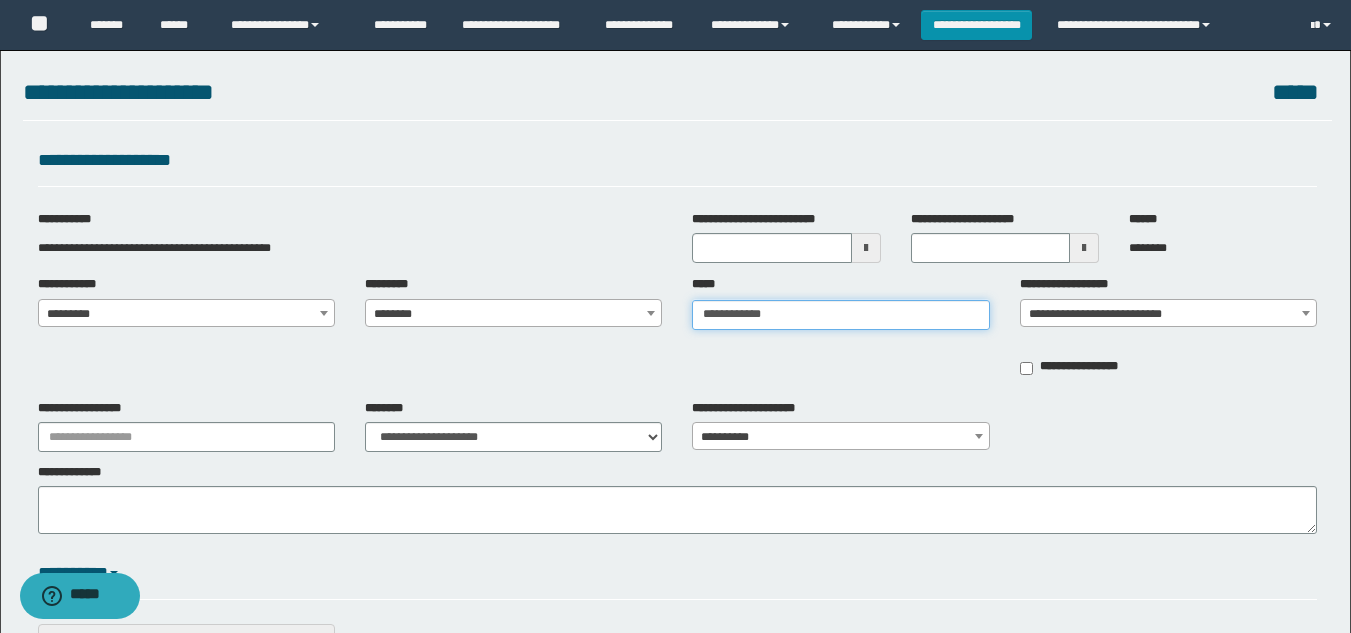 type on "**********" 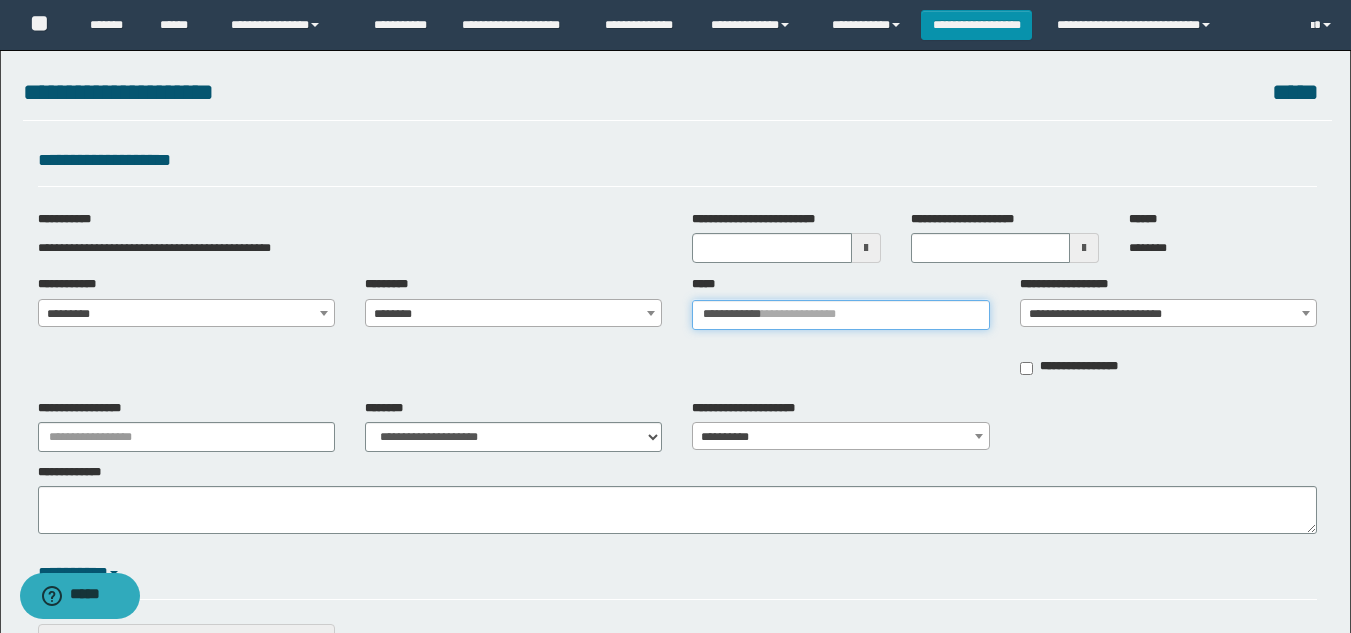 type 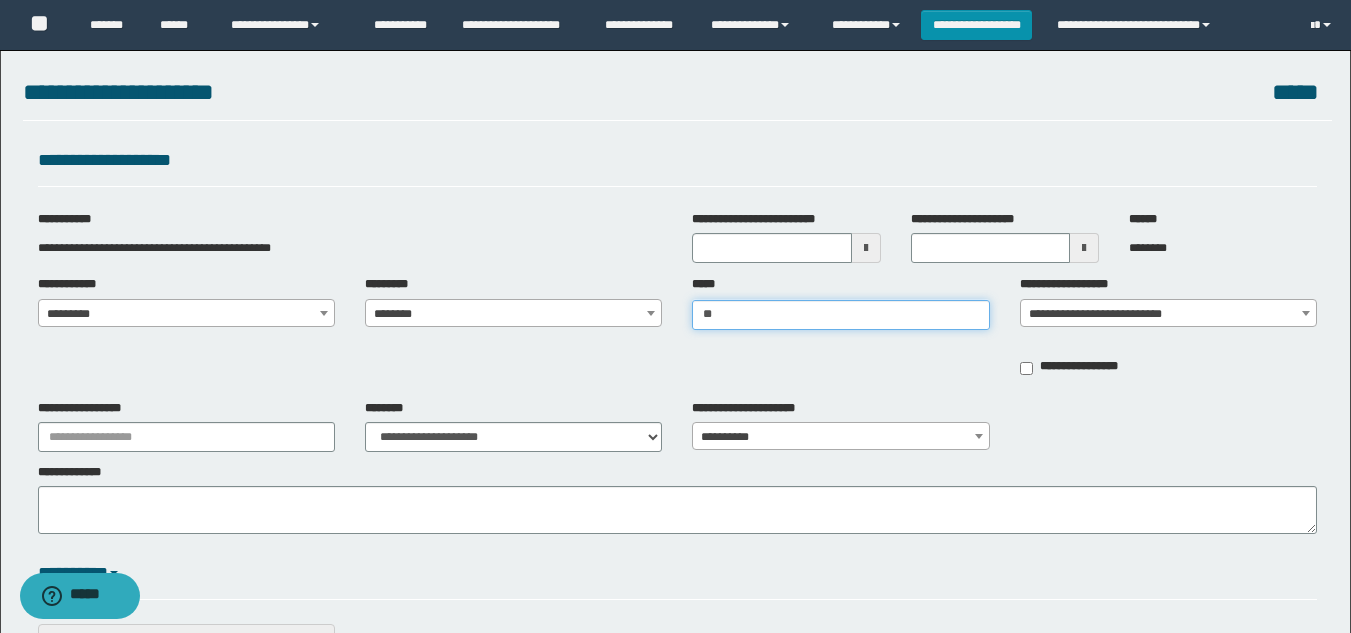 type on "*" 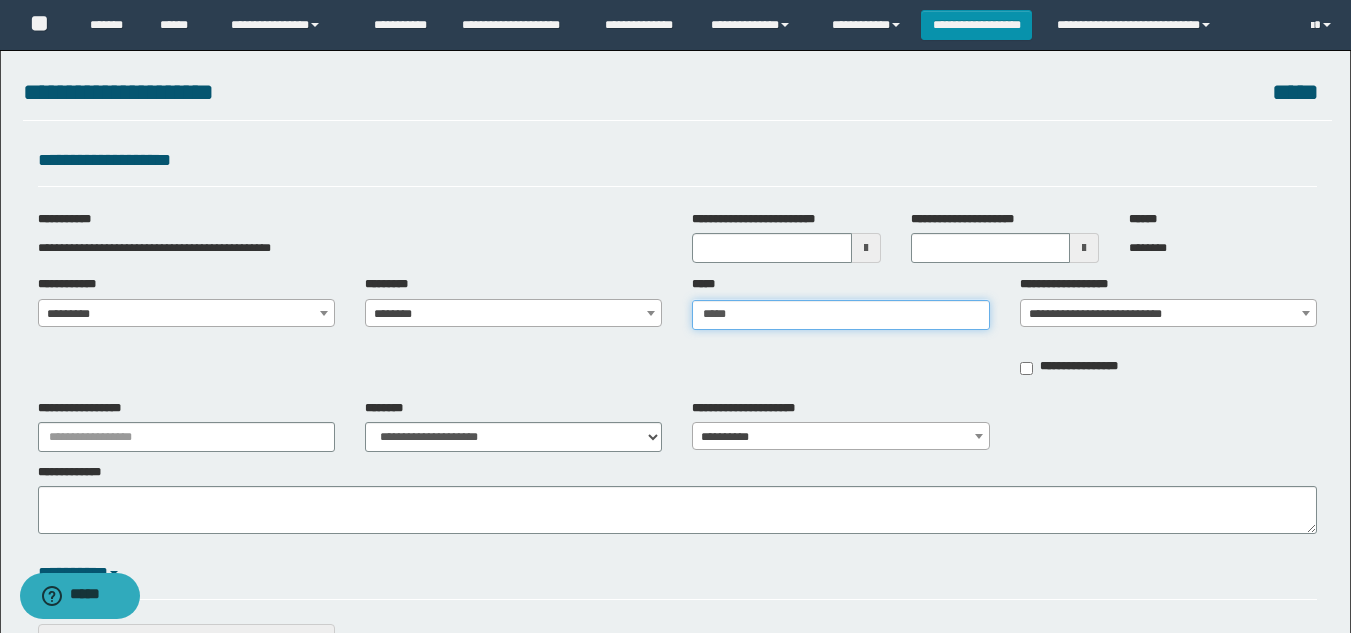 type on "******" 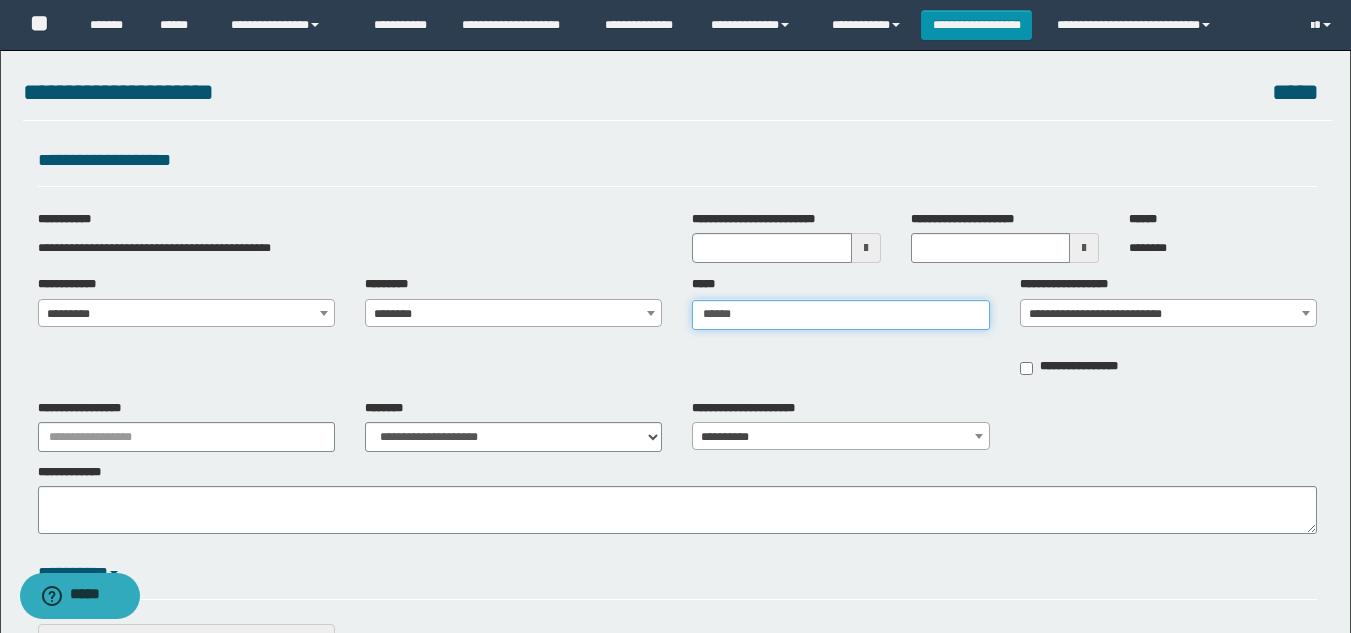 type on "**********" 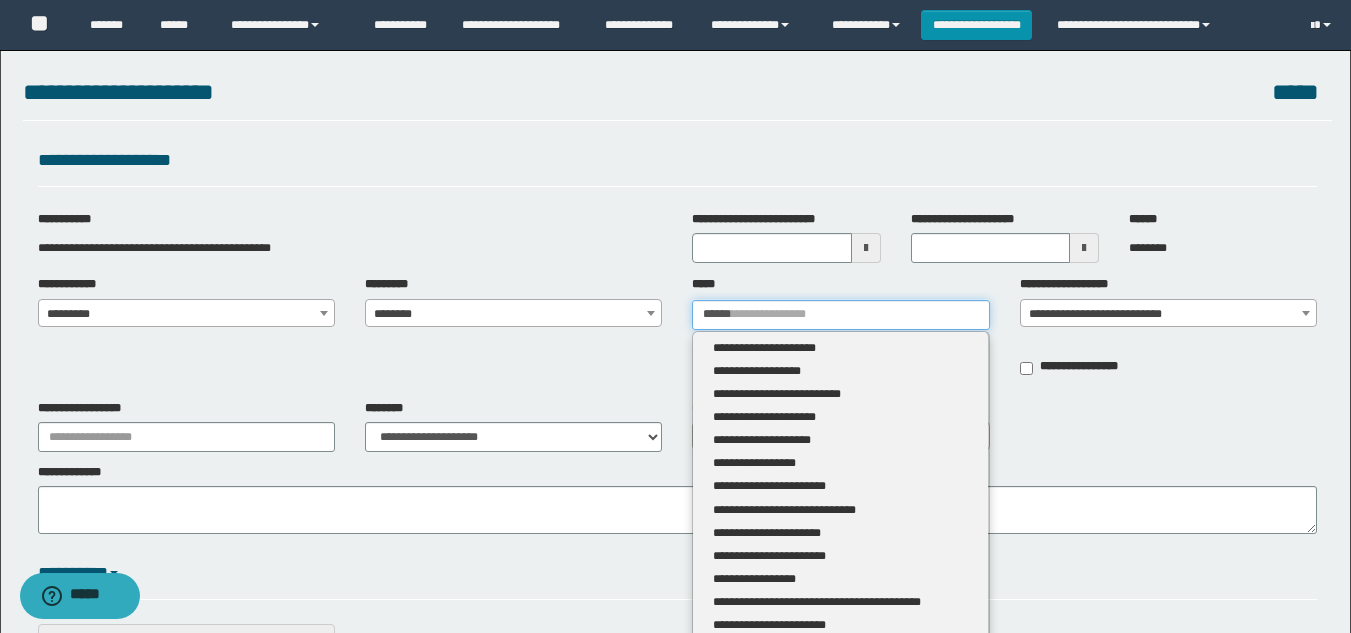 type 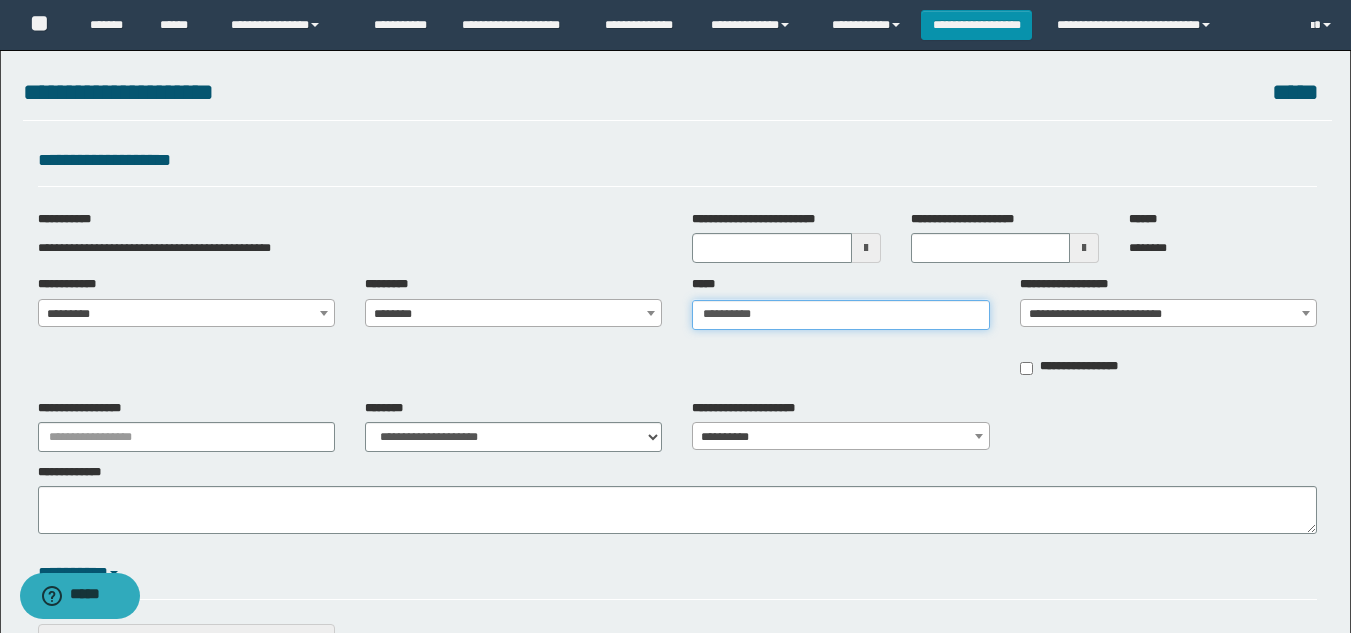 type on "**********" 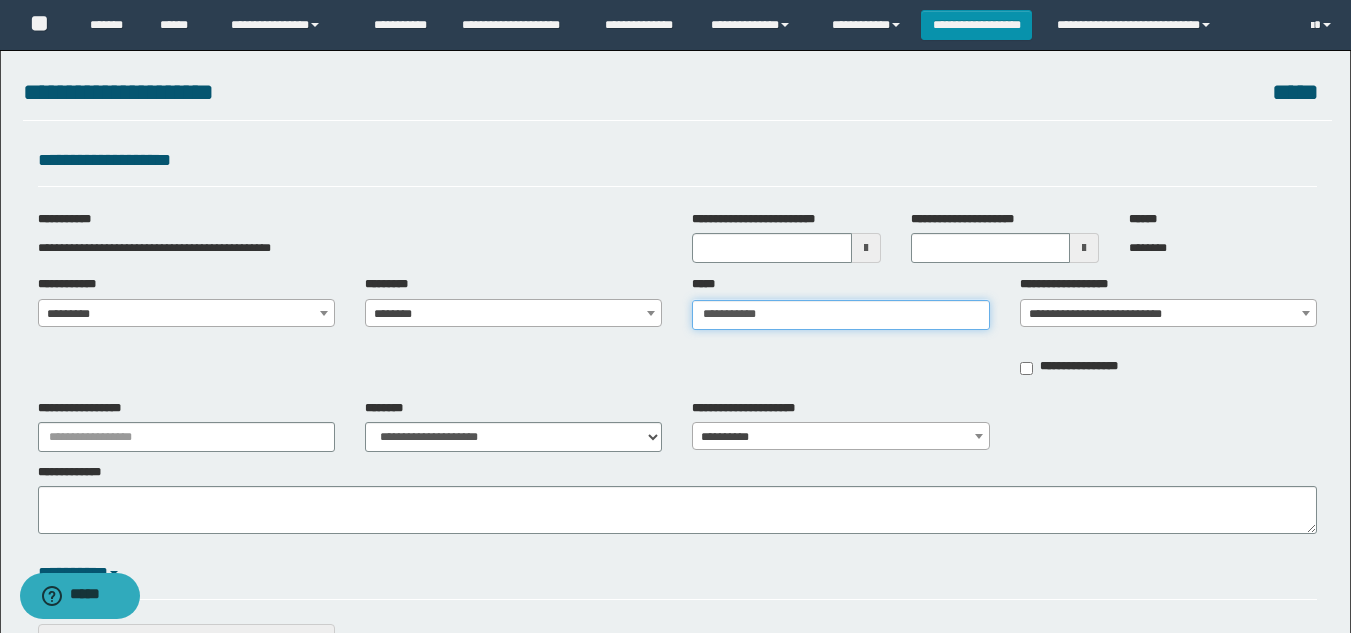type on "**********" 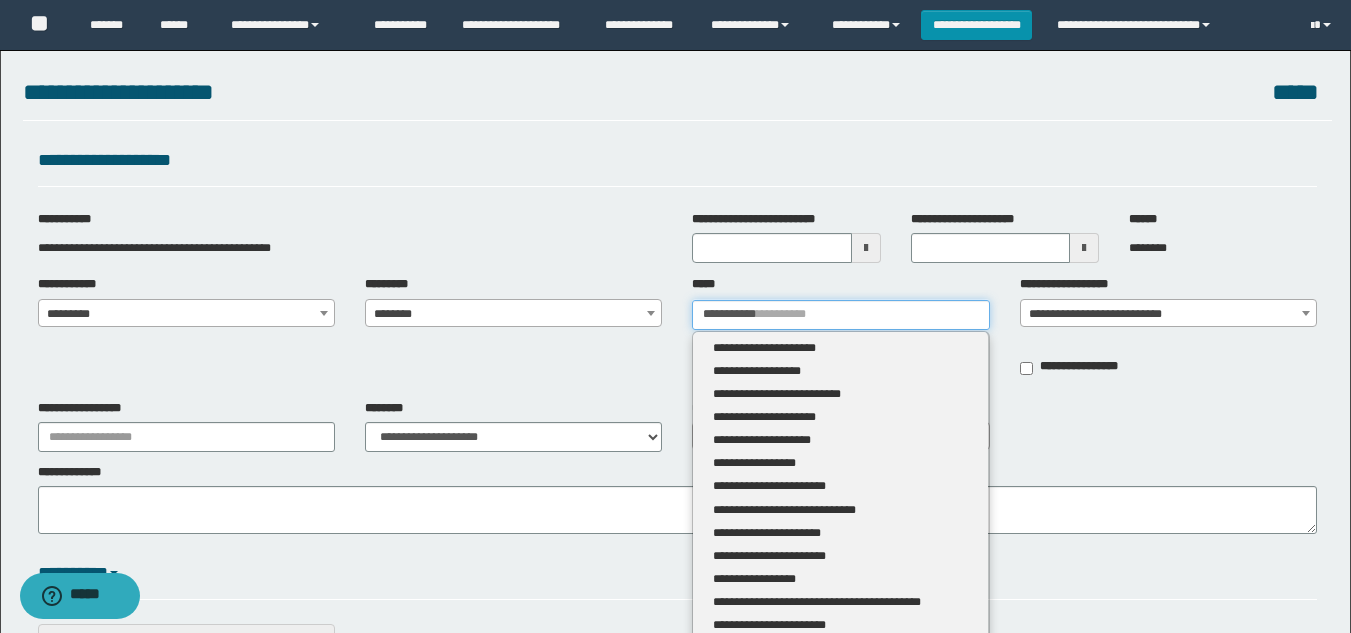 type 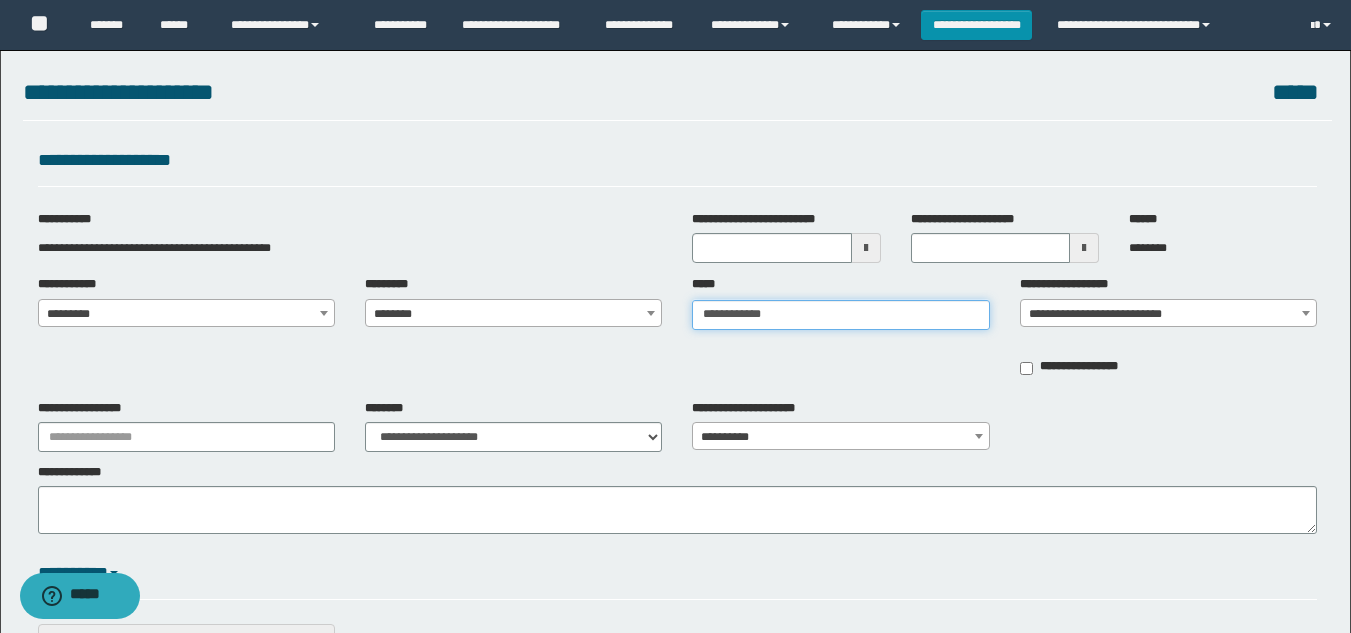 type on "**********" 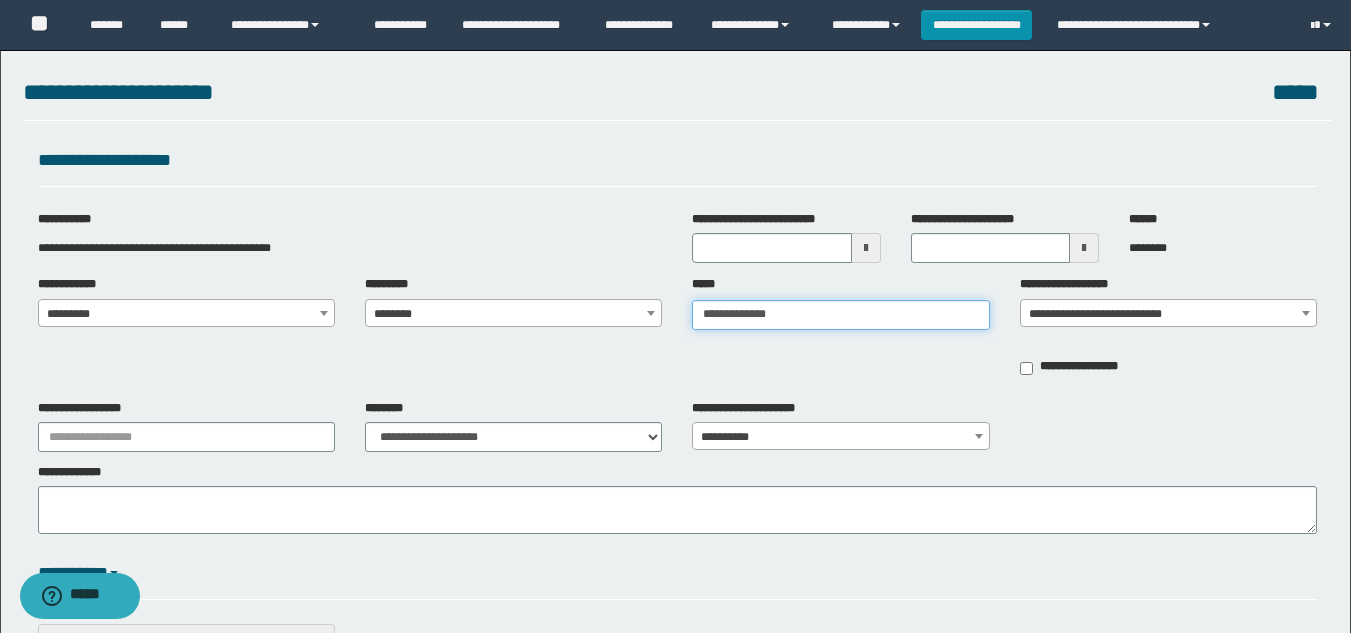 type on "**********" 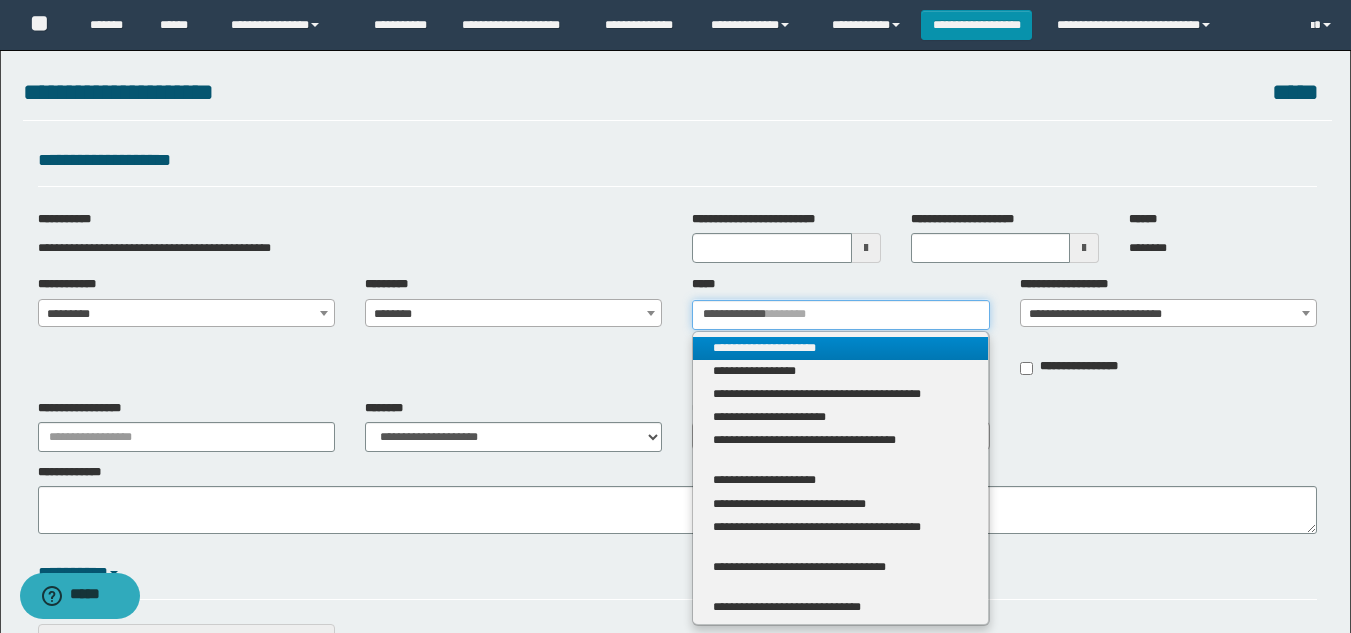 type on "**********" 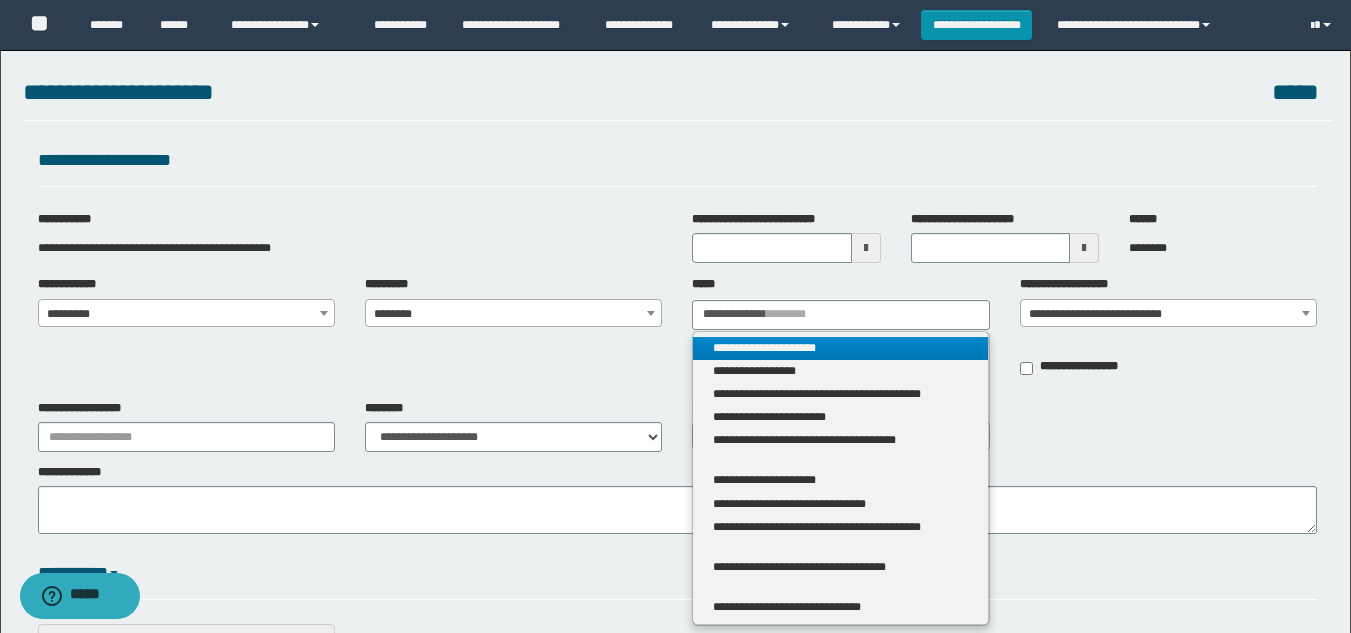 type 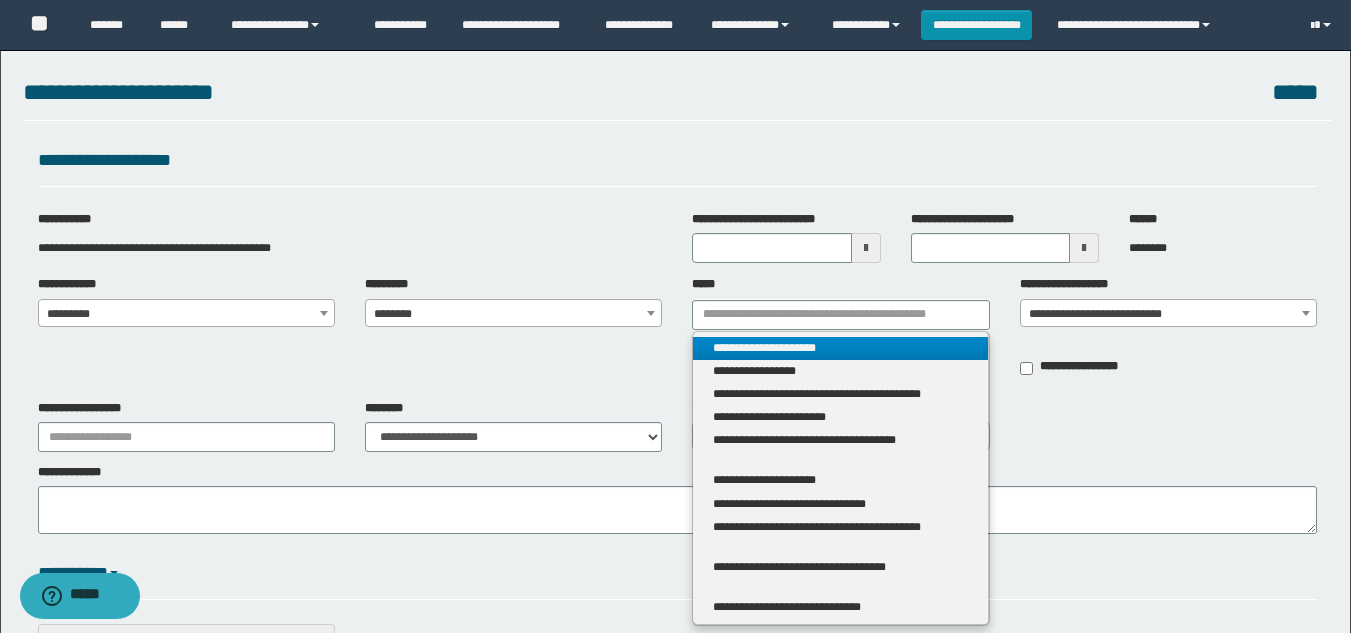 click on "**********" at bounding box center (840, 348) 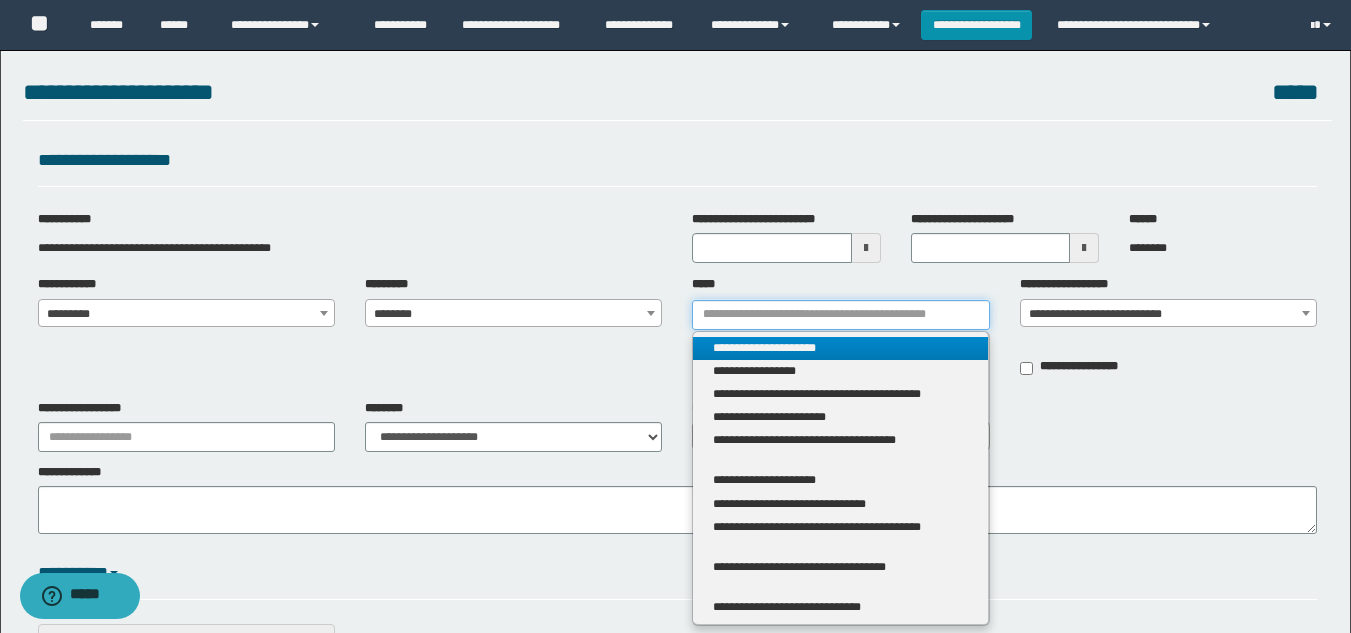 type 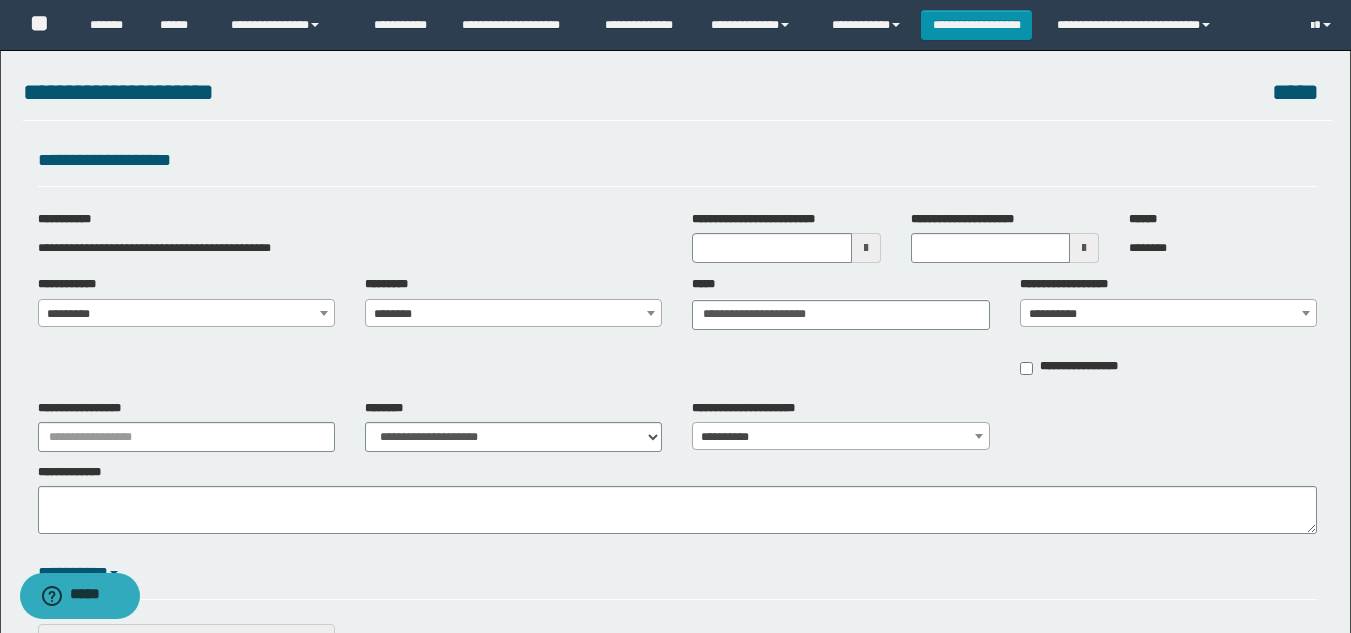 click at bounding box center (1306, 313) 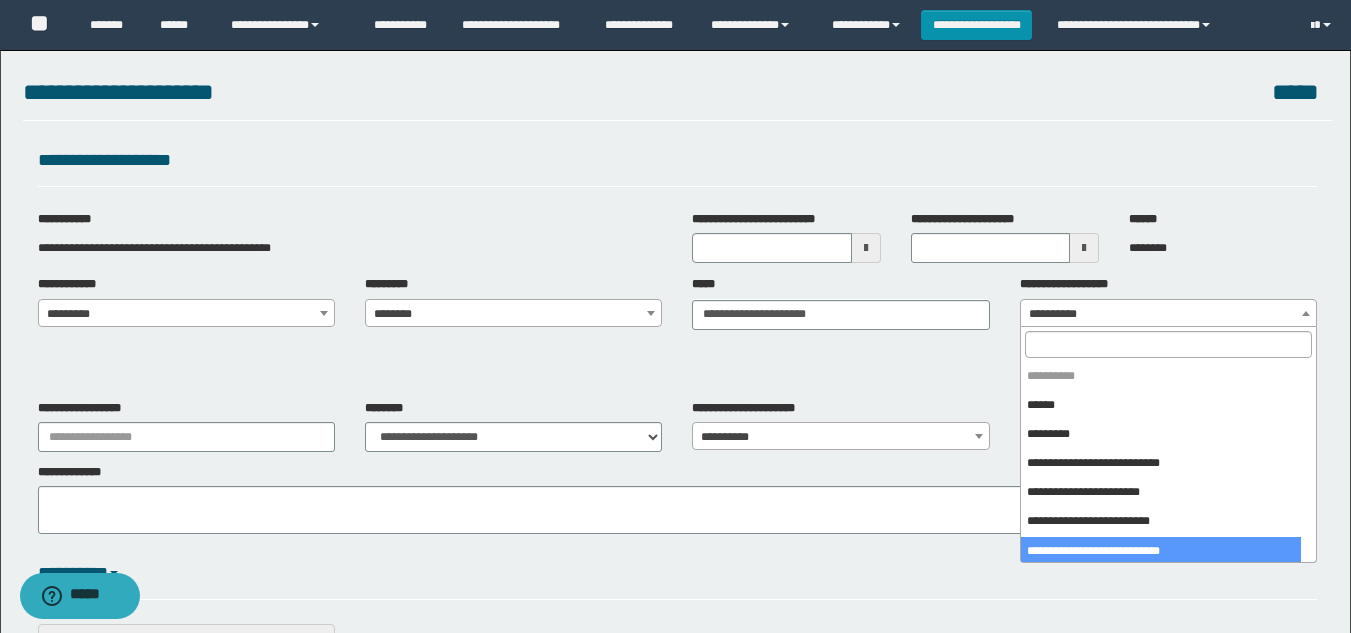 select on "****" 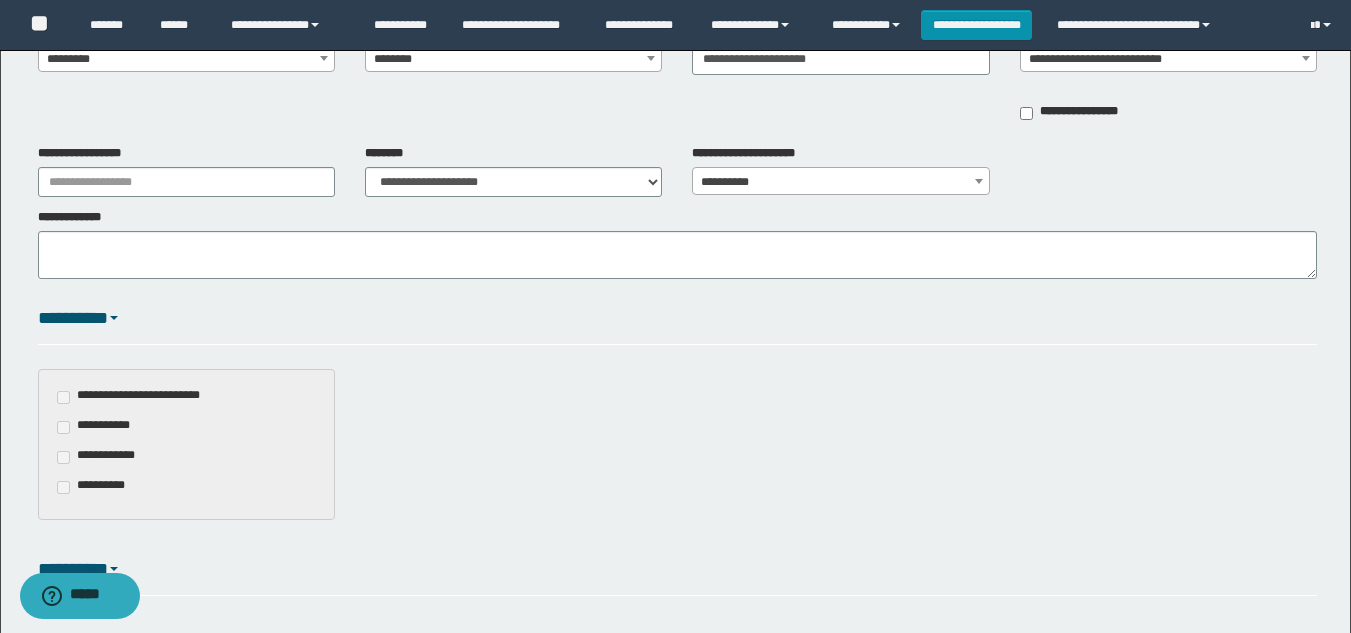 scroll, scrollTop: 300, scrollLeft: 0, axis: vertical 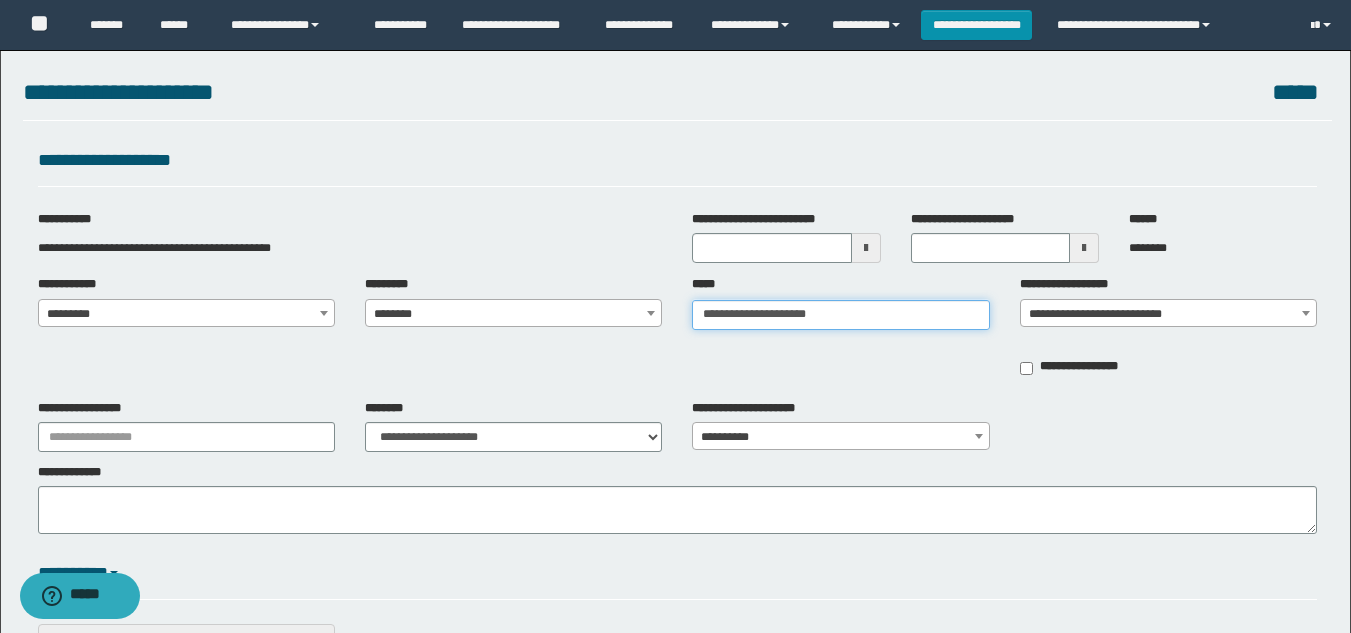 type on "**********" 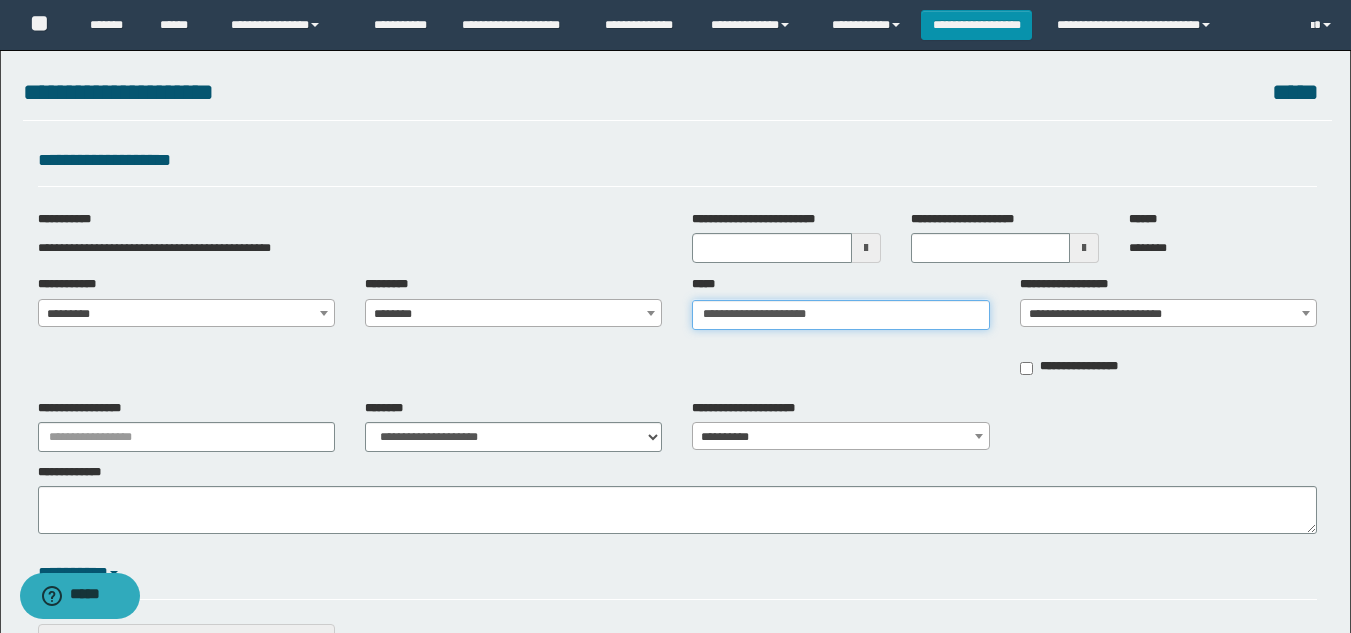 click on "**********" at bounding box center [840, 315] 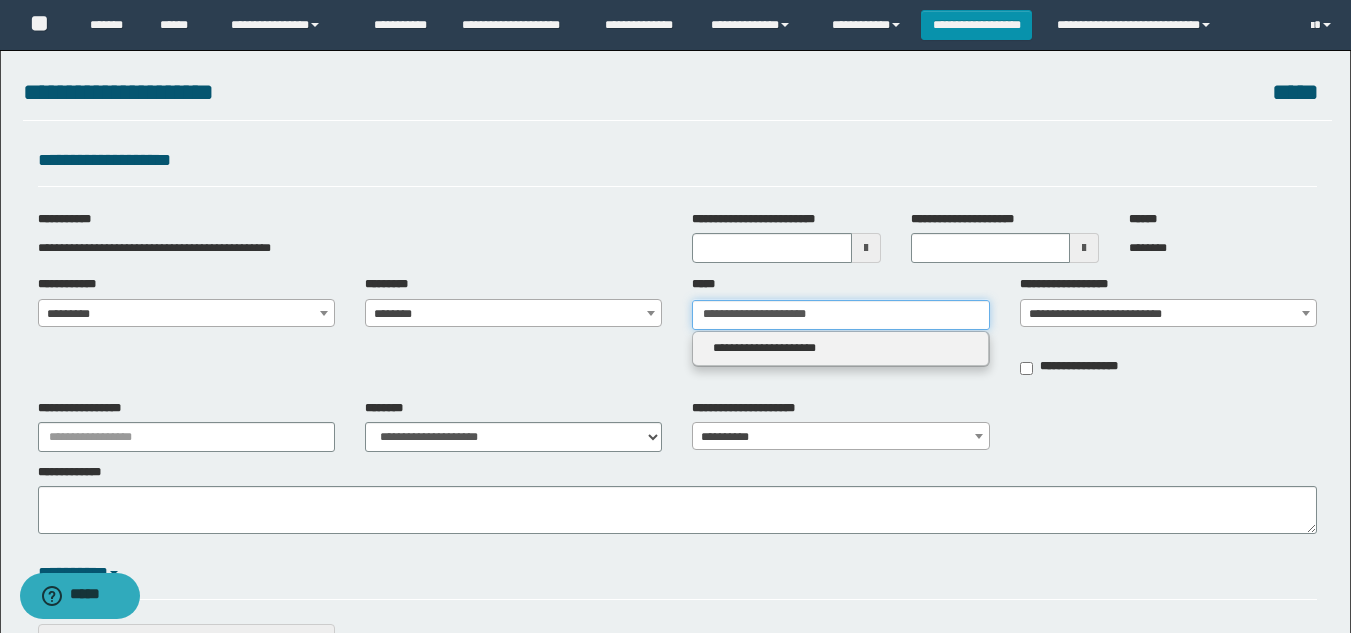 type 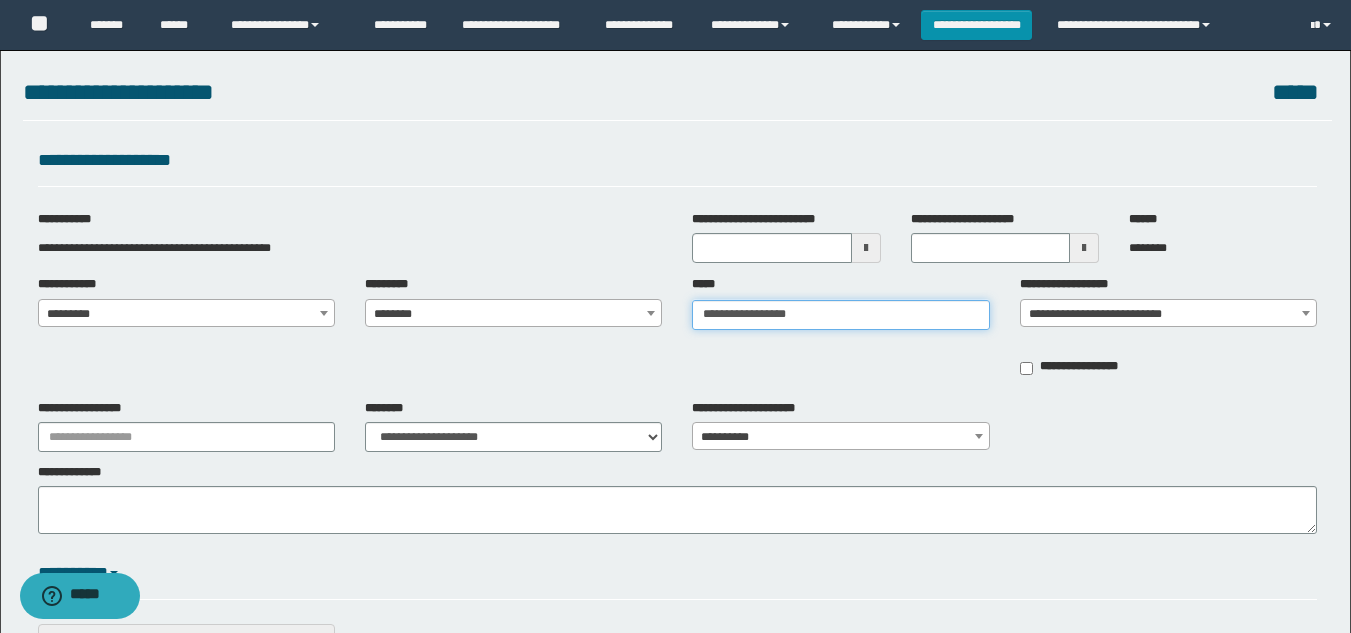 type on "**********" 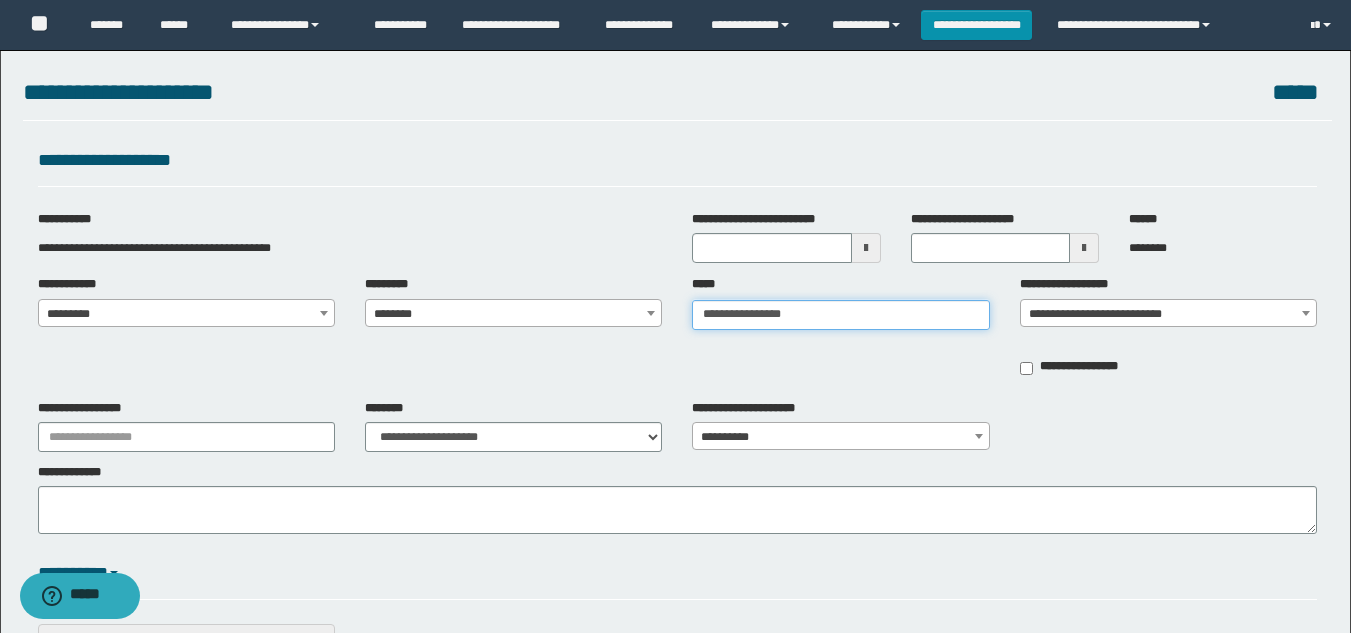 type on "**********" 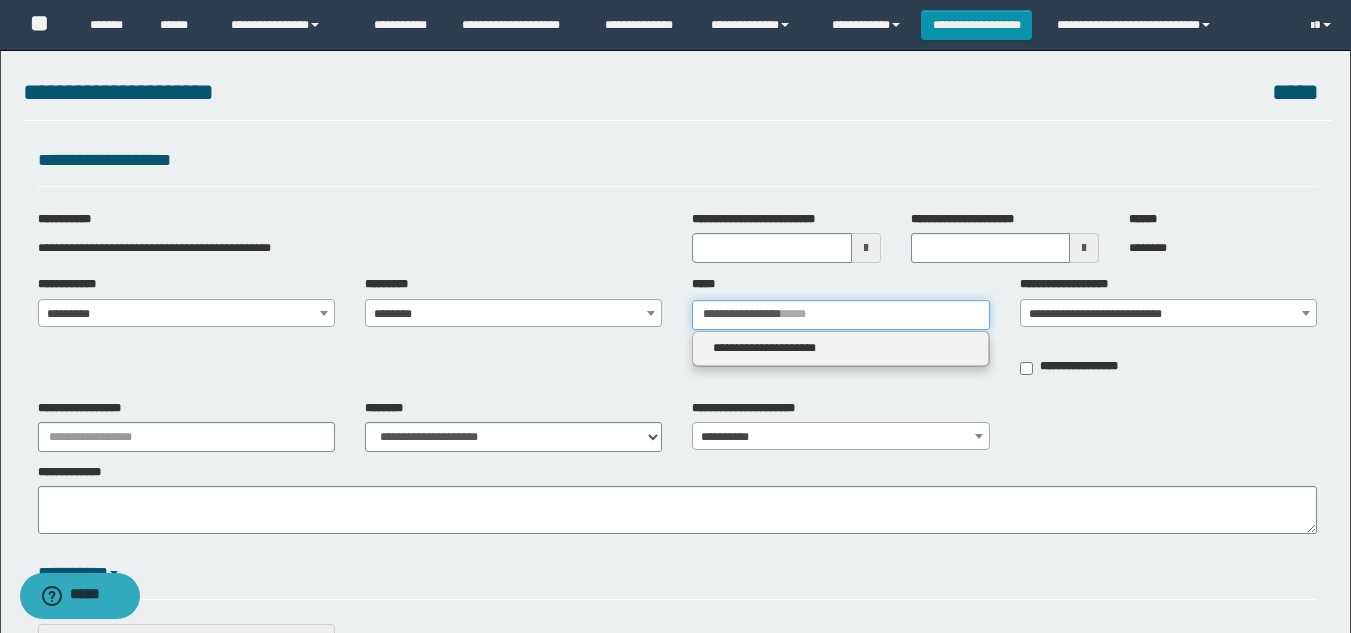 type 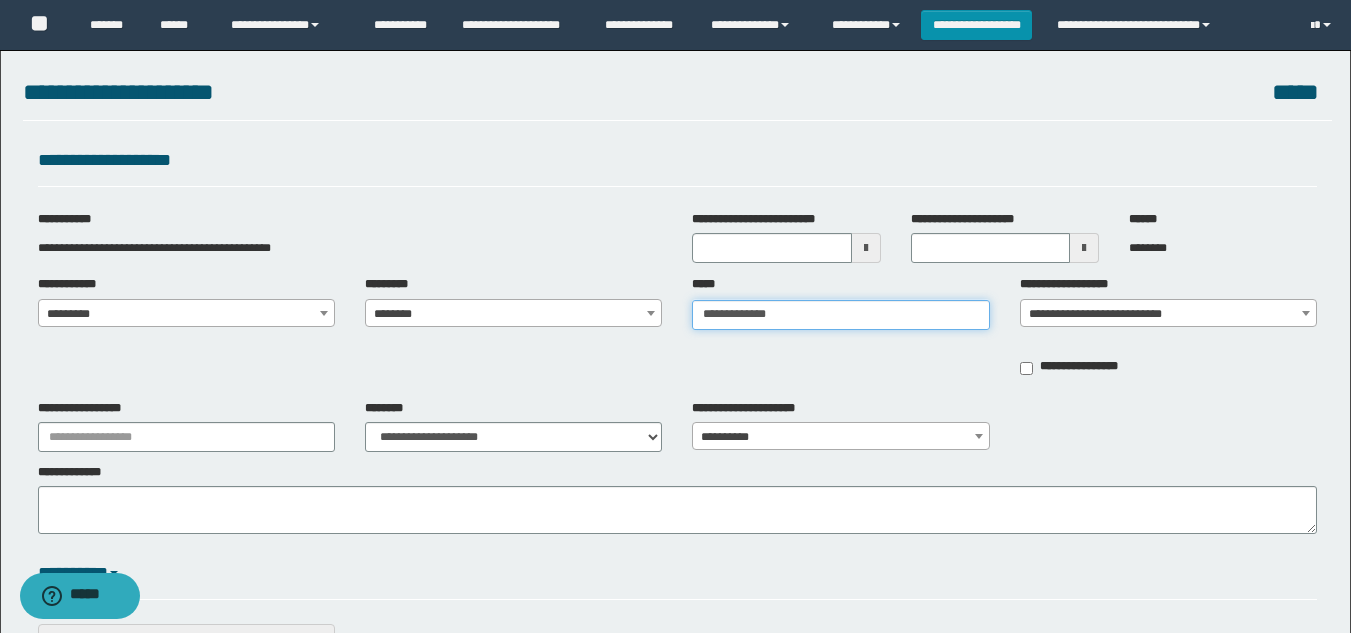 type on "**********" 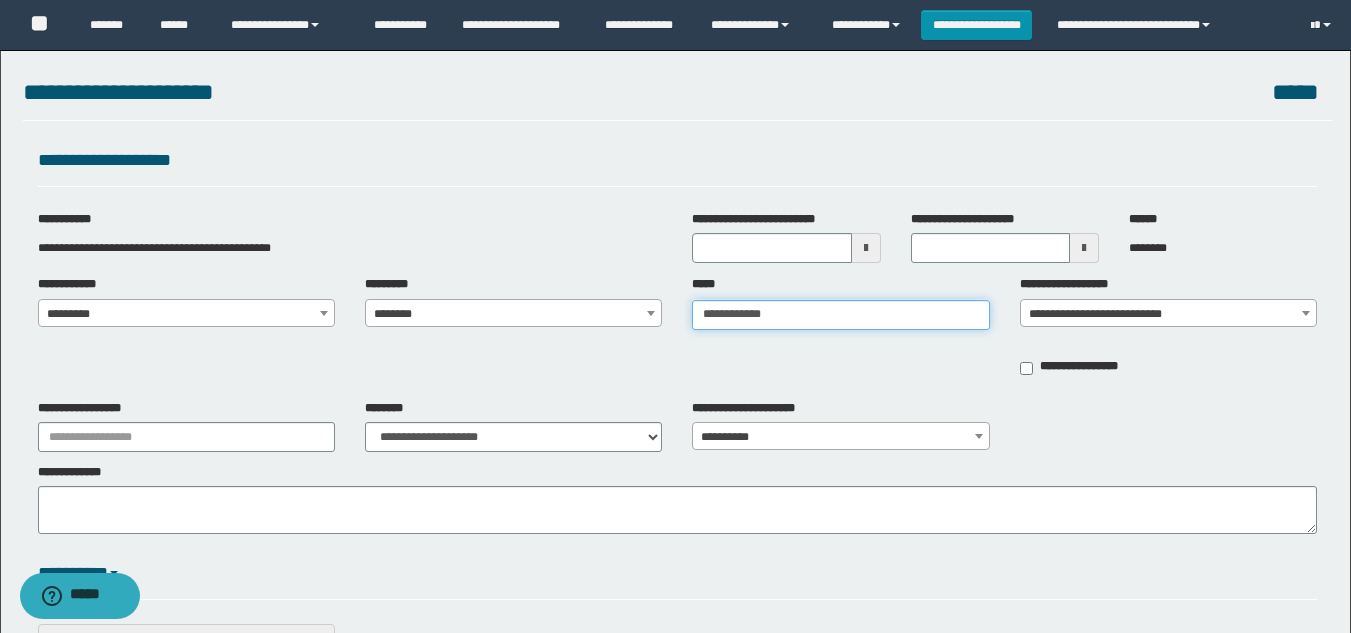 type on "**********" 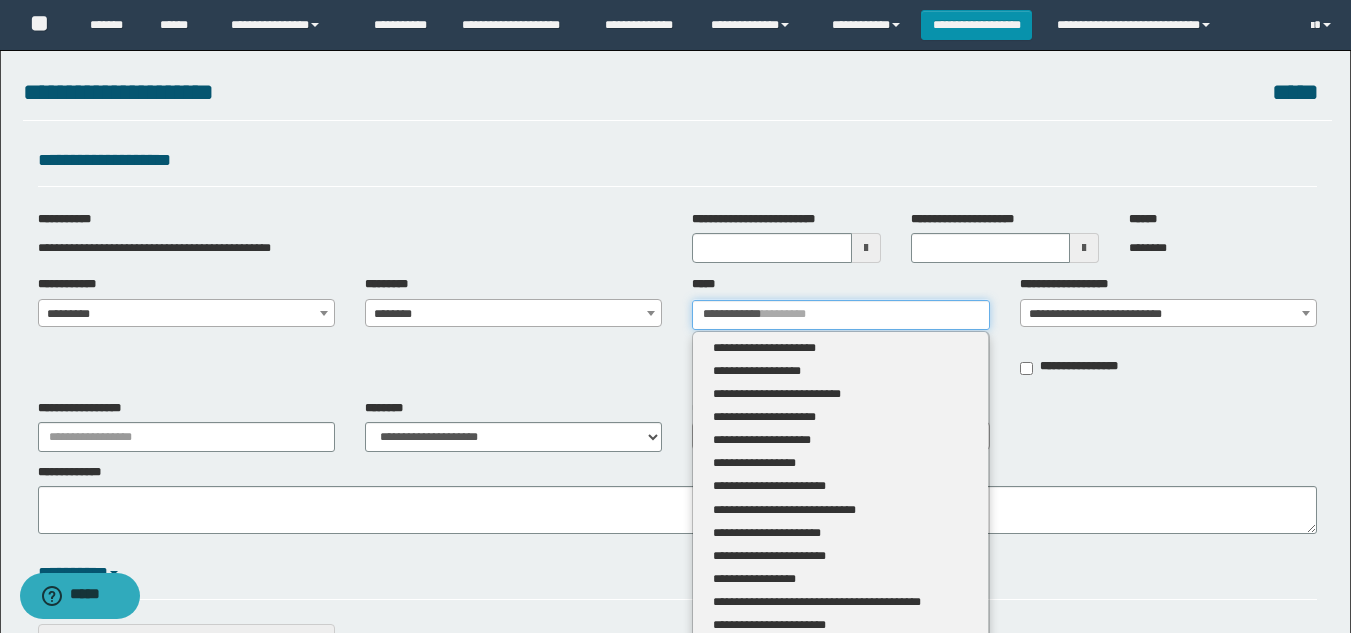 type 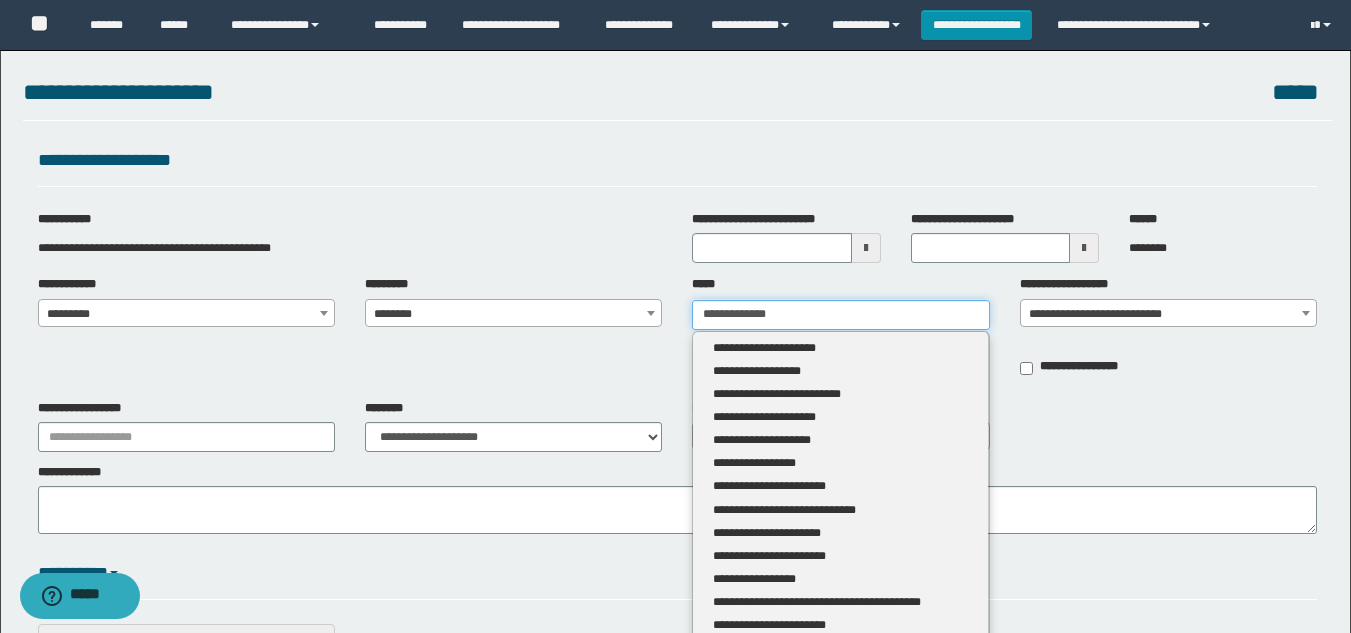 type on "**********" 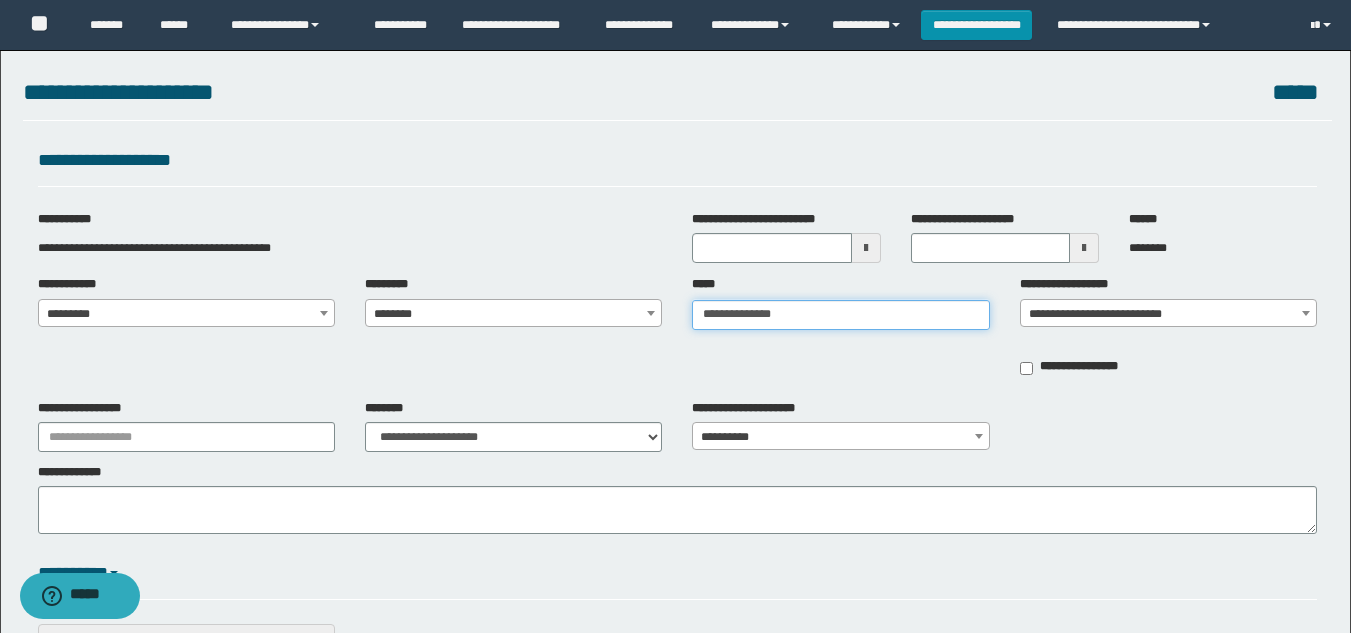 type on "**********" 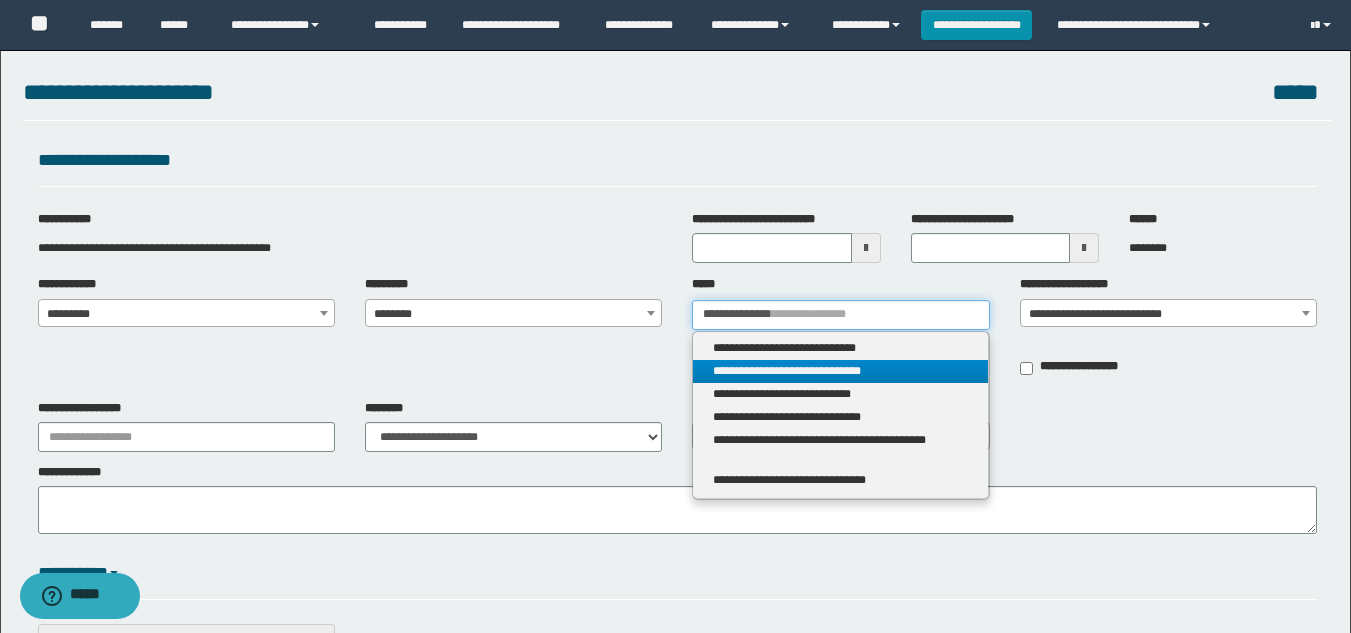 type on "**********" 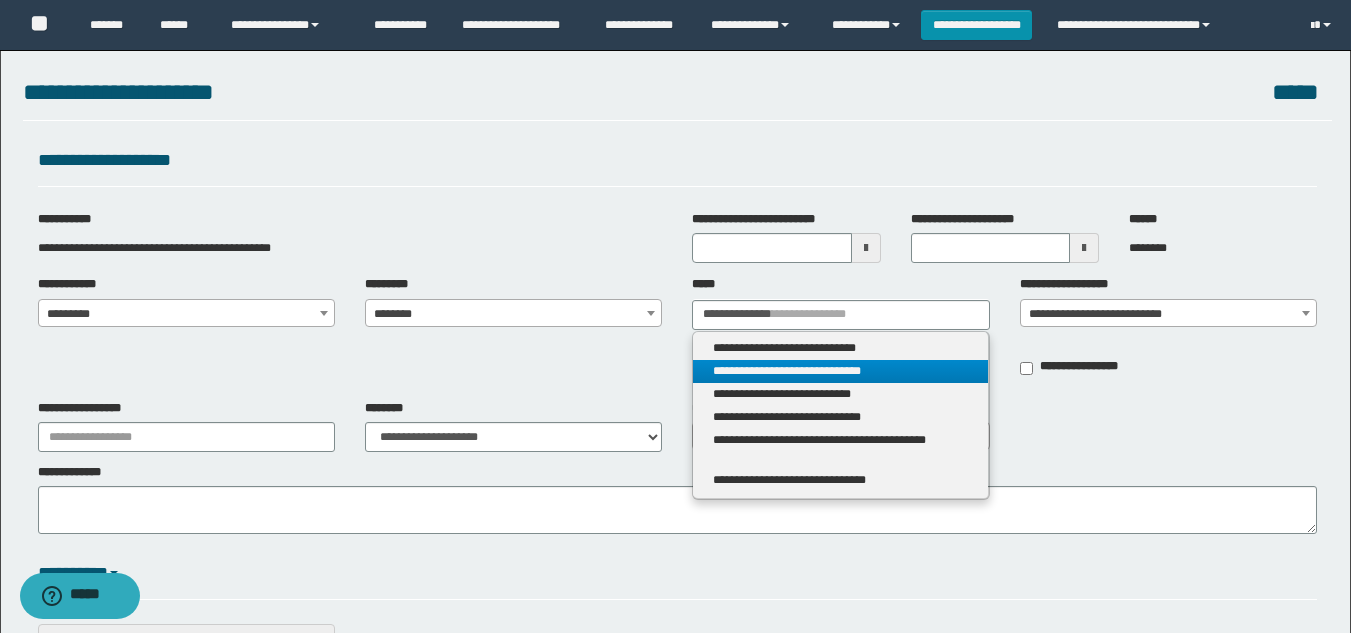 click on "**********" at bounding box center [840, 371] 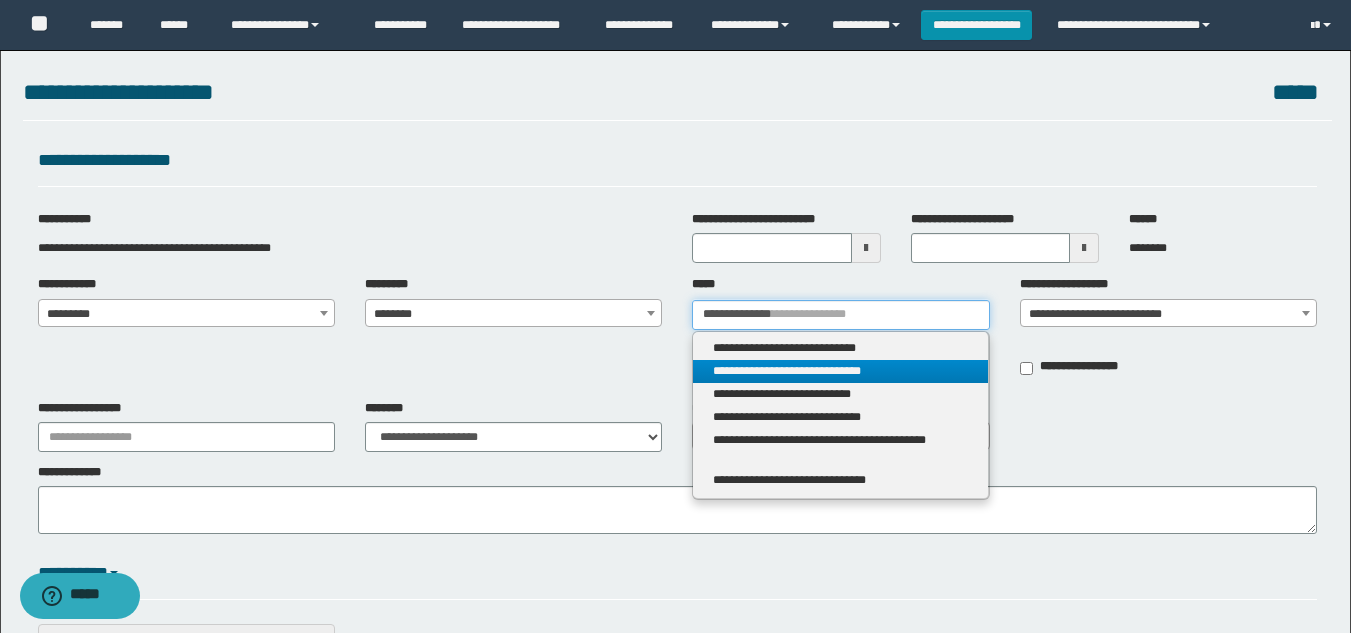 type 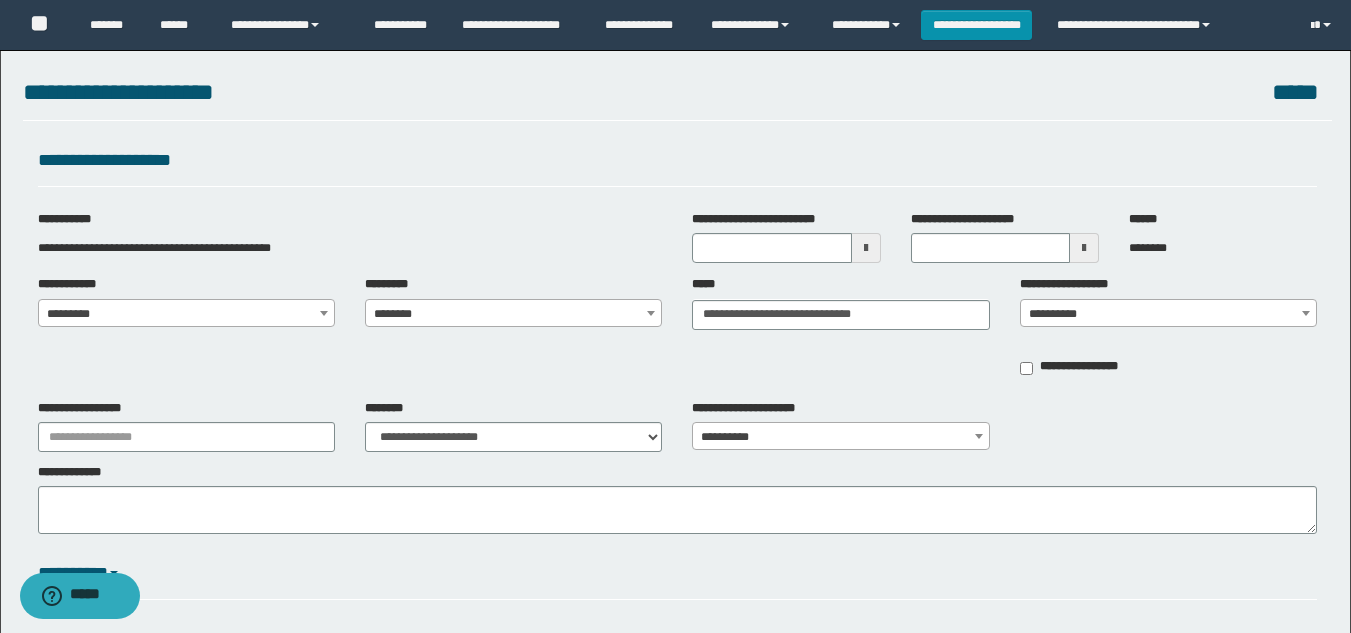 click on "**********" at bounding box center (1168, 314) 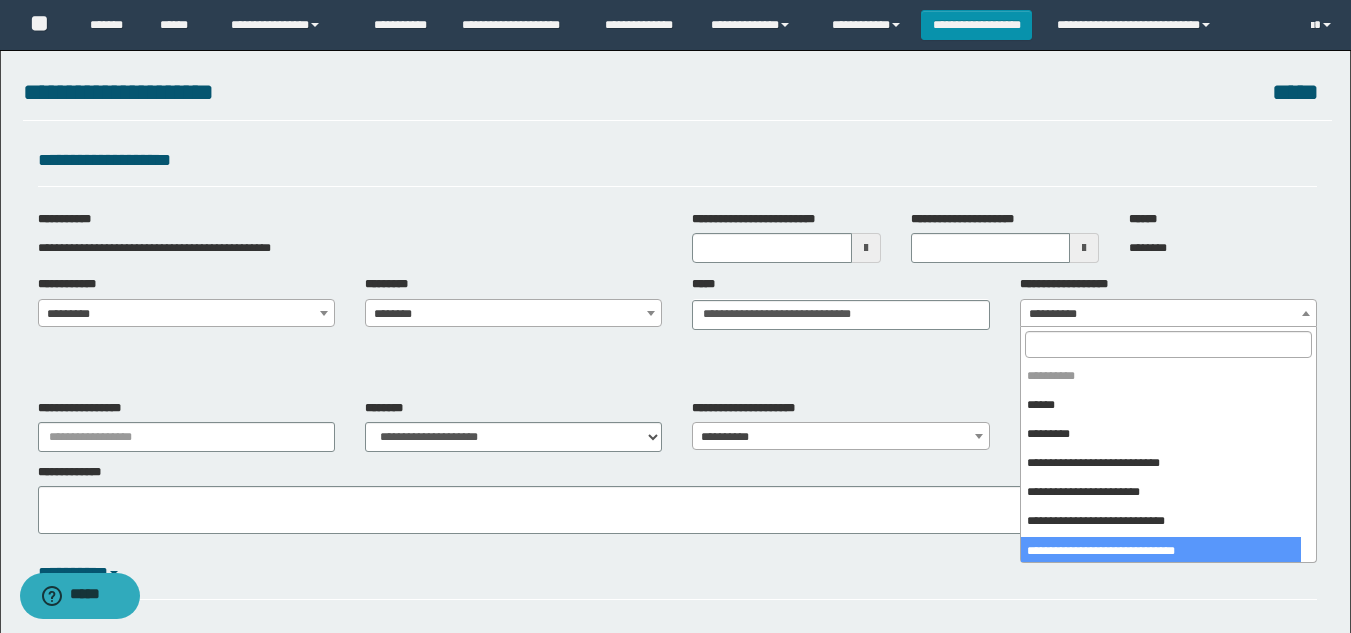 select on "***" 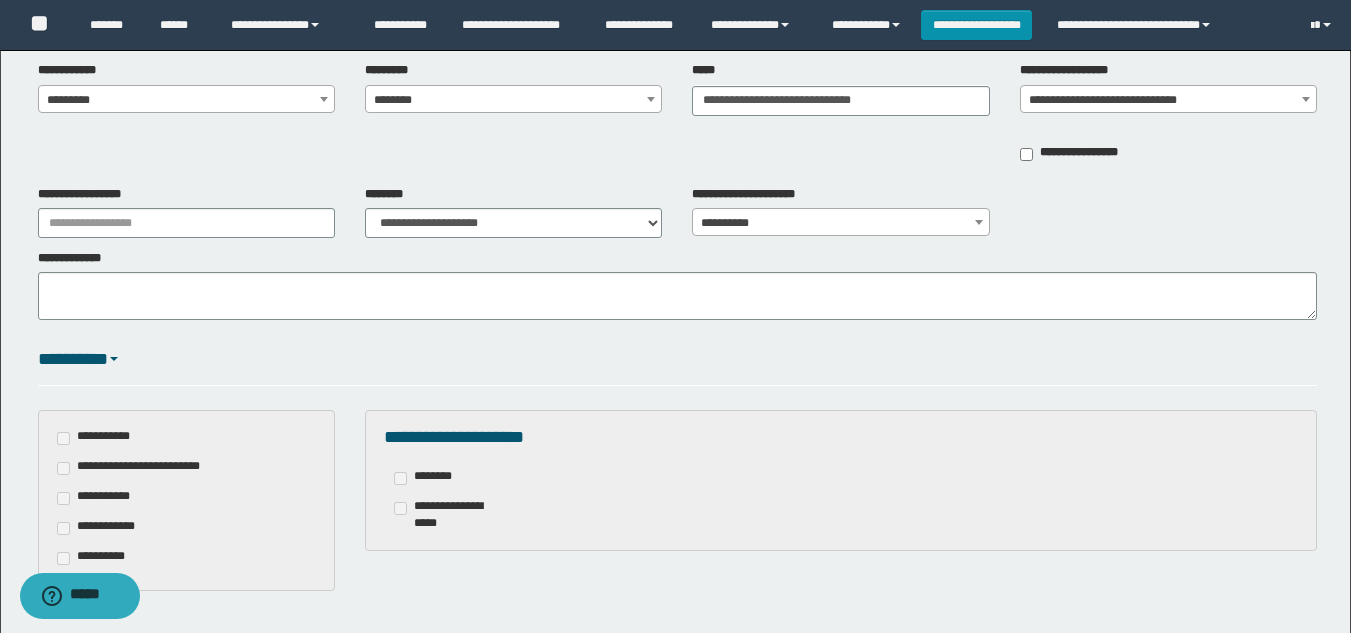 scroll, scrollTop: 300, scrollLeft: 0, axis: vertical 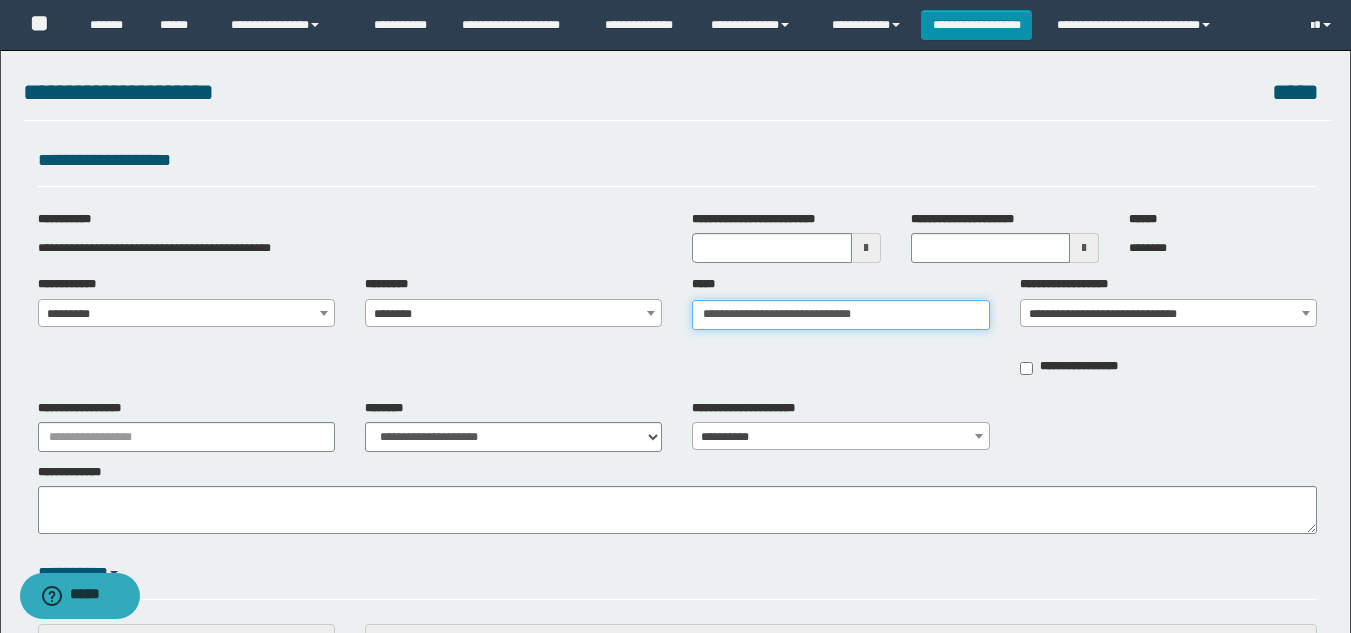 type on "**********" 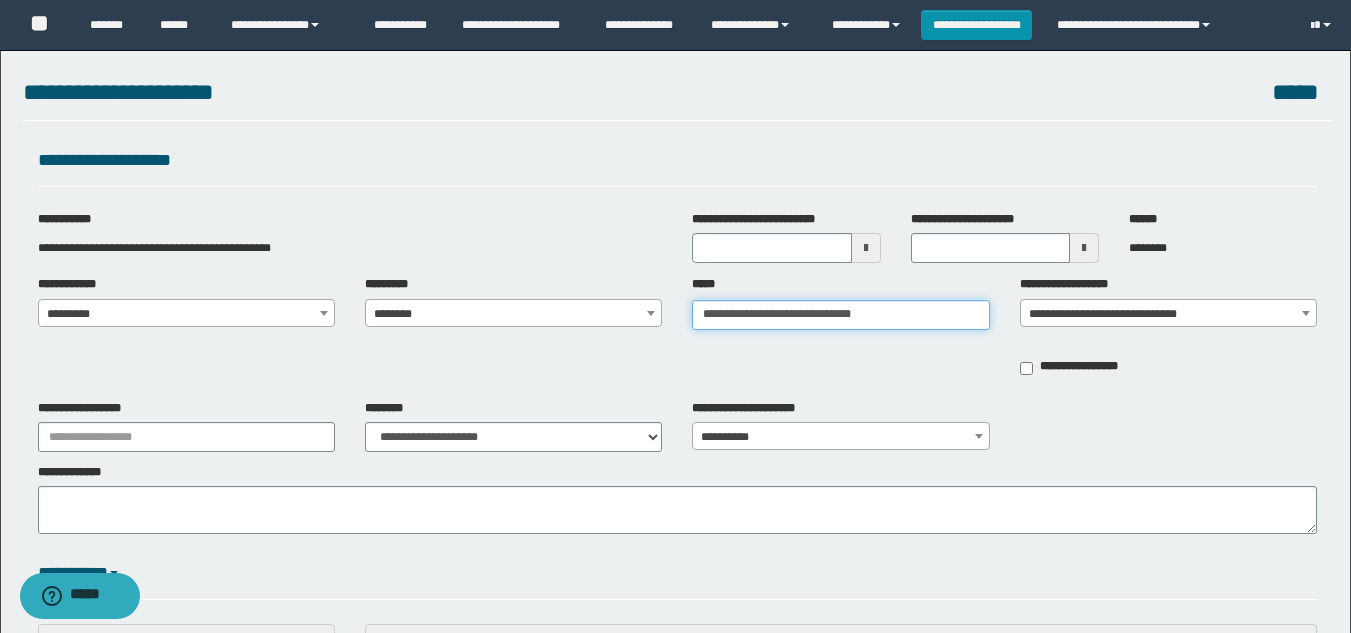 click on "**********" at bounding box center (840, 315) 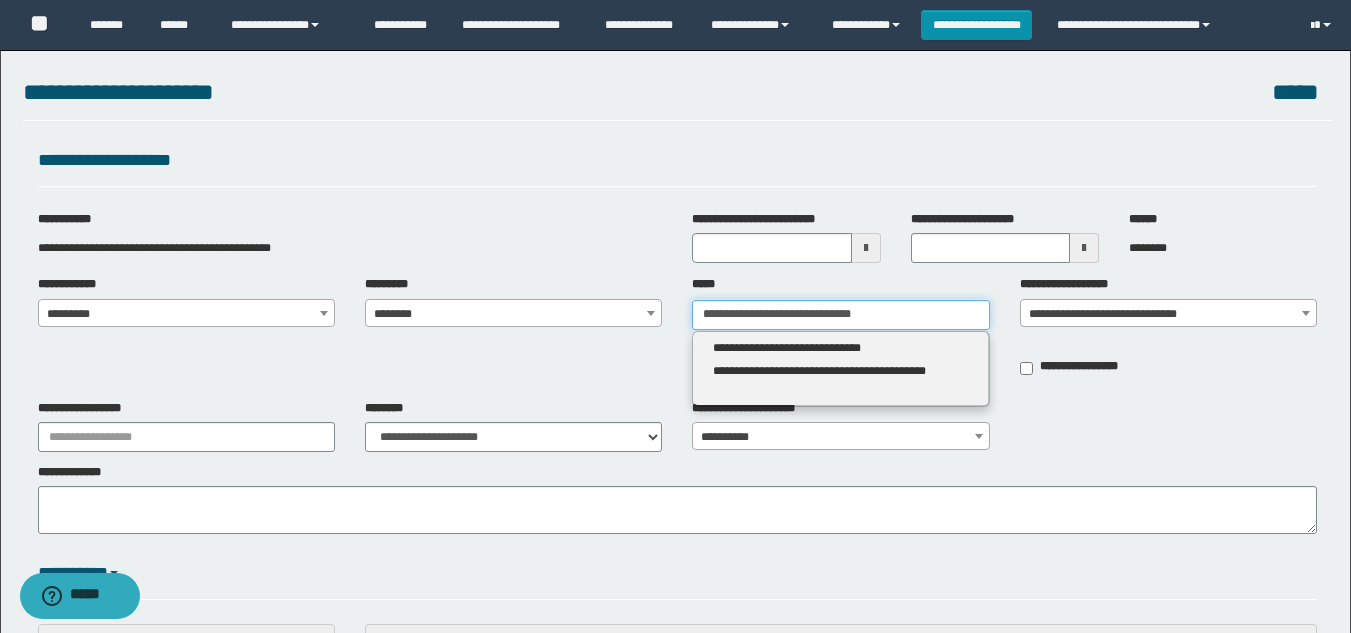 type 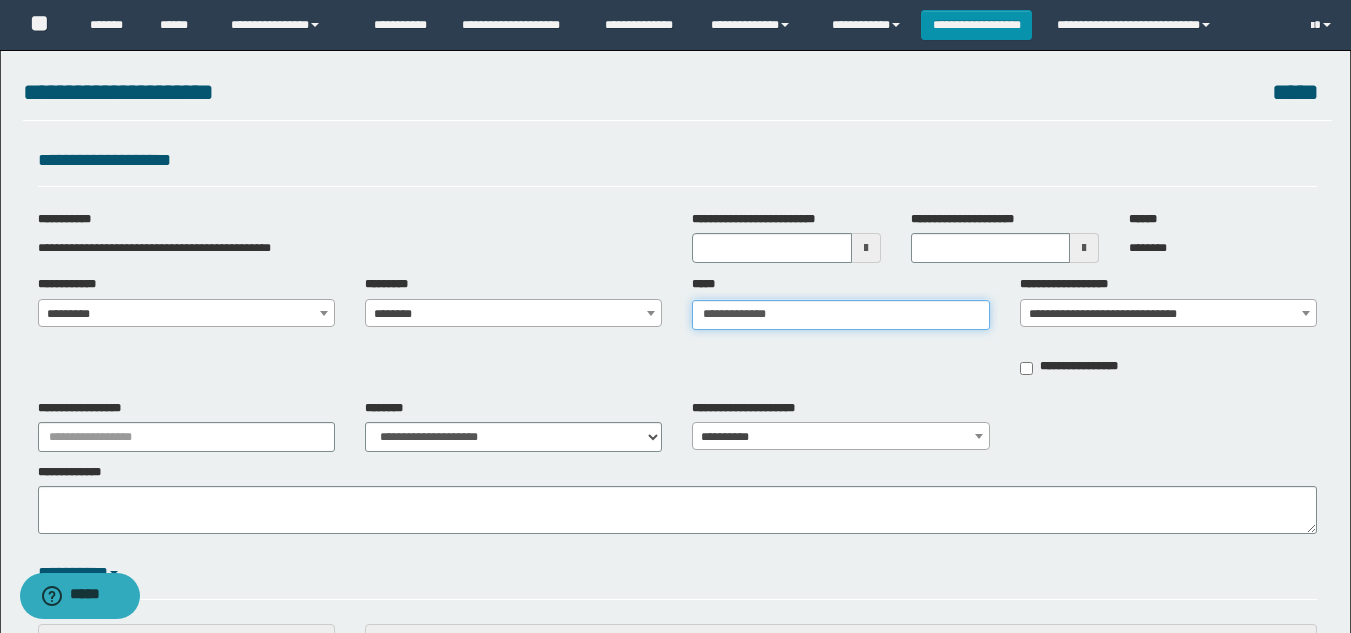type on "**********" 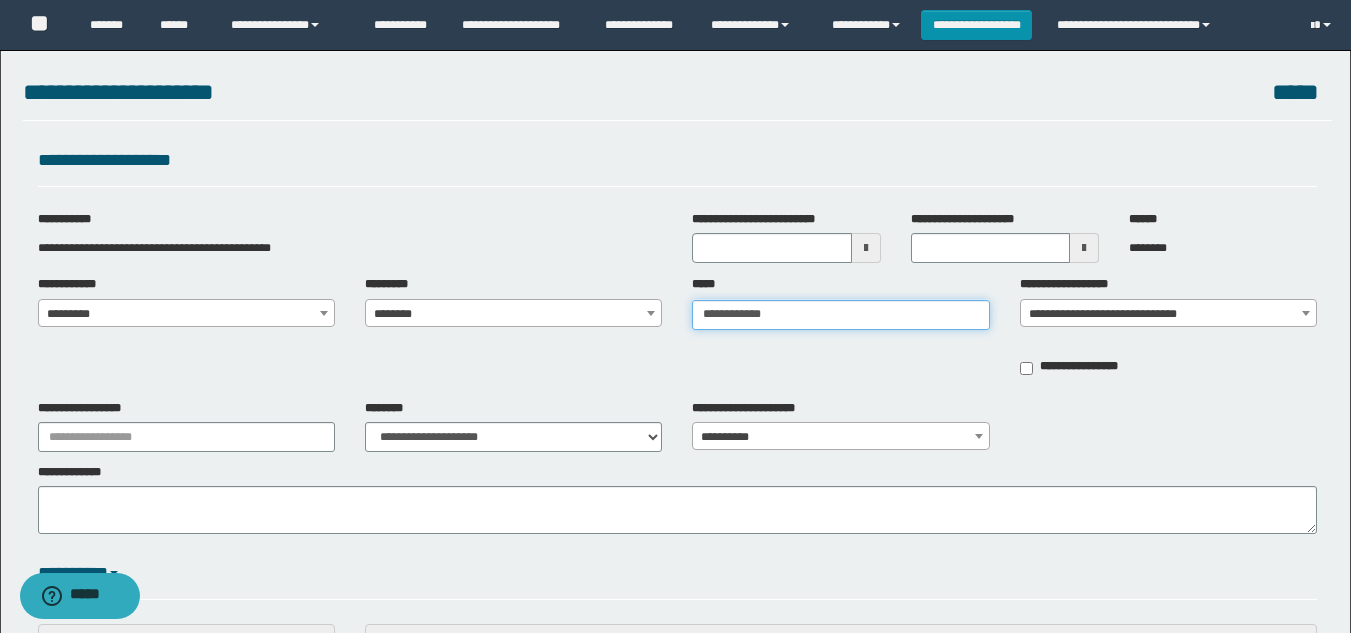 type on "**********" 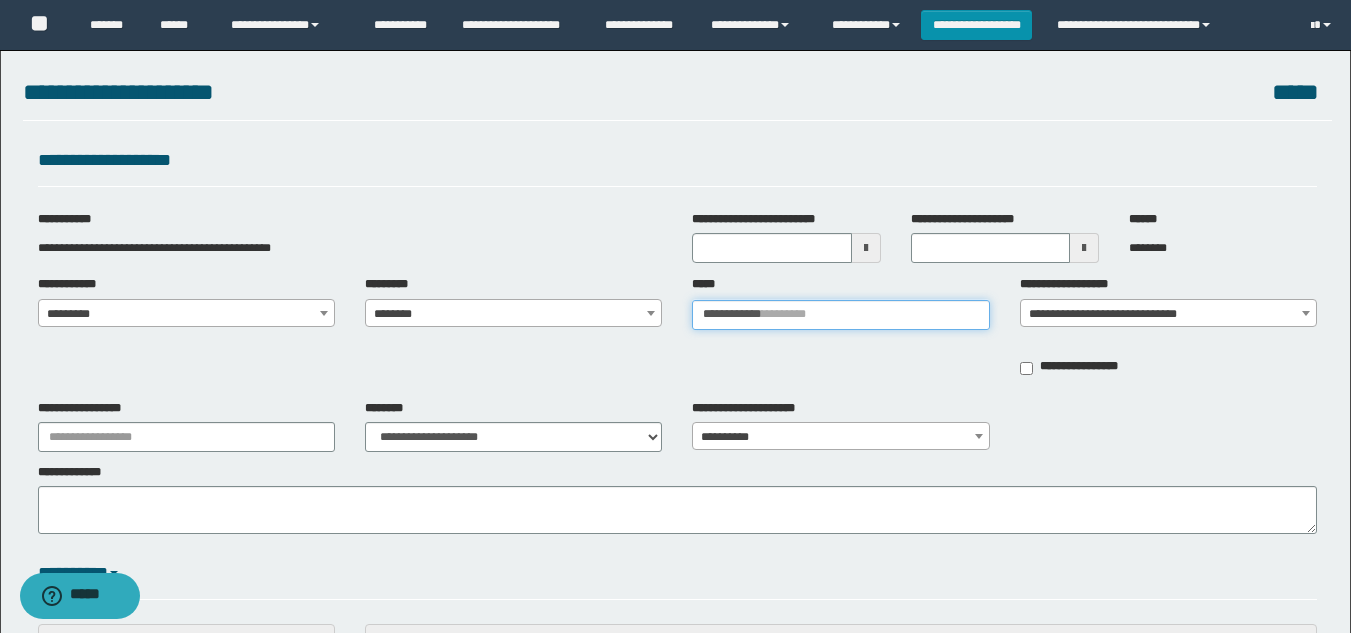 type 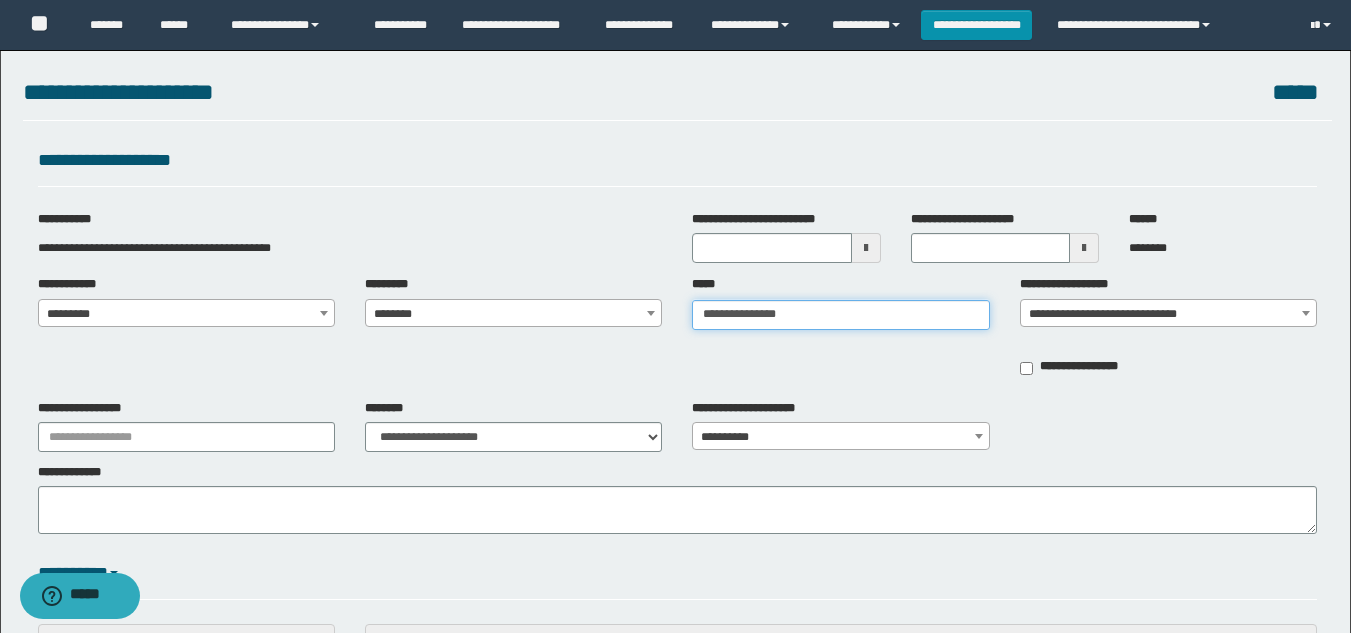 type on "**********" 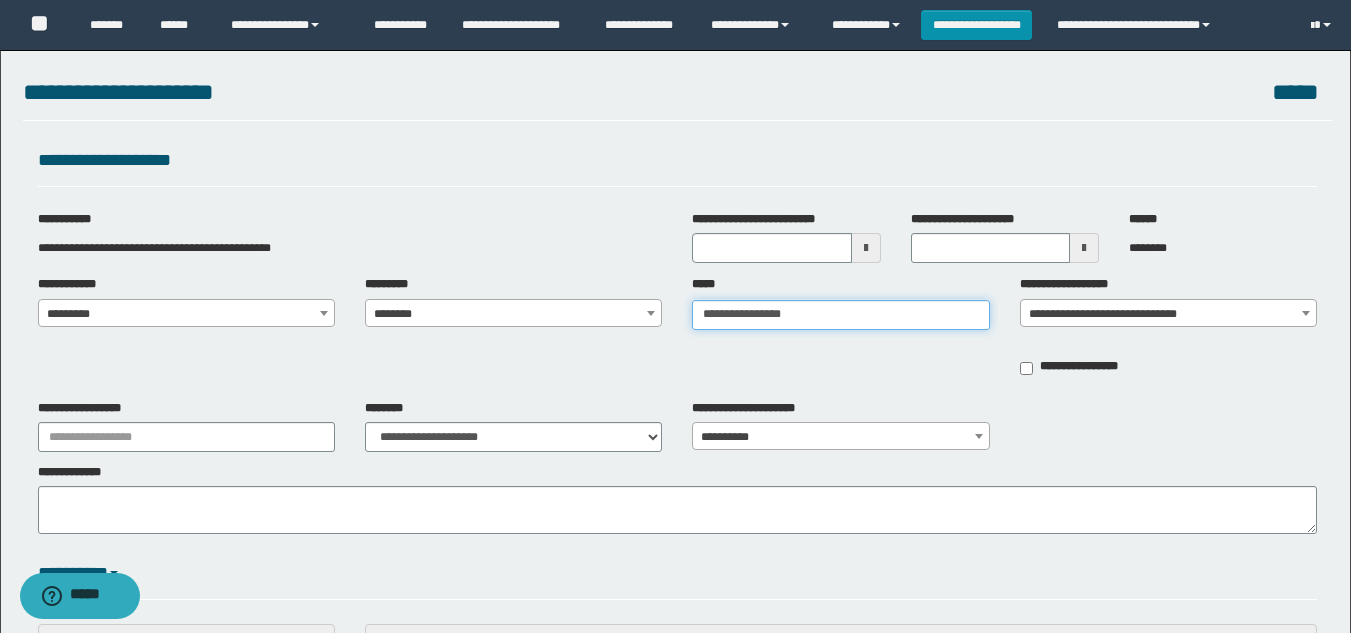 type on "**********" 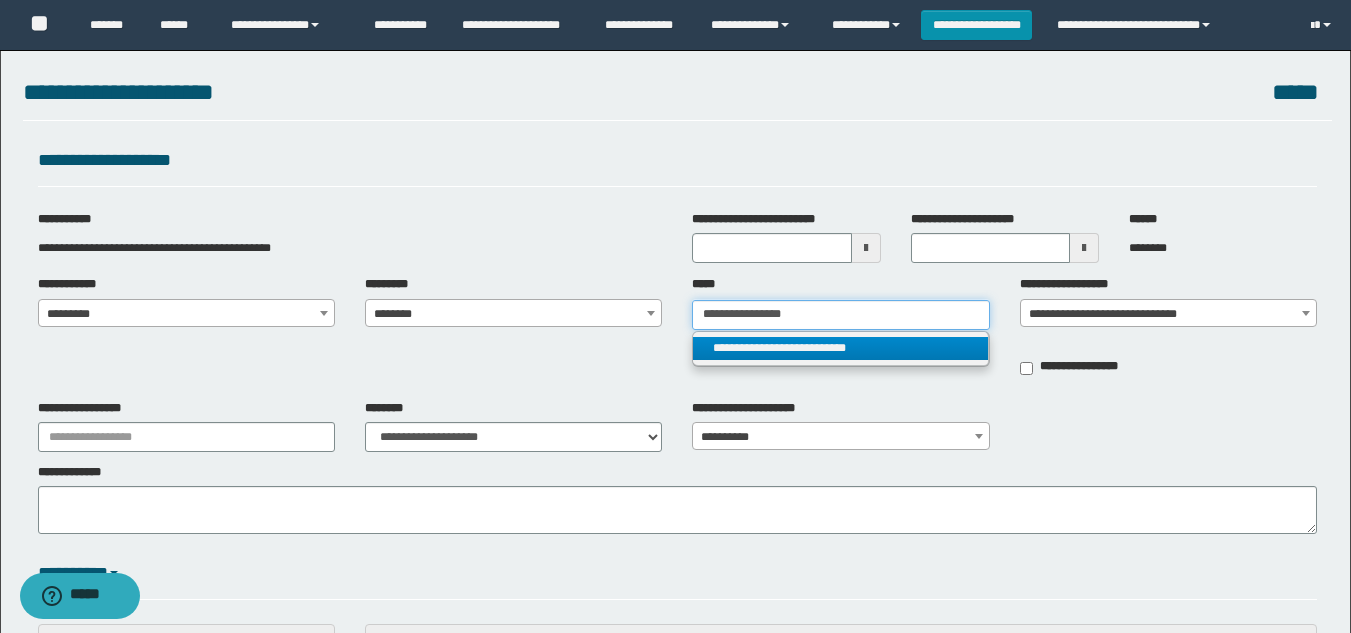 type on "**********" 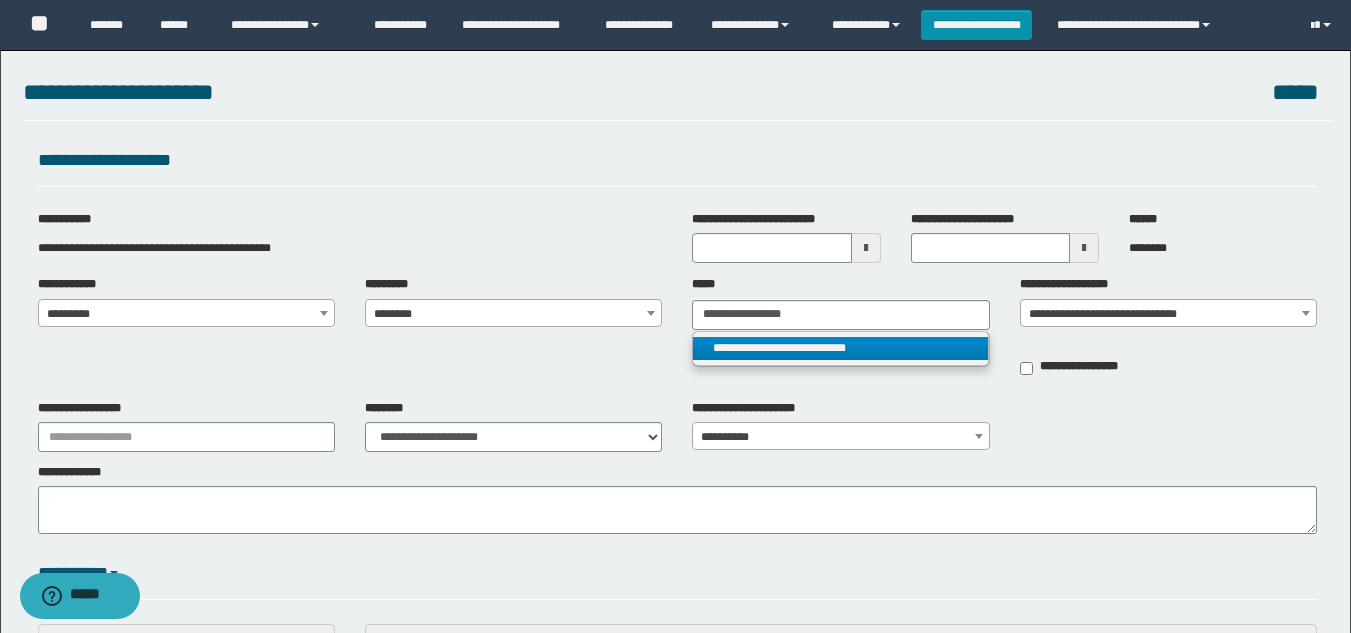 click on "**********" at bounding box center (840, 348) 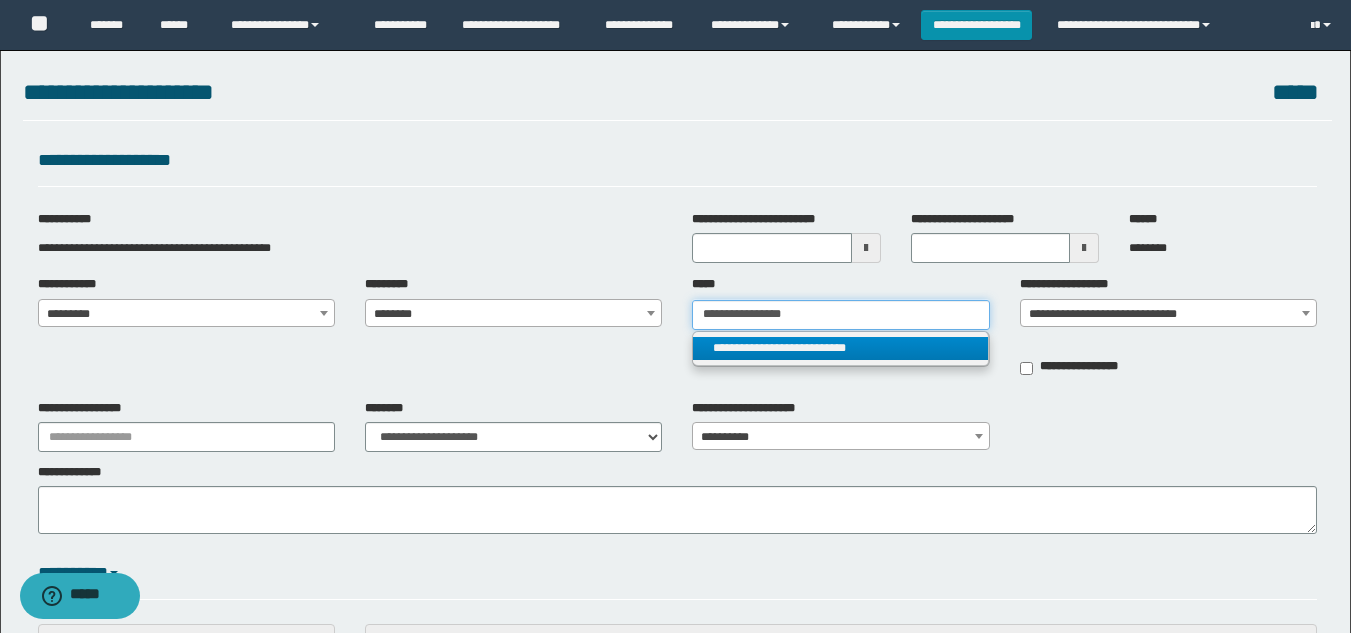 type 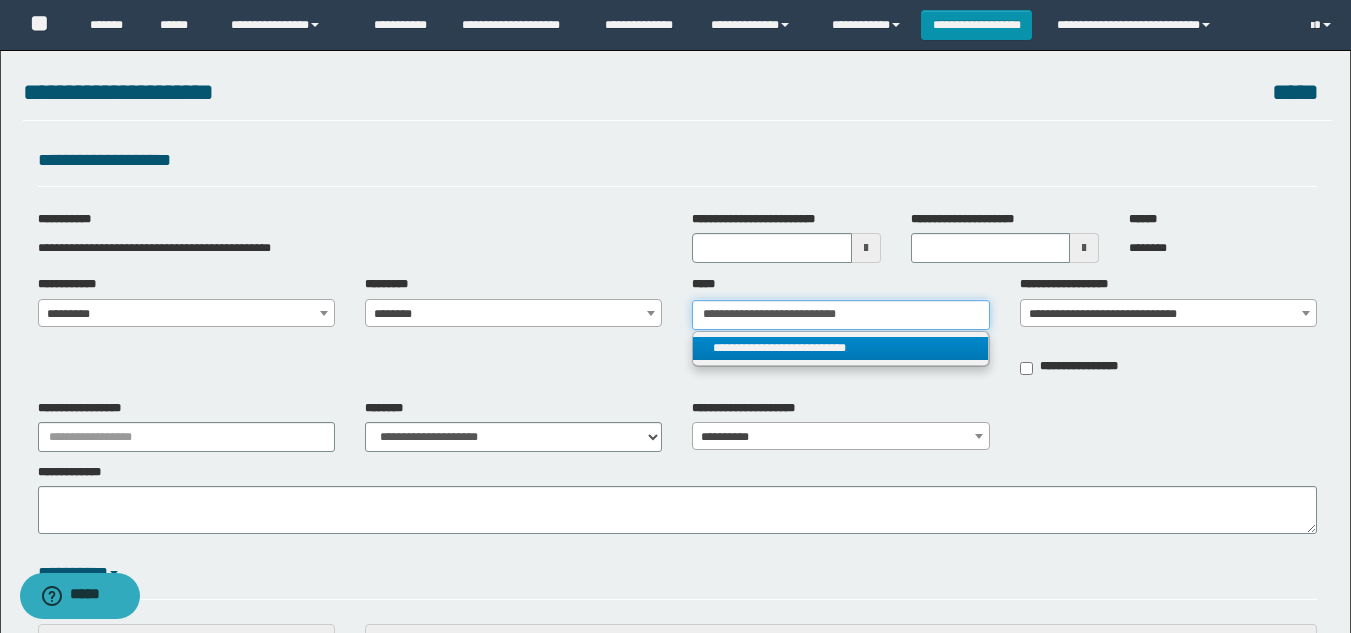select 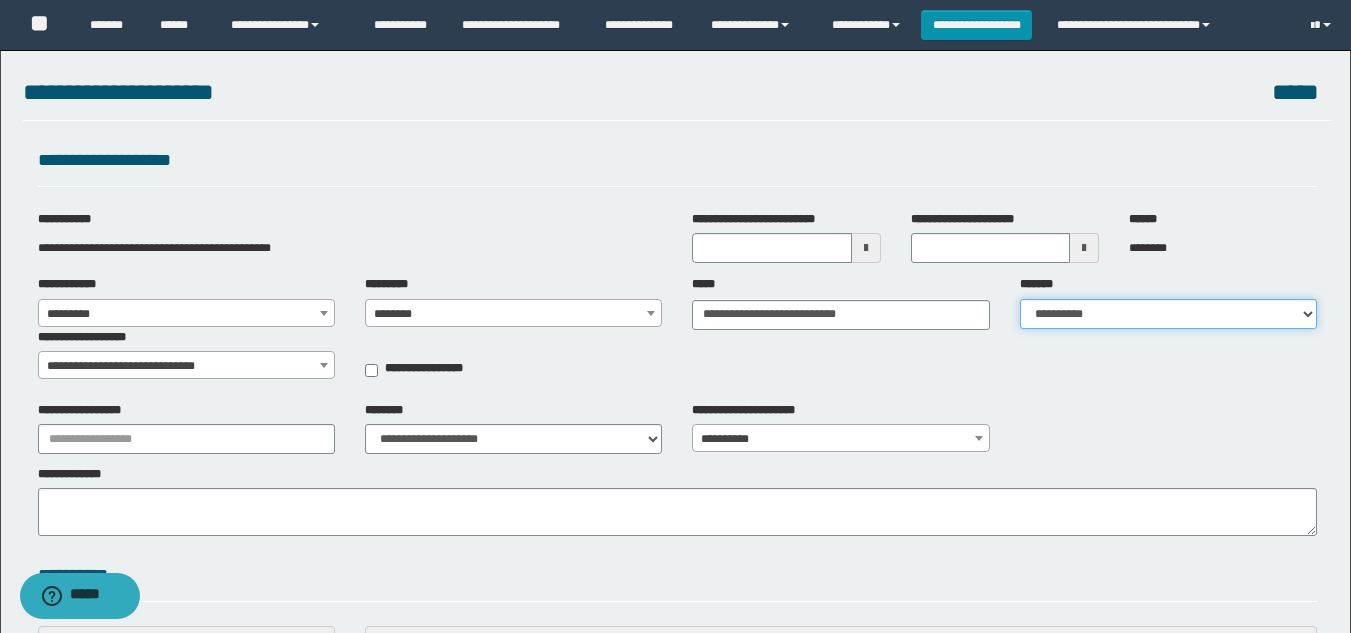click on "**********" at bounding box center (1168, 314) 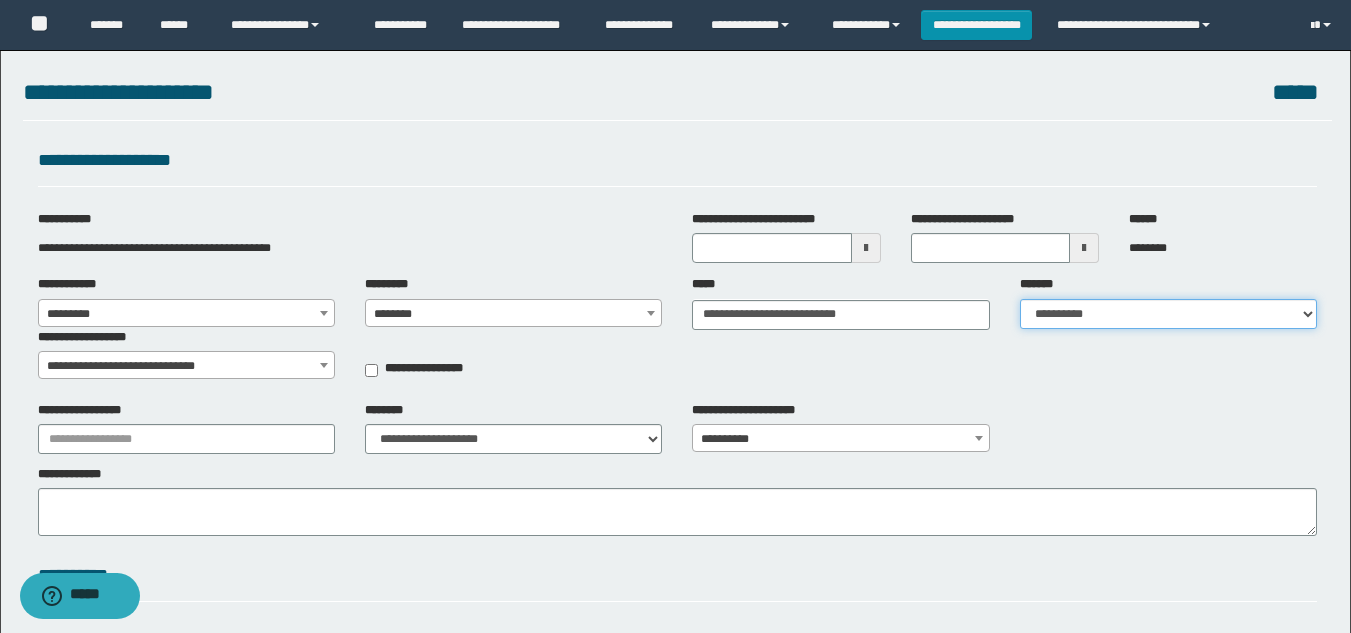 select on "*" 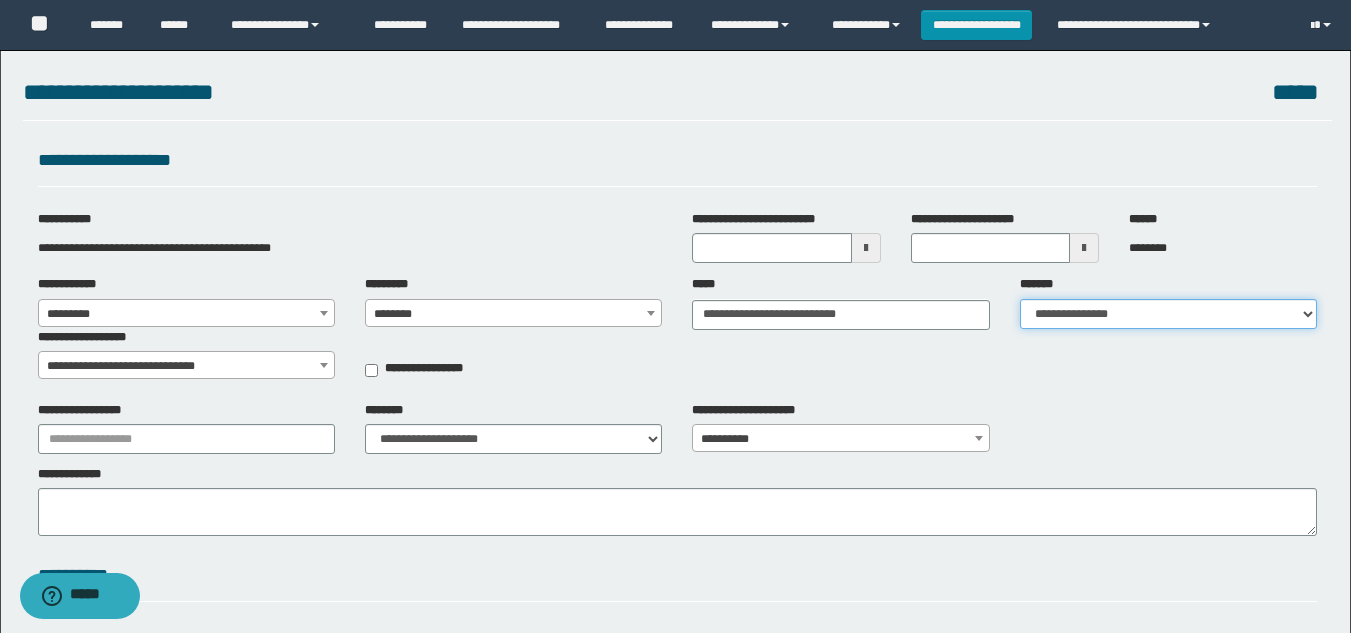 click on "**********" at bounding box center [1168, 314] 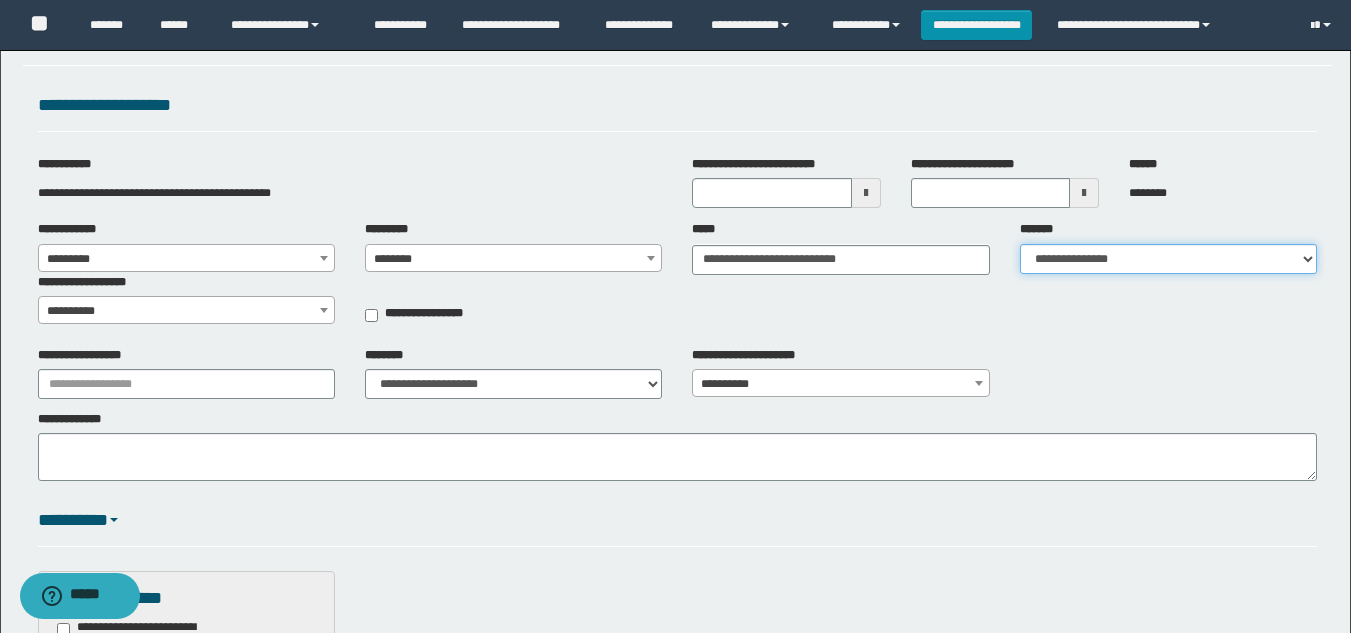scroll, scrollTop: 100, scrollLeft: 0, axis: vertical 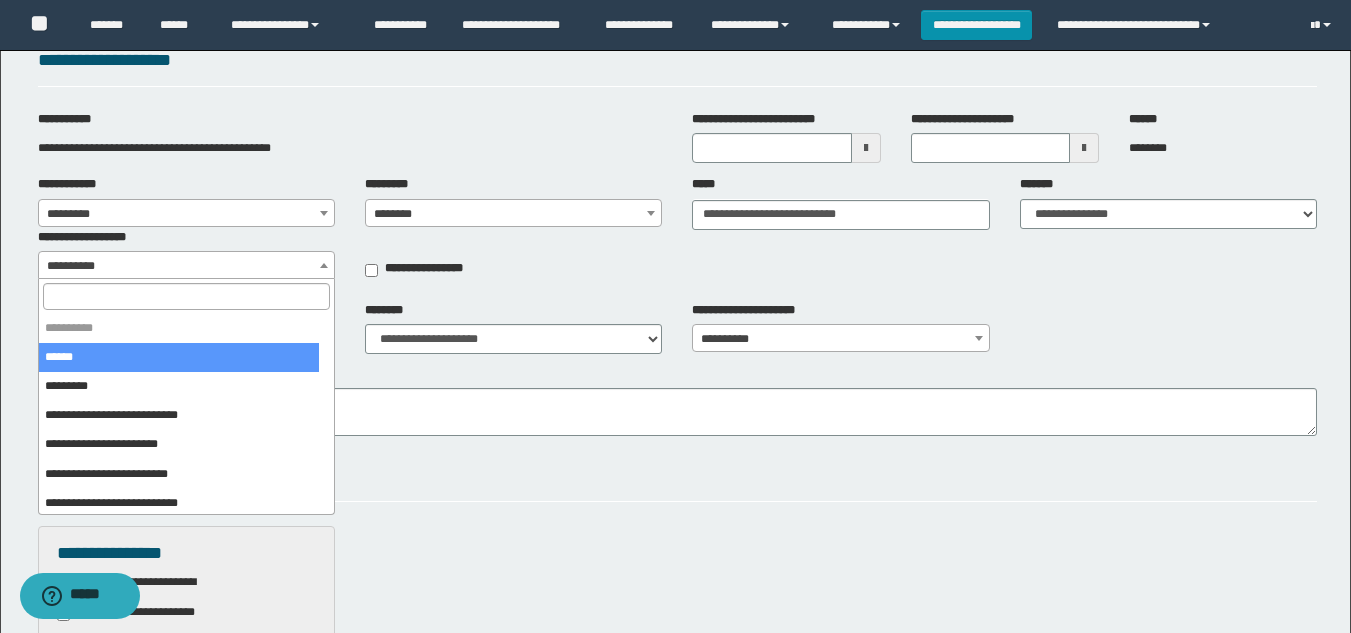 click at bounding box center (324, 265) 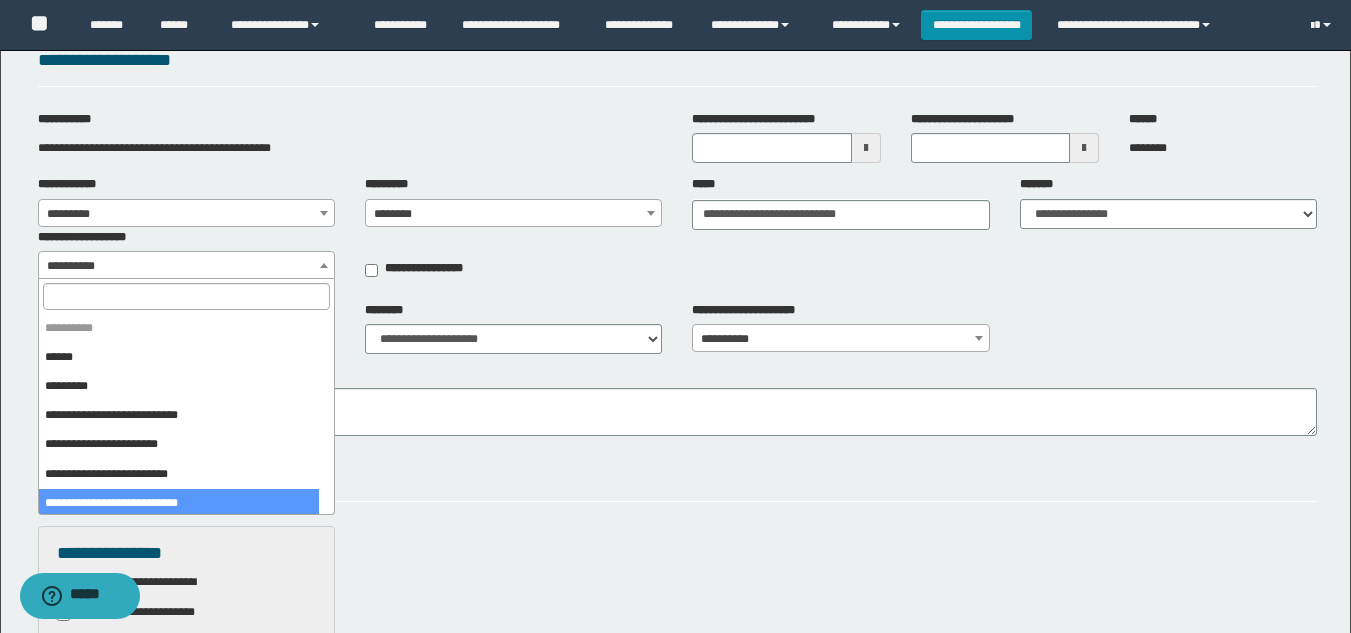select on "****" 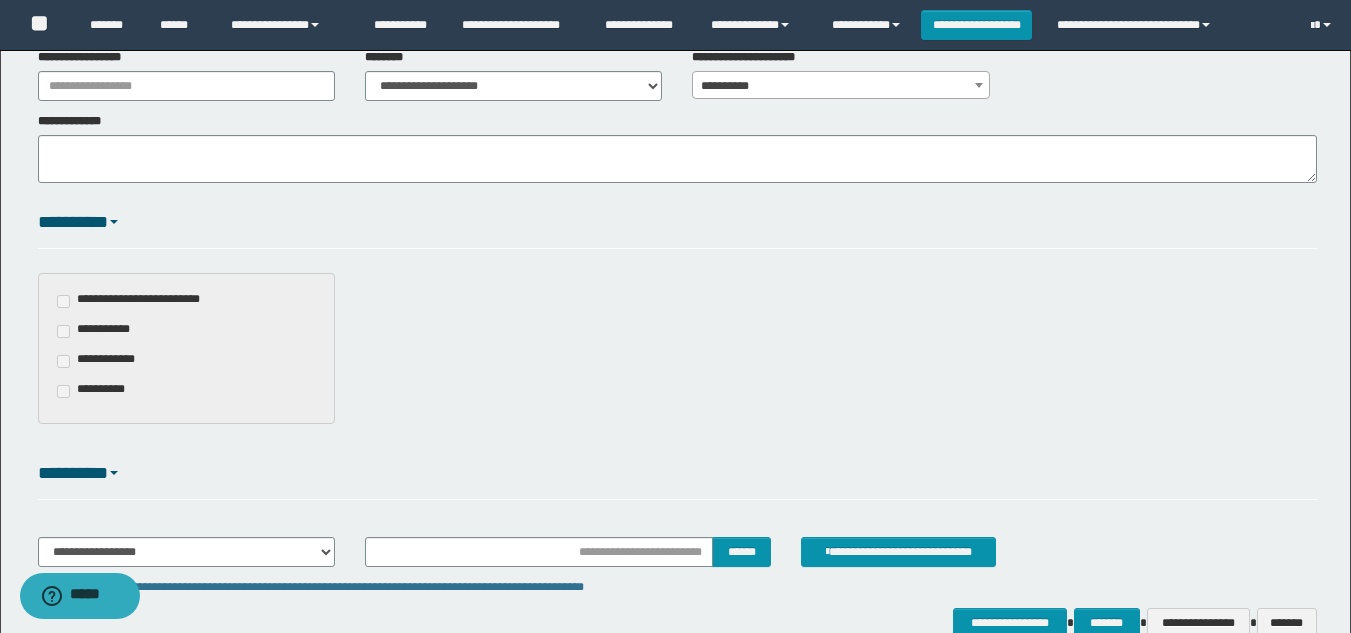 scroll, scrollTop: 400, scrollLeft: 0, axis: vertical 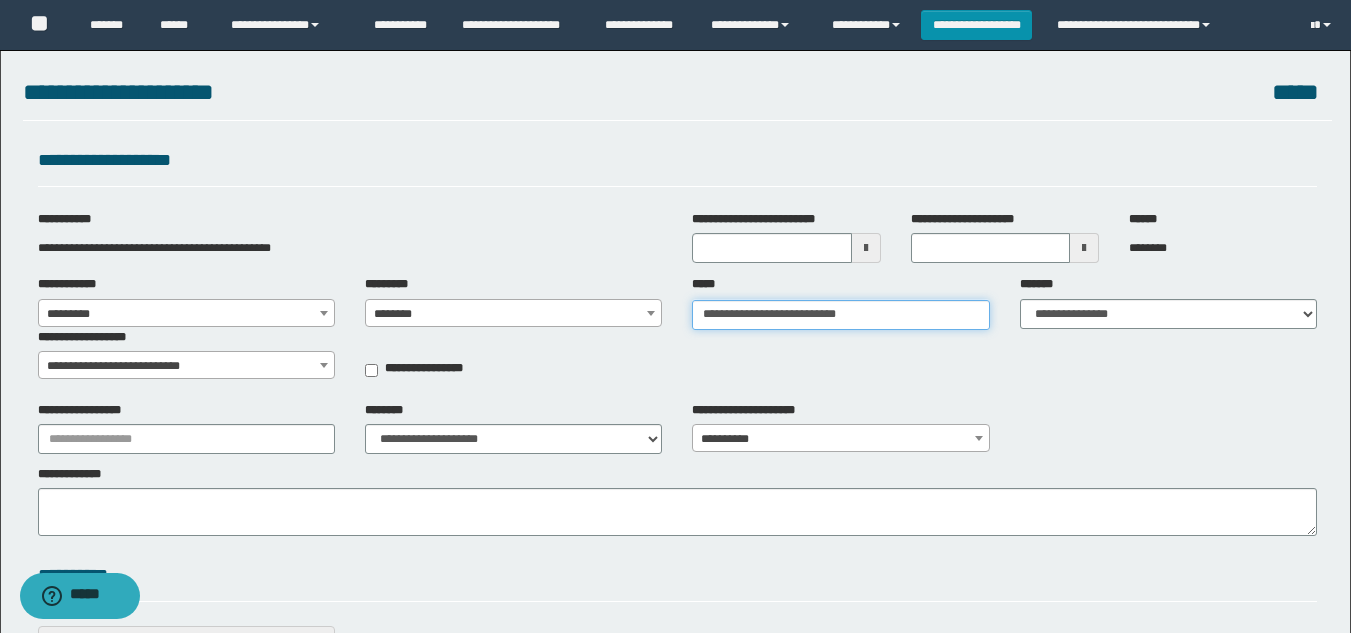 type on "**********" 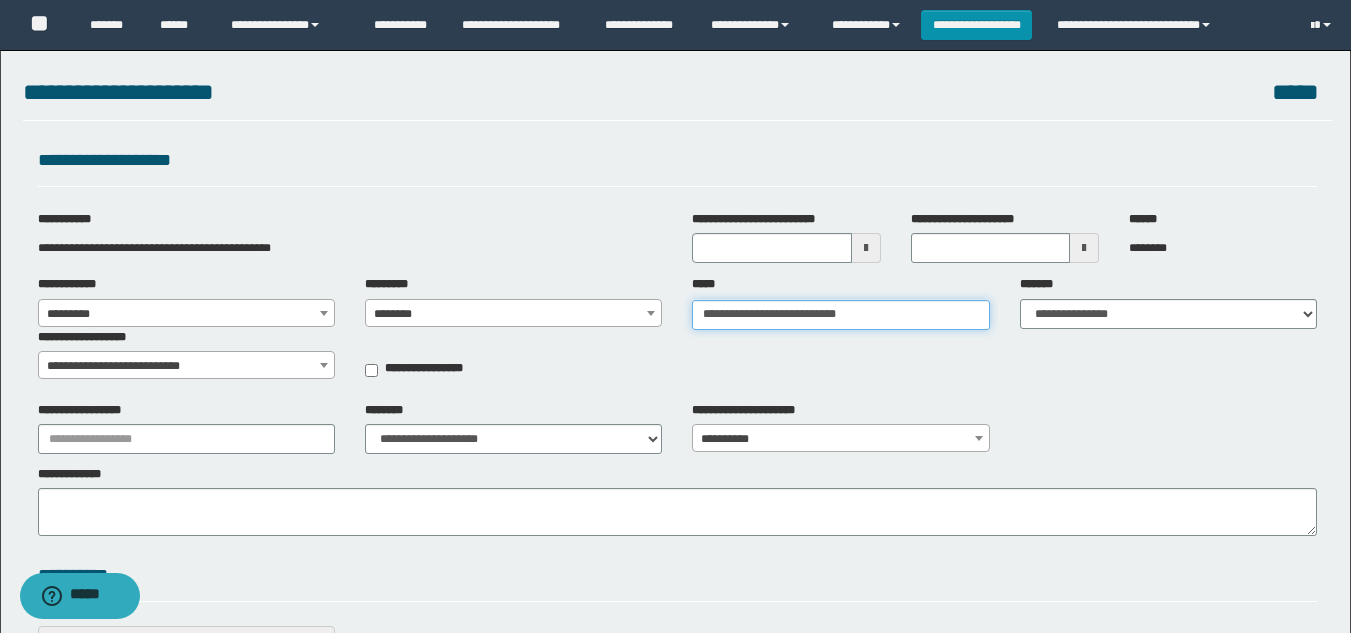click on "**********" at bounding box center [840, 315] 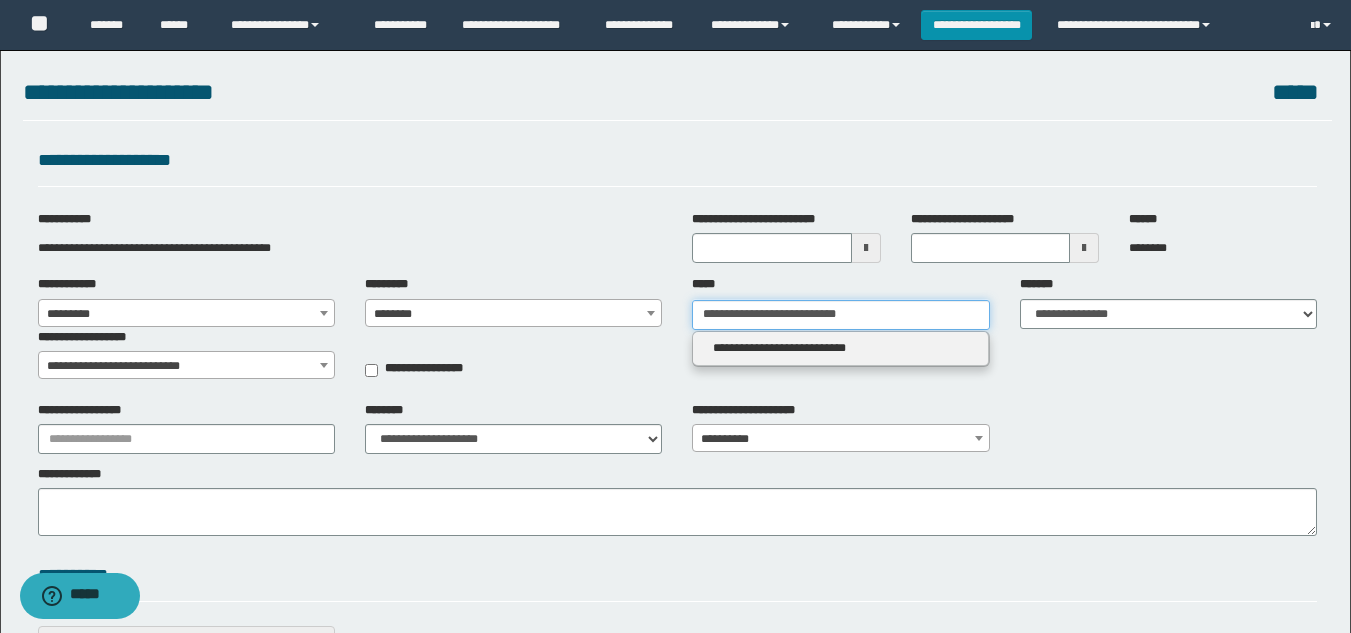 type 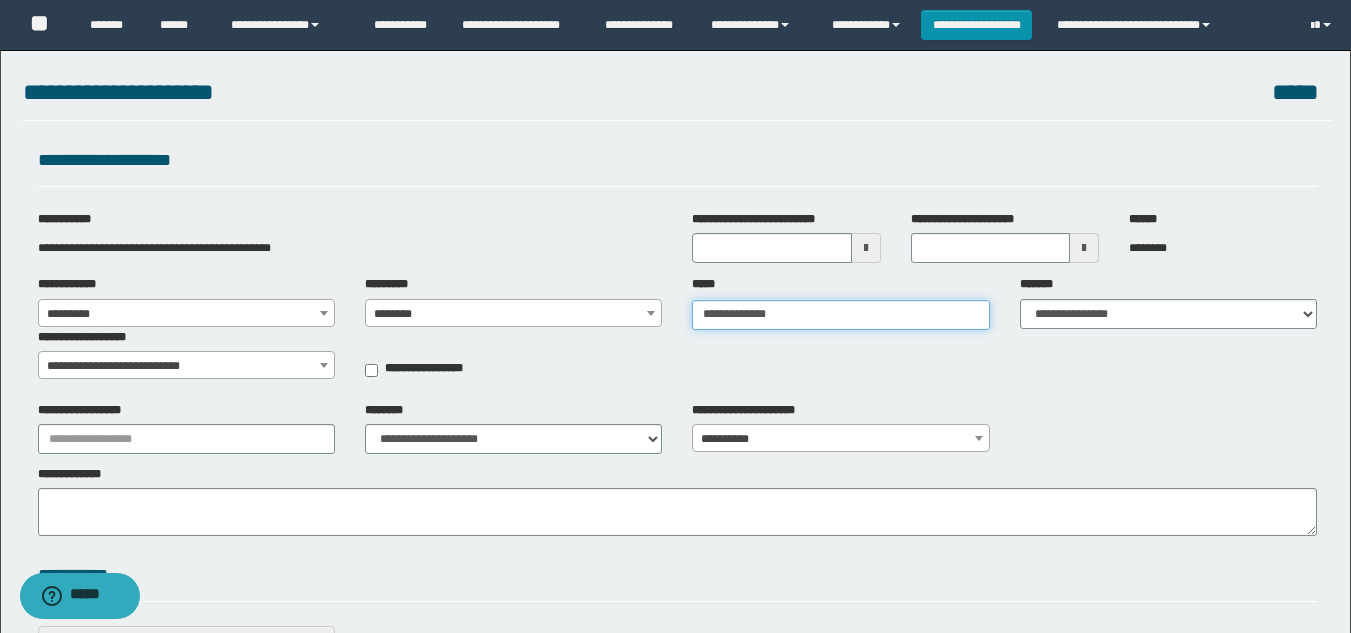 type on "**********" 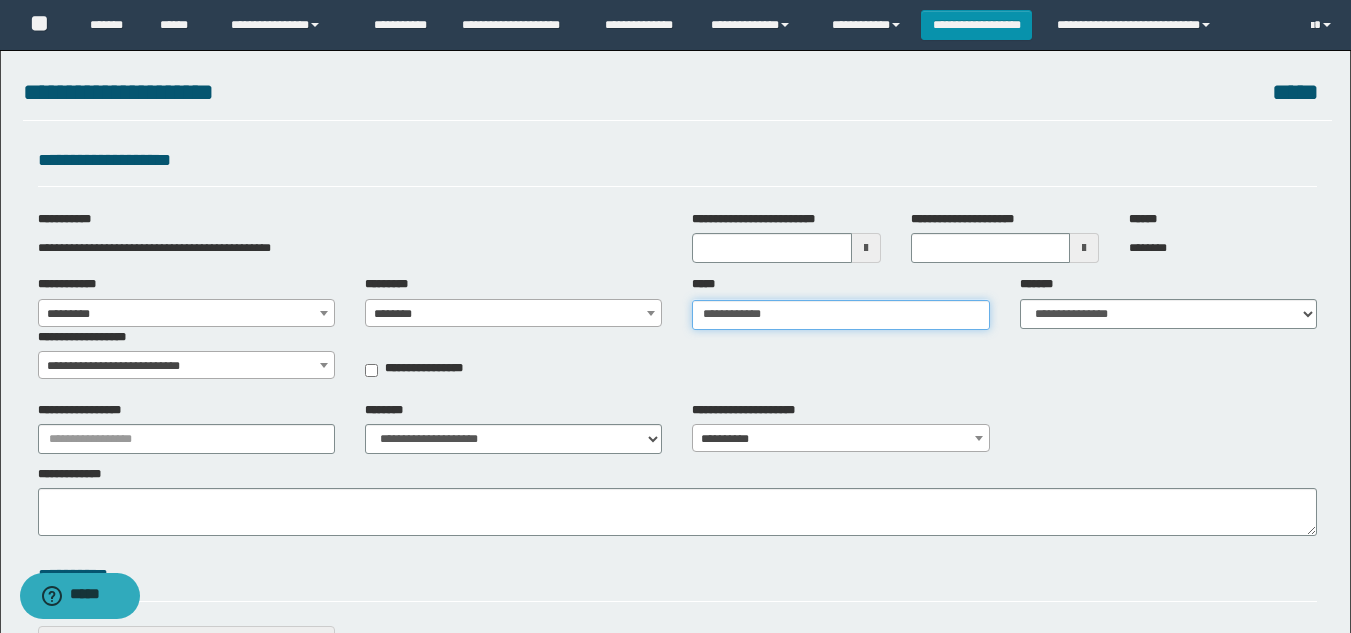 type on "**********" 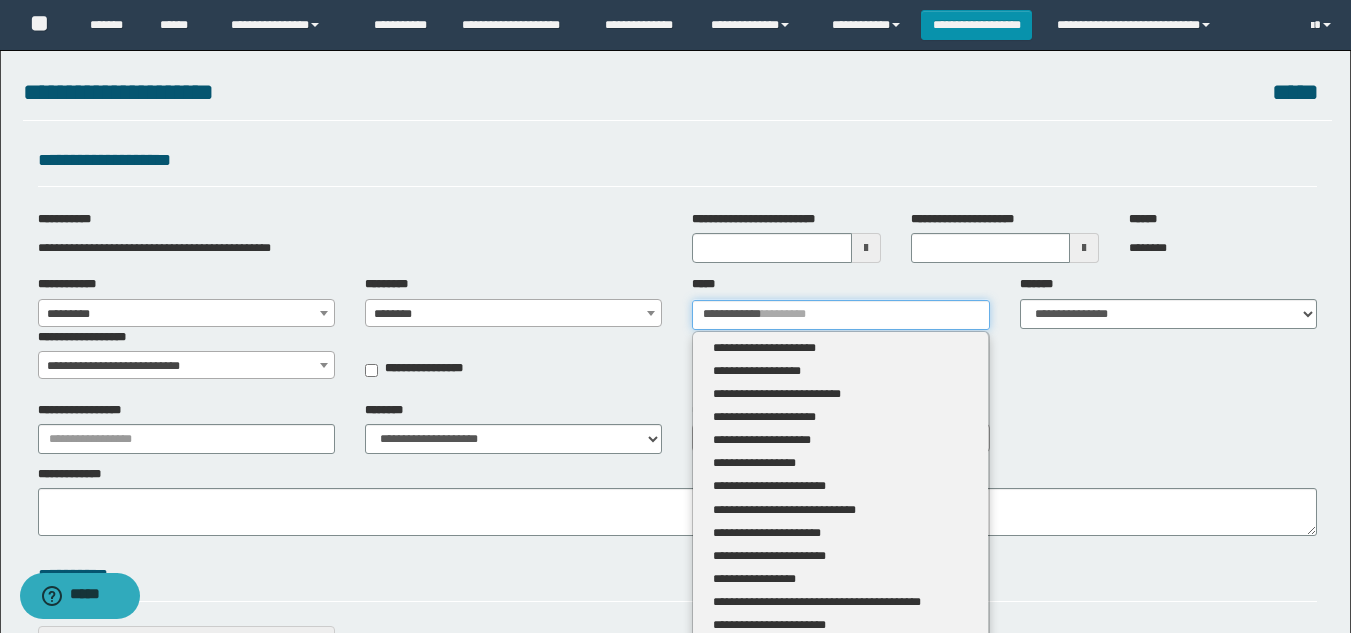 type 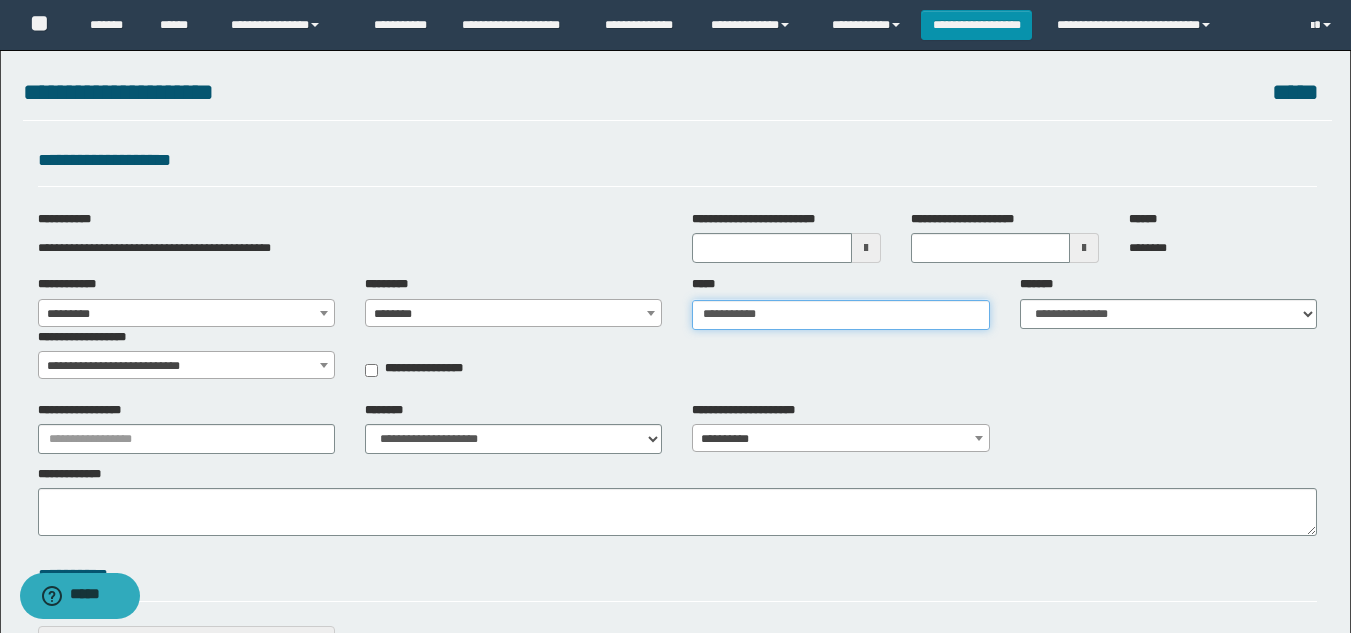 type on "**********" 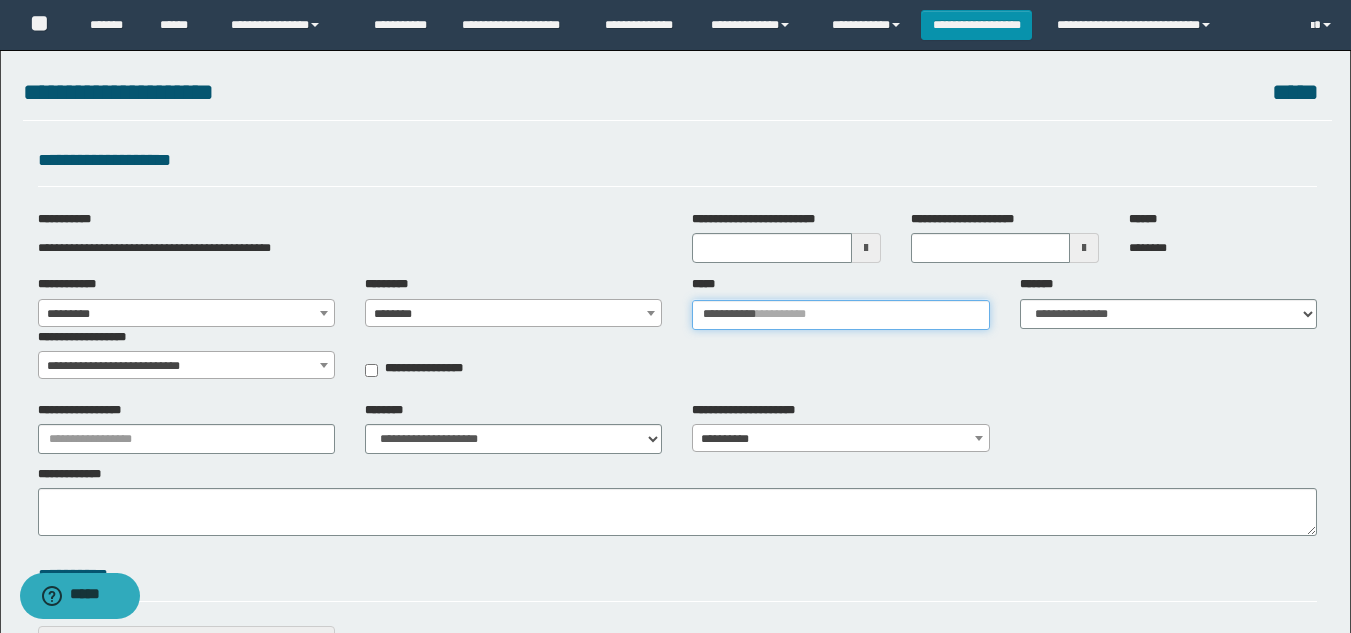 type 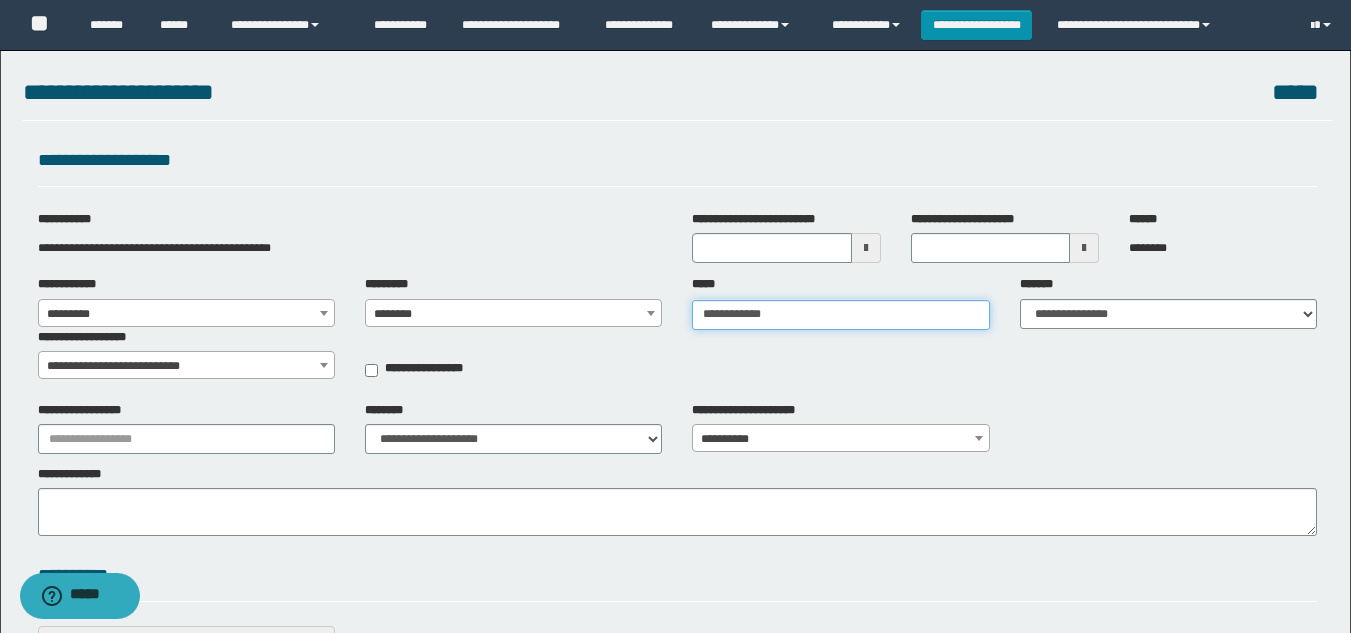 type on "**********" 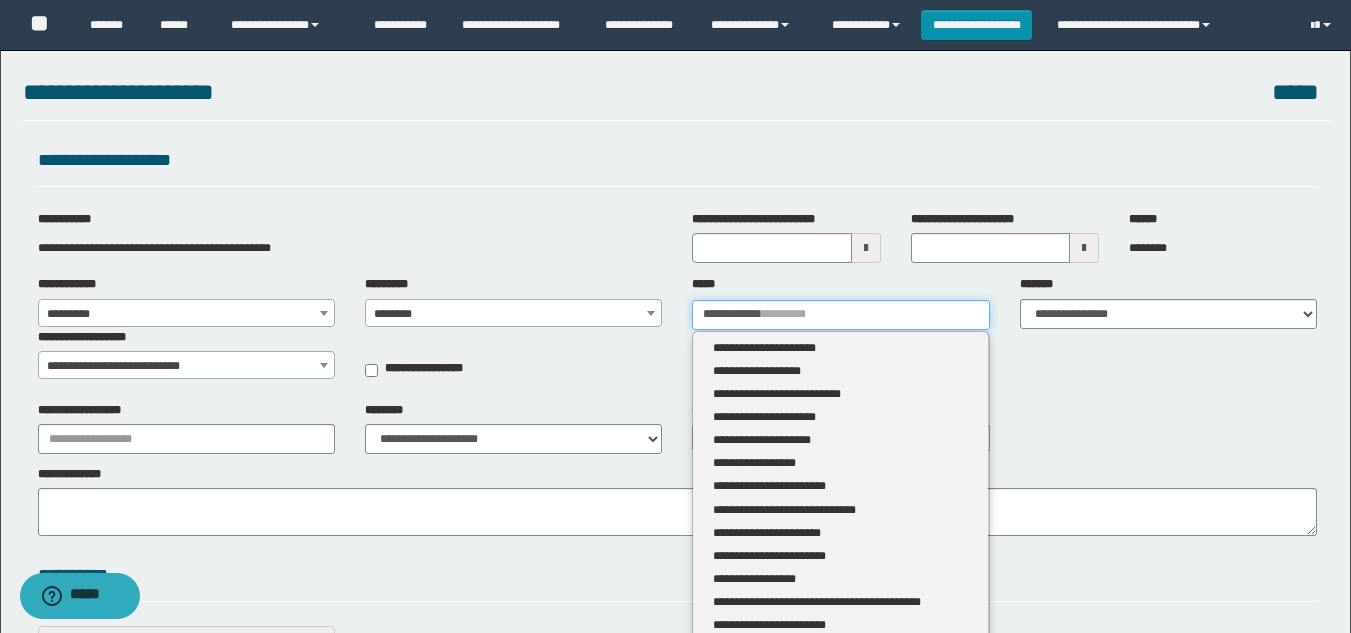 type 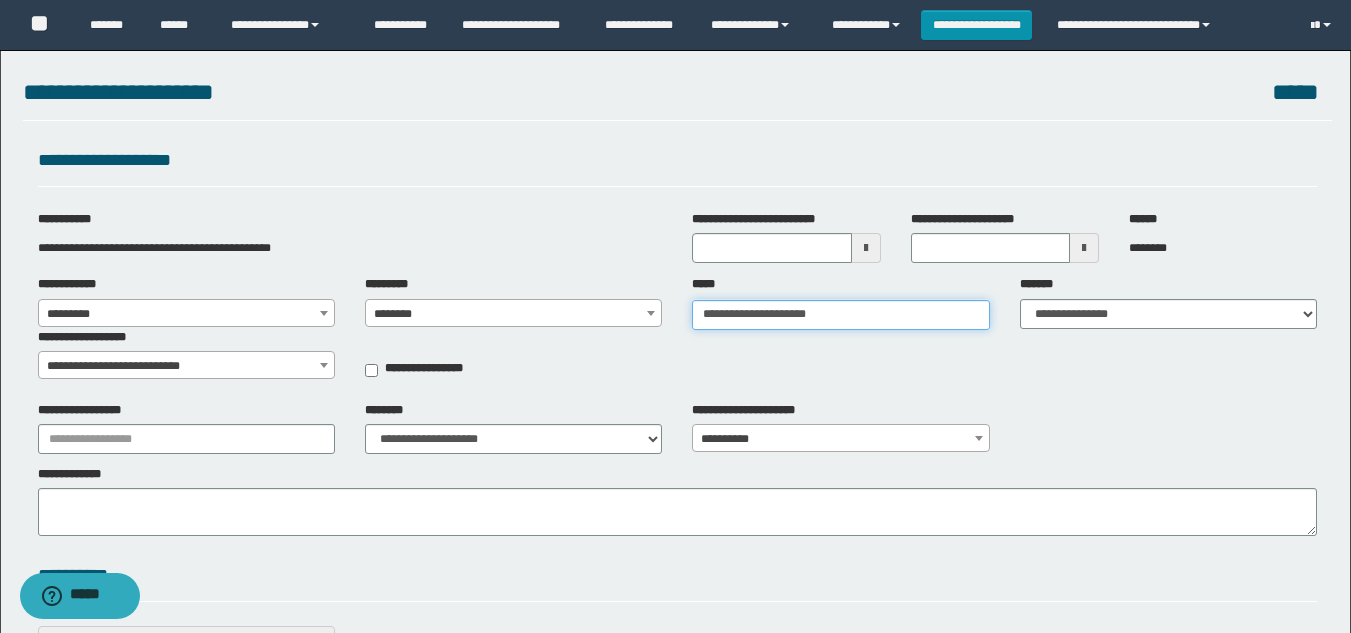 type on "**********" 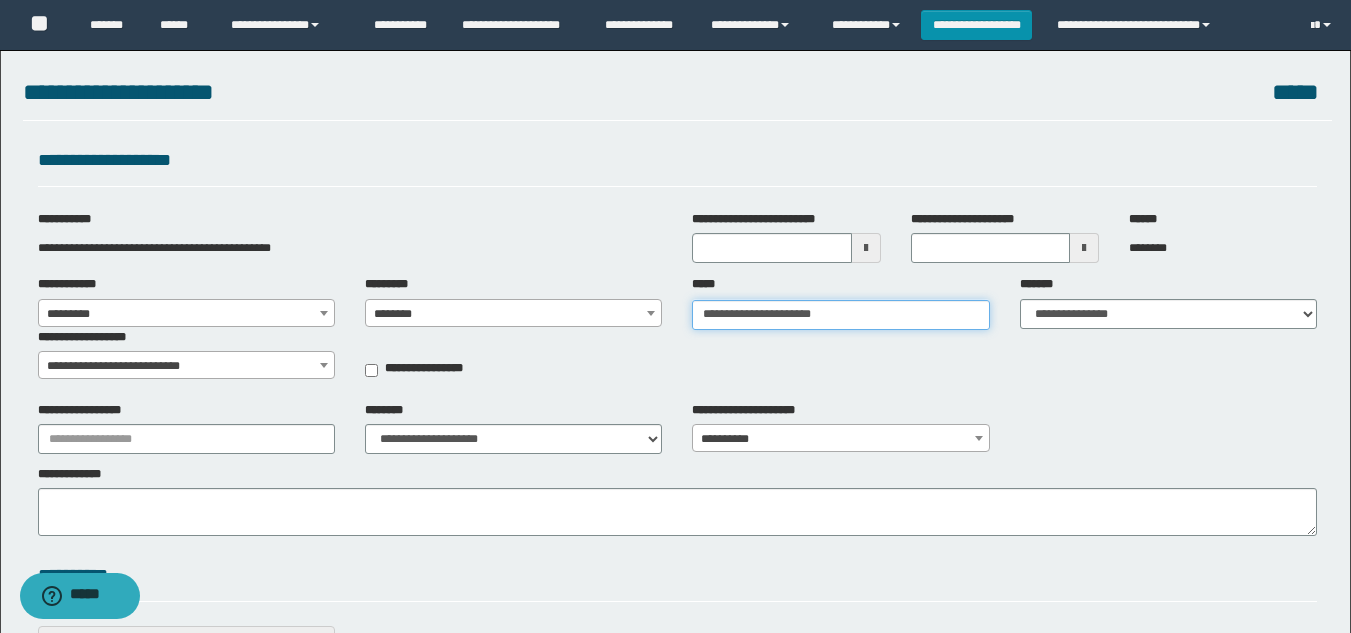 type on "**********" 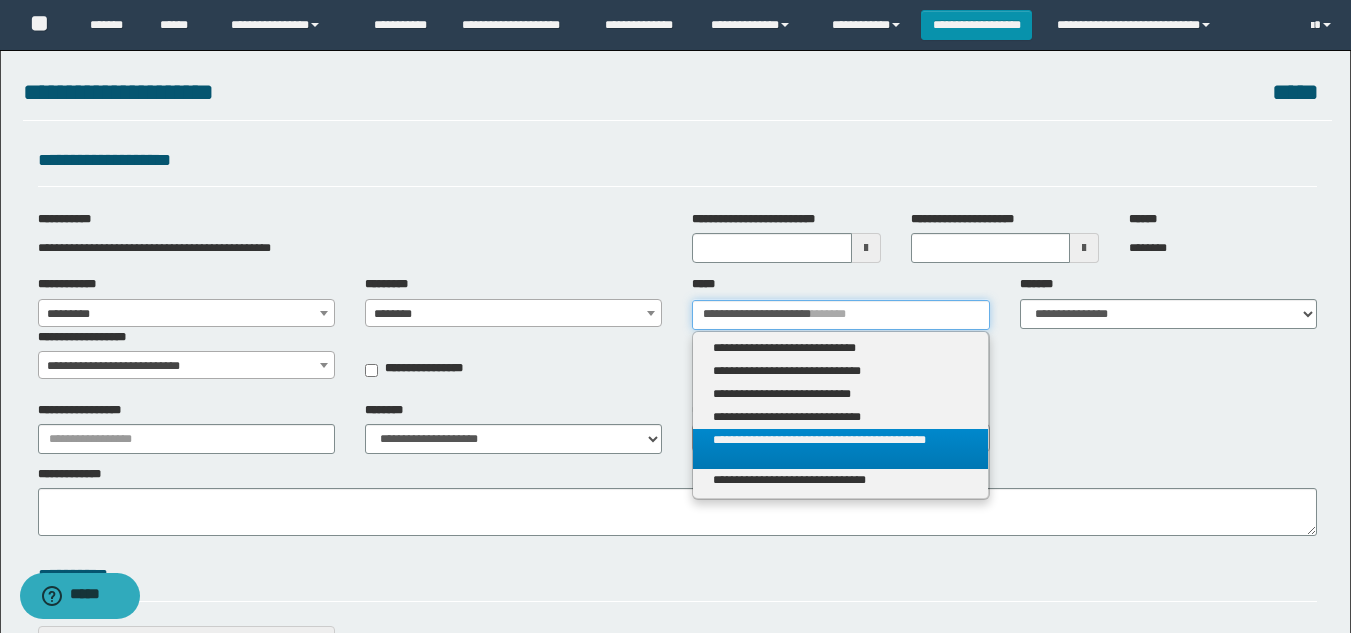 type on "**********" 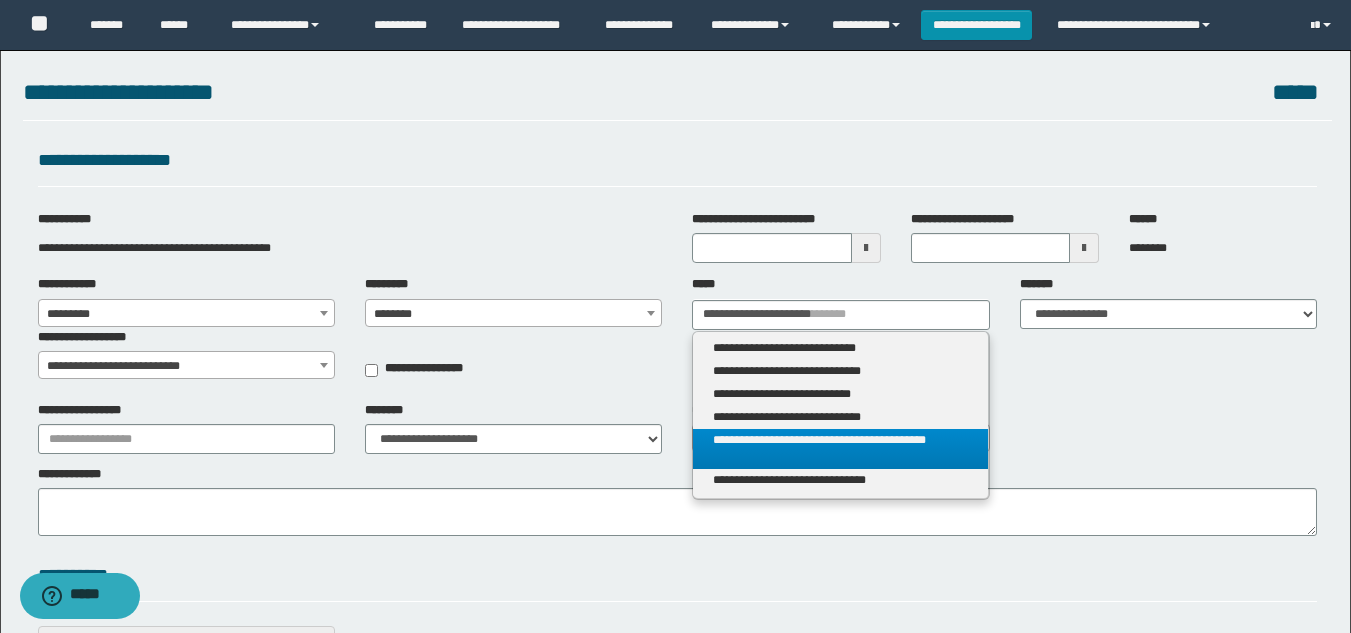click on "**********" at bounding box center [840, 449] 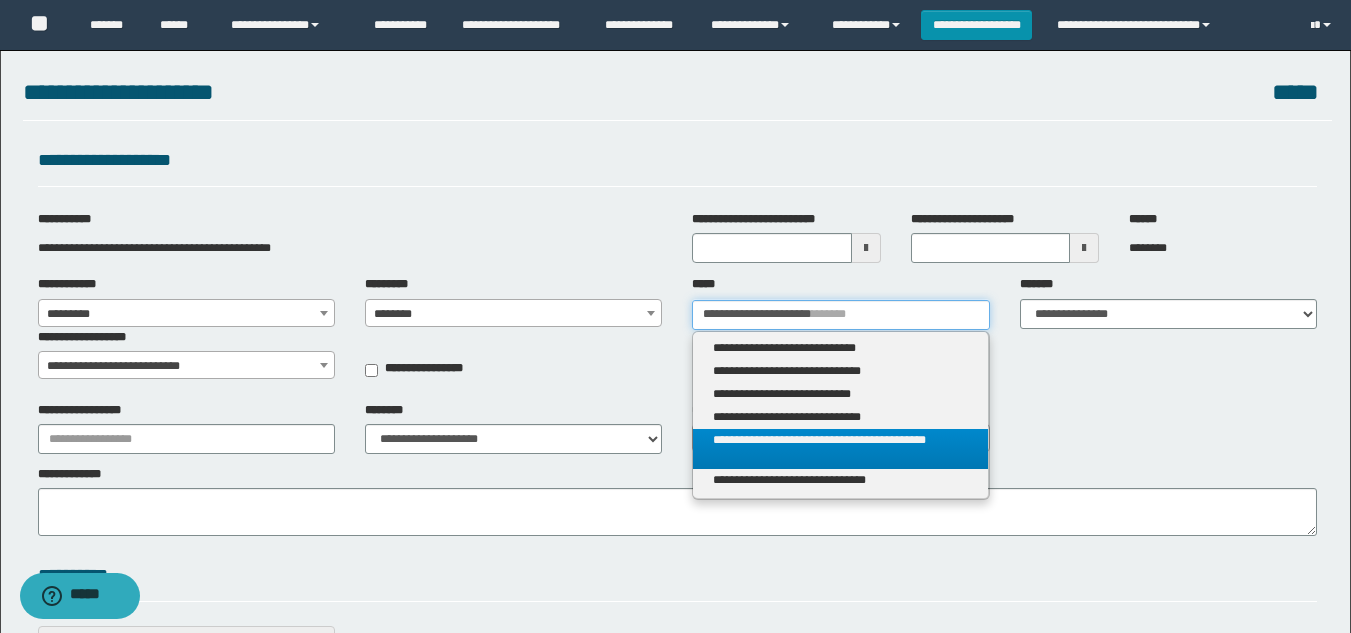 type 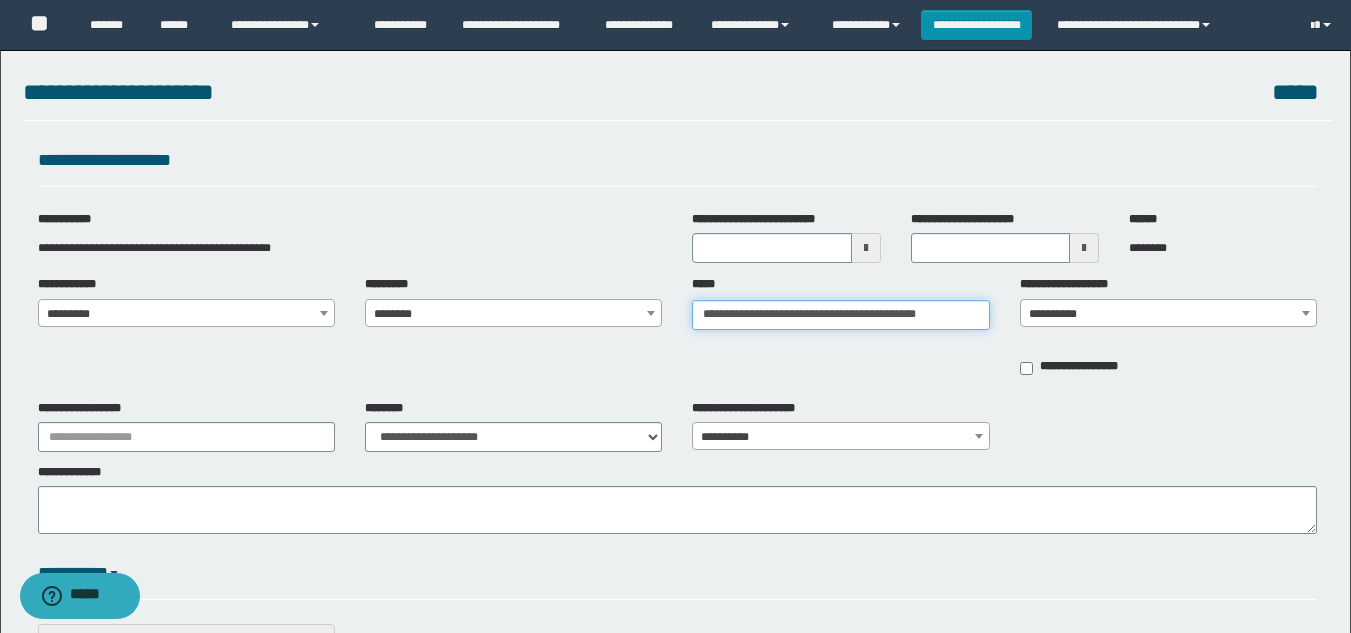 scroll, scrollTop: 0, scrollLeft: 48, axis: horizontal 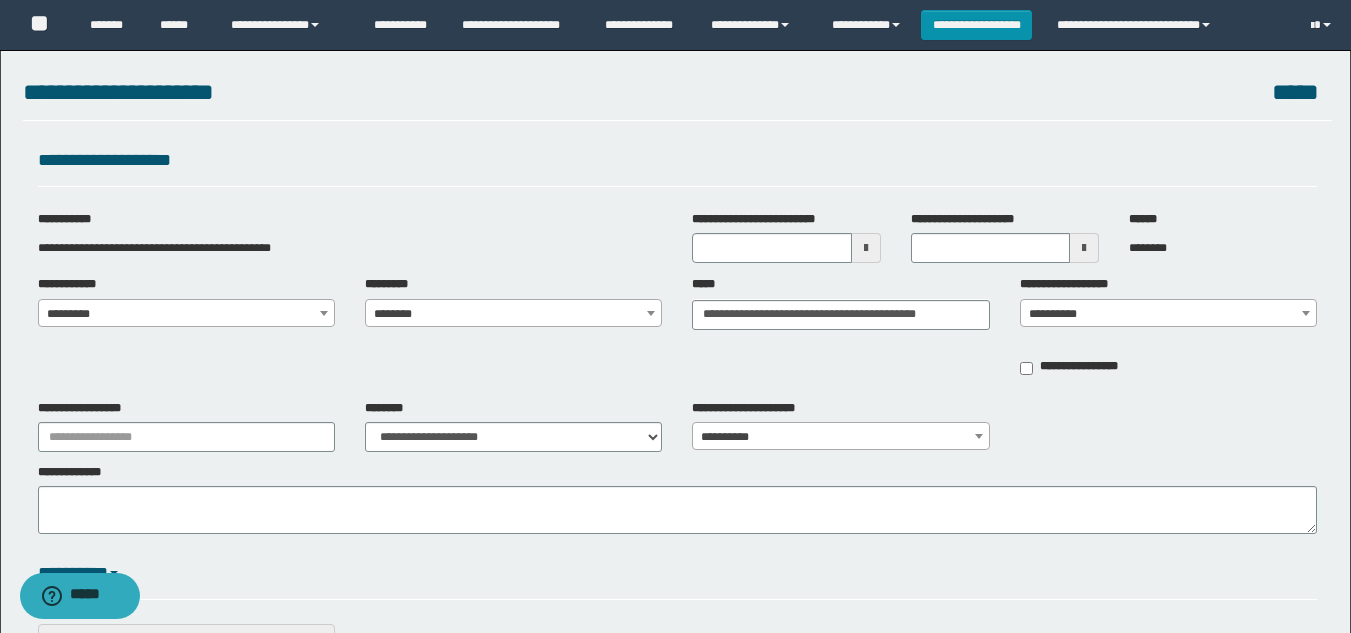 click on "**********" at bounding box center [1168, 314] 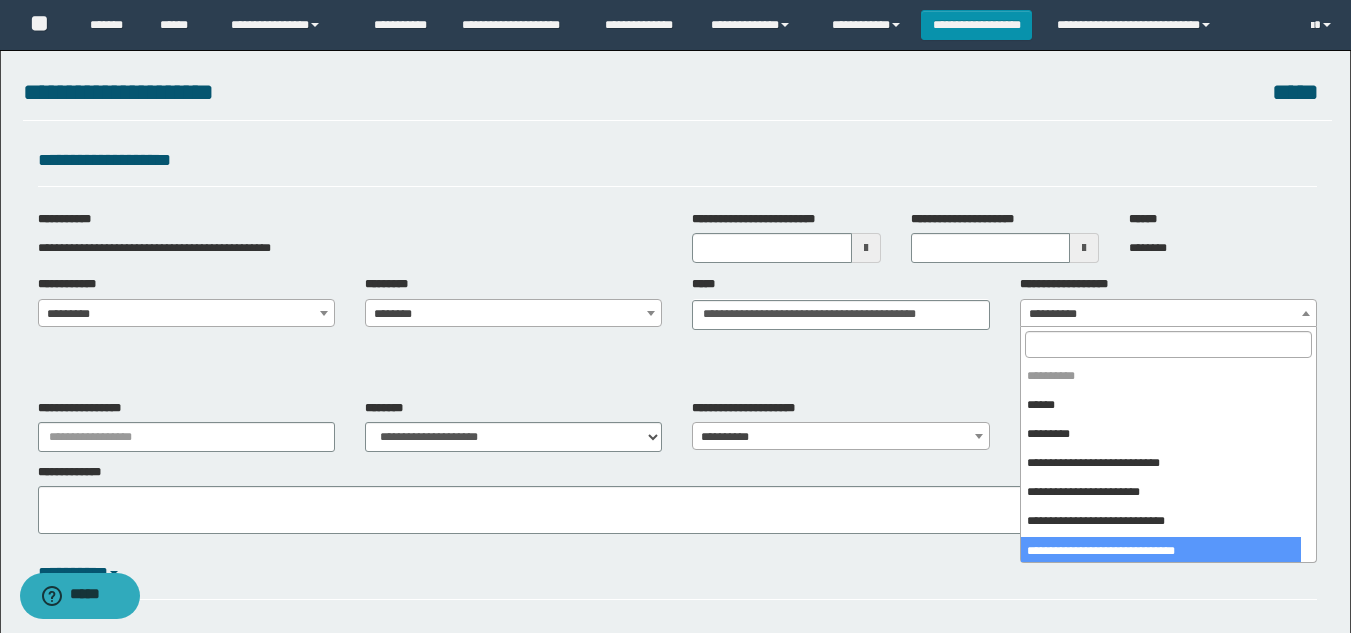 select on "***" 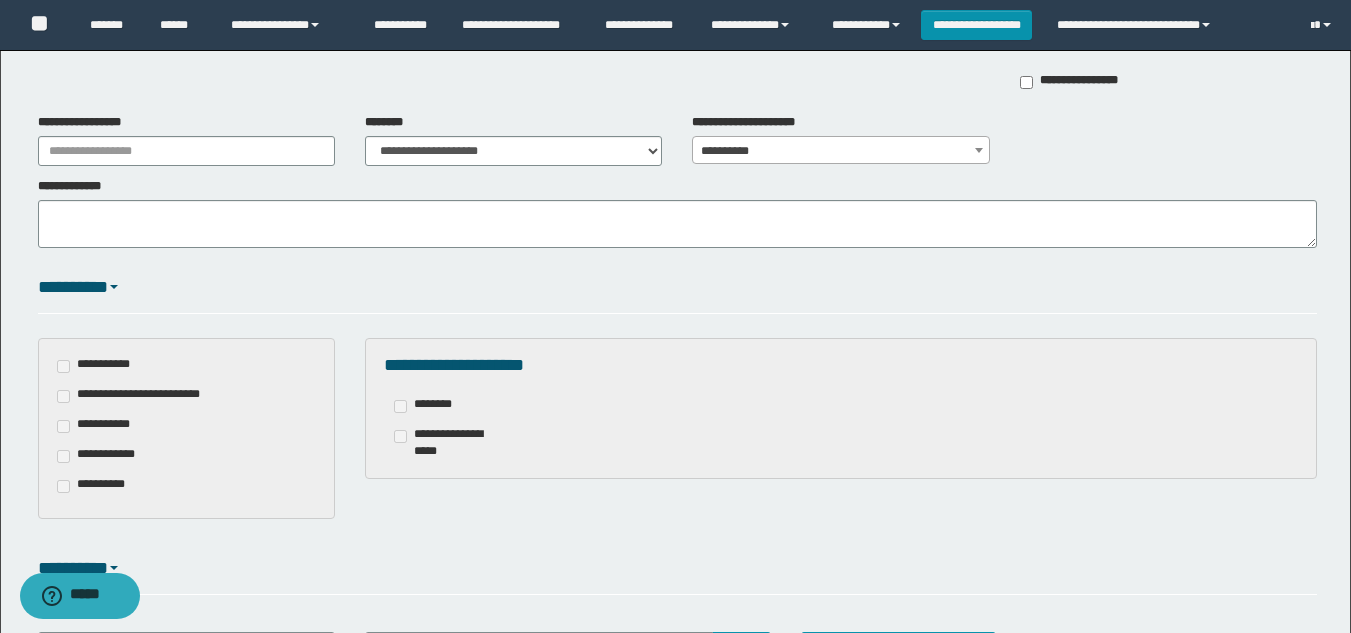 scroll, scrollTop: 300, scrollLeft: 0, axis: vertical 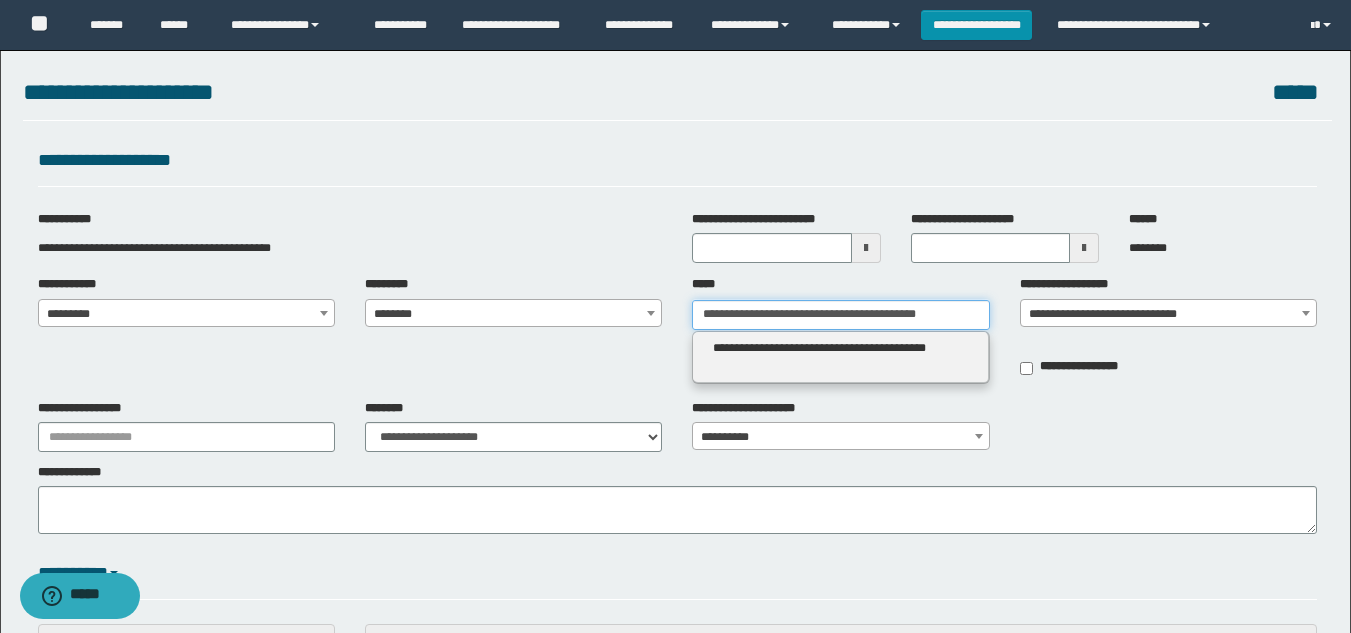 click on "**********" at bounding box center (840, 315) 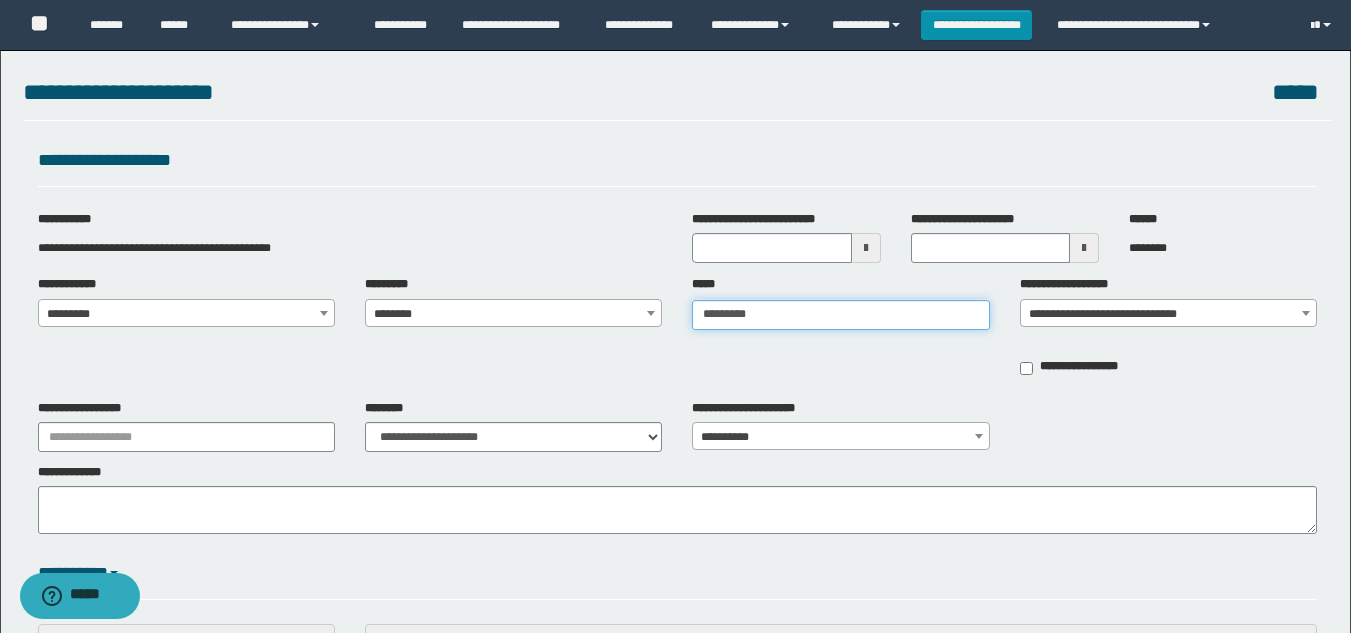 type on "********" 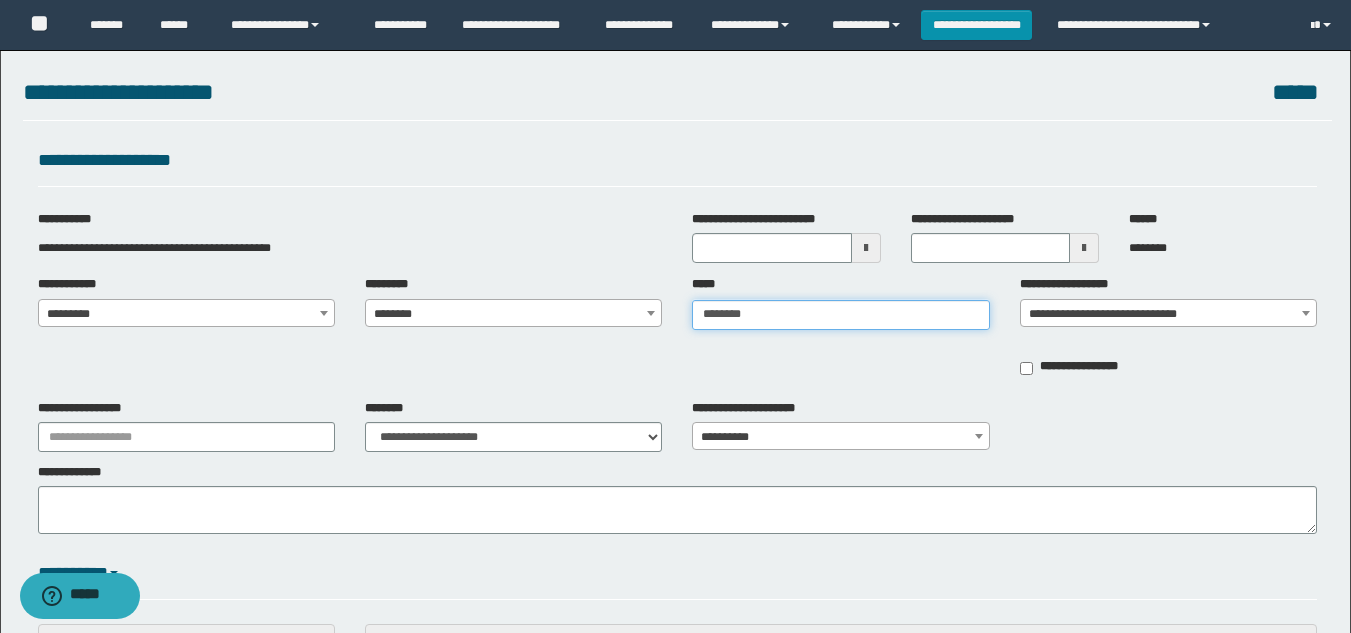 type on "********" 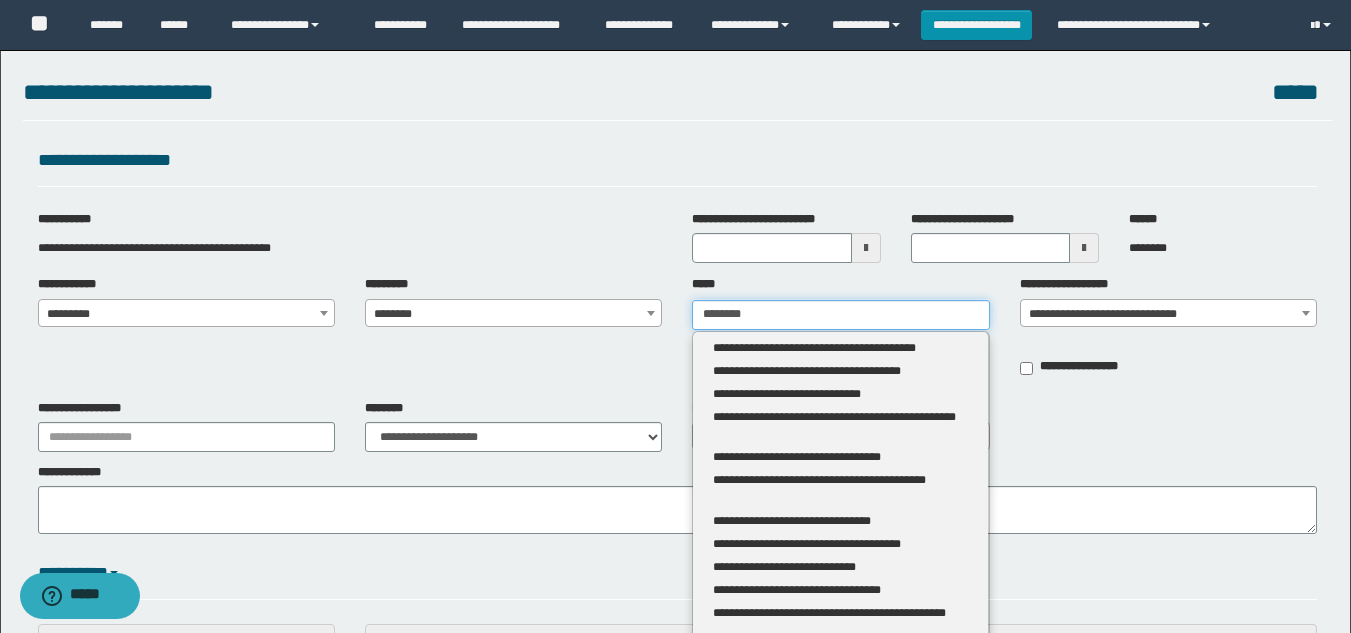 type 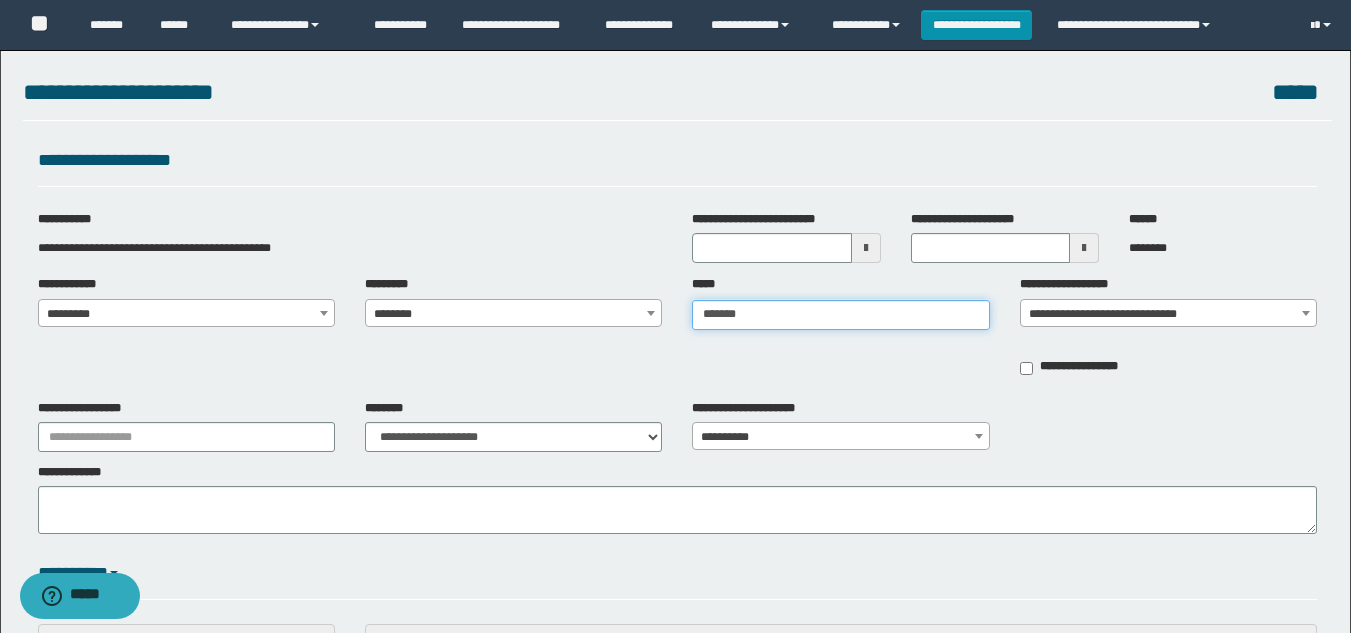 type on "*******" 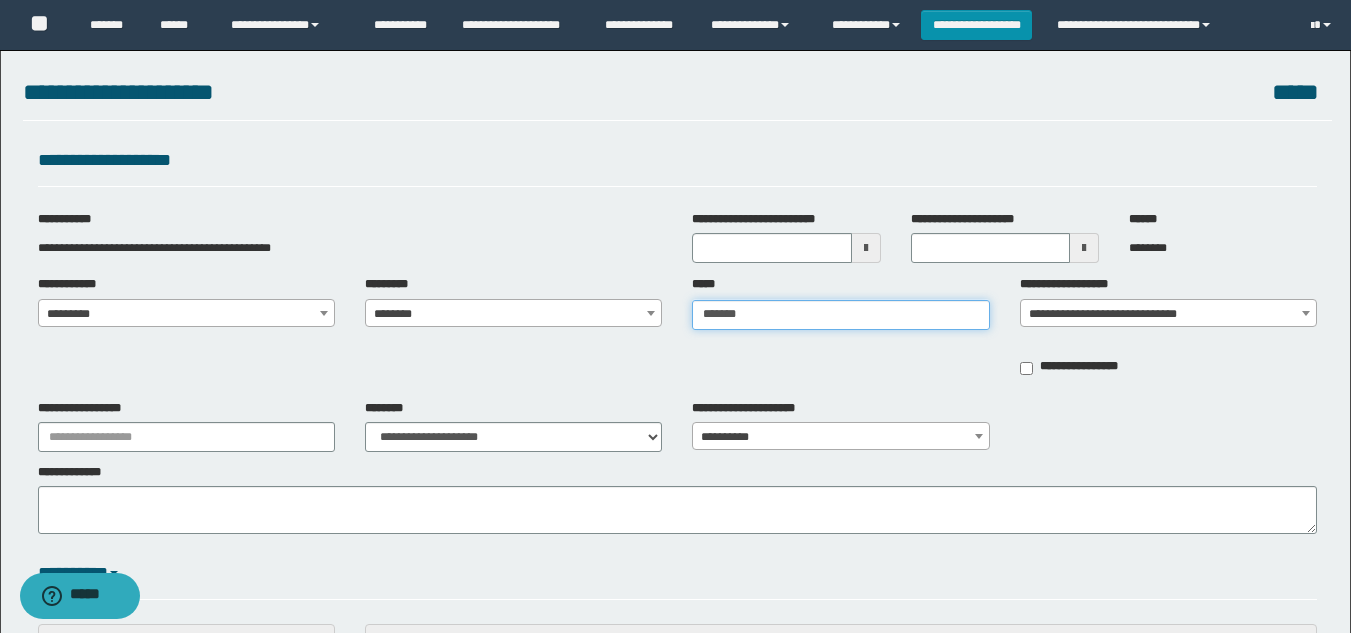 type 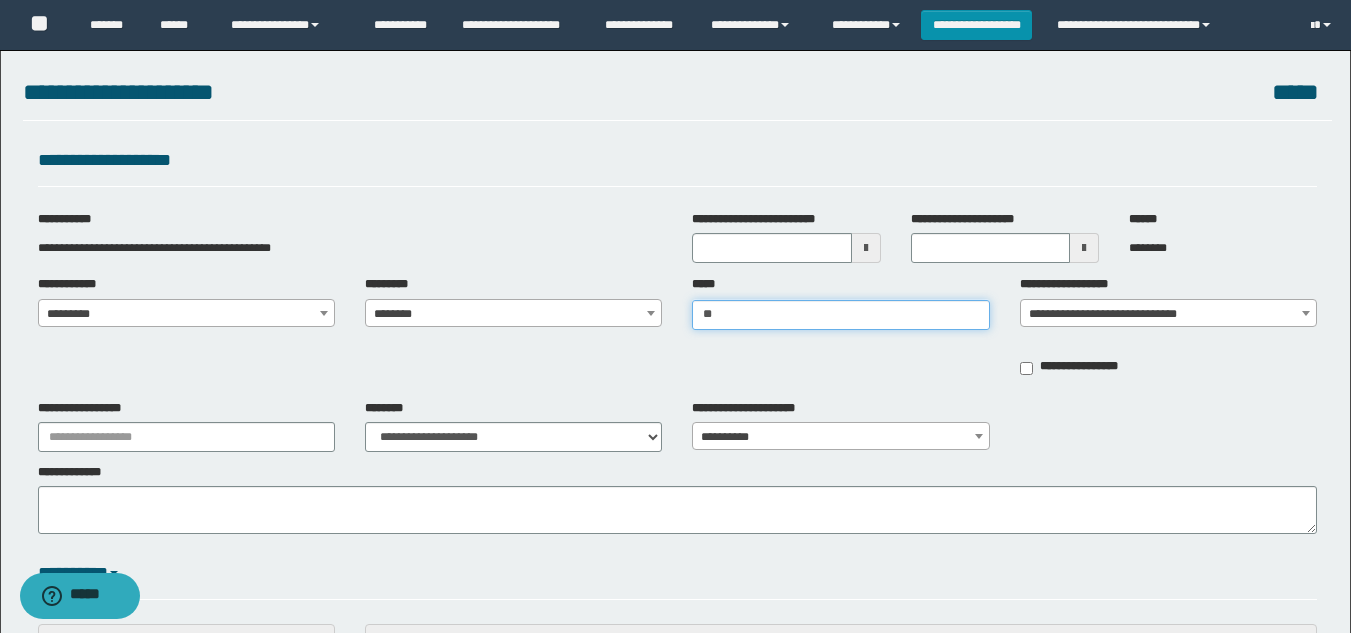type on "*" 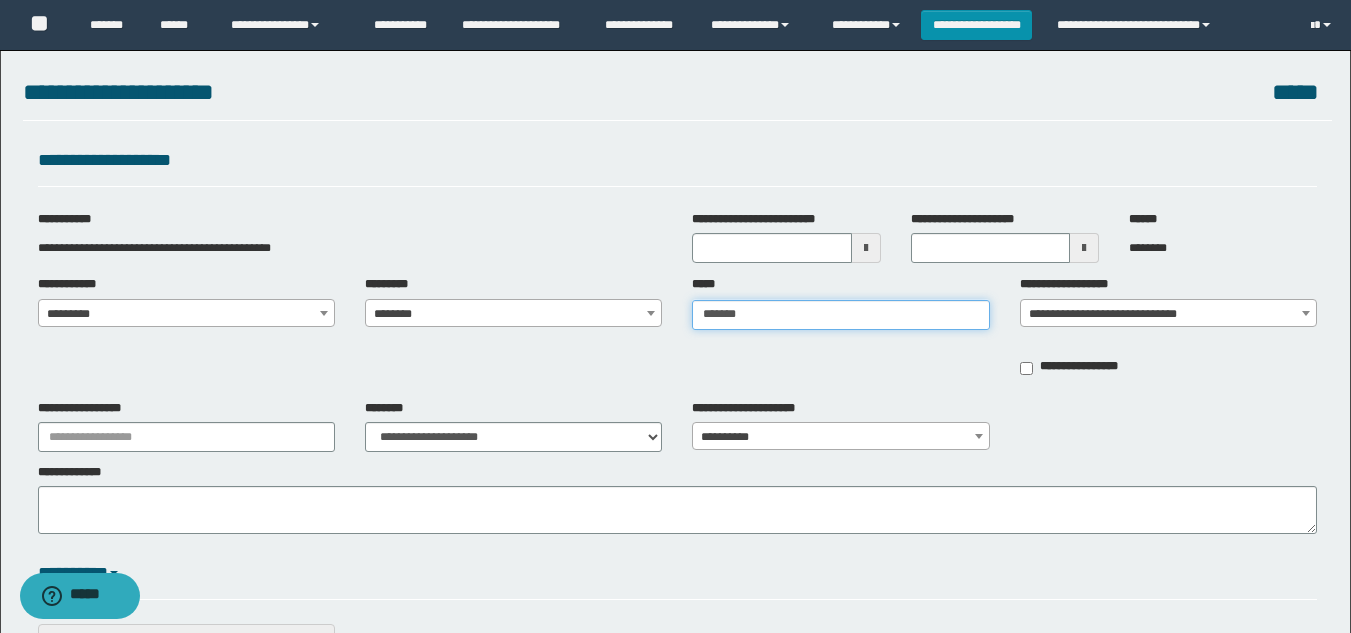 type on "********" 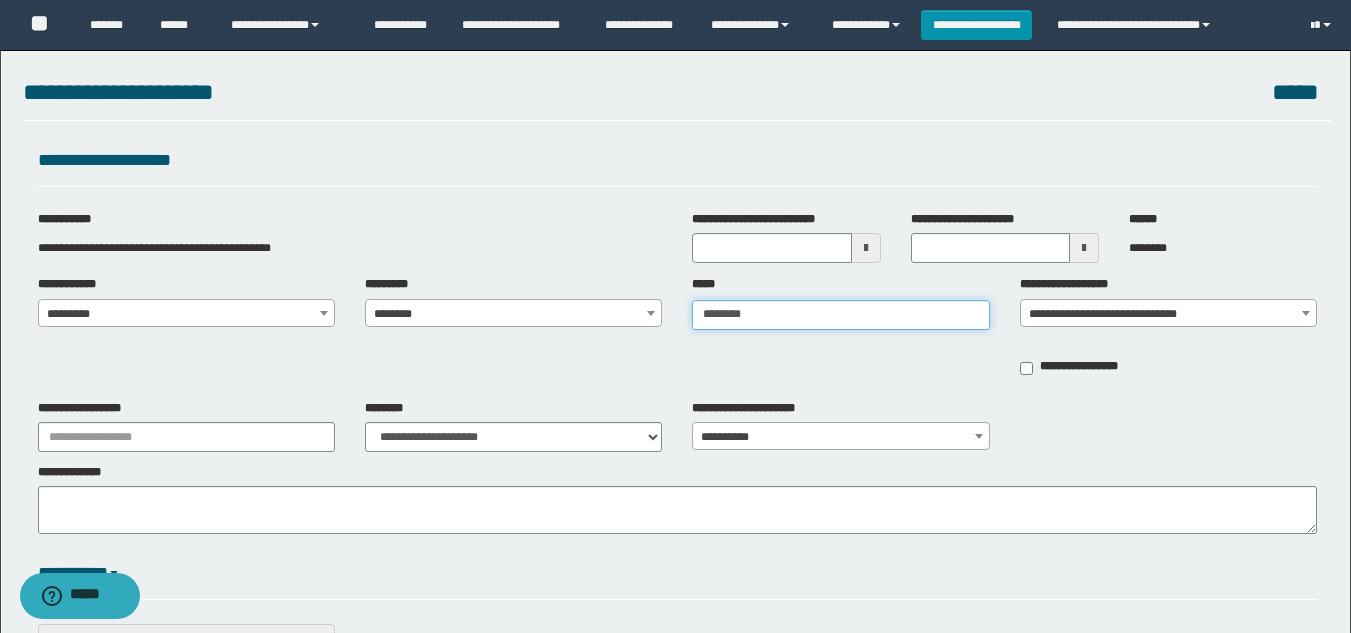 type on "********" 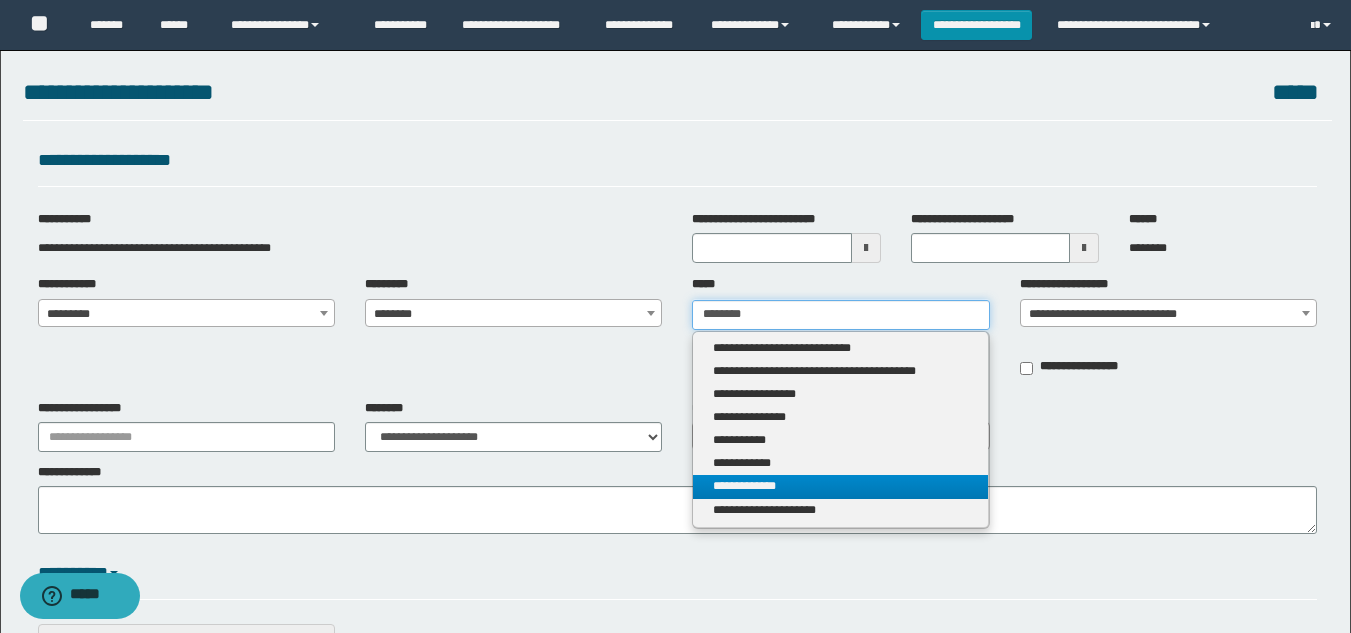 type on "********" 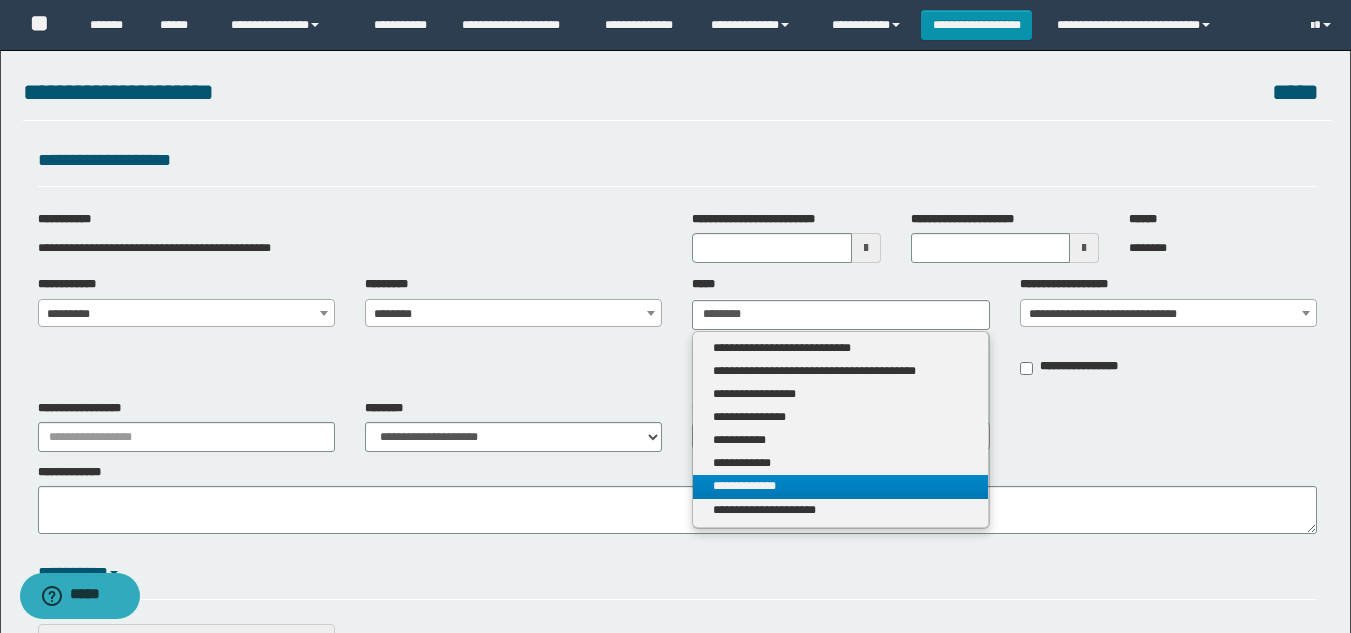 type 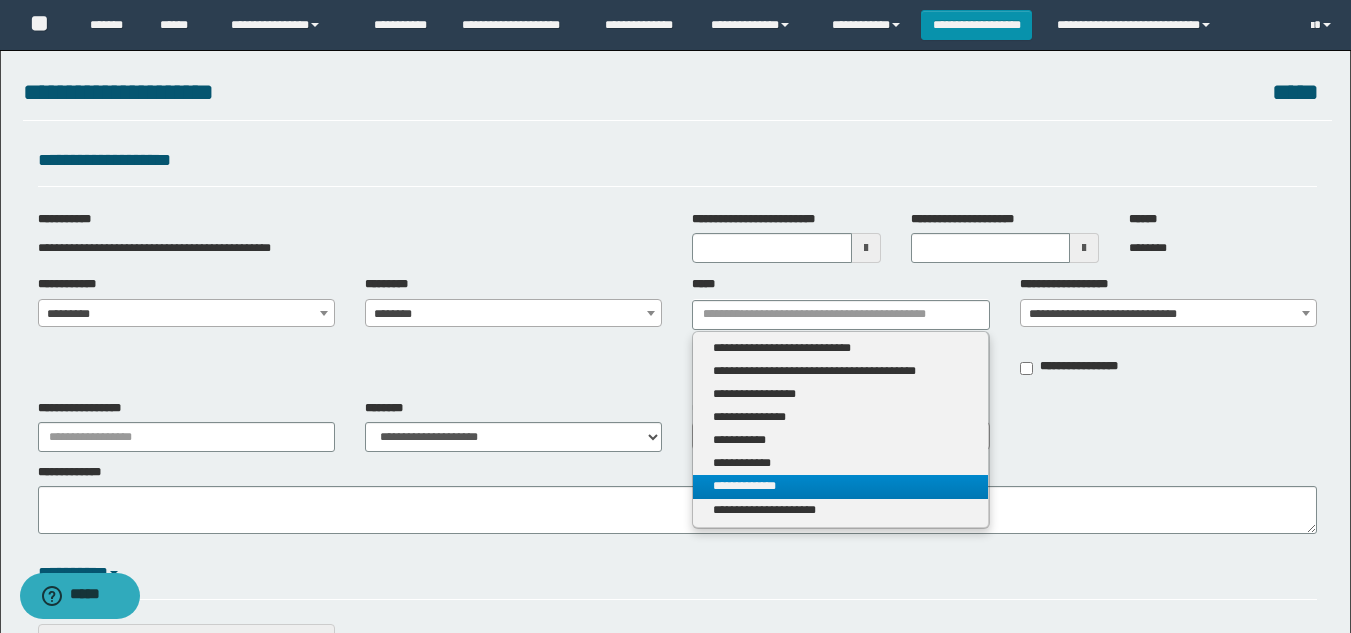 click on "**********" at bounding box center (840, 486) 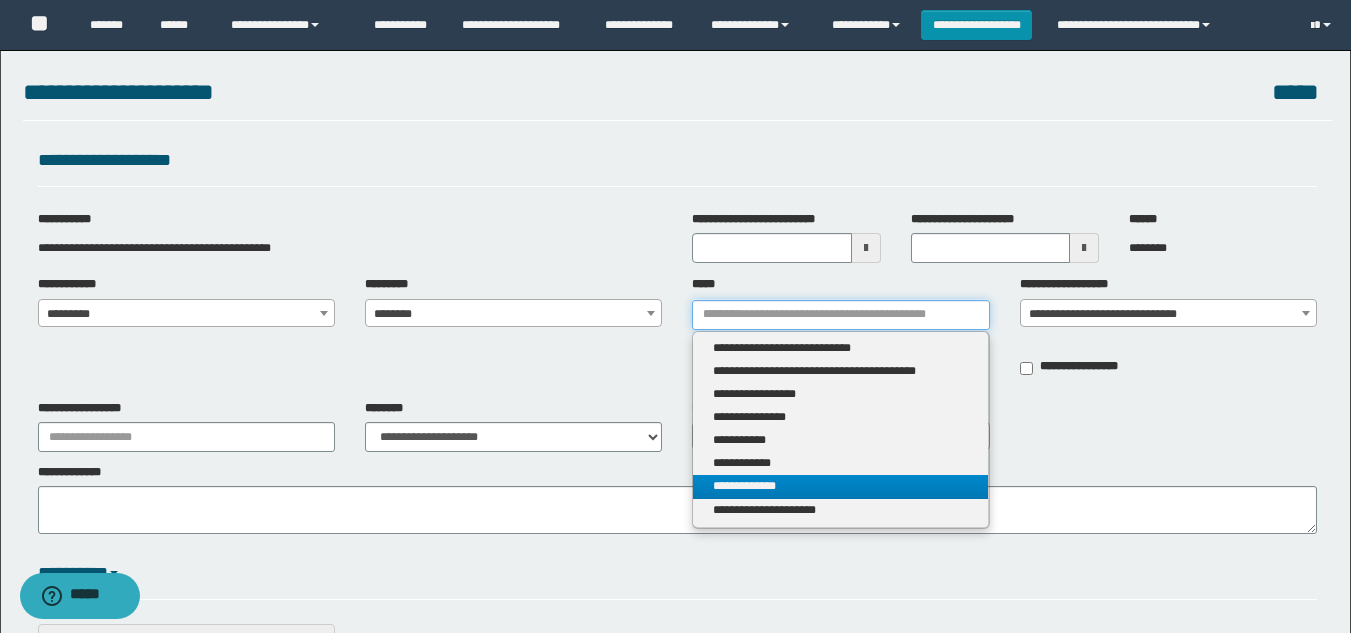 type 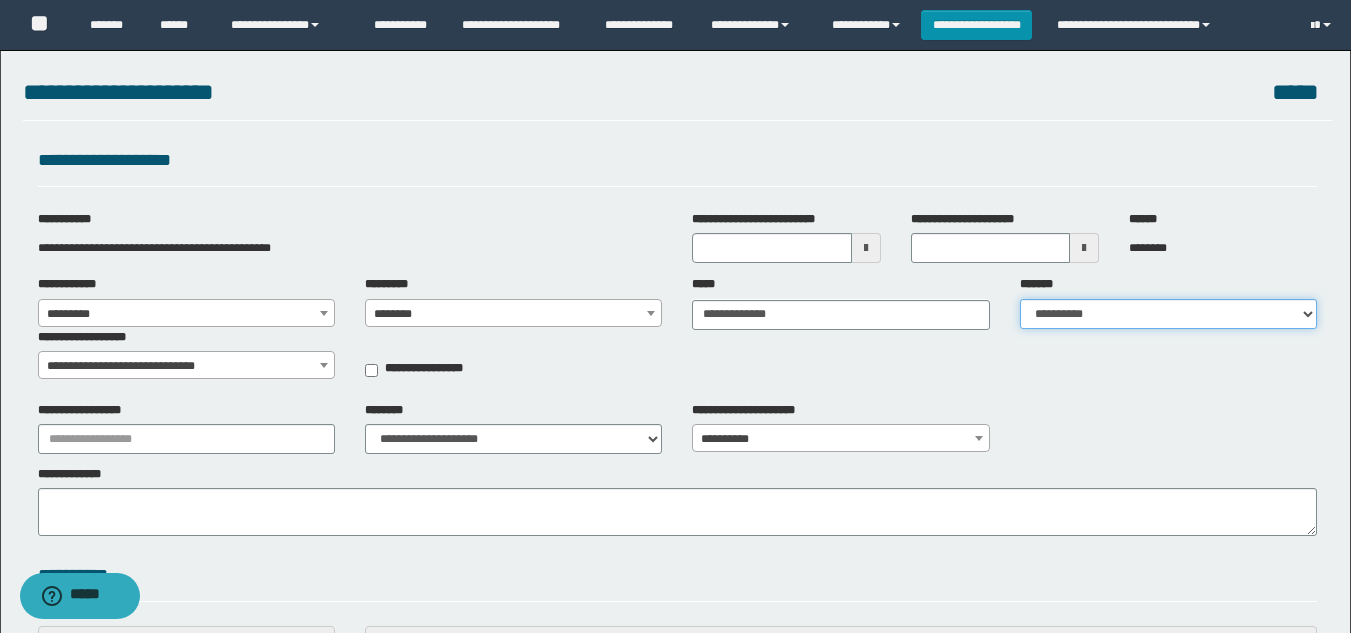click on "**********" at bounding box center [1168, 314] 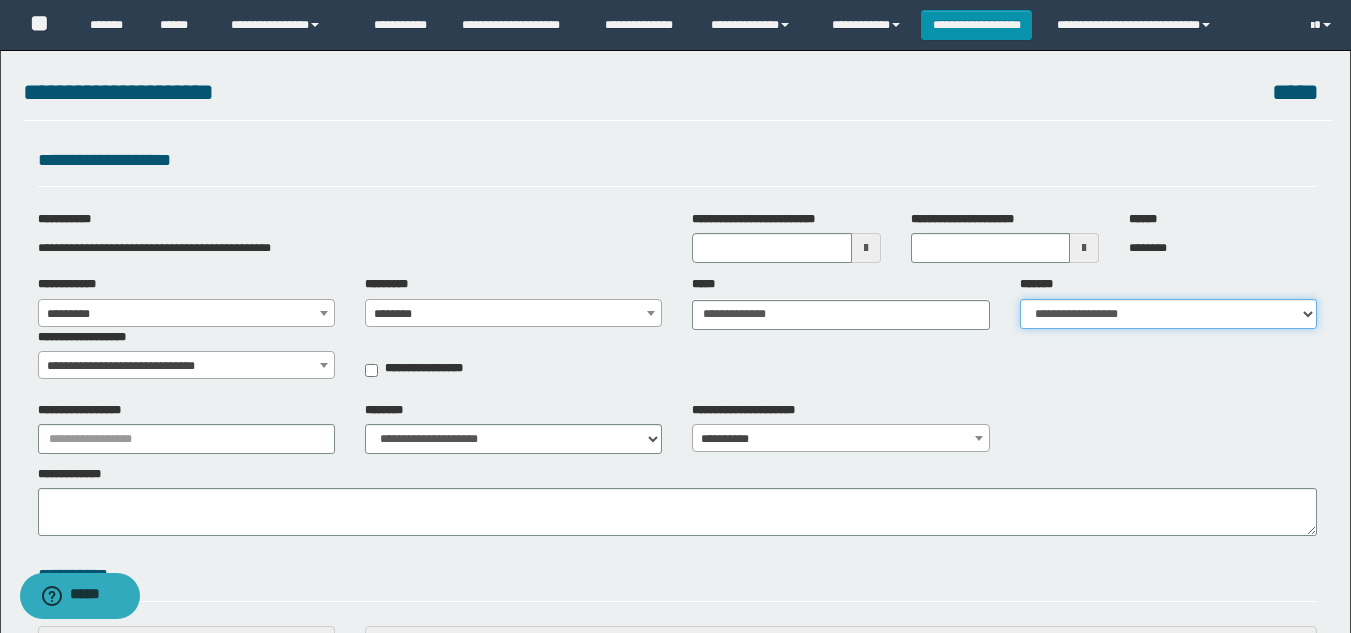 click on "**********" at bounding box center [1168, 314] 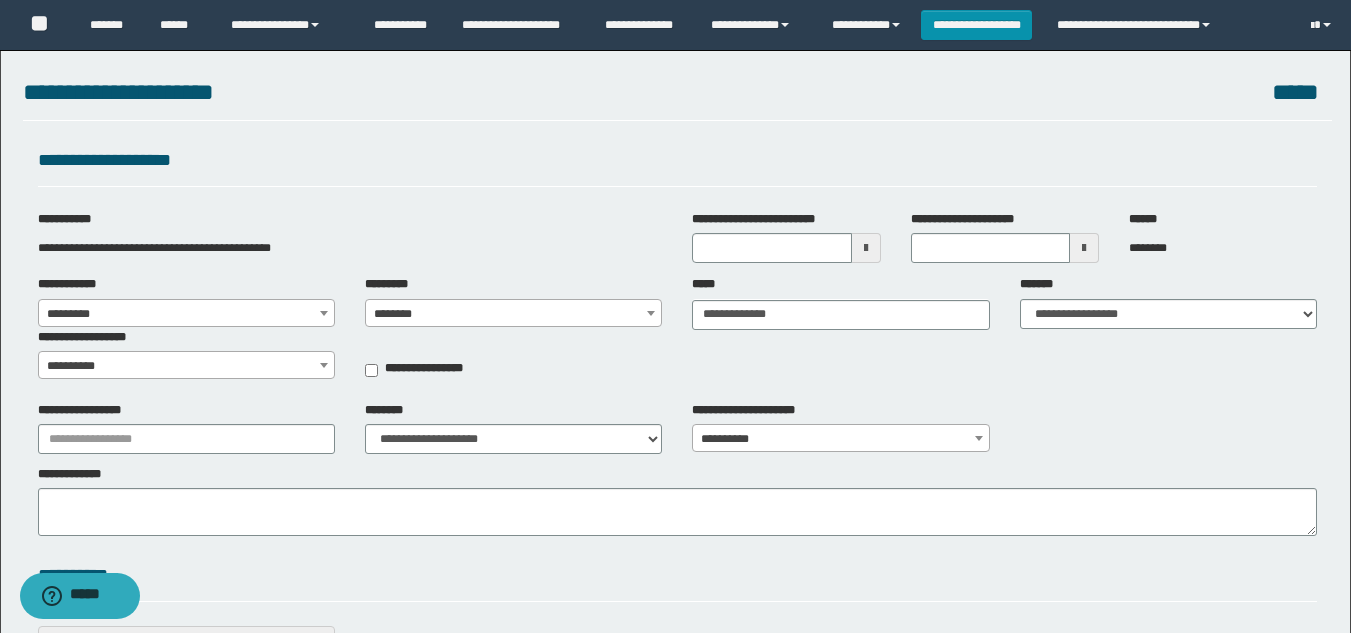 click on "**********" at bounding box center (186, 366) 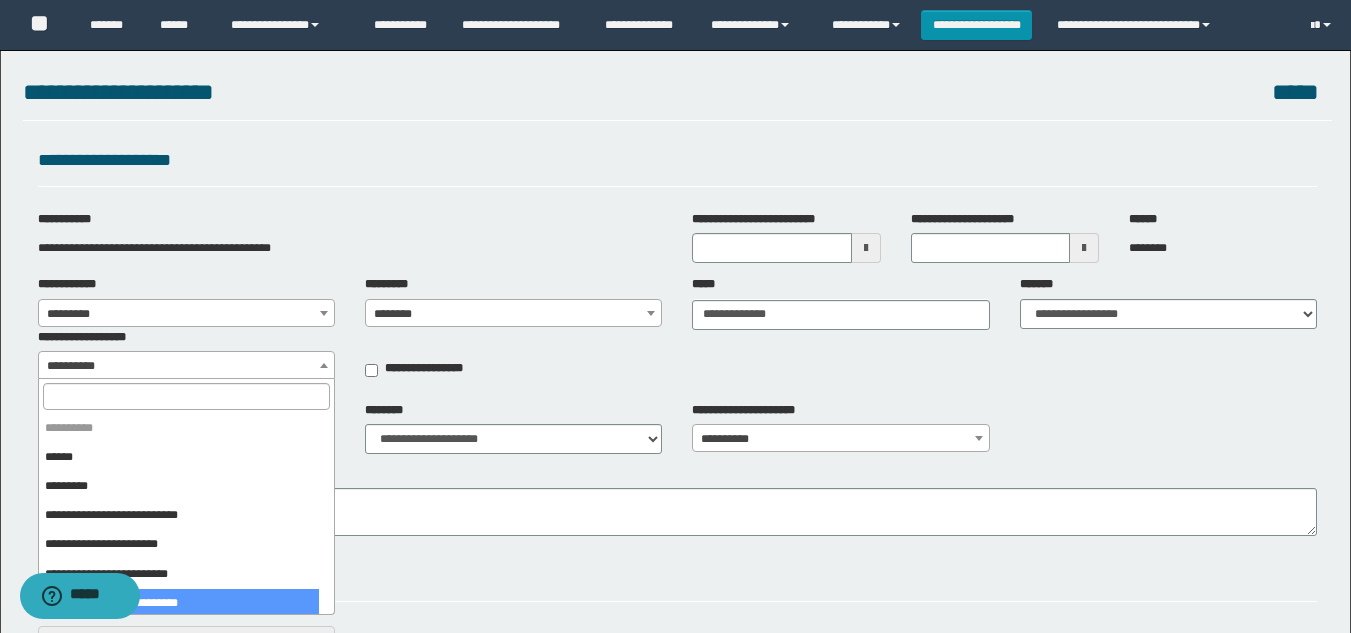 select on "****" 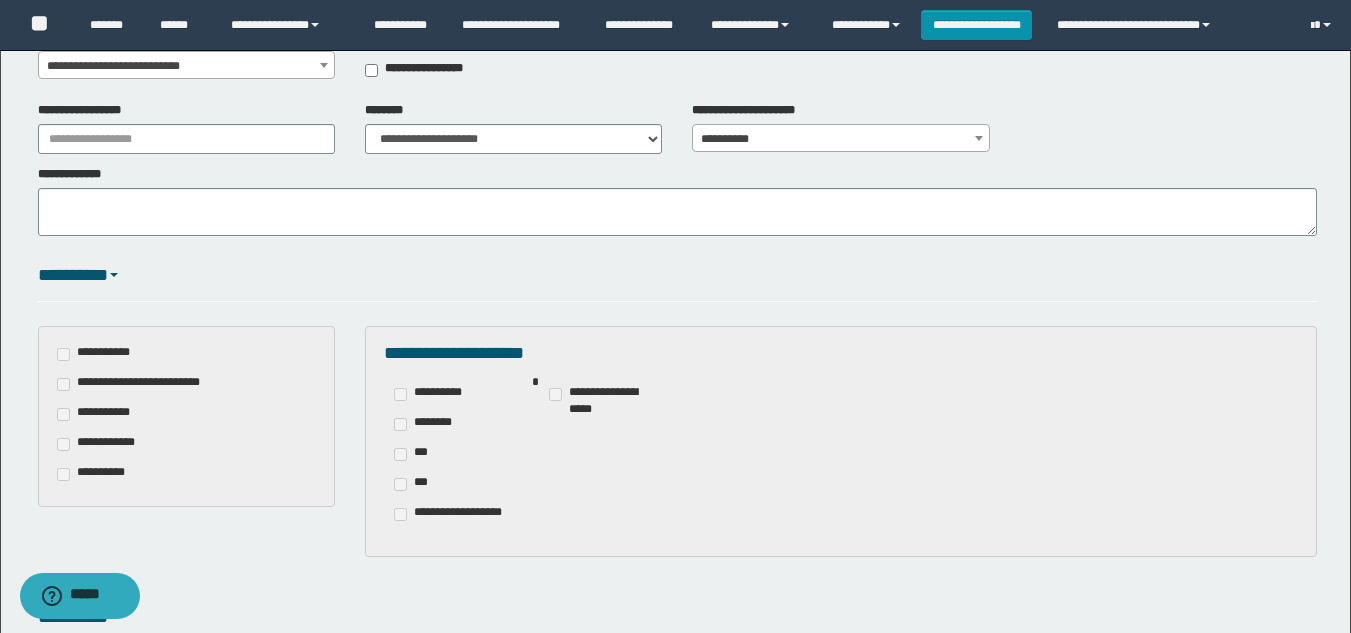 scroll, scrollTop: 400, scrollLeft: 0, axis: vertical 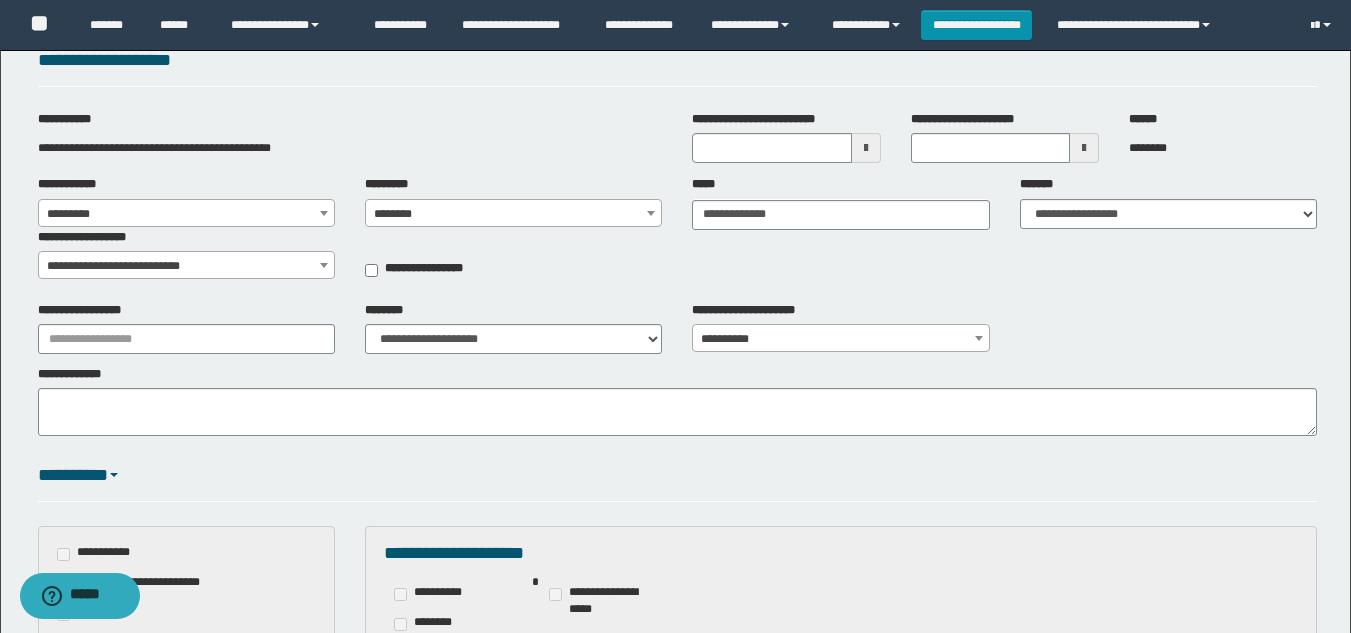 click on "**********" at bounding box center (840, 339) 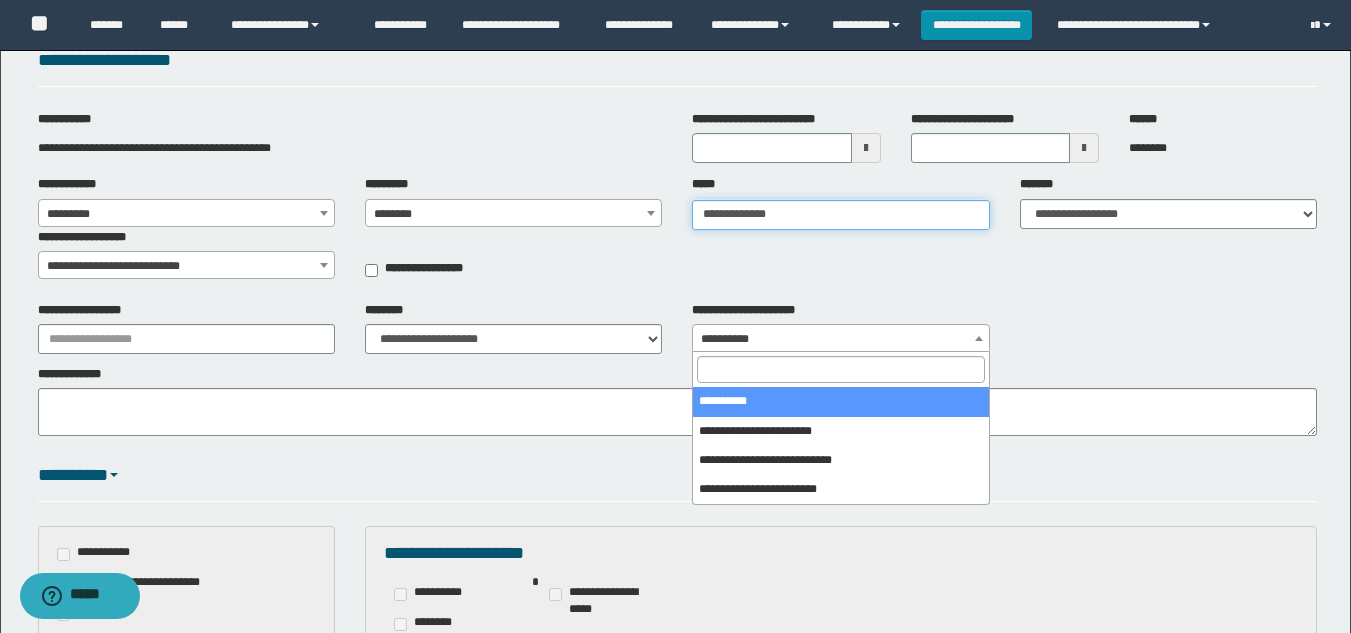 type on "**********" 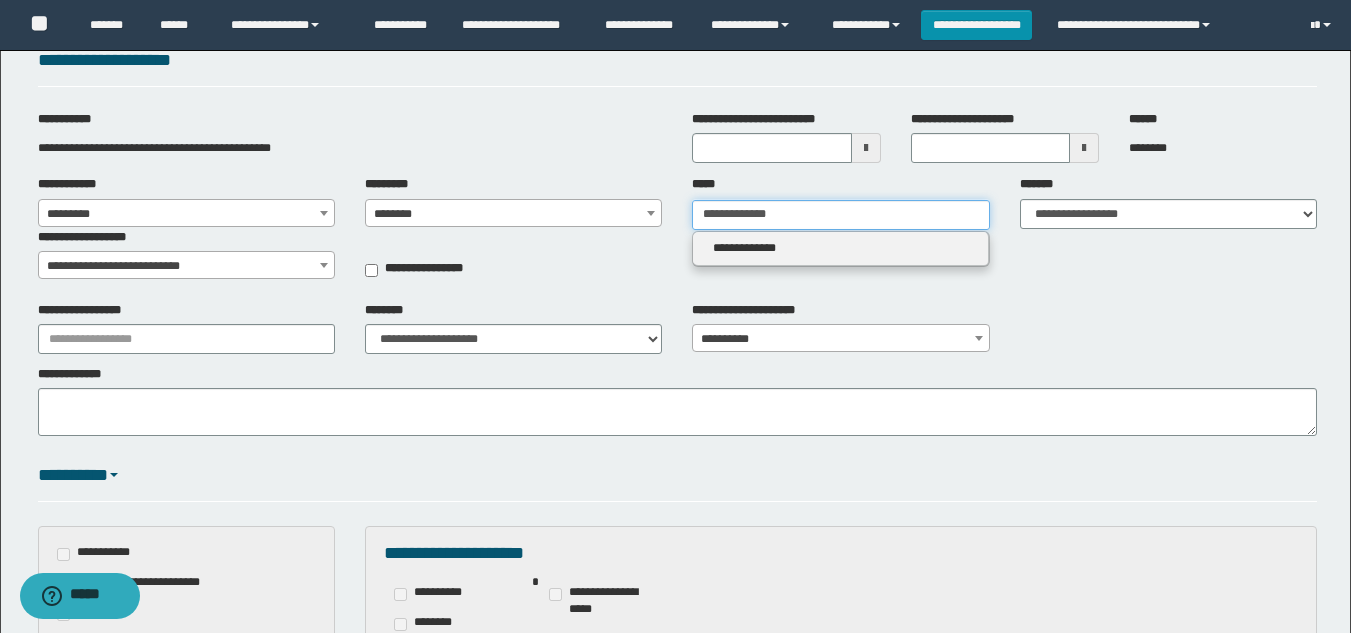 click on "**********" at bounding box center [840, 215] 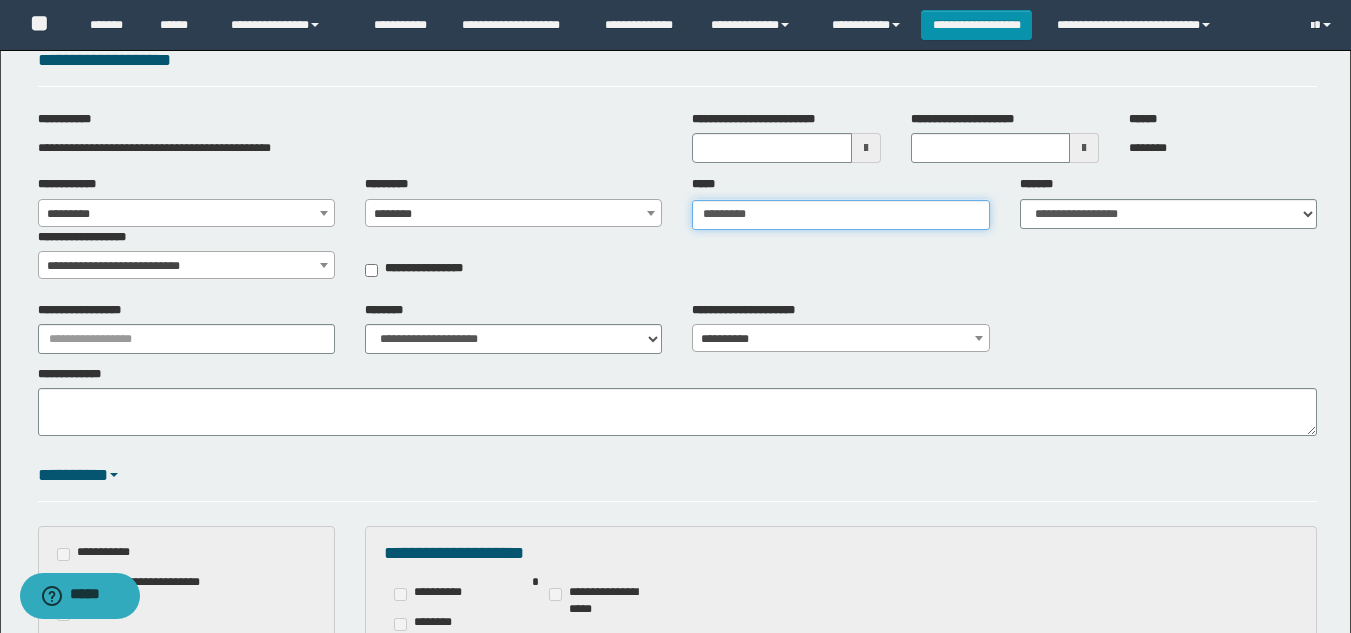 type on "********" 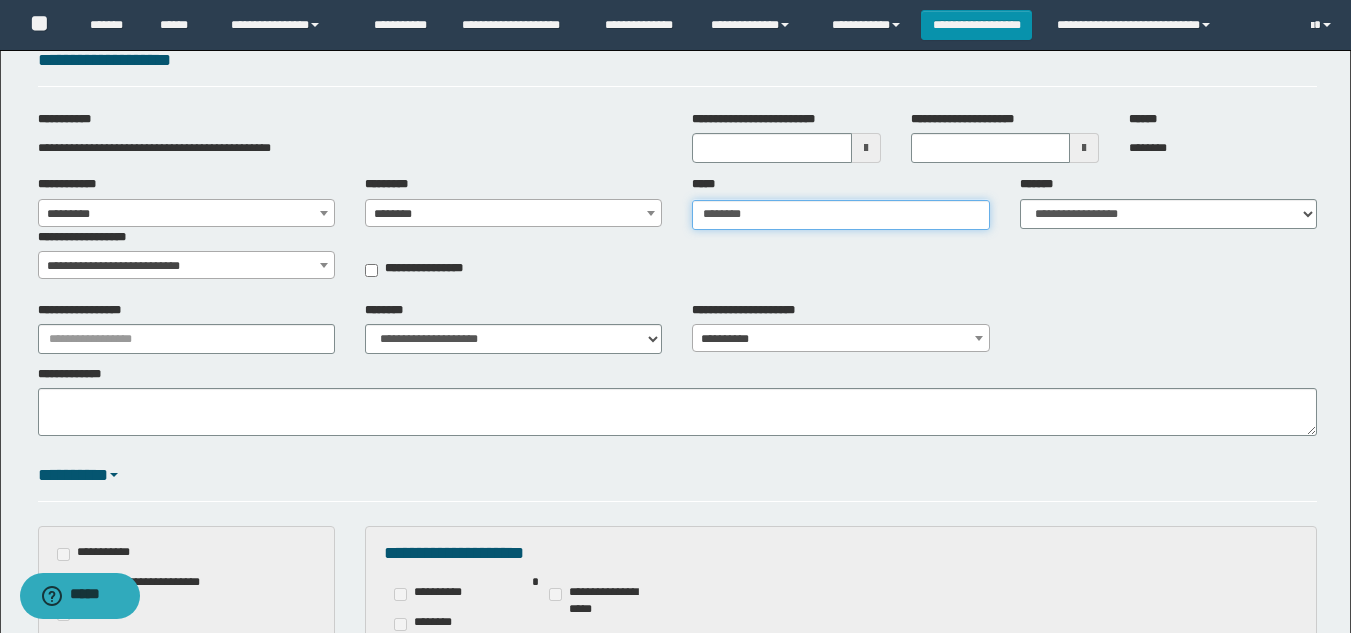 type on "********" 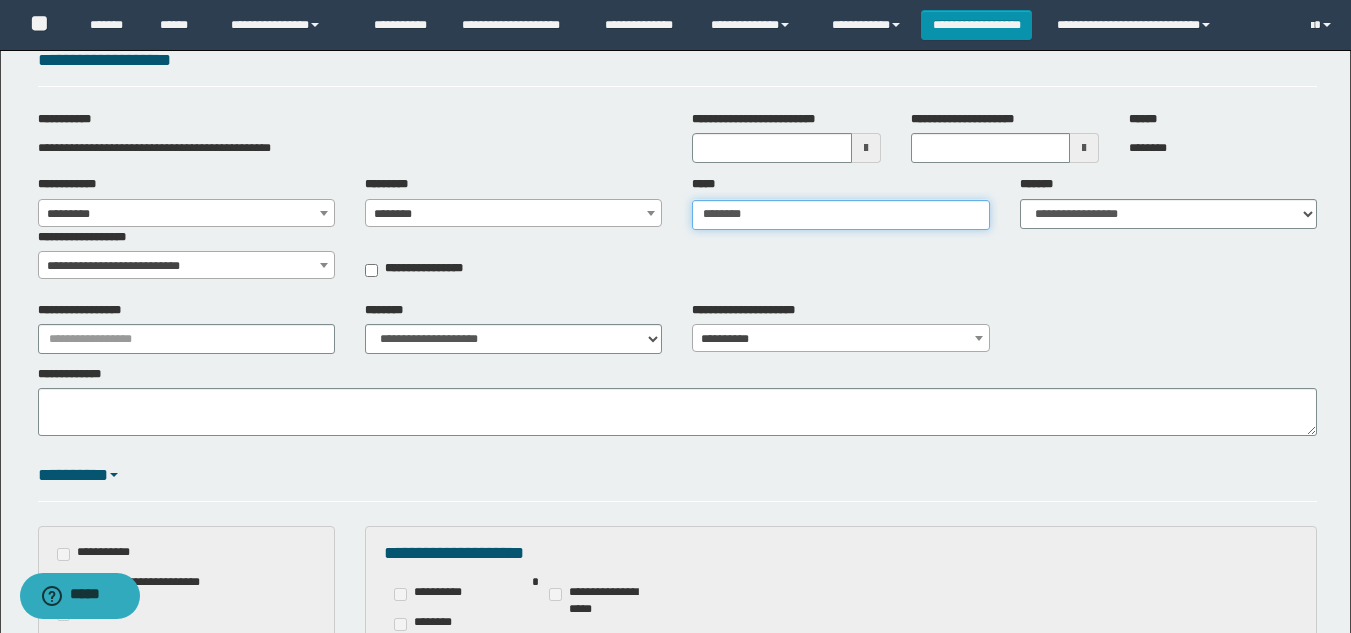 type 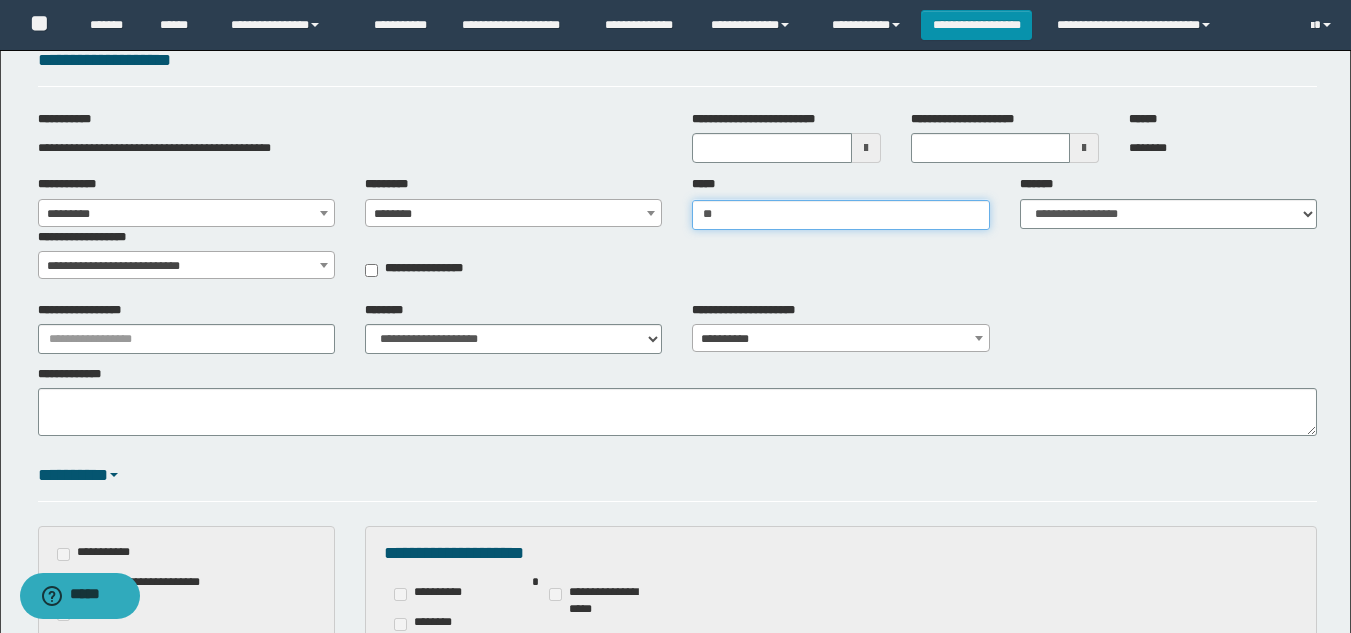 type on "*" 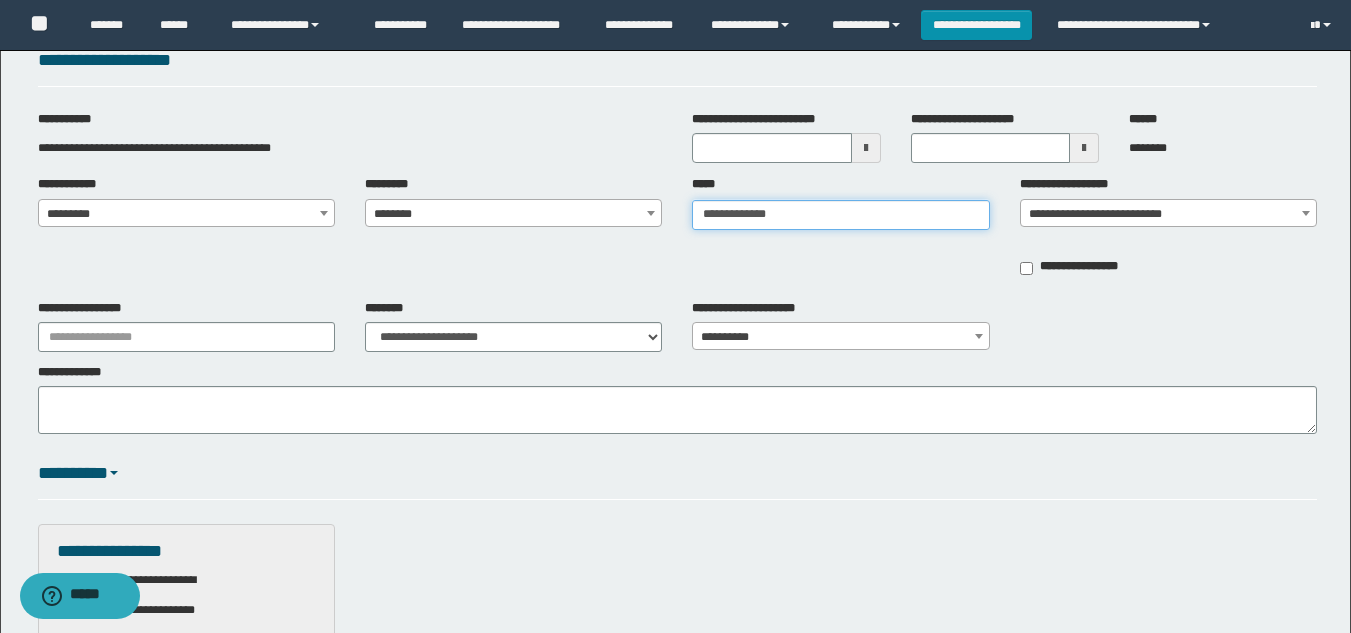 type on "**********" 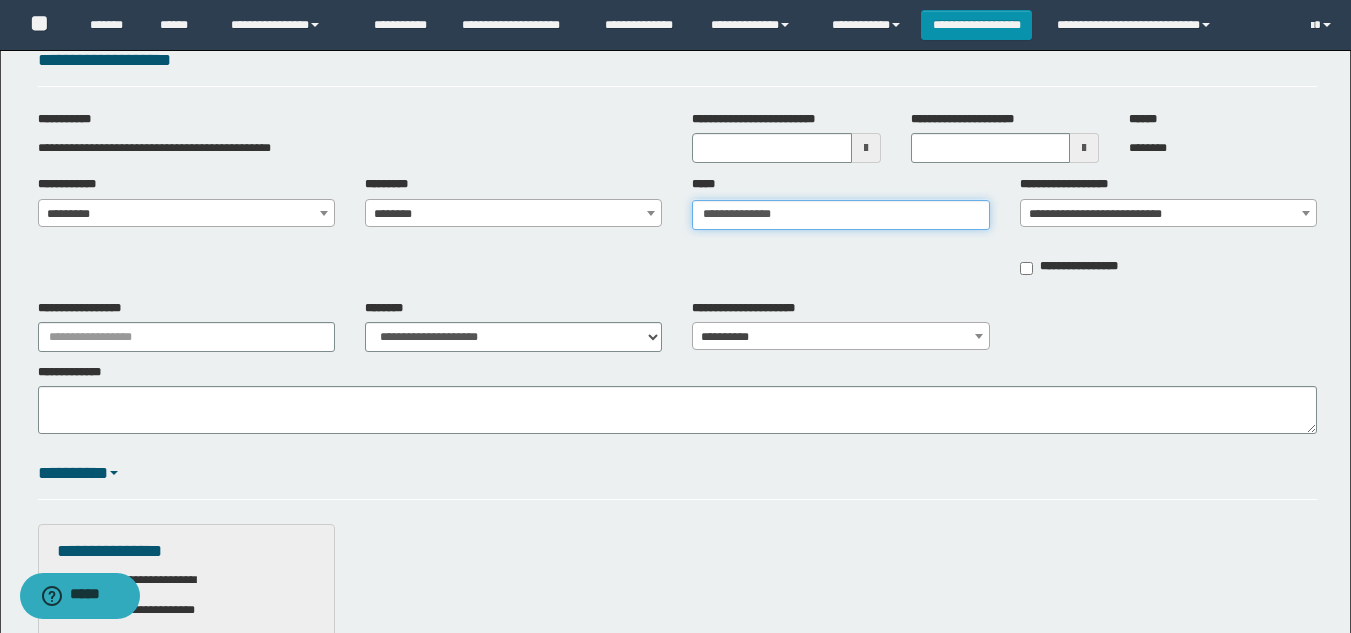 type on "**********" 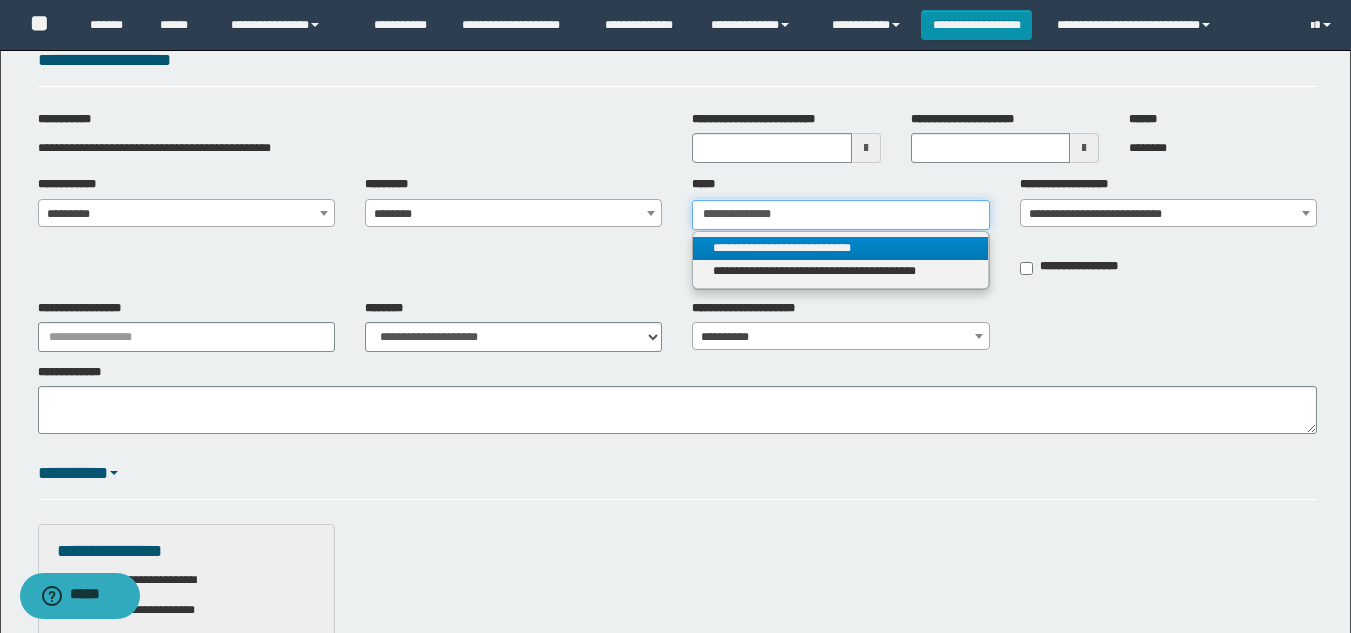 type on "**********" 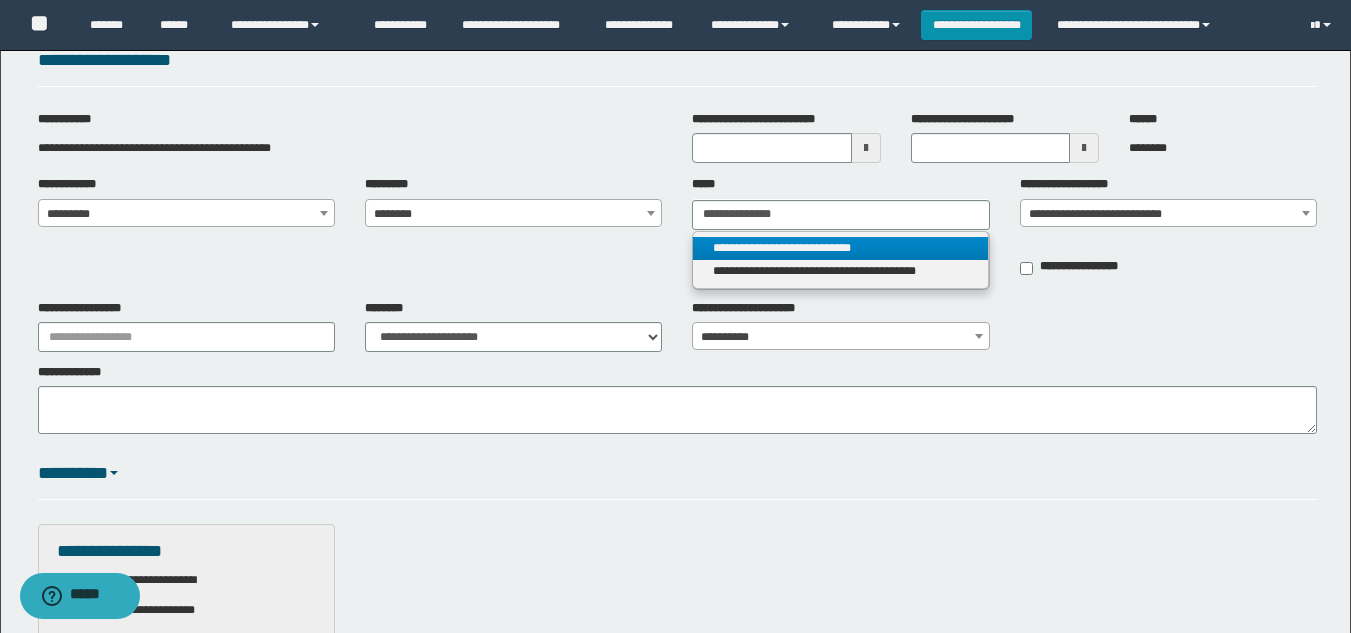 type 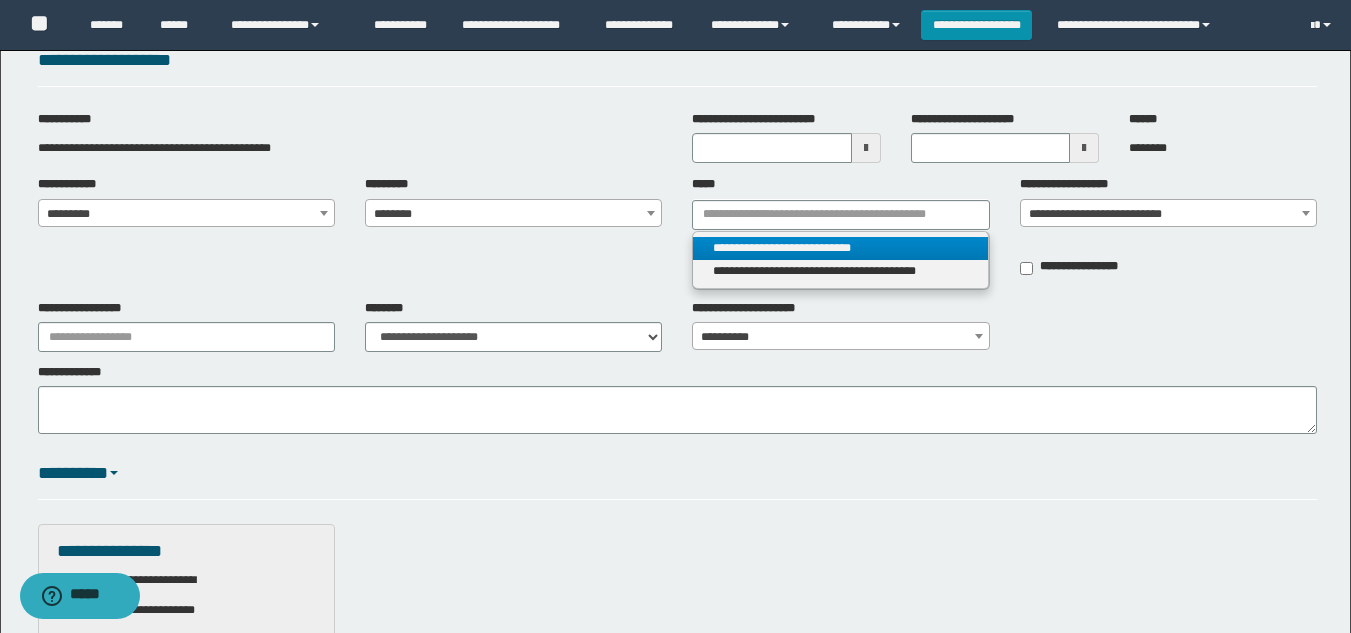 click on "**********" at bounding box center [840, 248] 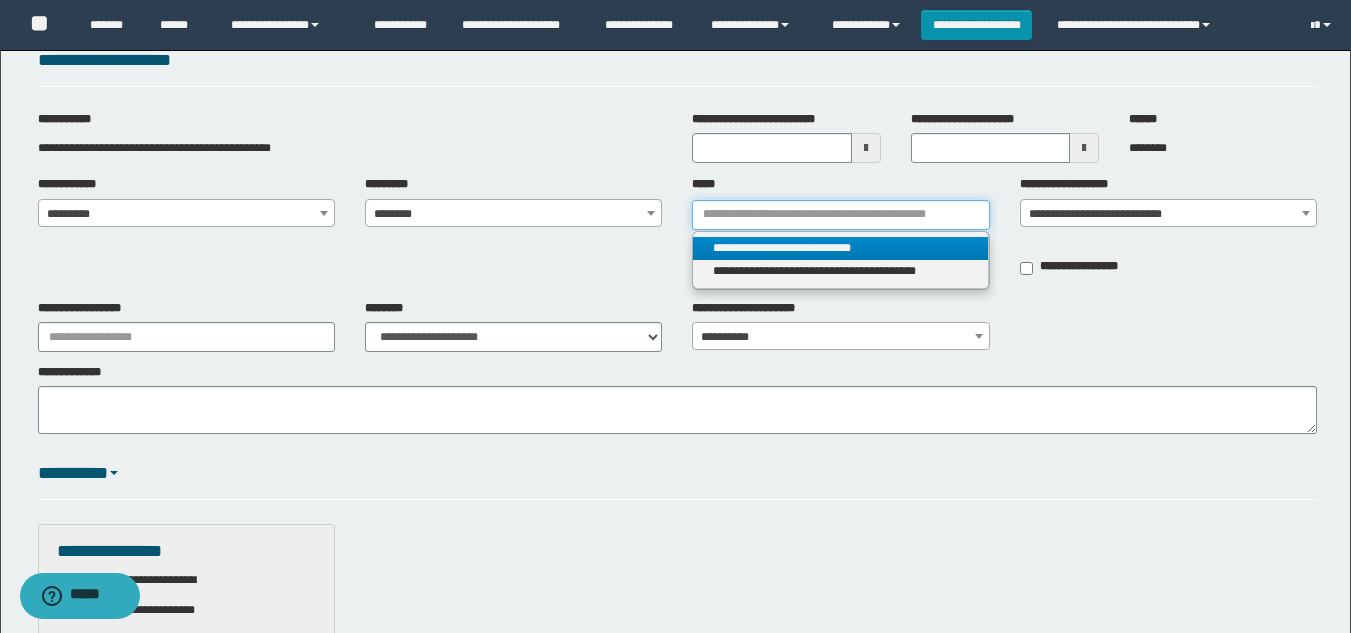 type 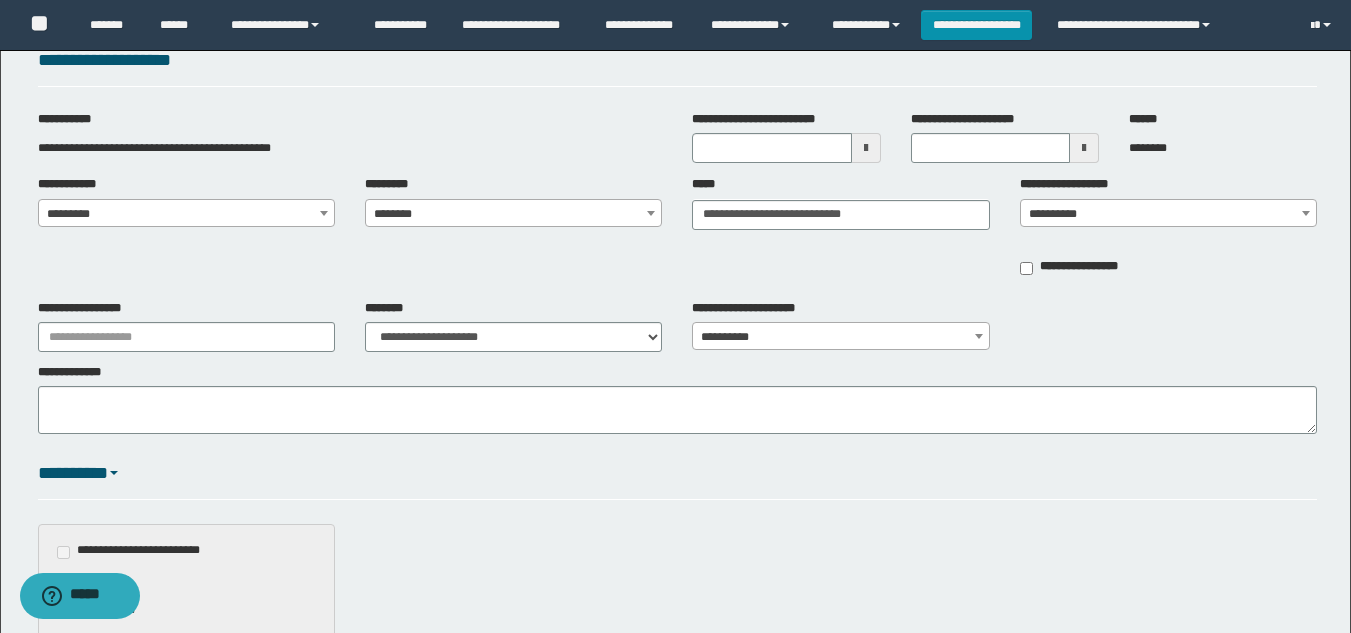 click on "**********" at bounding box center [1168, 214] 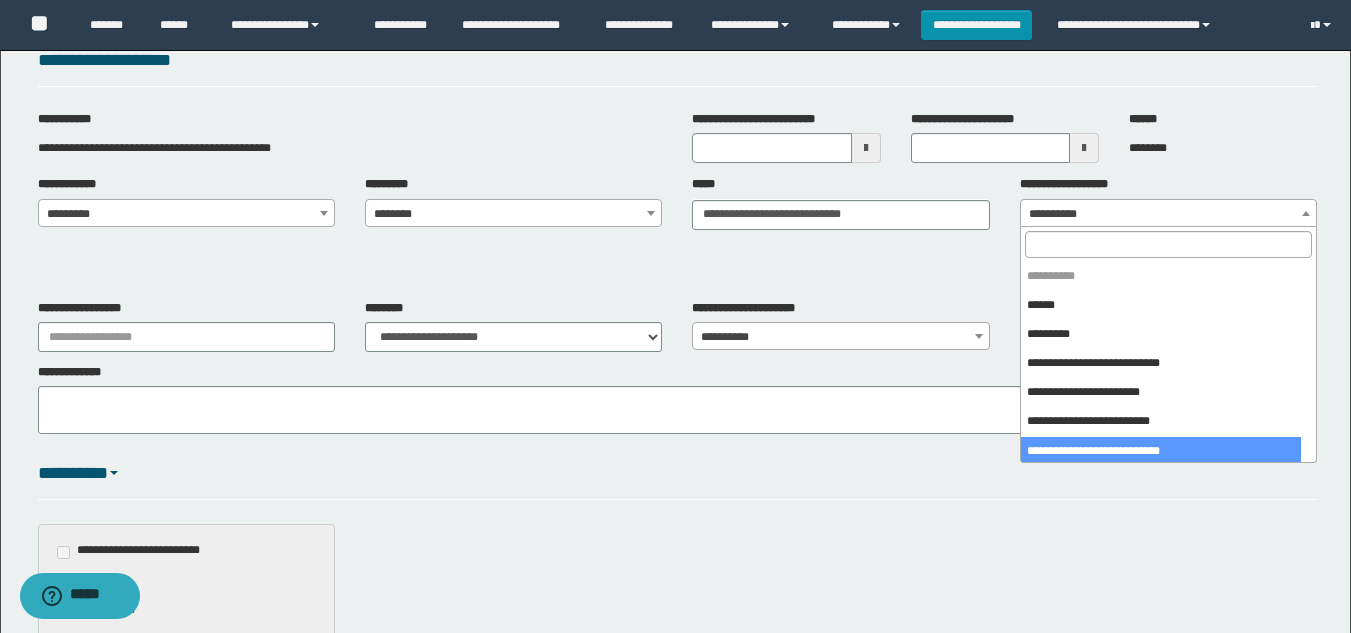 select on "****" 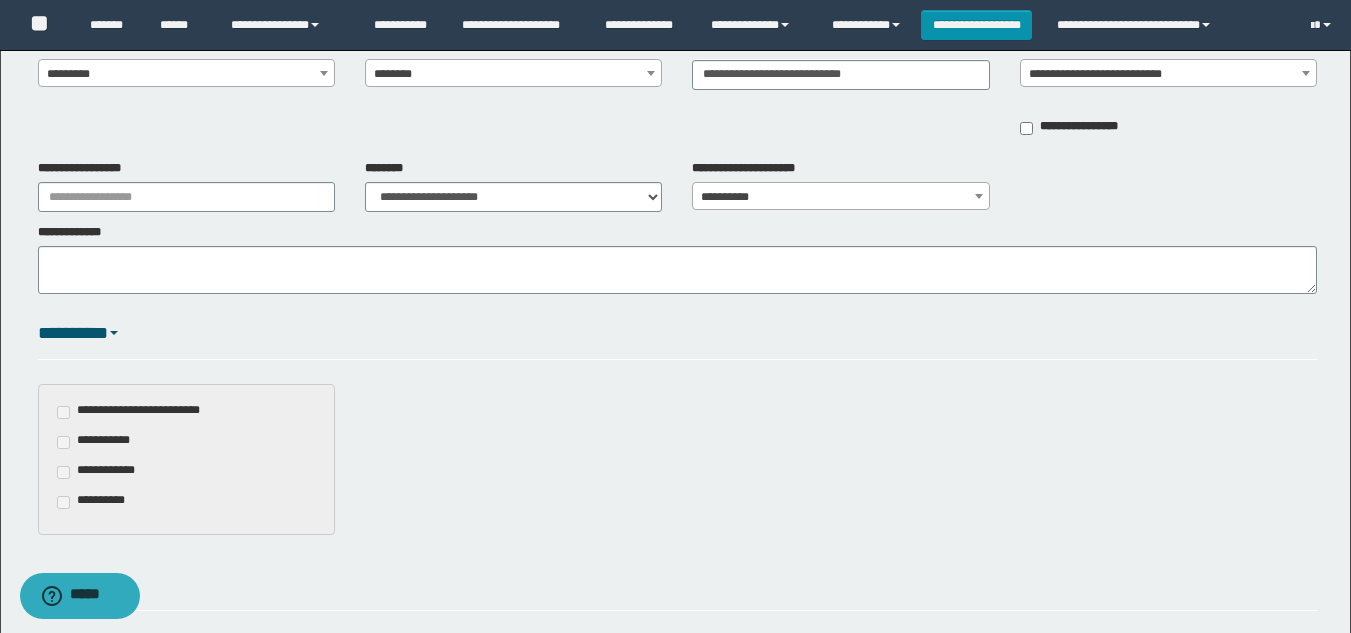 scroll, scrollTop: 300, scrollLeft: 0, axis: vertical 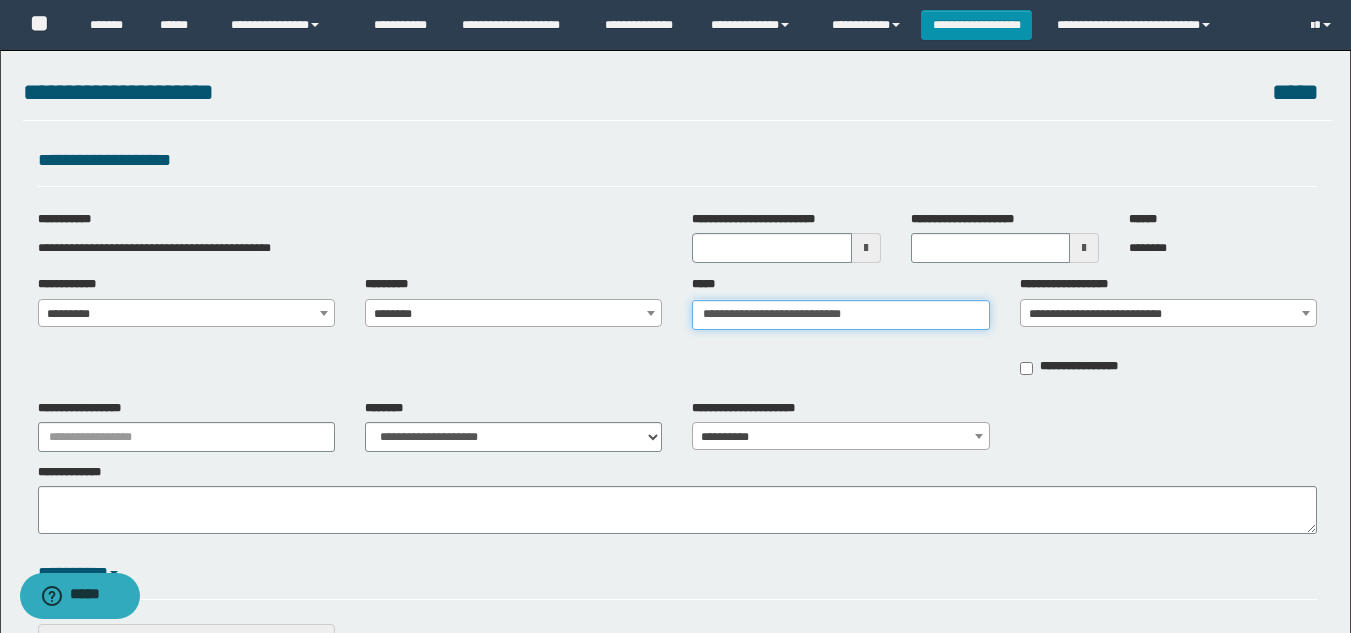 type 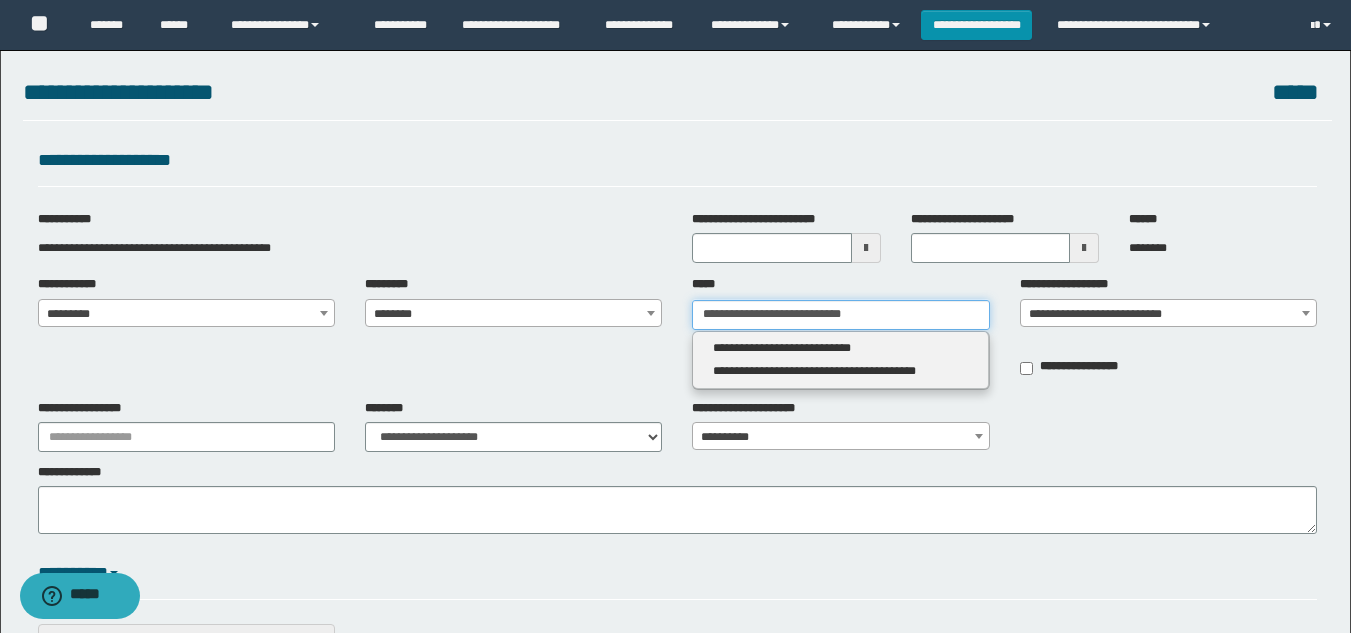 click on "**********" at bounding box center (840, 315) 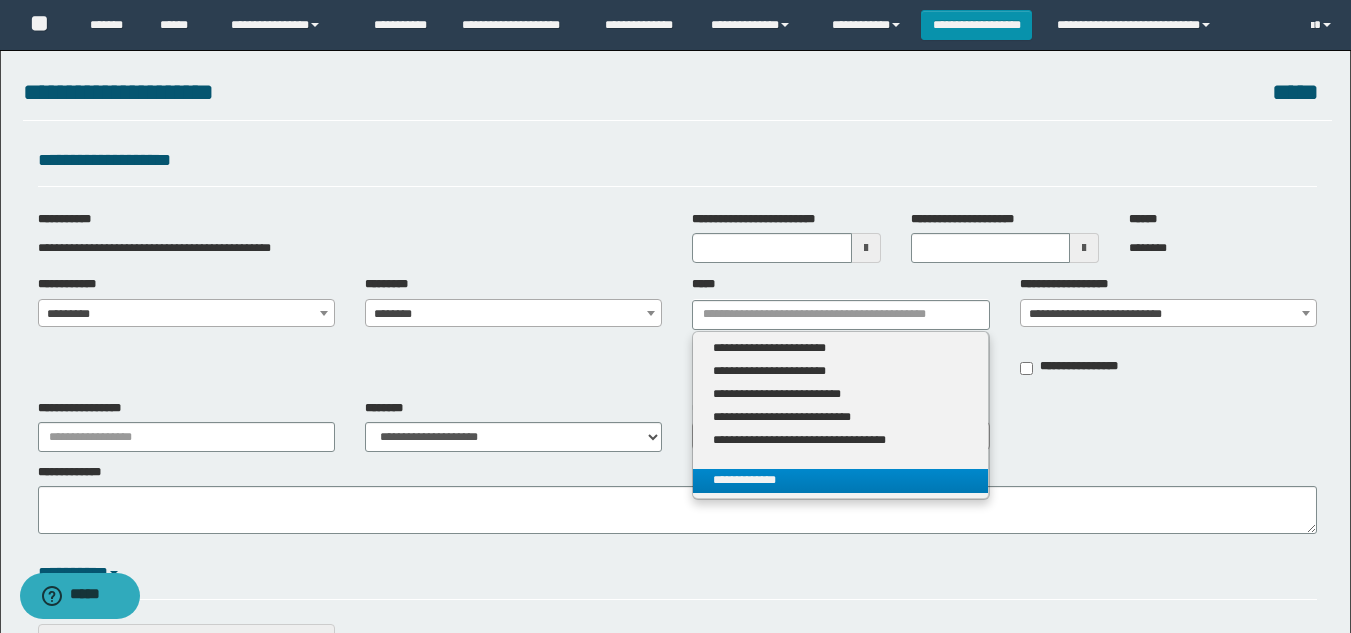 click on "**********" at bounding box center (840, 480) 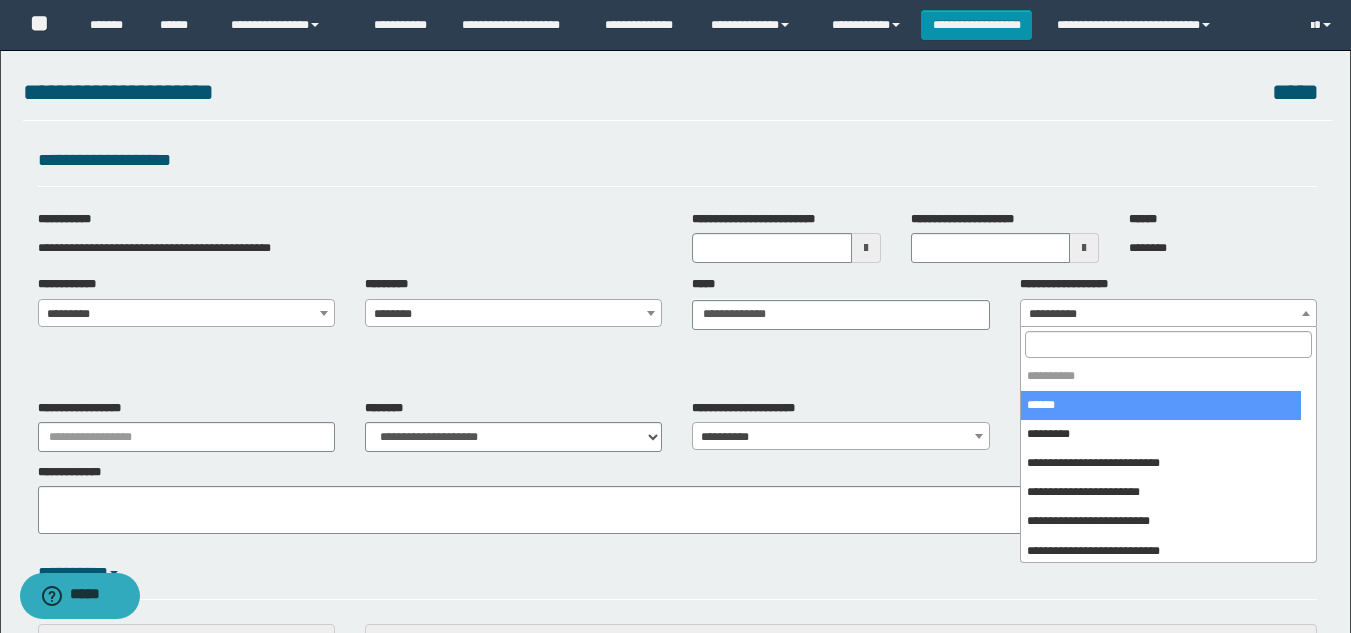 click at bounding box center (1306, 313) 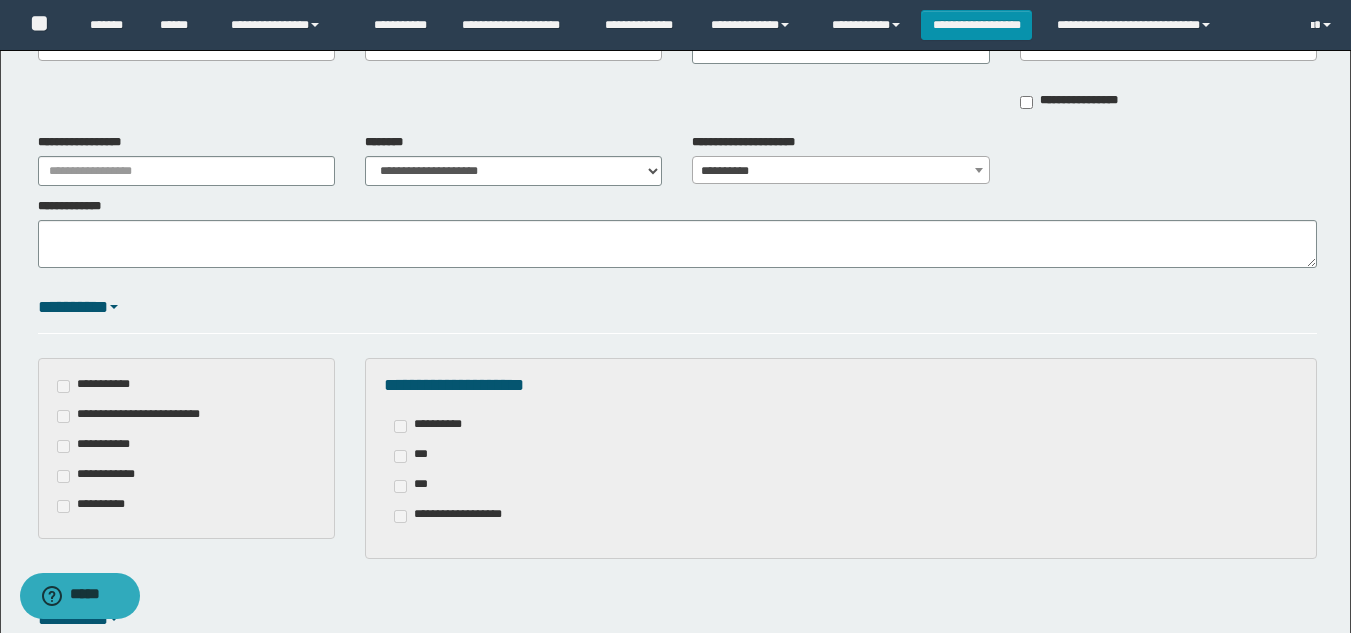 scroll, scrollTop: 300, scrollLeft: 0, axis: vertical 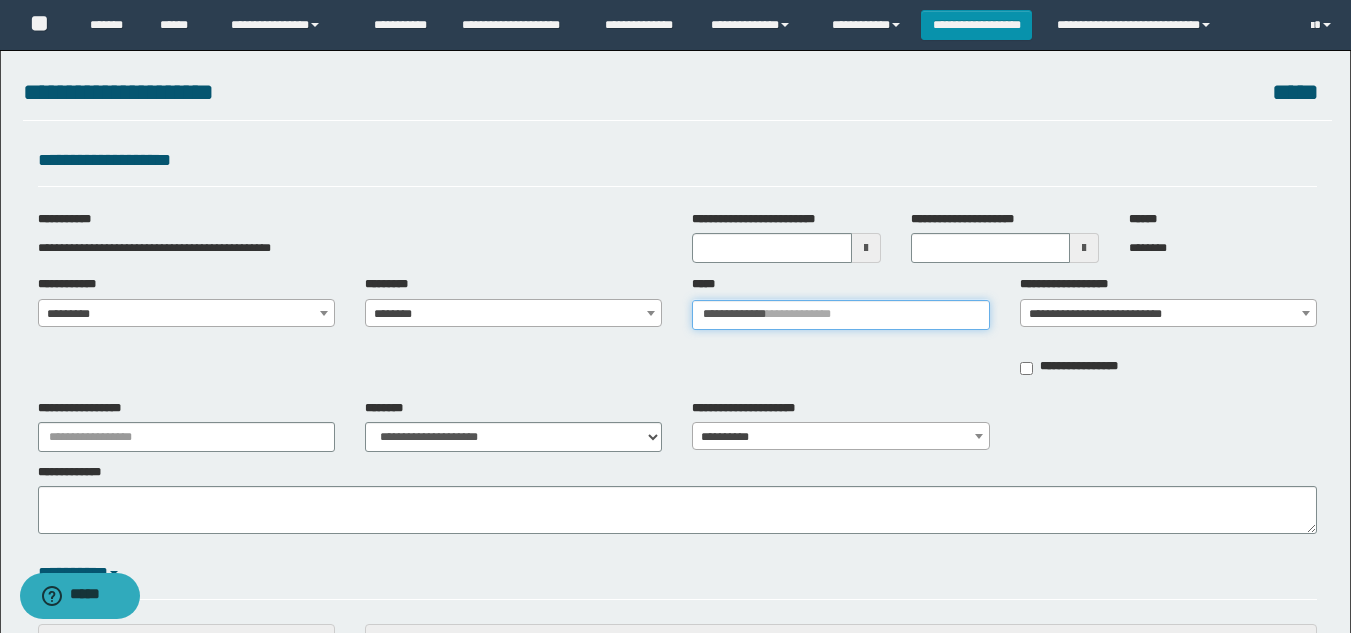 click on "**********" at bounding box center [840, 315] 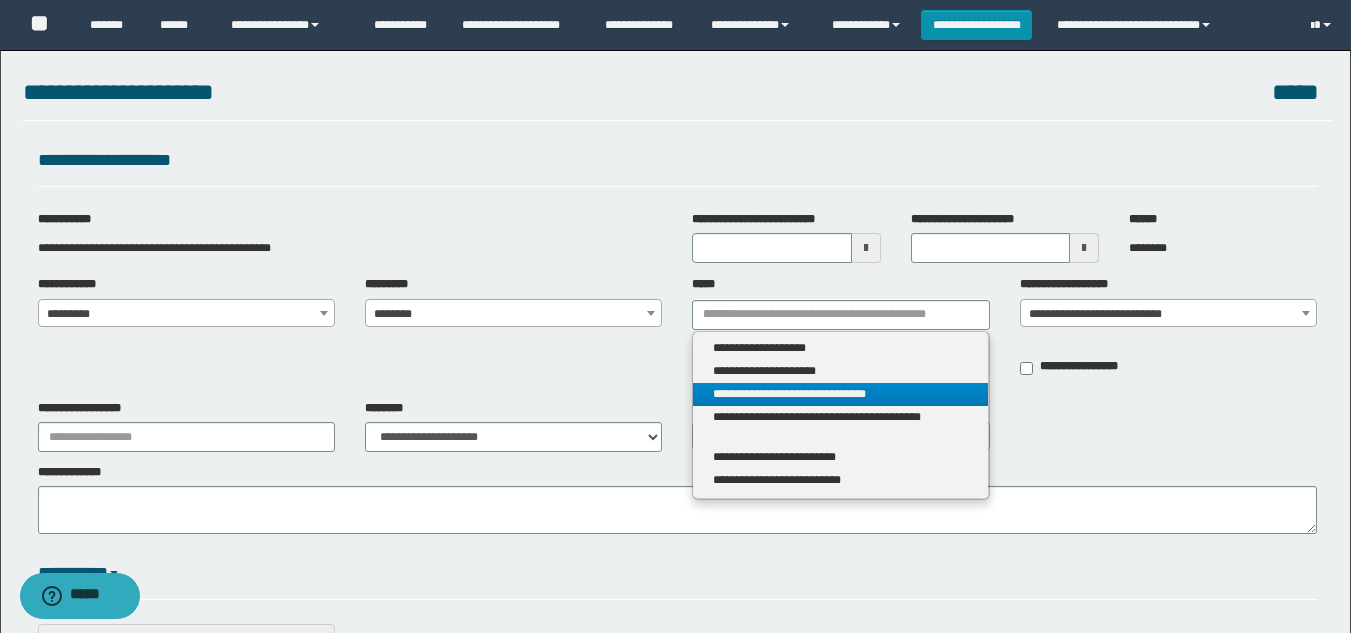 click on "**********" at bounding box center (840, 394) 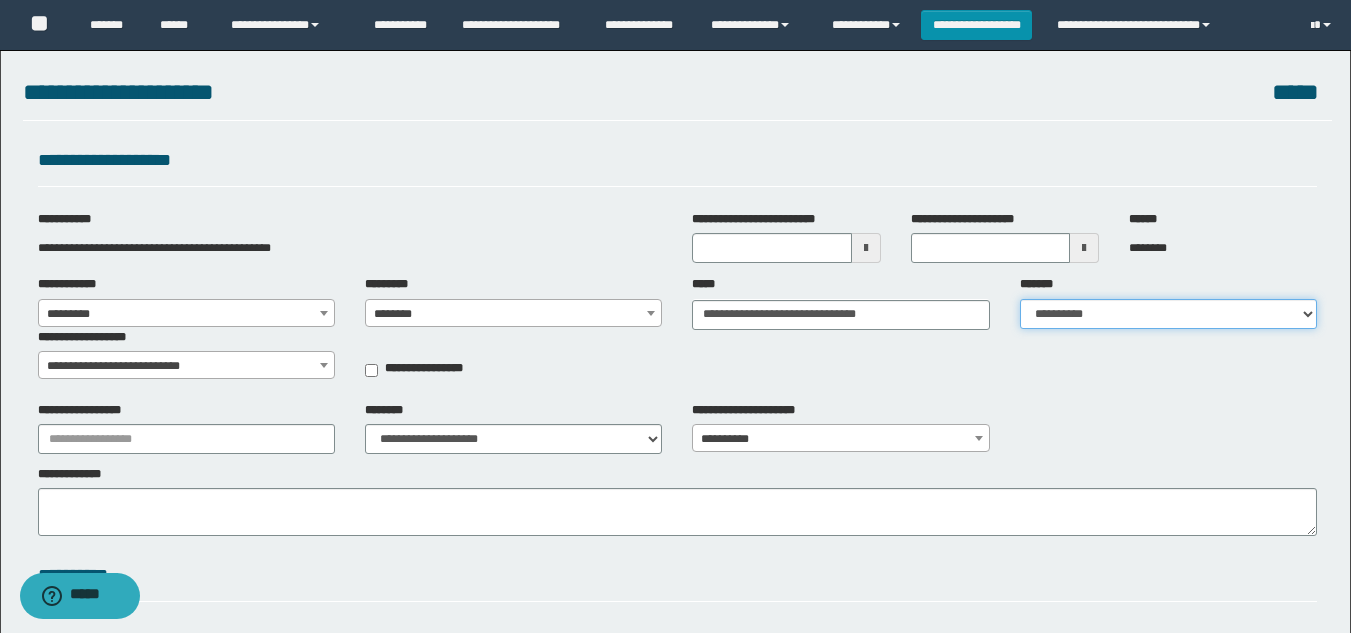 click on "**********" at bounding box center (1168, 314) 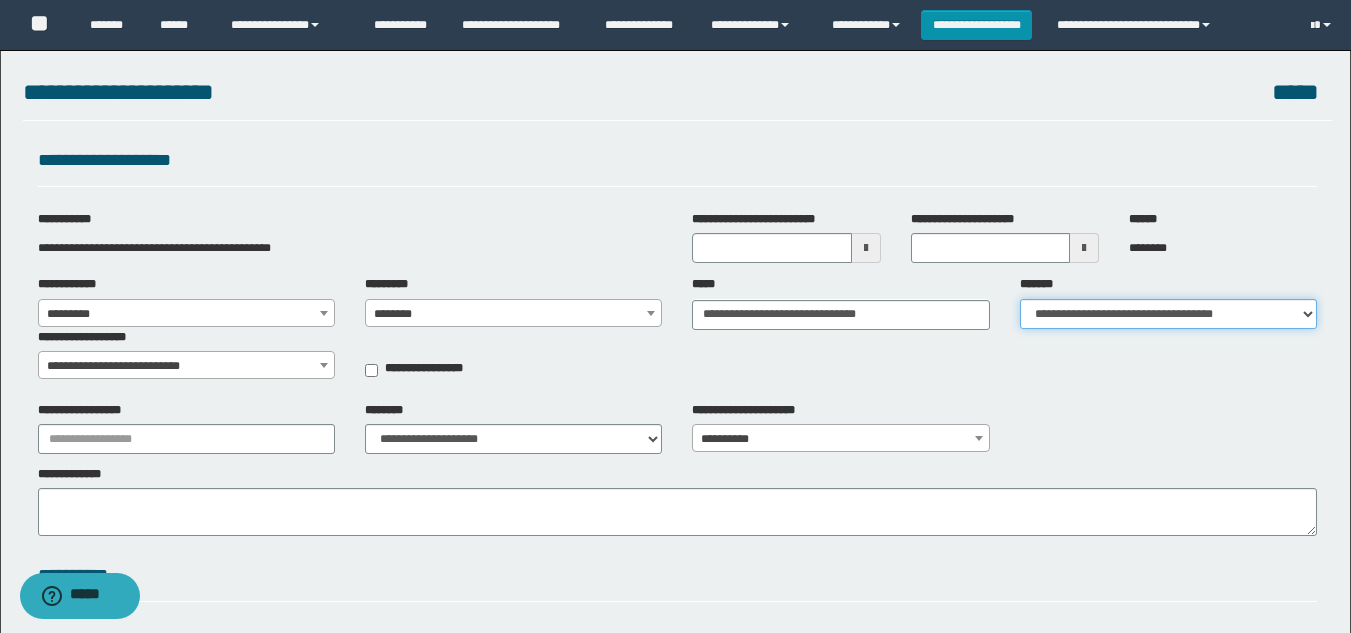 click on "**********" at bounding box center [1168, 314] 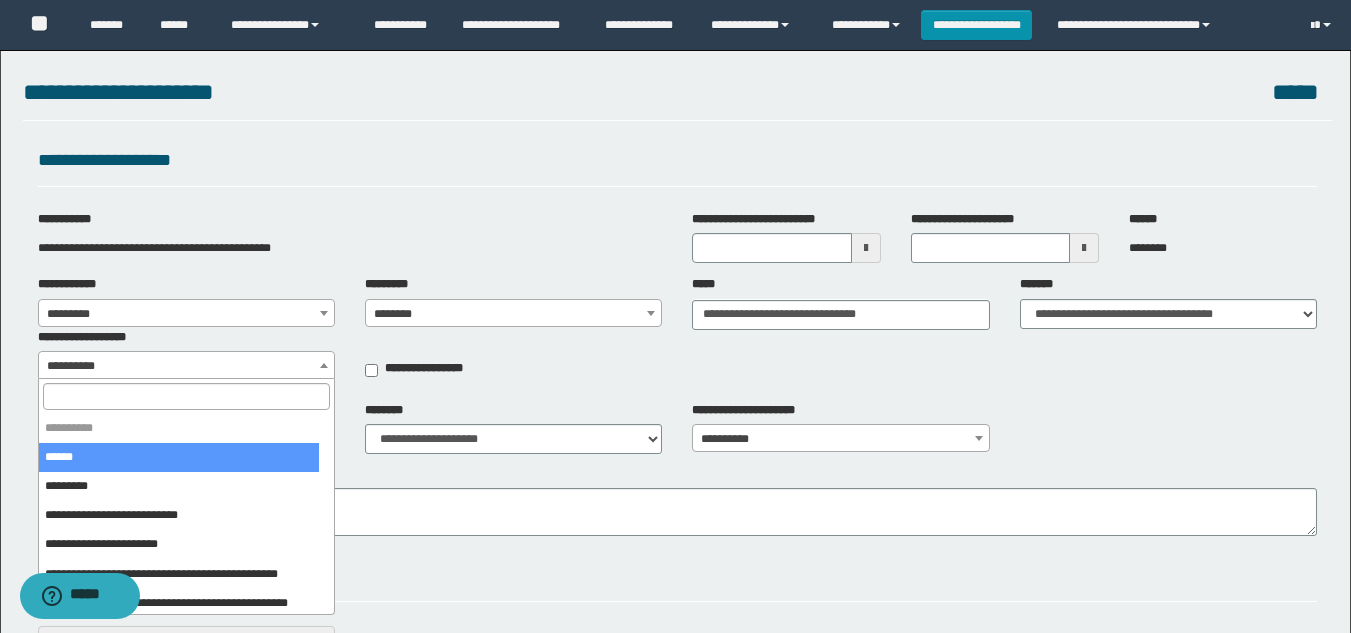 click on "**********" at bounding box center (186, 366) 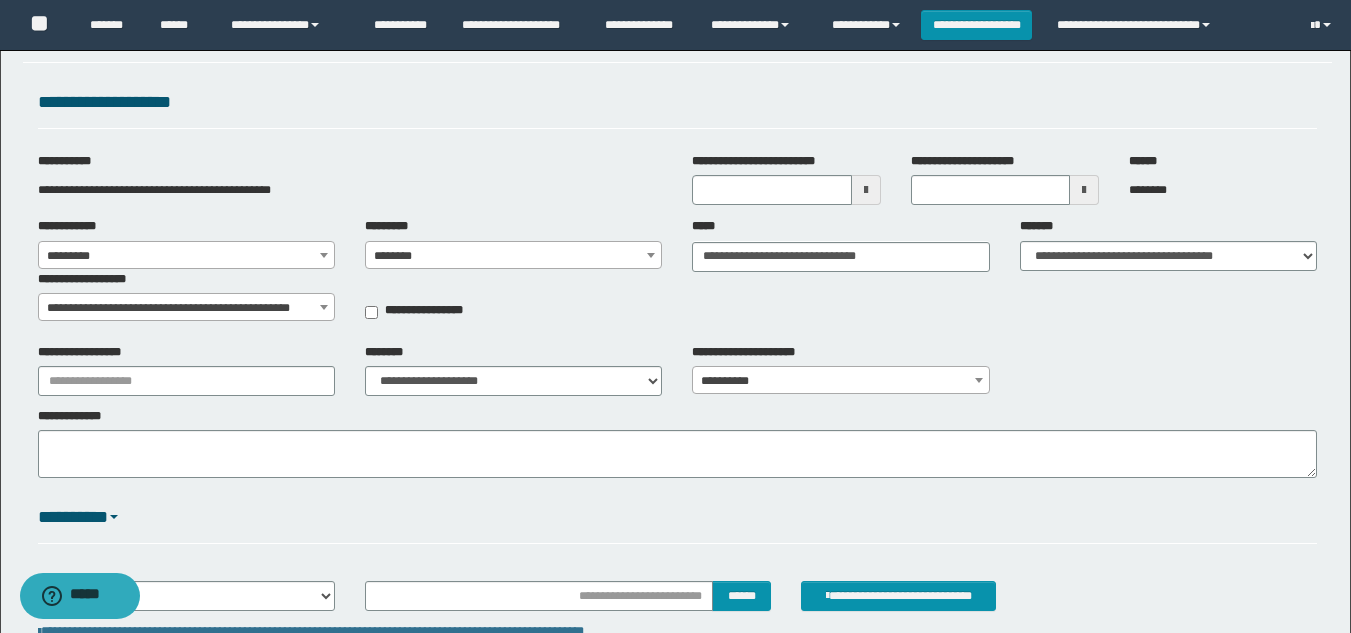 scroll, scrollTop: 13, scrollLeft: 0, axis: vertical 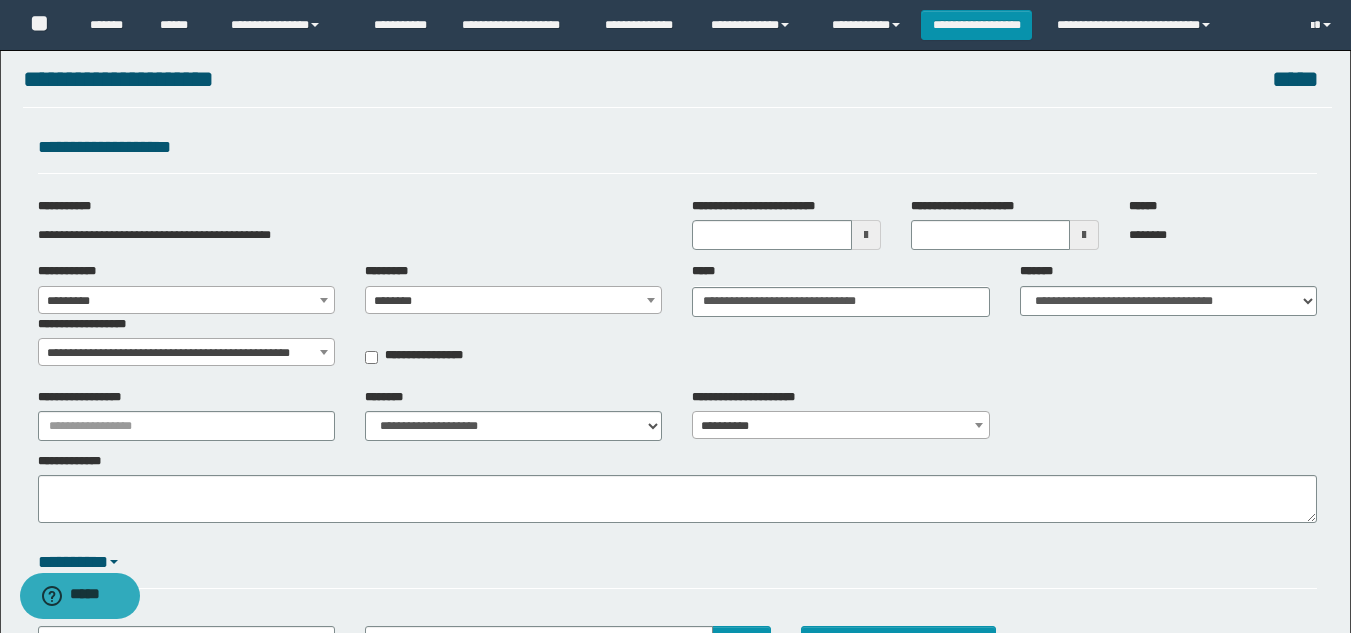 click on "*********" at bounding box center (677, 563) 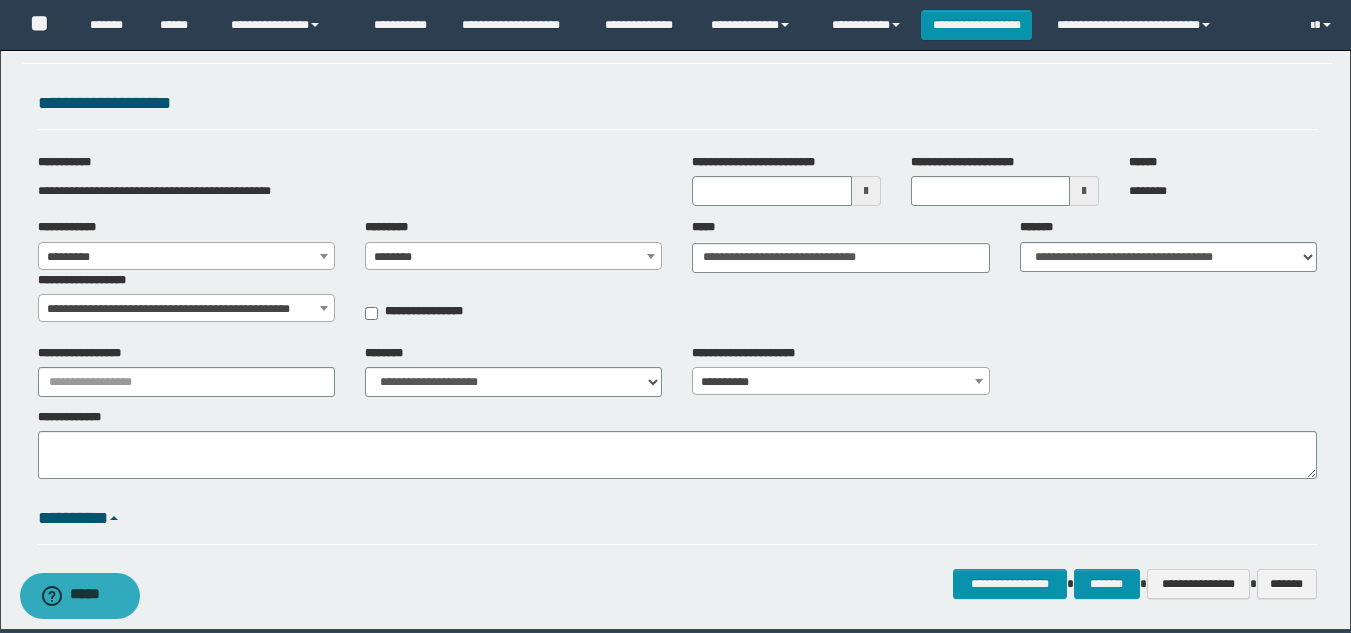 scroll, scrollTop: 100, scrollLeft: 0, axis: vertical 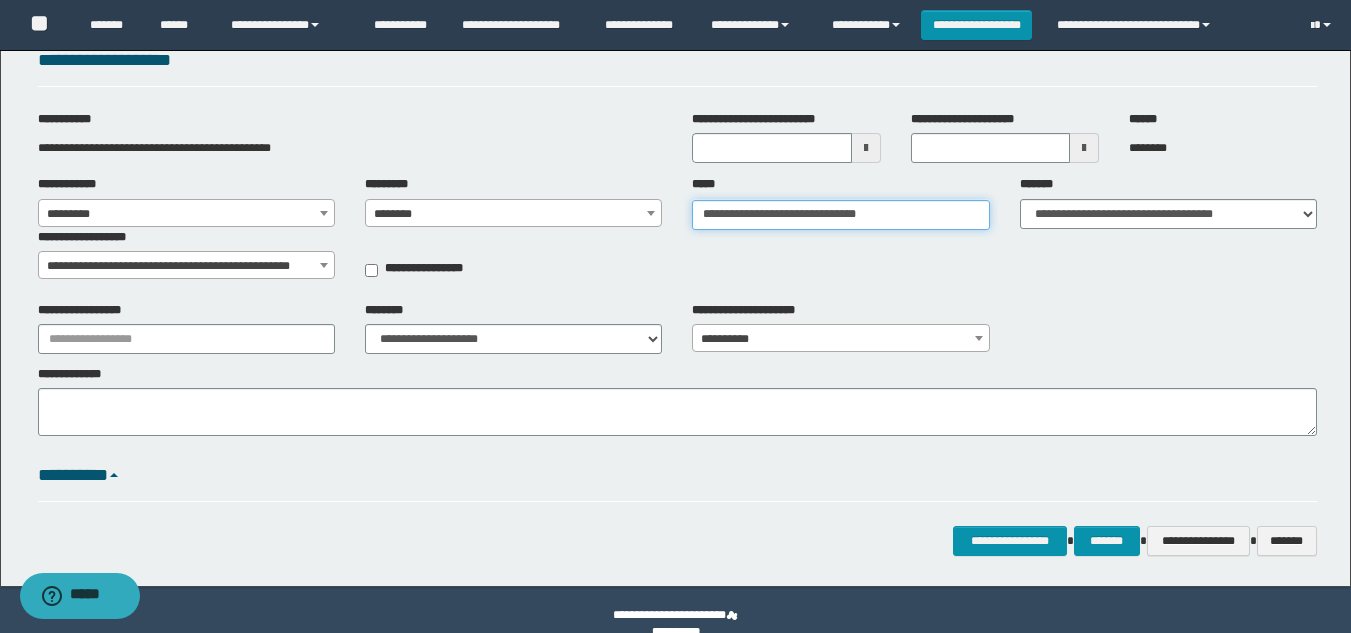 click on "**********" at bounding box center [840, 215] 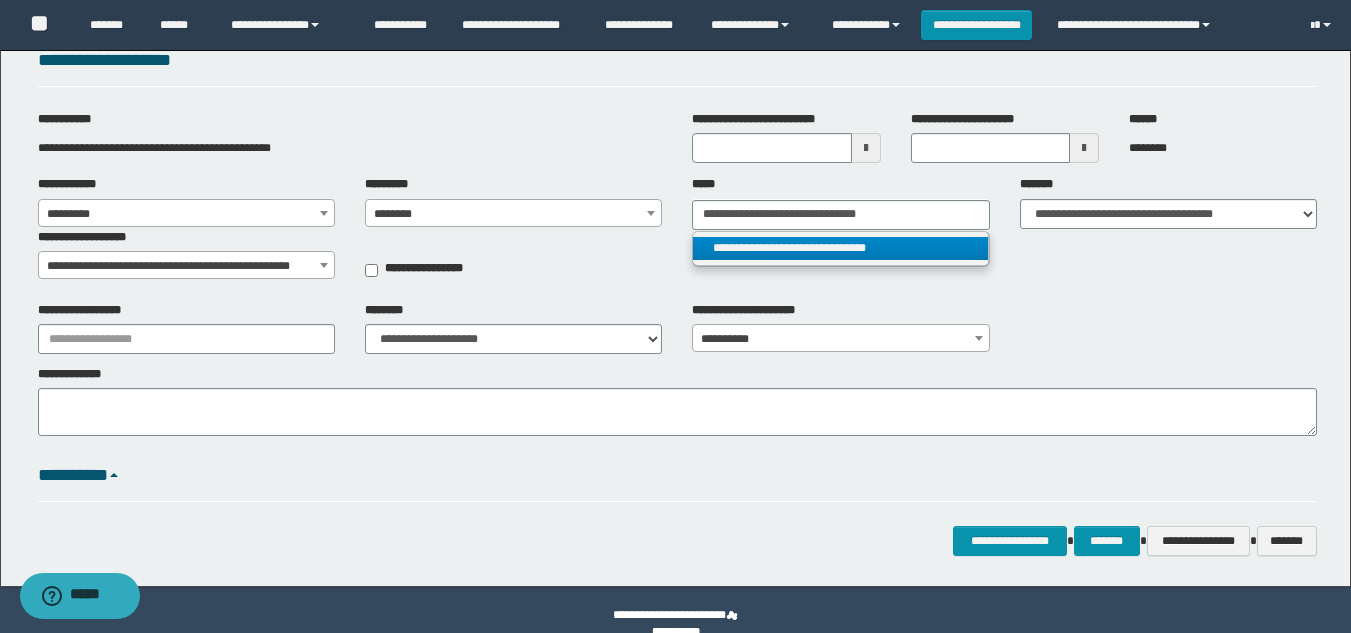 click on "**********" at bounding box center [840, 248] 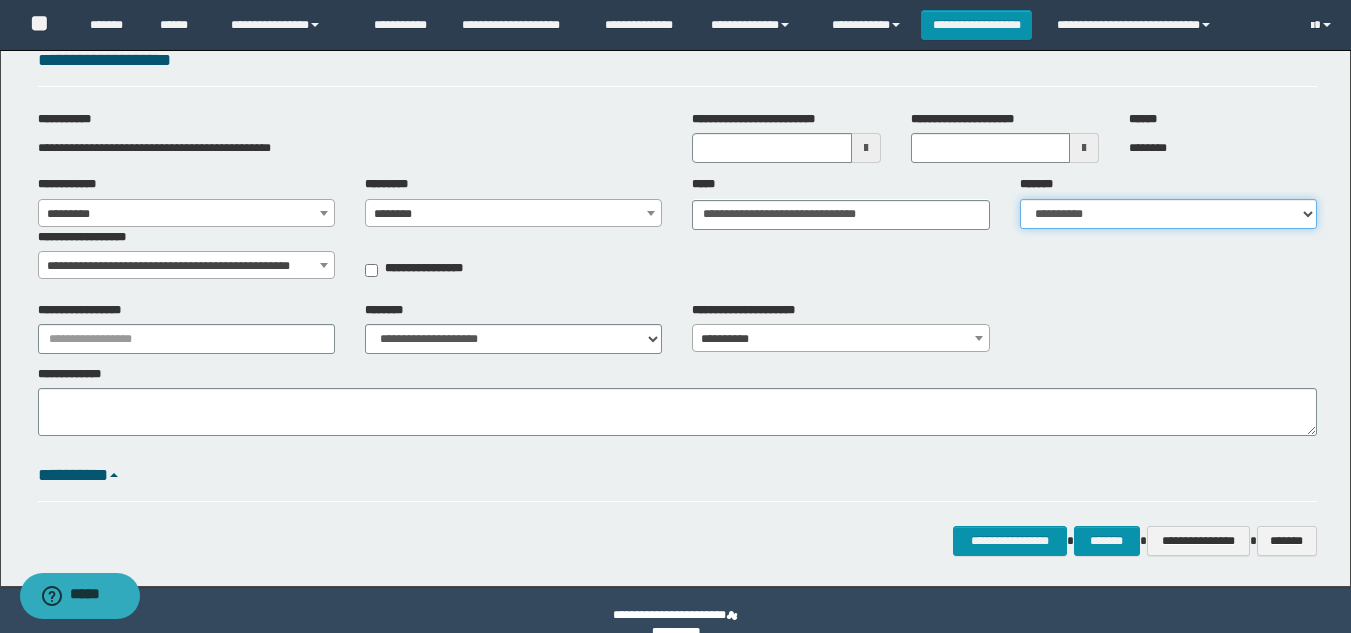 click on "**********" at bounding box center [1168, 214] 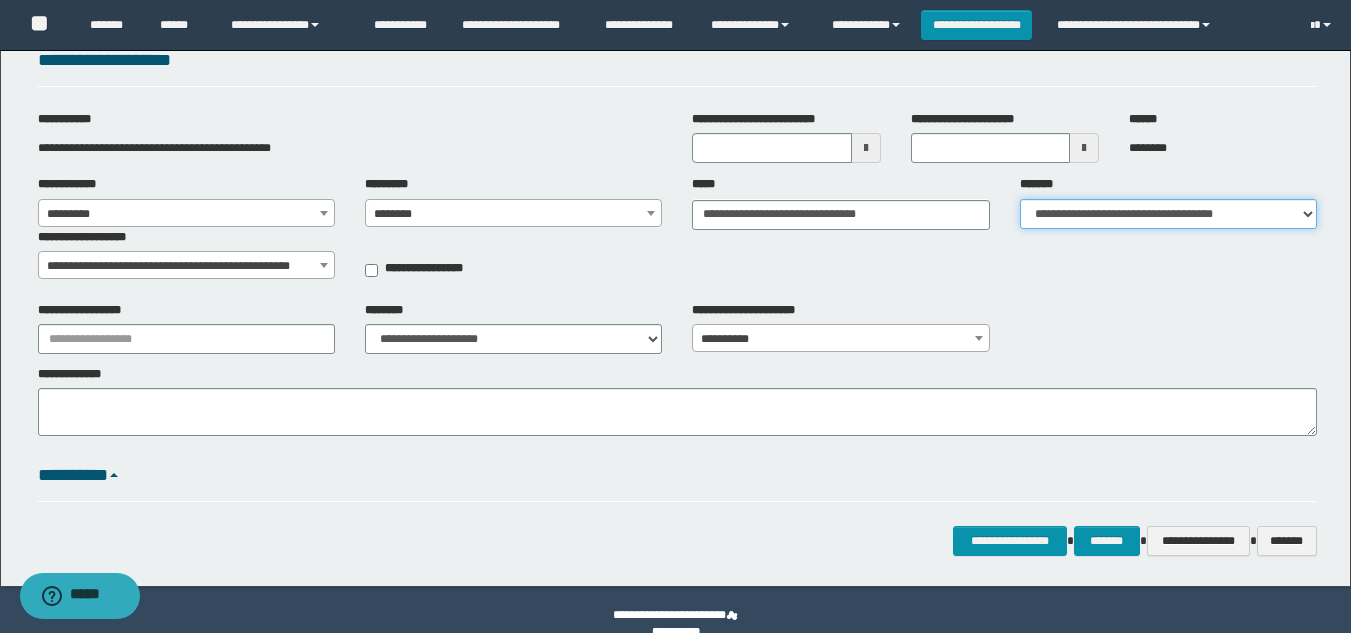 click on "**********" at bounding box center [1168, 214] 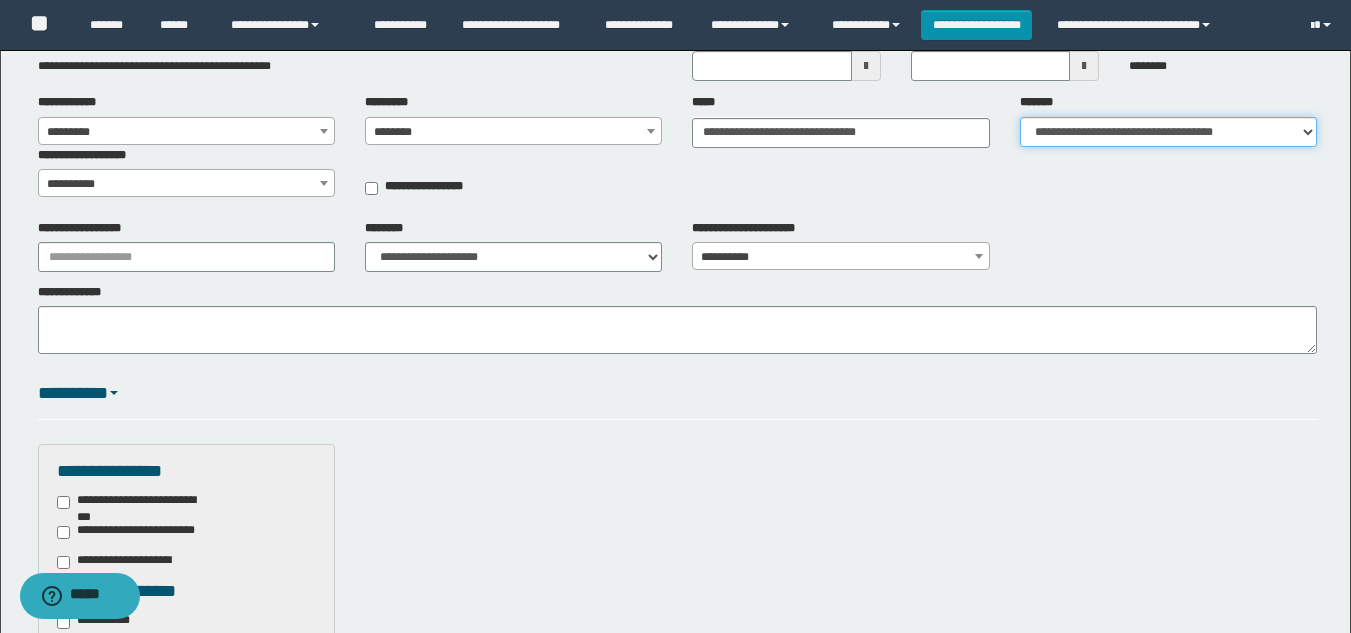 scroll, scrollTop: 100, scrollLeft: 0, axis: vertical 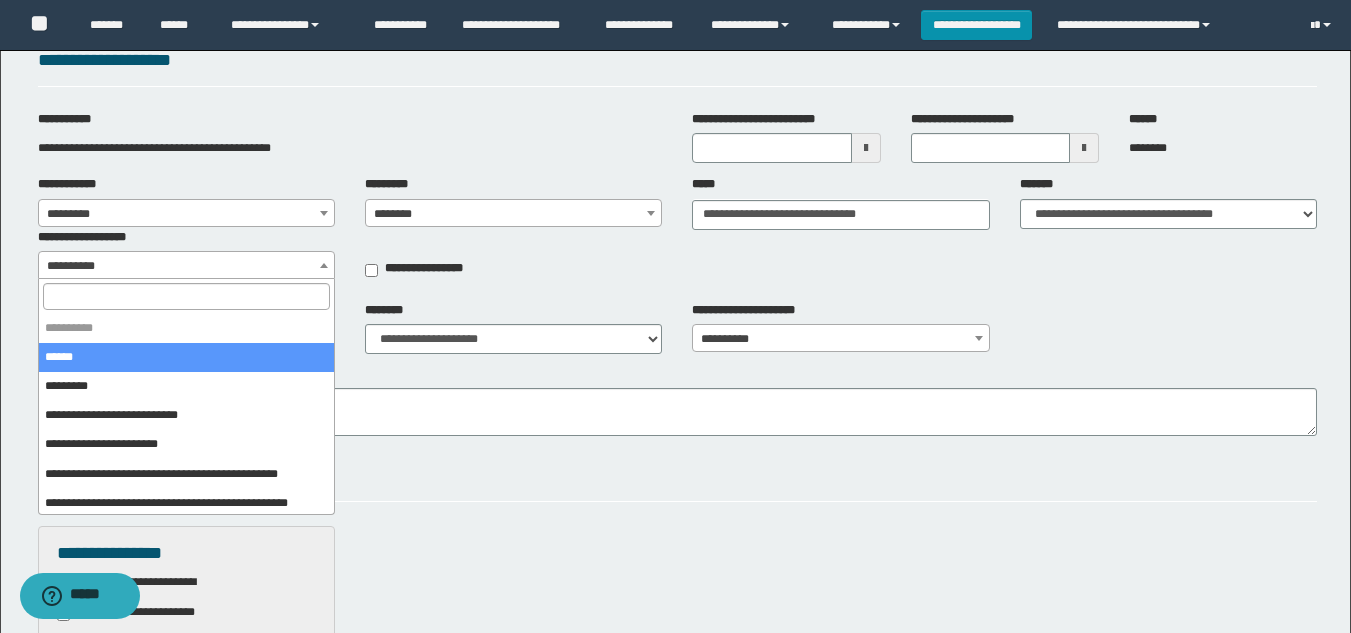 click at bounding box center [324, 265] 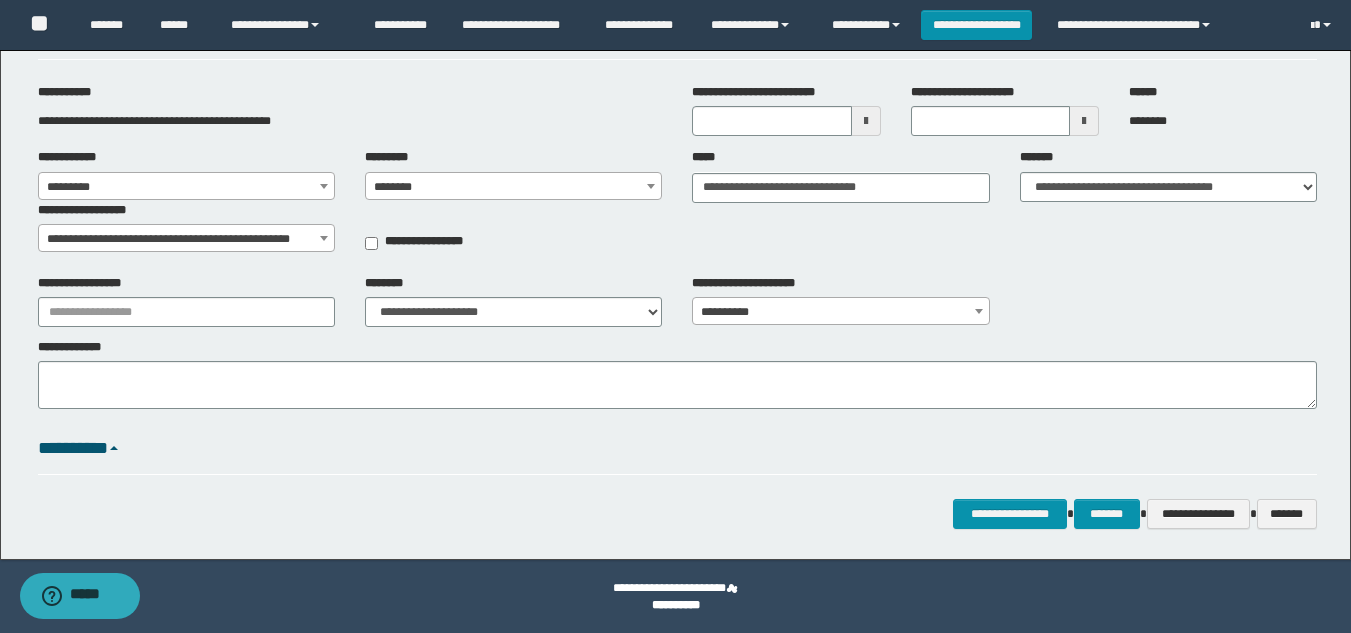 scroll, scrollTop: 129, scrollLeft: 0, axis: vertical 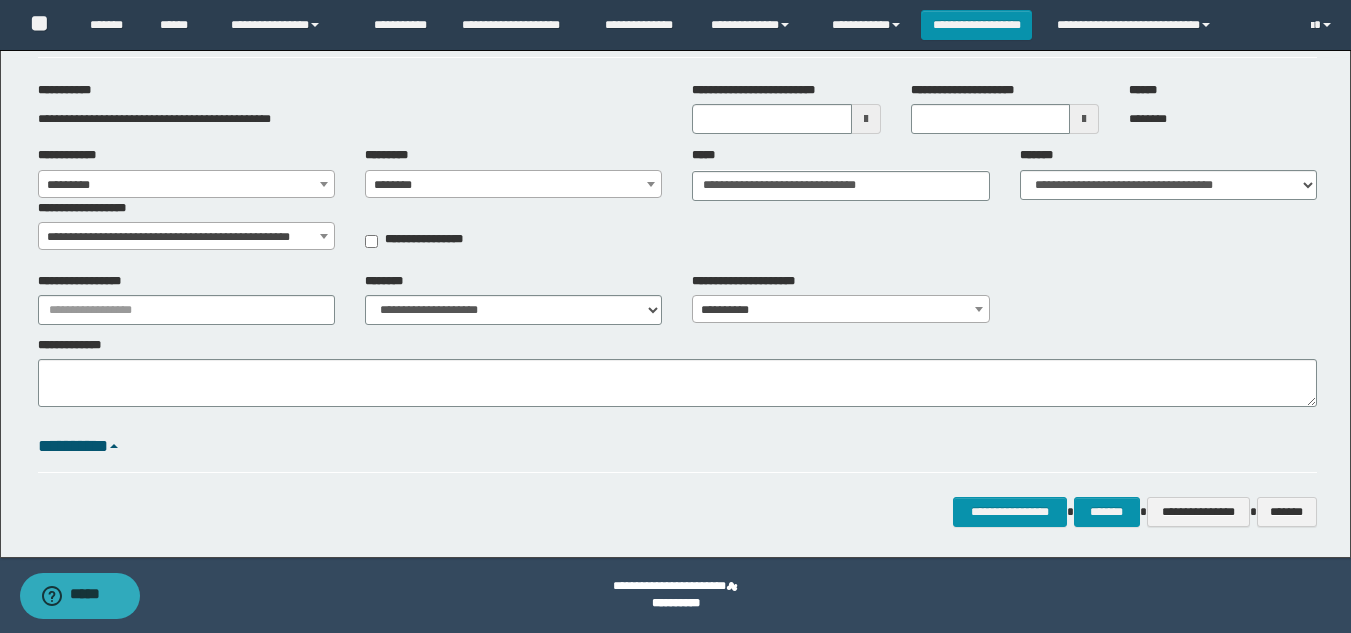 click at bounding box center (324, 236) 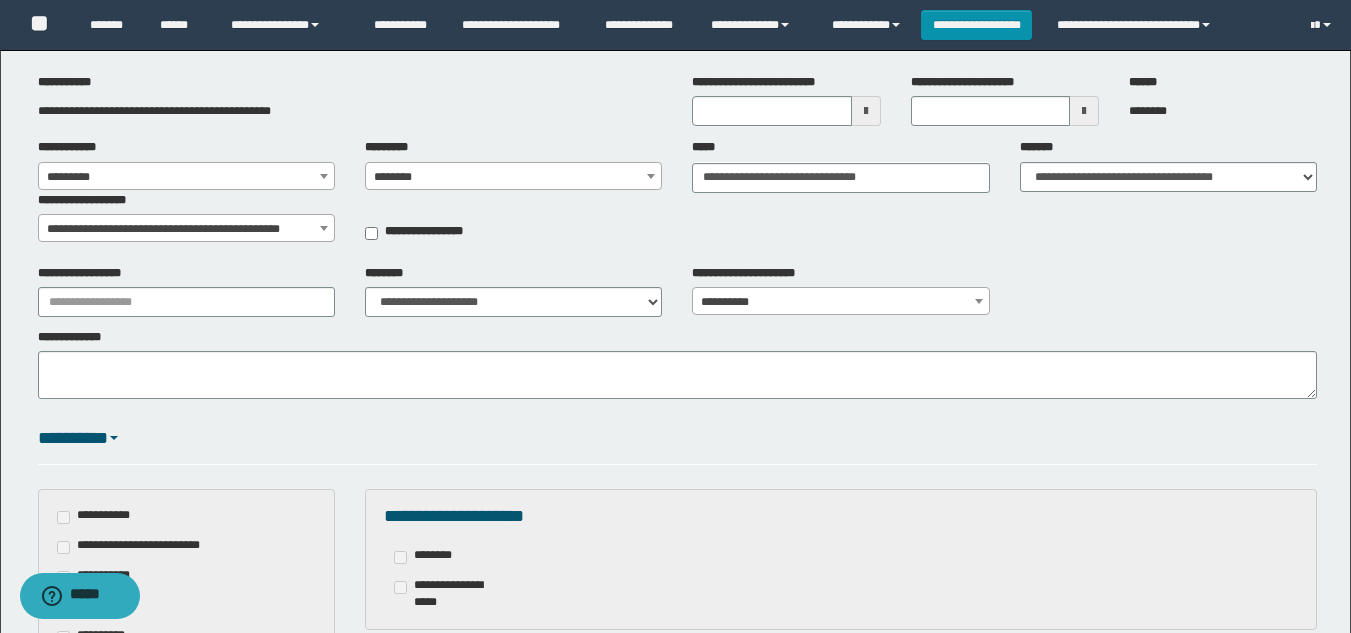 scroll, scrollTop: 129, scrollLeft: 0, axis: vertical 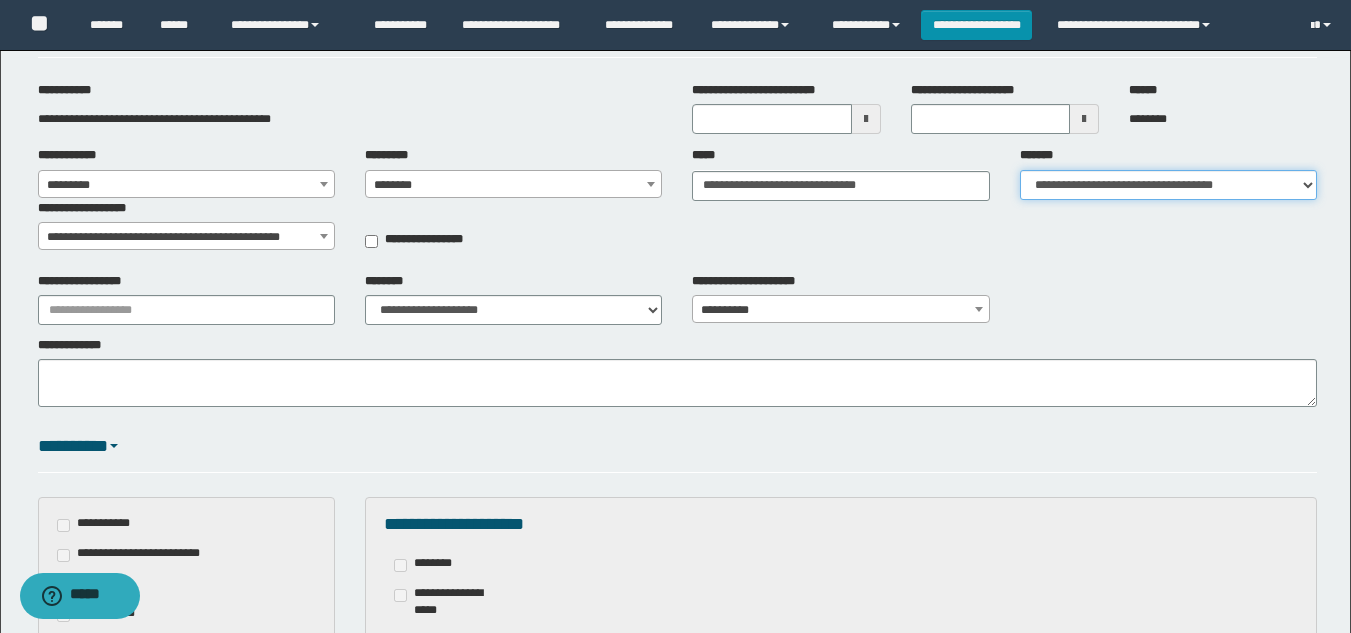 click on "**********" at bounding box center [1168, 185] 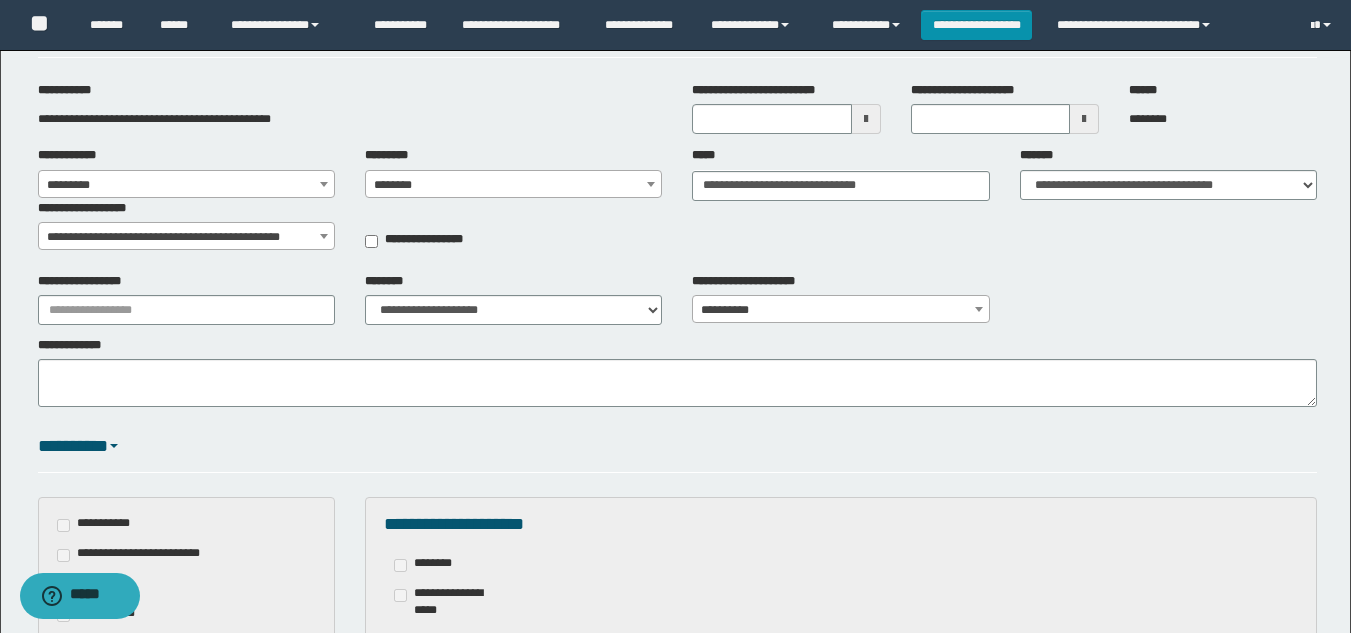 click on "**********" at bounding box center (186, 237) 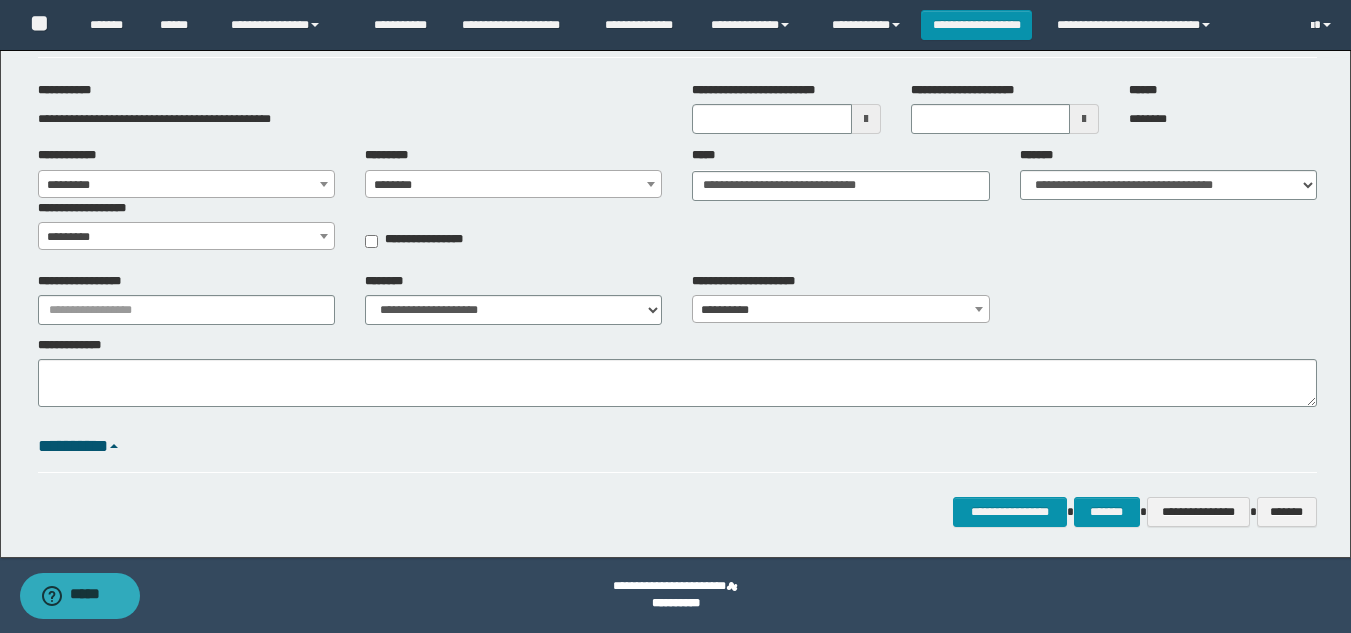 click at bounding box center [324, 236] 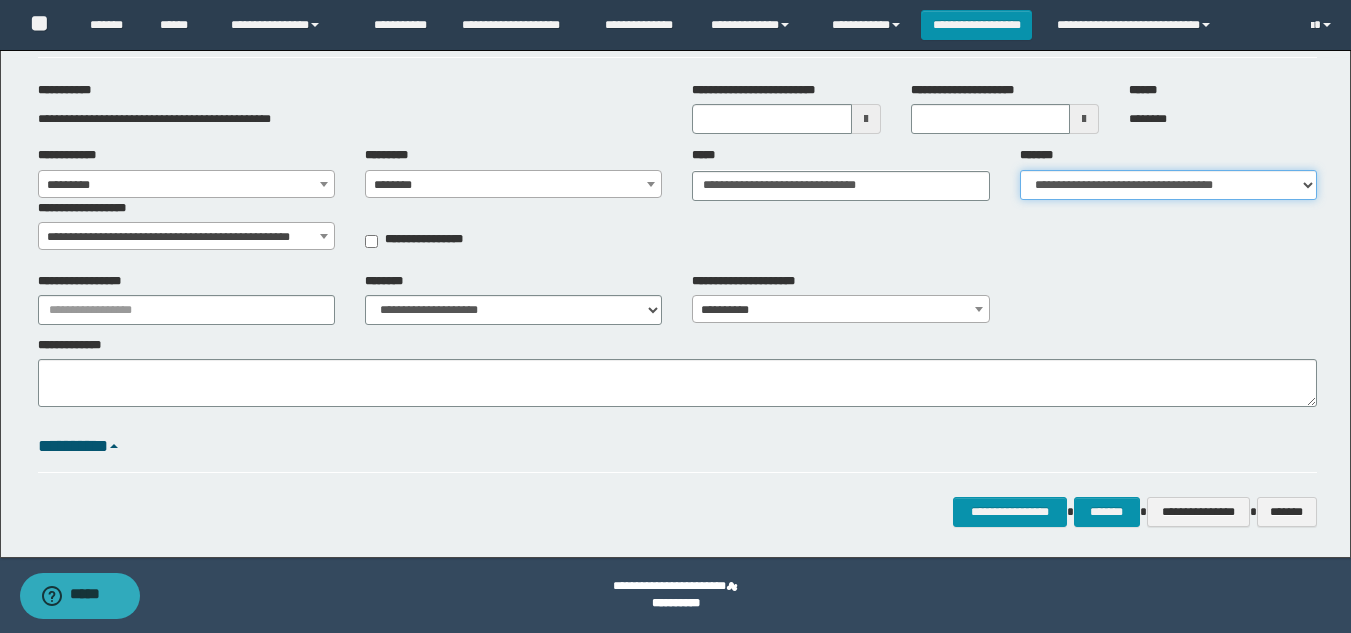 click on "**********" at bounding box center (1168, 185) 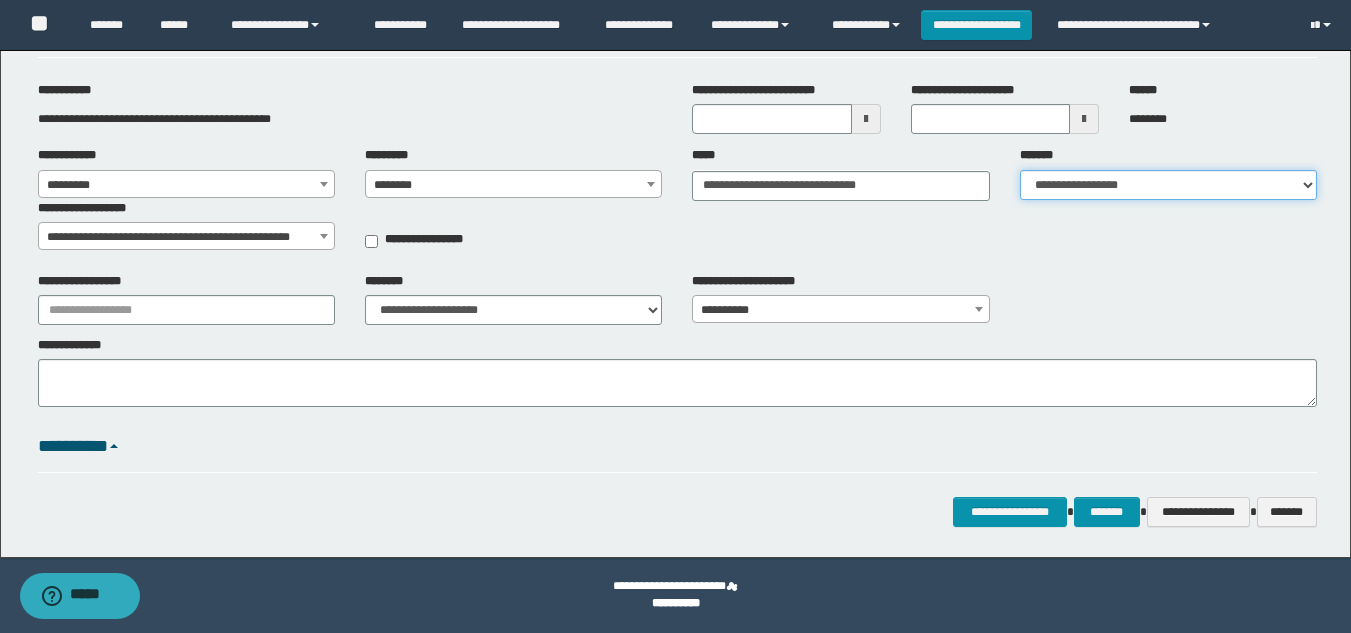 click on "**********" at bounding box center (1168, 185) 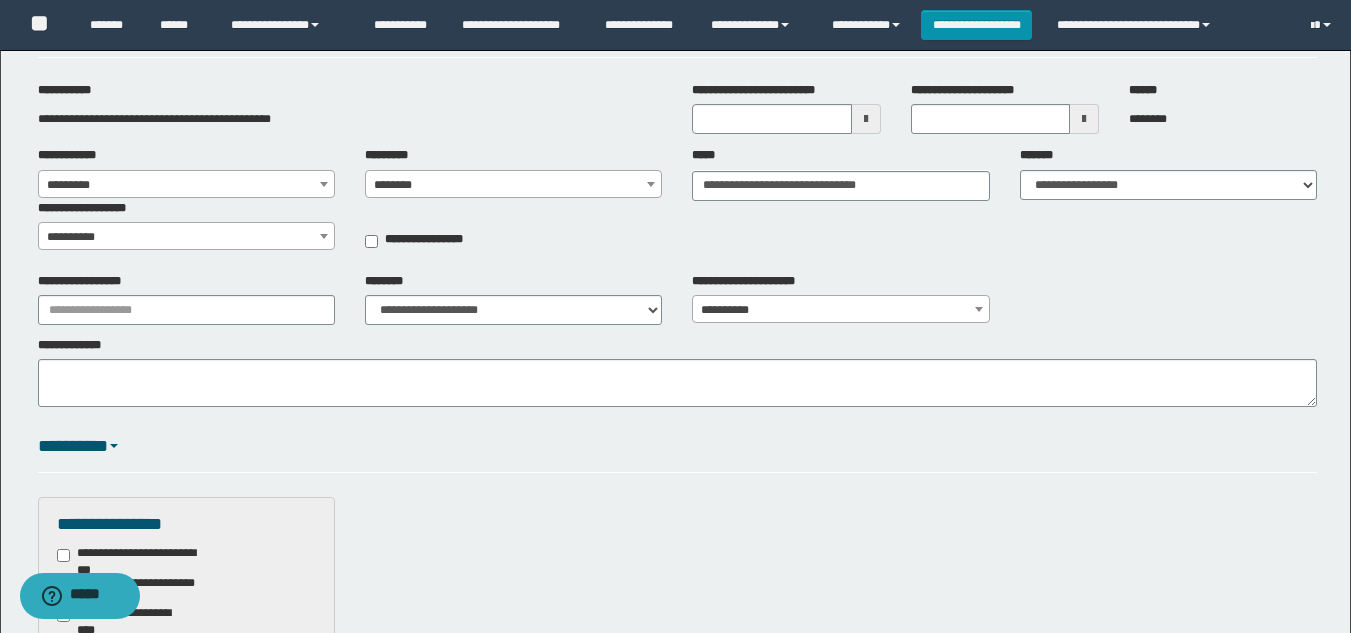 click at bounding box center [324, 236] 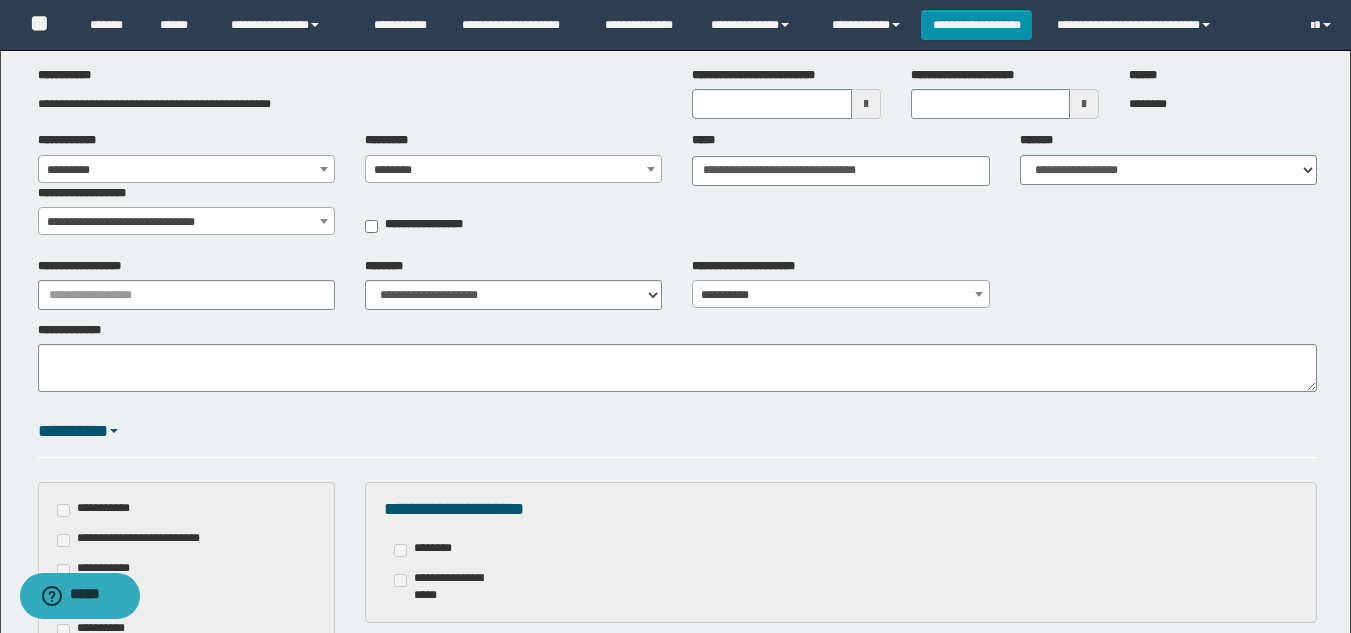 scroll, scrollTop: 110, scrollLeft: 0, axis: vertical 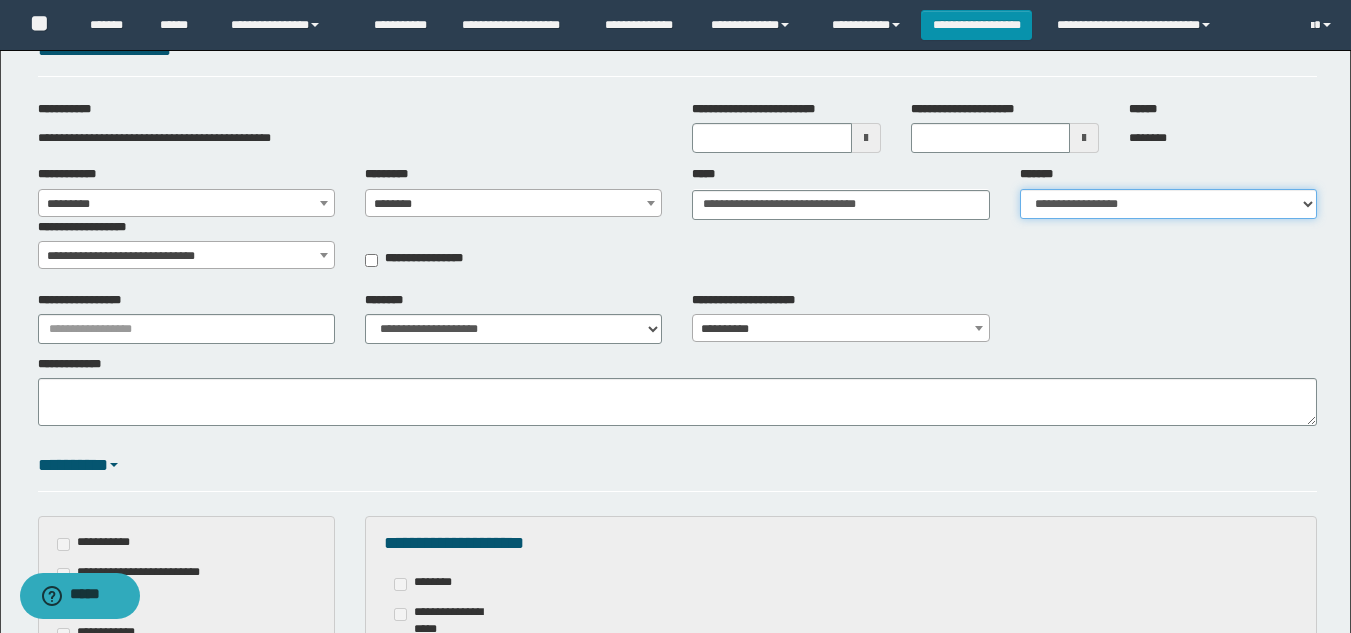click on "**********" at bounding box center (1168, 204) 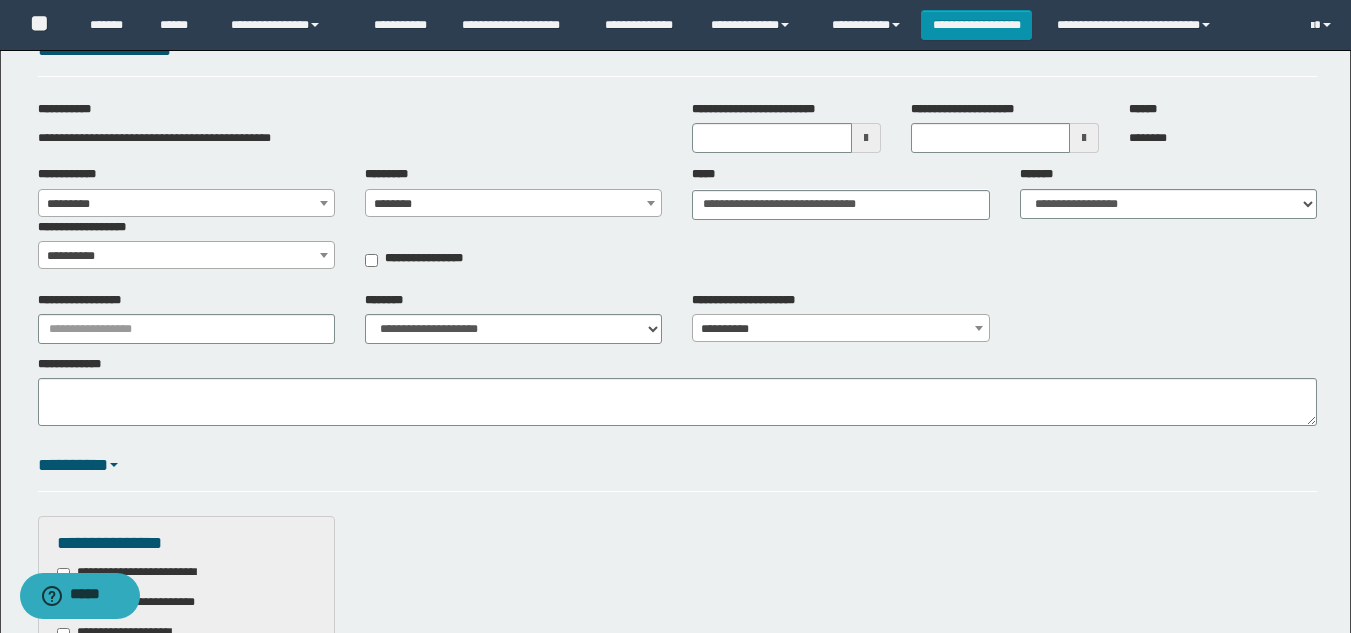 click on "**********" at bounding box center (186, 256) 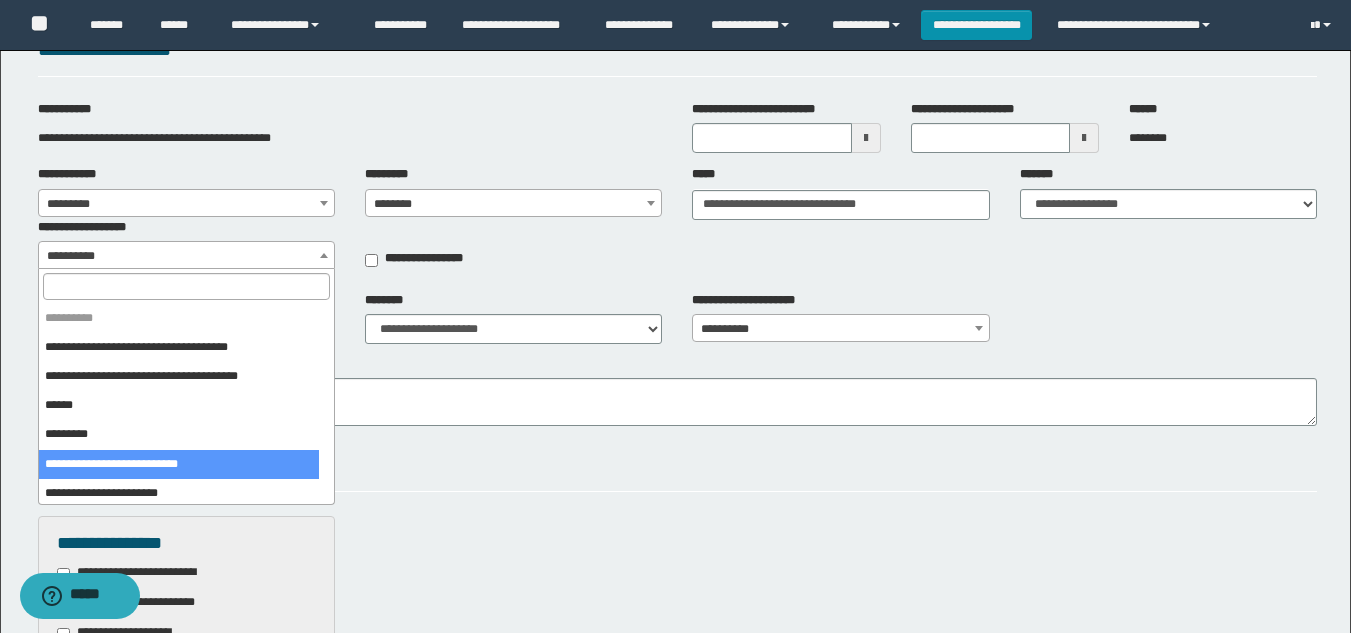scroll, scrollTop: 4, scrollLeft: 0, axis: vertical 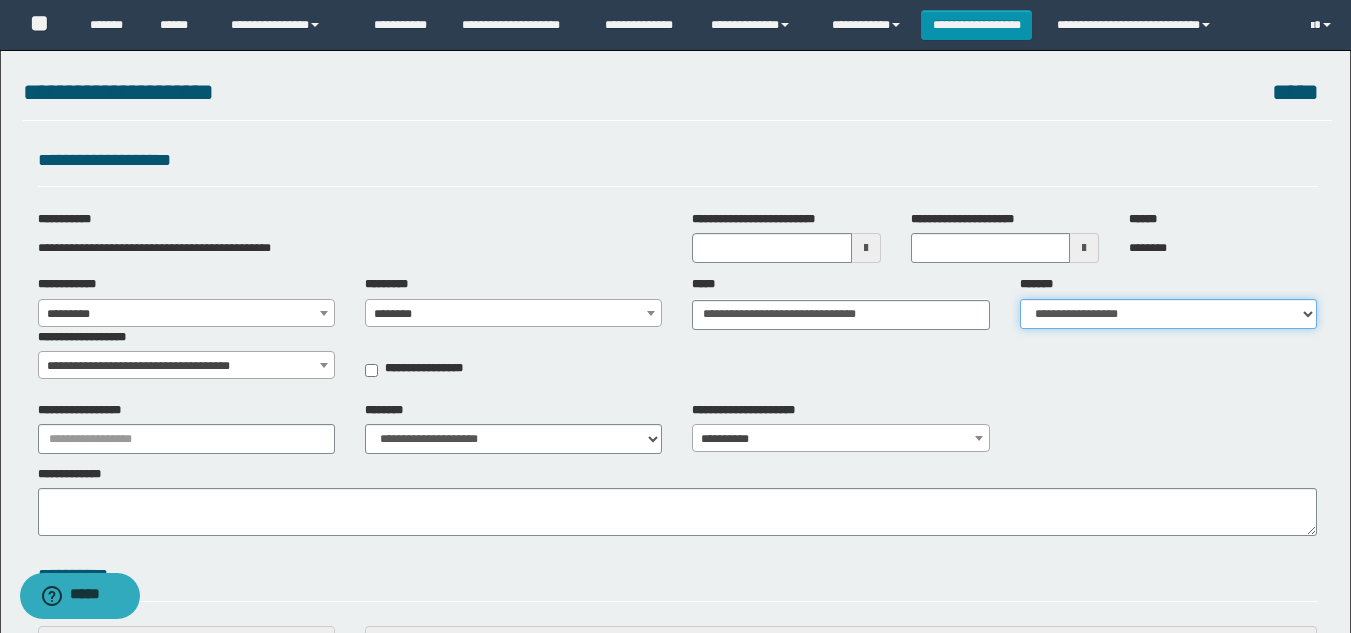 click on "**********" at bounding box center [1168, 314] 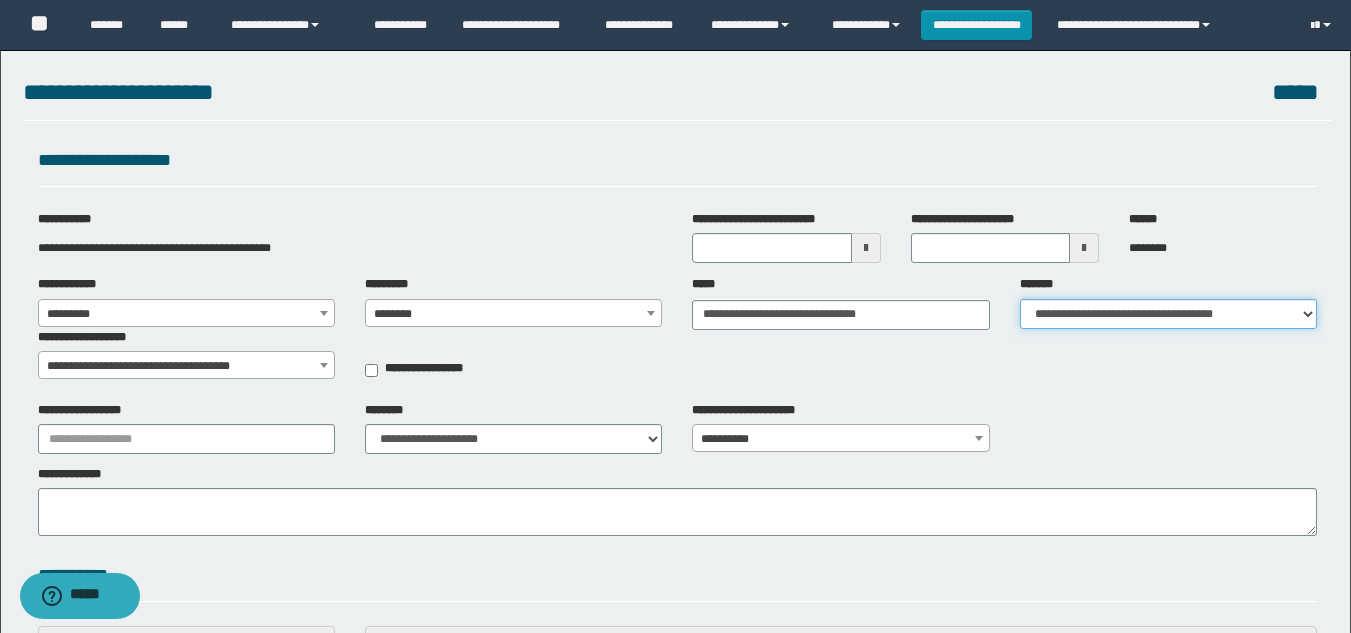 click on "**********" at bounding box center [1168, 314] 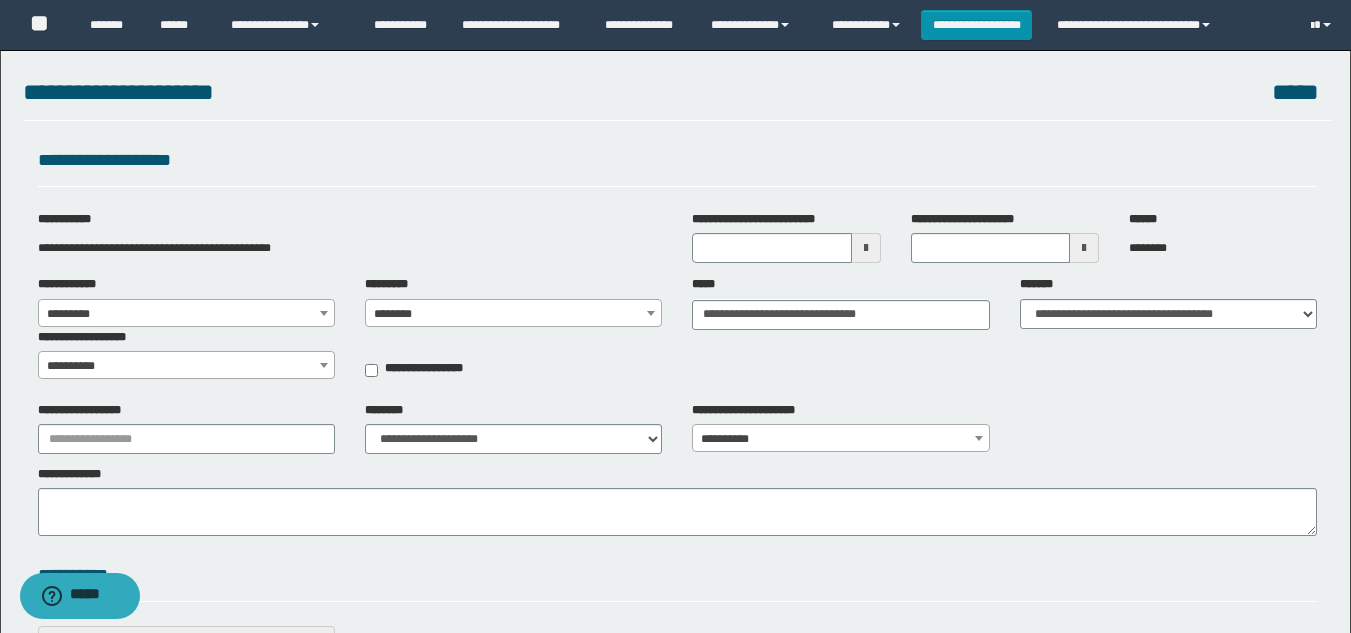 click at bounding box center [324, 365] 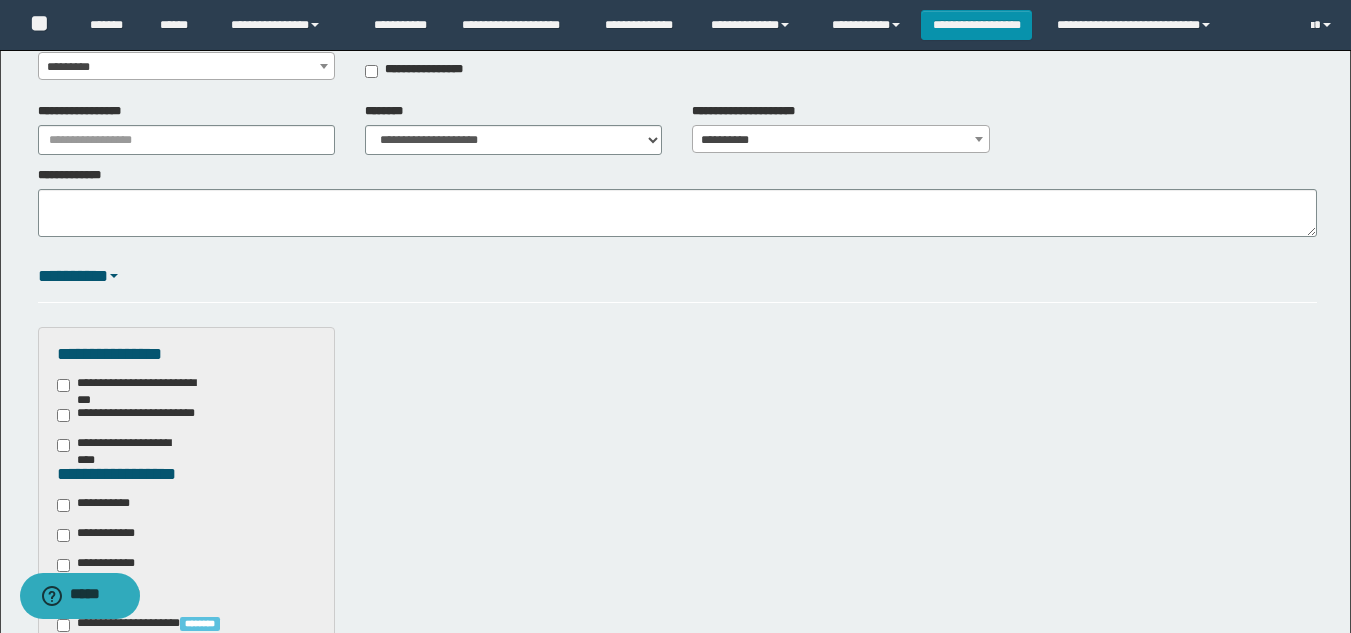 scroll, scrollTop: 129, scrollLeft: 0, axis: vertical 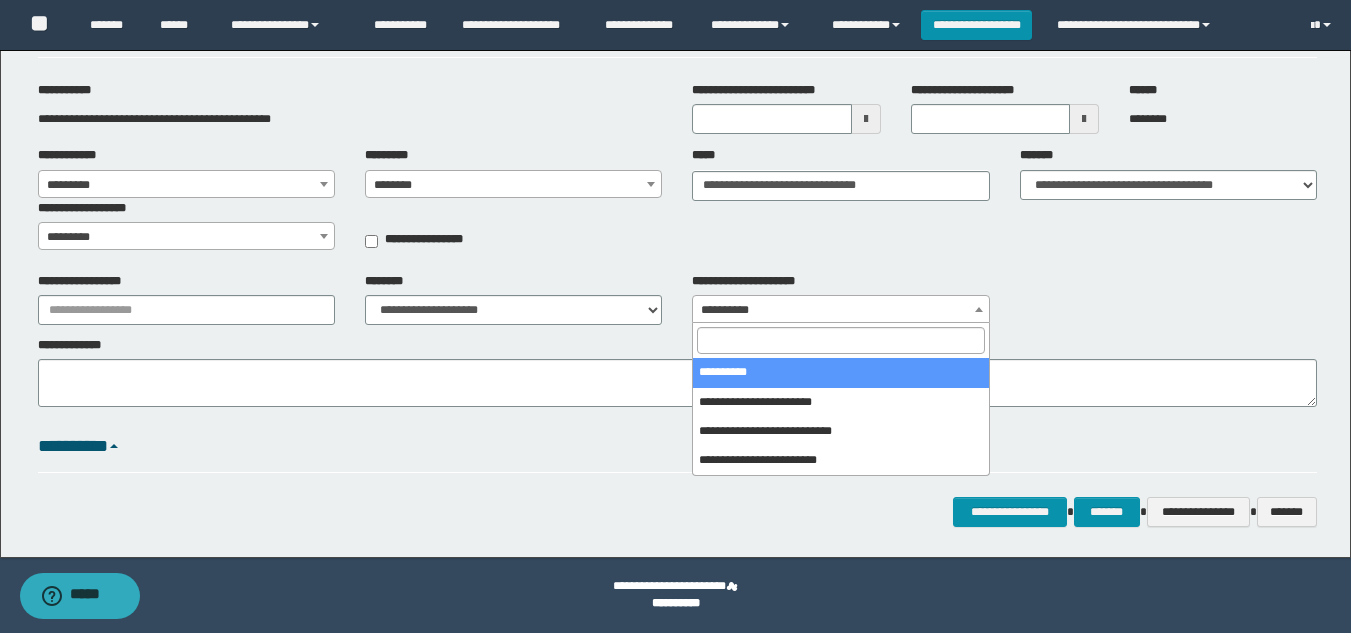 click on "**********" at bounding box center [840, 310] 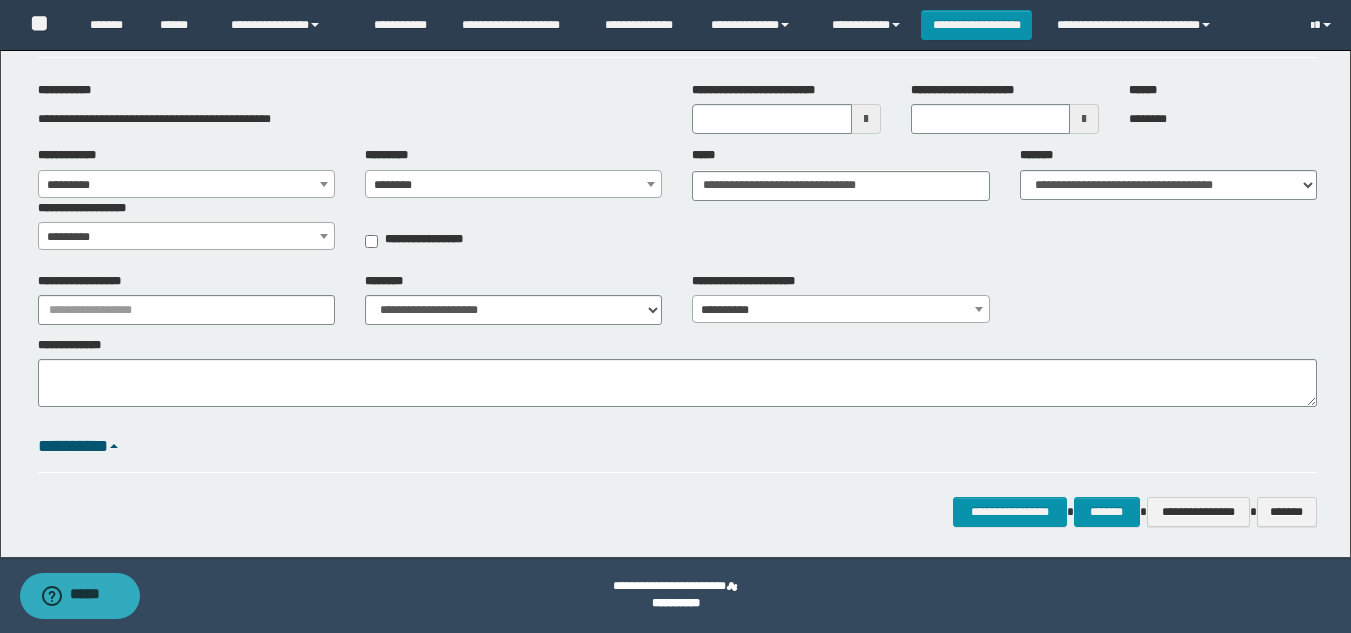click on "**********" at bounding box center [677, 204] 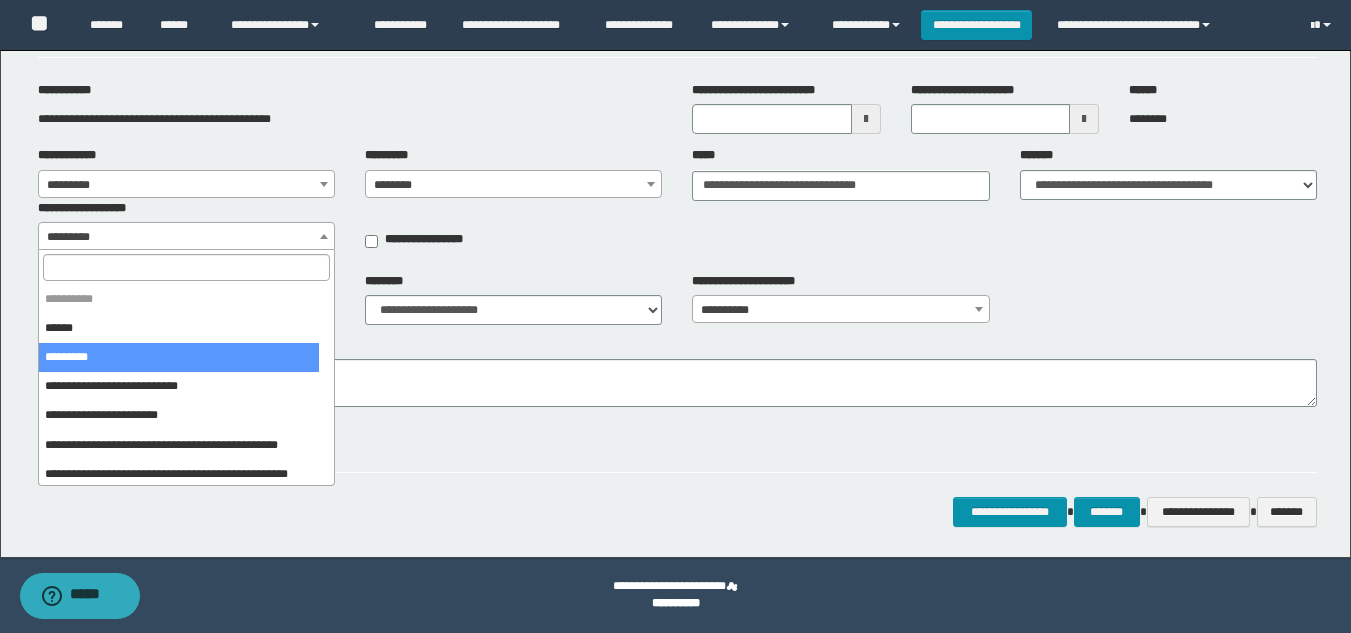 click at bounding box center (324, 236) 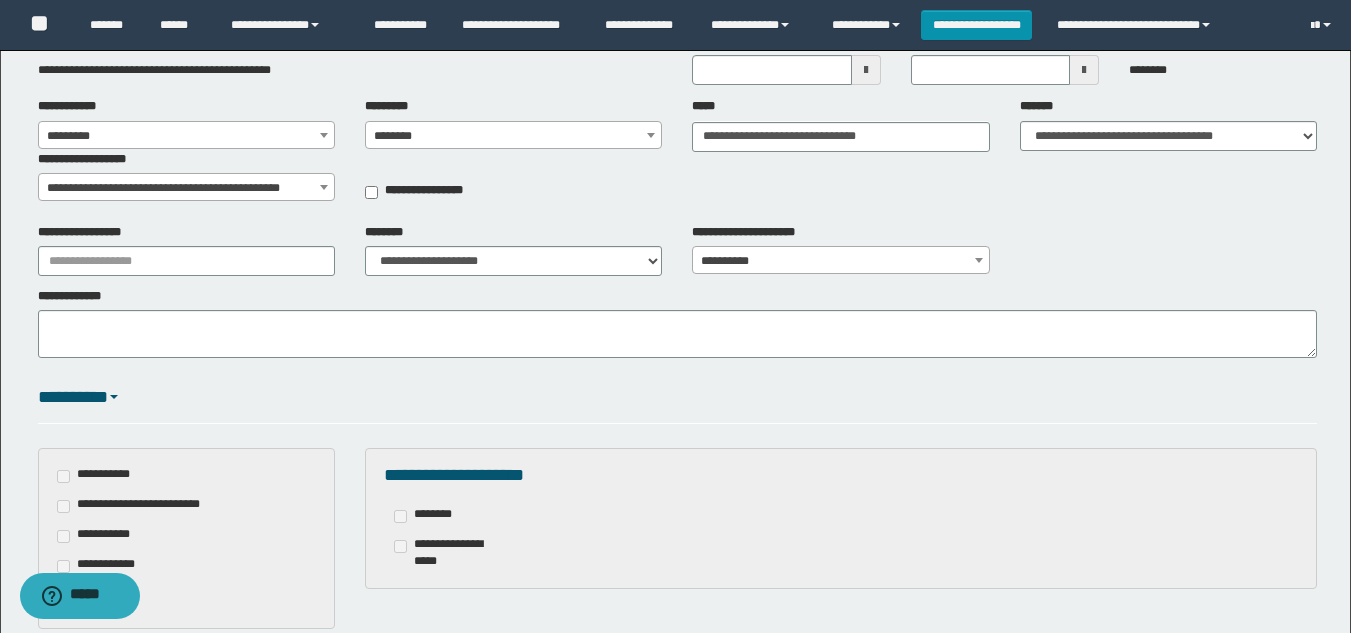 scroll, scrollTop: 110, scrollLeft: 0, axis: vertical 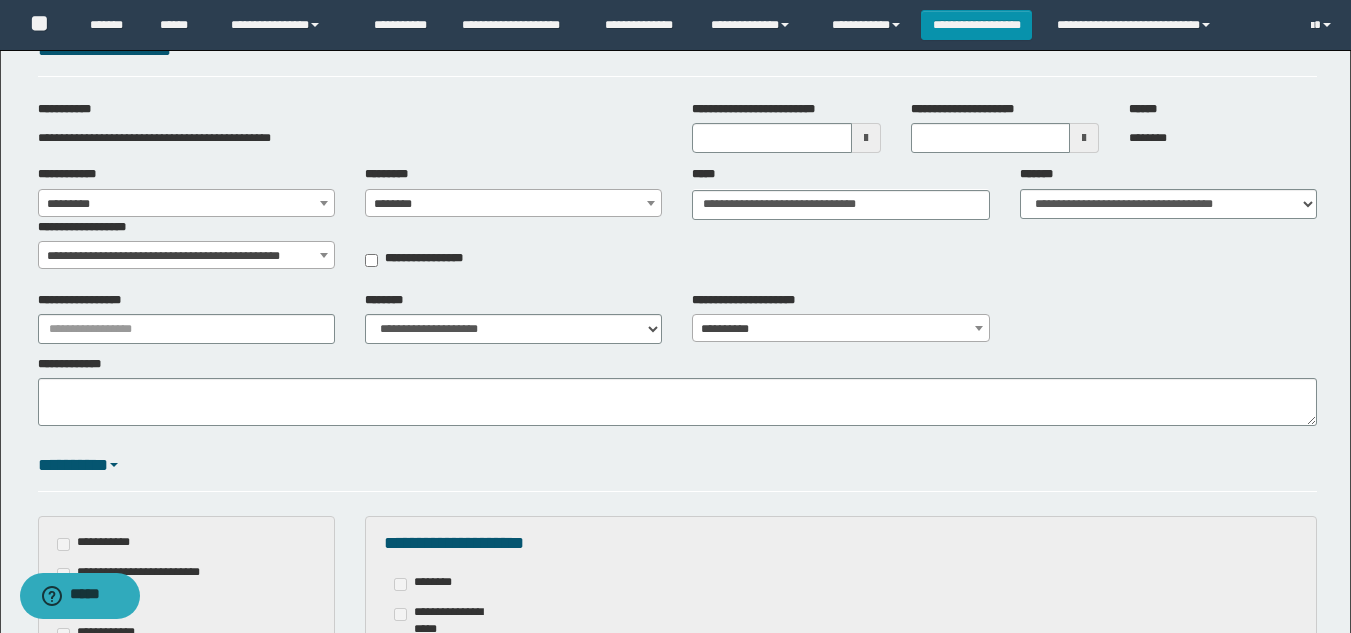 click at bounding box center (324, 255) 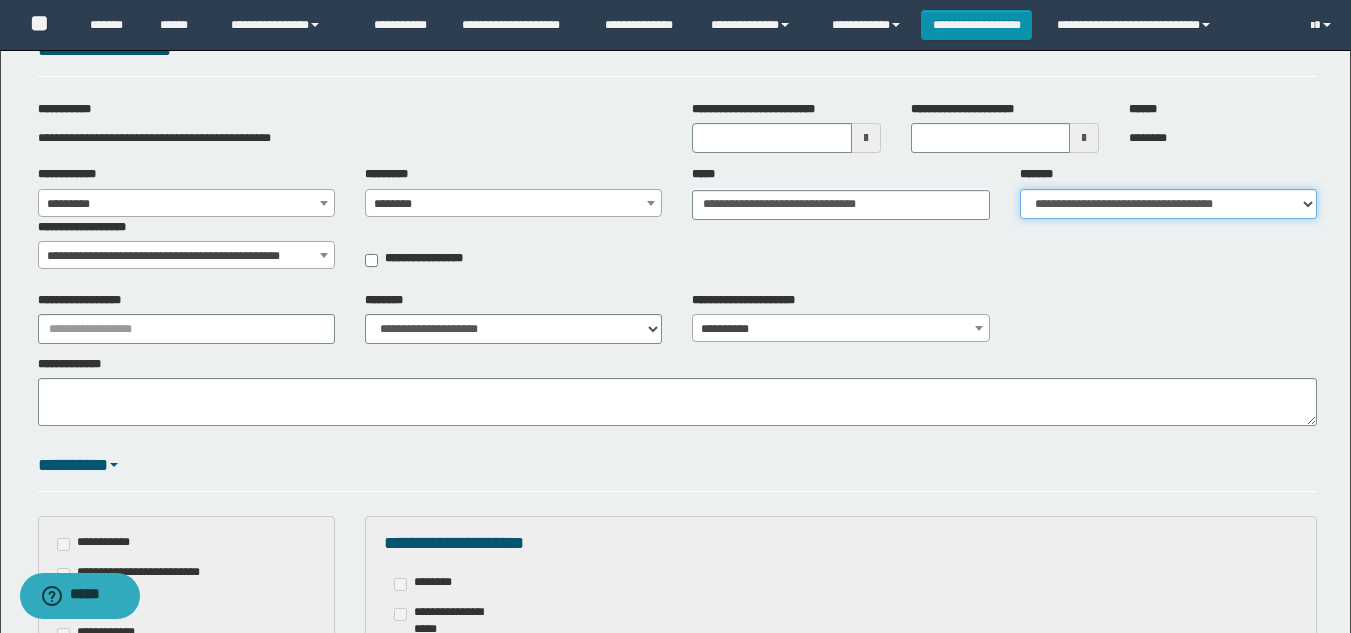 click on "**********" at bounding box center [1168, 204] 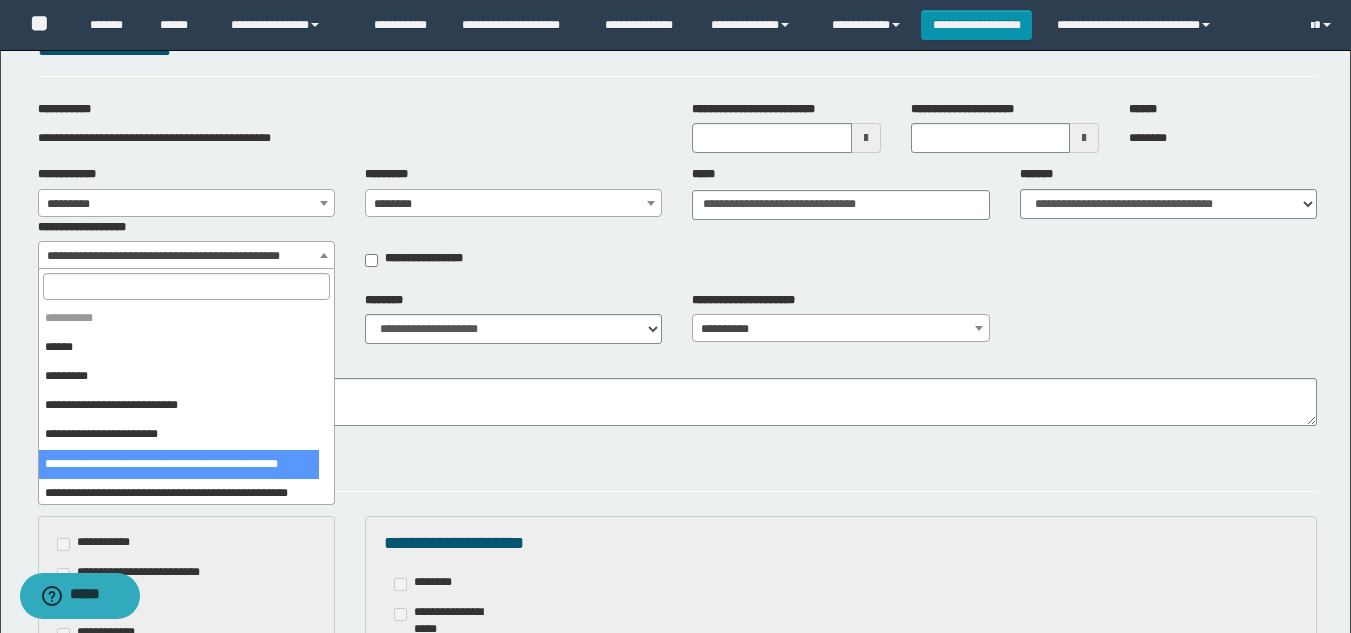 click at bounding box center [324, 255] 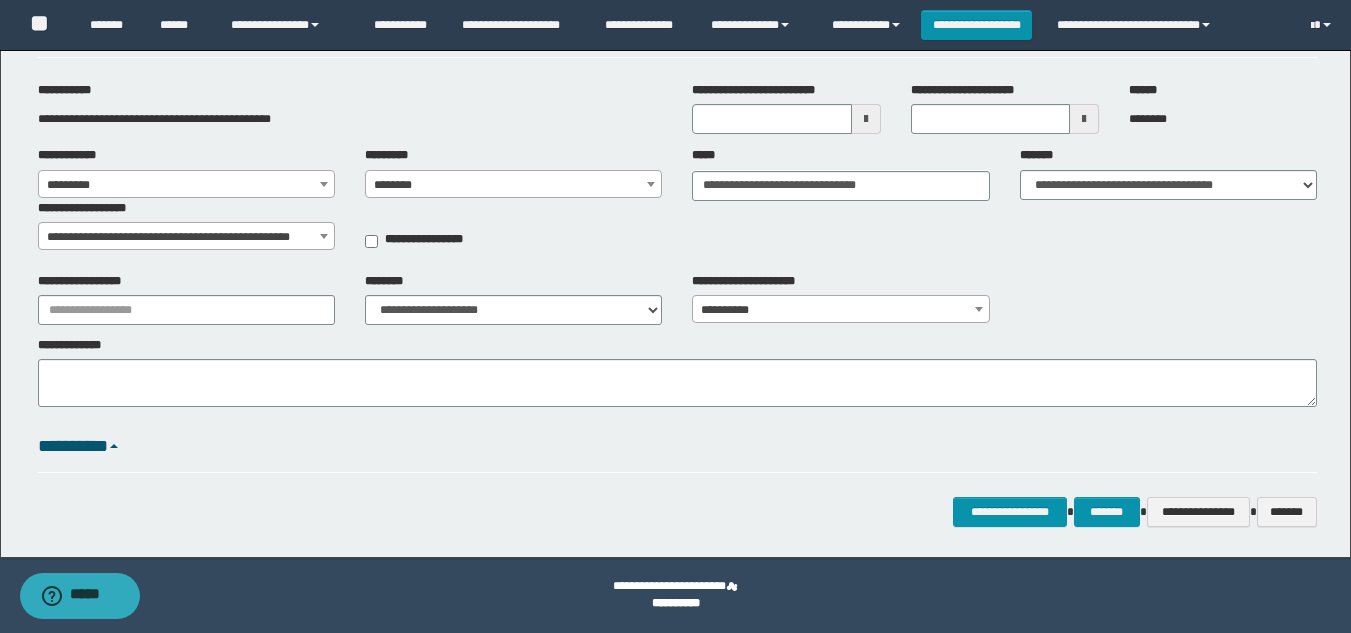 scroll, scrollTop: 0, scrollLeft: 0, axis: both 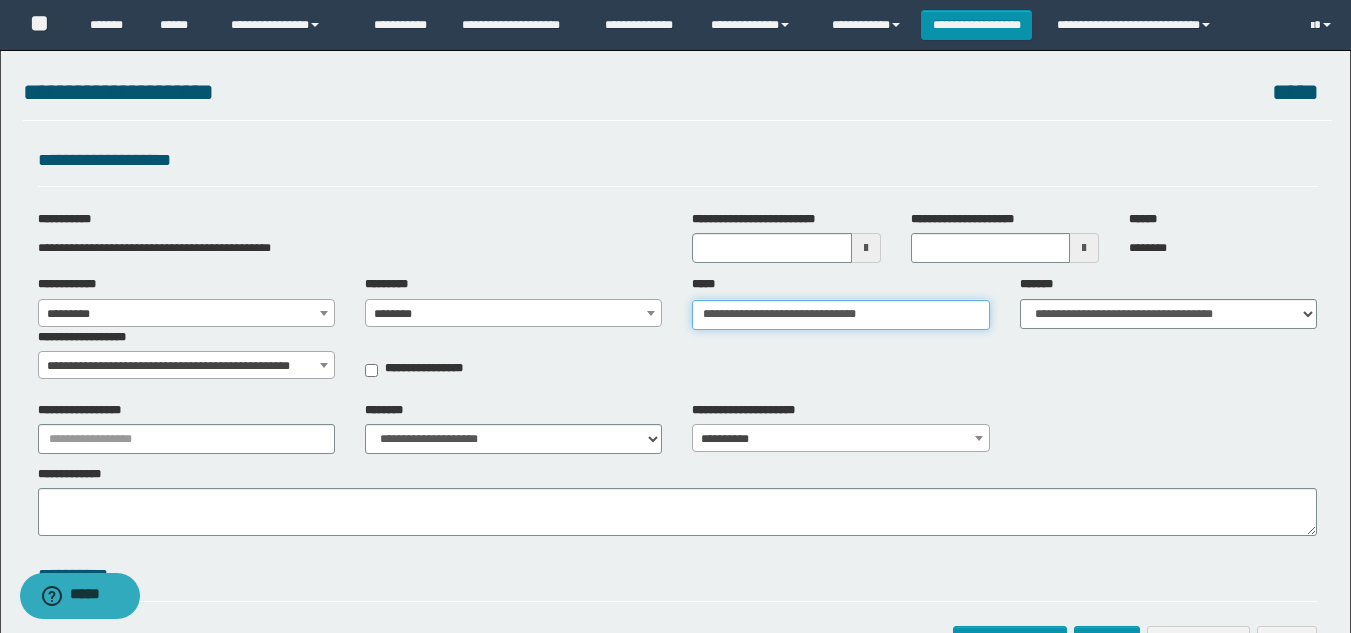click on "**********" at bounding box center (840, 315) 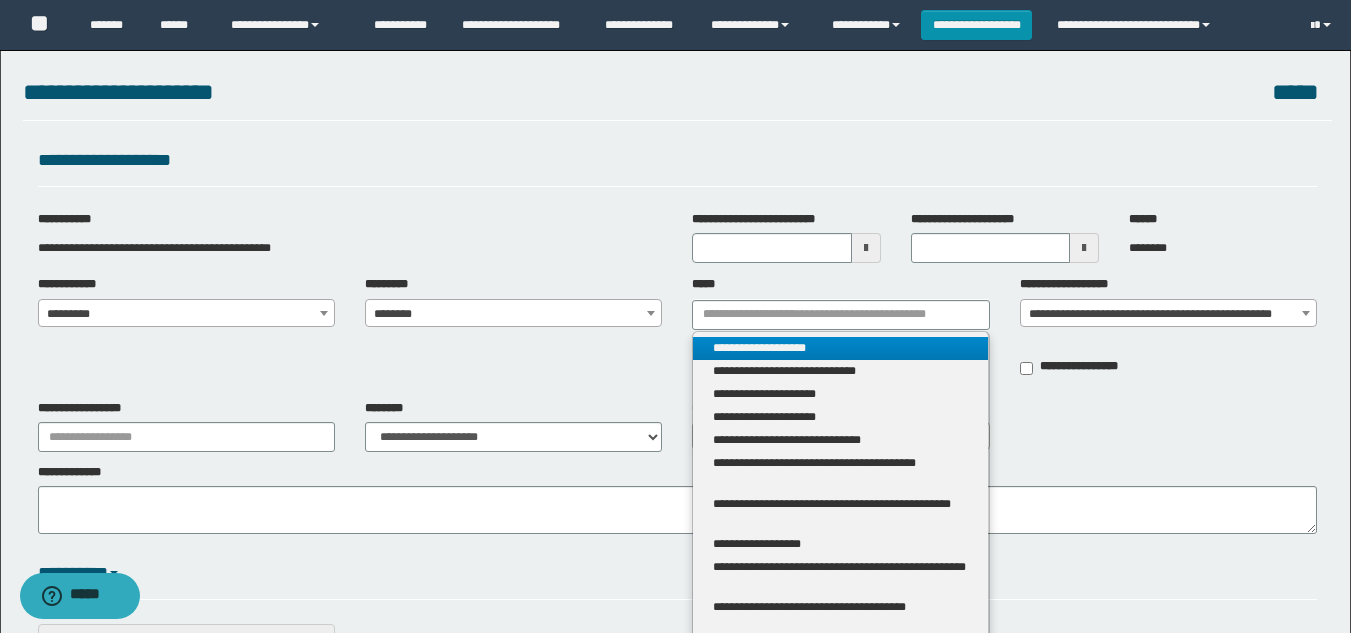 click on "**********" at bounding box center [840, 348] 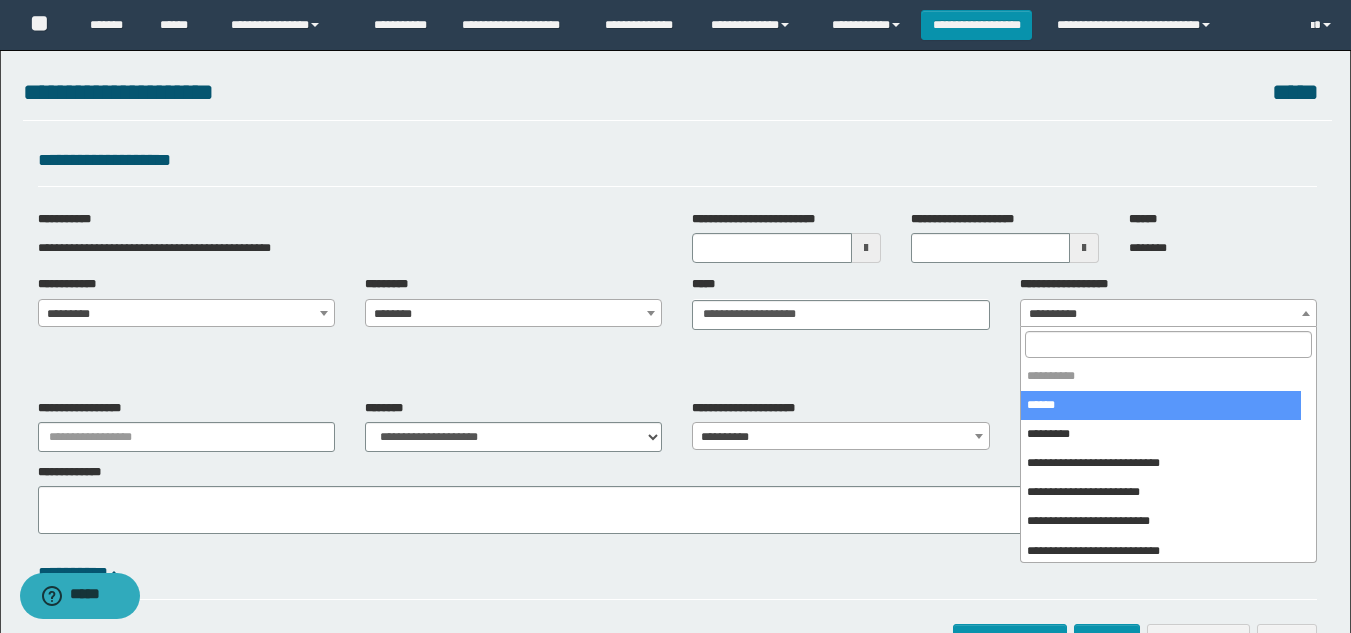 click on "**********" at bounding box center (1168, 314) 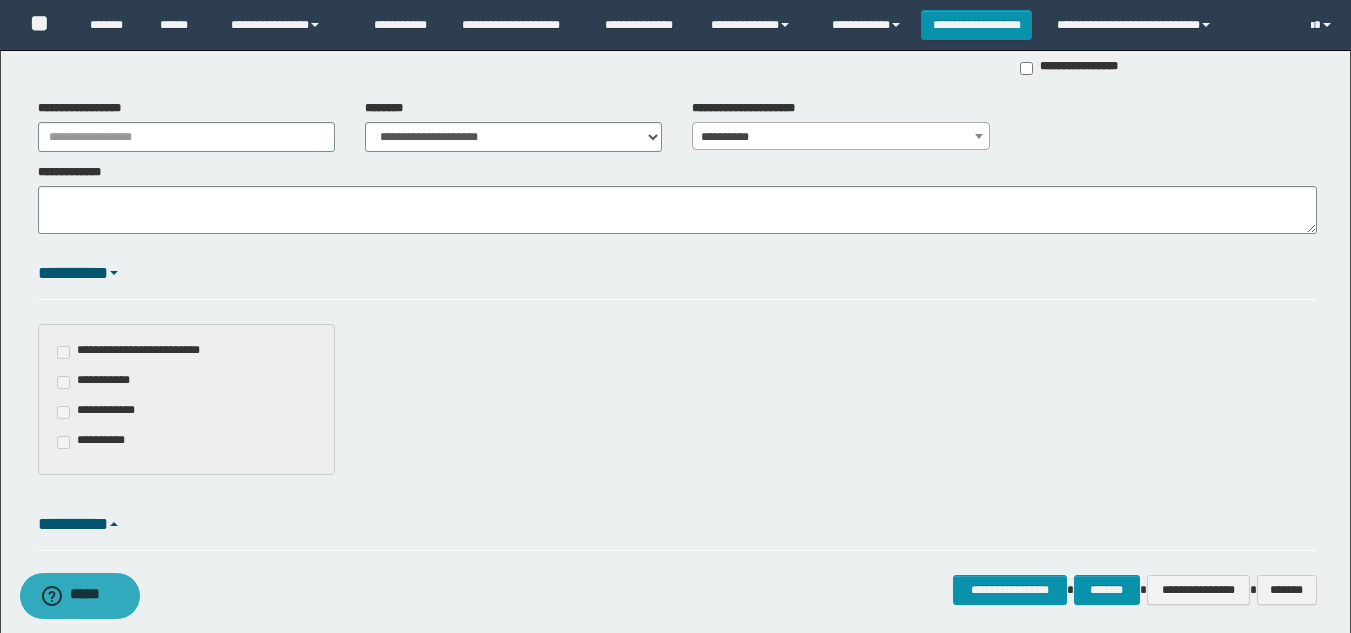 scroll, scrollTop: 378, scrollLeft: 0, axis: vertical 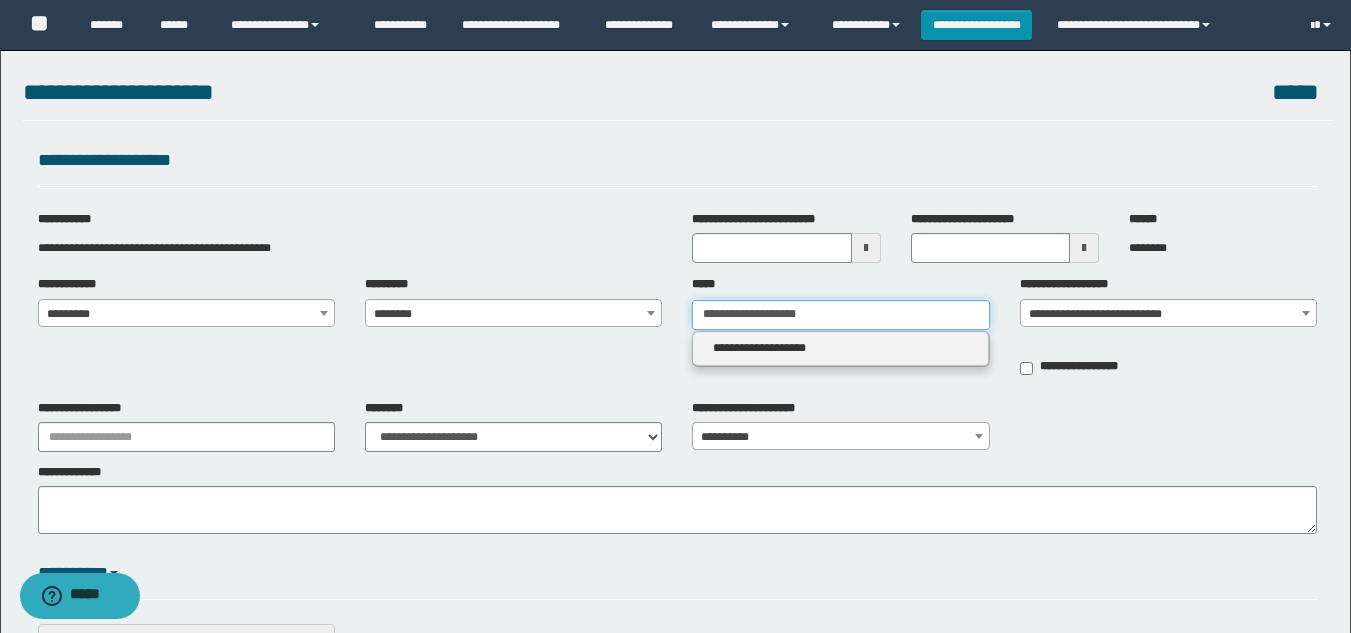 click on "**********" at bounding box center [840, 315] 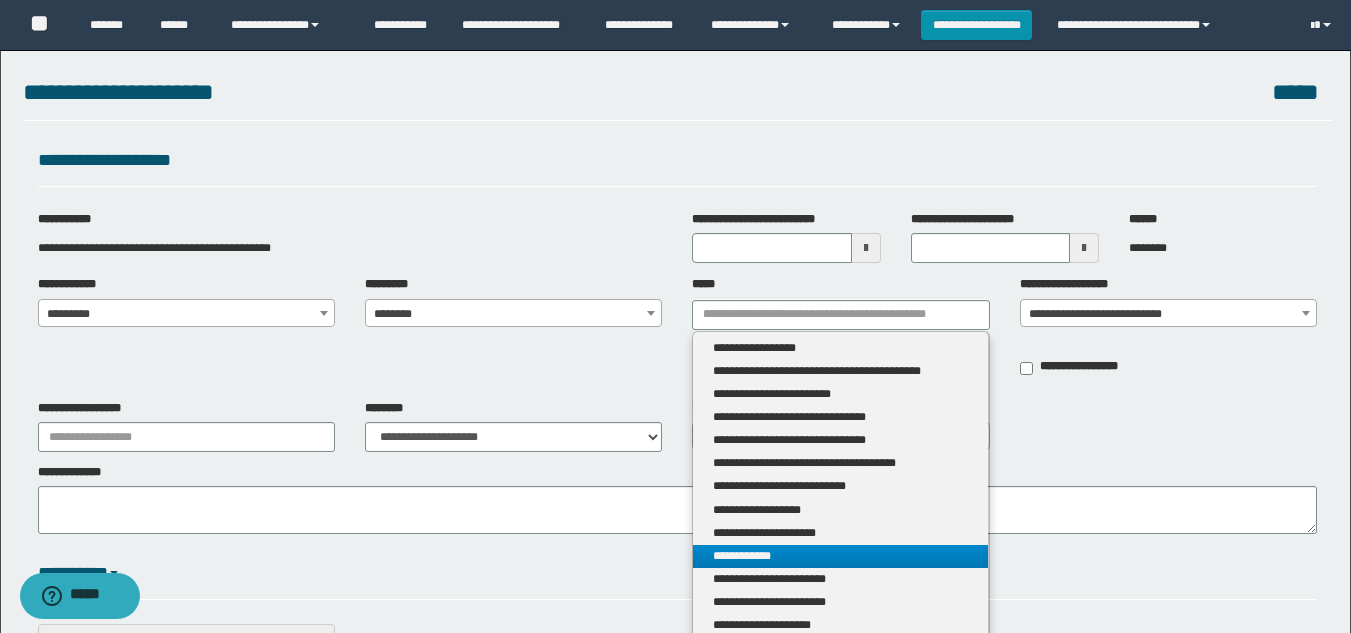 click on "**********" at bounding box center [840, 556] 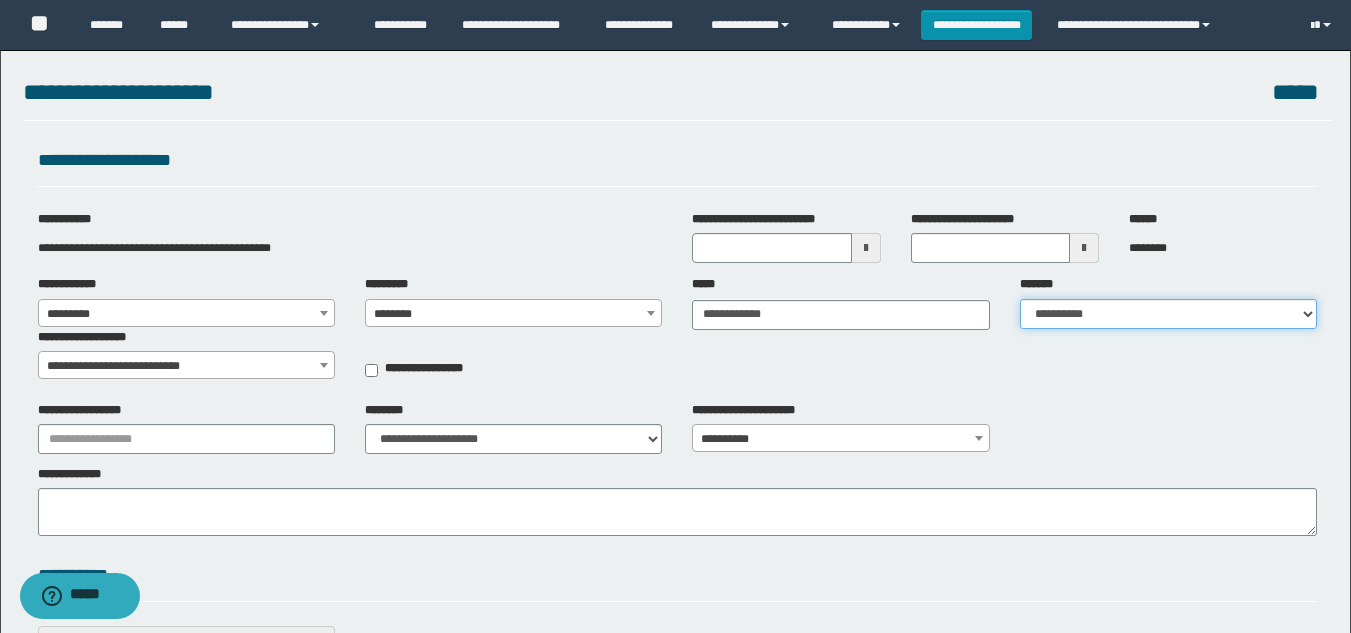 click on "**********" at bounding box center (1168, 314) 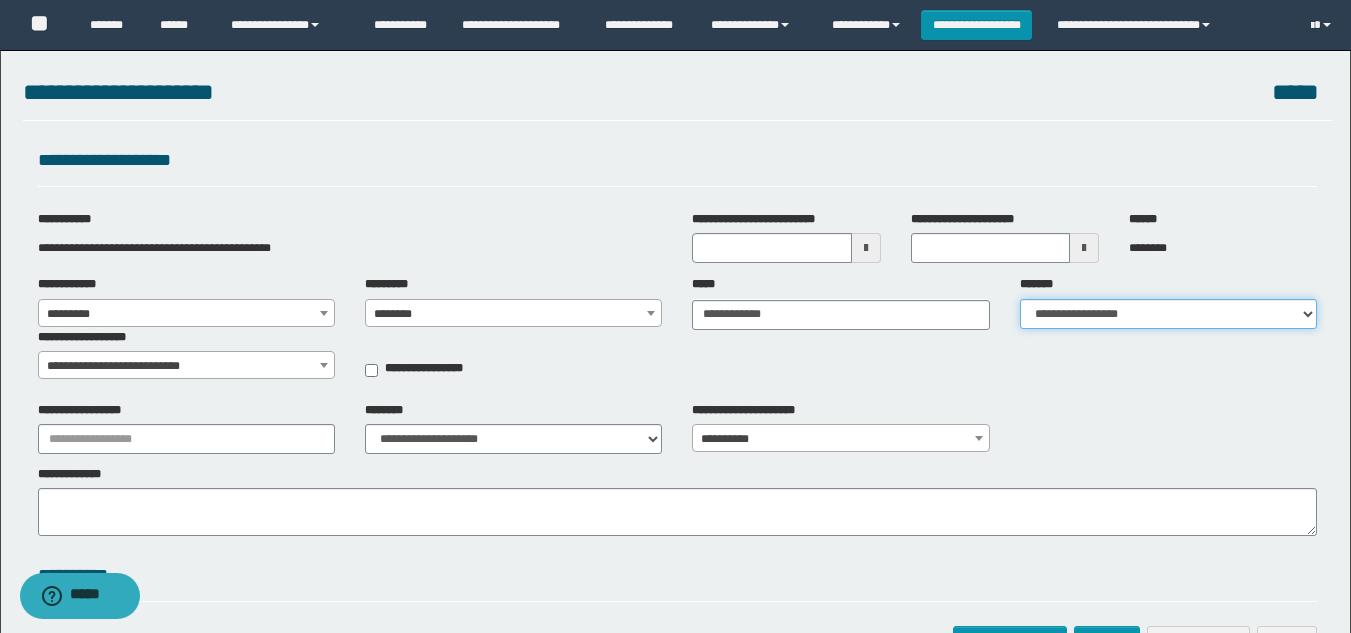 click on "**********" at bounding box center [1168, 314] 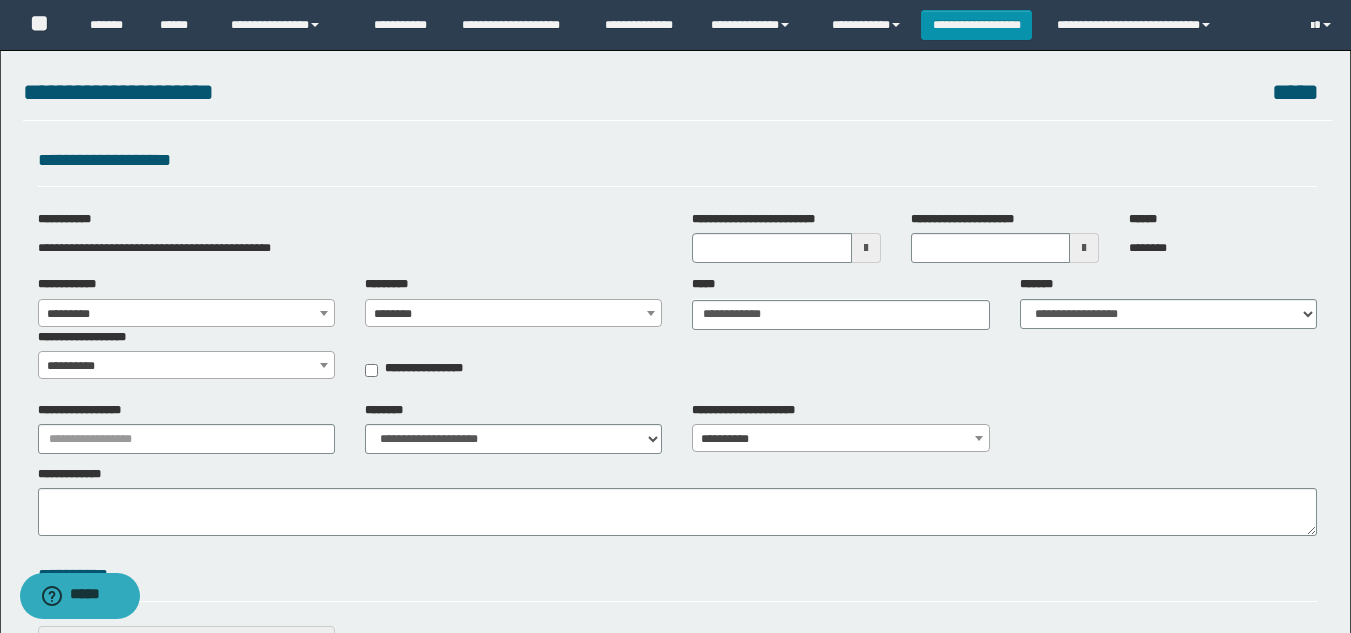 click at bounding box center [324, 365] 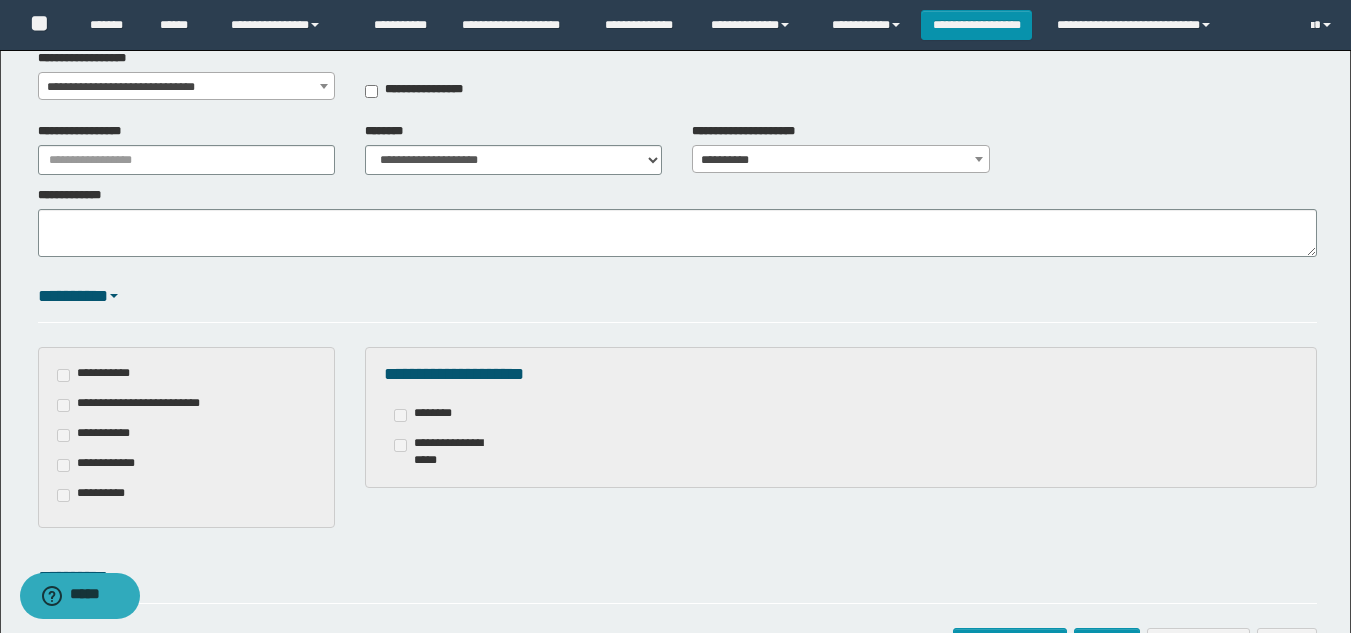scroll, scrollTop: 300, scrollLeft: 0, axis: vertical 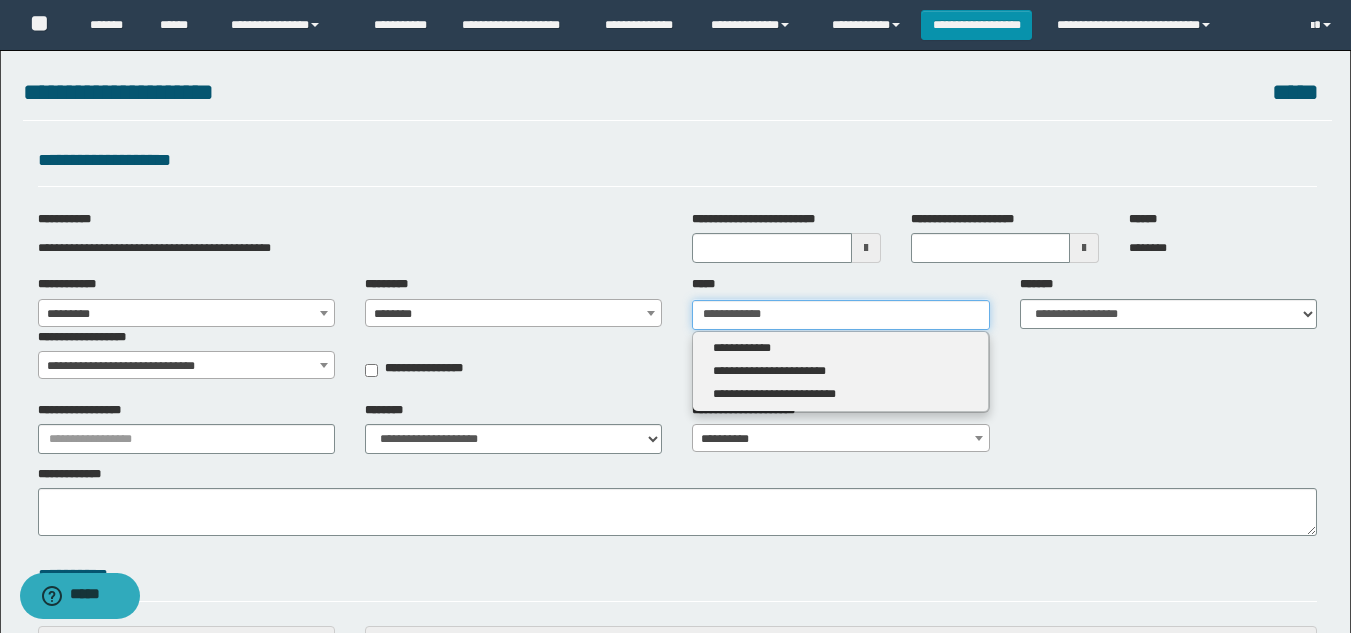 click on "**********" at bounding box center [840, 315] 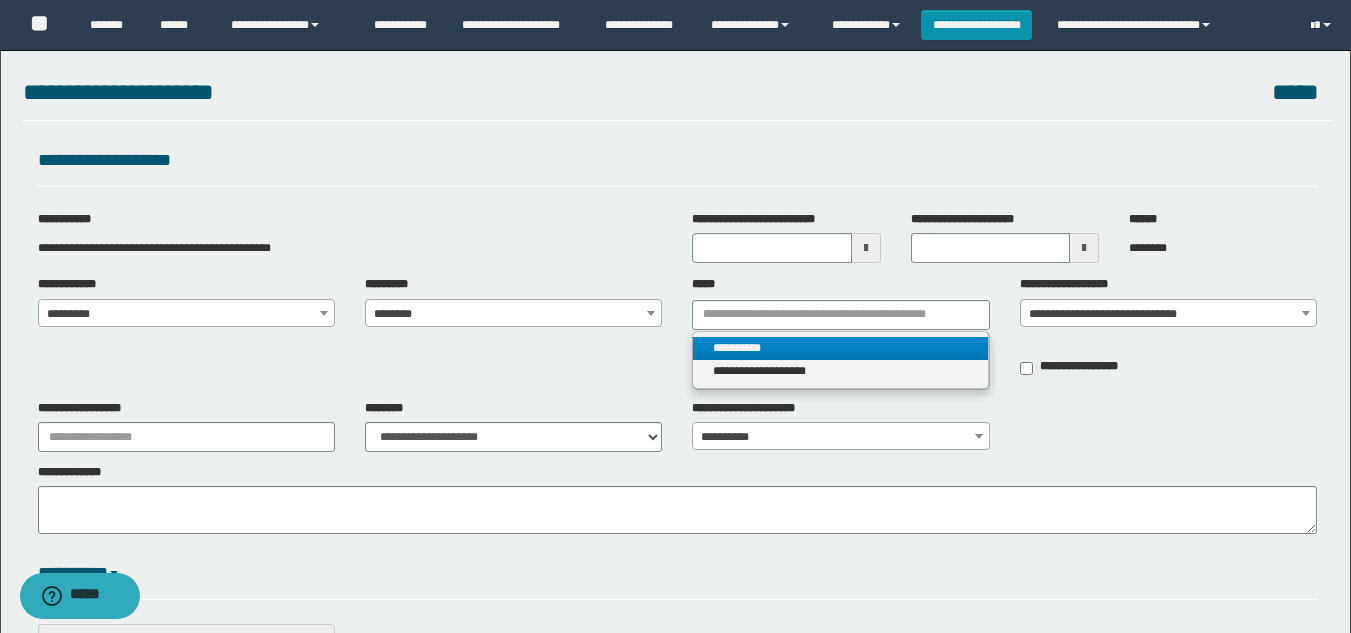 click on "**********" at bounding box center [840, 348] 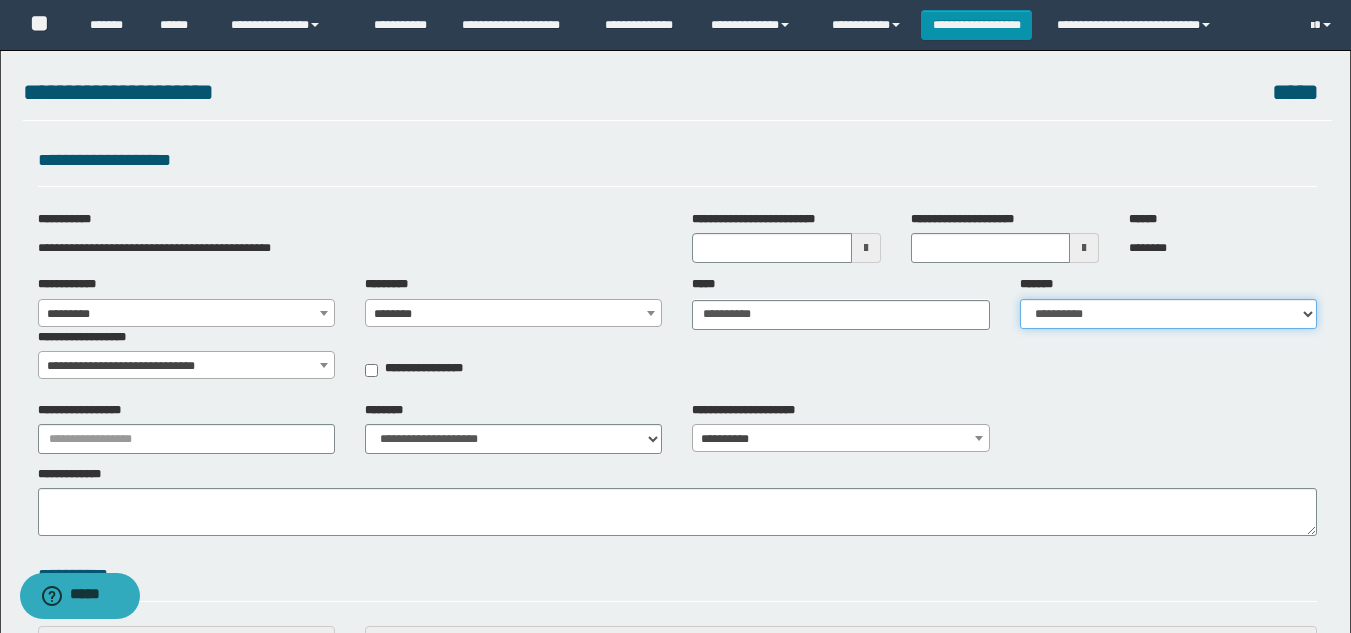 click on "**********" at bounding box center (1168, 314) 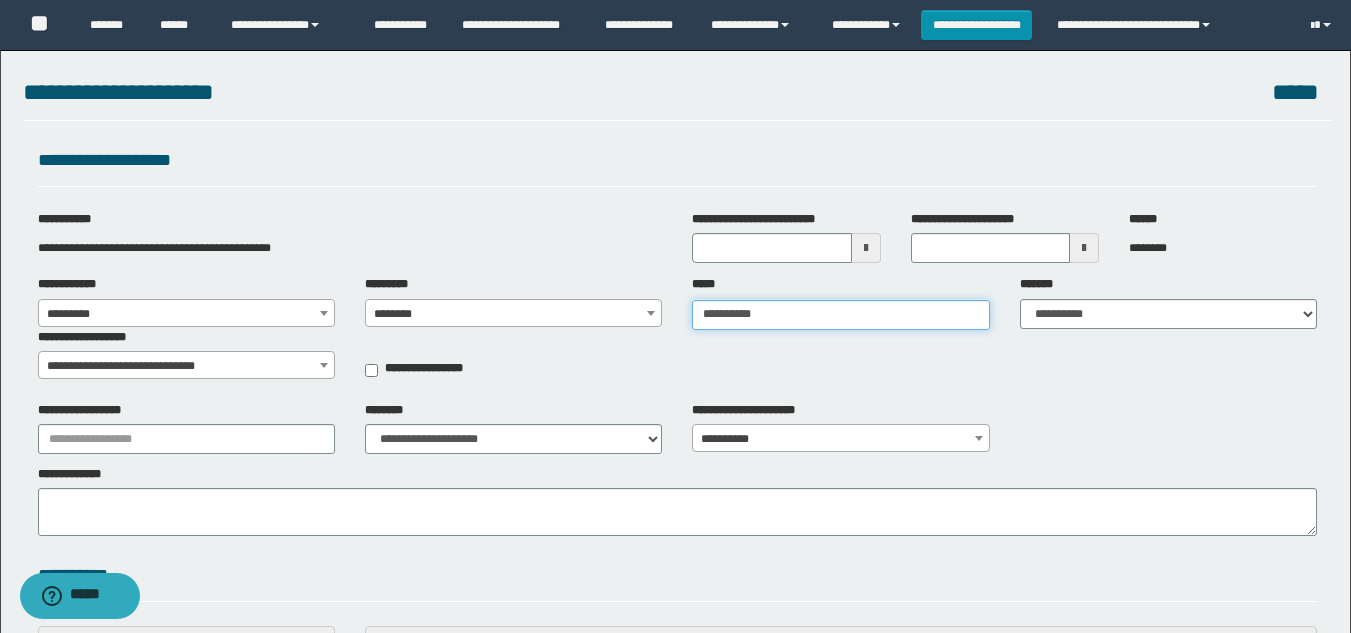 click on "**********" at bounding box center (840, 315) 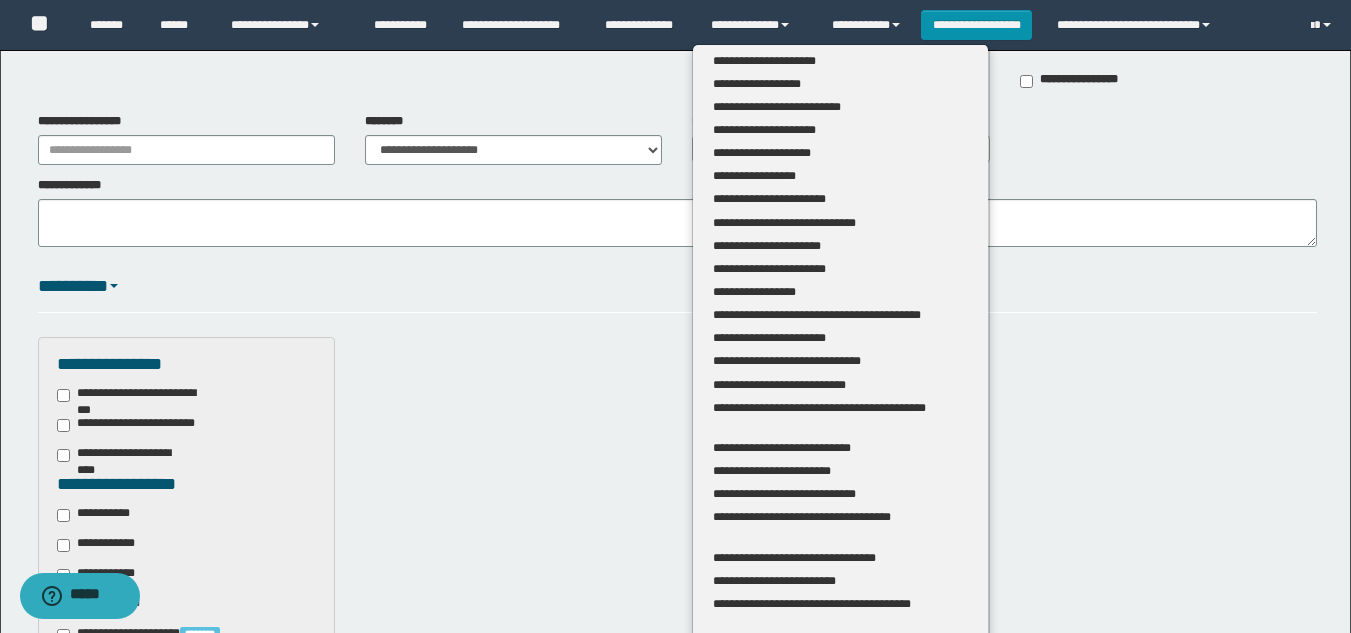 scroll, scrollTop: 0, scrollLeft: 0, axis: both 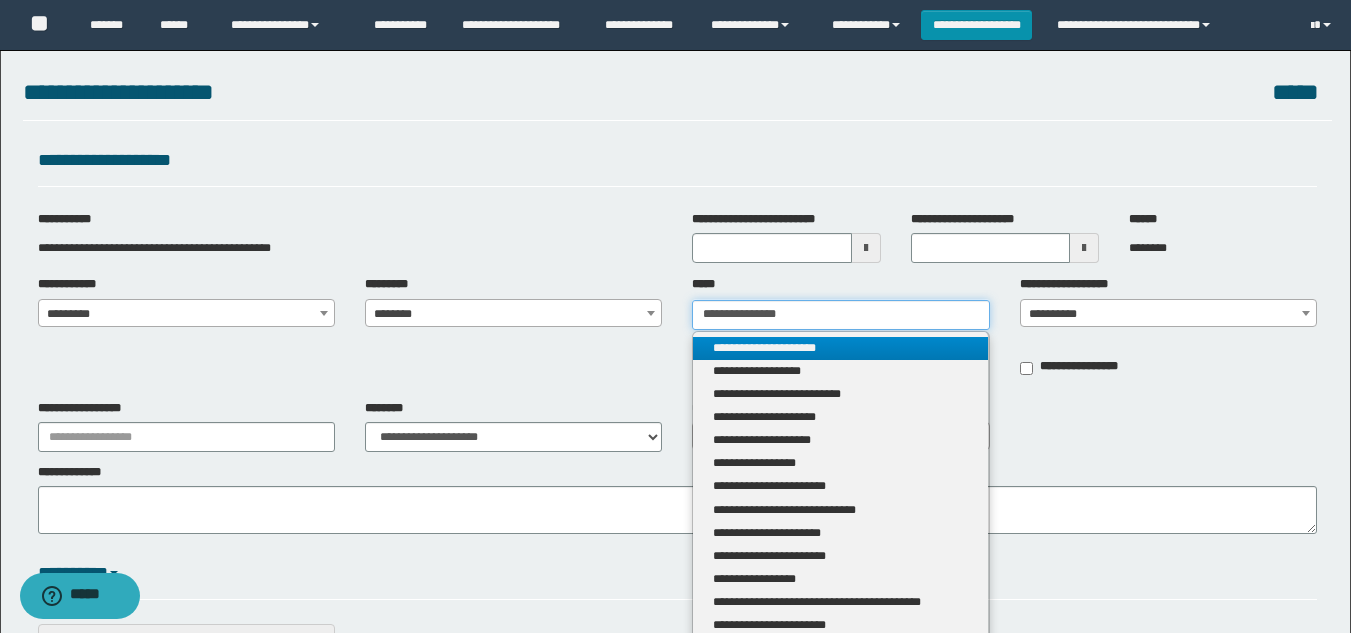 click on "**********" at bounding box center (840, 315) 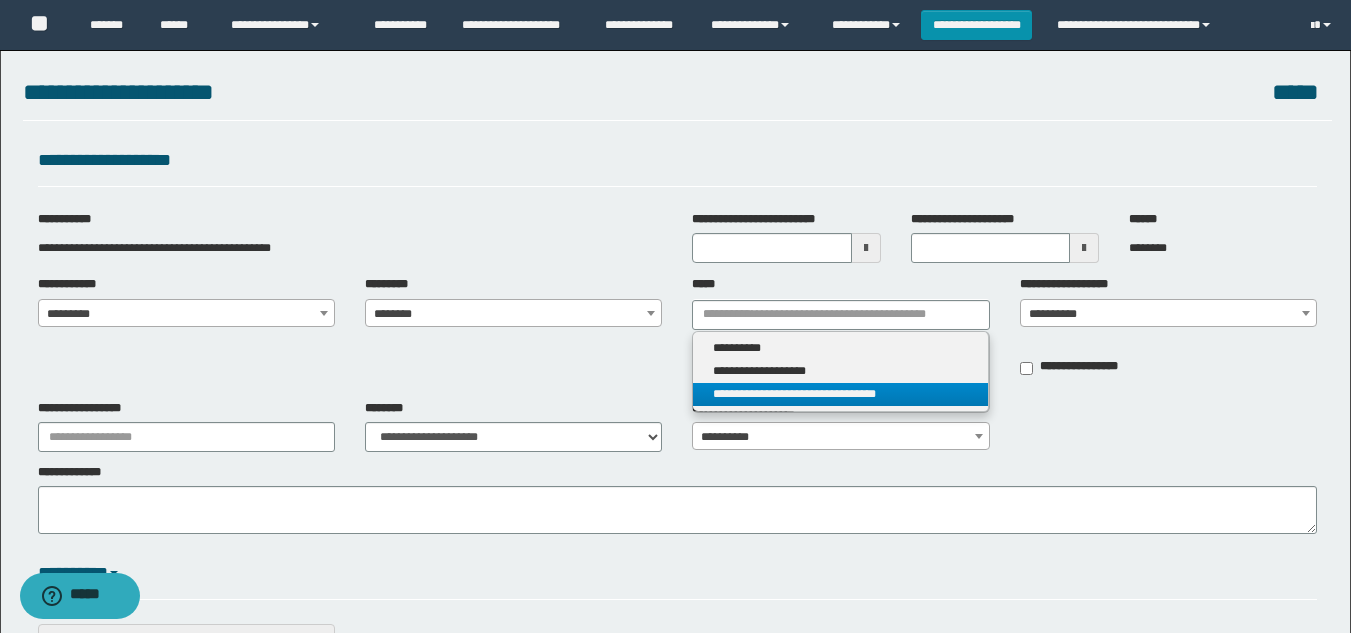 click on "**********" at bounding box center [840, 394] 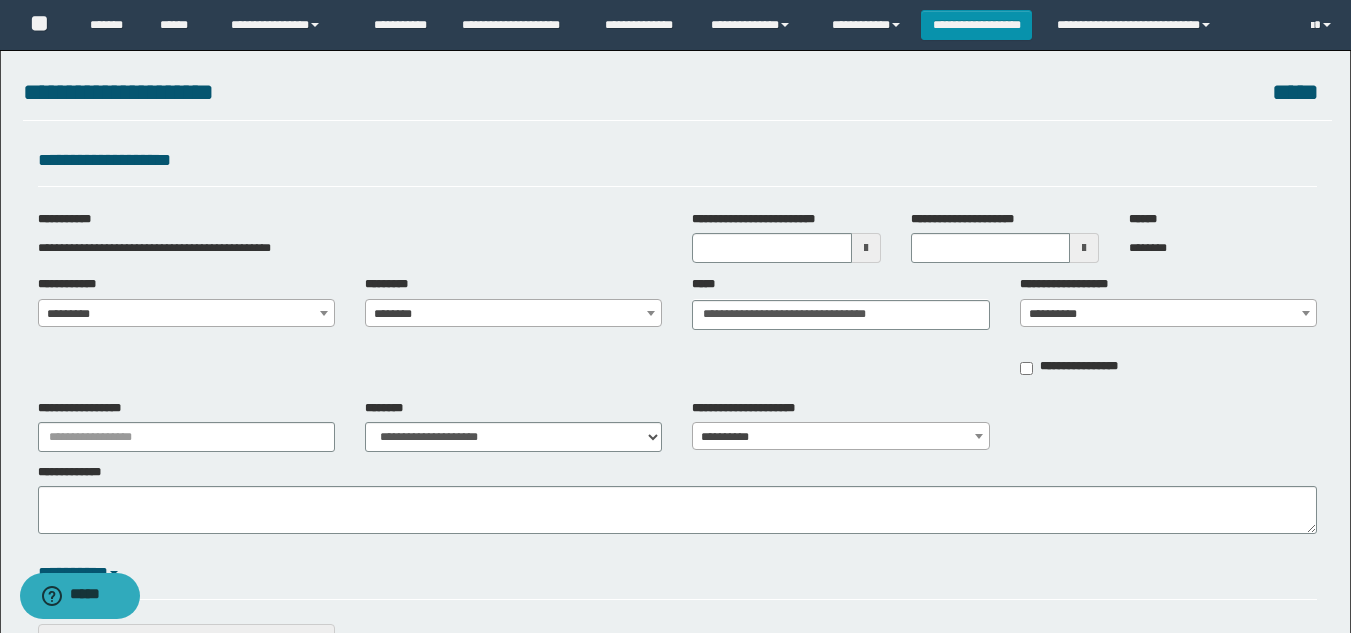 click on "**********" at bounding box center [1168, 314] 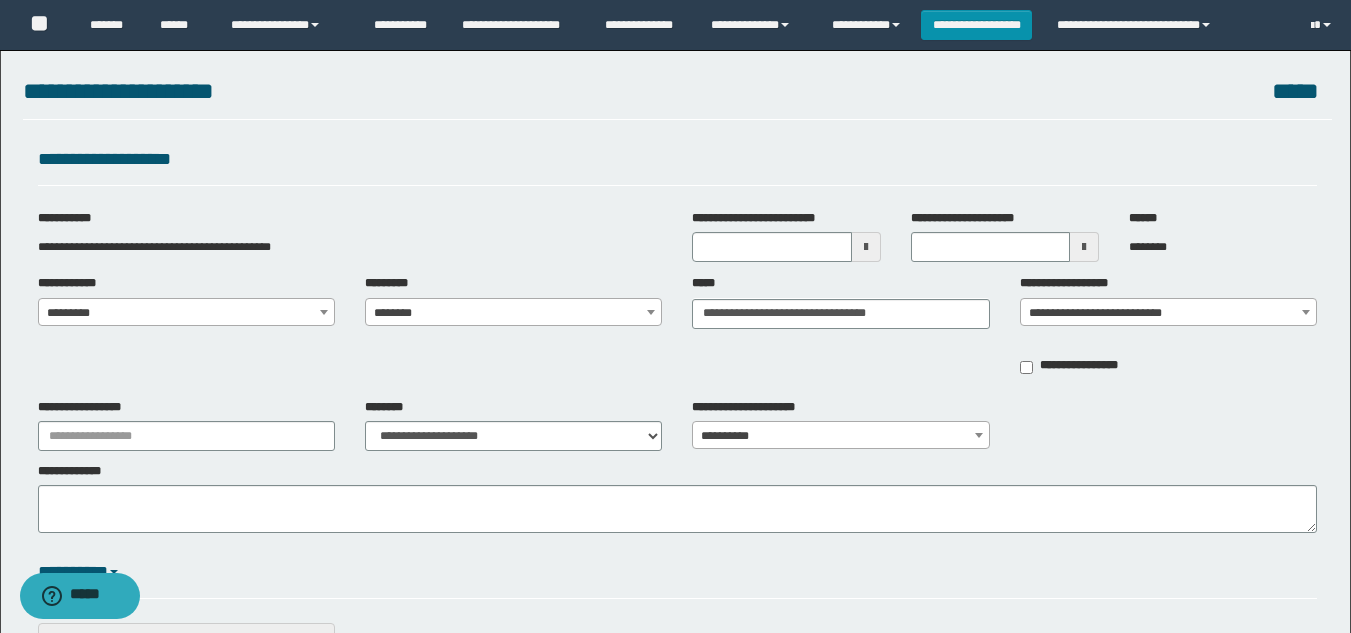 scroll, scrollTop: 0, scrollLeft: 0, axis: both 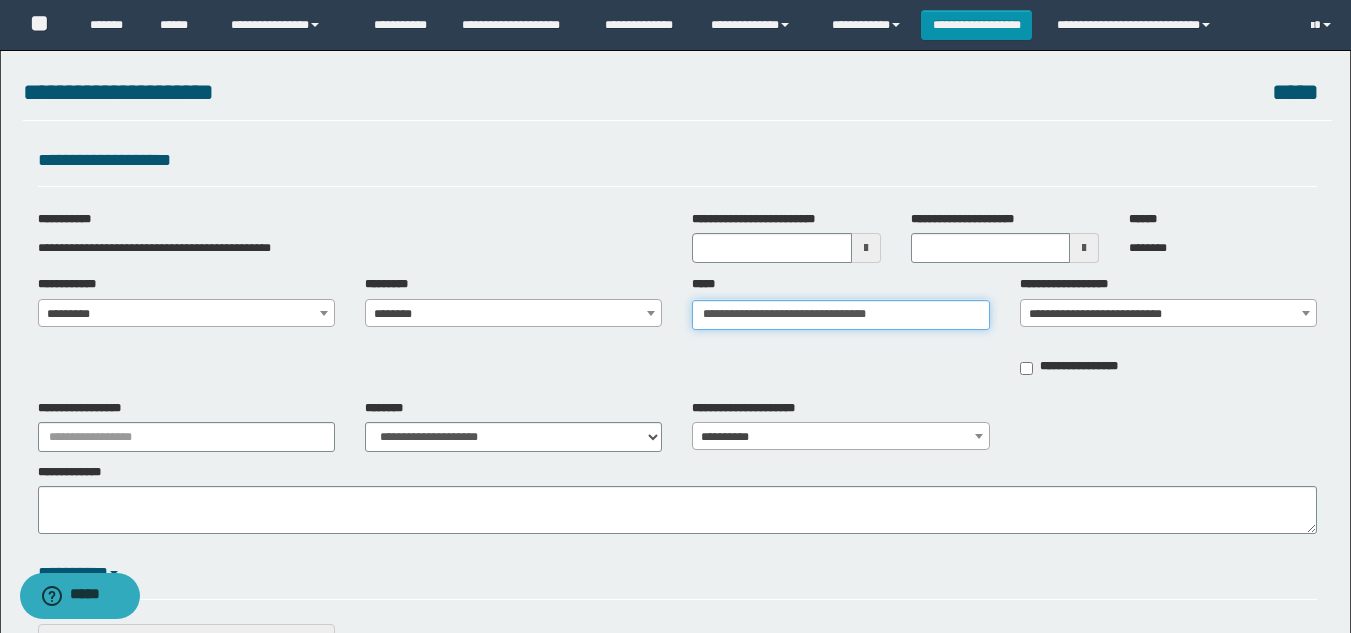 click on "**********" at bounding box center [840, 315] 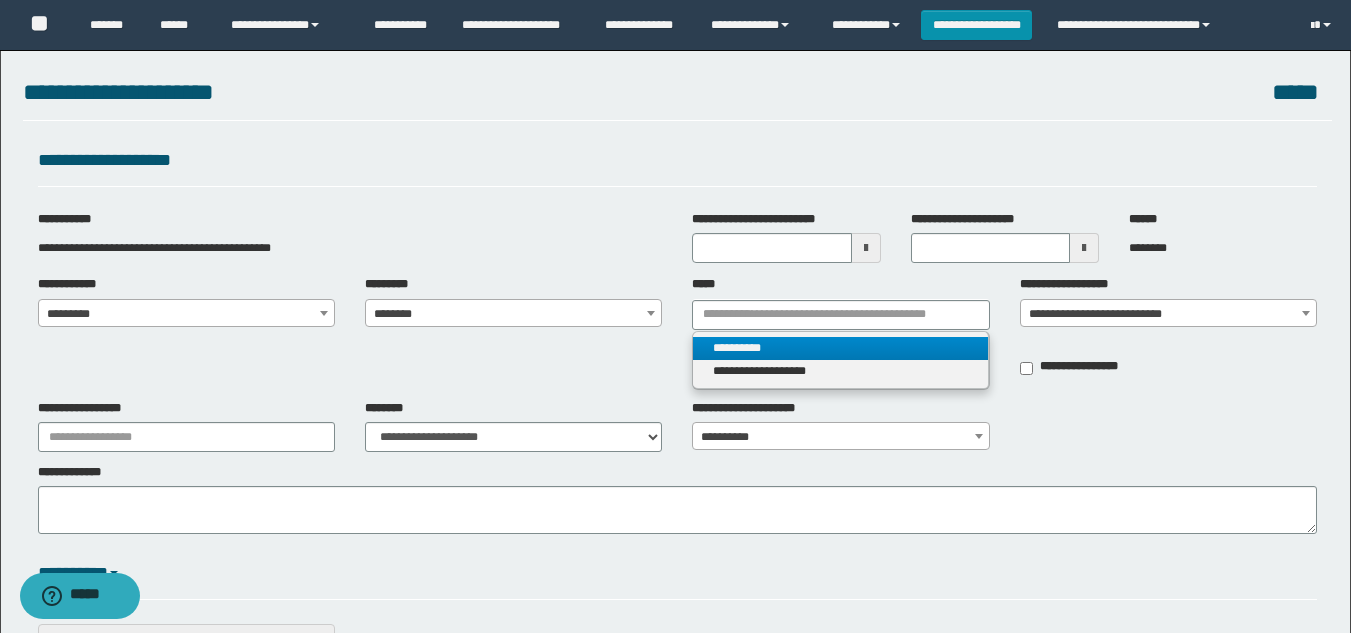 click on "**********" at bounding box center [840, 348] 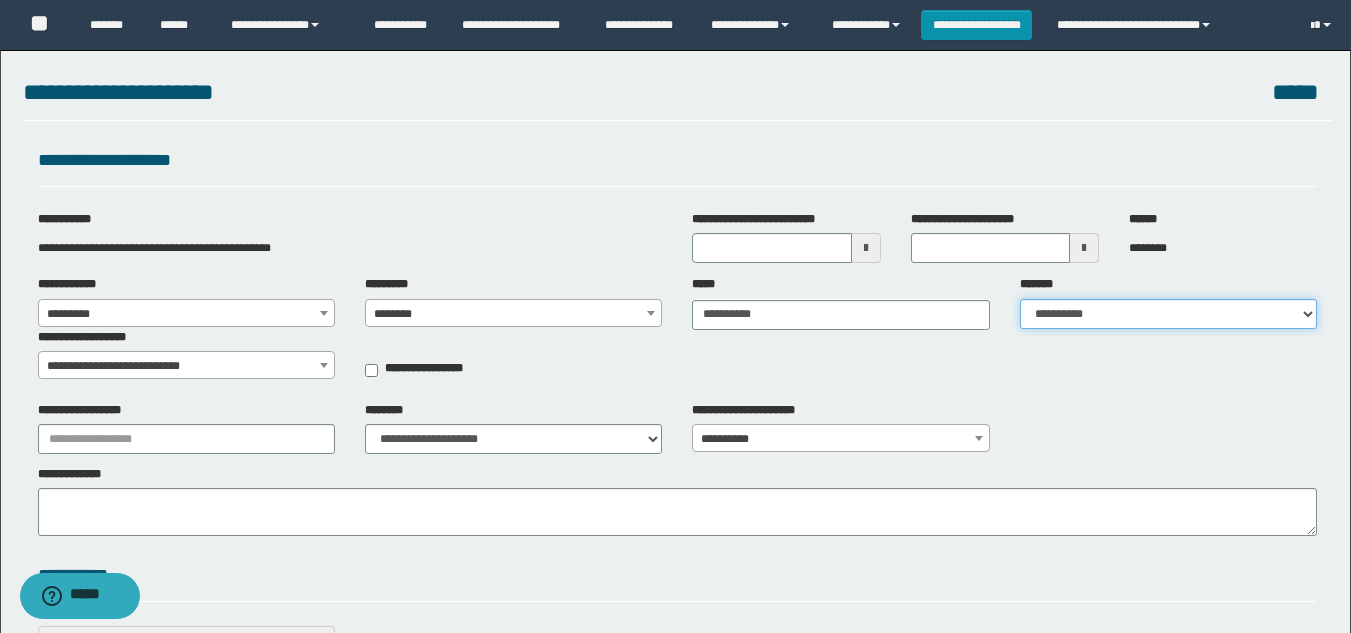 click on "**********" at bounding box center (1168, 314) 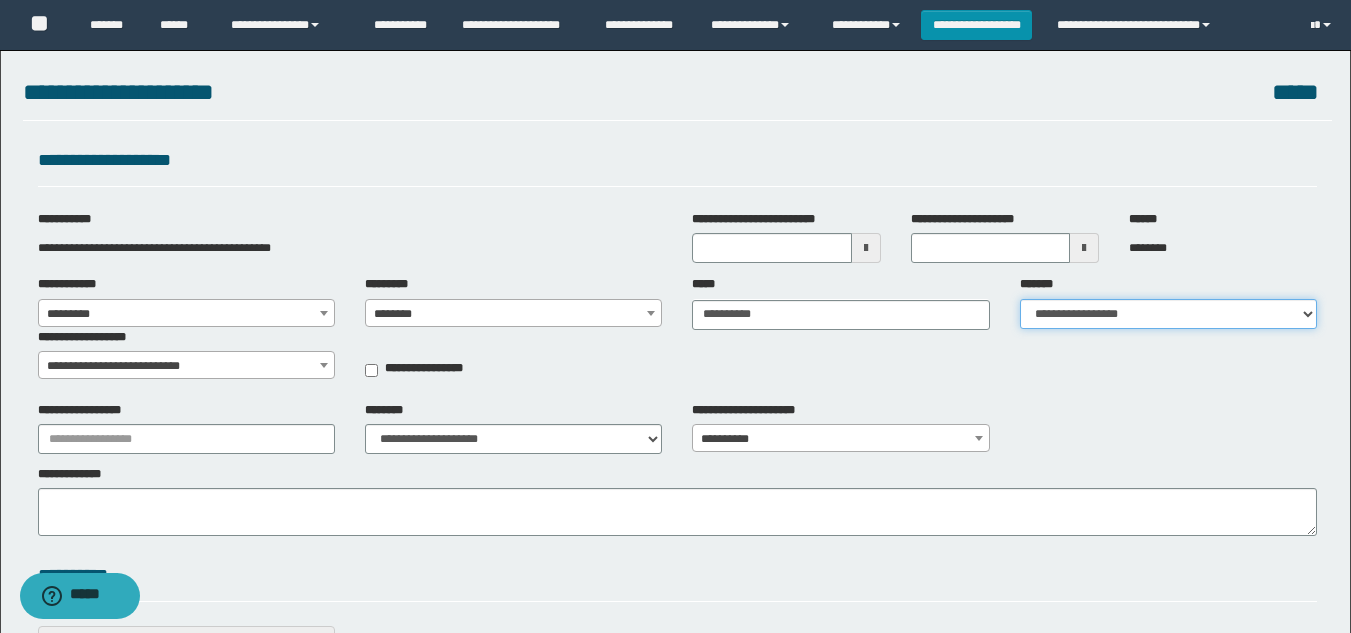 click on "**********" at bounding box center [1168, 314] 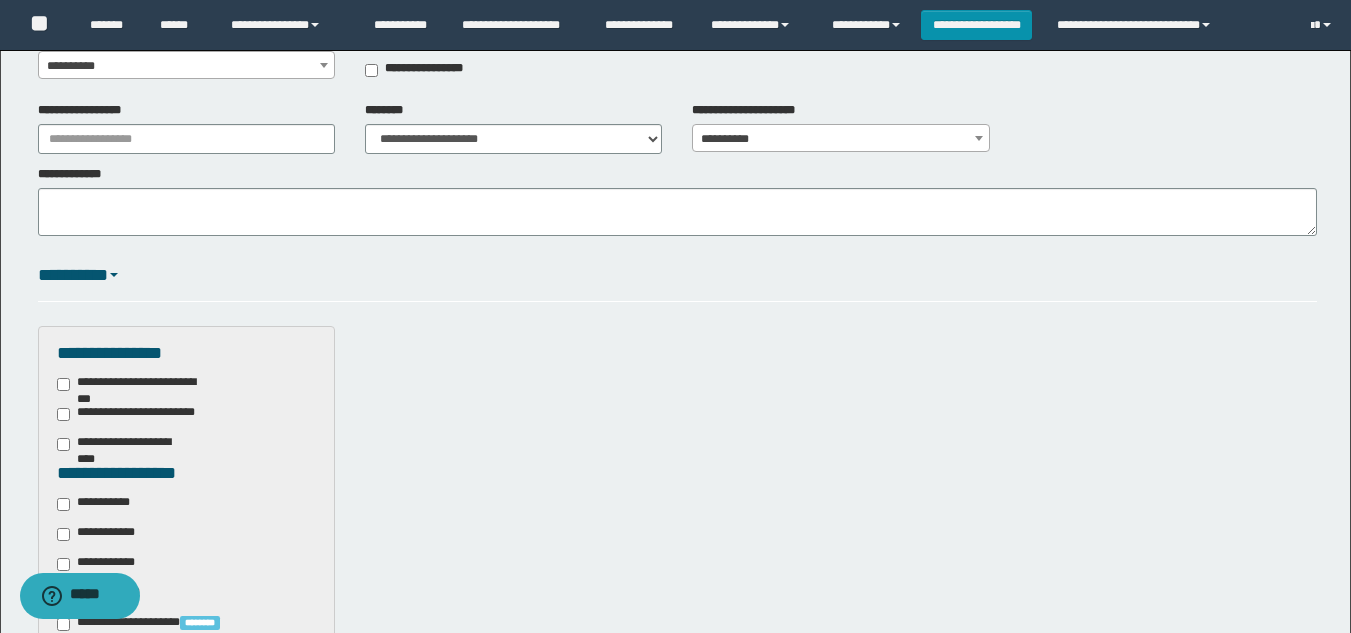 scroll, scrollTop: 200, scrollLeft: 0, axis: vertical 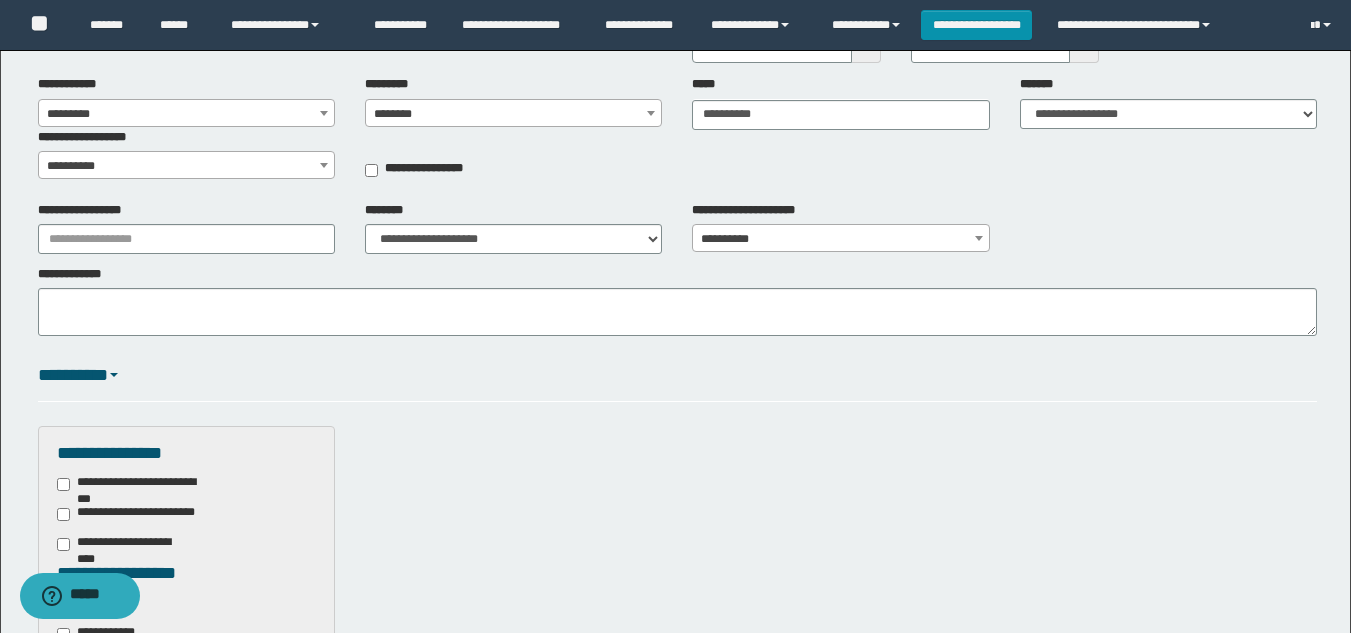 click at bounding box center (324, 165) 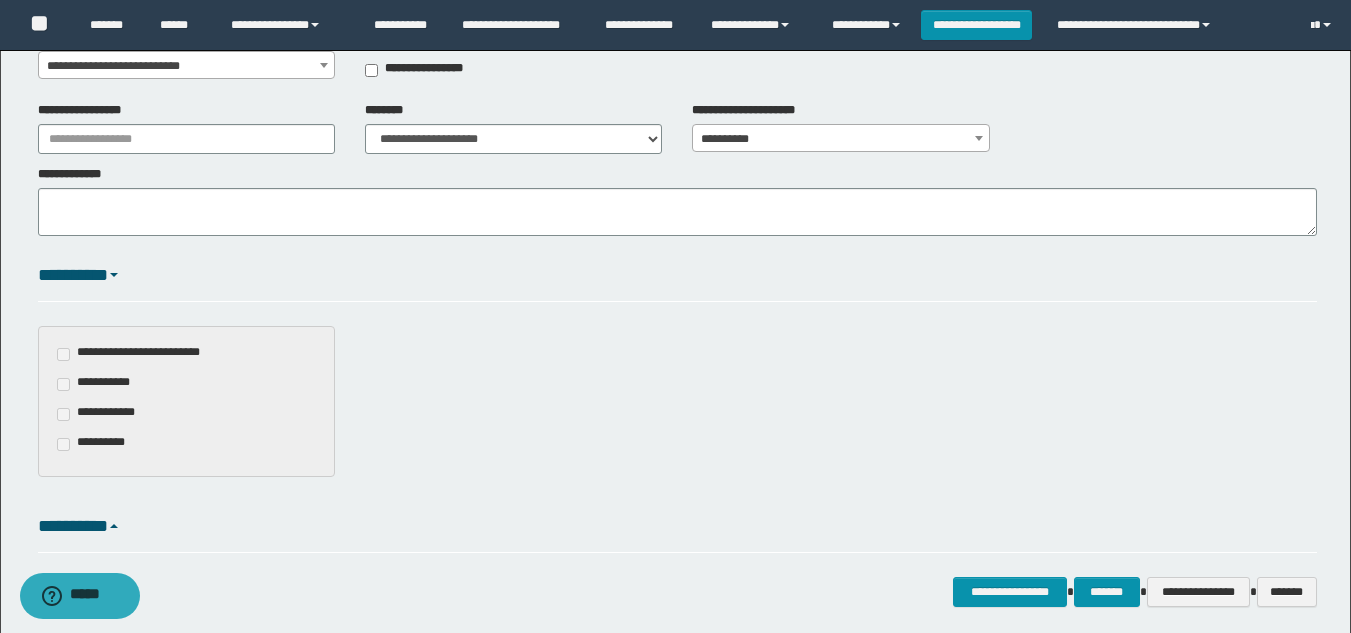 scroll, scrollTop: 380, scrollLeft: 0, axis: vertical 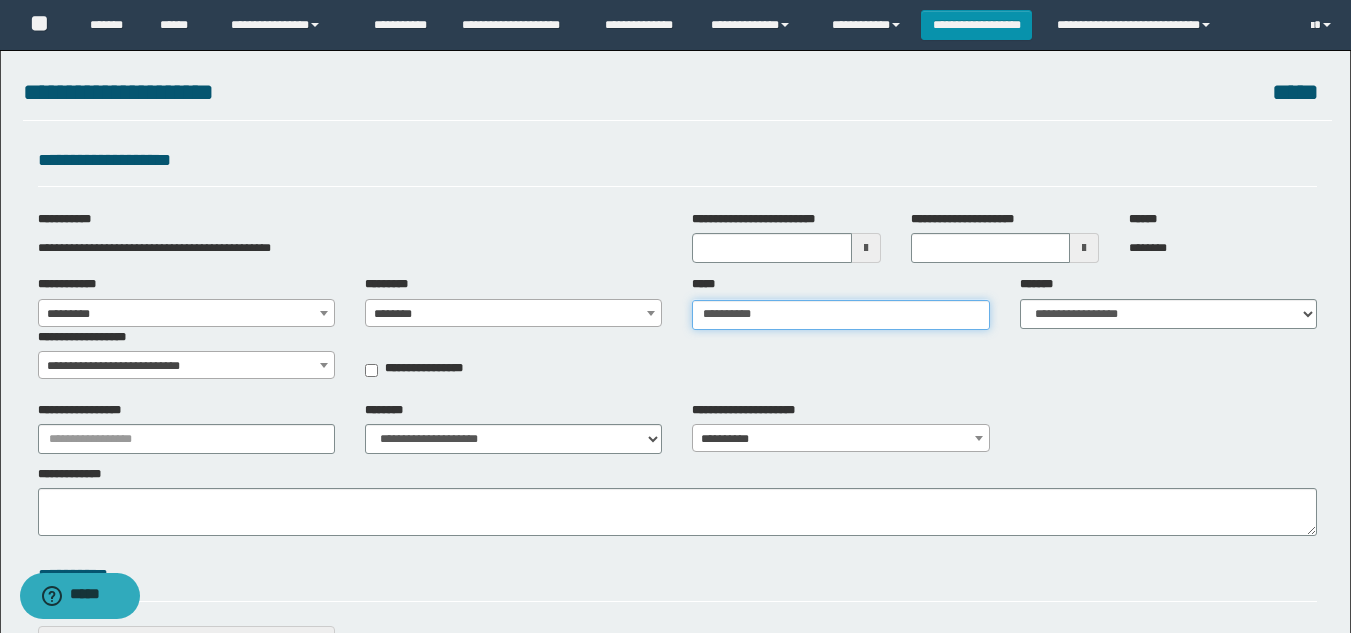 click on "**********" at bounding box center (840, 315) 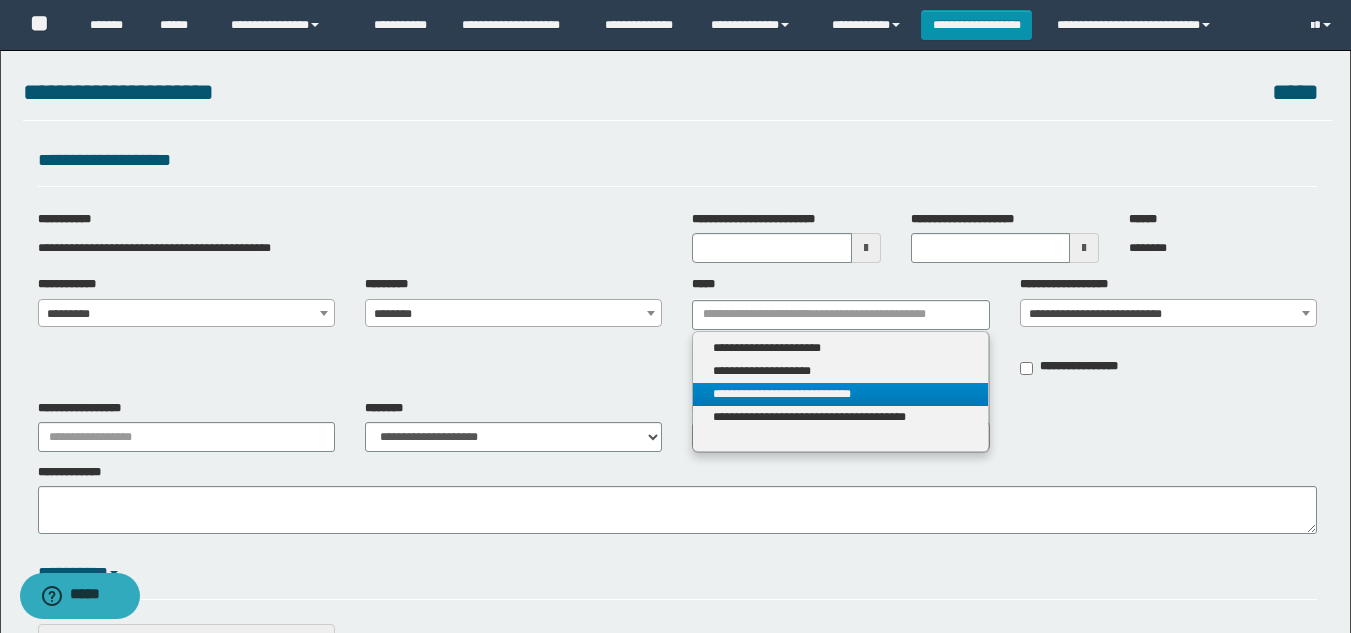 click on "**********" at bounding box center (840, 394) 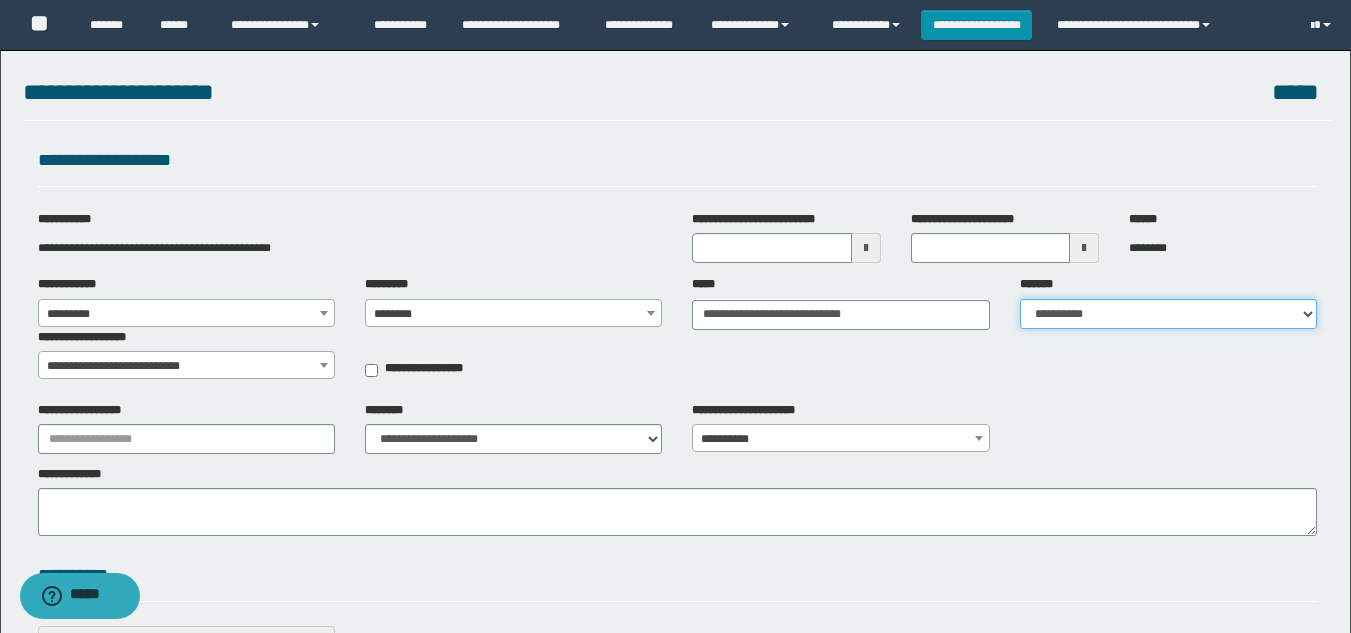 click on "**********" at bounding box center (1168, 314) 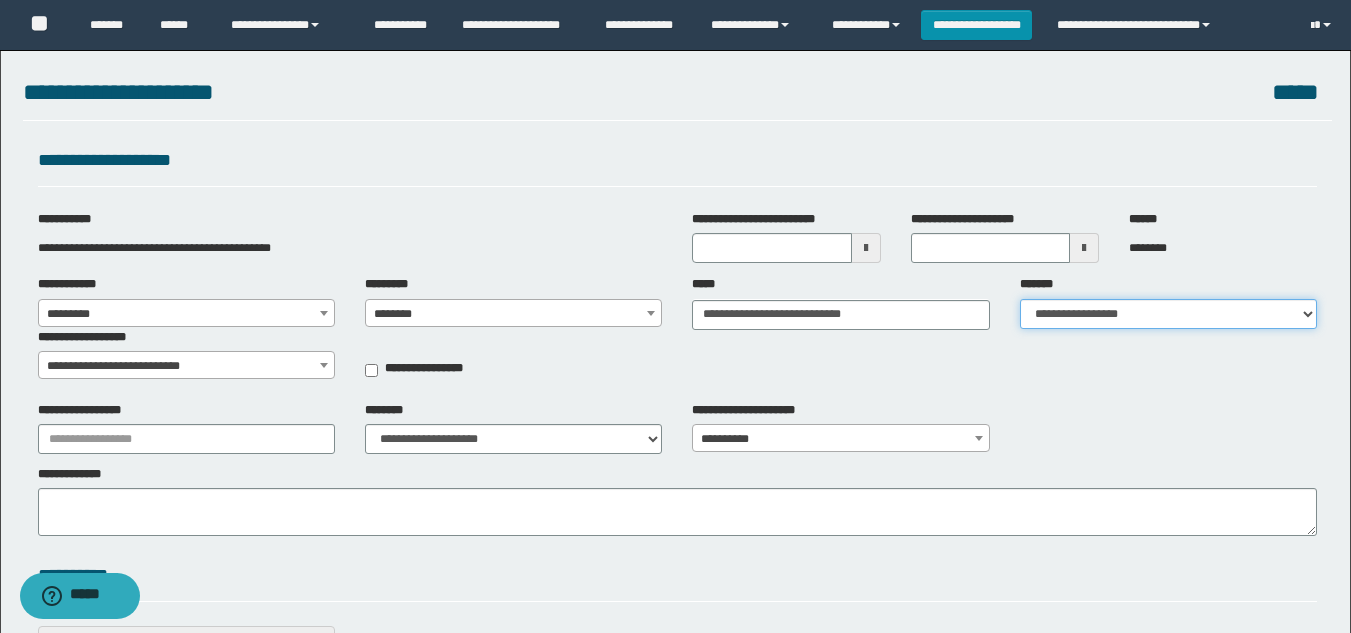 click on "**********" at bounding box center (1168, 314) 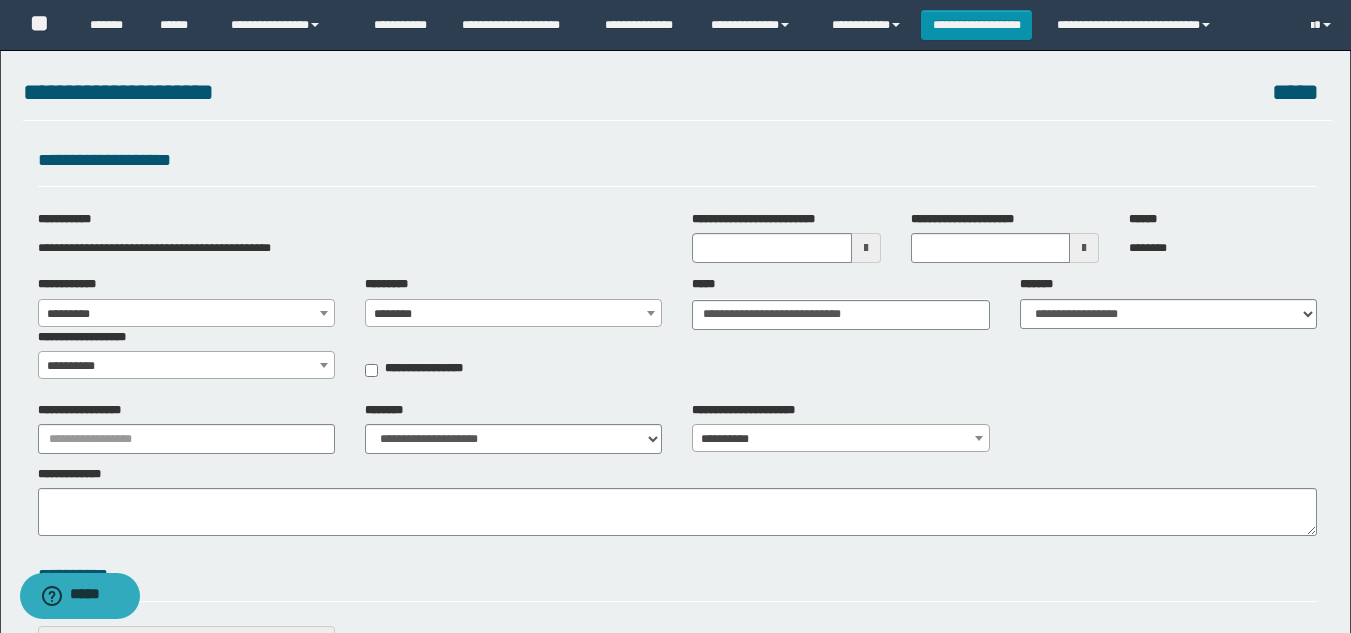 click on "**********" at bounding box center [186, 366] 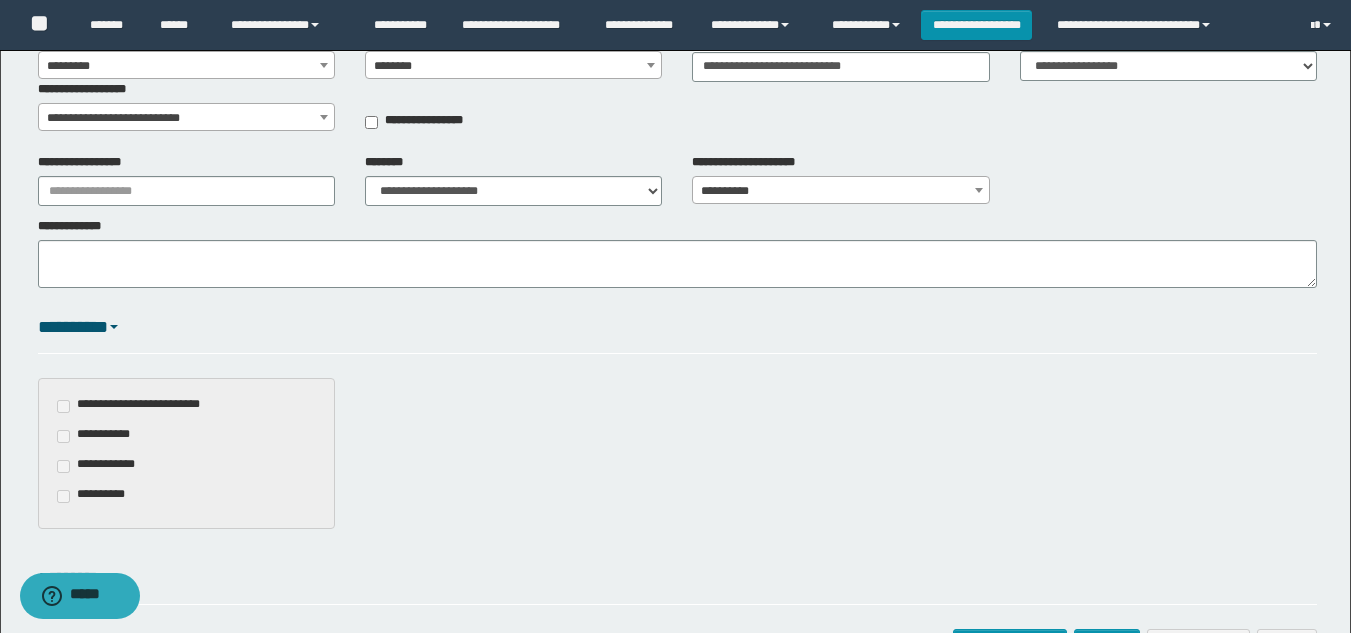 scroll, scrollTop: 200, scrollLeft: 0, axis: vertical 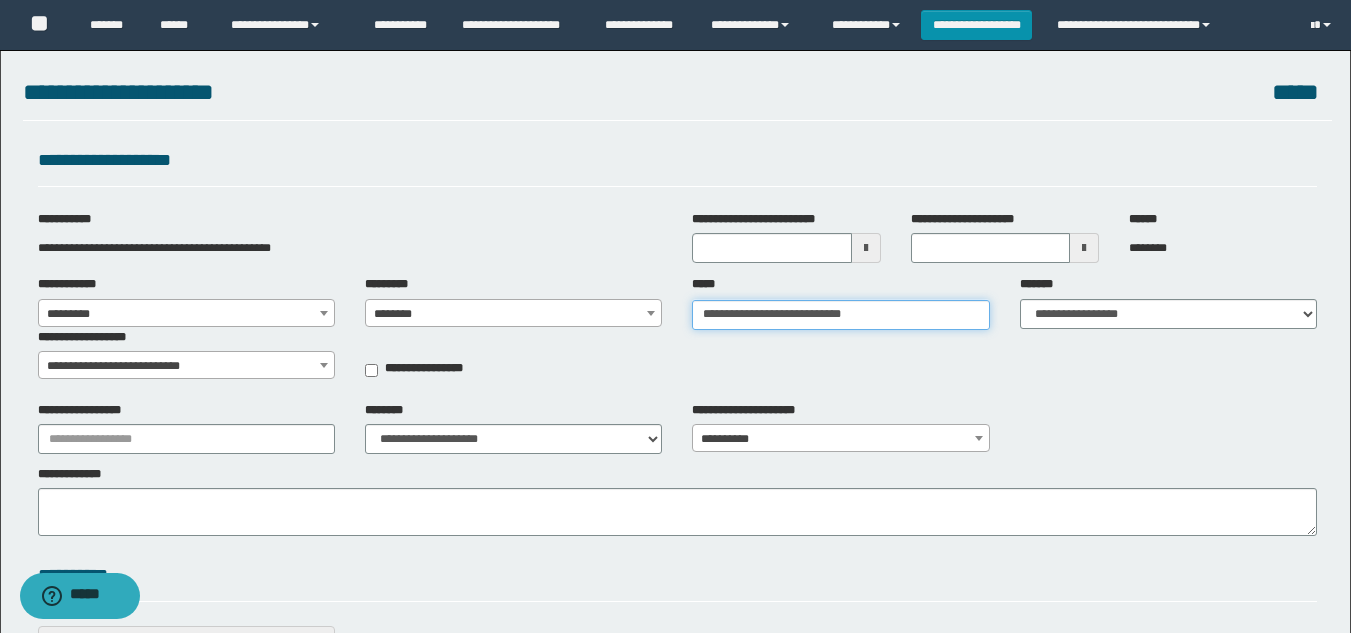 click on "**********" at bounding box center [840, 315] 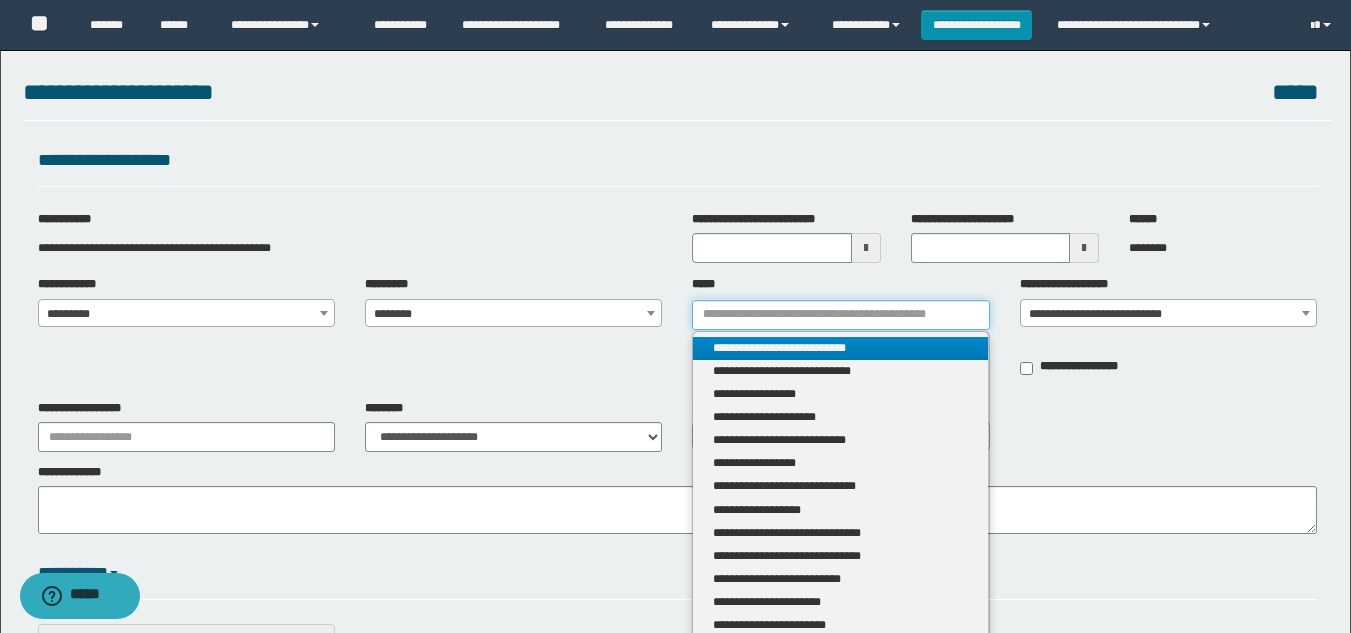 click on "*****" at bounding box center [840, 315] 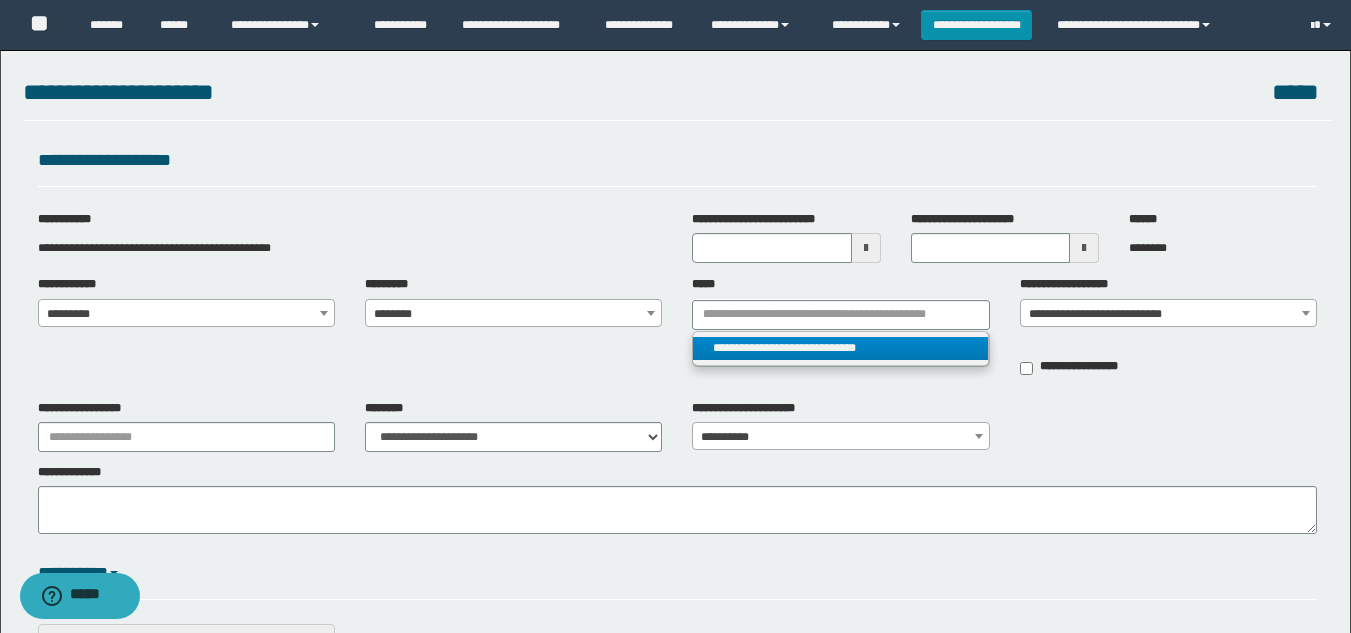 click on "**********" at bounding box center (840, 348) 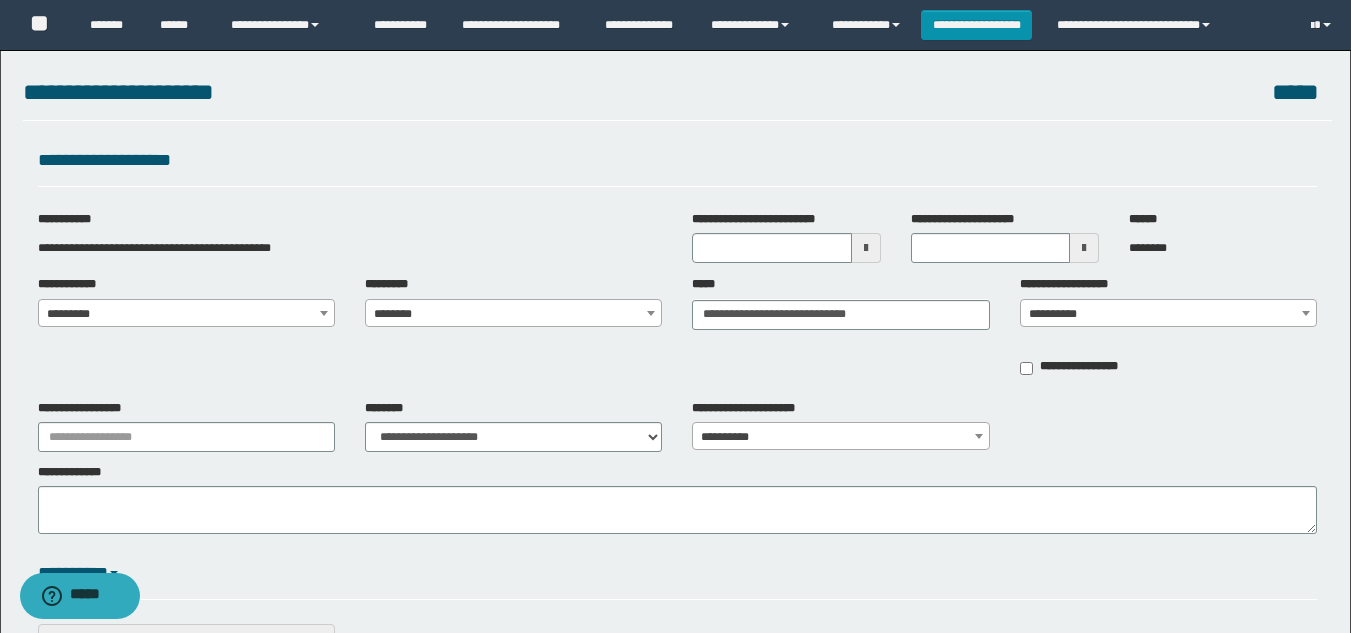 click on "**********" at bounding box center (1168, 314) 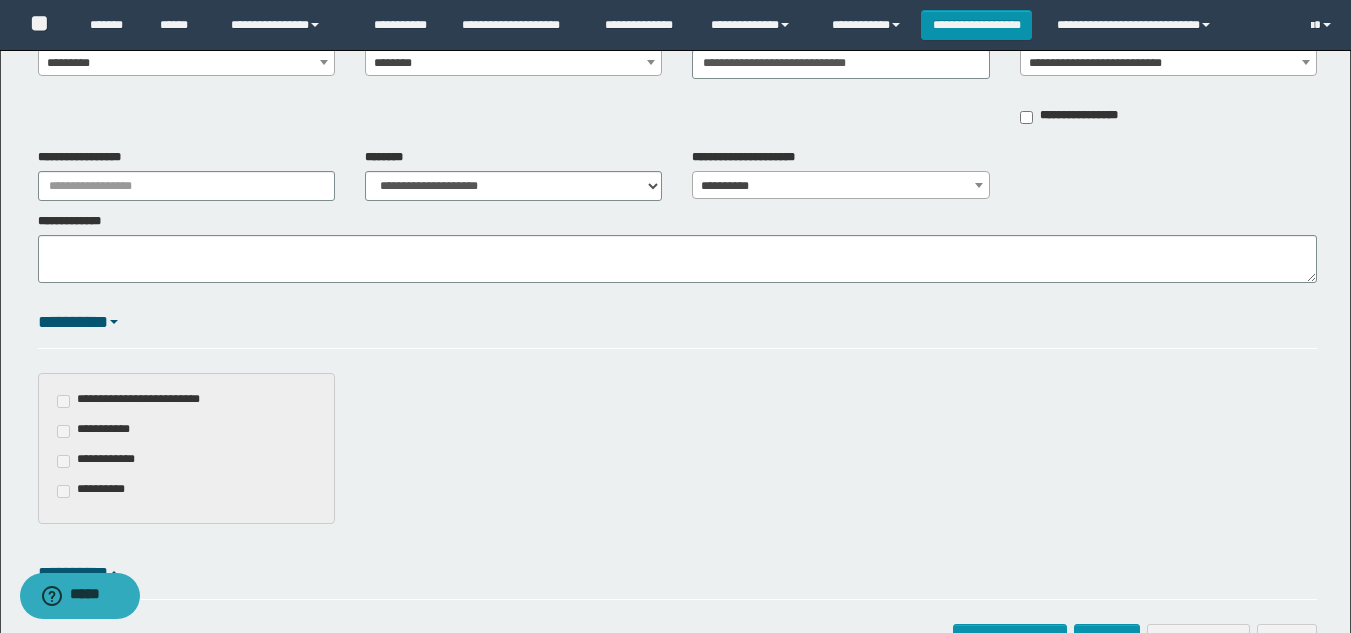 scroll, scrollTop: 300, scrollLeft: 0, axis: vertical 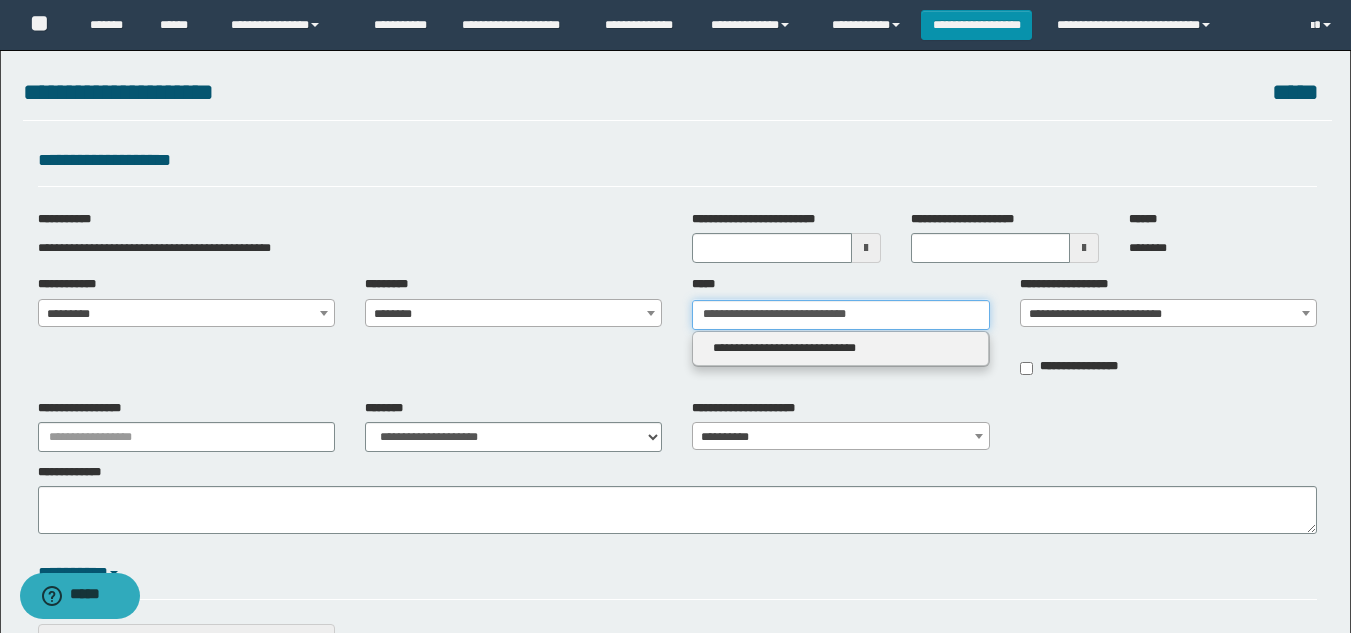 click on "**********" at bounding box center [840, 315] 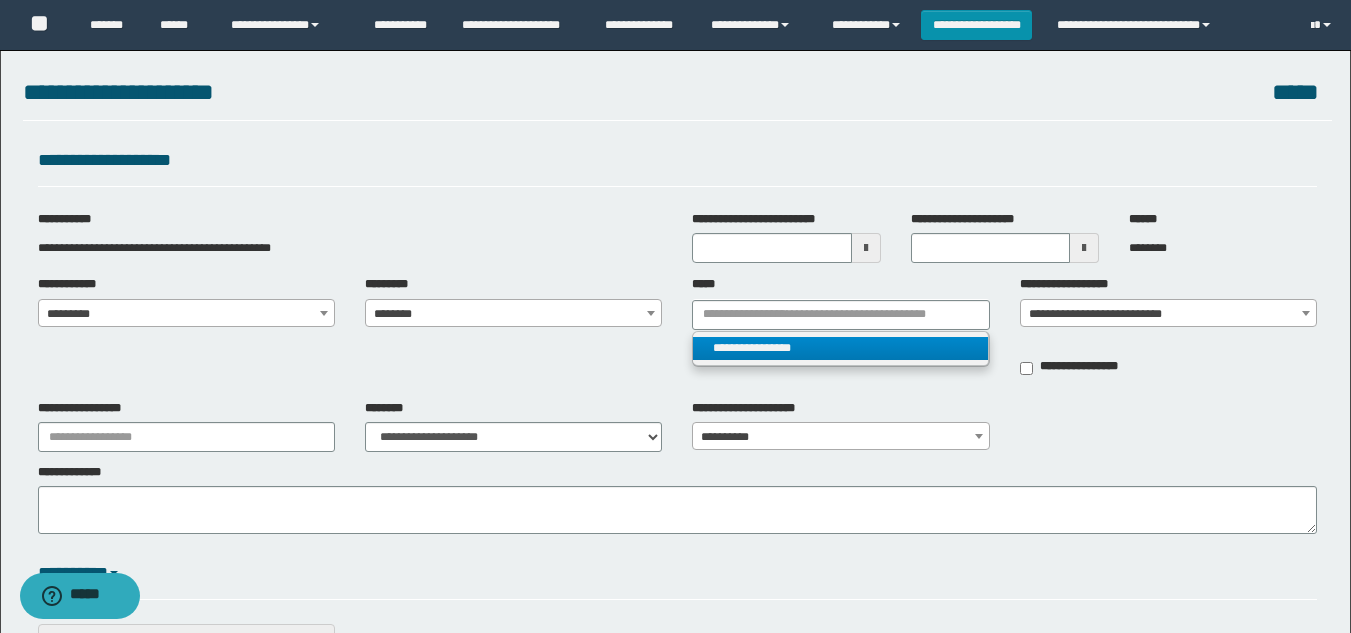 click on "**********" at bounding box center (840, 348) 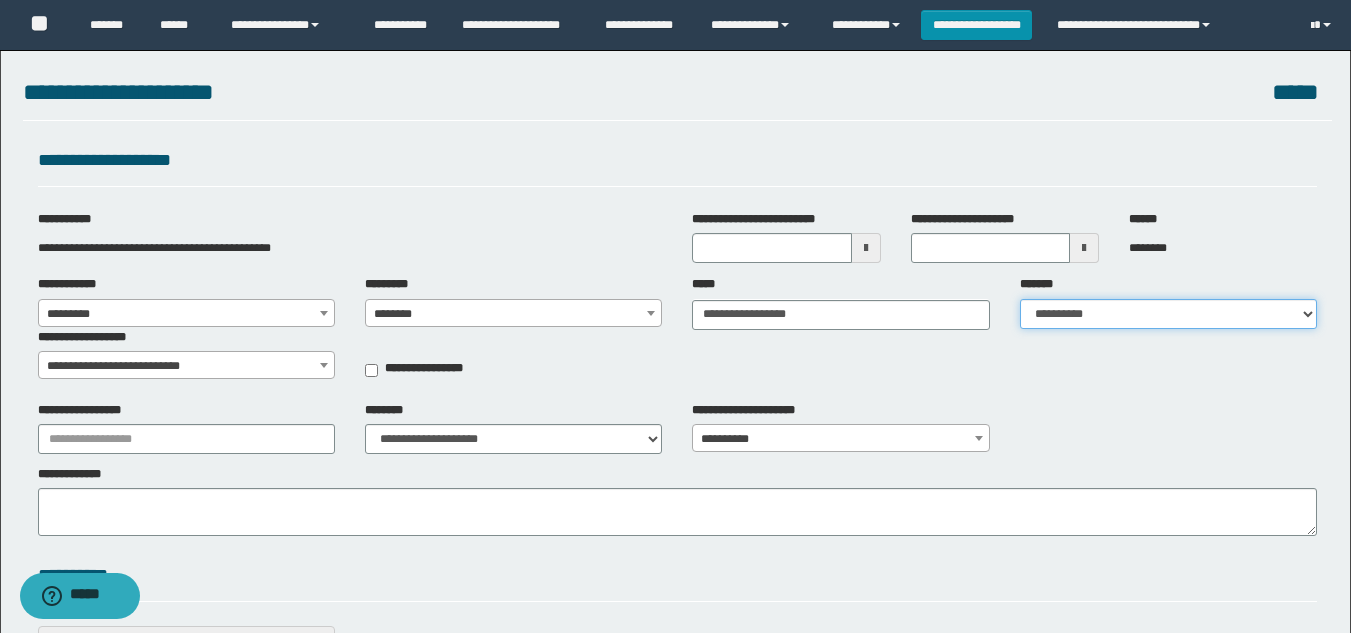 click on "**********" at bounding box center (1168, 314) 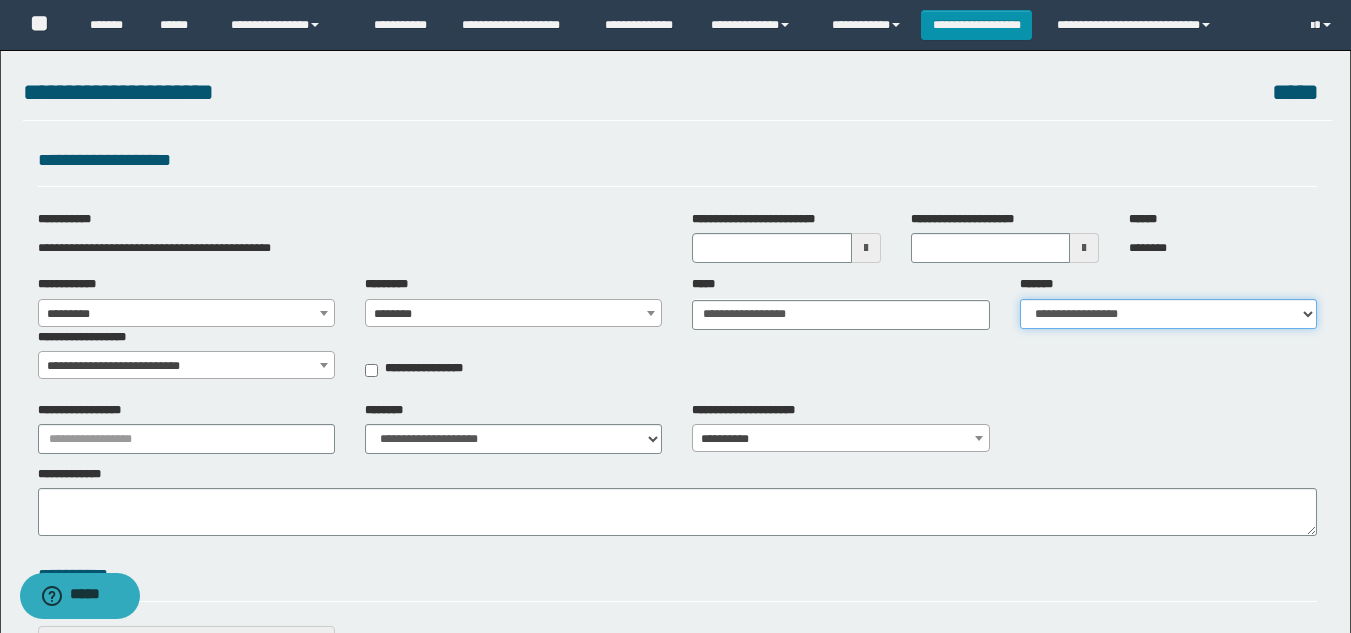 click on "**********" at bounding box center [1168, 314] 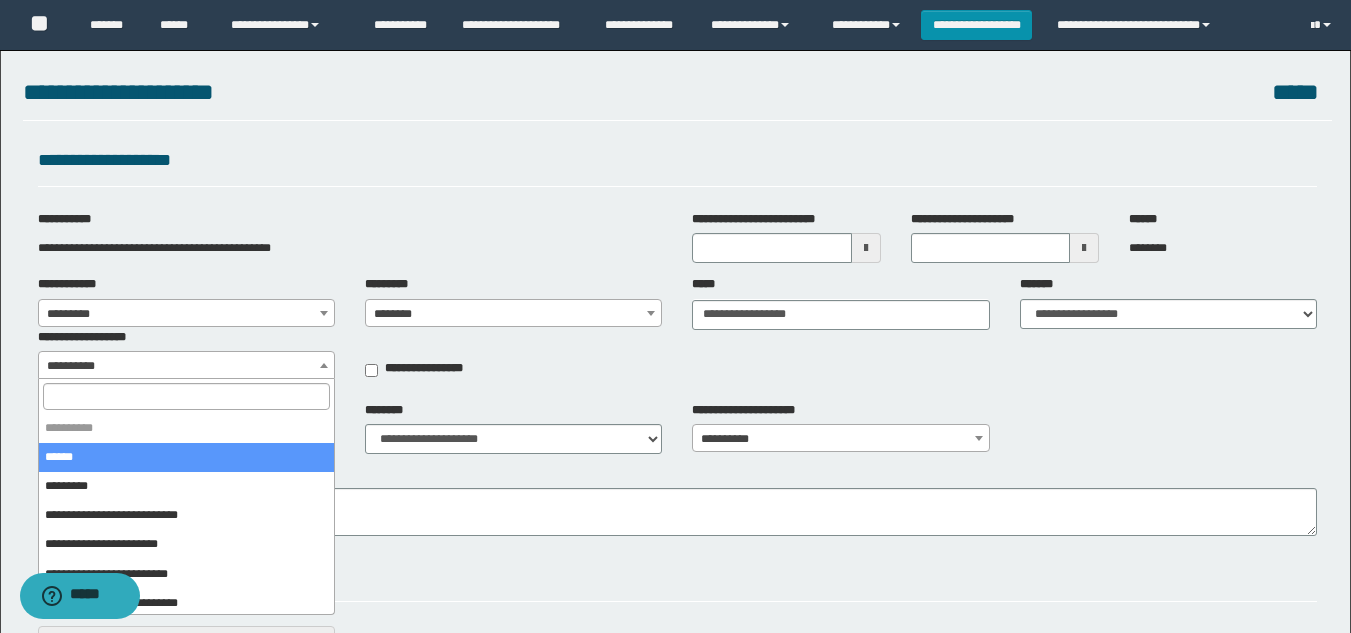 click on "**********" at bounding box center [186, 366] 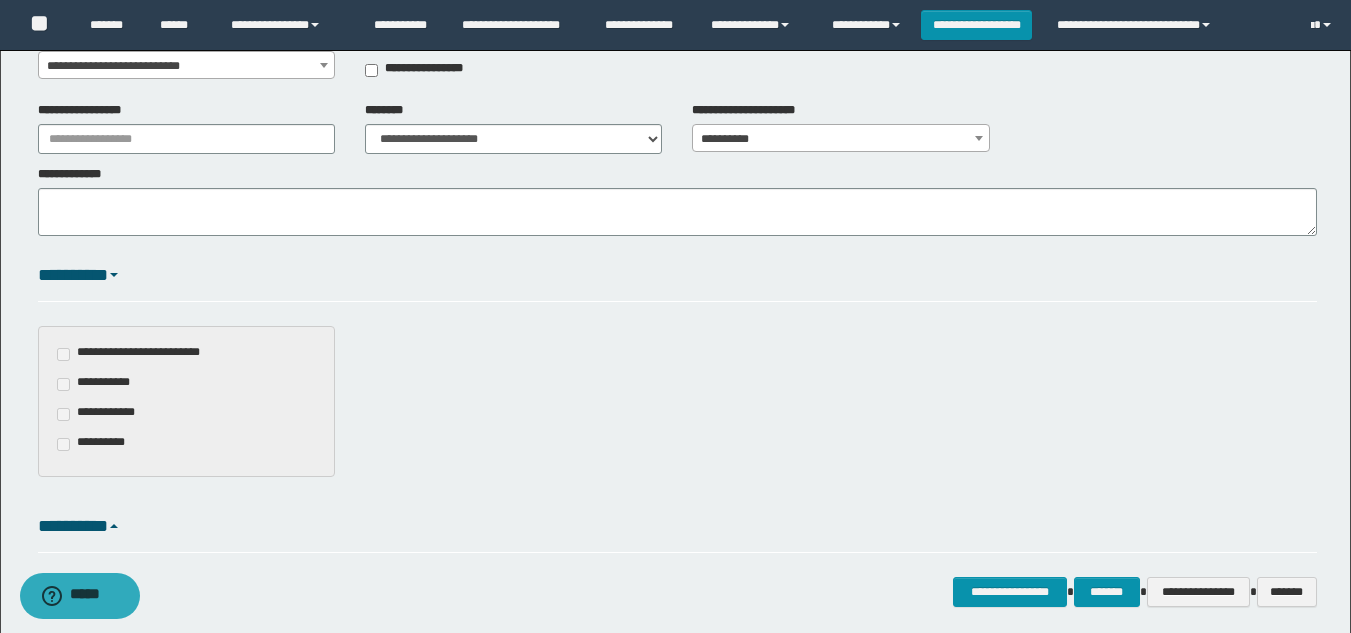 scroll, scrollTop: 380, scrollLeft: 0, axis: vertical 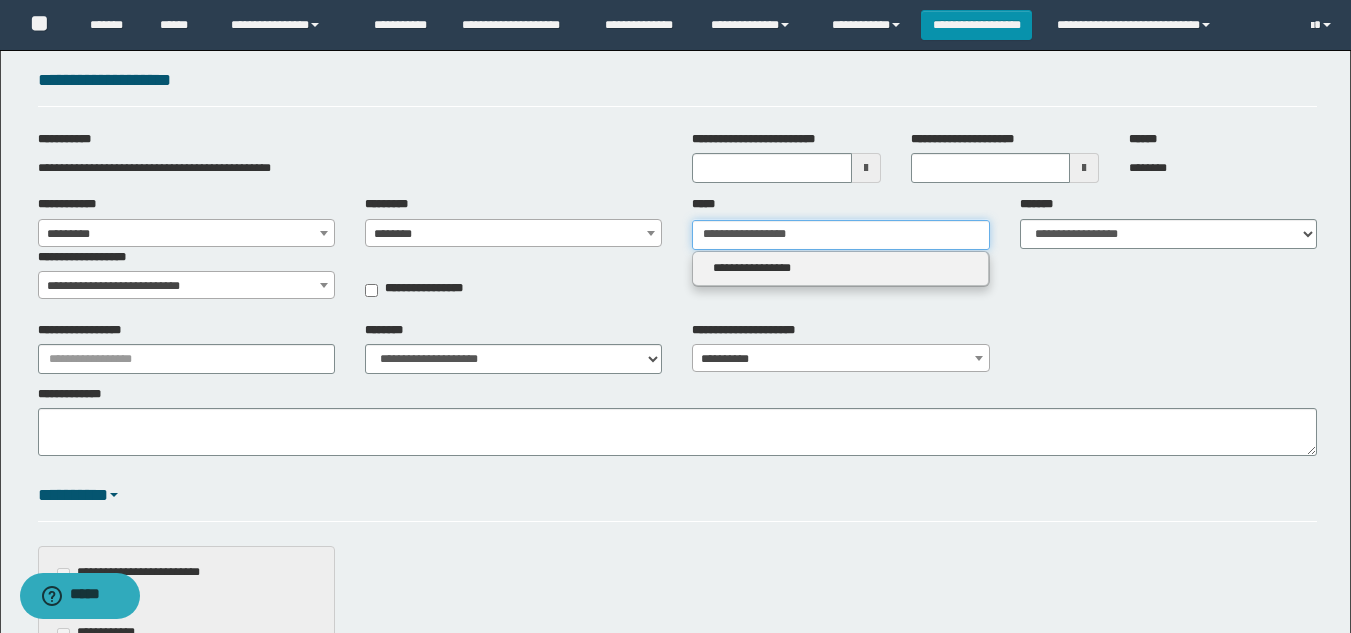 click on "**********" at bounding box center [840, 235] 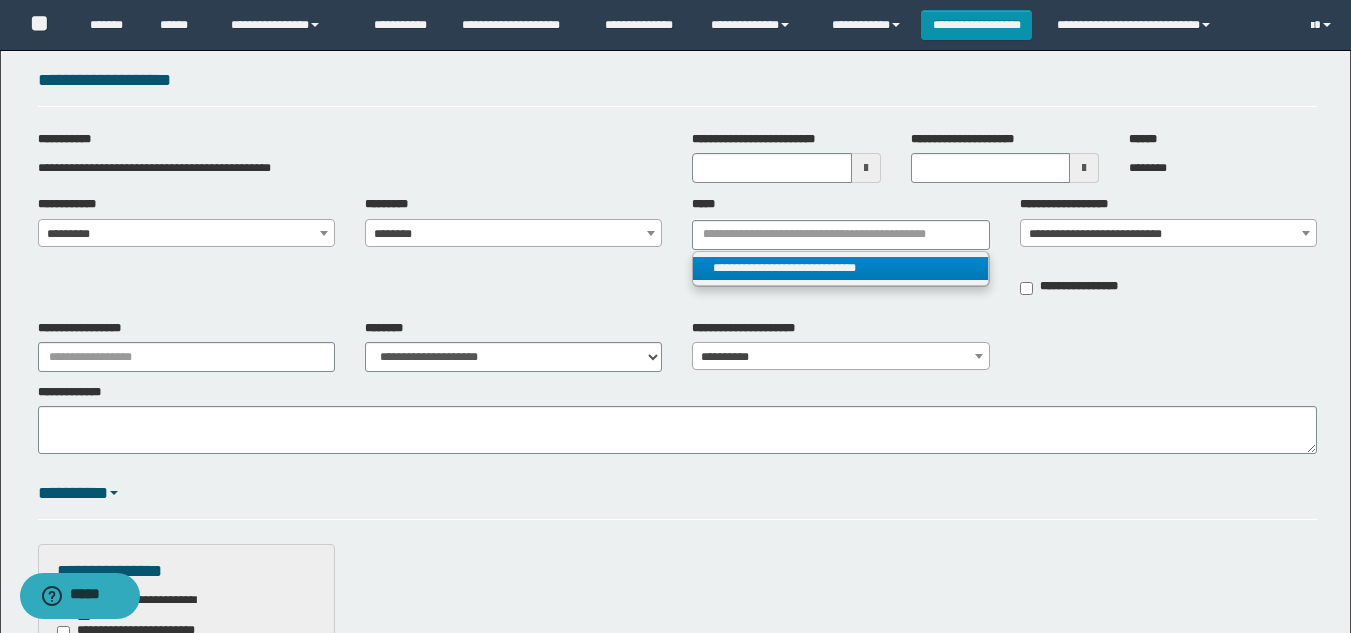 click on "**********" at bounding box center [840, 268] 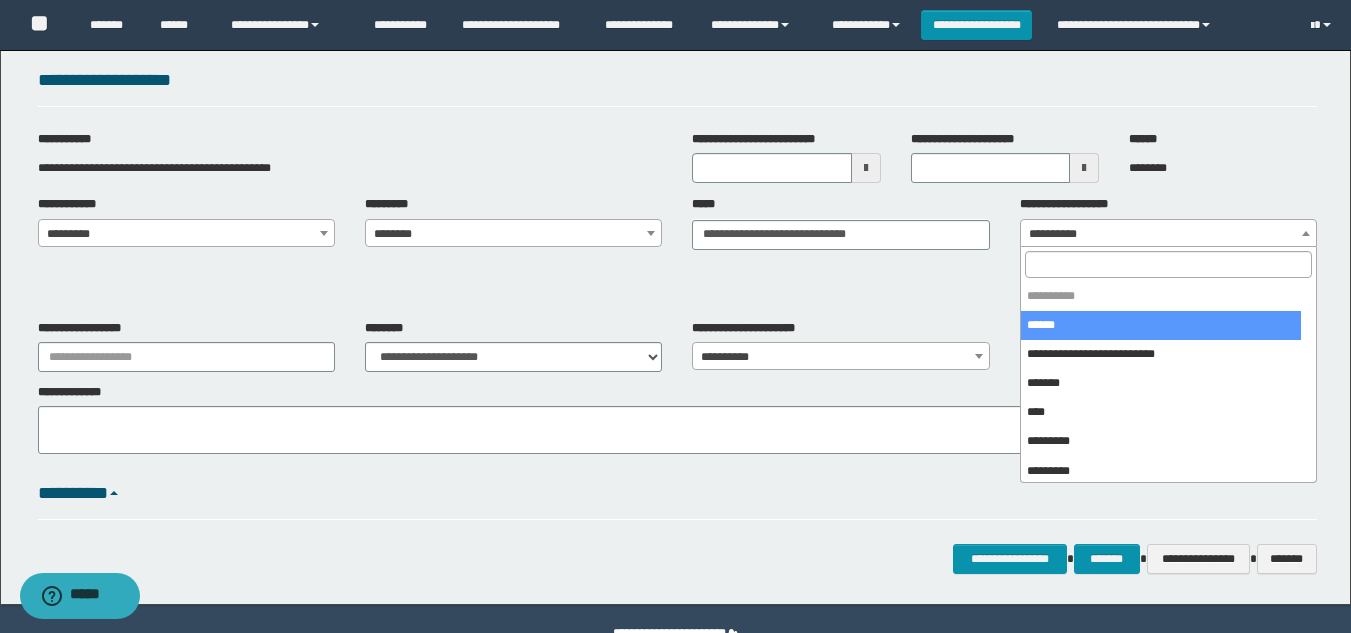 click on "**********" at bounding box center [1168, 234] 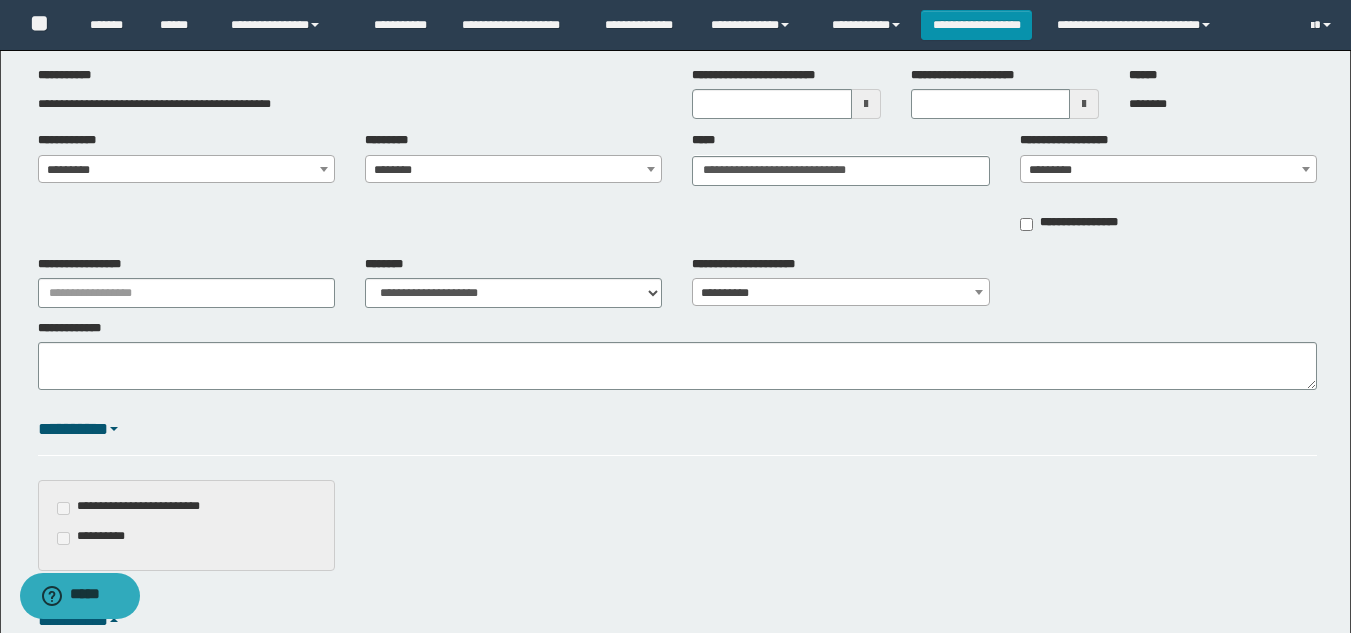 scroll, scrollTop: 280, scrollLeft: 0, axis: vertical 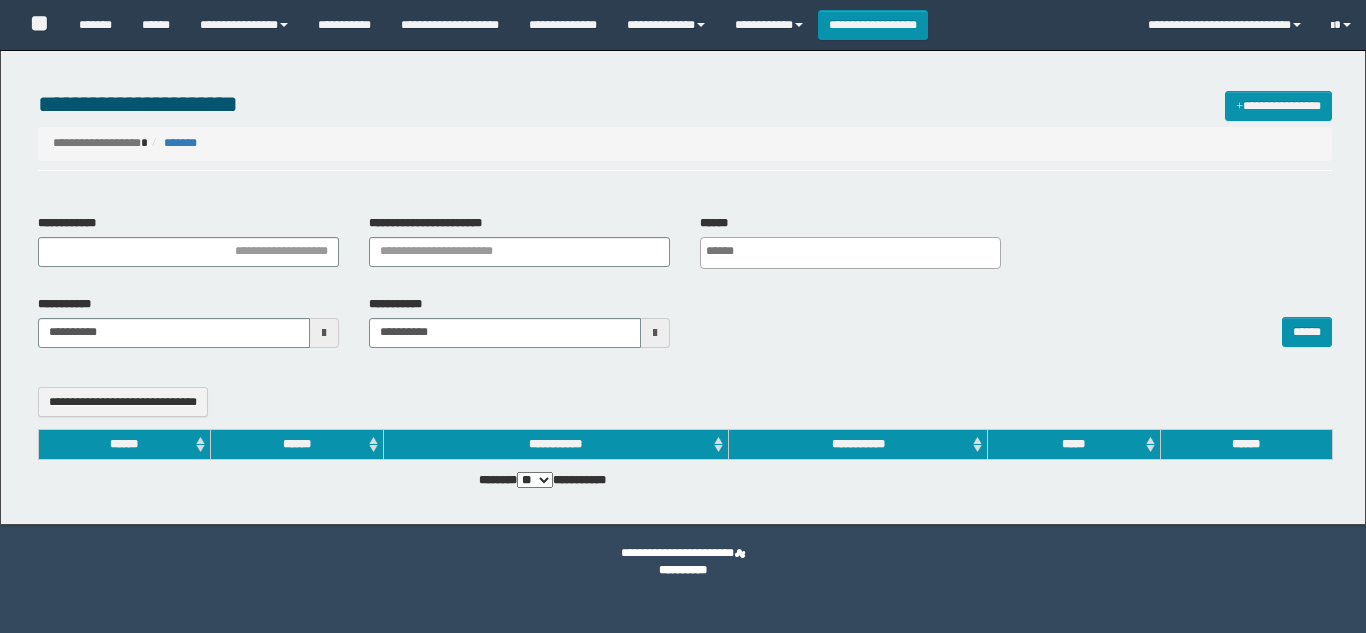 select 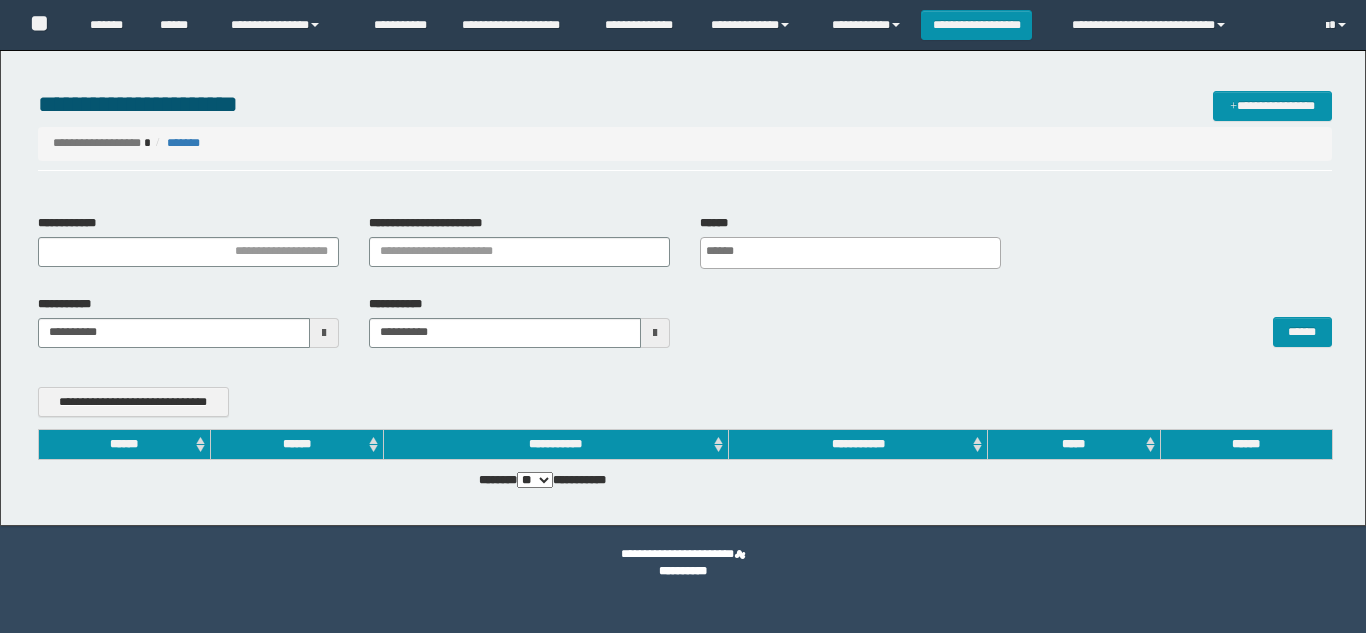 scroll, scrollTop: 0, scrollLeft: 0, axis: both 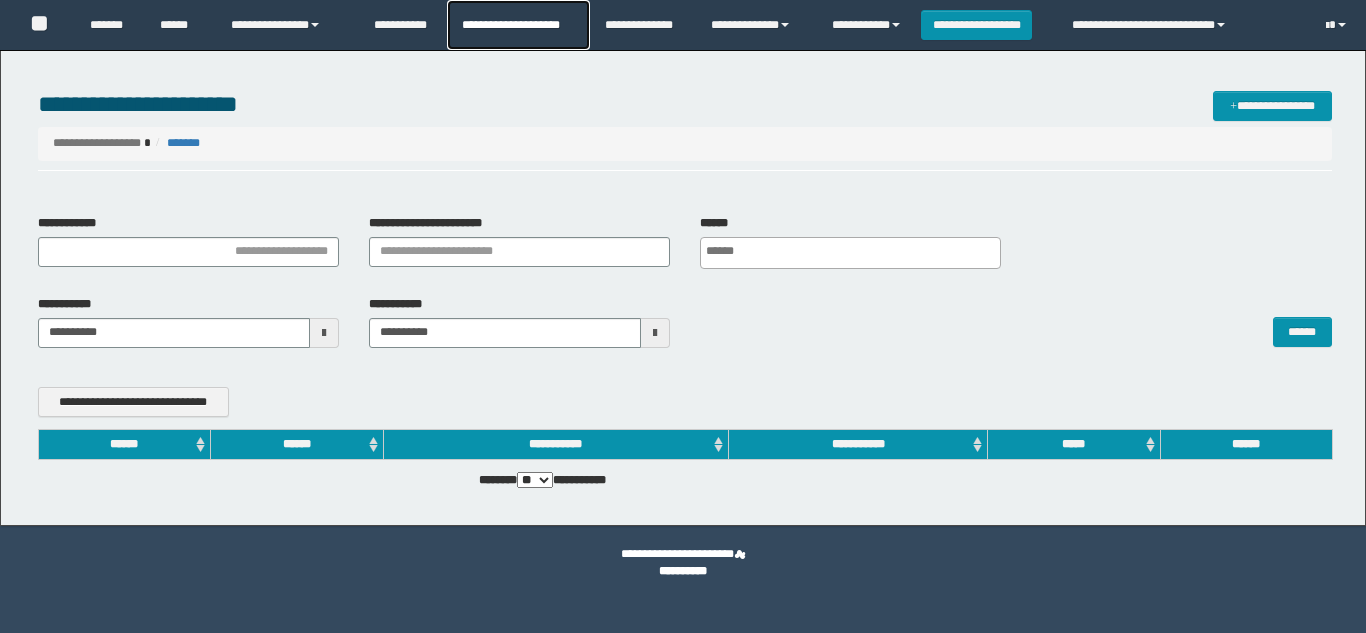 click on "**********" at bounding box center [518, 25] 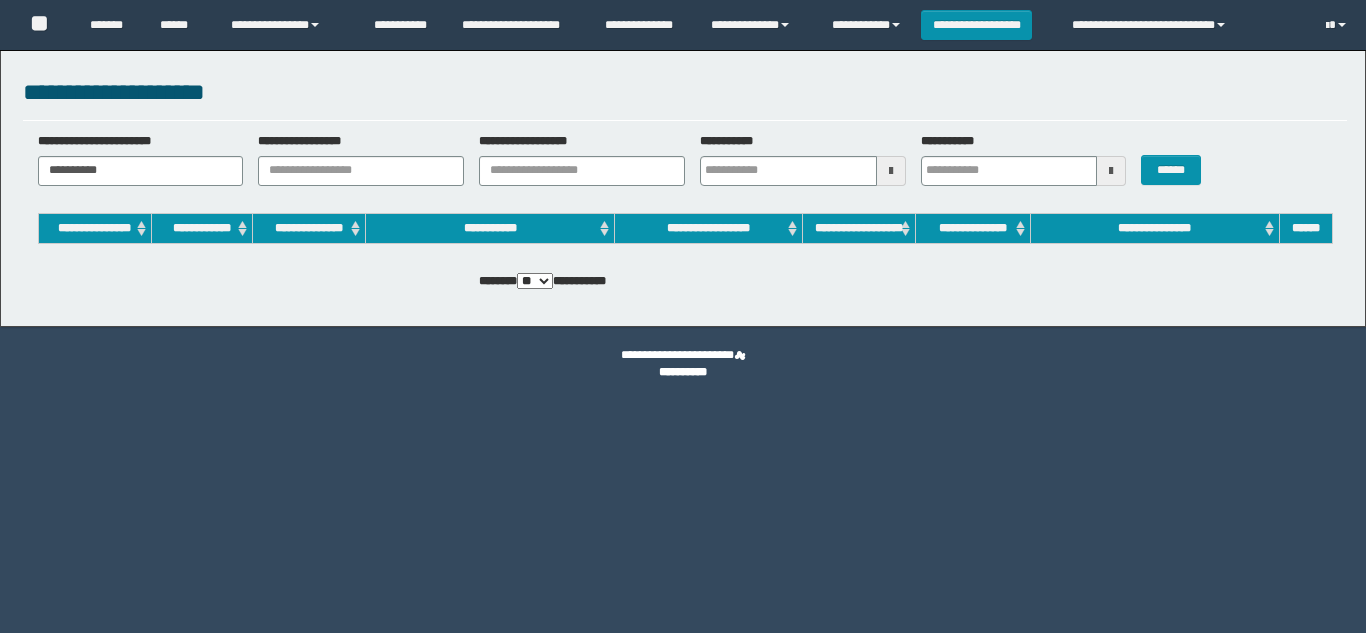 scroll, scrollTop: 0, scrollLeft: 0, axis: both 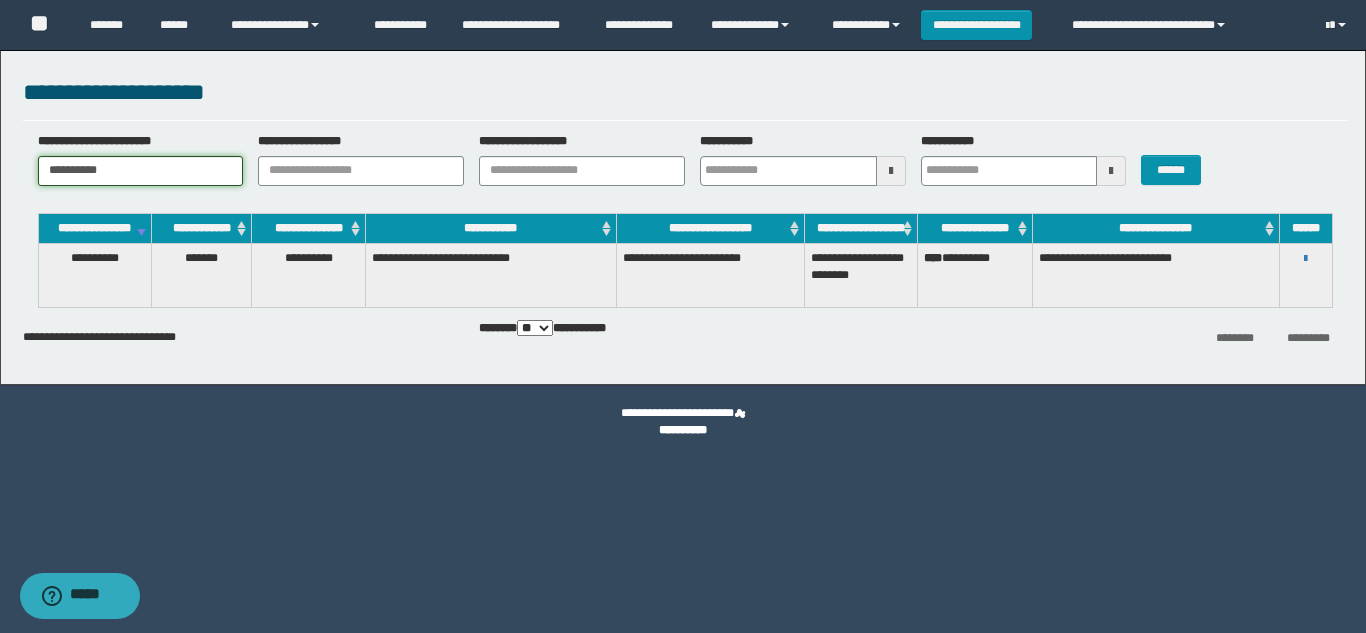 click on "**********" at bounding box center [141, 171] 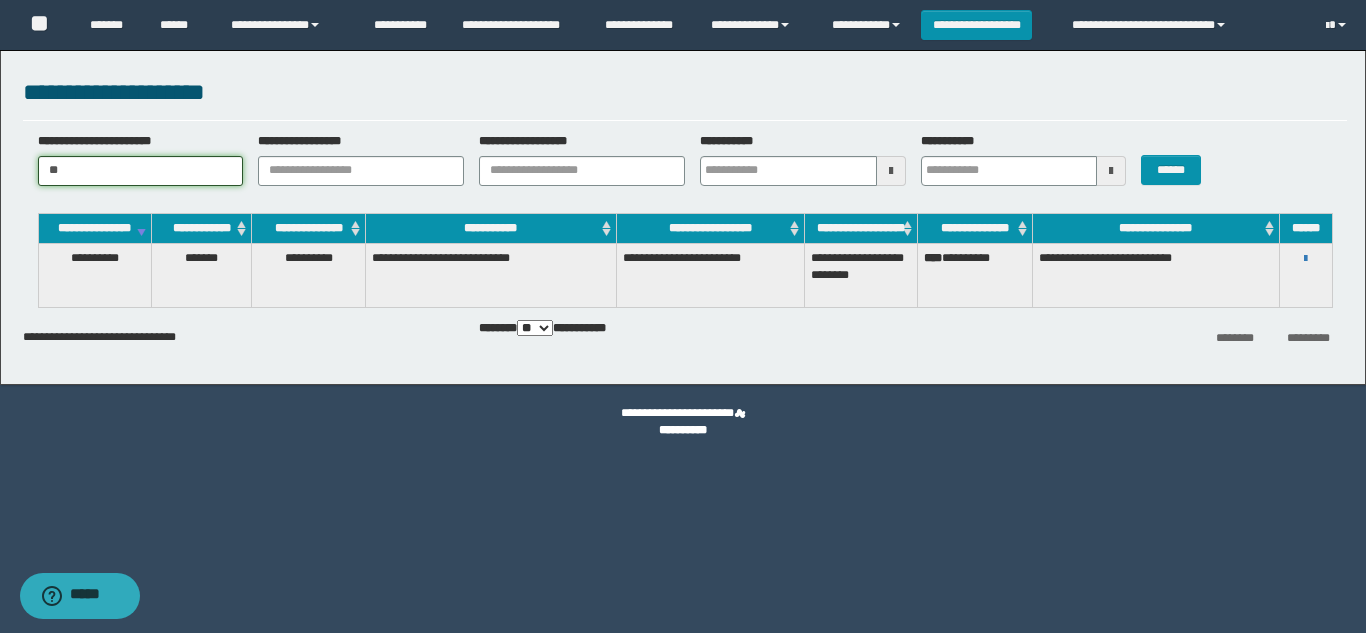 type on "*" 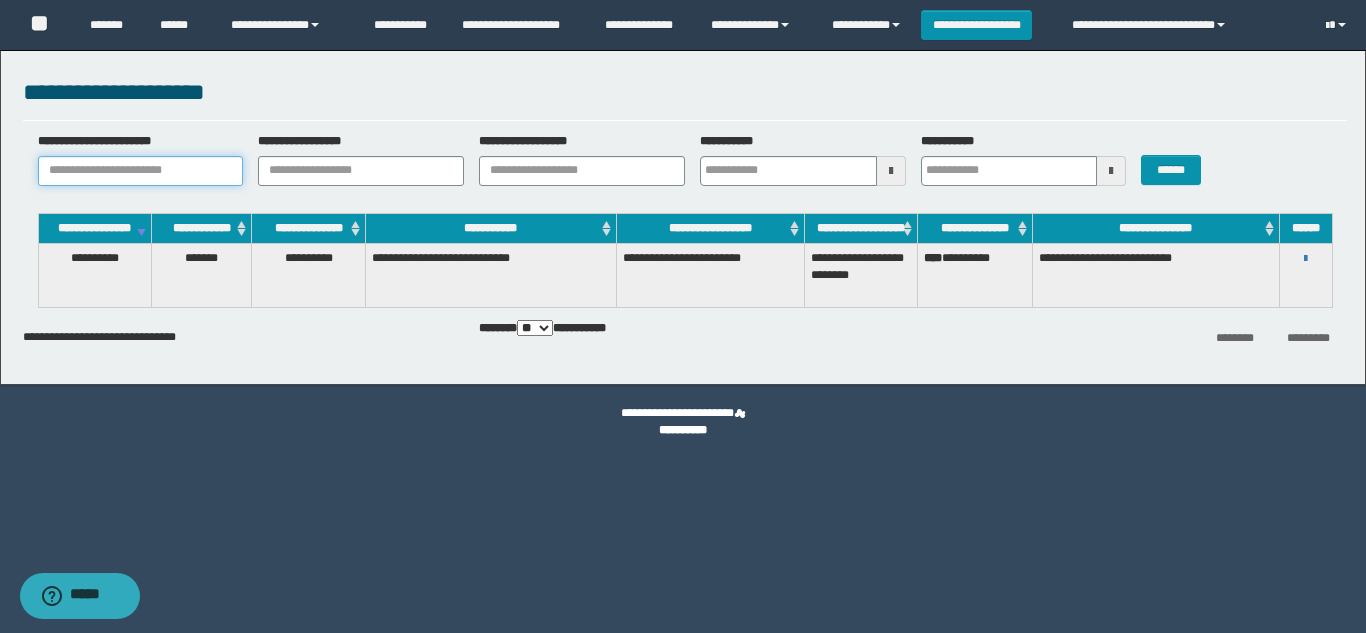 paste on "**********" 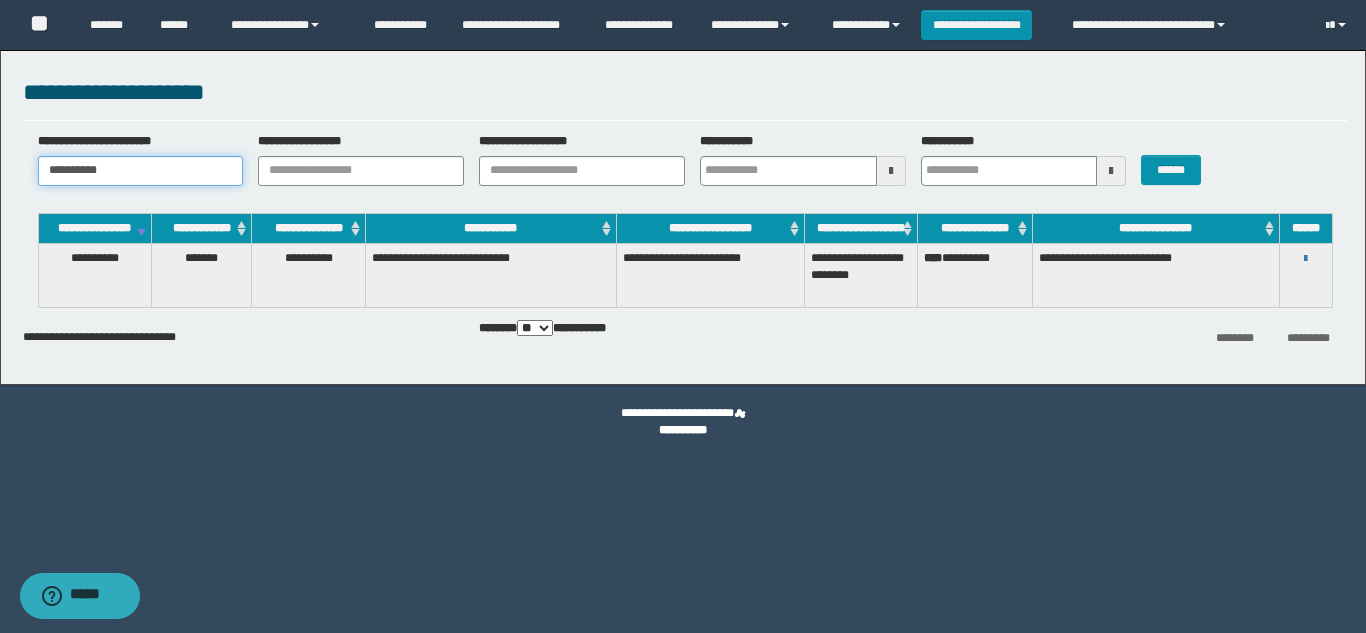 type on "**********" 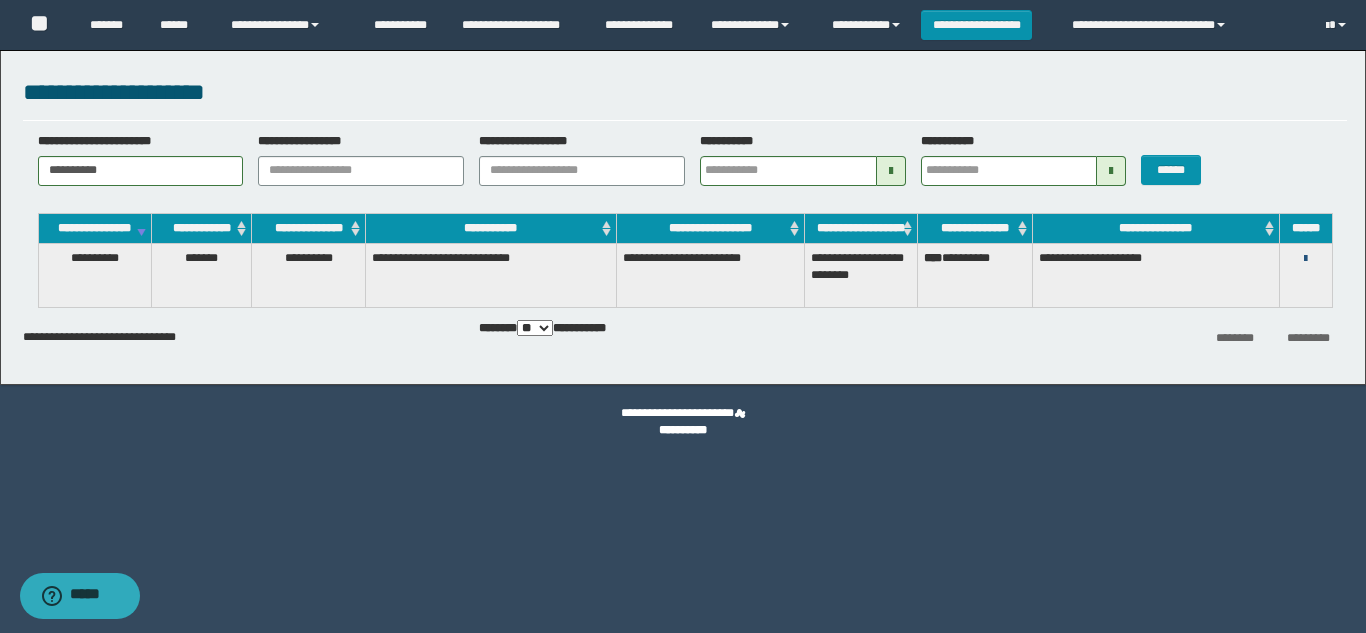 click at bounding box center (1305, 259) 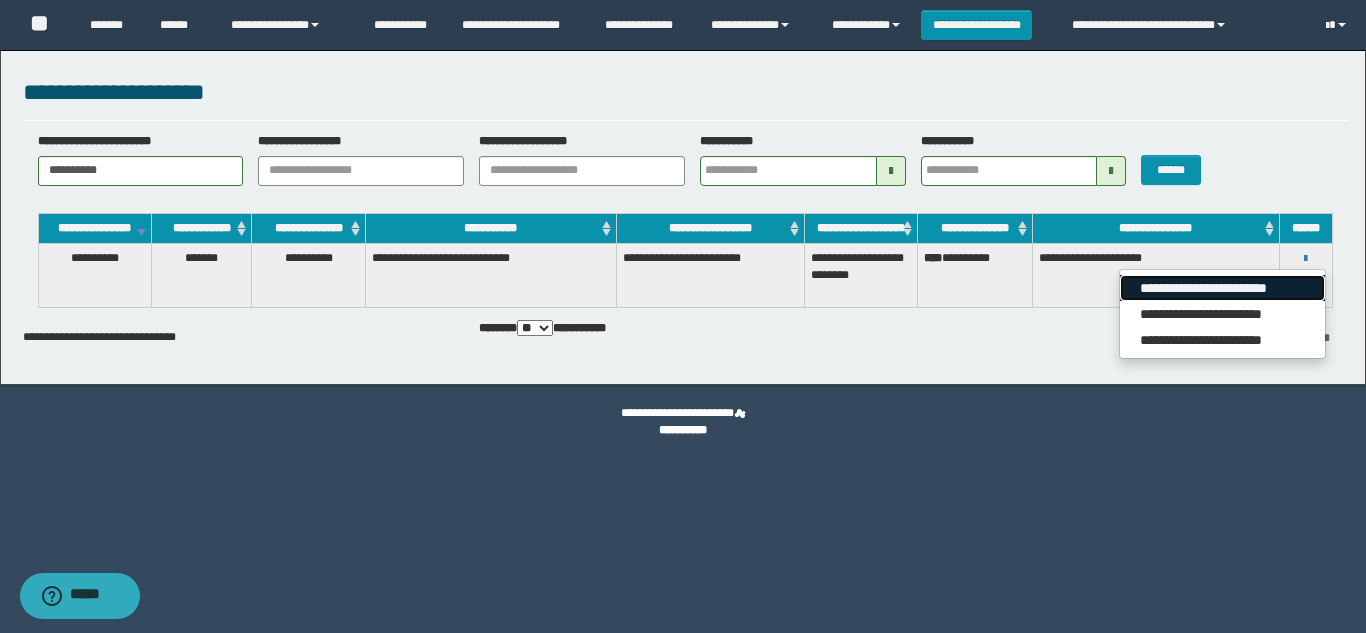 click on "**********" at bounding box center (1222, 288) 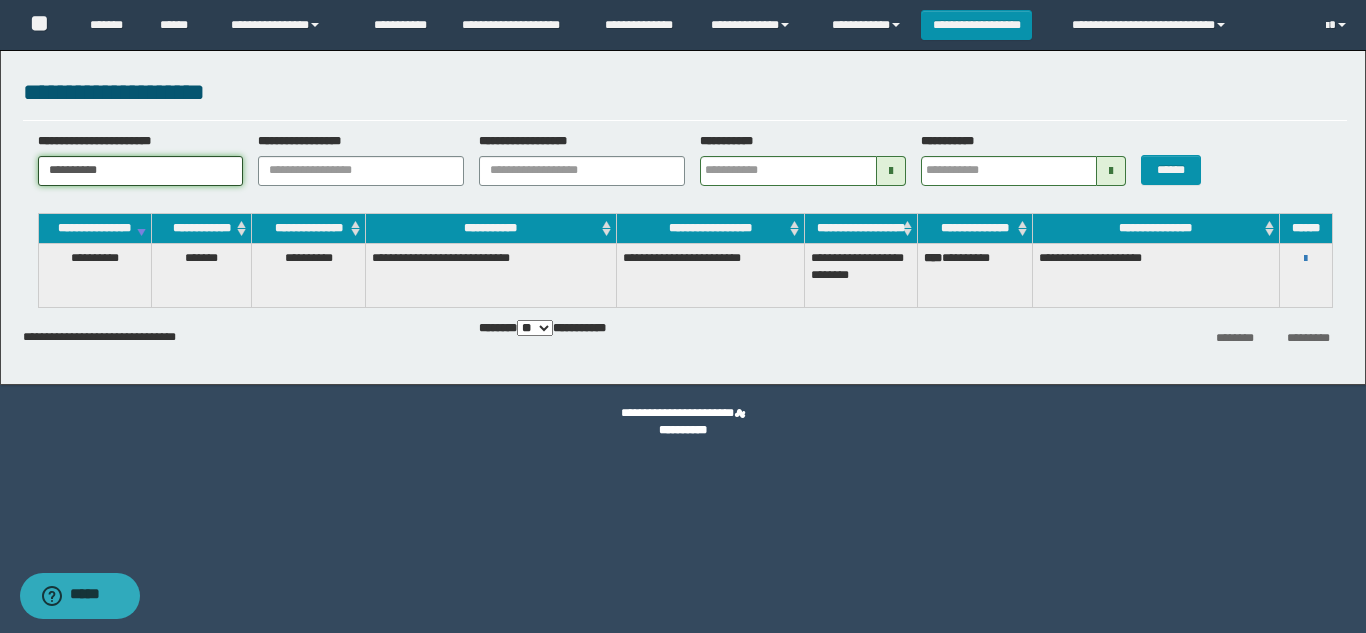click on "**********" at bounding box center (141, 171) 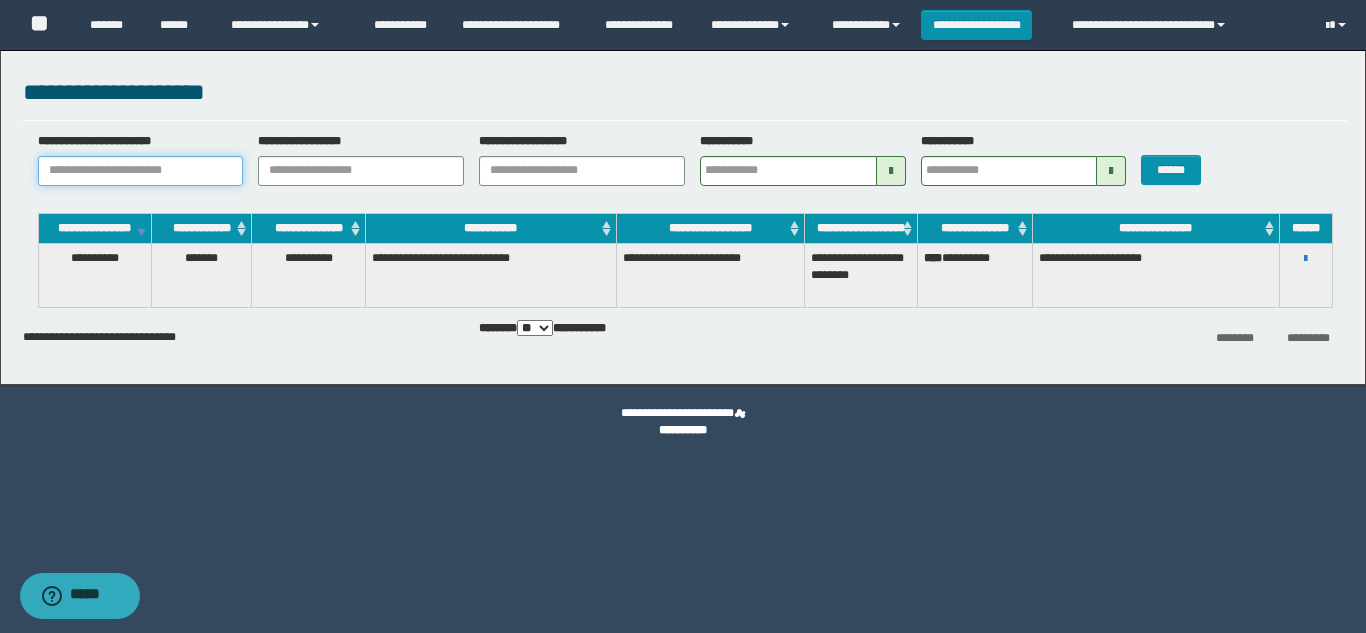paste on "**********" 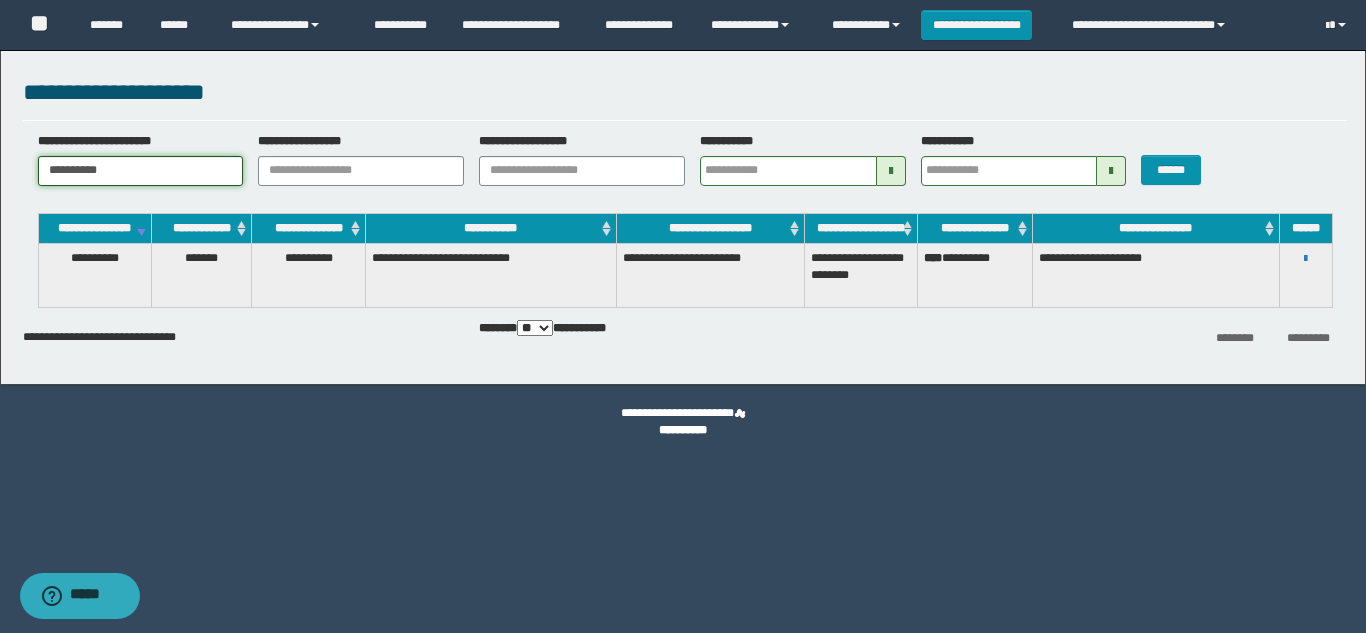 type on "**********" 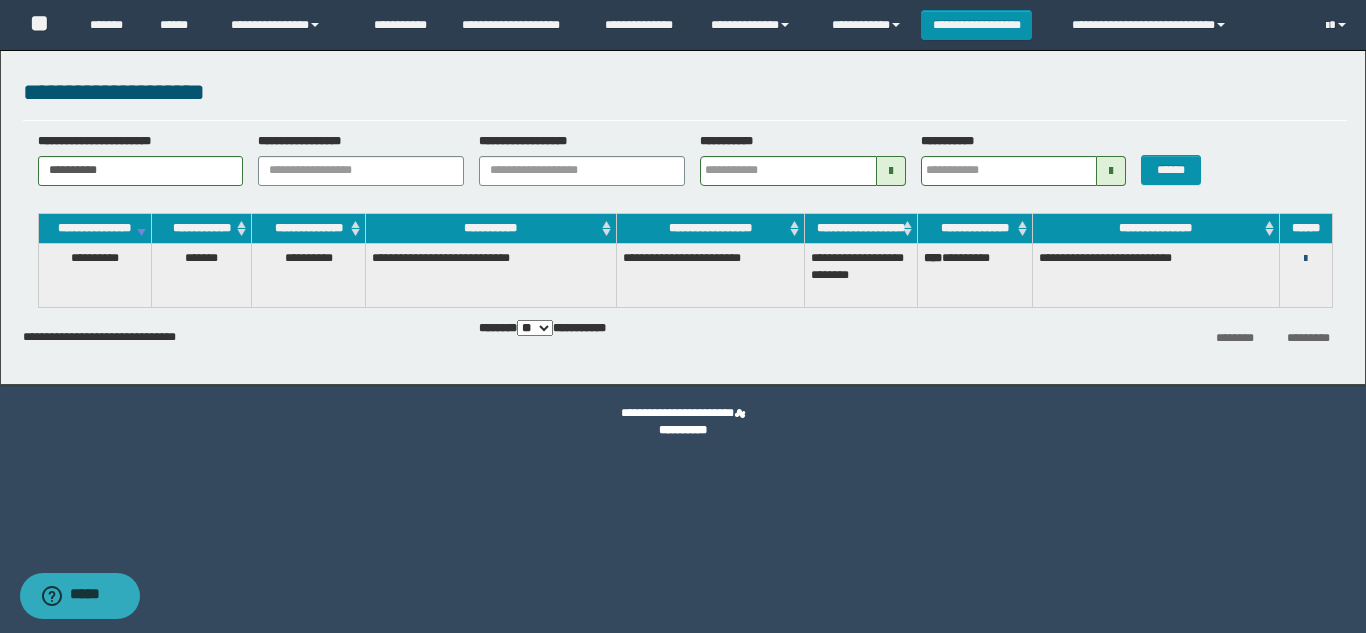 click at bounding box center (1305, 259) 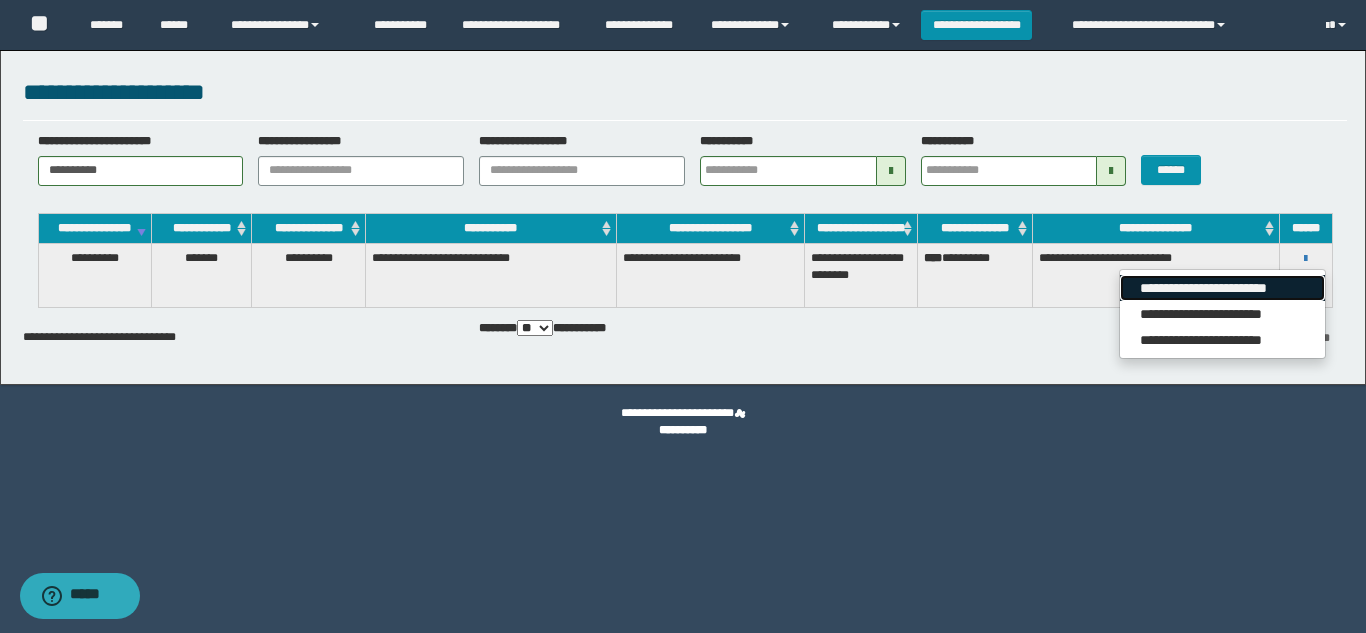 click on "**********" at bounding box center (1222, 288) 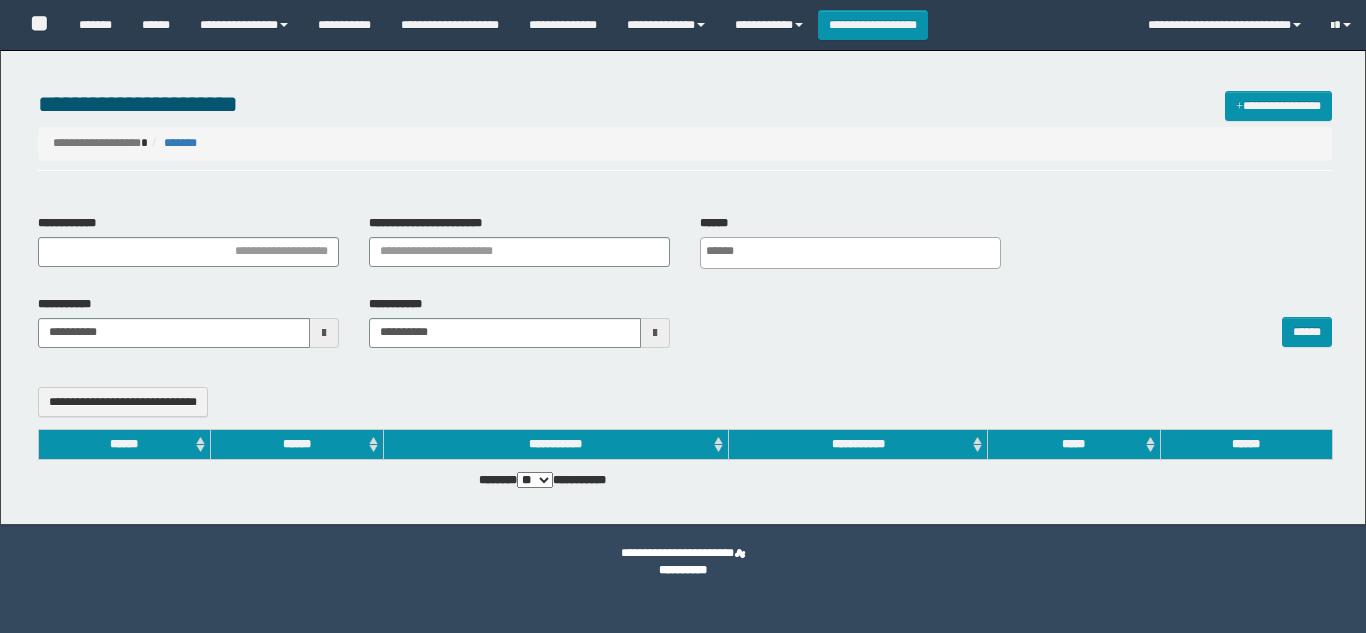 select 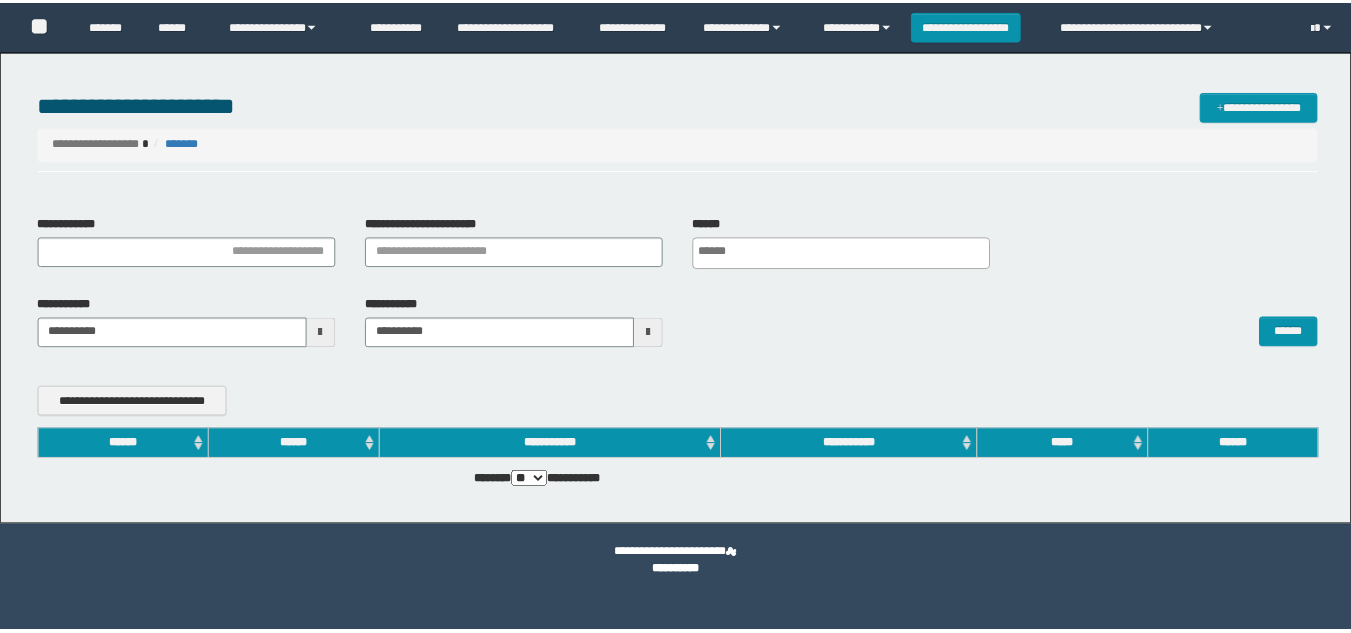 scroll, scrollTop: 0, scrollLeft: 0, axis: both 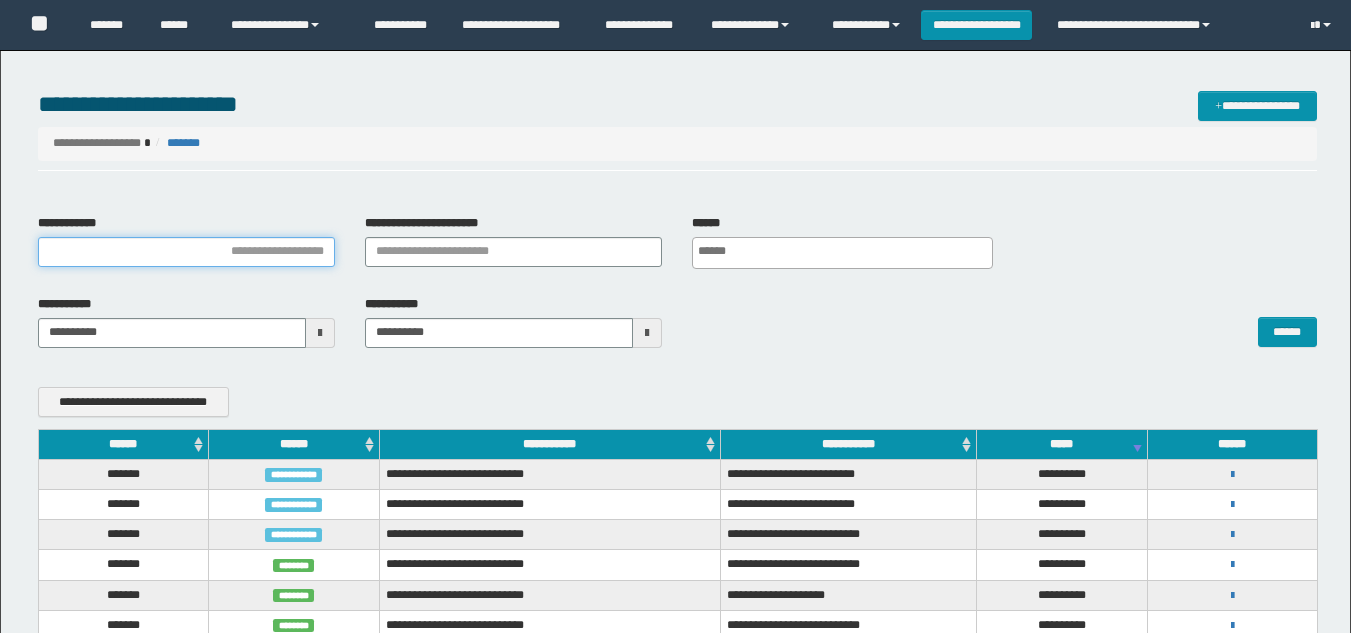 click on "**********" at bounding box center (186, 252) 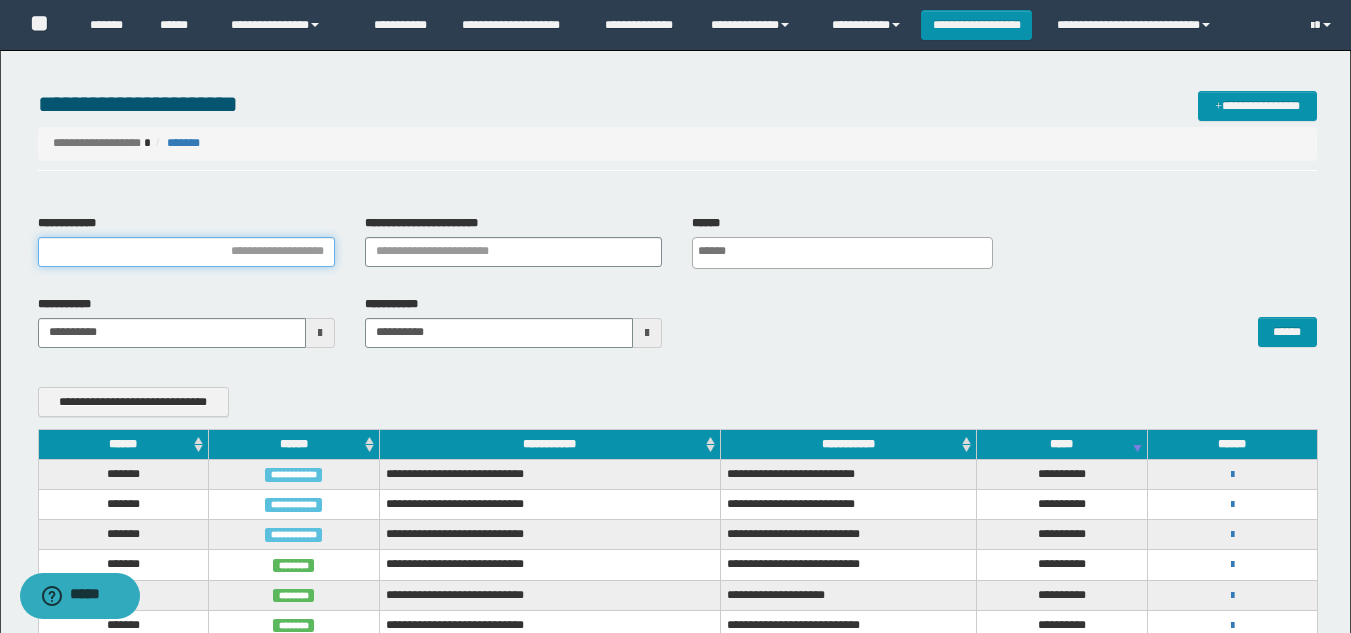 type on "*******" 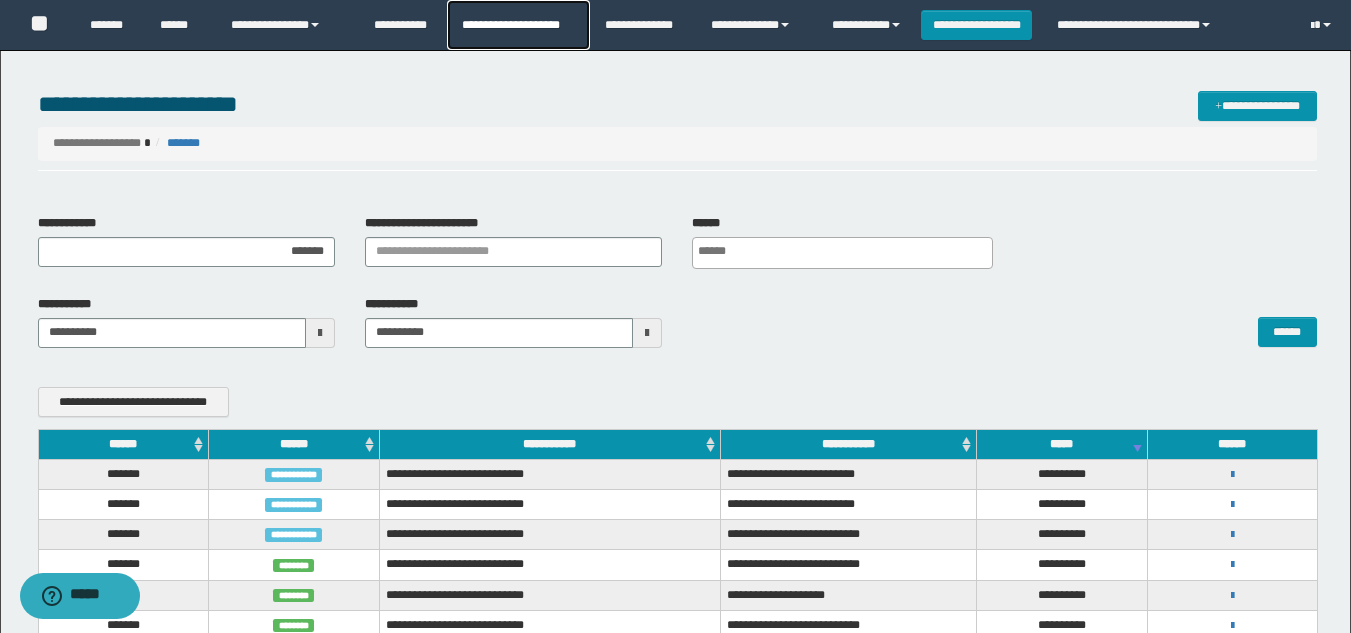 click on "**********" at bounding box center [518, 25] 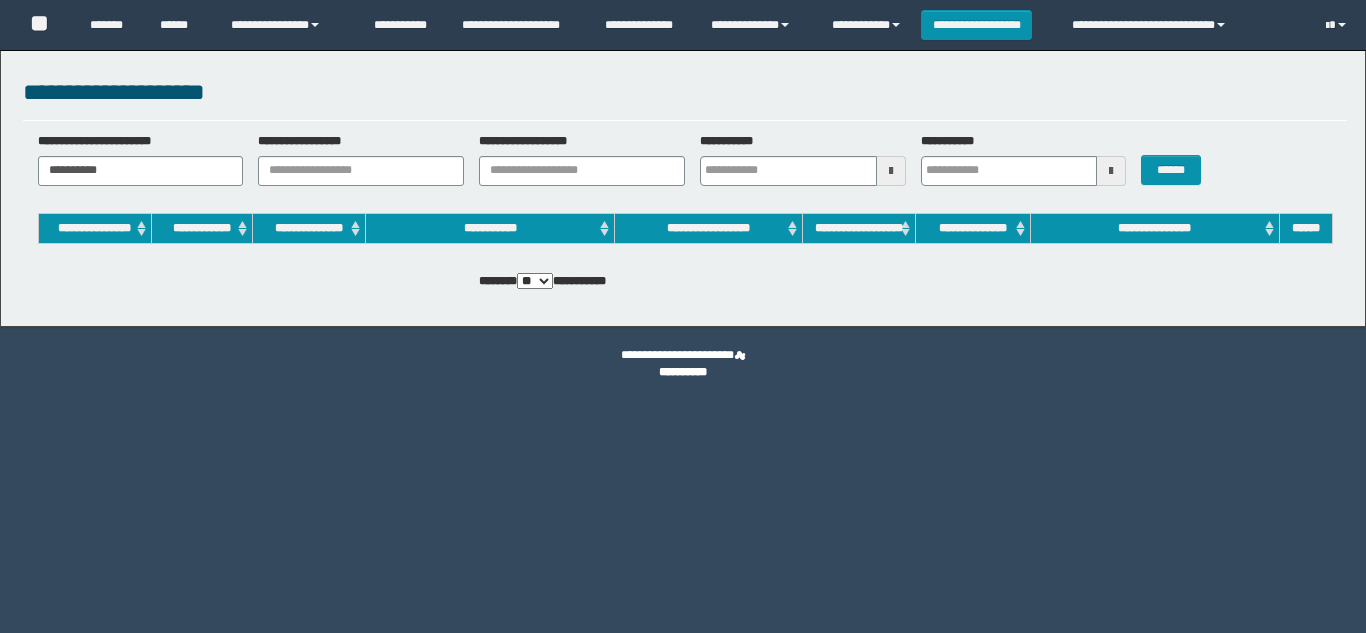 scroll, scrollTop: 0, scrollLeft: 0, axis: both 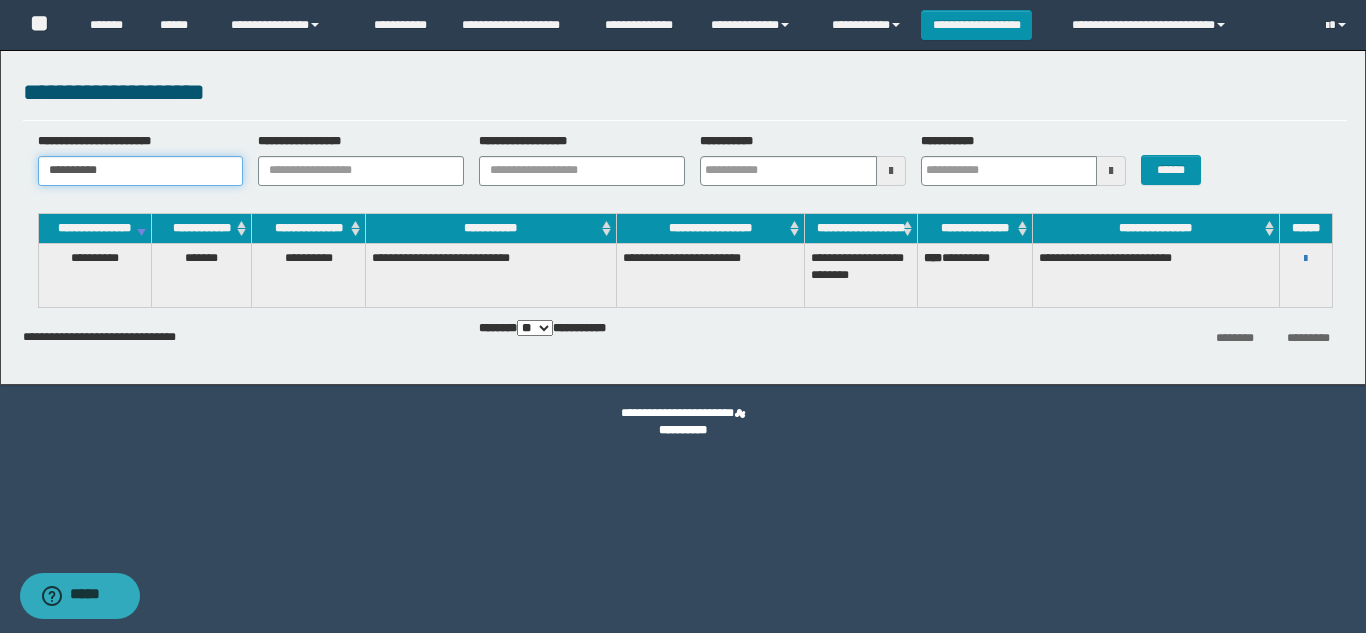 click on "**********" at bounding box center (141, 171) 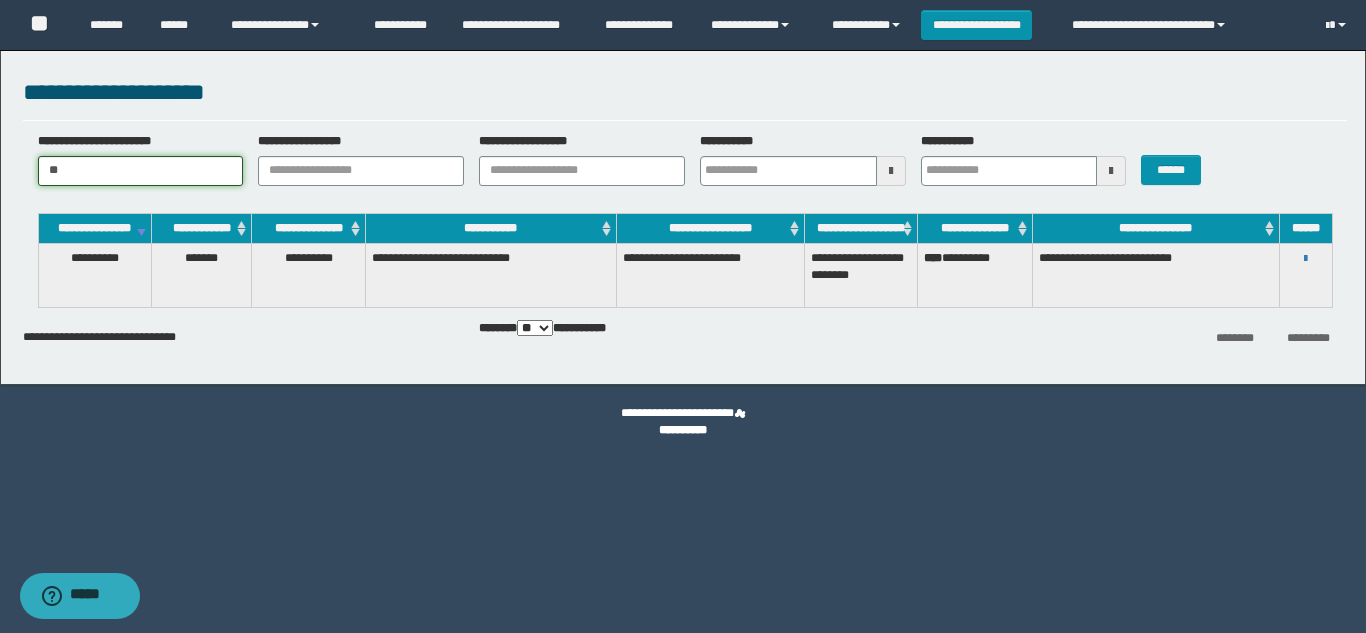 type on "*" 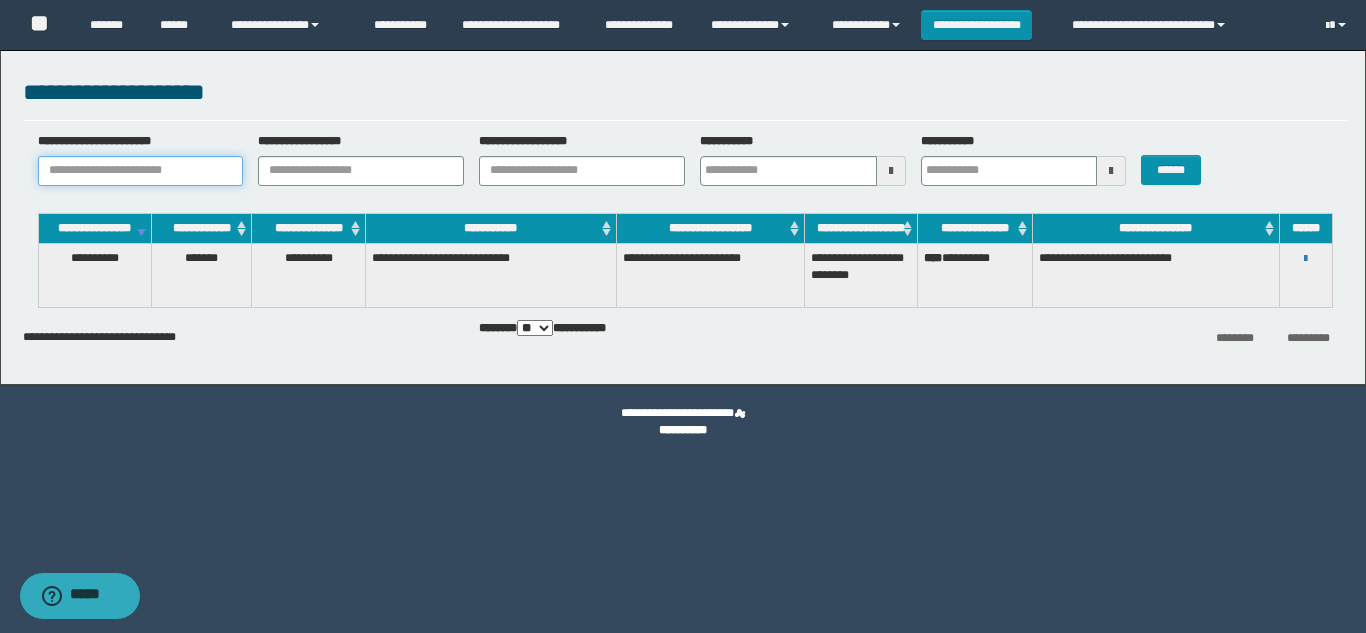 paste on "*******" 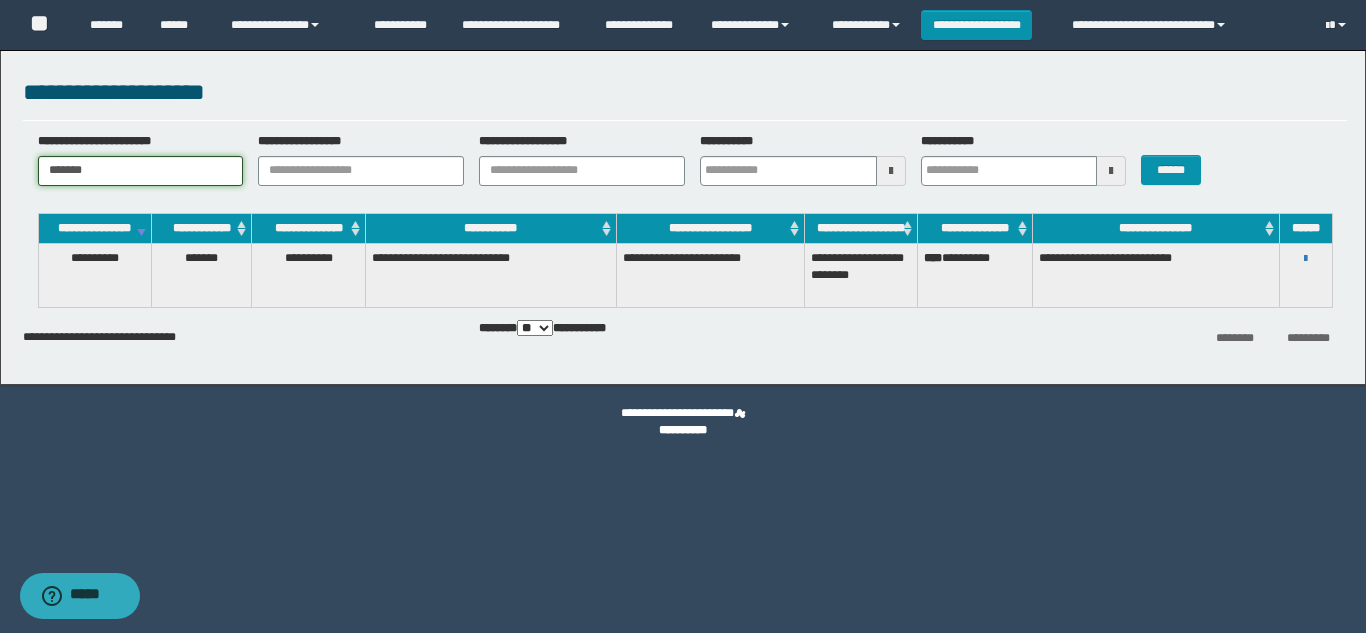 type on "*******" 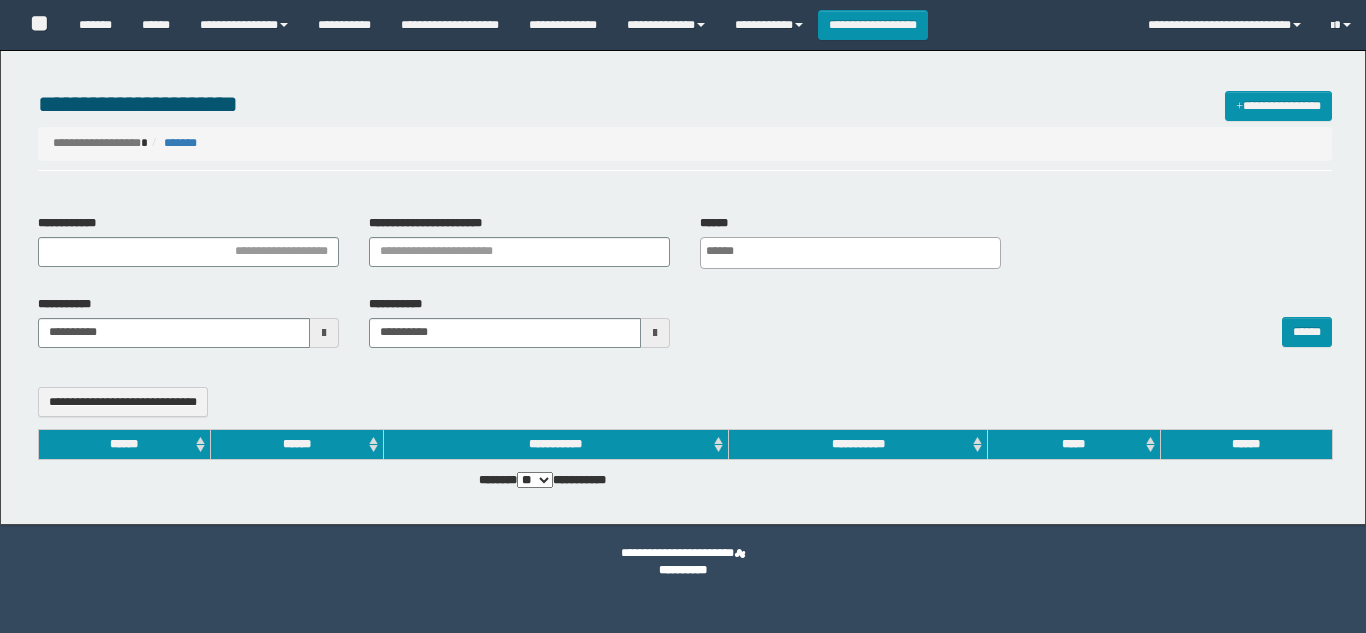 select 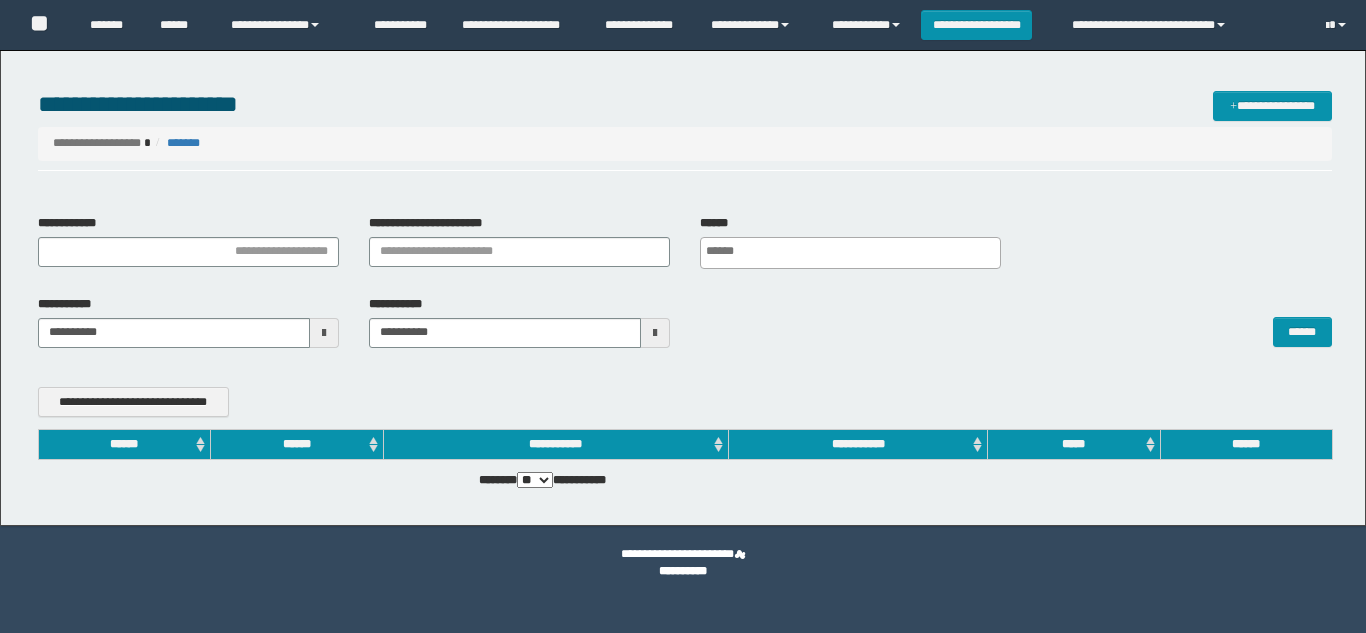scroll, scrollTop: 0, scrollLeft: 0, axis: both 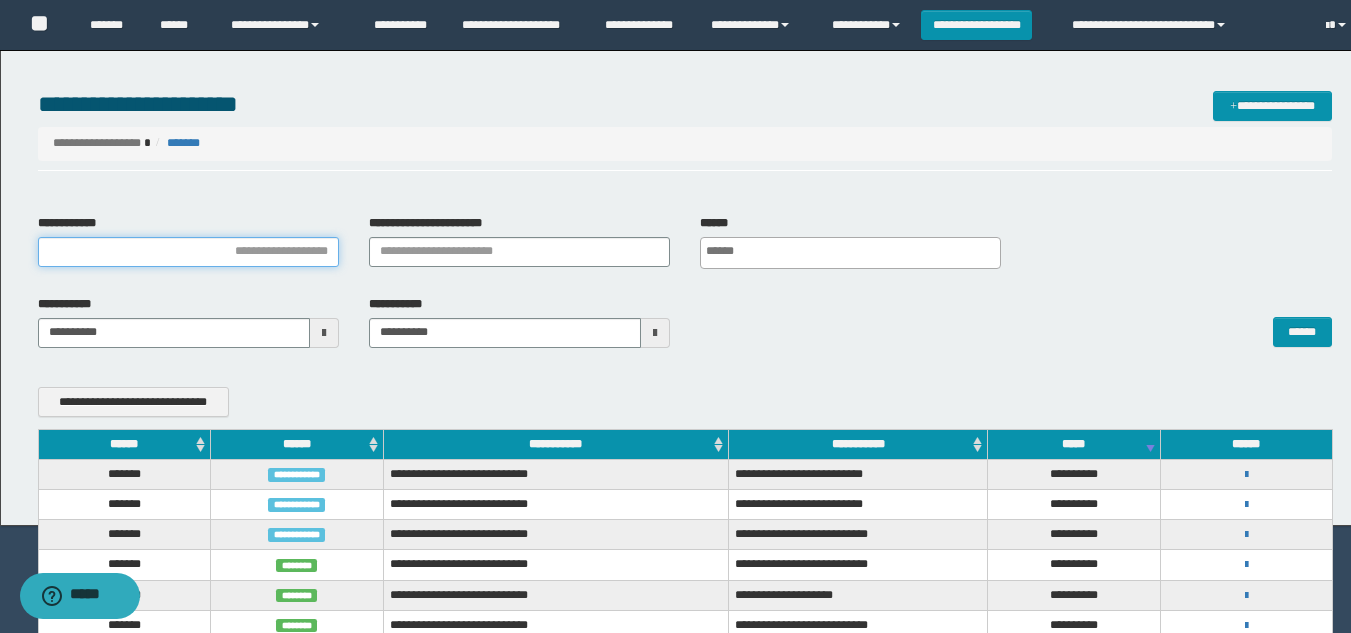 click on "**********" at bounding box center (188, 252) 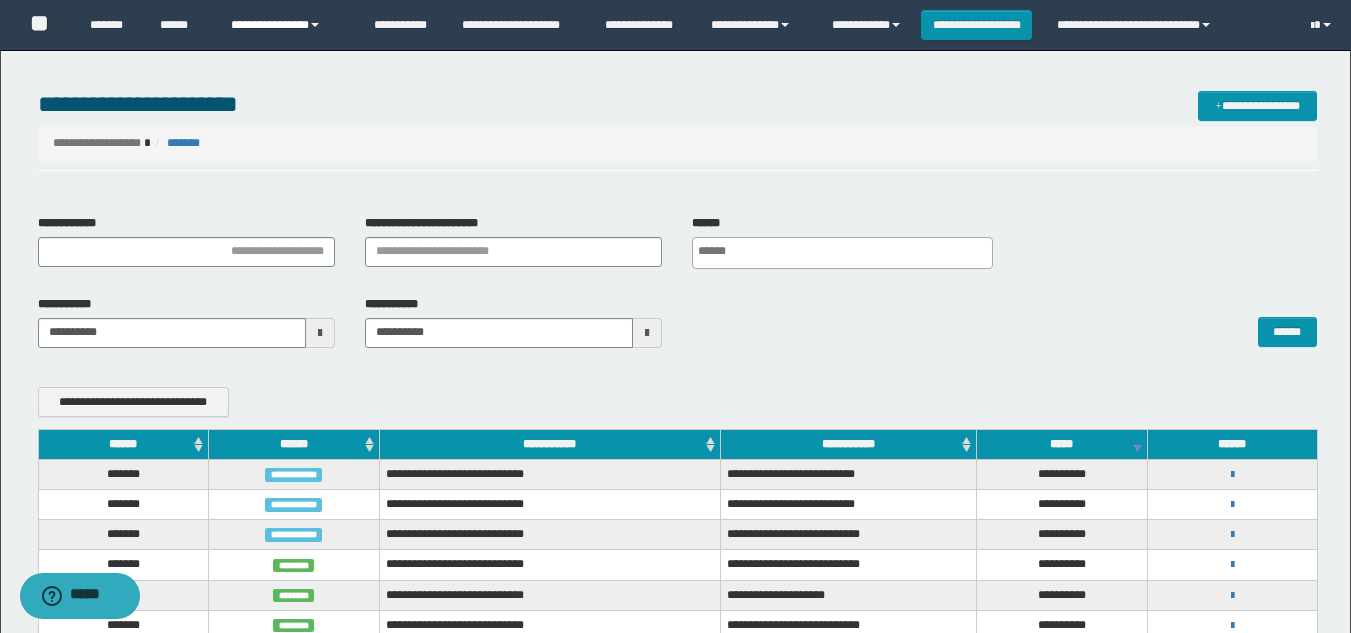 click on "**********" at bounding box center (287, 25) 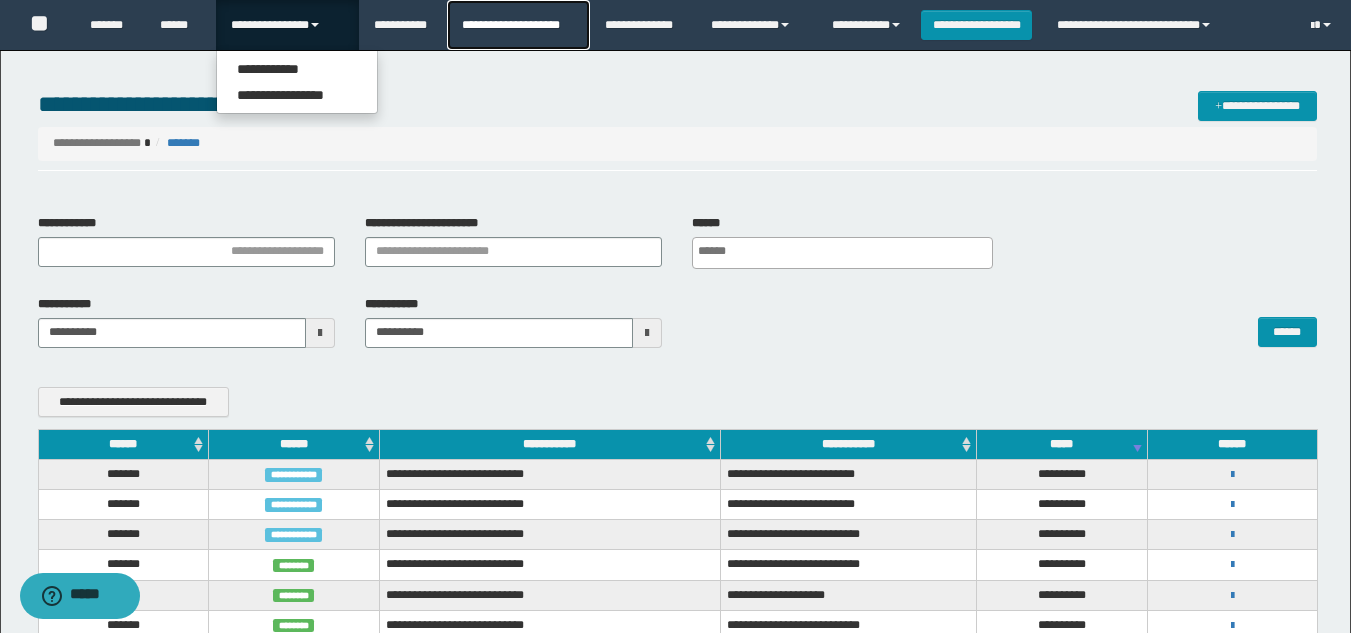 click on "**********" at bounding box center [518, 25] 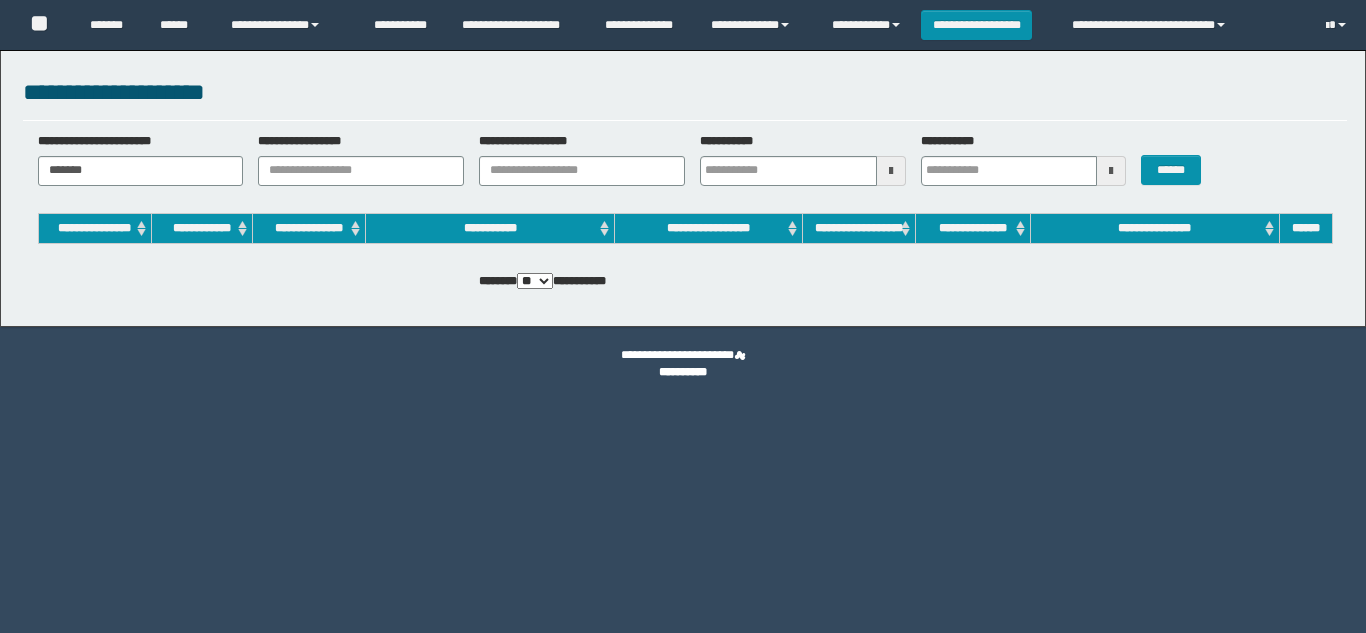 scroll, scrollTop: 0, scrollLeft: 0, axis: both 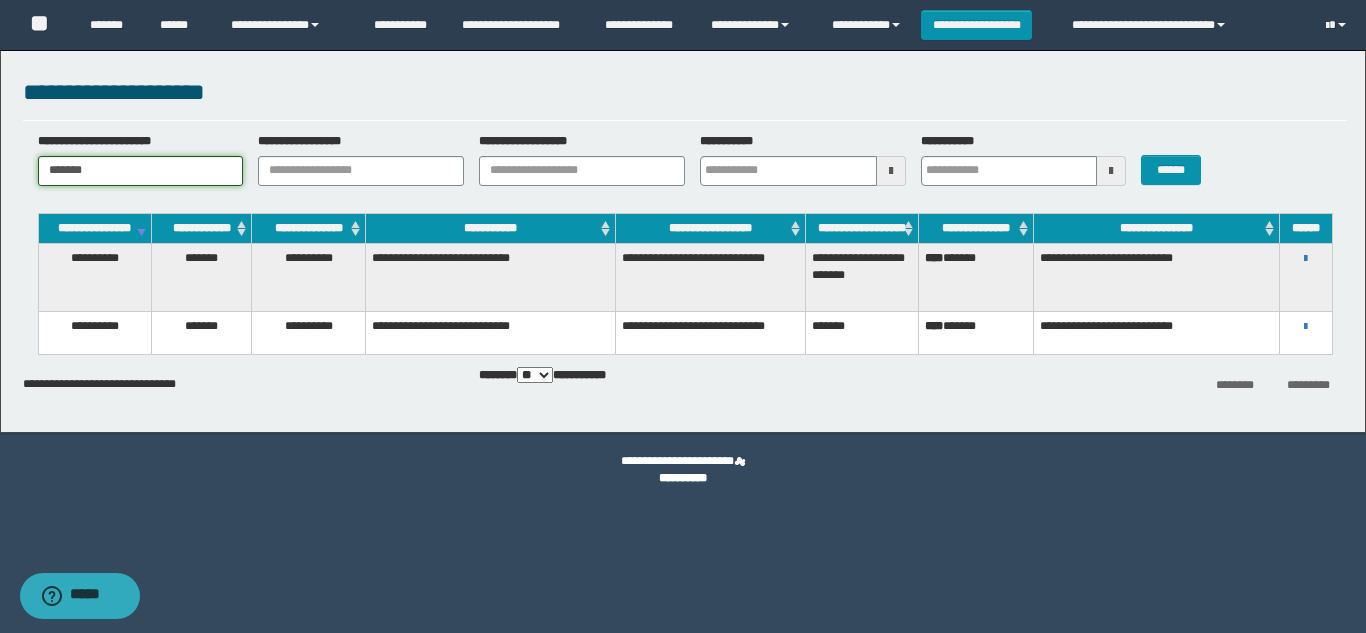 click on "*******" at bounding box center (141, 171) 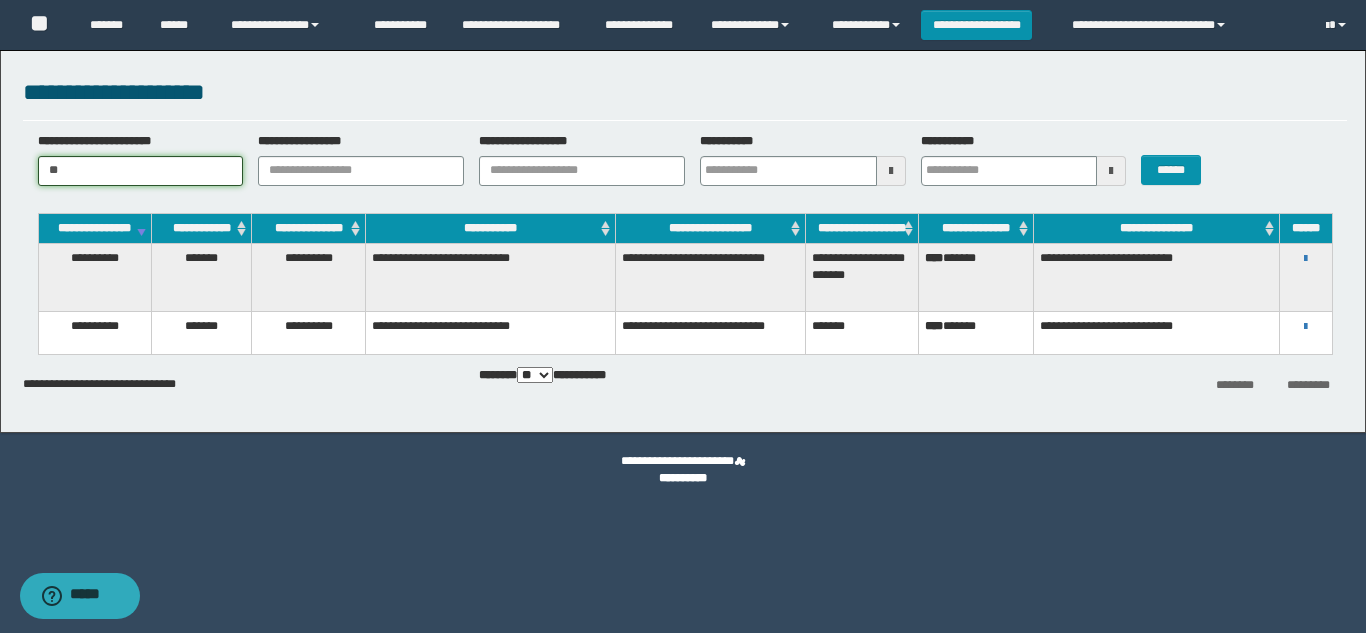 type on "*" 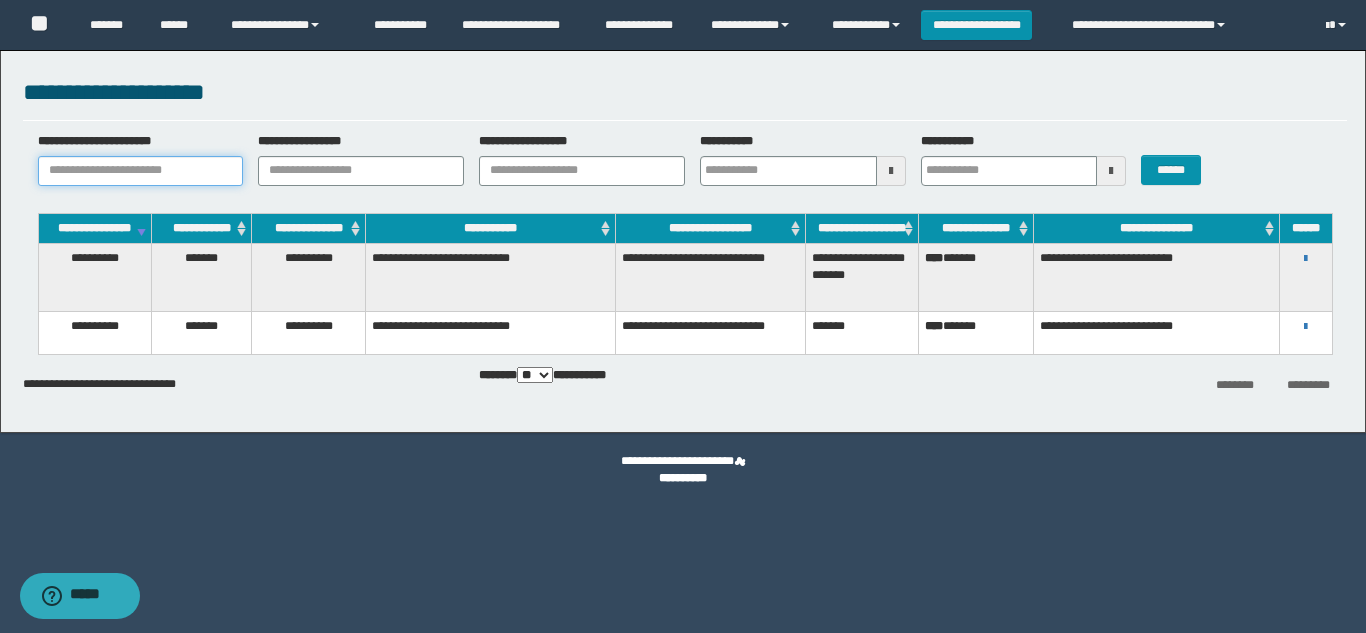 paste on "********" 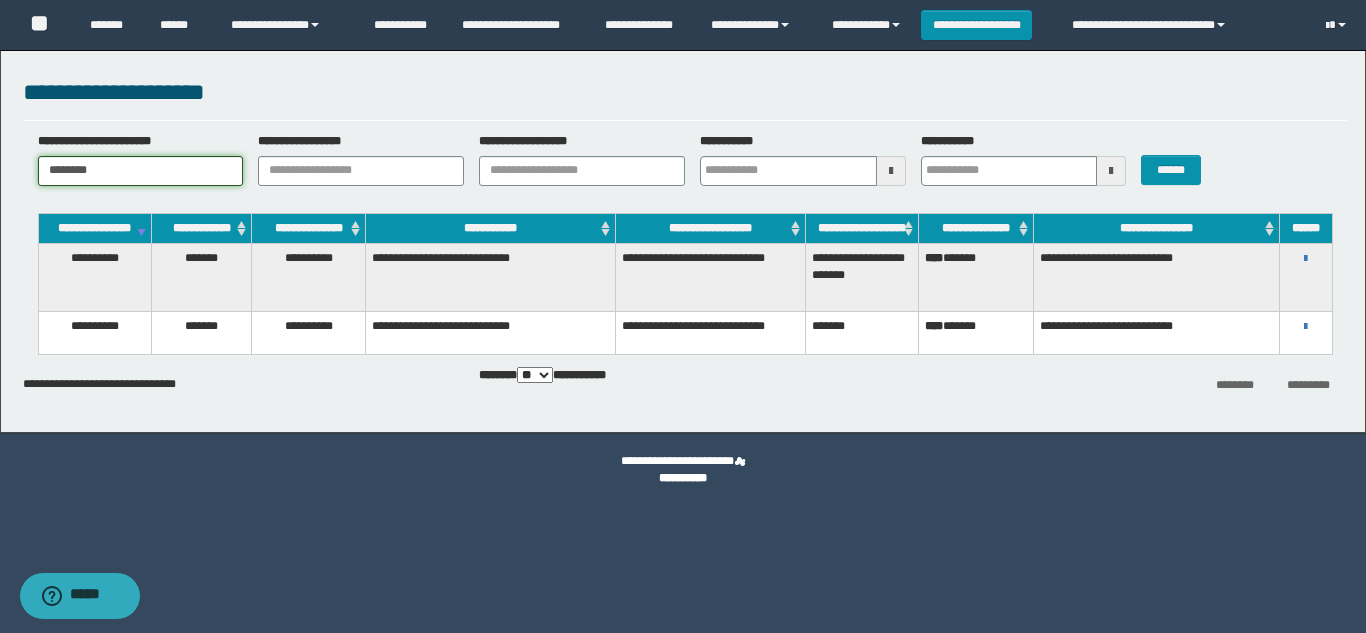 type on "********" 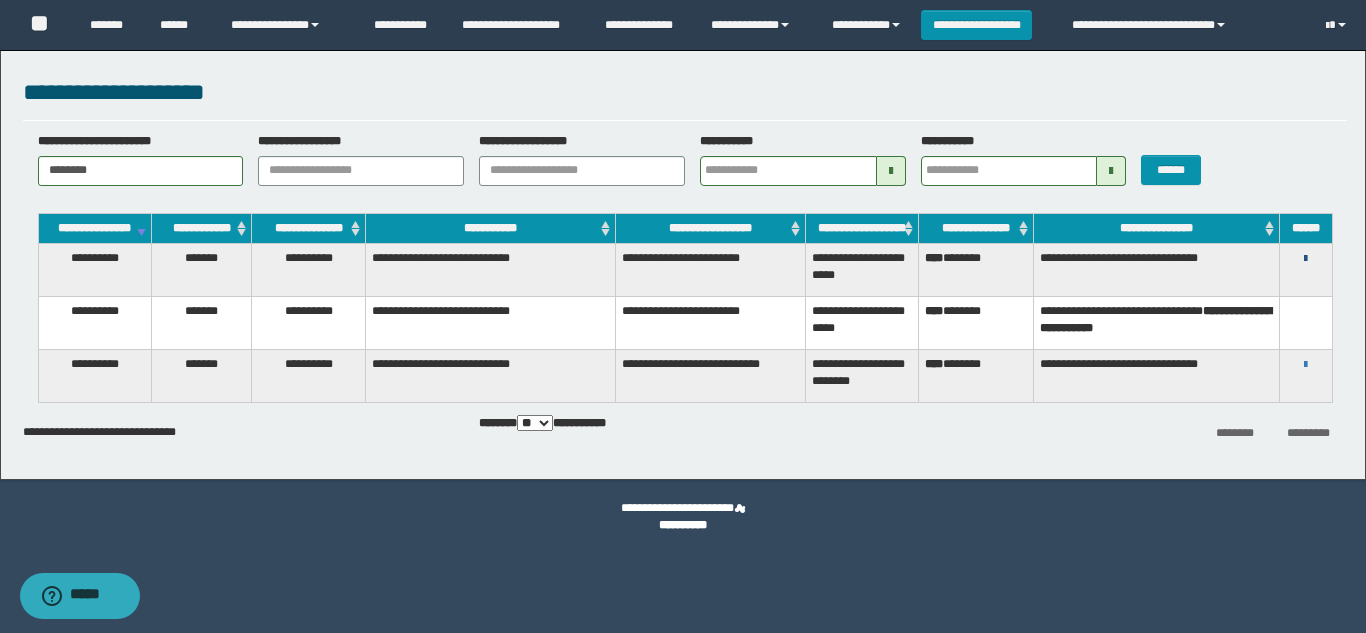 click at bounding box center (1305, 259) 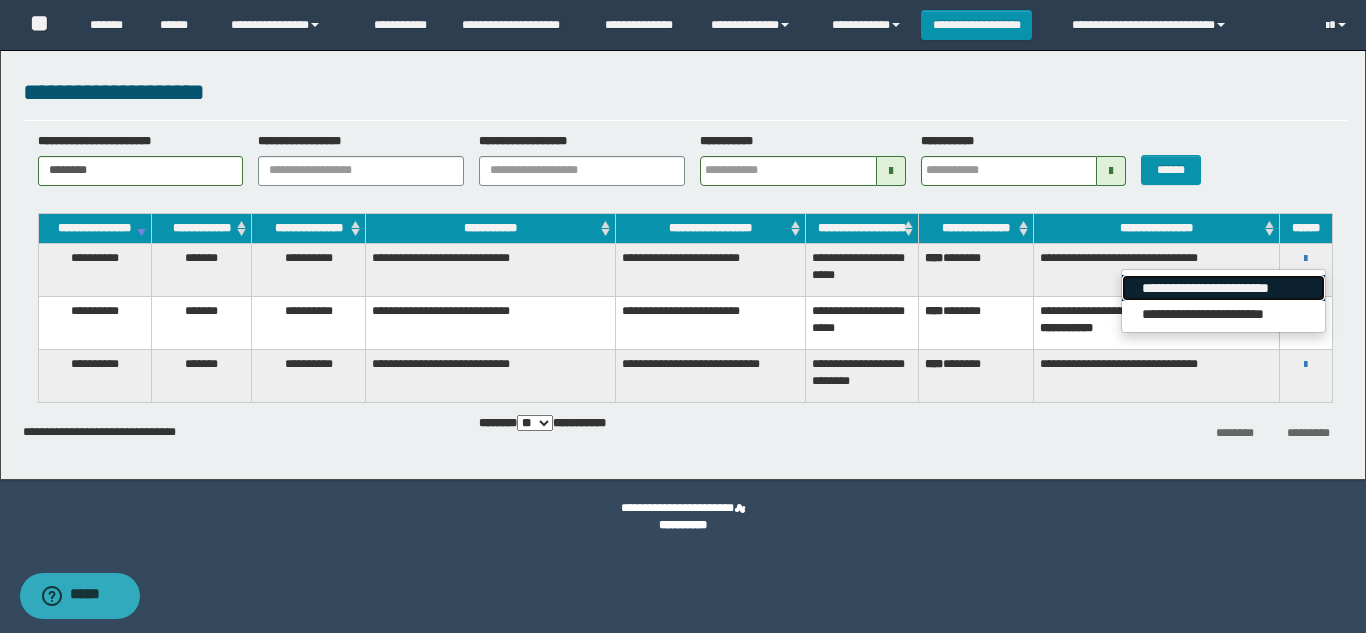click on "**********" at bounding box center [1223, 288] 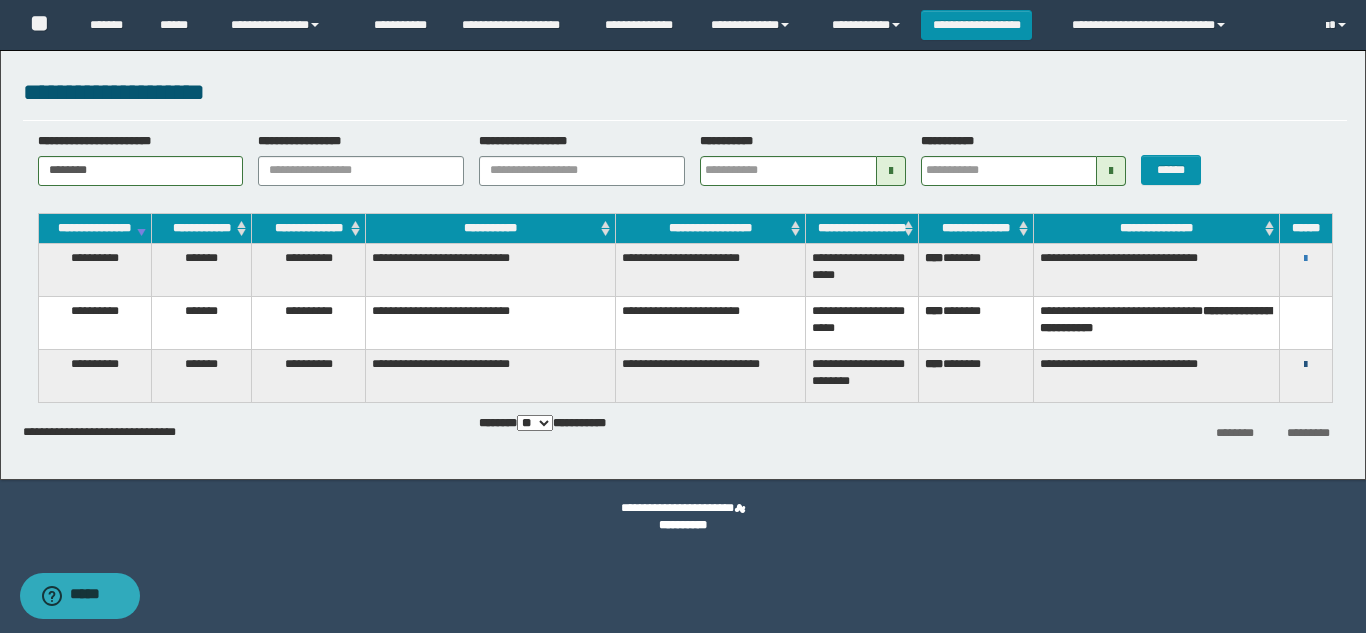 click at bounding box center [1305, 365] 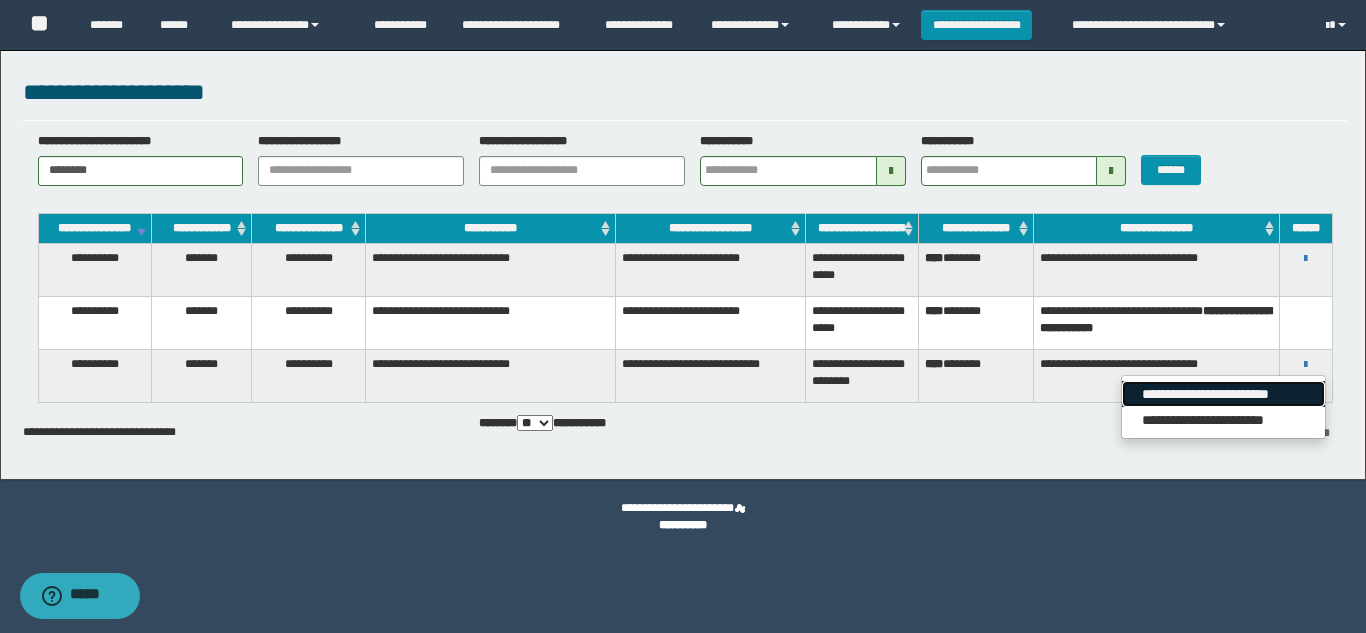 click on "**********" at bounding box center (1223, 394) 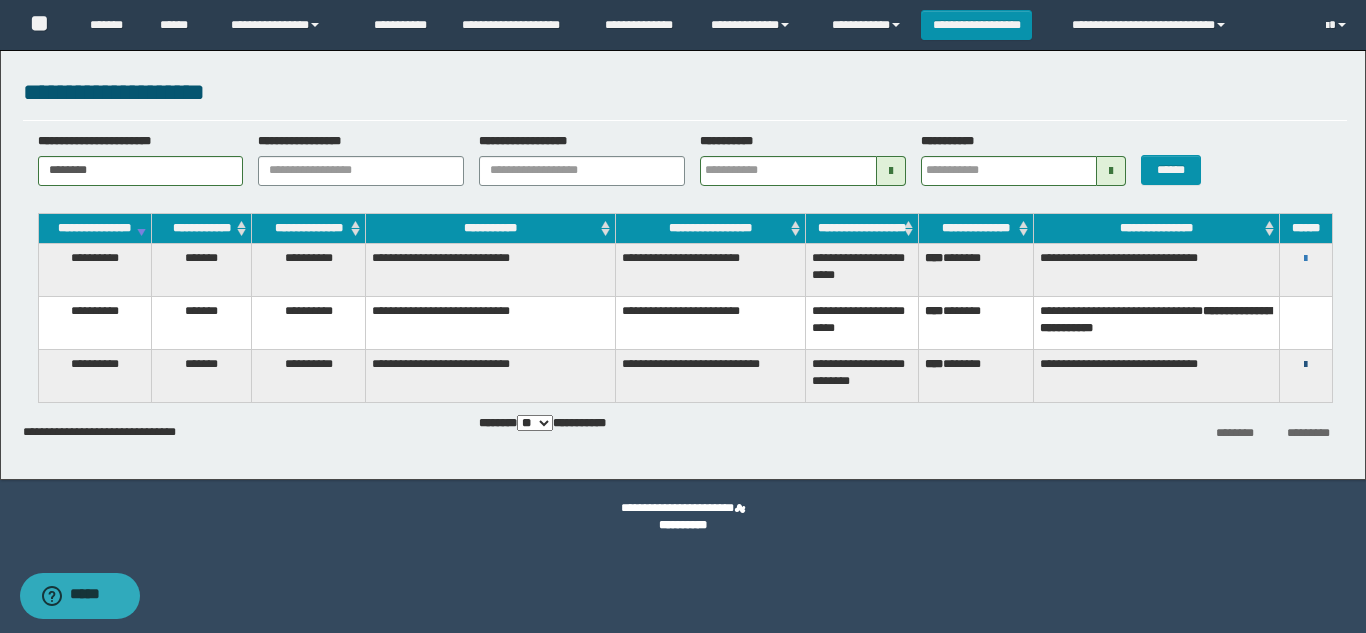 click at bounding box center [1305, 365] 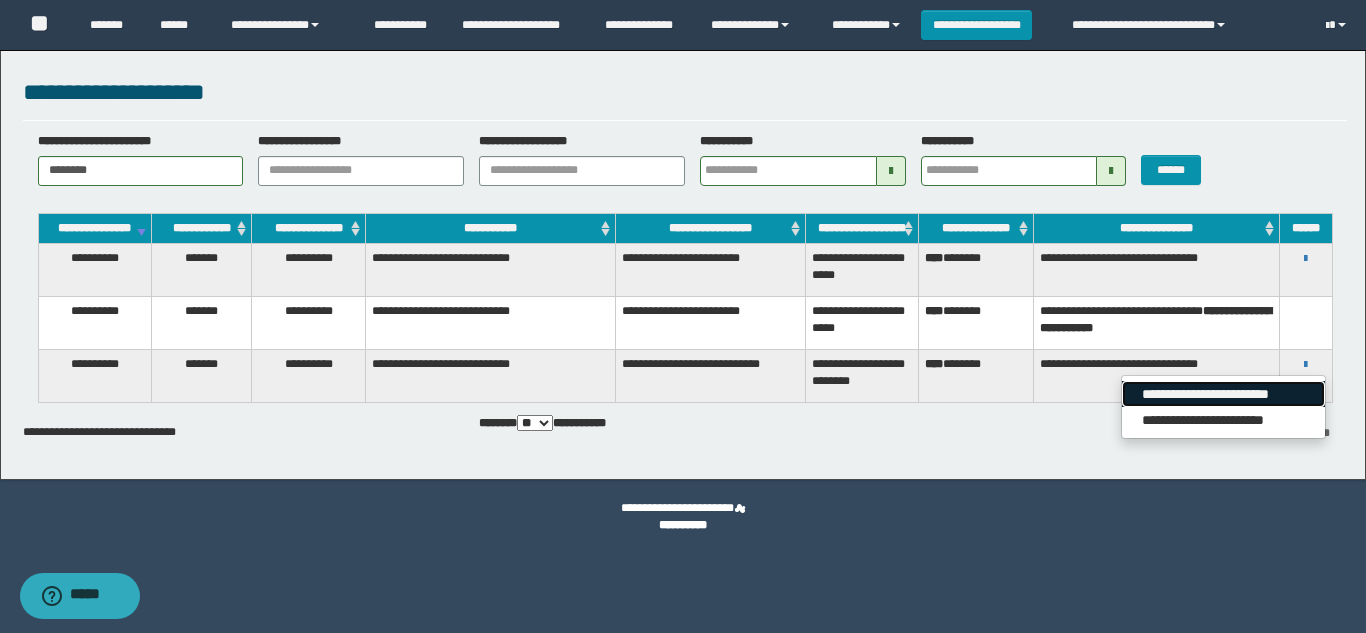 click on "**********" at bounding box center [1223, 394] 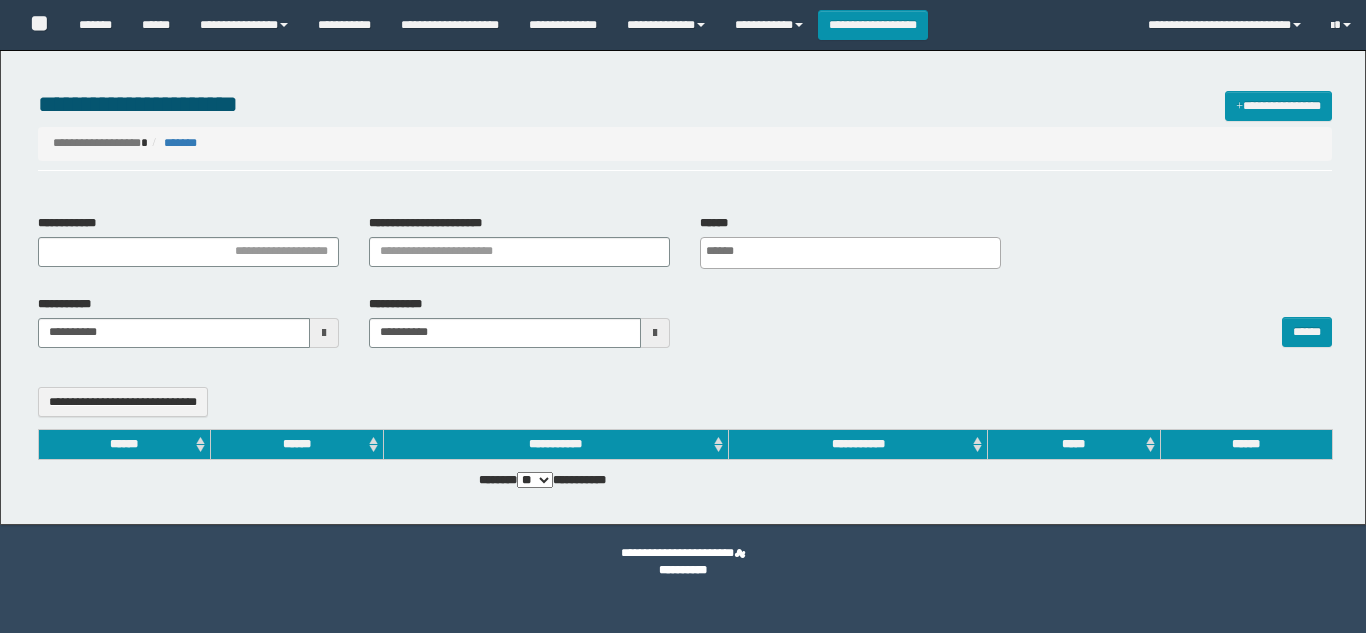 select 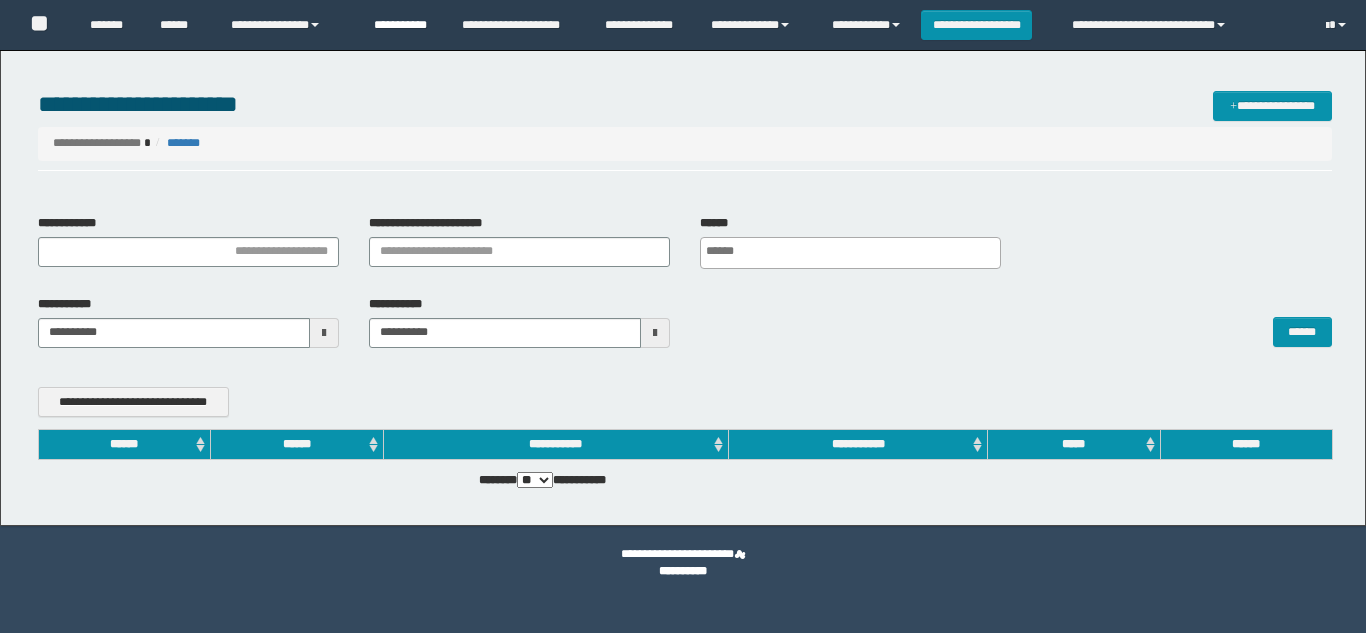 scroll, scrollTop: 0, scrollLeft: 0, axis: both 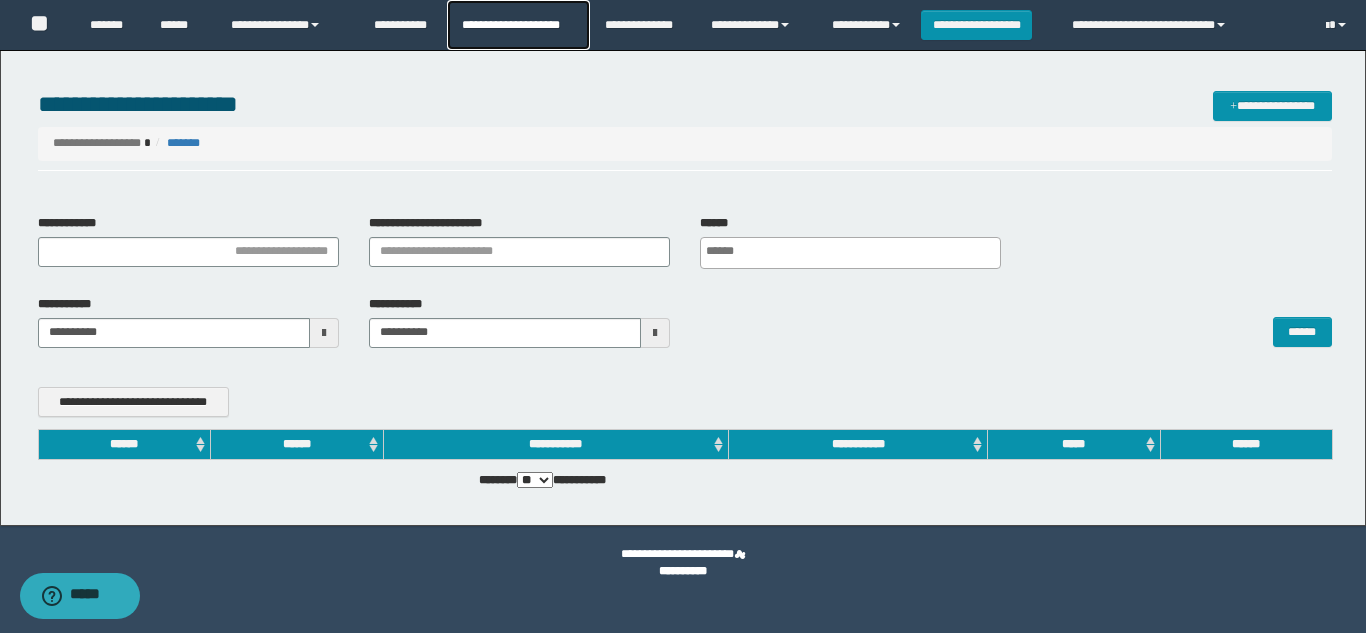 click on "**********" at bounding box center [518, 25] 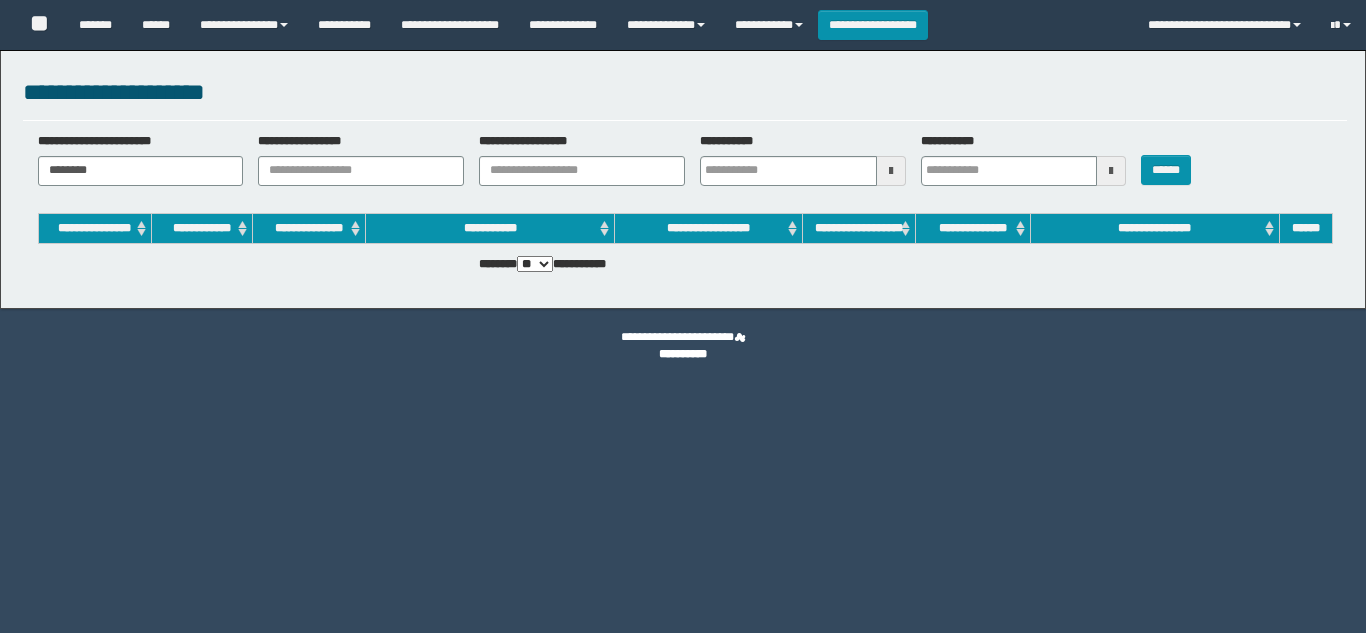 scroll, scrollTop: 0, scrollLeft: 0, axis: both 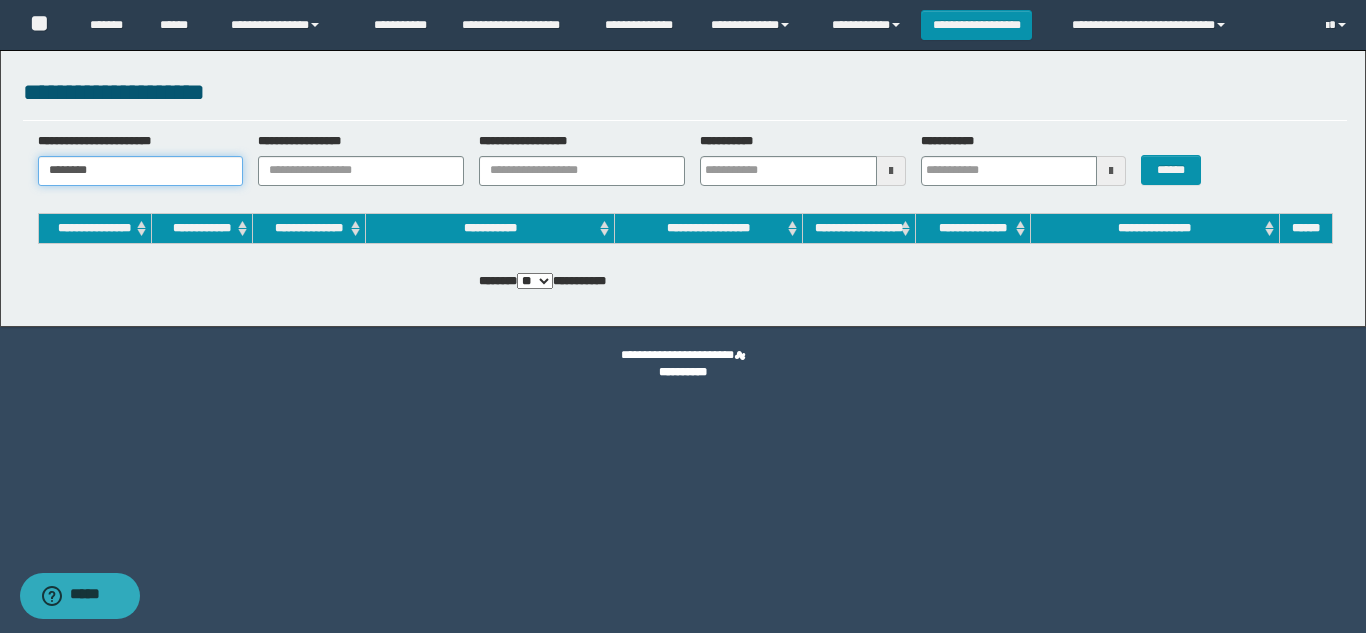 click on "********" at bounding box center [141, 171] 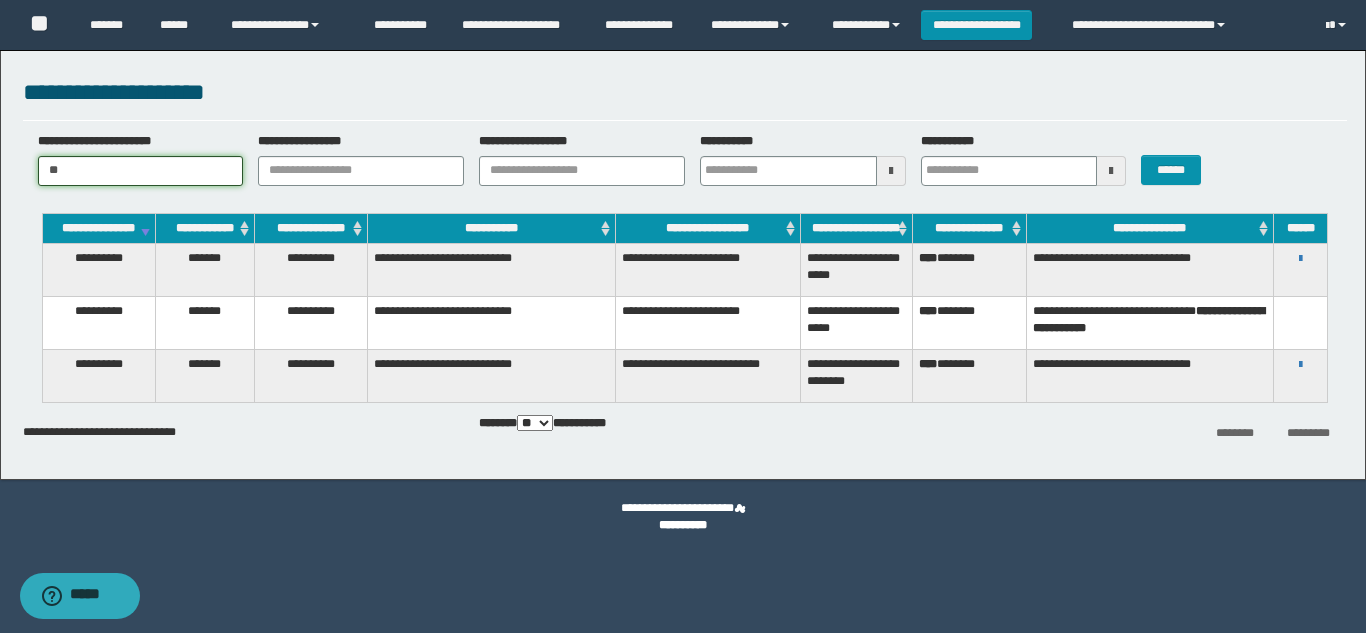 type on "*" 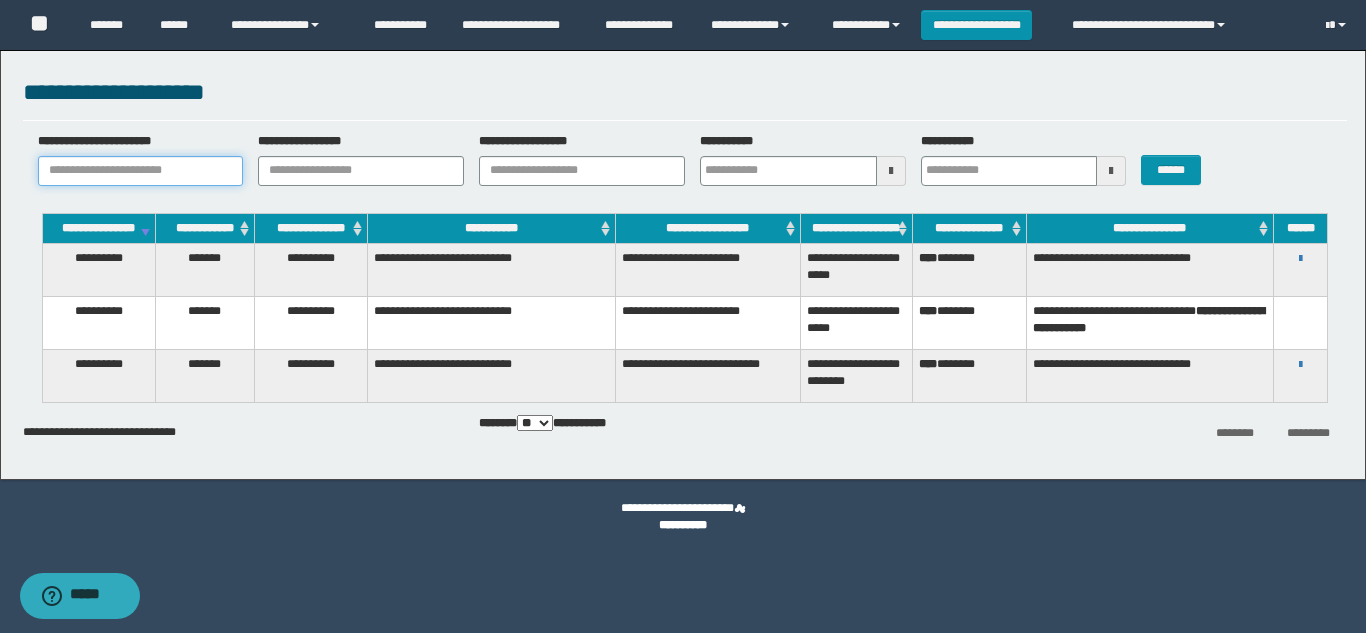 paste on "**********" 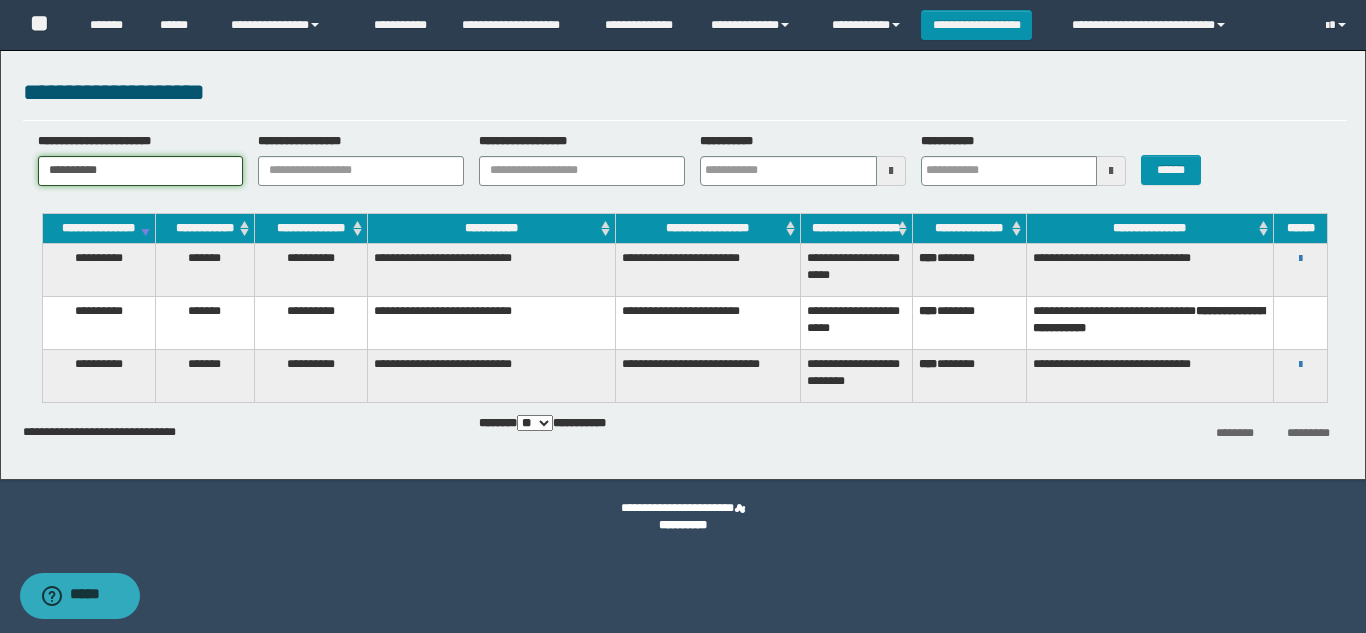 type on "**********" 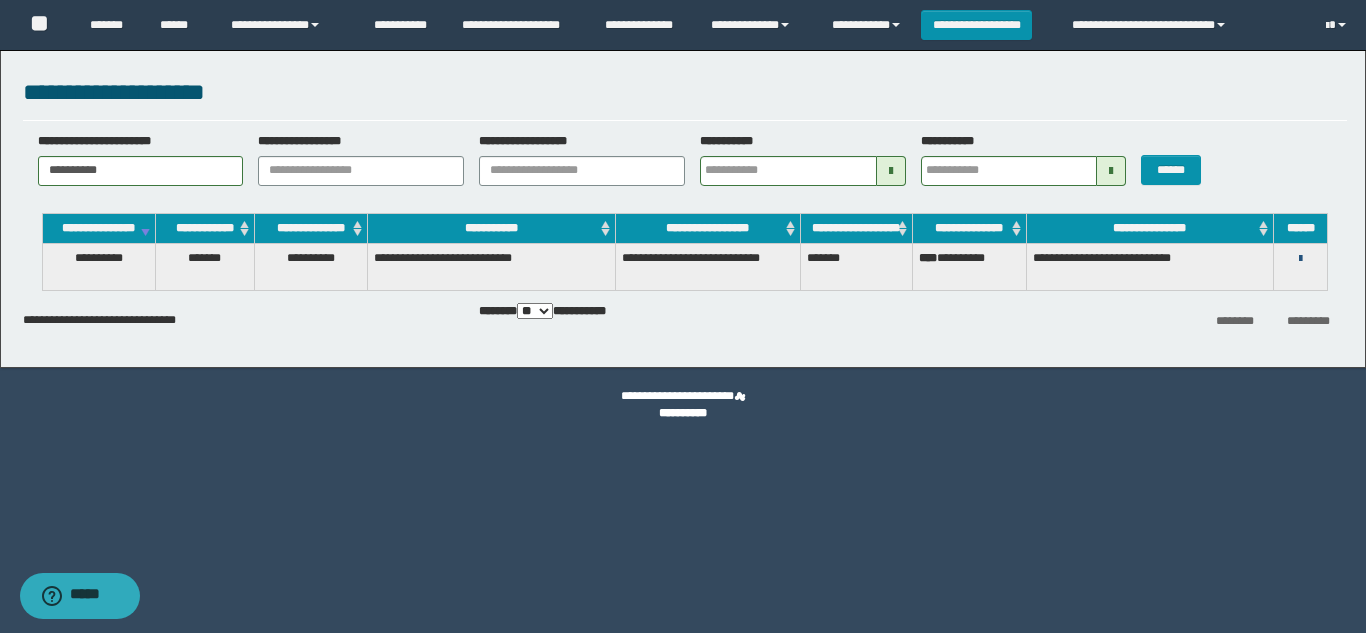 click at bounding box center [1300, 259] 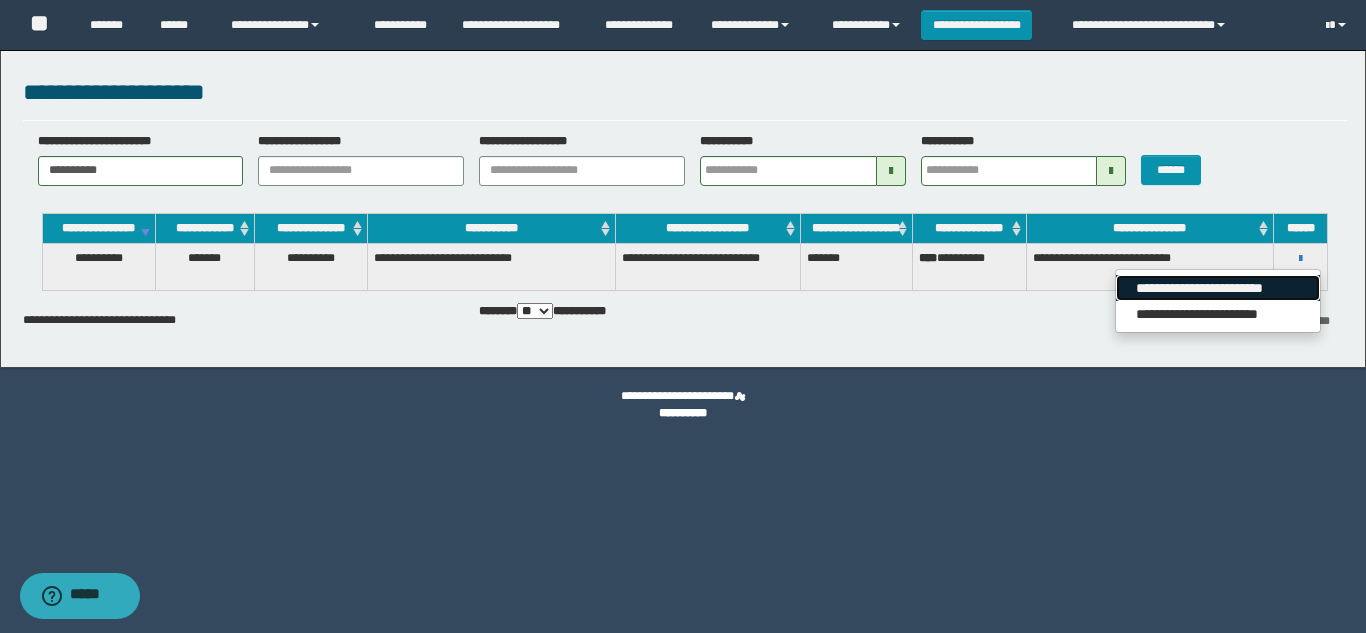 click on "**********" at bounding box center [1217, 288] 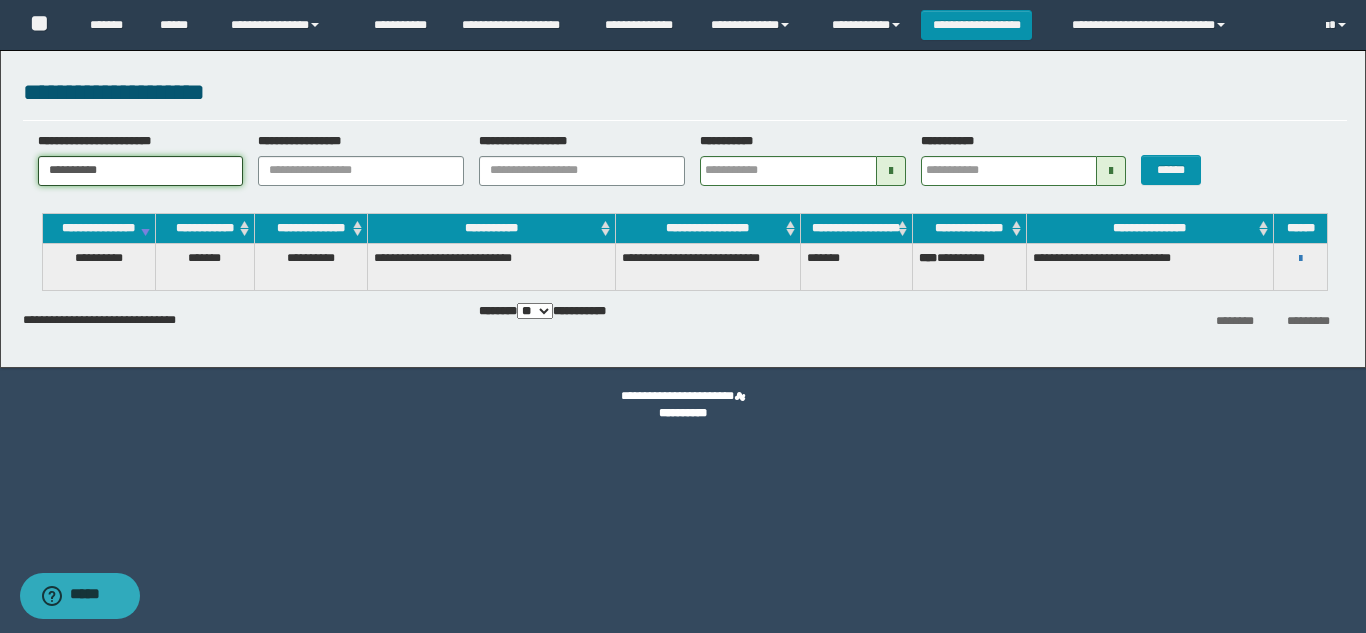 click on "**********" at bounding box center (141, 171) 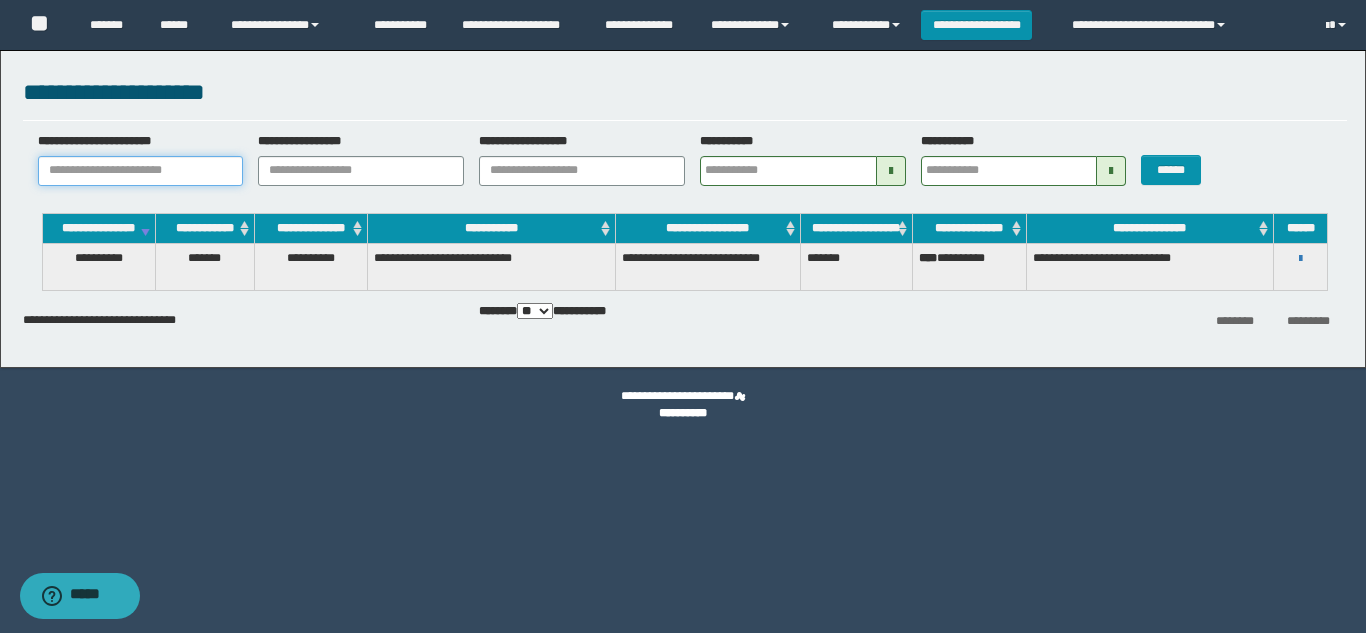 paste on "**********" 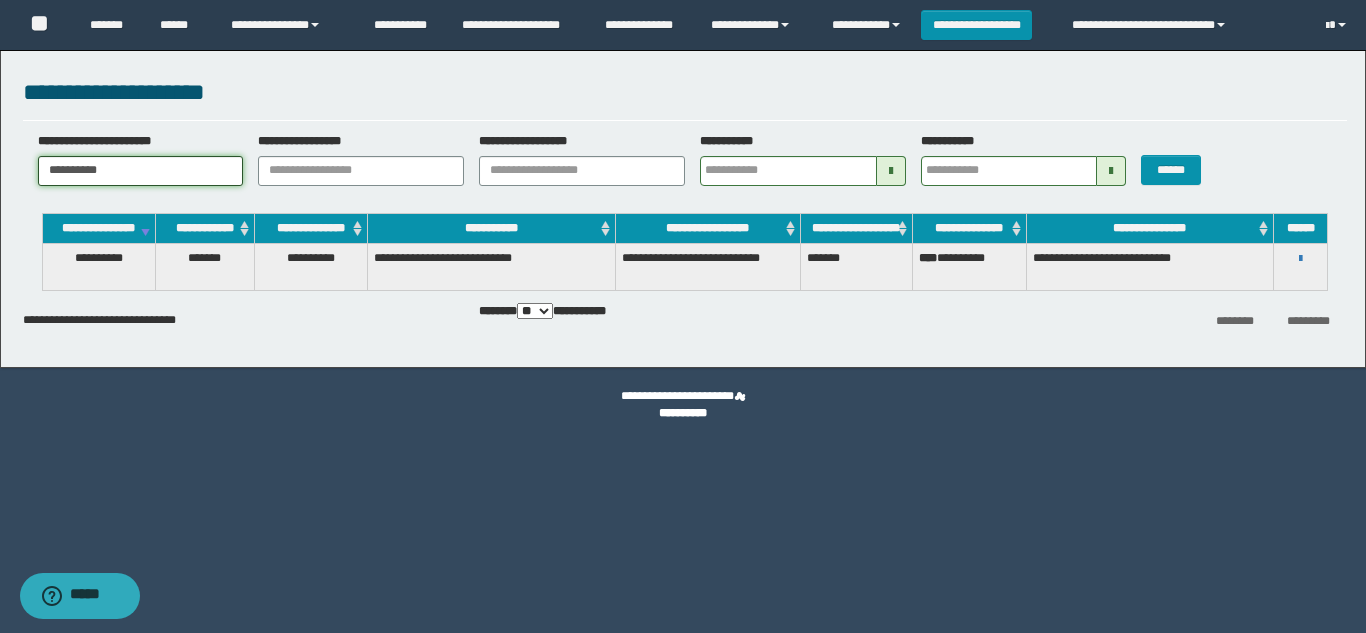 type on "**********" 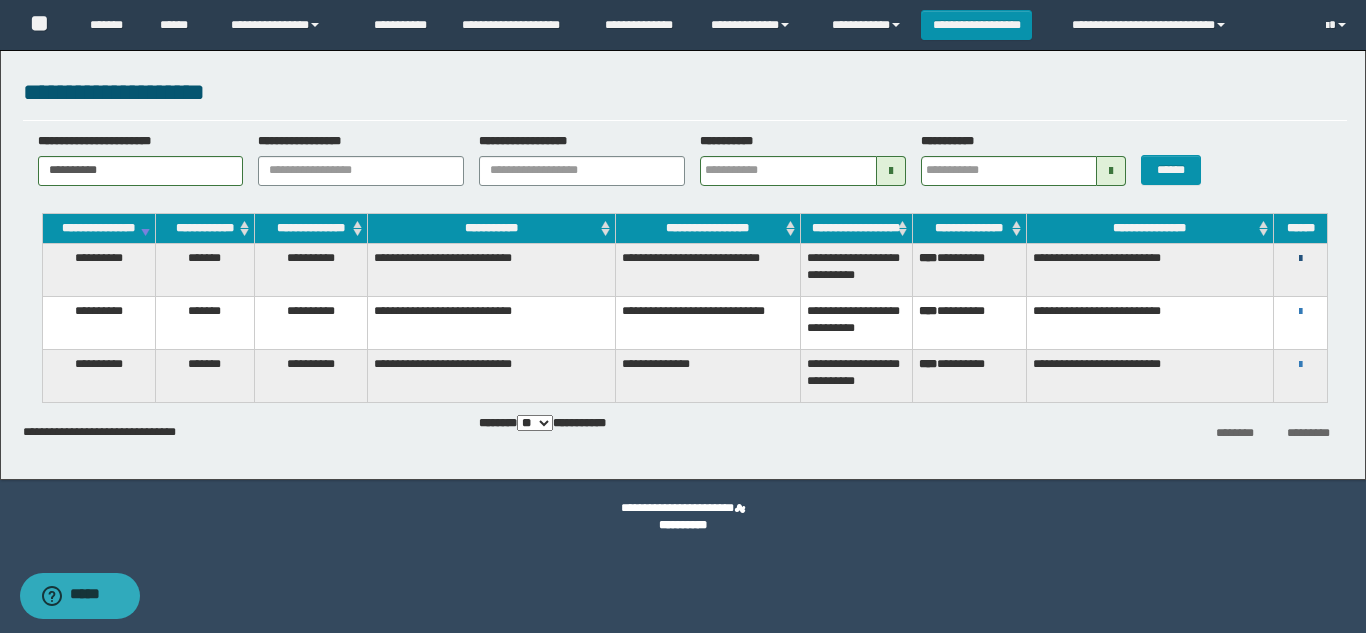 click at bounding box center (1300, 259) 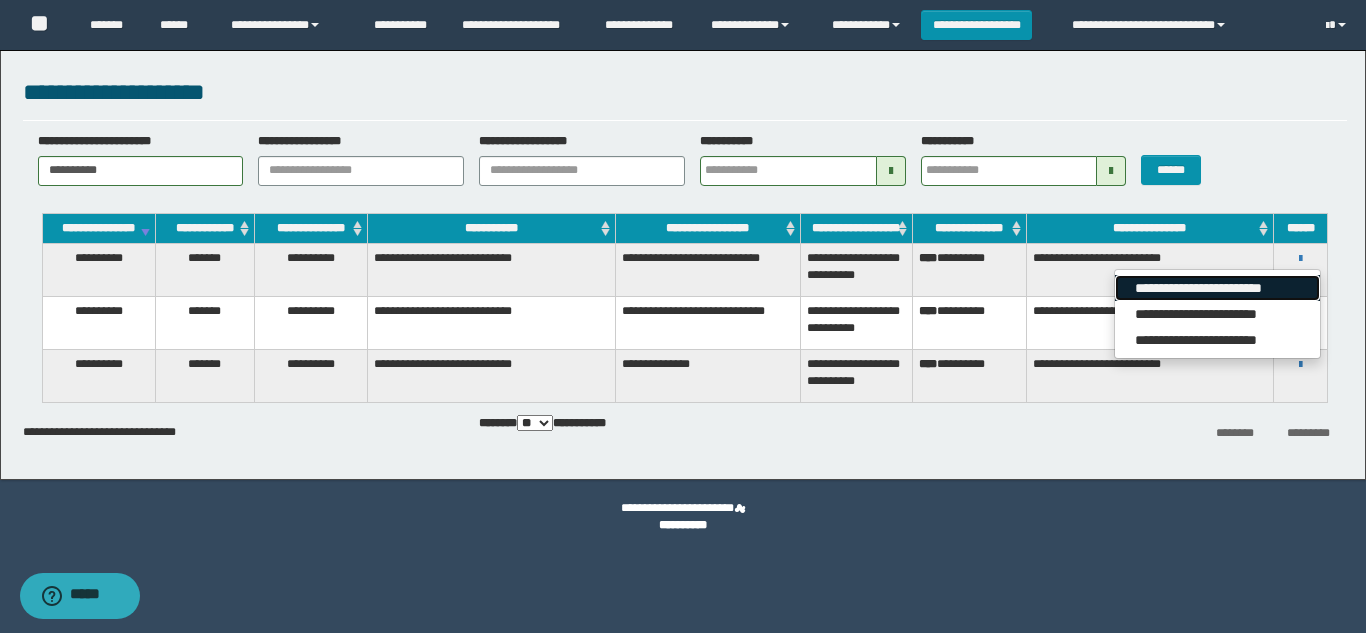 click on "**********" at bounding box center (1217, 288) 